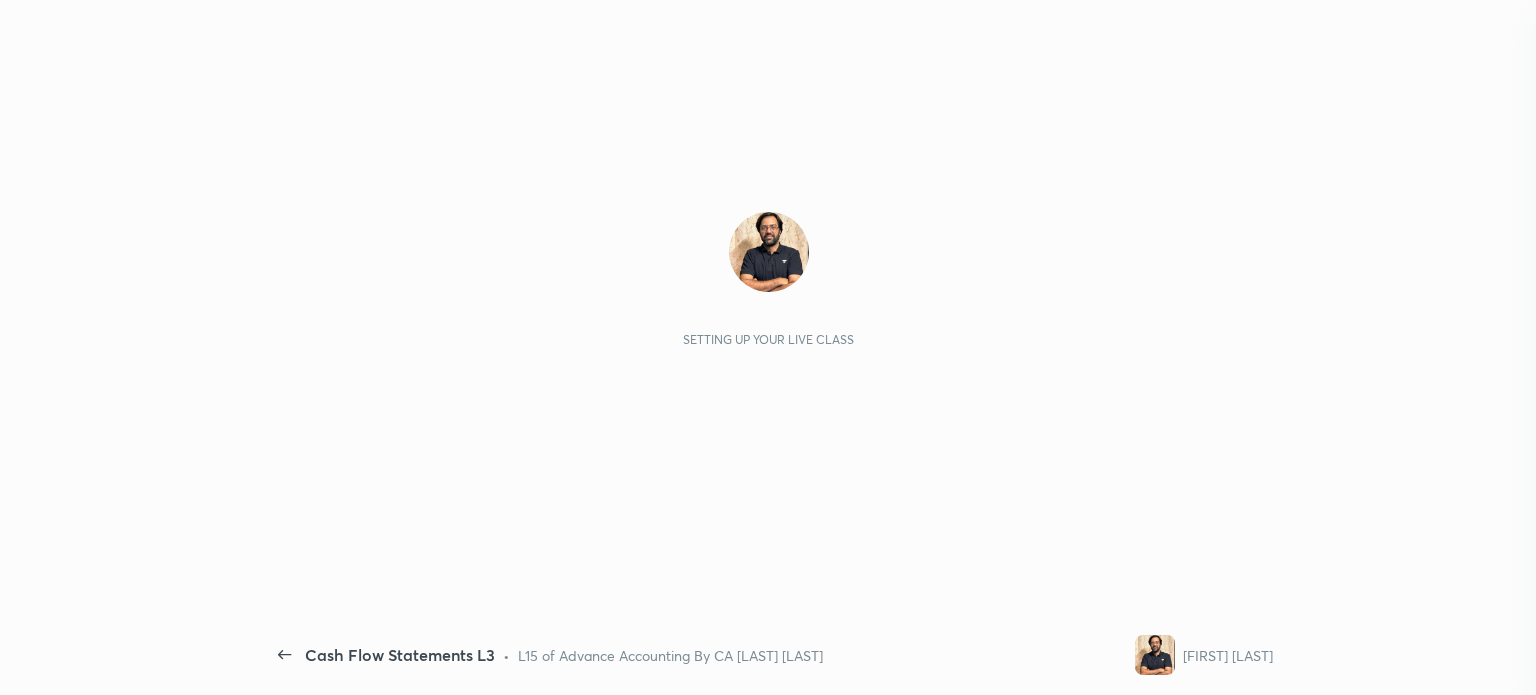 scroll, scrollTop: 0, scrollLeft: 0, axis: both 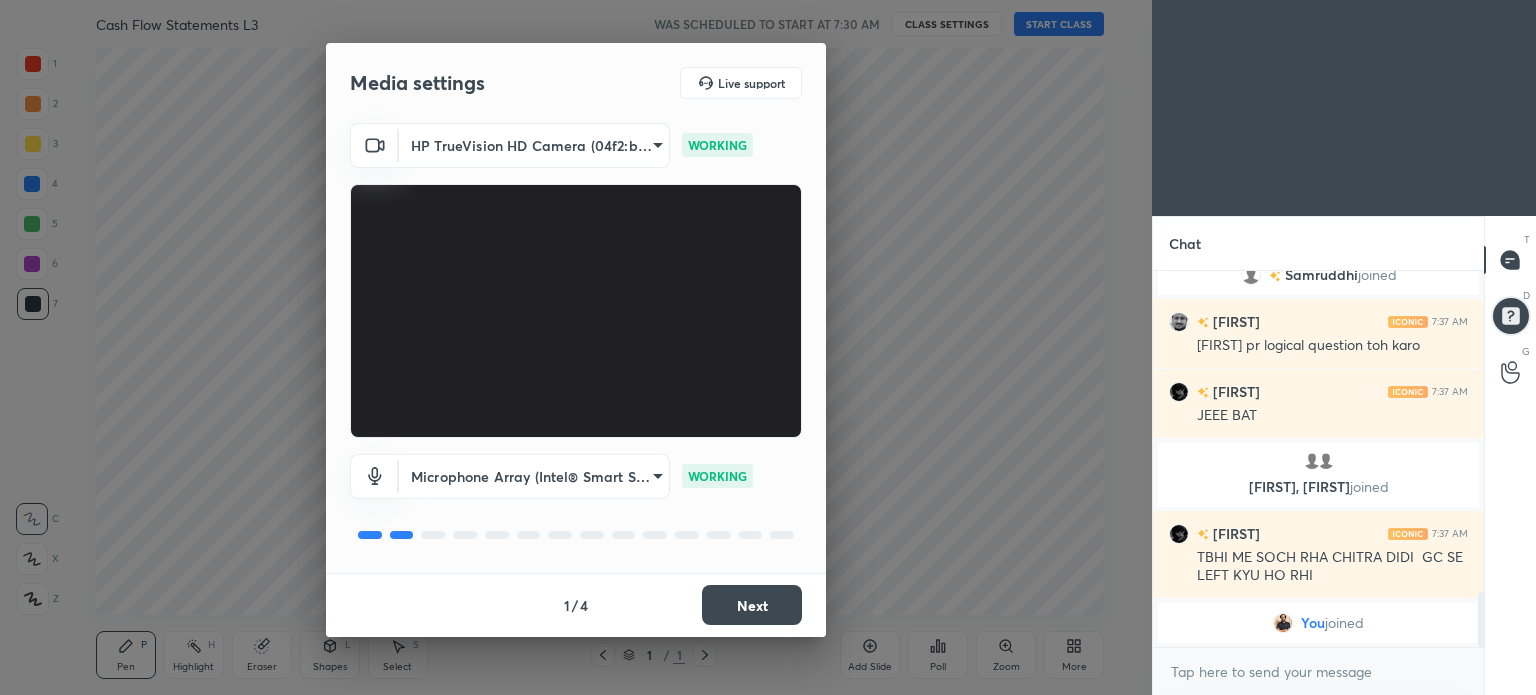 click on "Next" at bounding box center (752, 605) 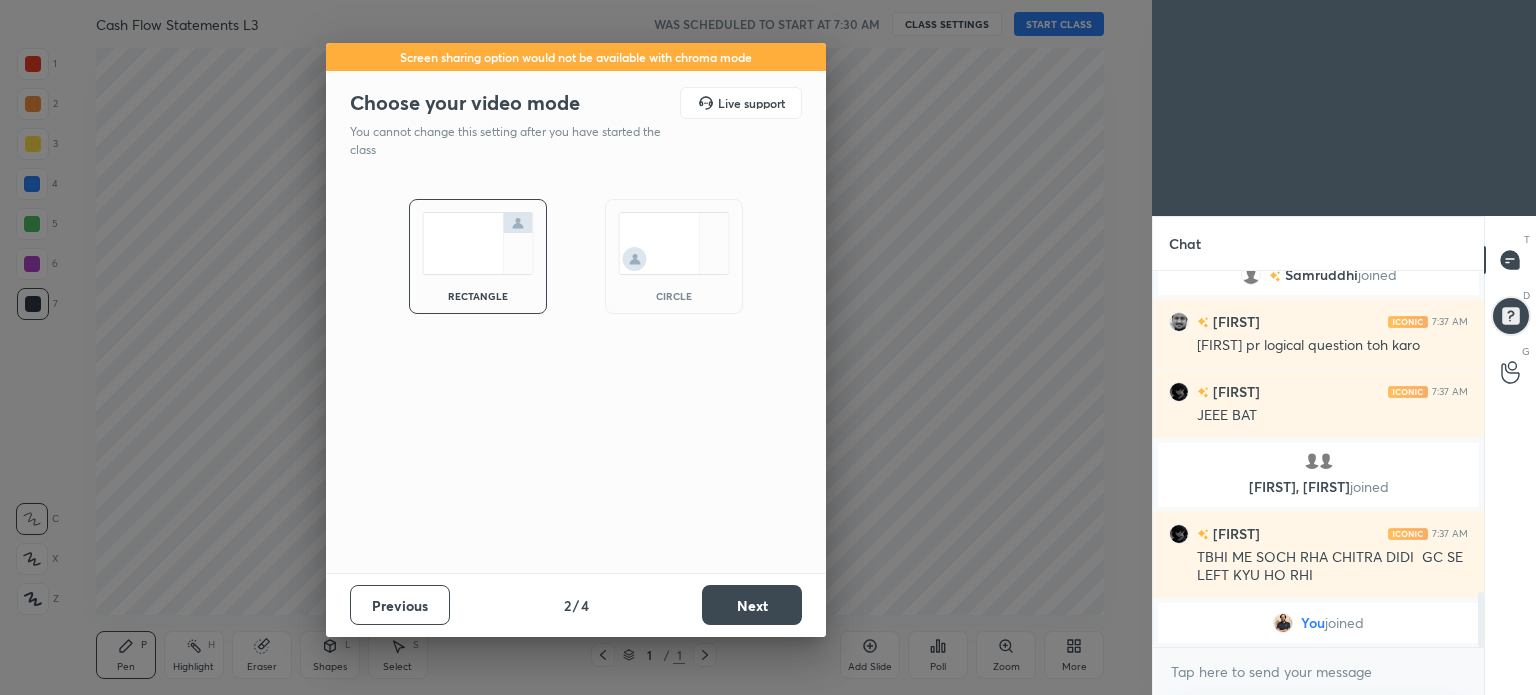 click on "Next" at bounding box center [752, 605] 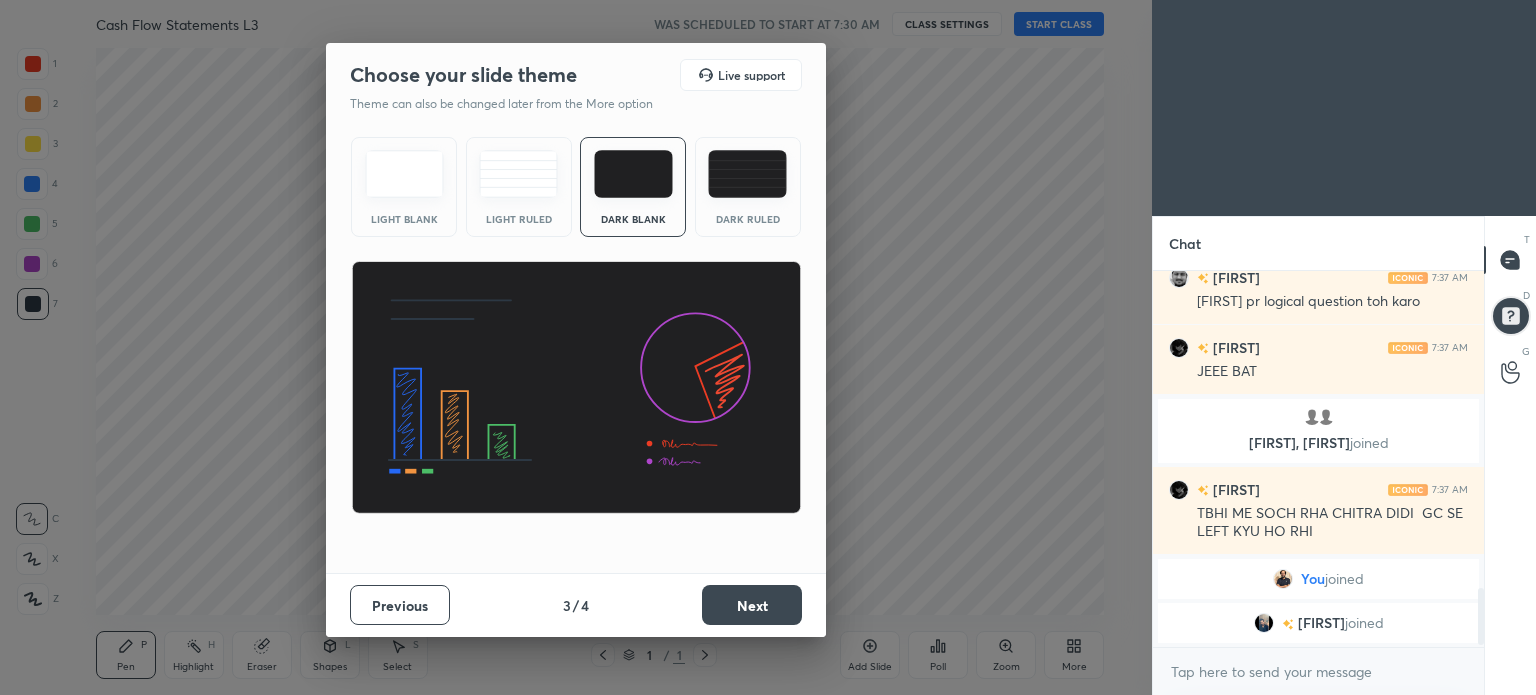 scroll, scrollTop: 2124, scrollLeft: 0, axis: vertical 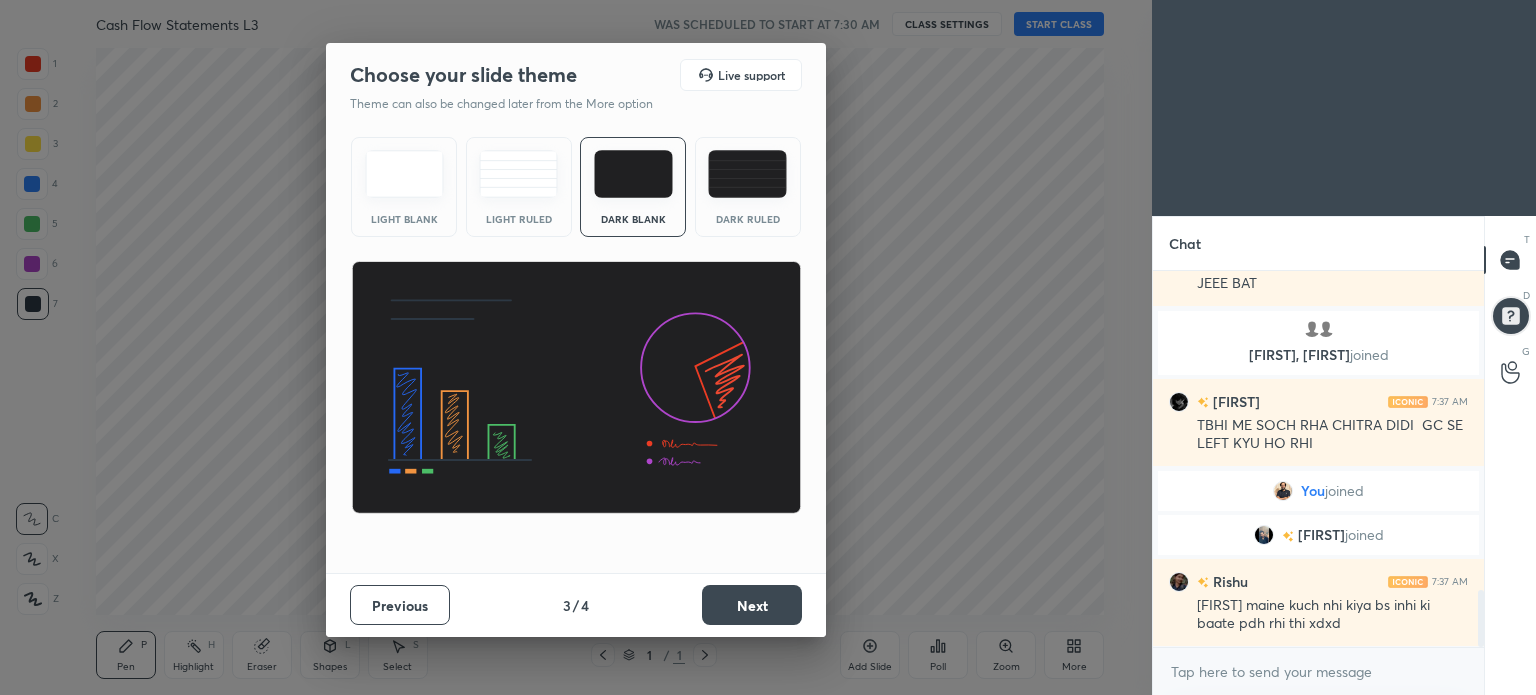 click on "Dark Ruled" at bounding box center (748, 187) 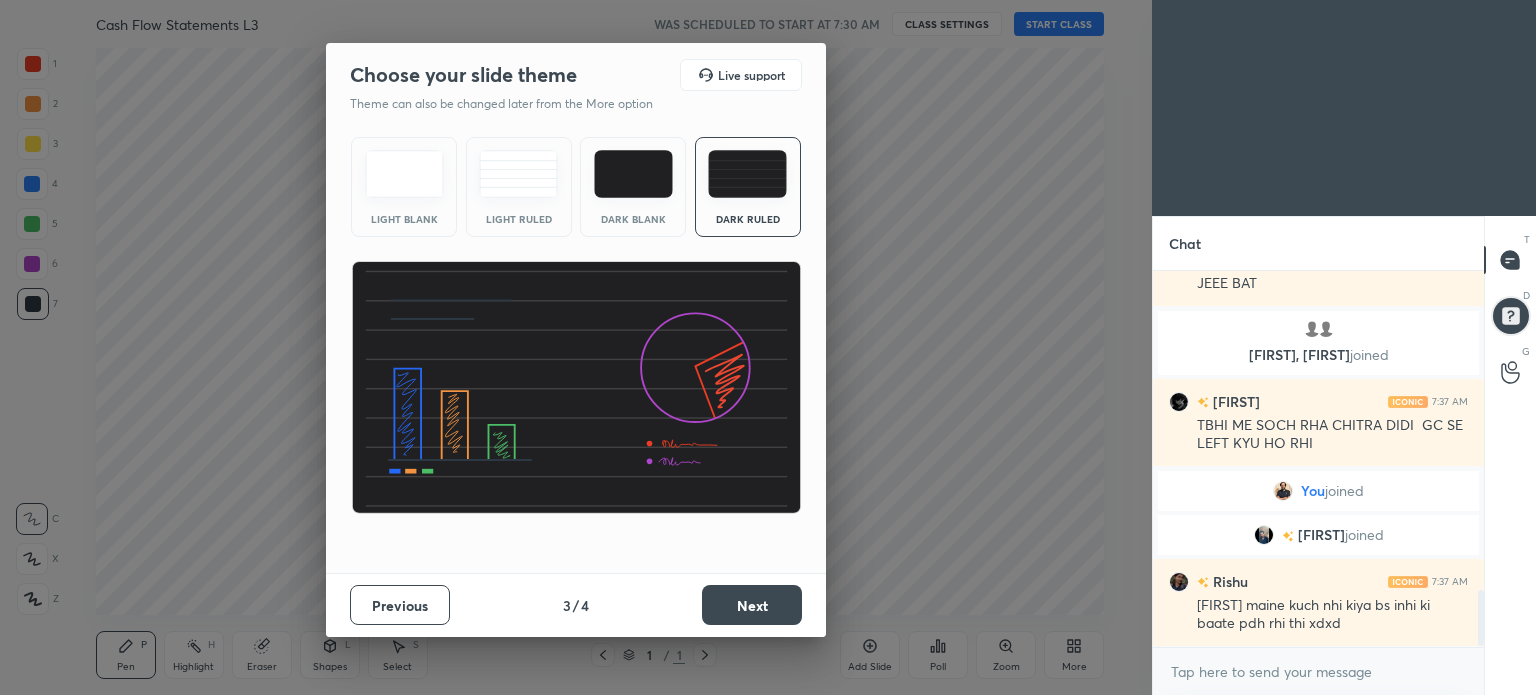 scroll, scrollTop: 2194, scrollLeft: 0, axis: vertical 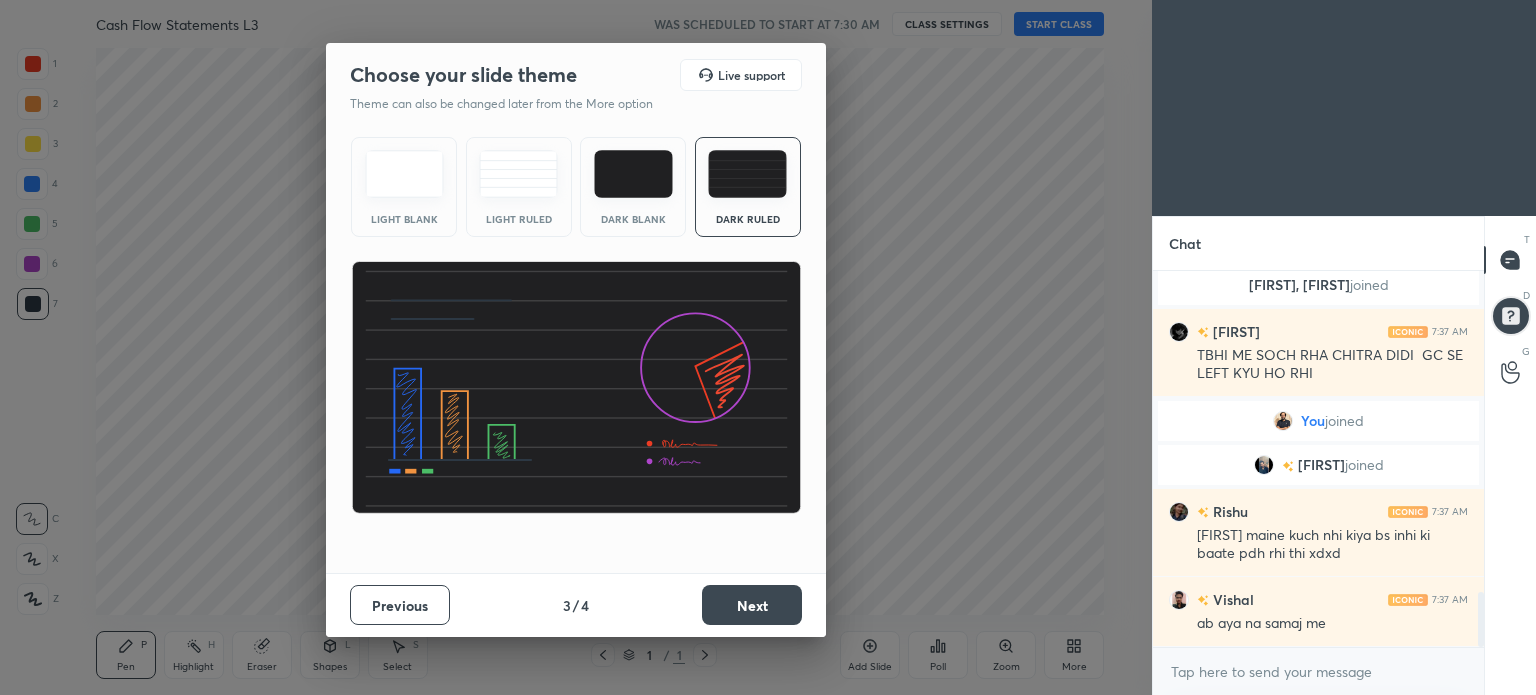 click on "Next" at bounding box center (752, 605) 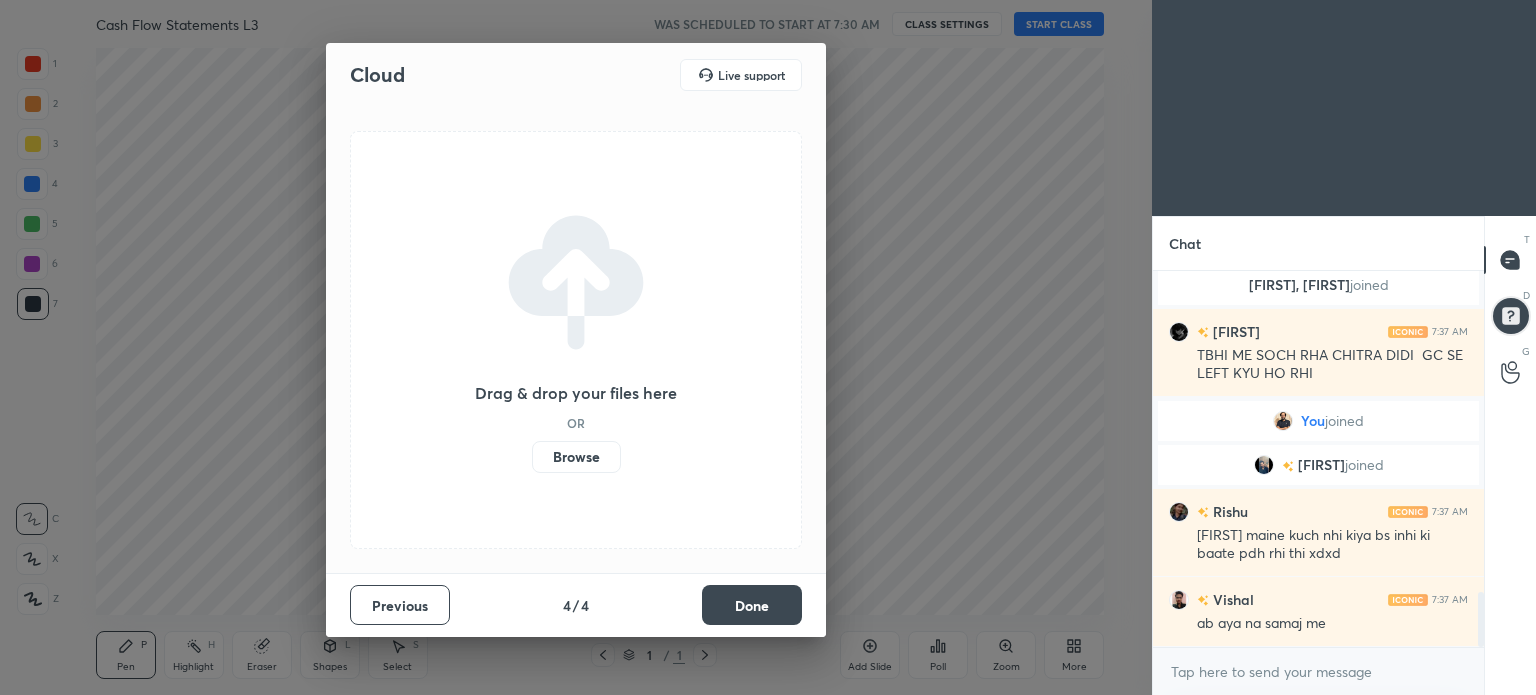 click on "Done" at bounding box center (752, 605) 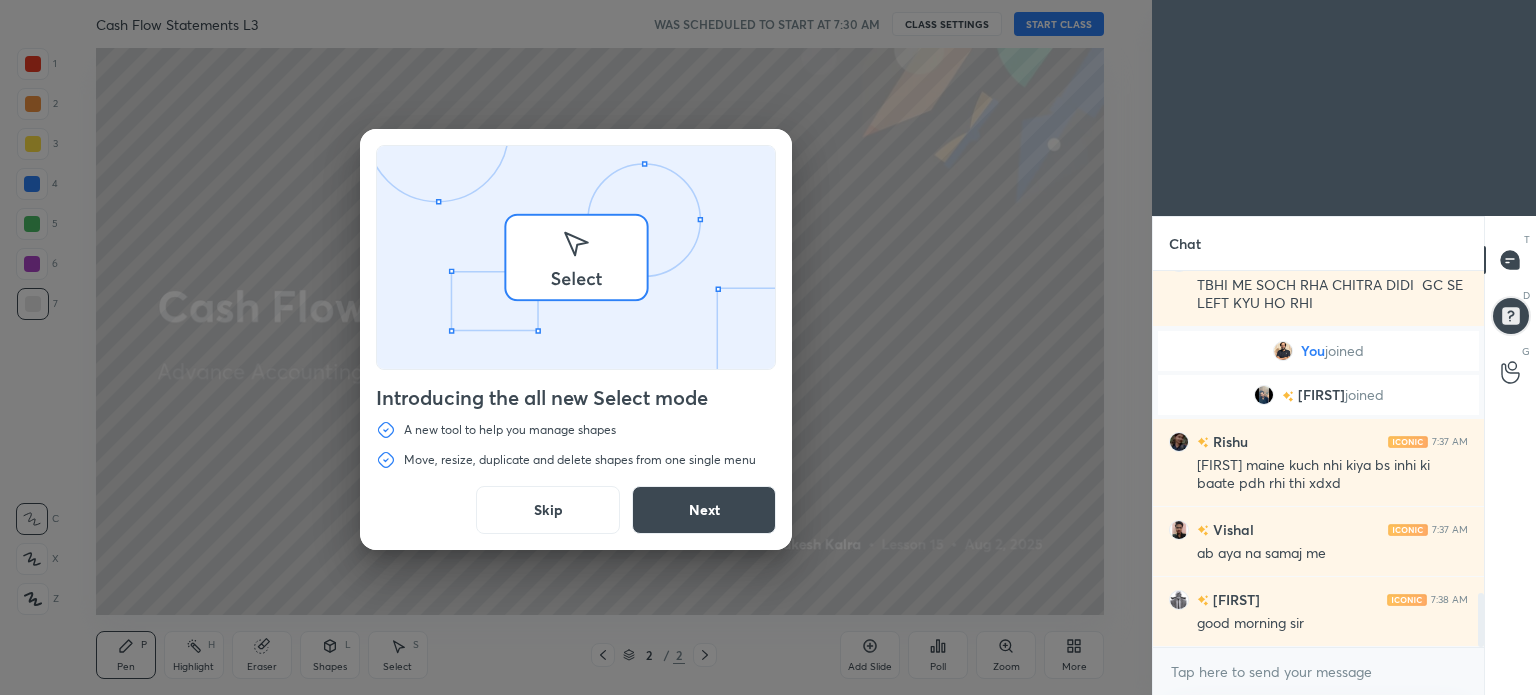 scroll, scrollTop: 2334, scrollLeft: 0, axis: vertical 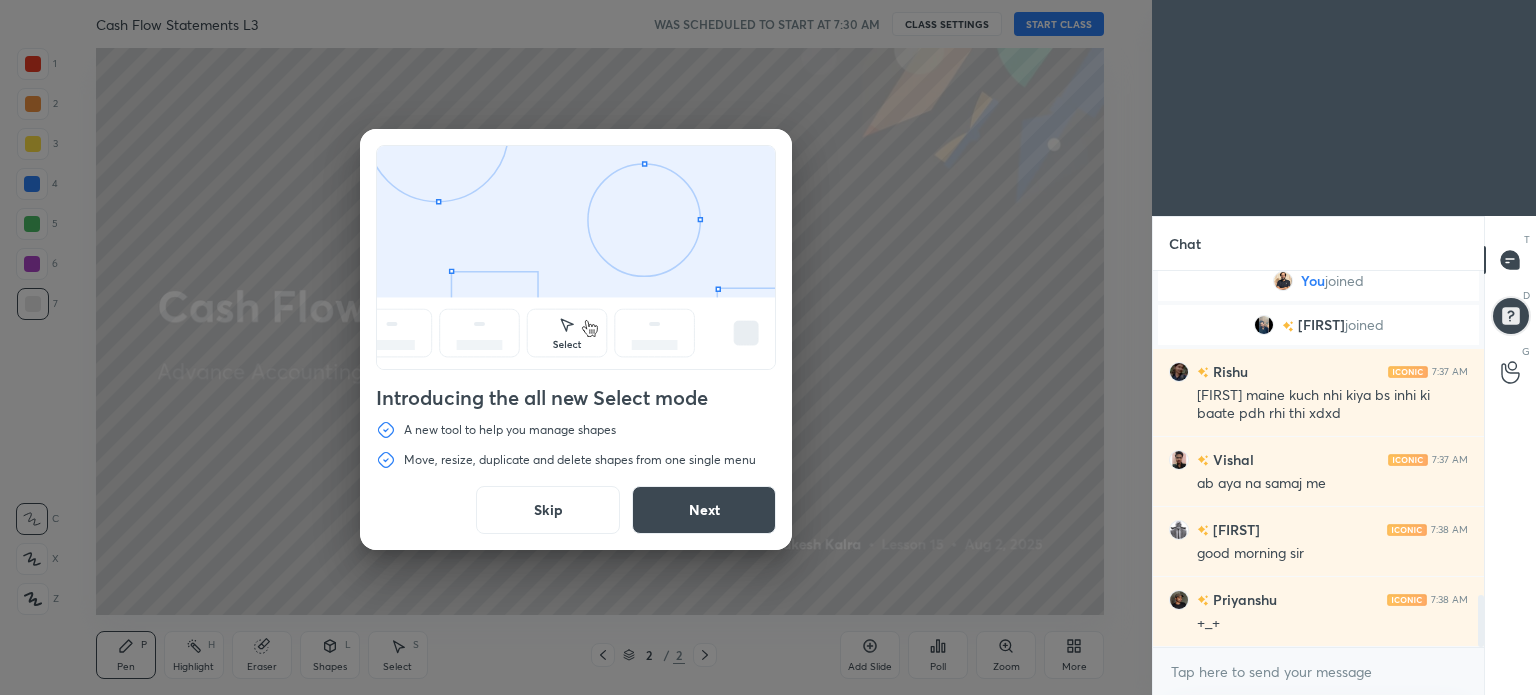 click on "Skip" at bounding box center (548, 510) 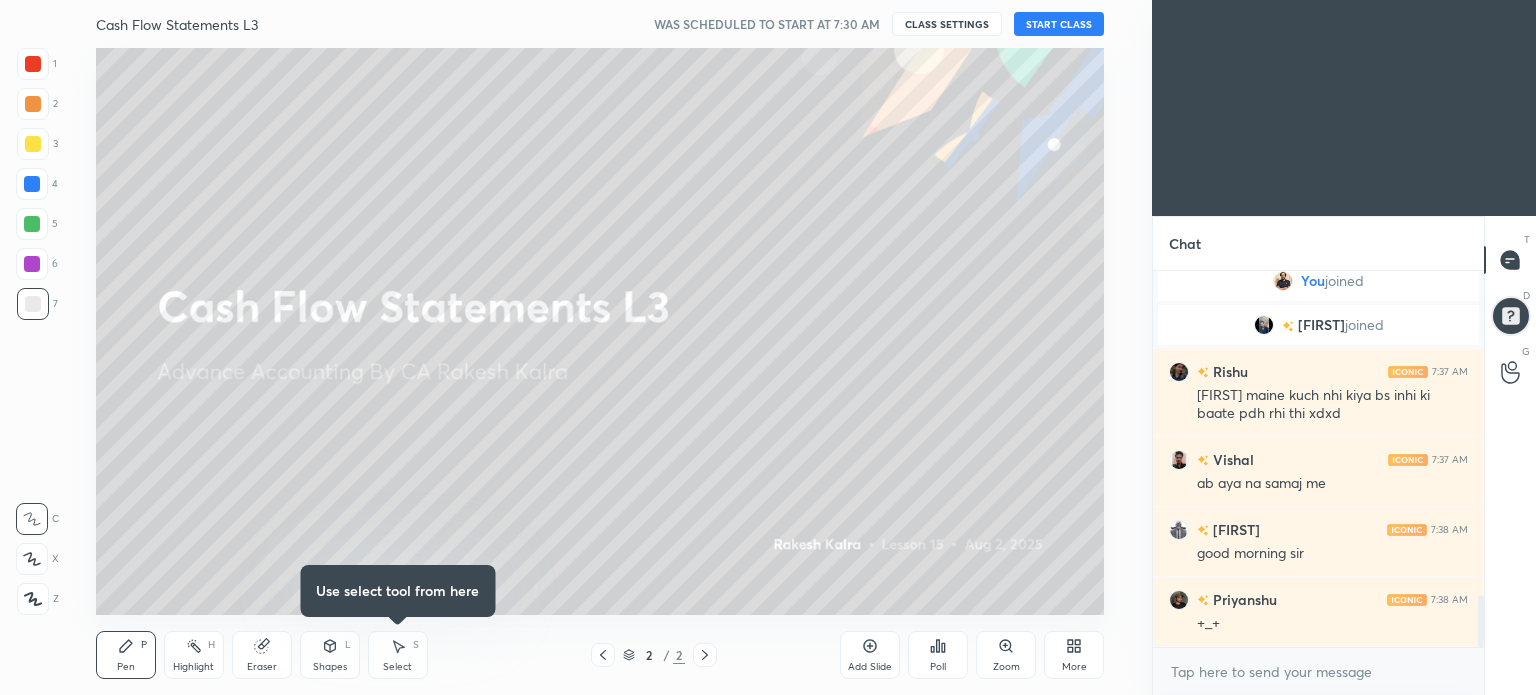 click on "START CLASS" at bounding box center [1059, 24] 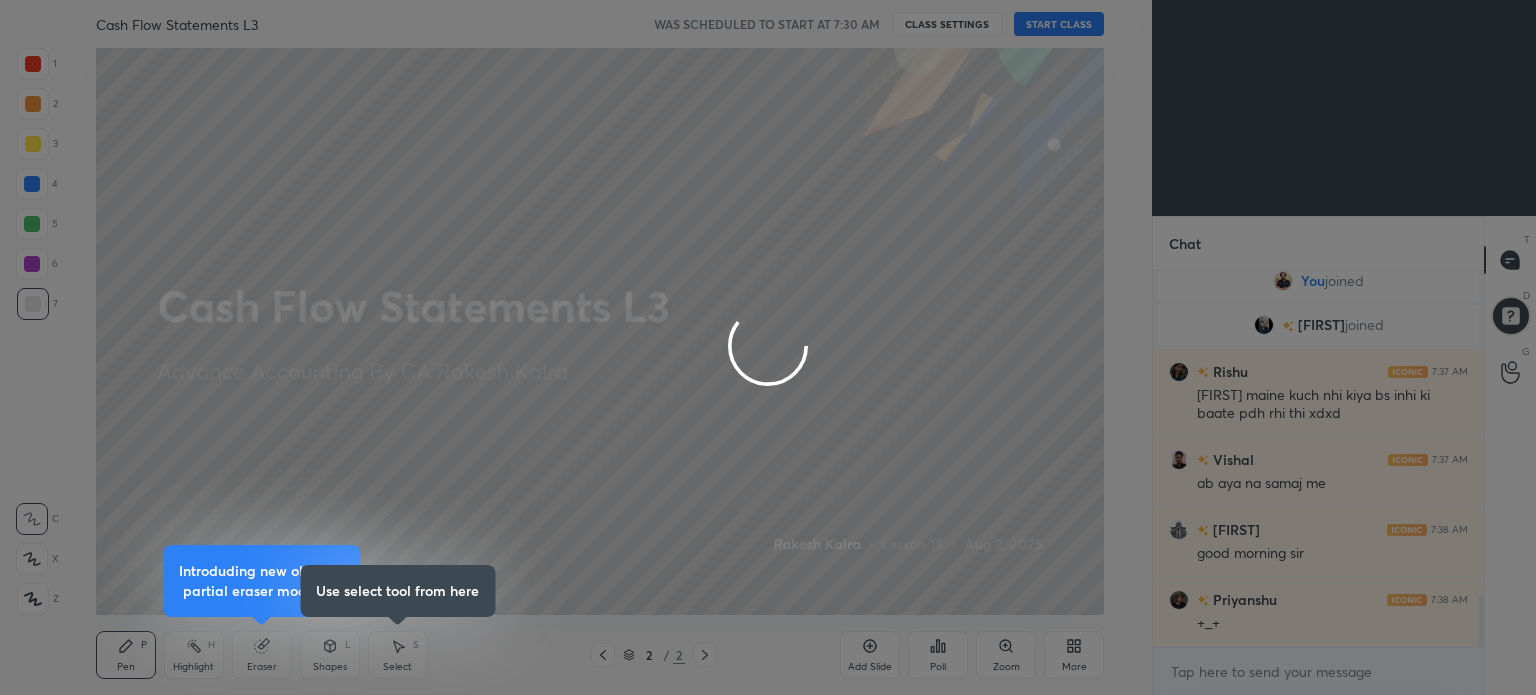 type on "x" 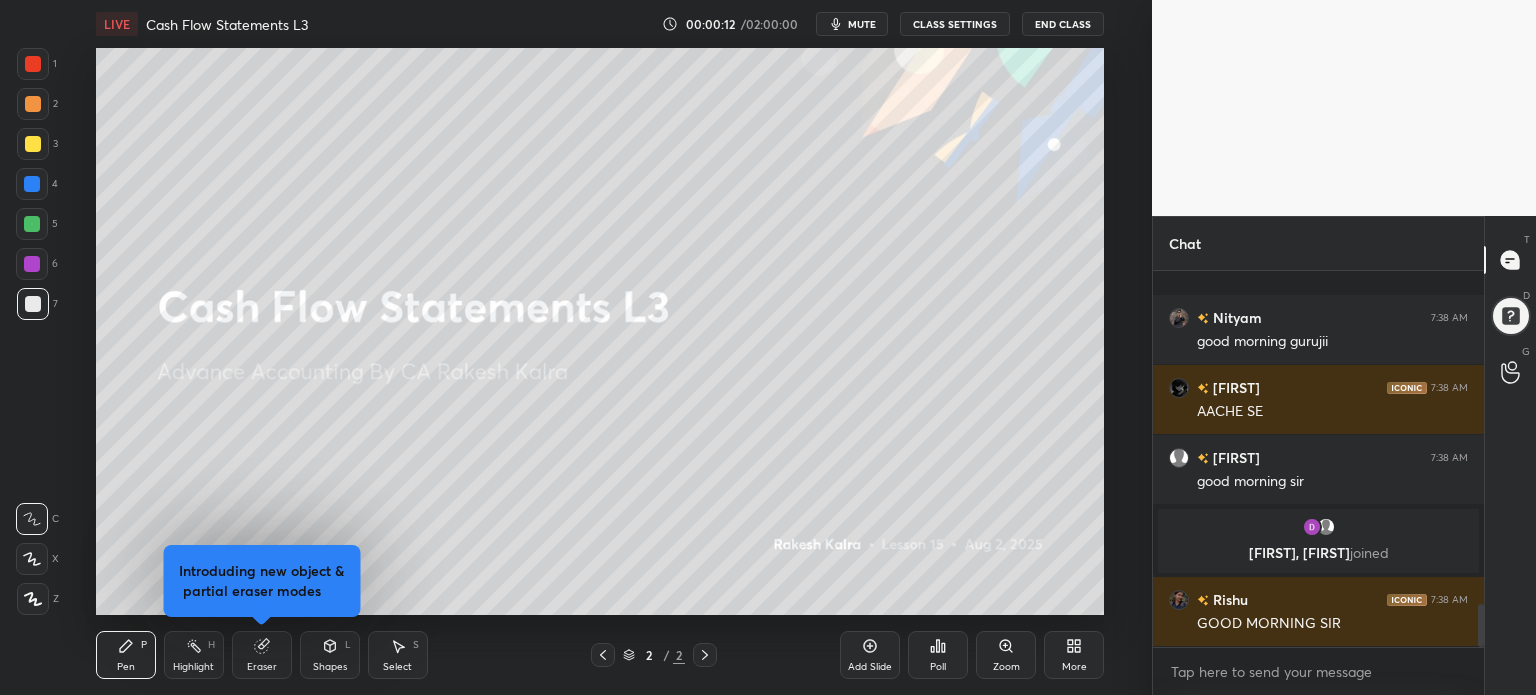 scroll, scrollTop: 2888, scrollLeft: 0, axis: vertical 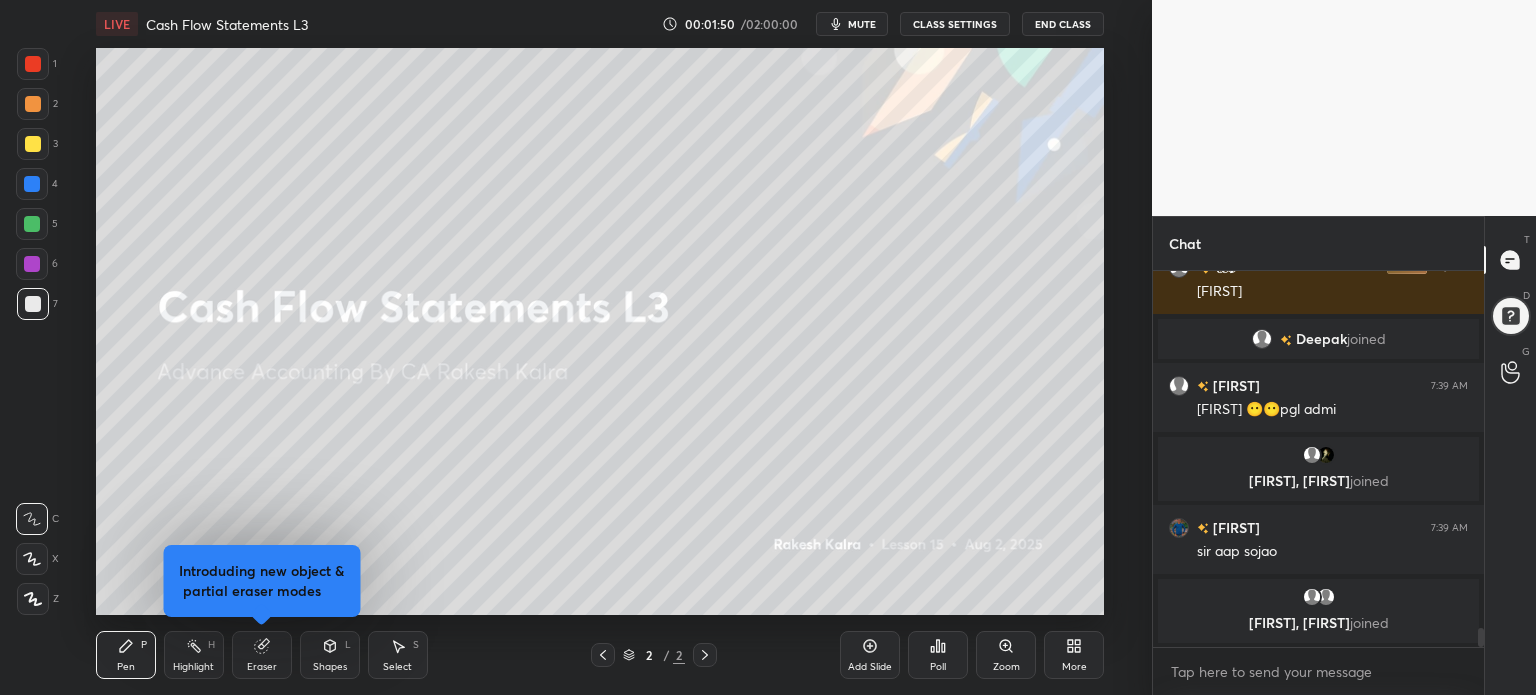 type 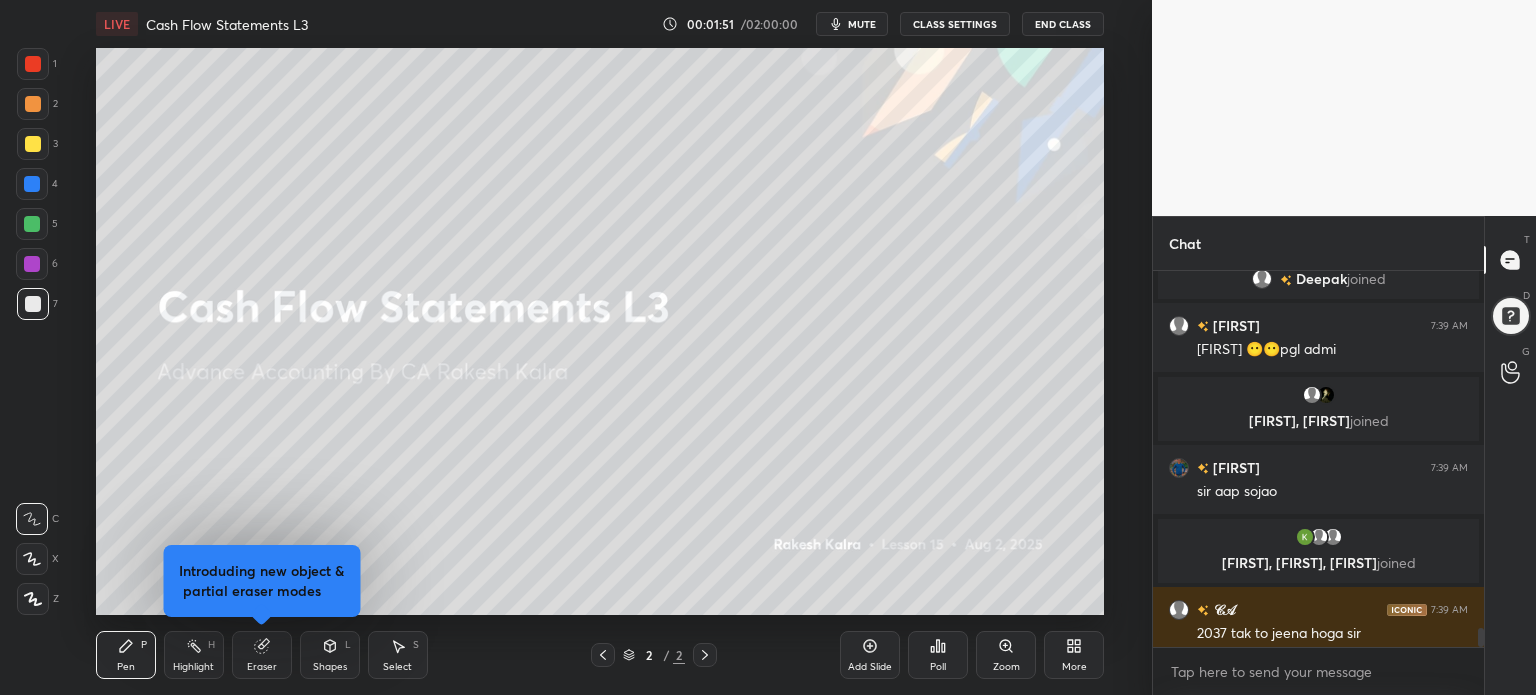 scroll, scrollTop: 6986, scrollLeft: 0, axis: vertical 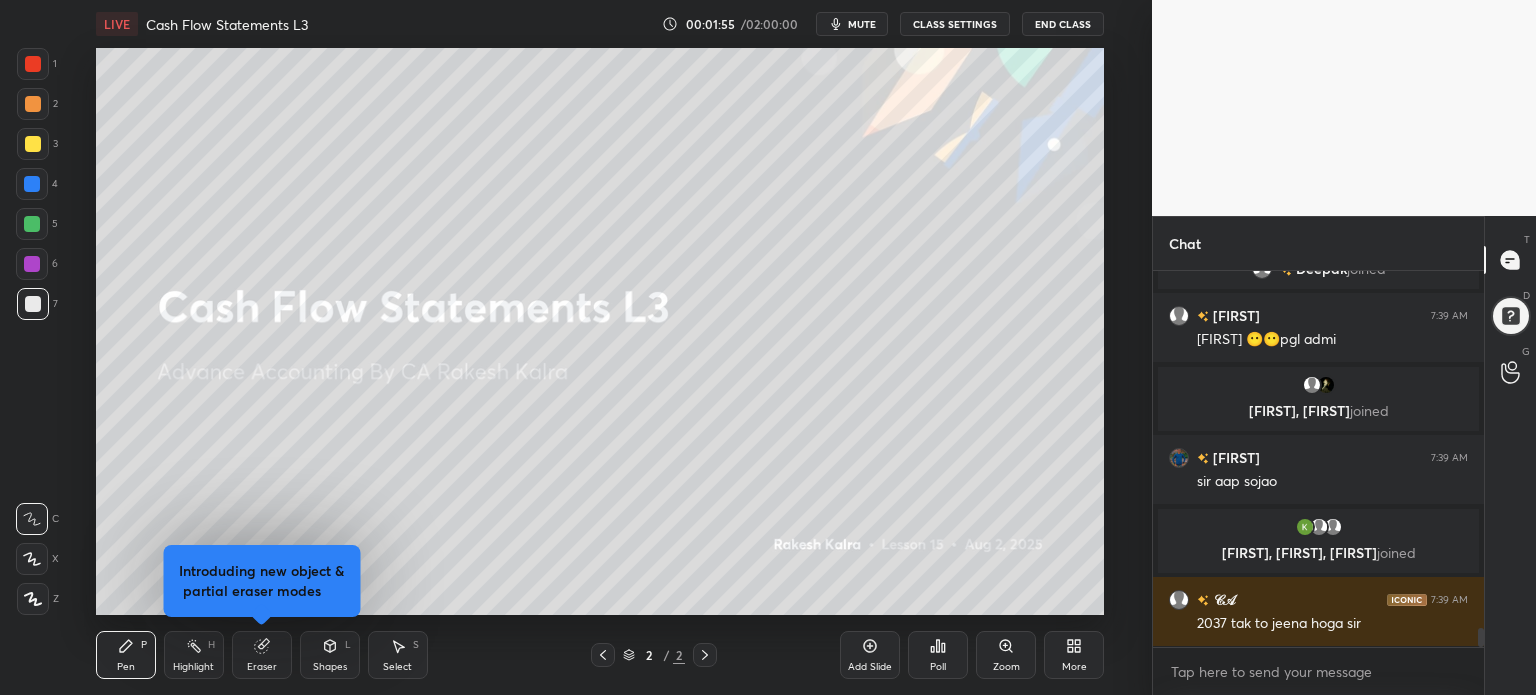 click on "Setting up your live class Poll for   secs No correct answer Start poll" at bounding box center (600, 331) 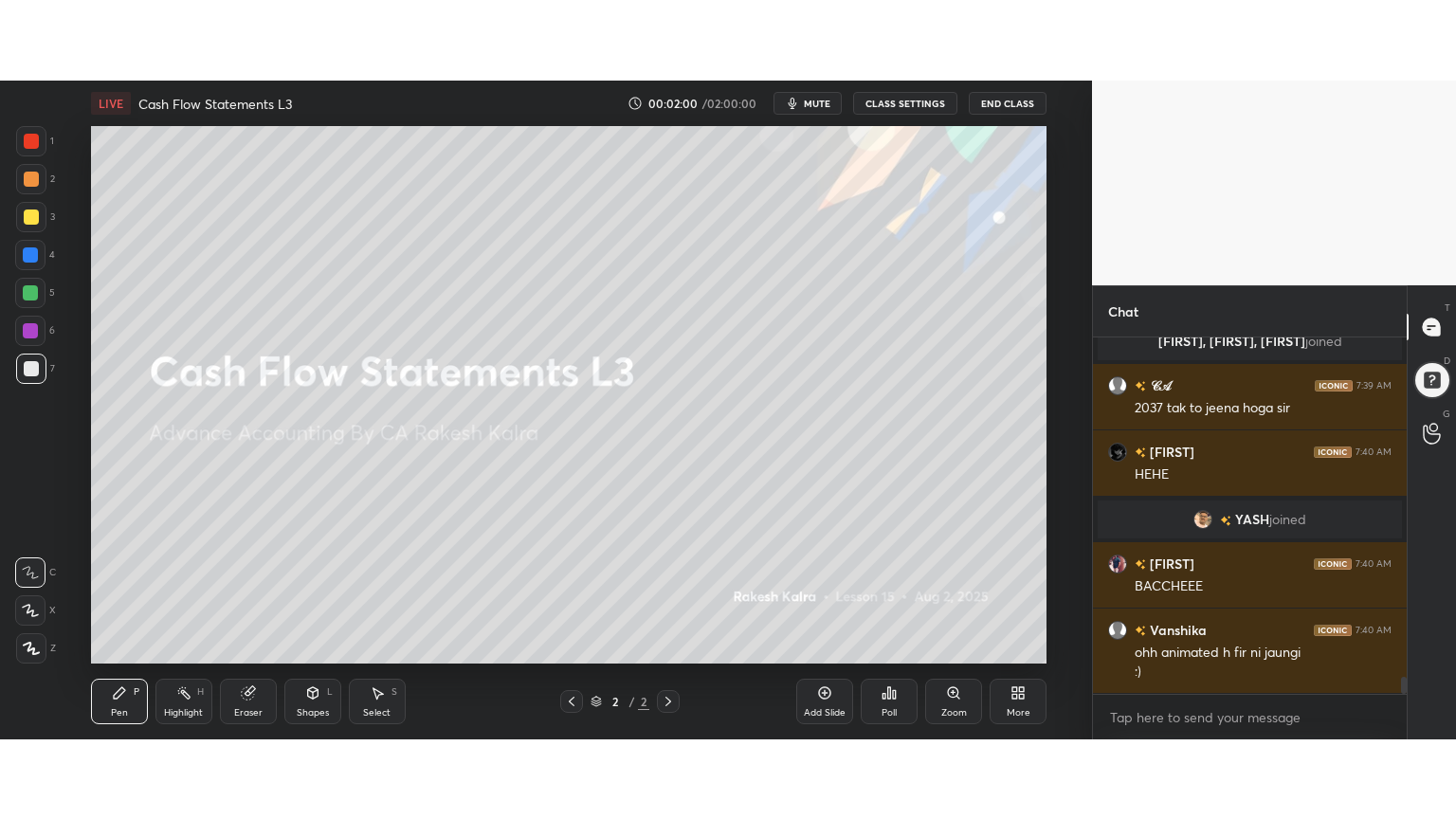 scroll, scrollTop: 6952, scrollLeft: 0, axis: vertical 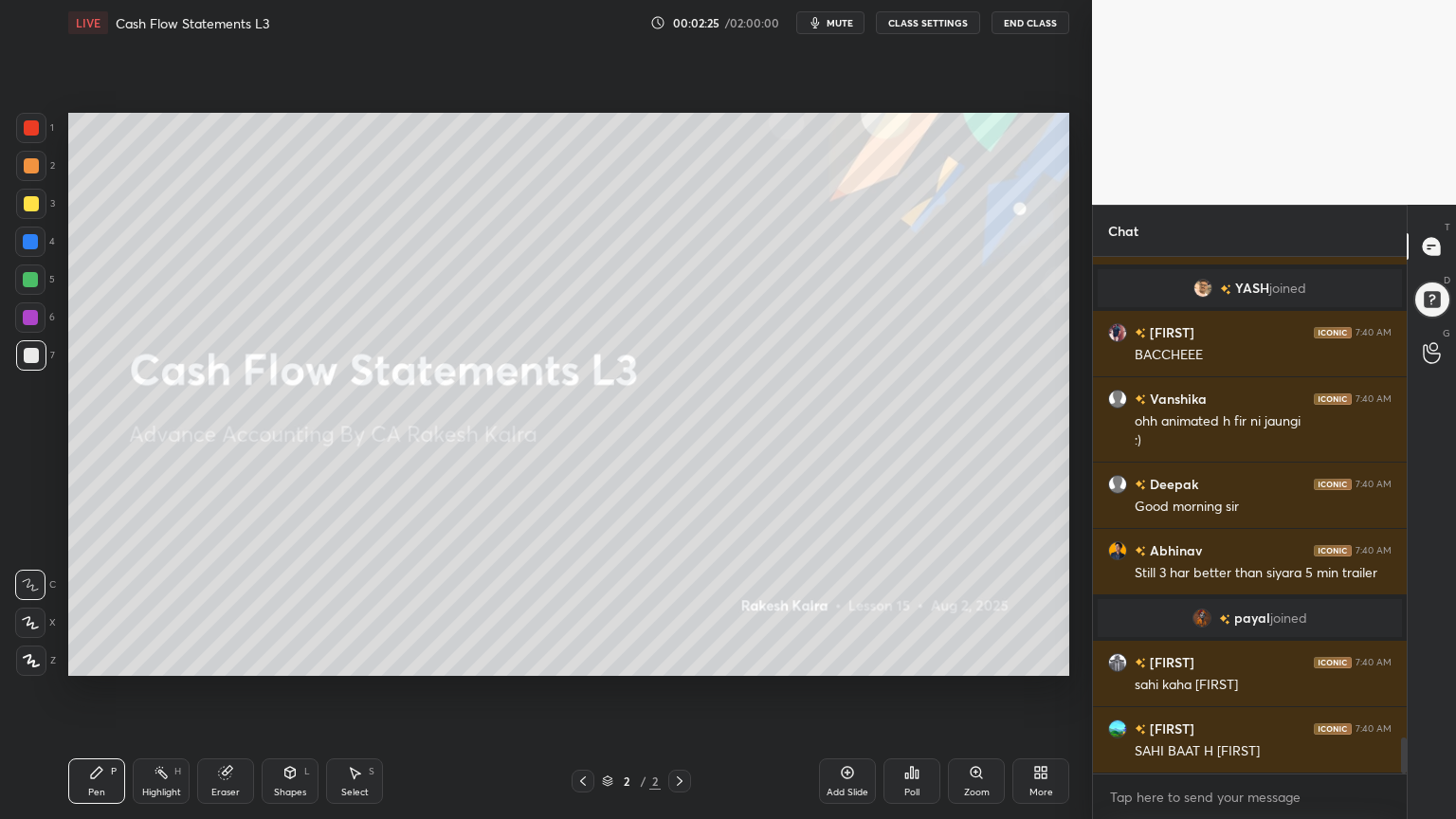 click on "More" at bounding box center (1041, 781) 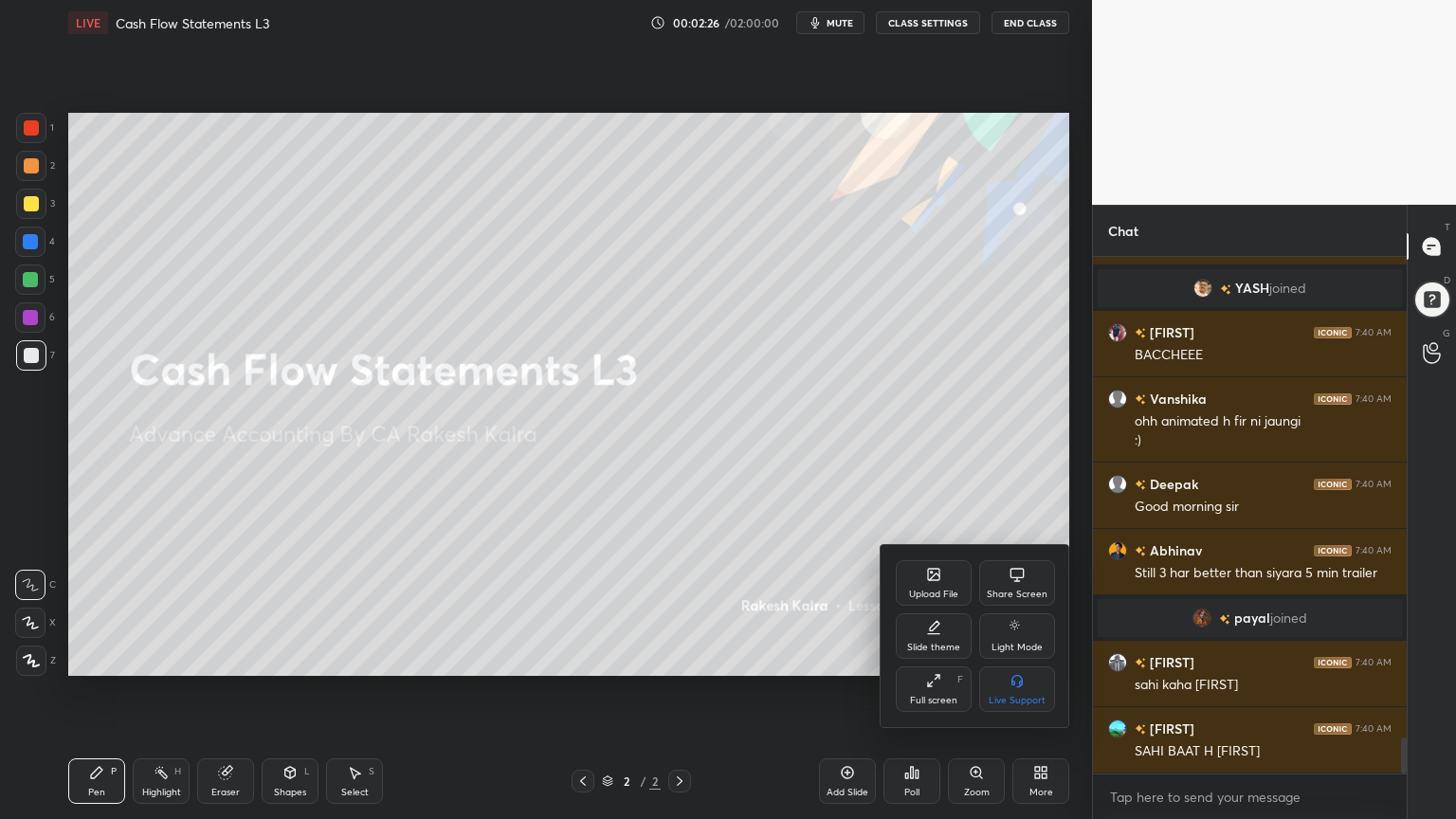 click on "Slide theme" at bounding box center (934, 647) 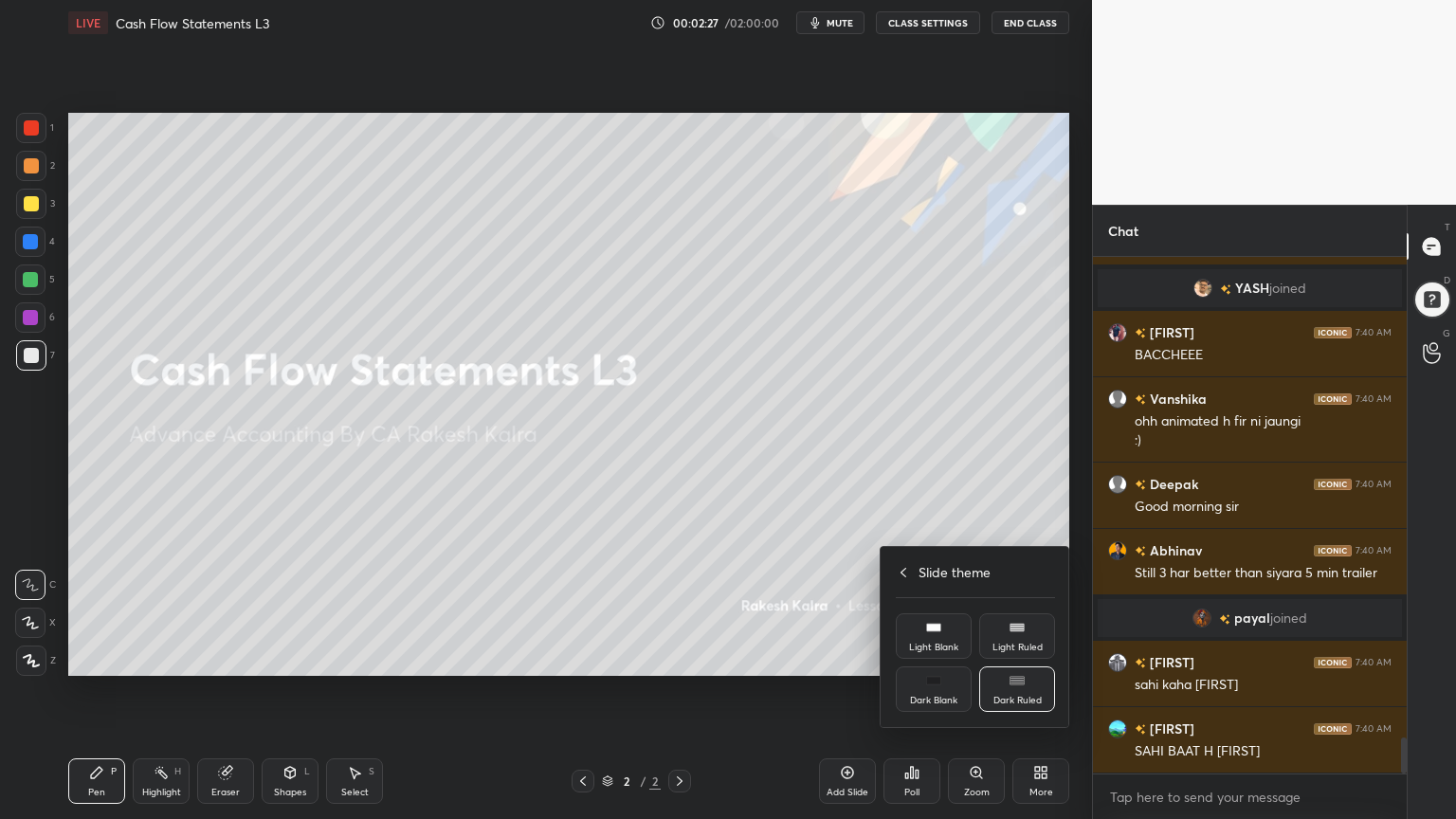 click on "Light Ruled" at bounding box center (1017, 647) 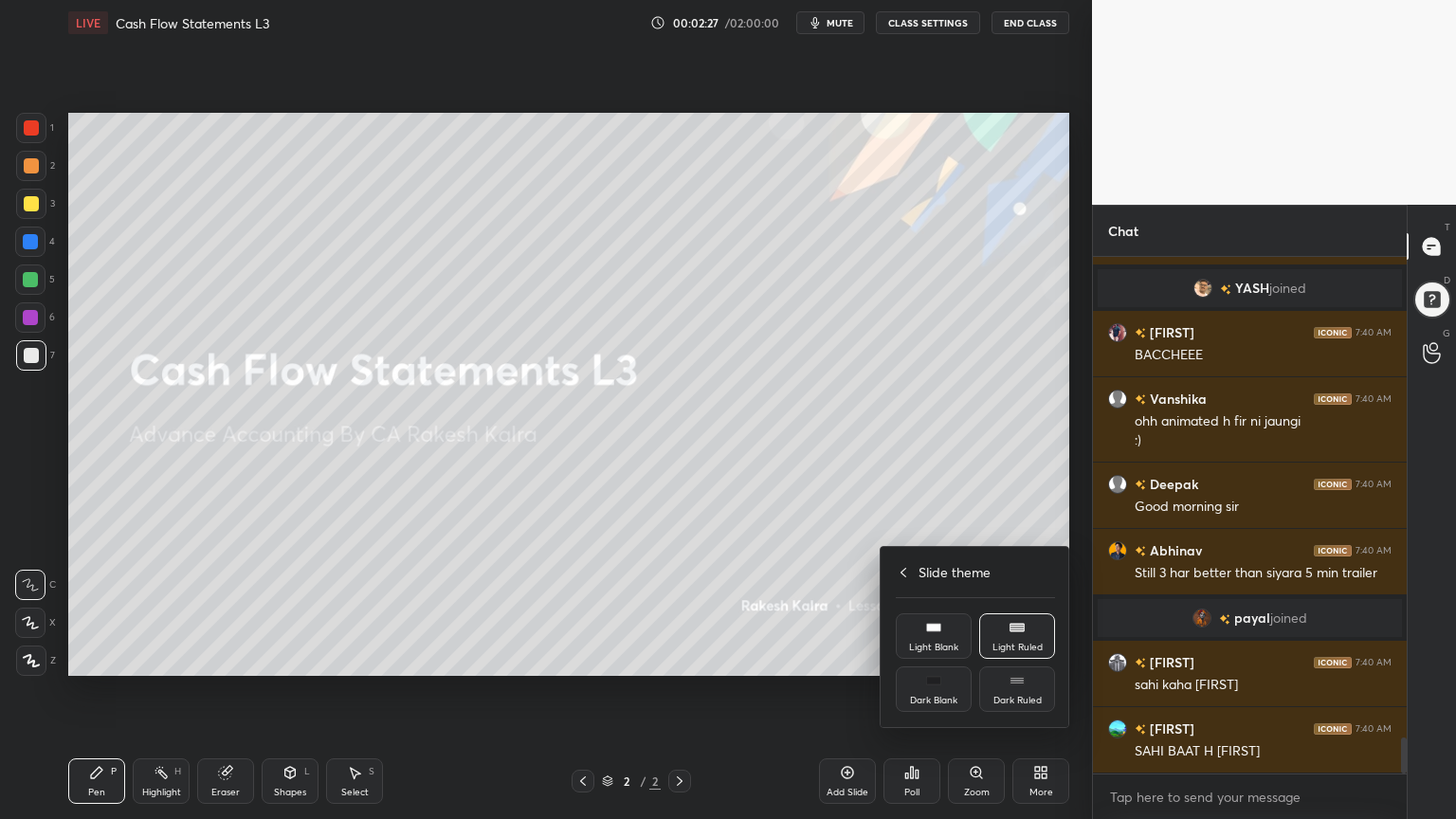 click at bounding box center [728, 410] 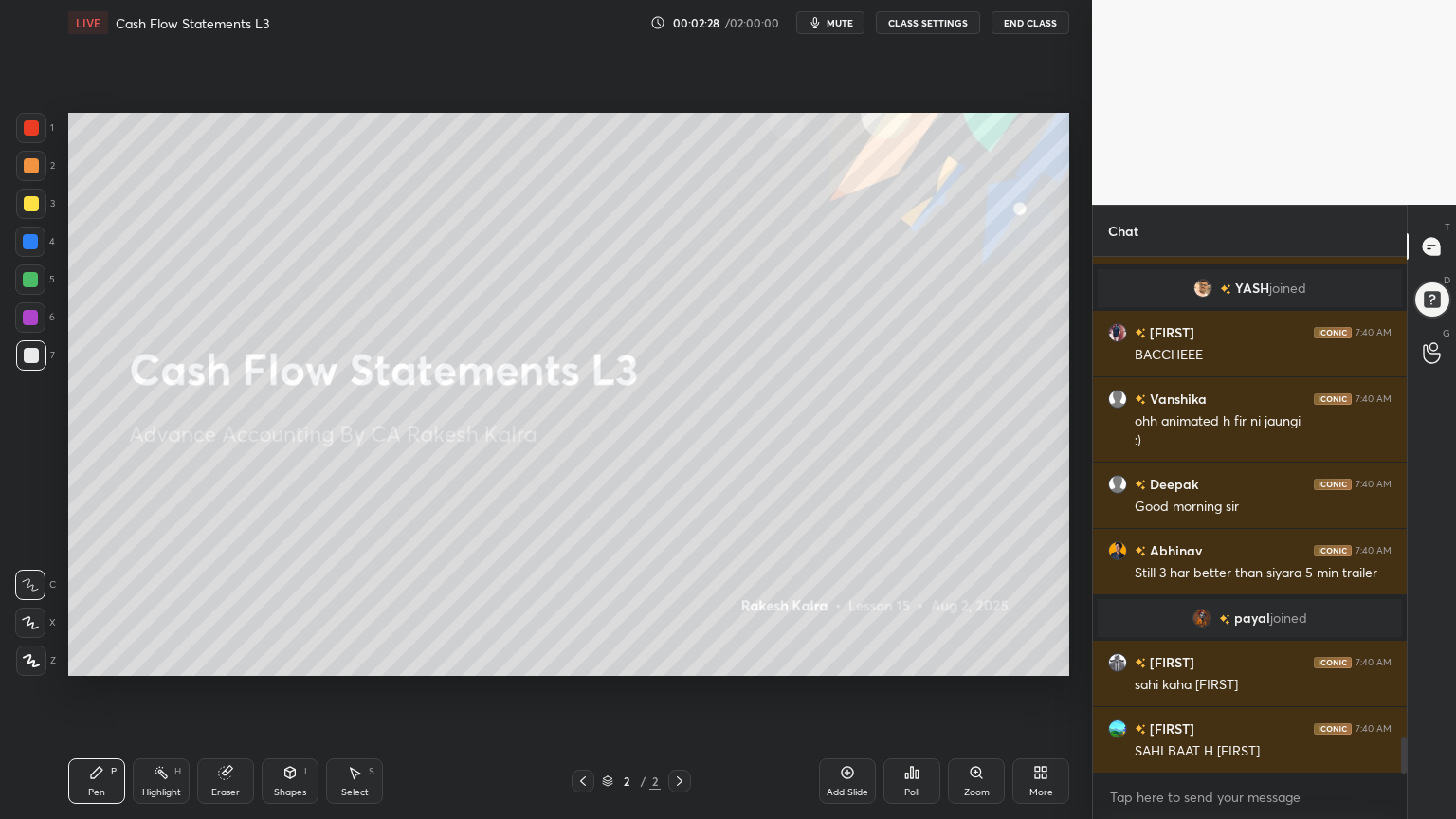 click on "Add Slide" at bounding box center (847, 781) 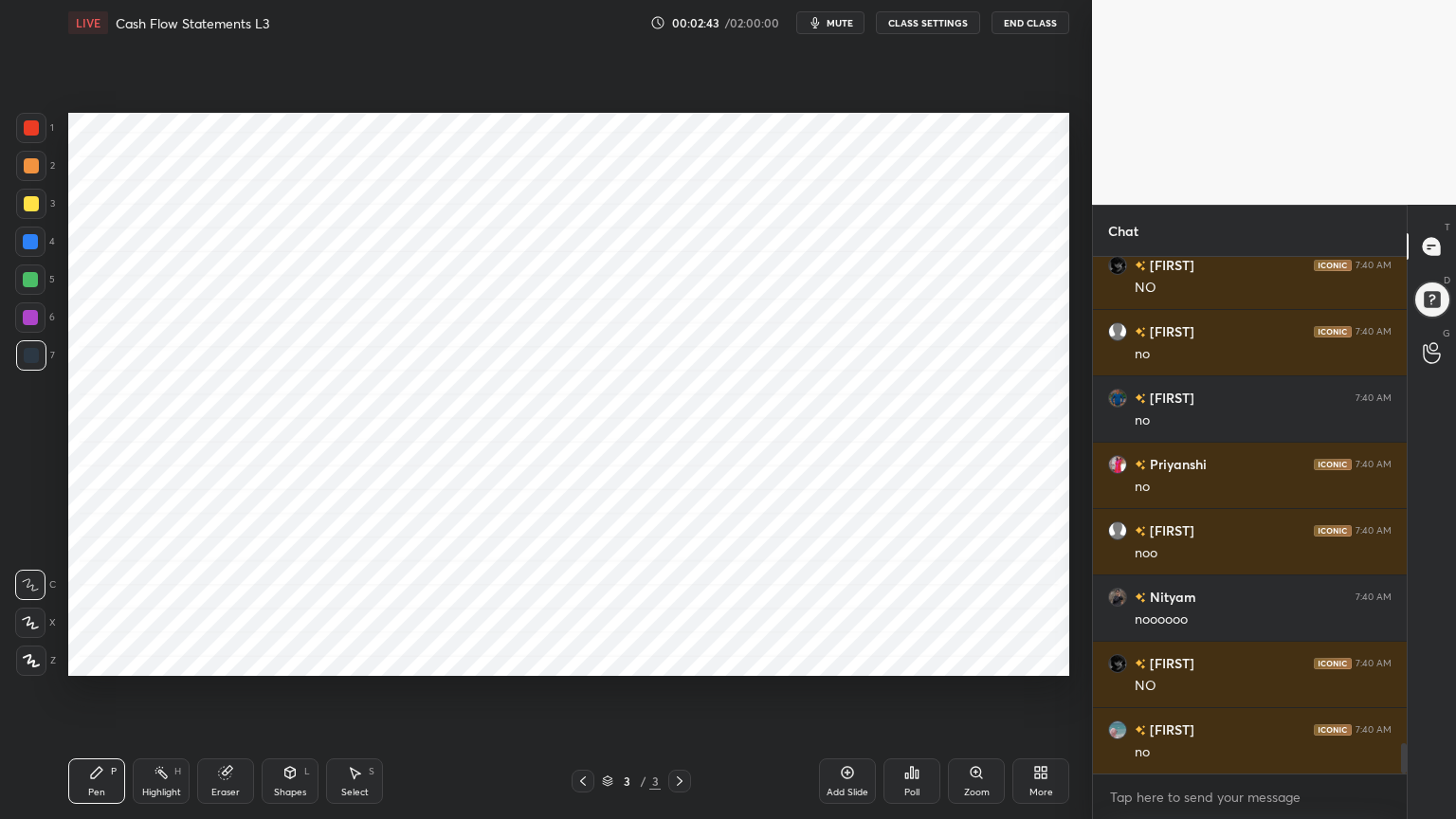 scroll, scrollTop: 8170, scrollLeft: 0, axis: vertical 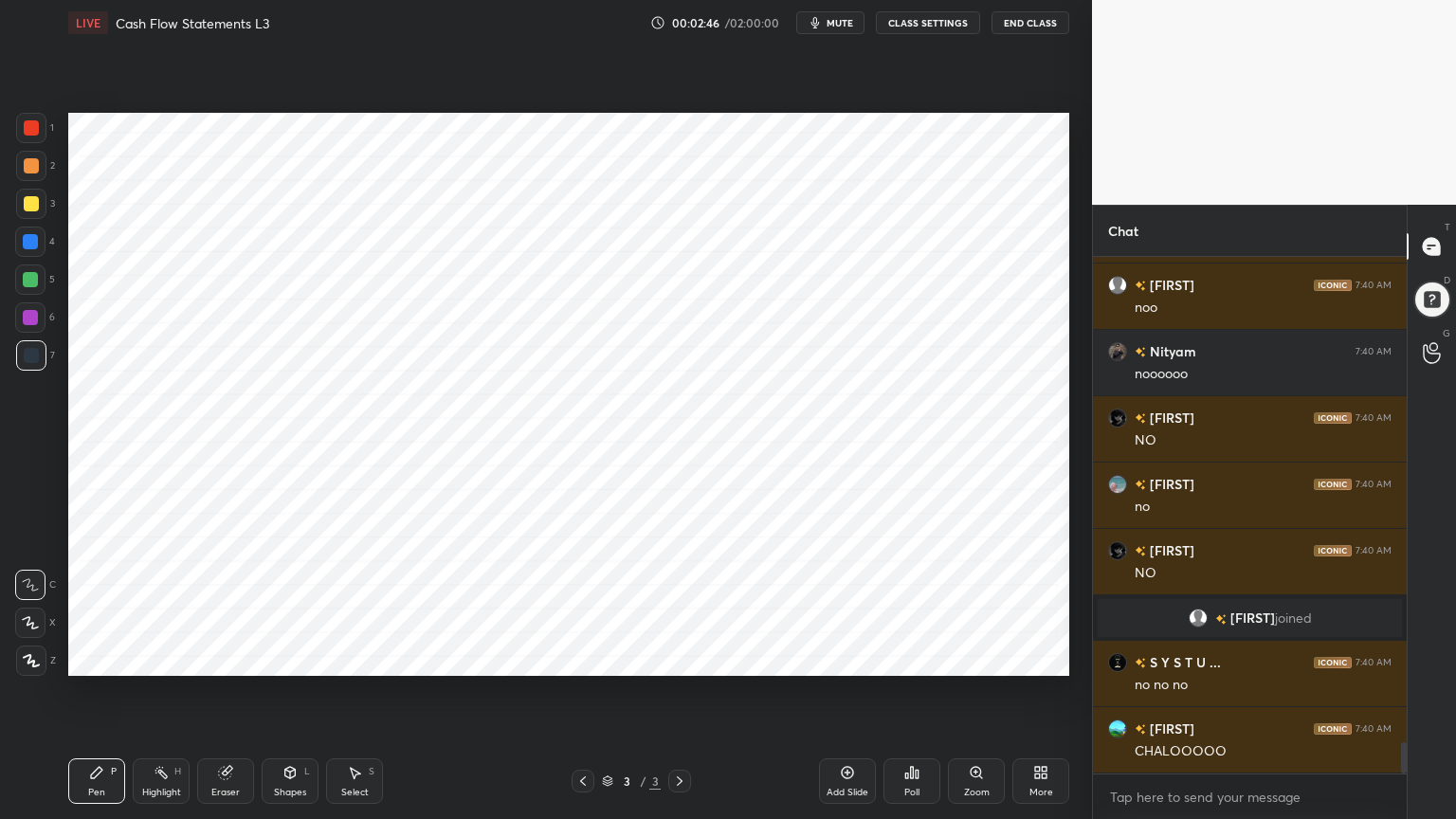 drag, startPoint x: 1027, startPoint y: 800, endPoint x: 956, endPoint y: 697, distance: 125.09996 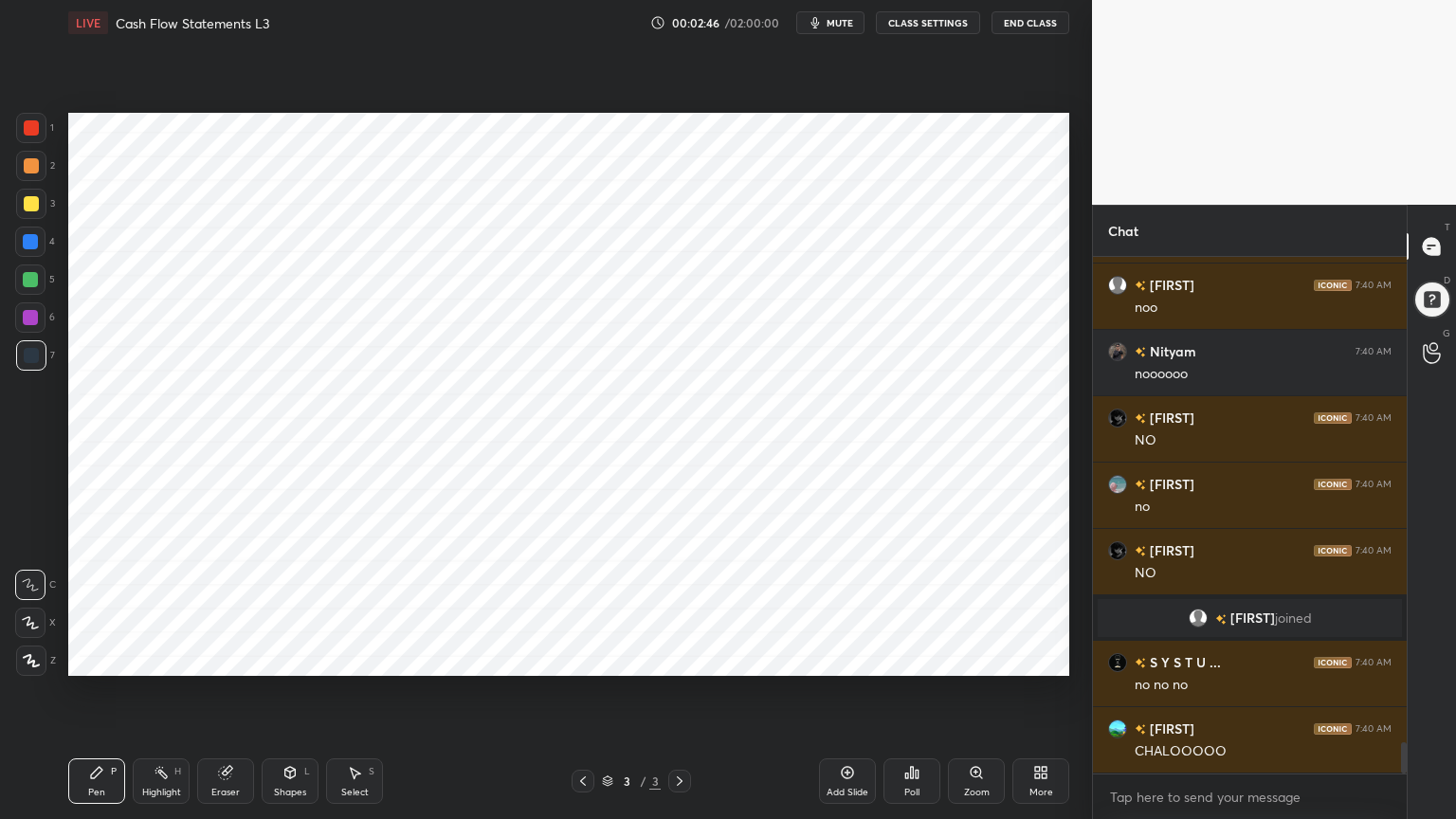 click on "Setting up your live class Poll for   secs No correct answer Start poll" at bounding box center (569, 394) 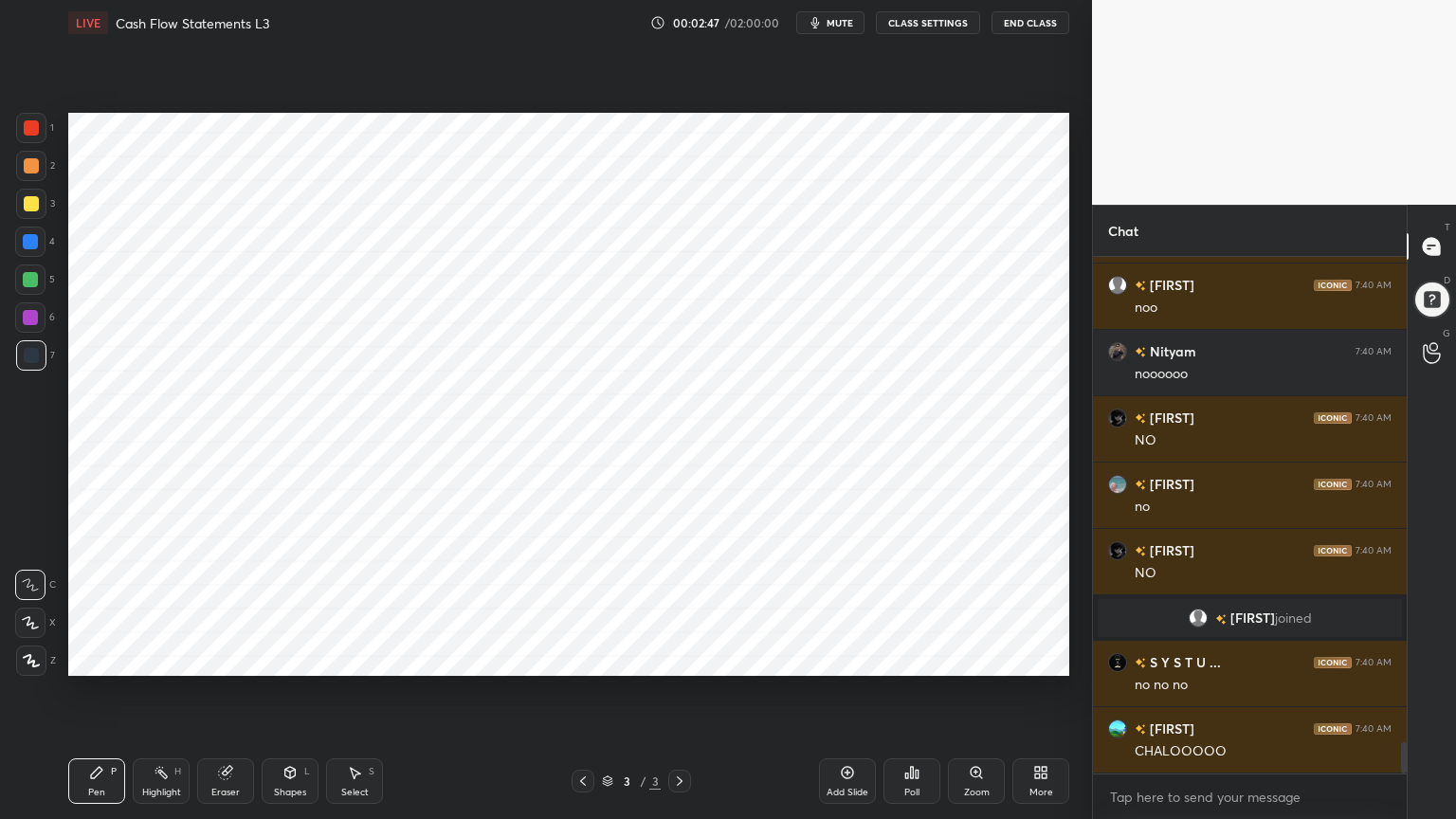 click on "More" at bounding box center [1041, 792] 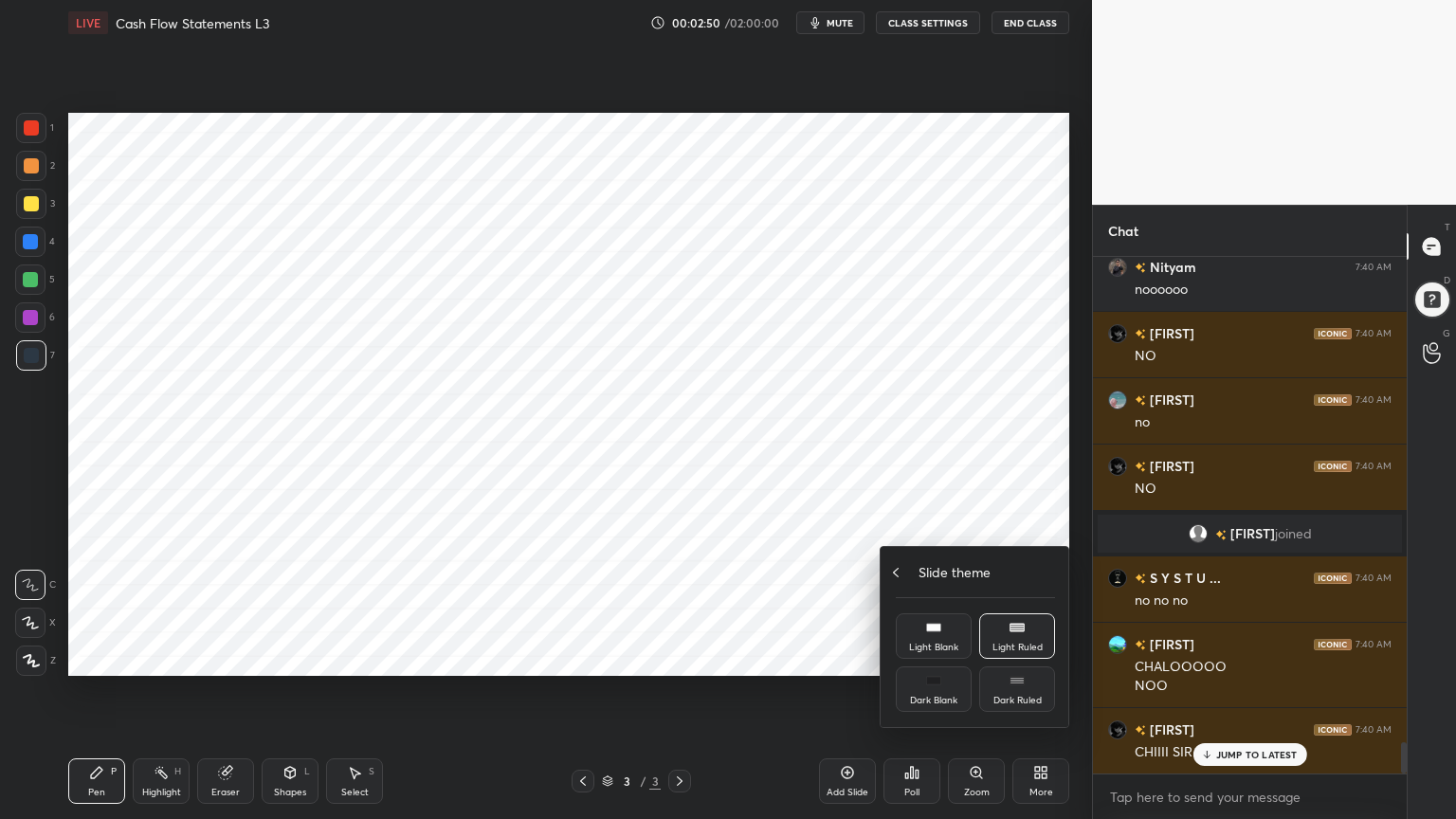 click 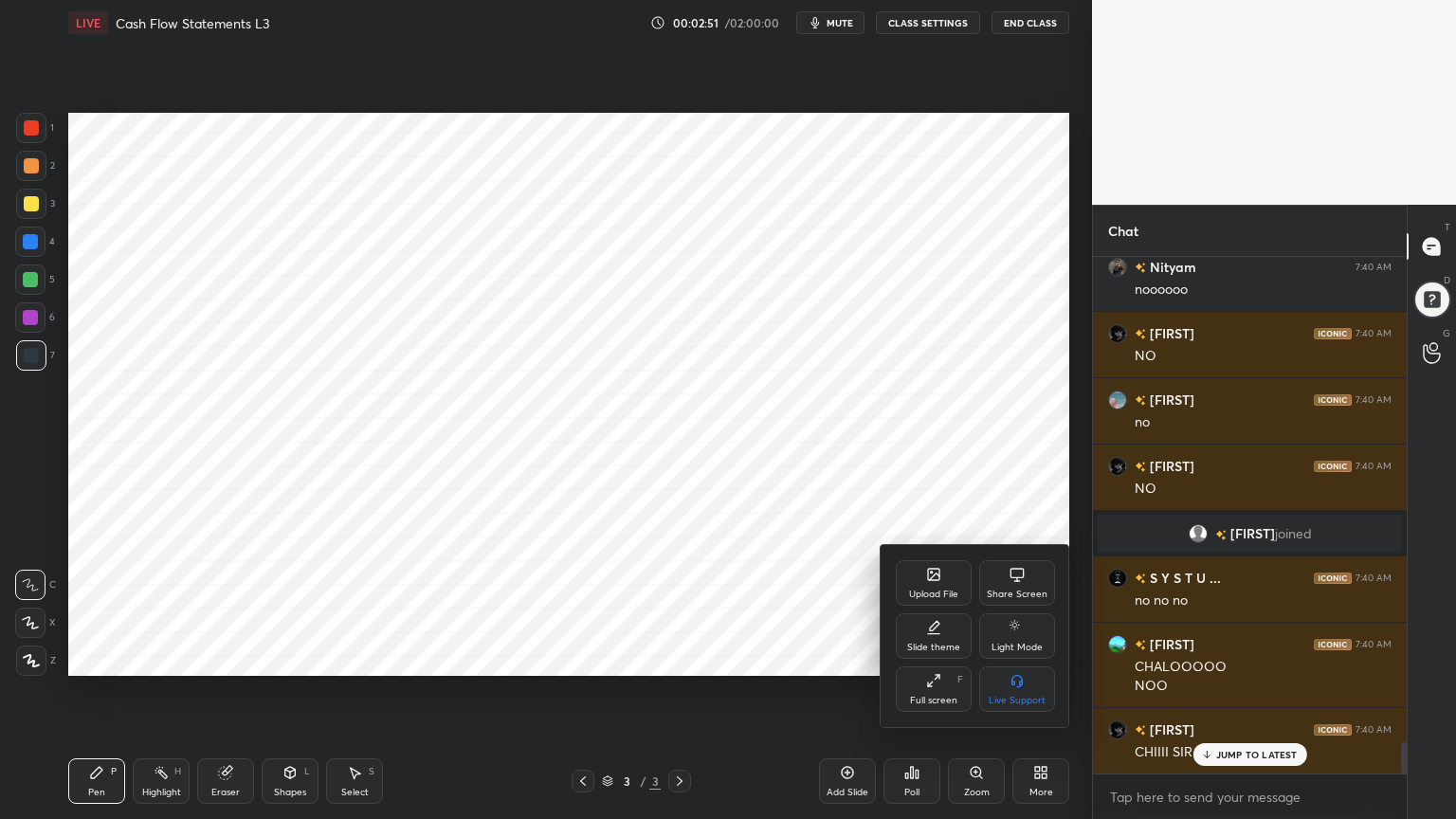 click on "Upload File" at bounding box center [934, 594] 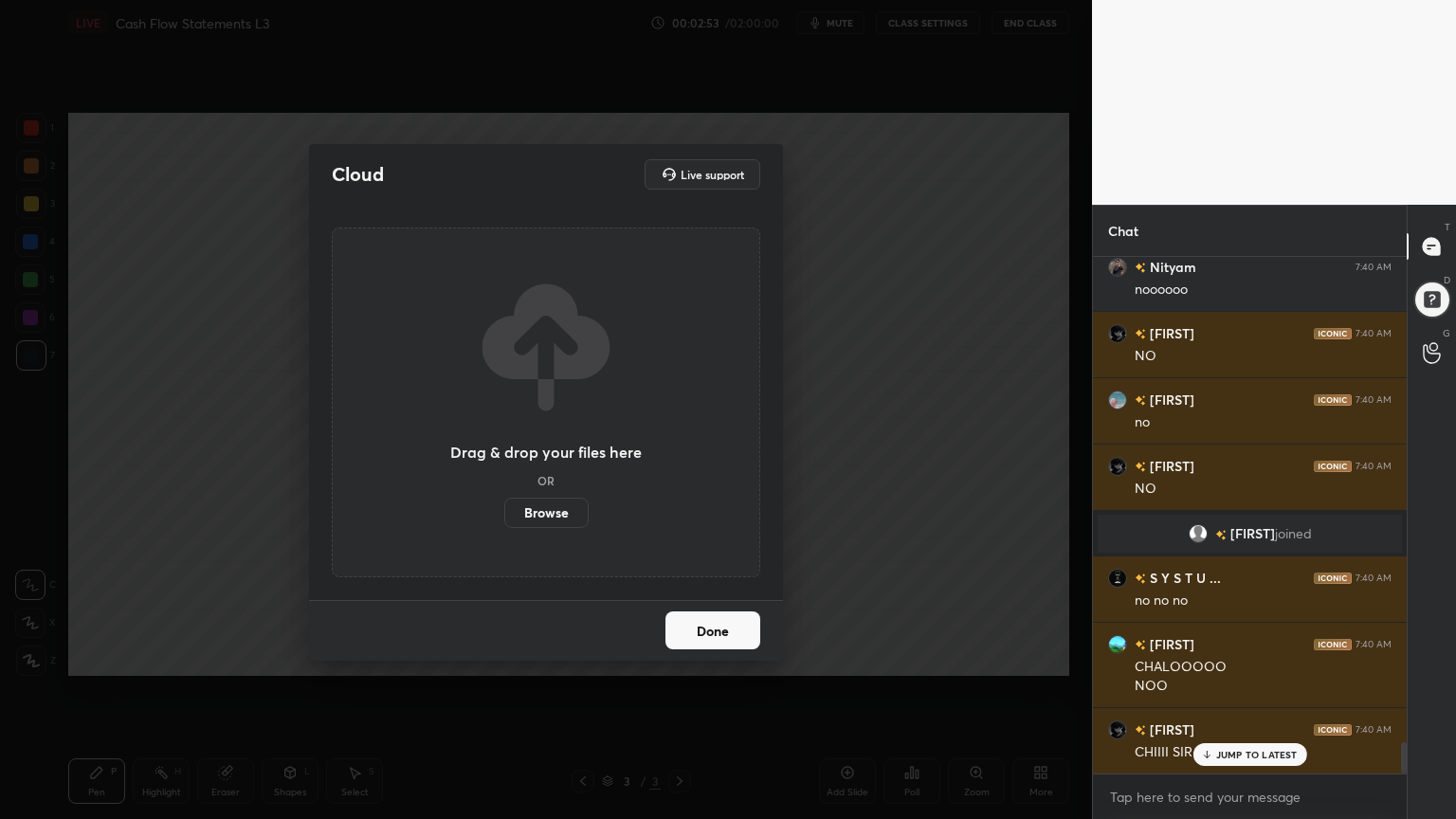 click on "Browse" at bounding box center (546, 513) 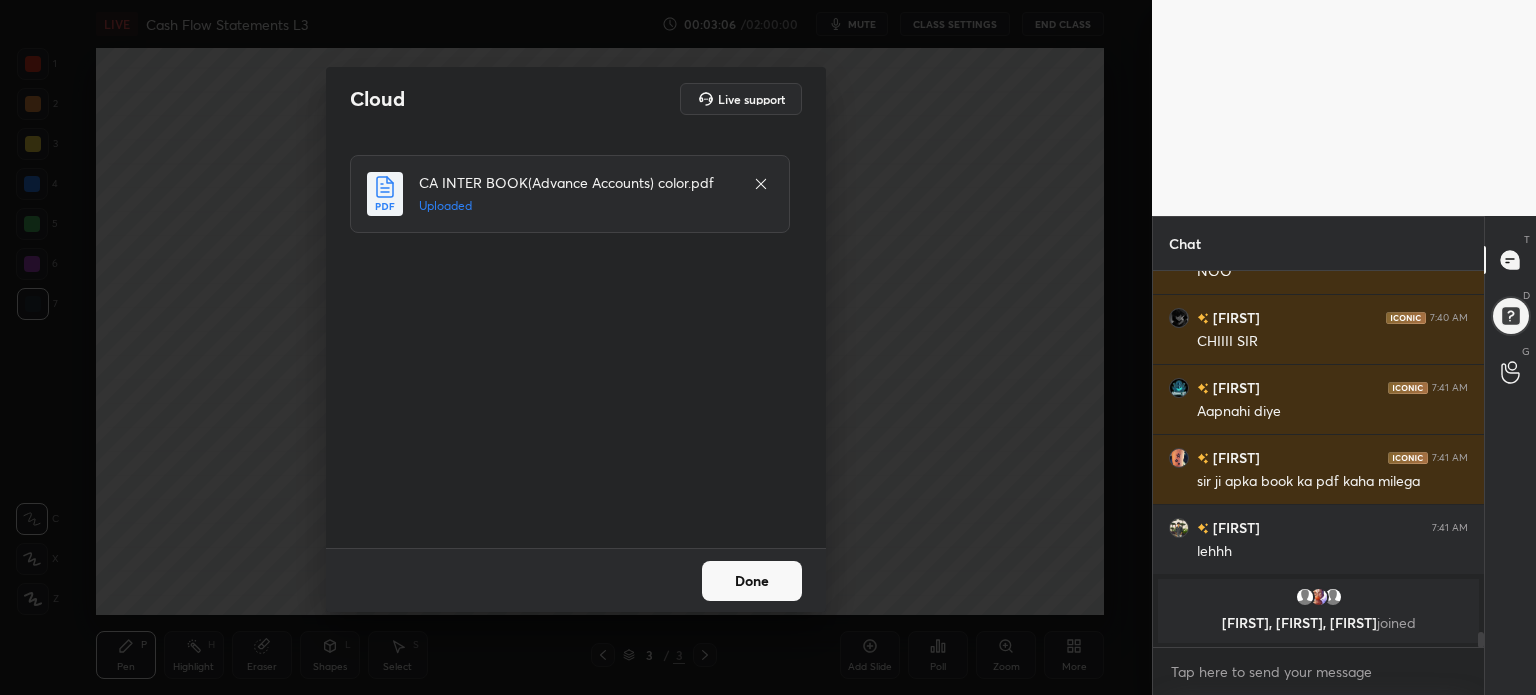 scroll, scrollTop: 8948, scrollLeft: 0, axis: vertical 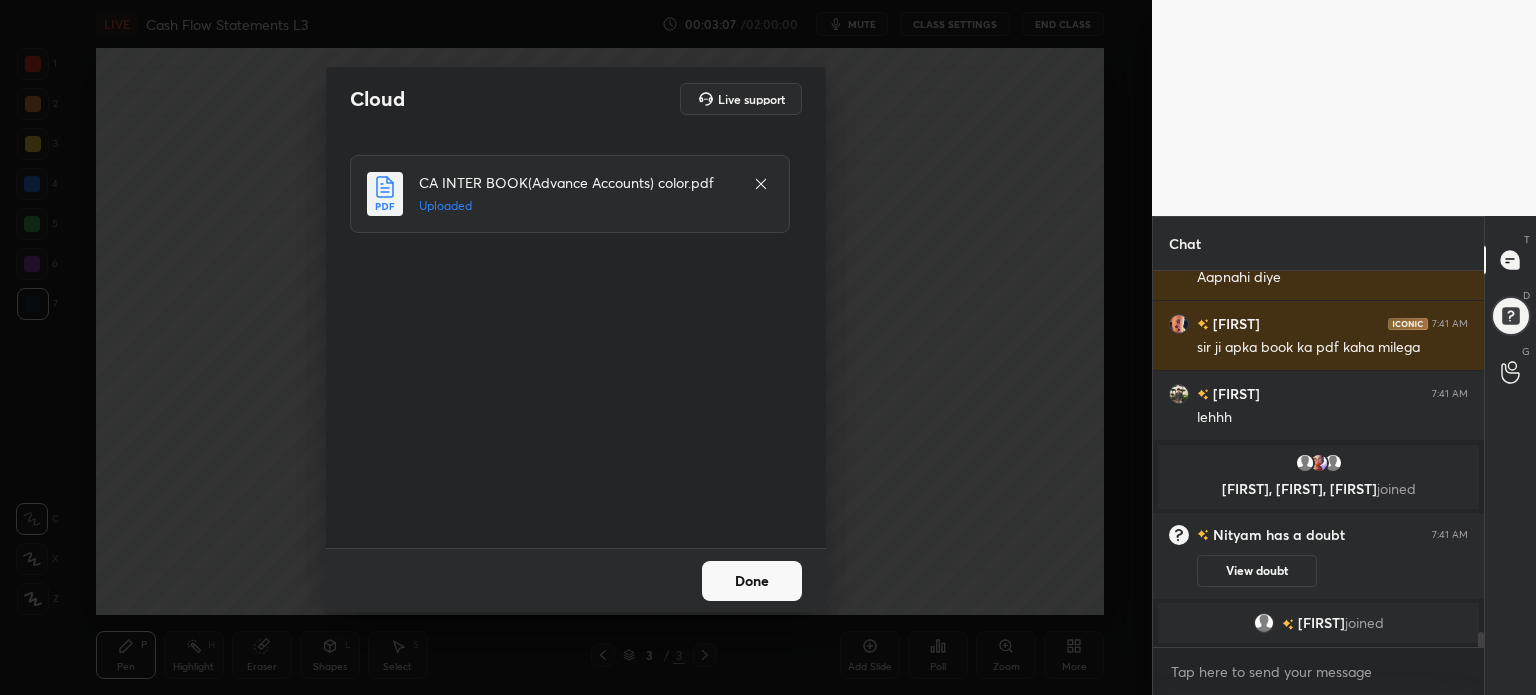 click on "Done" at bounding box center (752, 581) 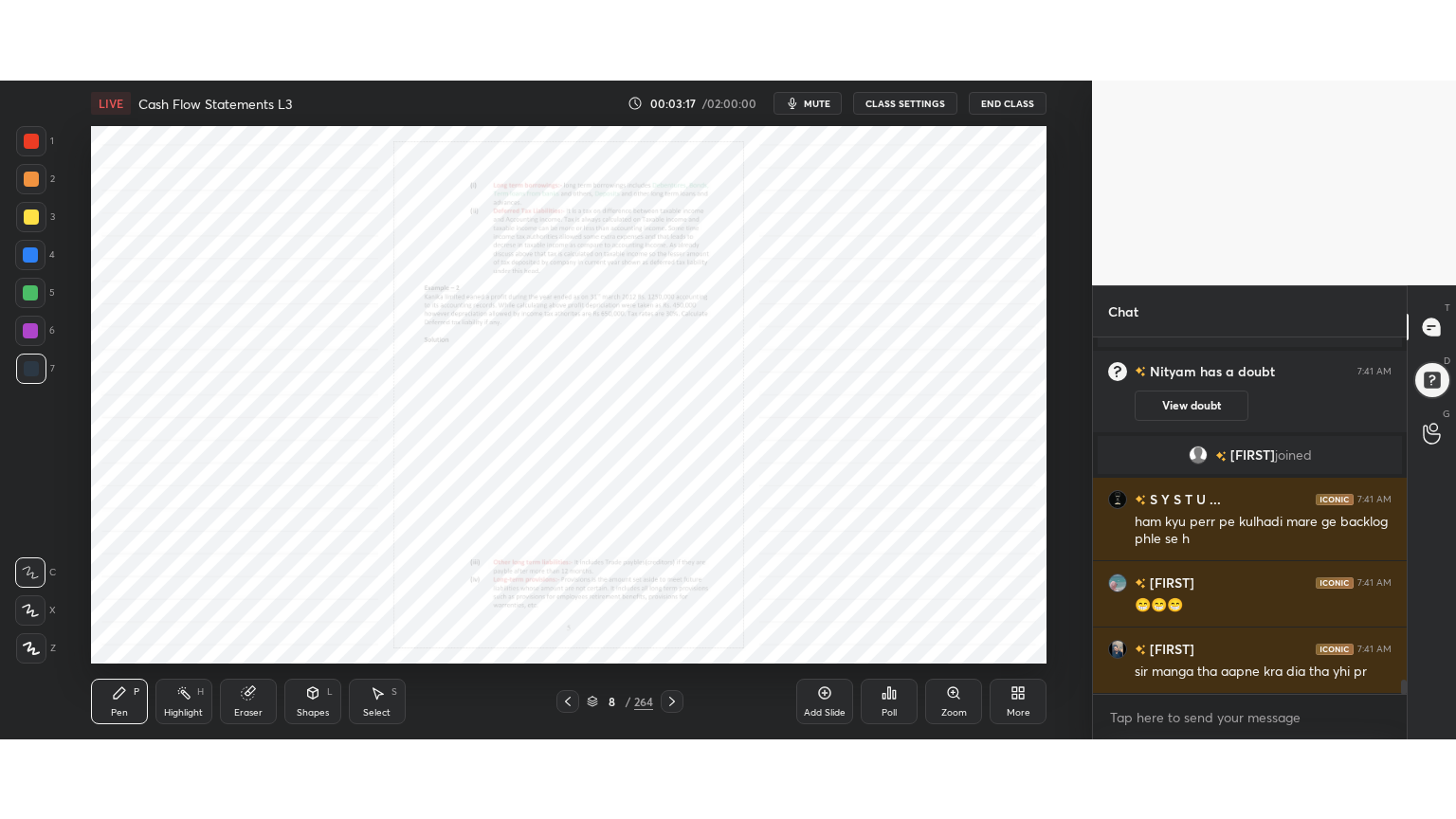 scroll, scrollTop: 8727, scrollLeft: 0, axis: vertical 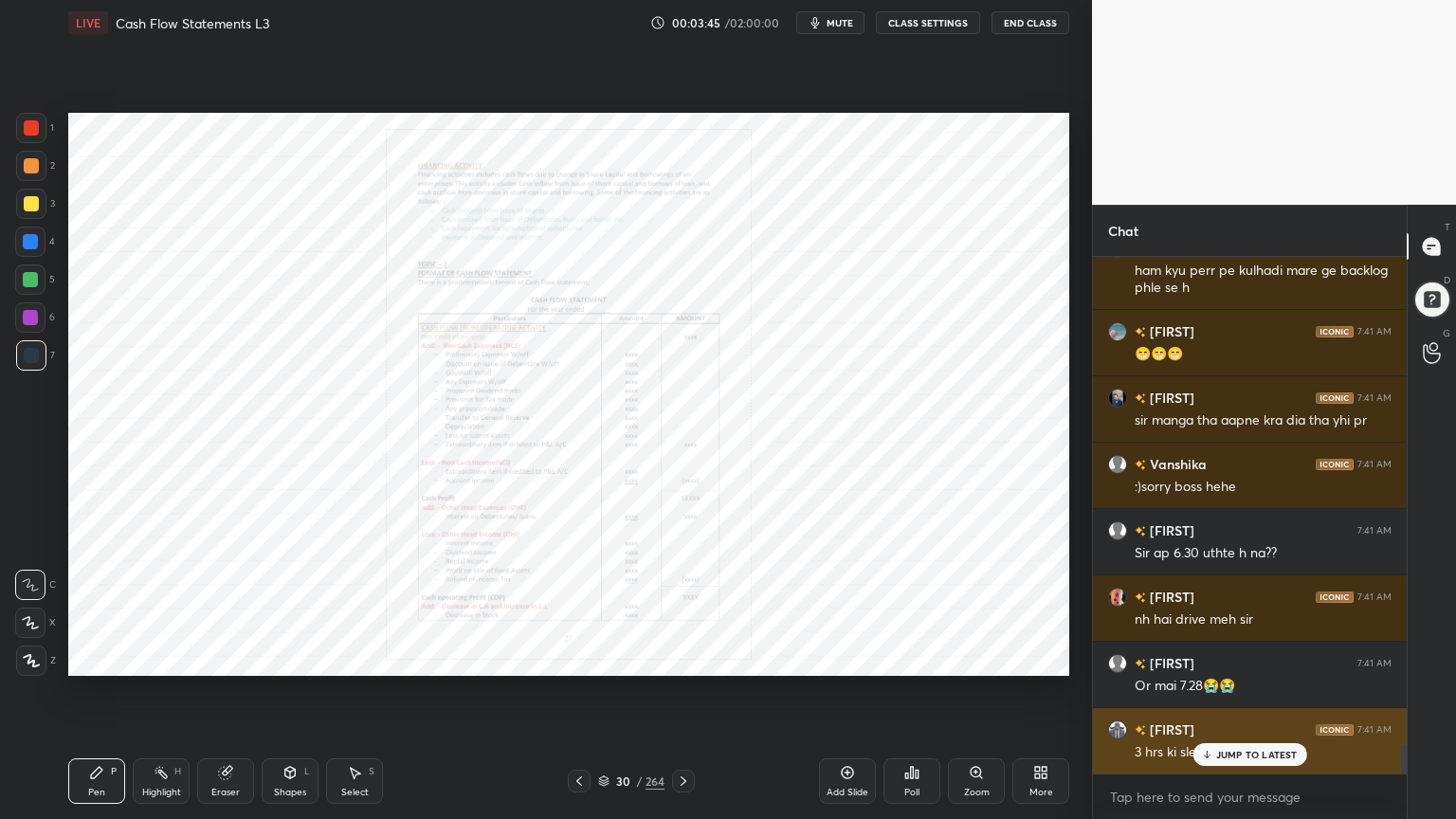 click on "JUMP TO LATEST" at bounding box center (1257, 755) 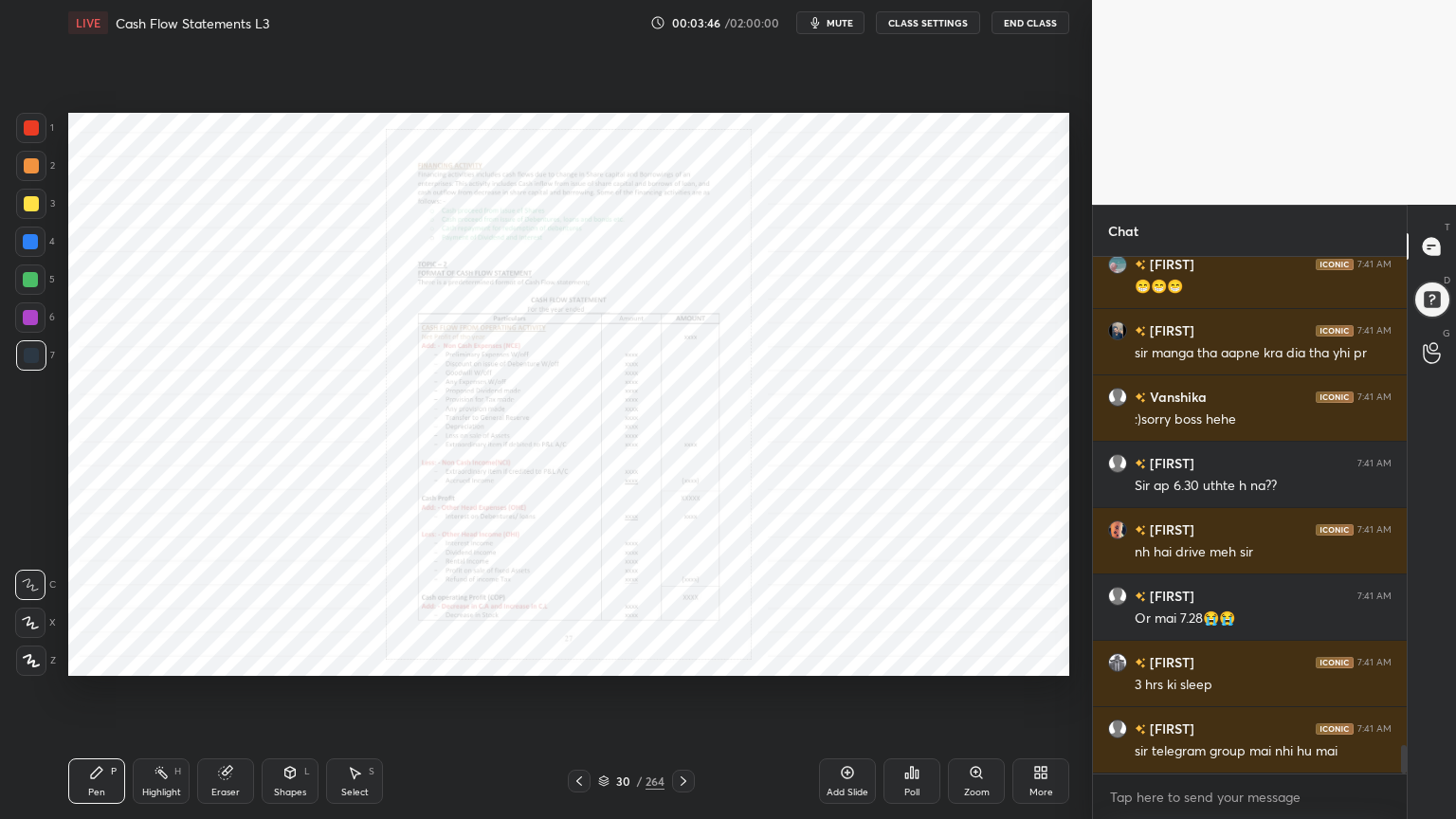 click on "Zoom" at bounding box center [976, 781] 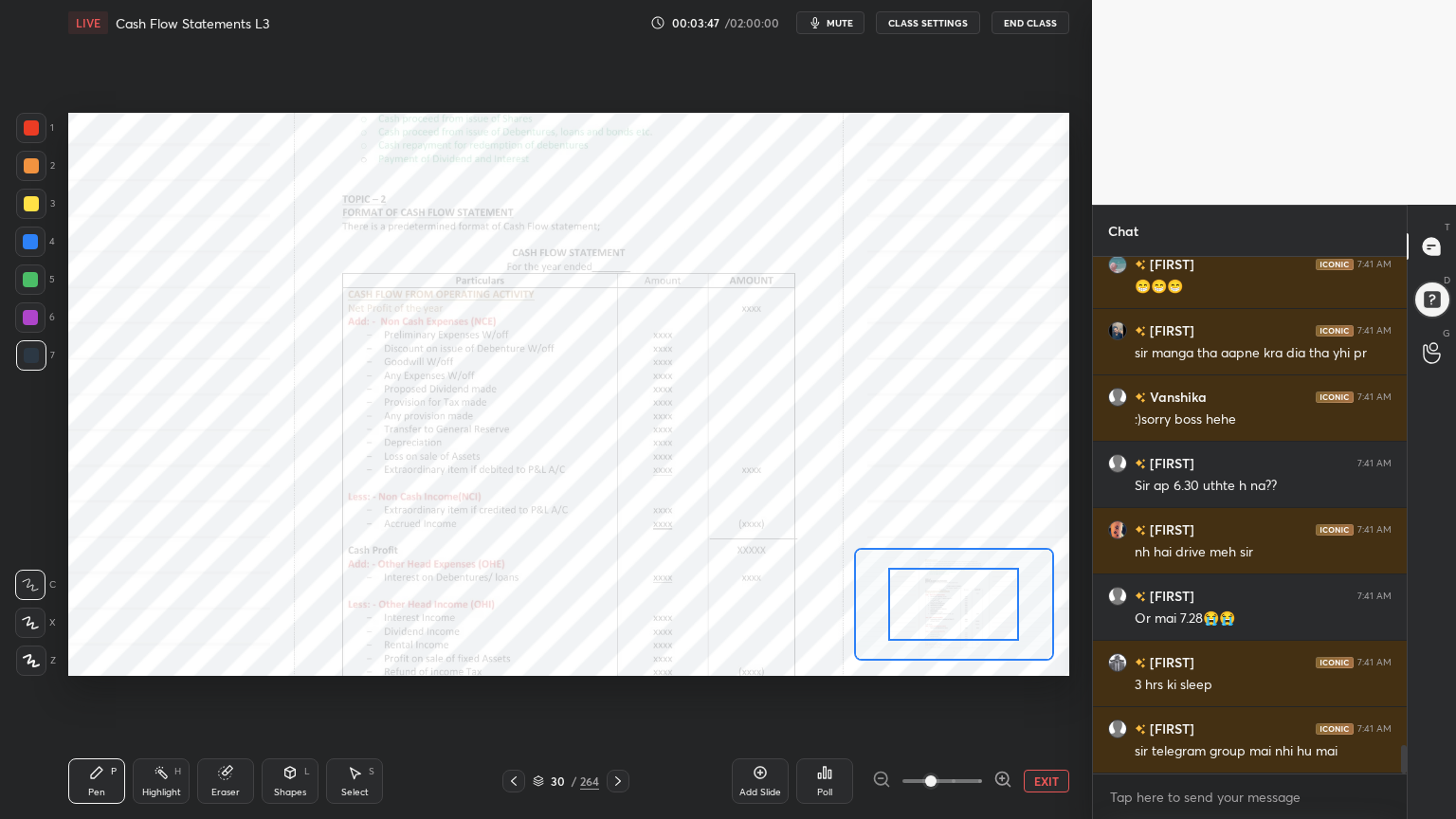 click at bounding box center [931, 781] 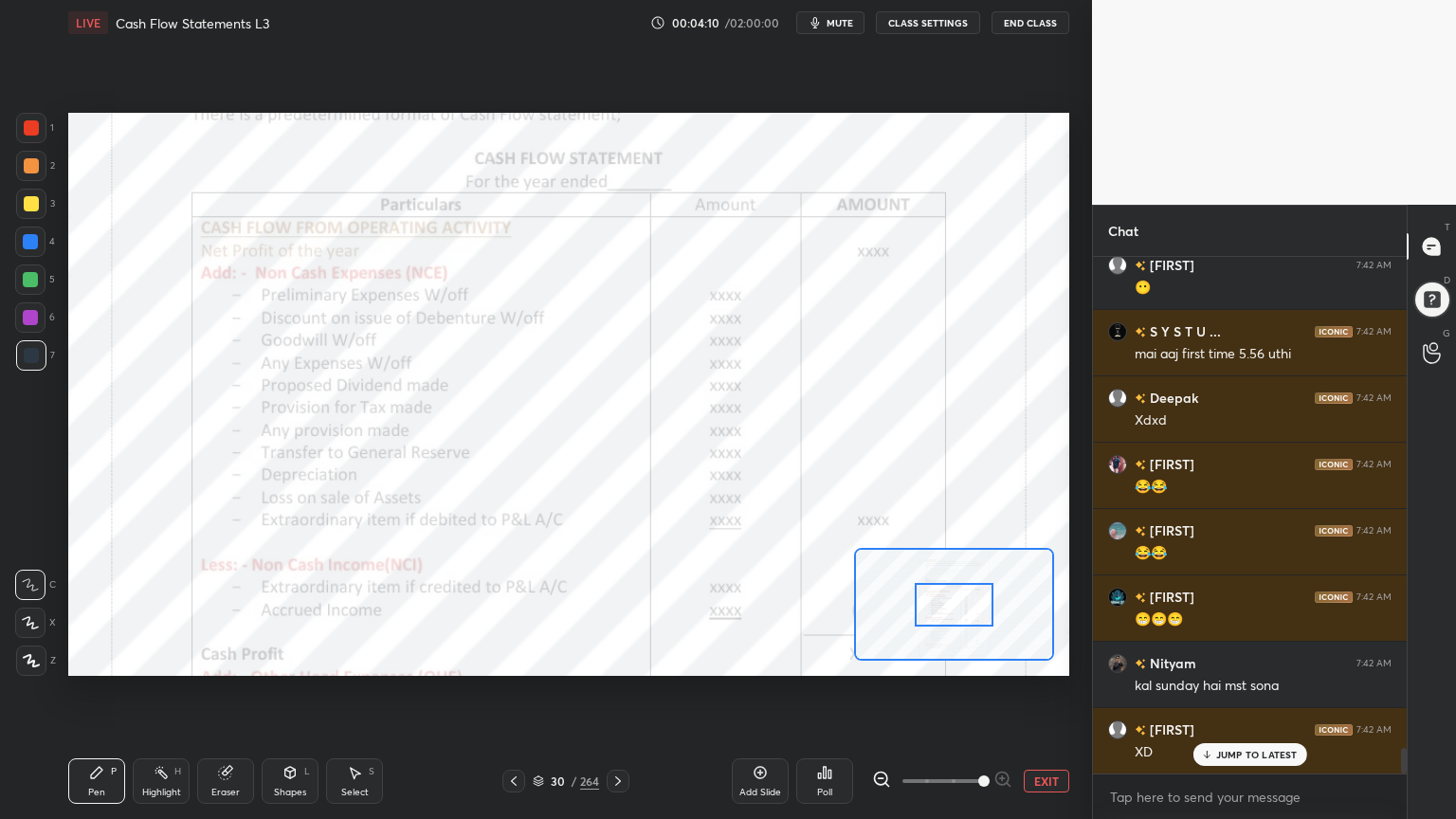 click at bounding box center [31, 128] 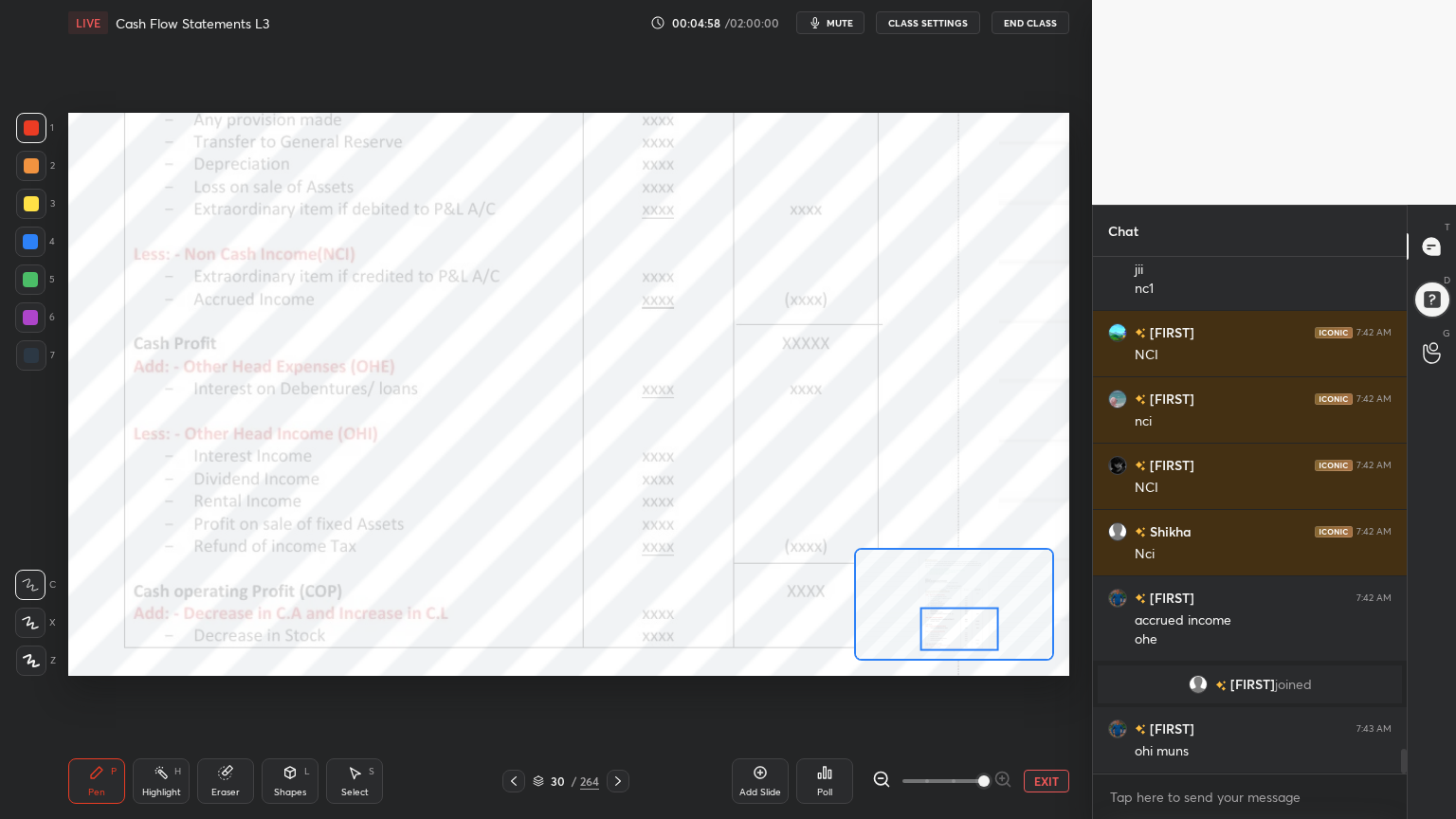scroll, scrollTop: 10514, scrollLeft: 0, axis: vertical 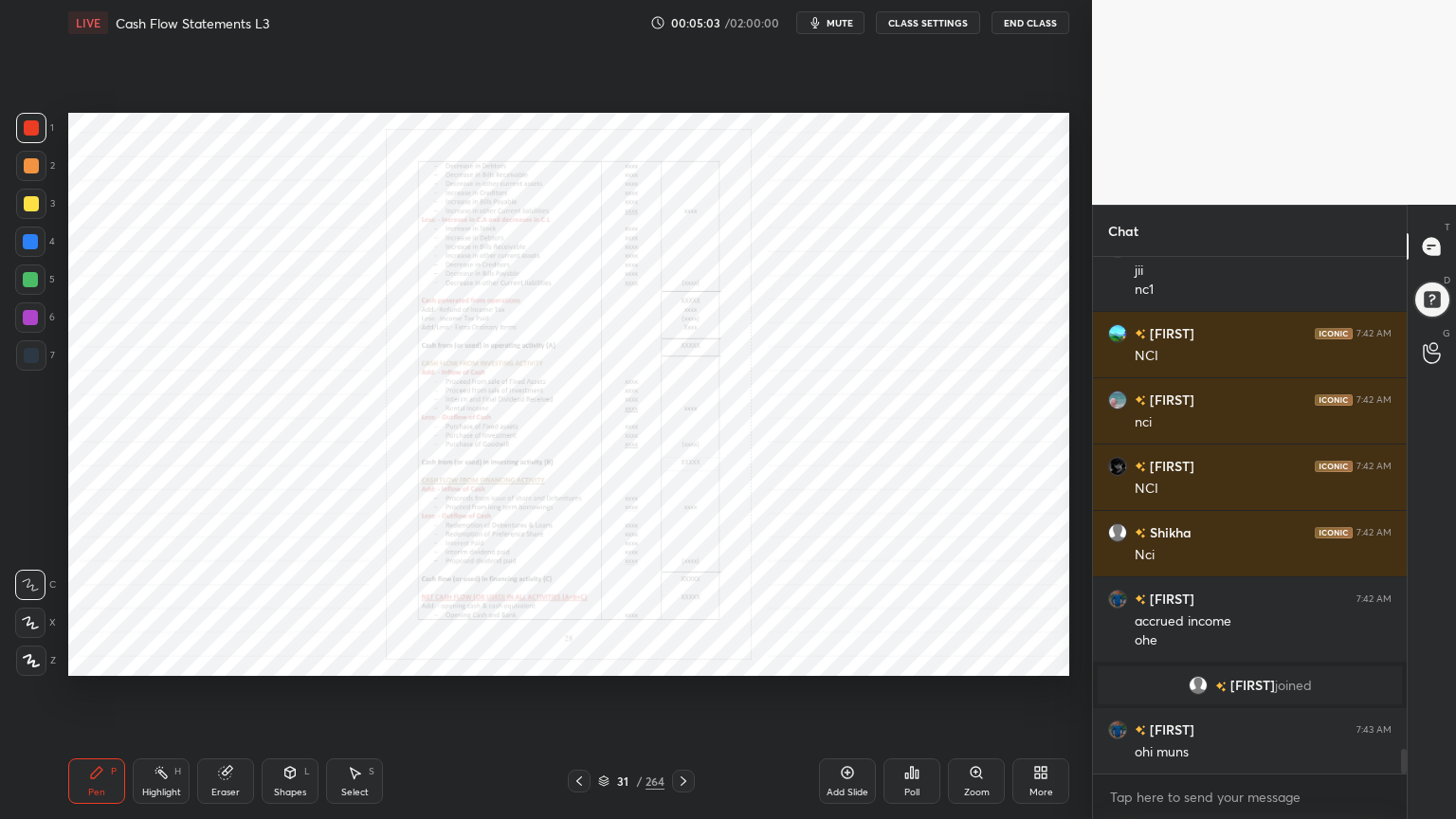 click on "Zoom" at bounding box center [976, 781] 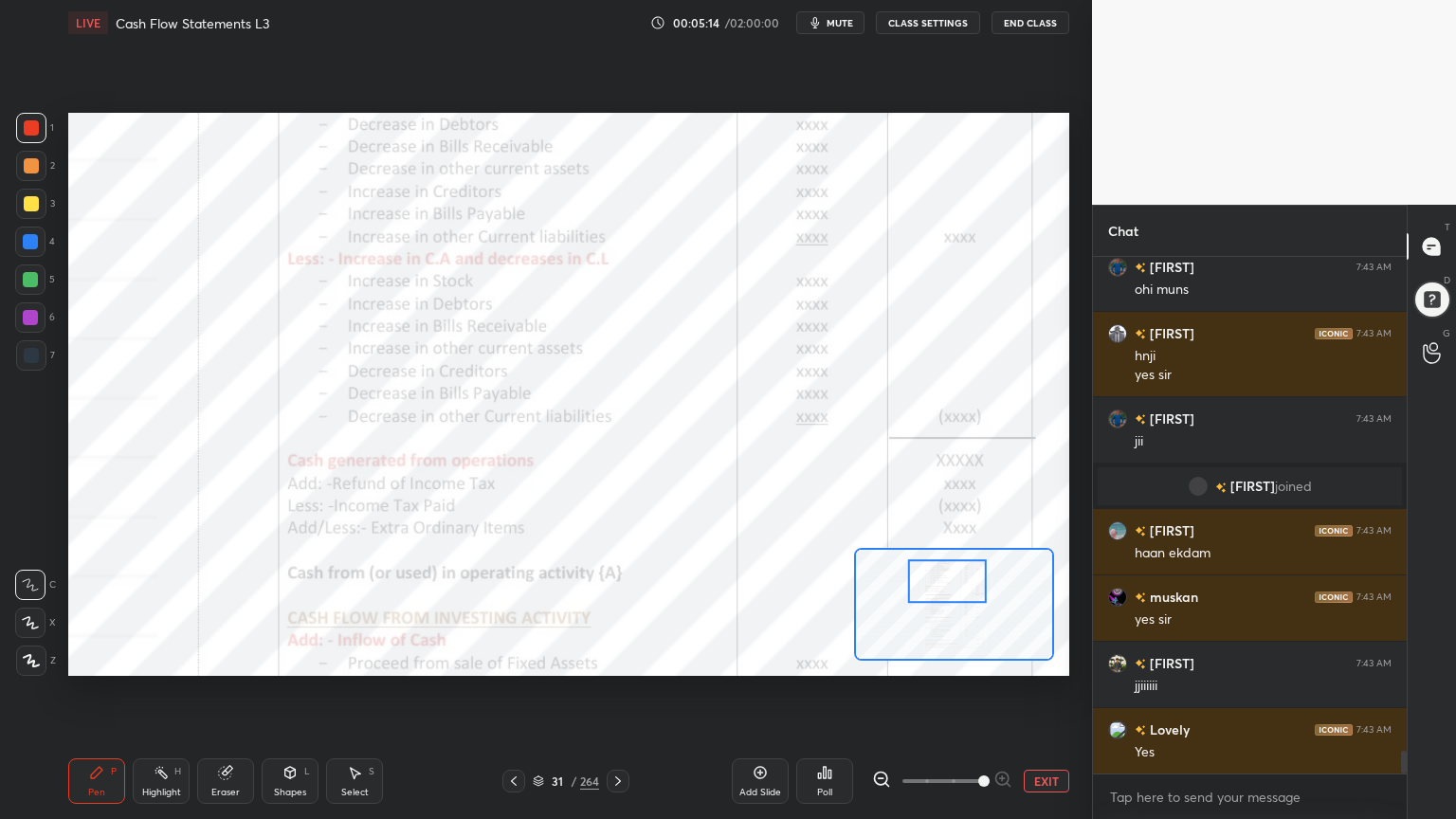 scroll, scrollTop: 11044, scrollLeft: 0, axis: vertical 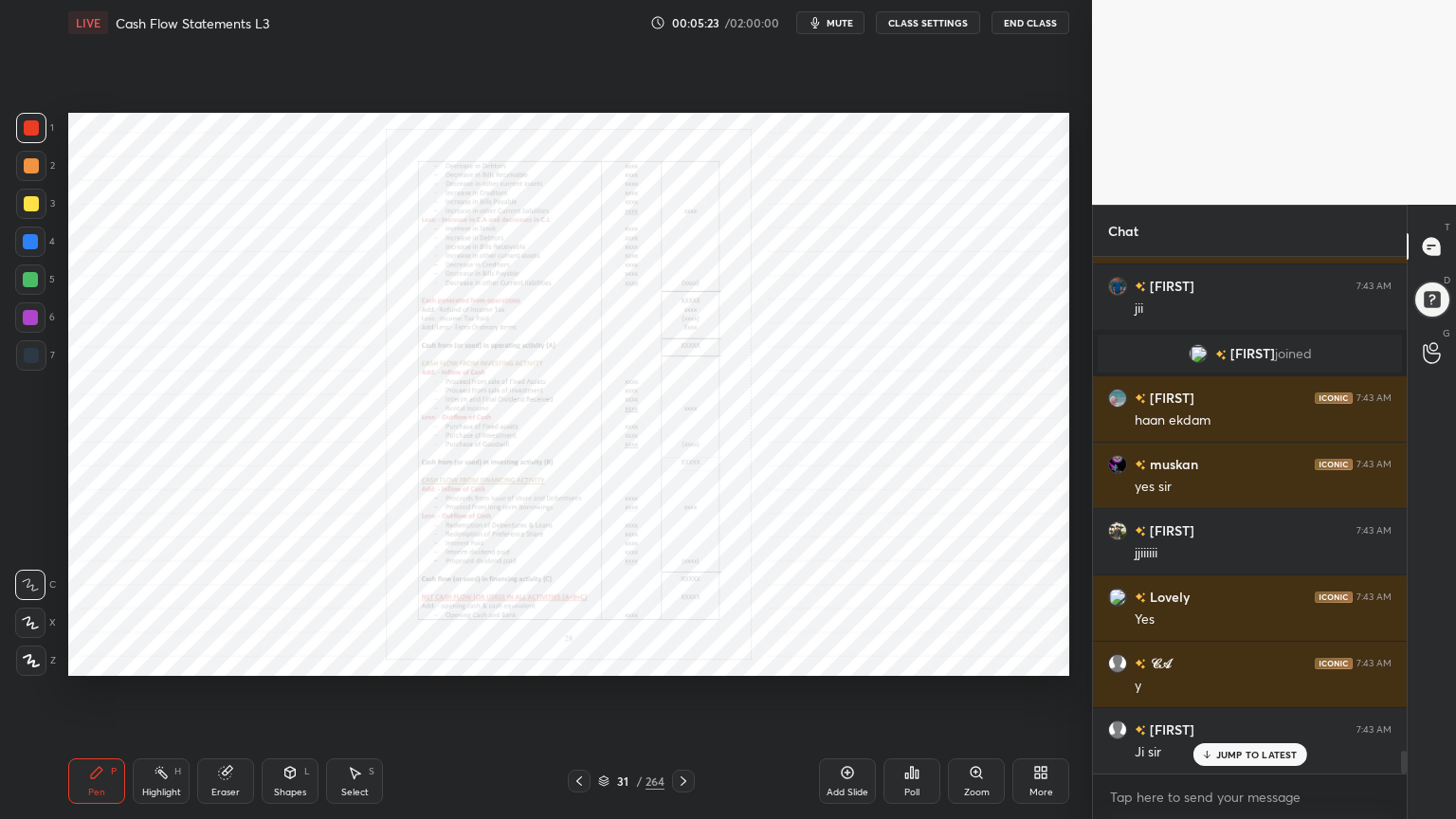 click 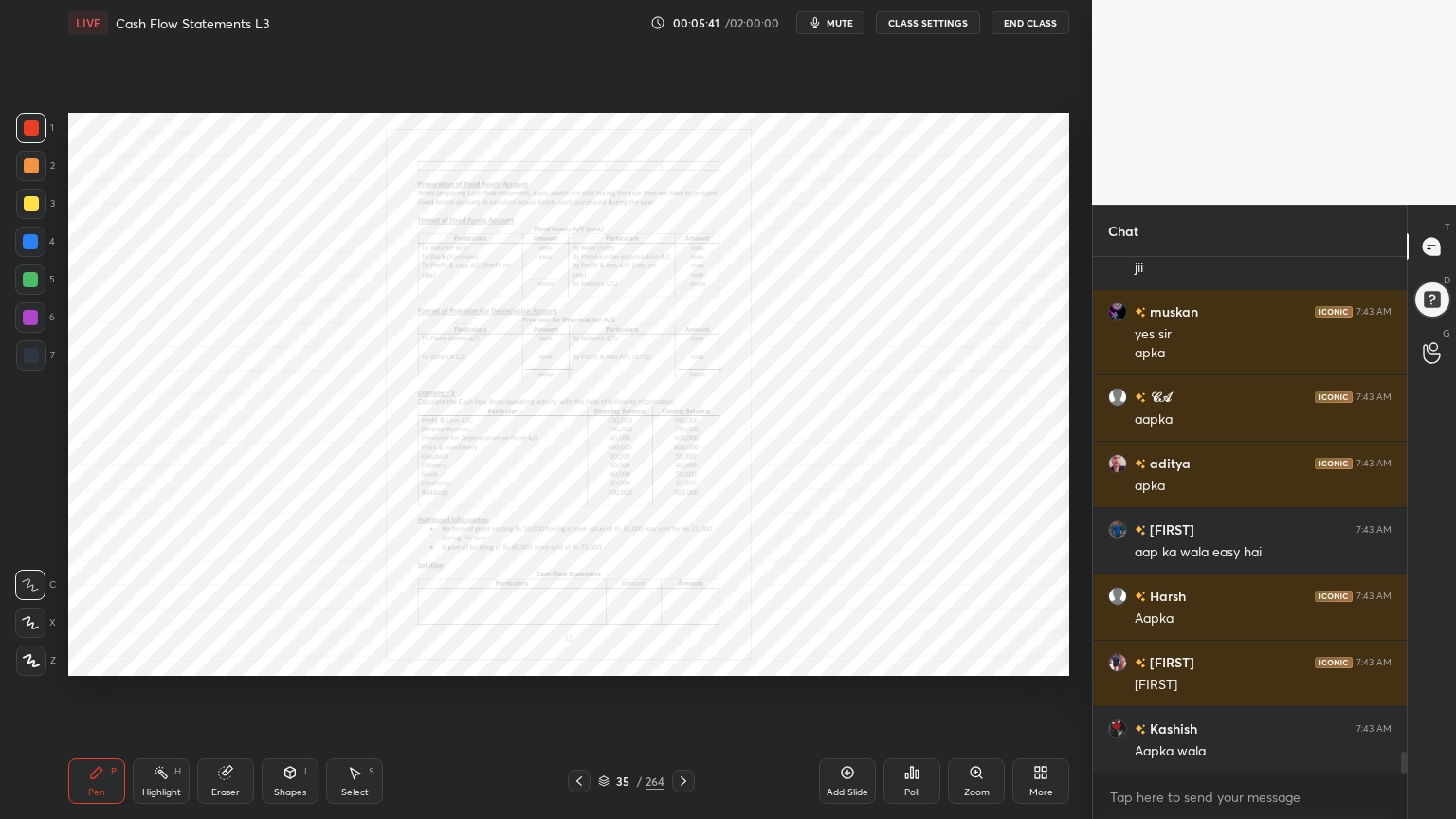 scroll, scrollTop: 11696, scrollLeft: 0, axis: vertical 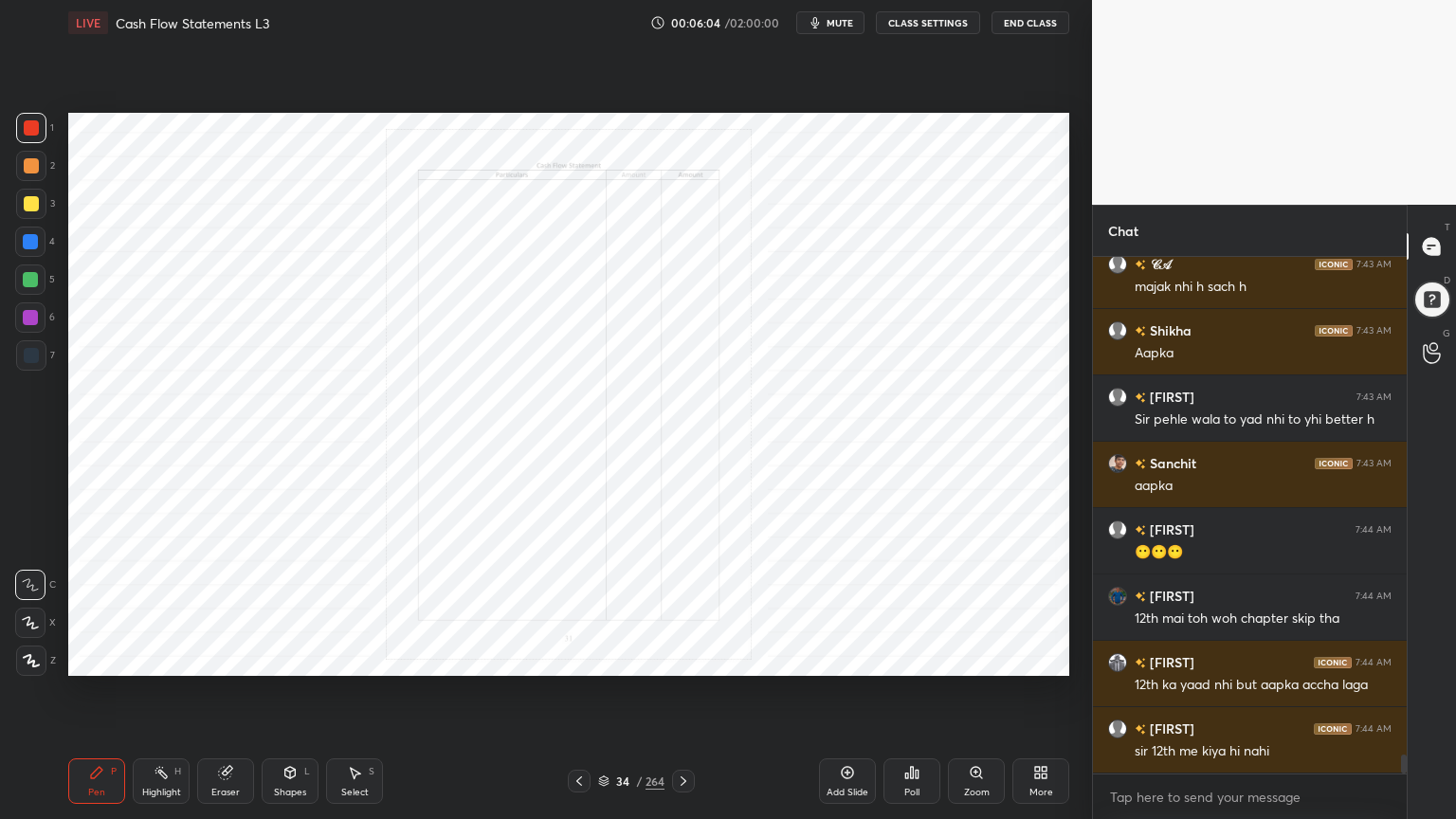 click on "Add Slide" at bounding box center (847, 781) 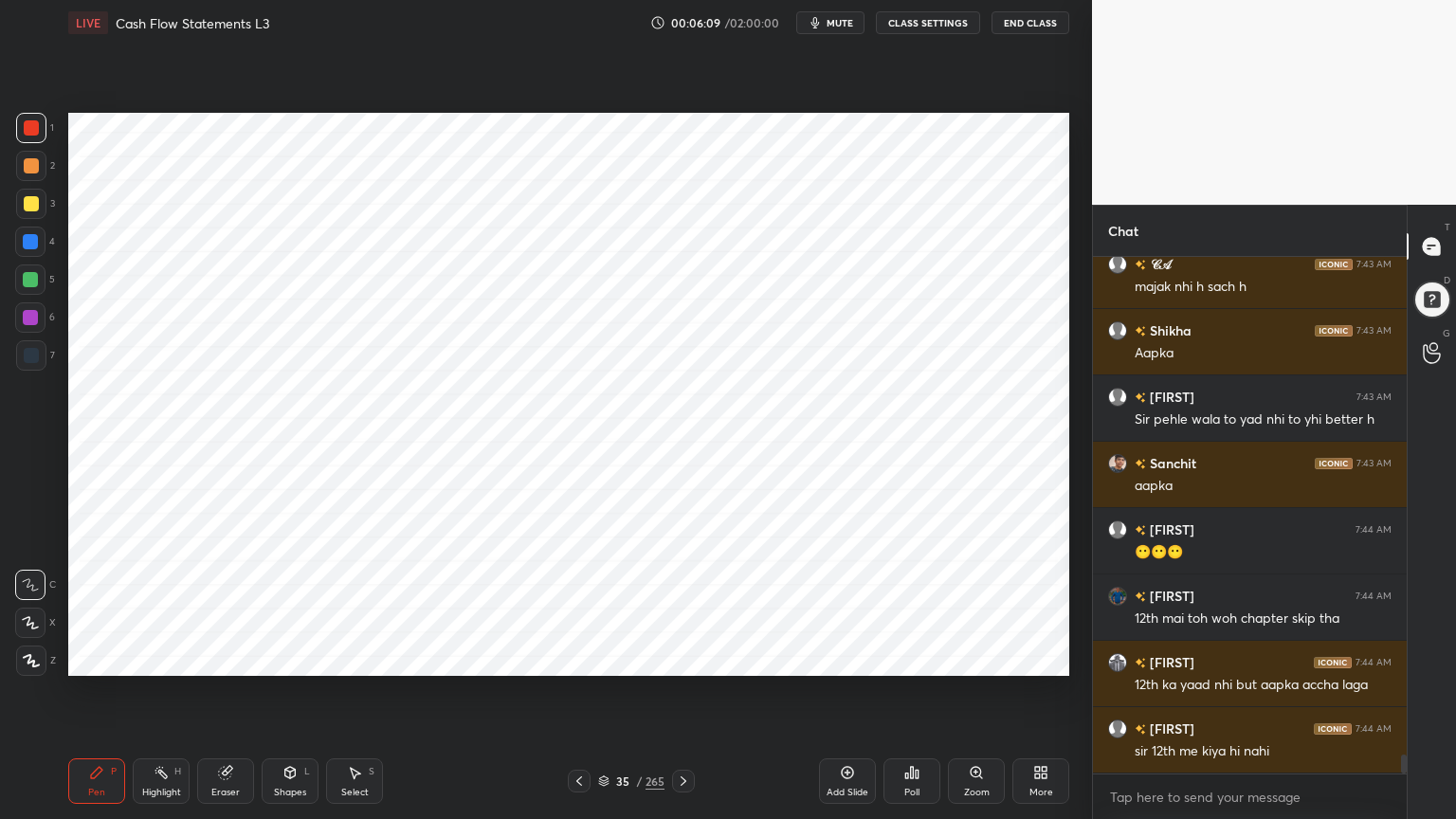 click at bounding box center [31, 661] 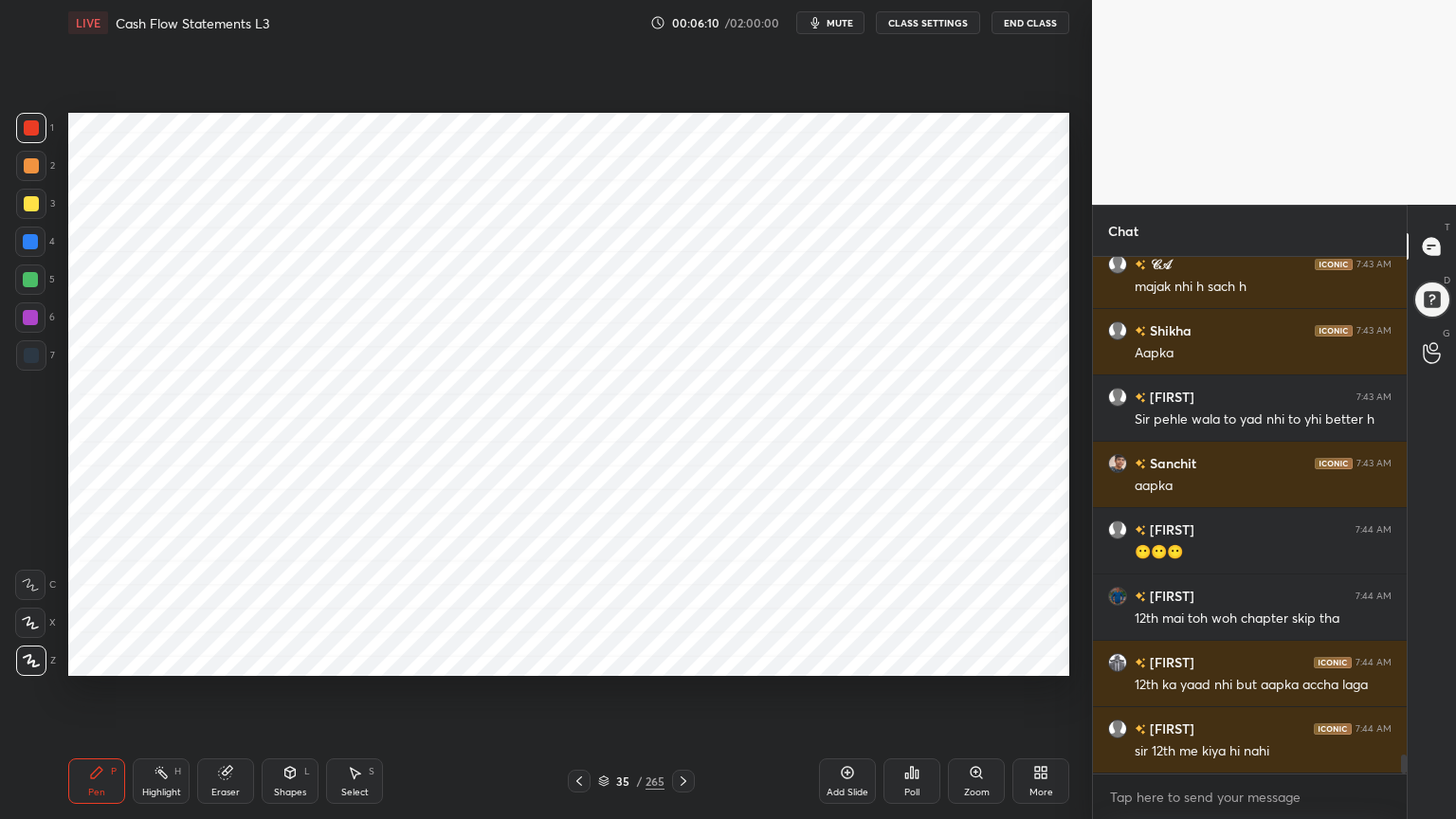 click at bounding box center [30, 242] 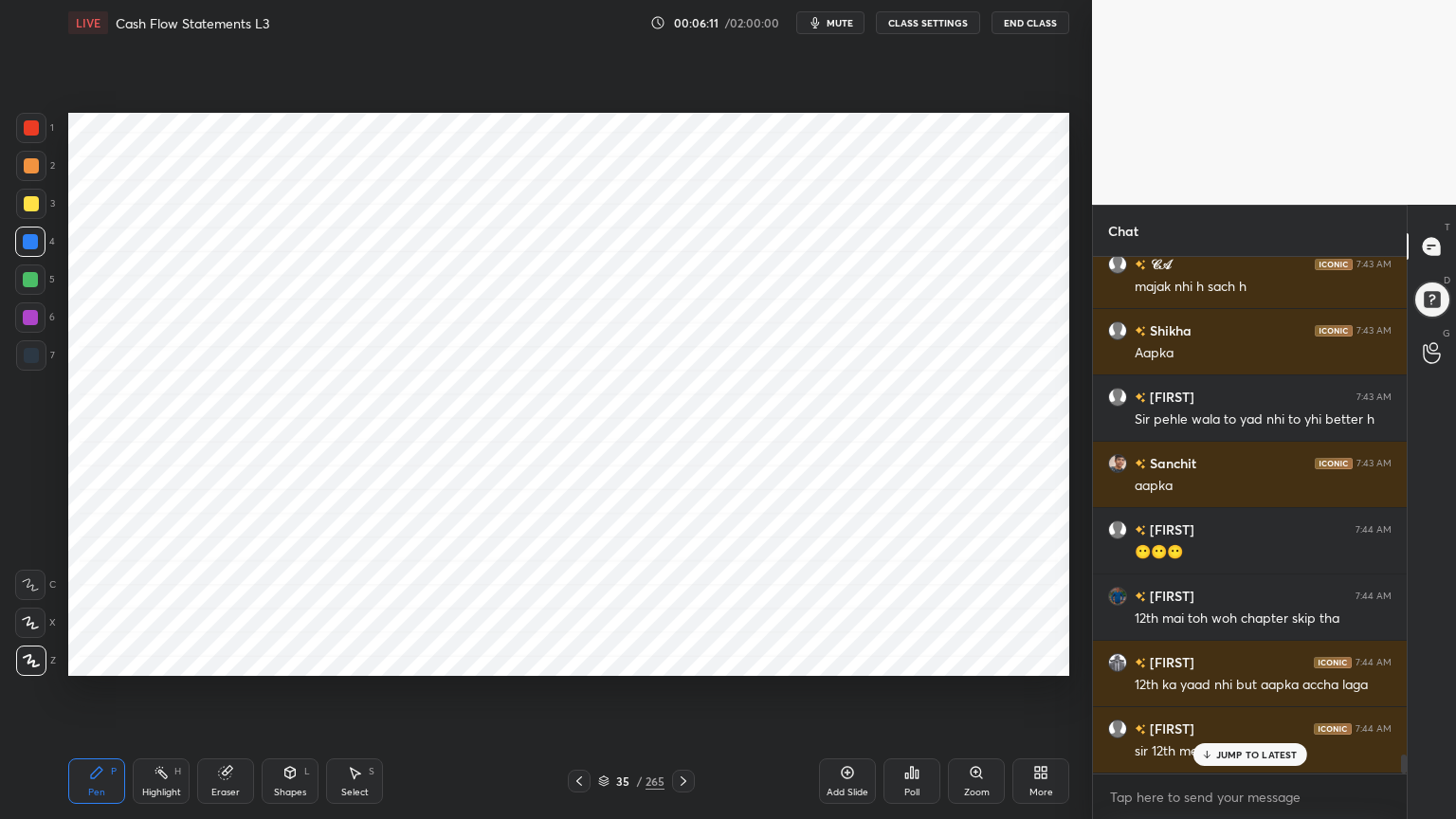 scroll, scrollTop: 13521, scrollLeft: 0, axis: vertical 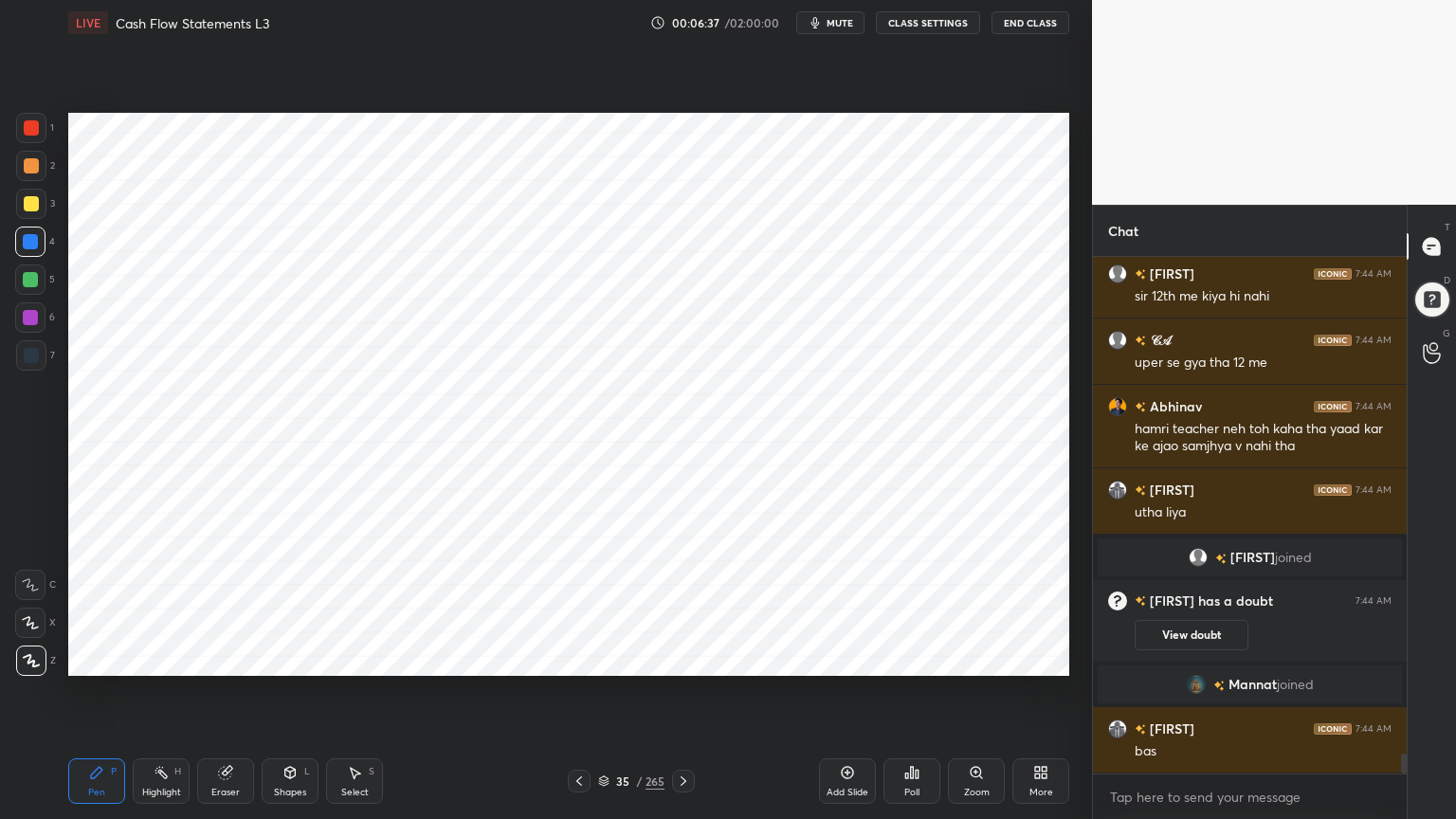 click on "Shapes L" at bounding box center [290, 781] 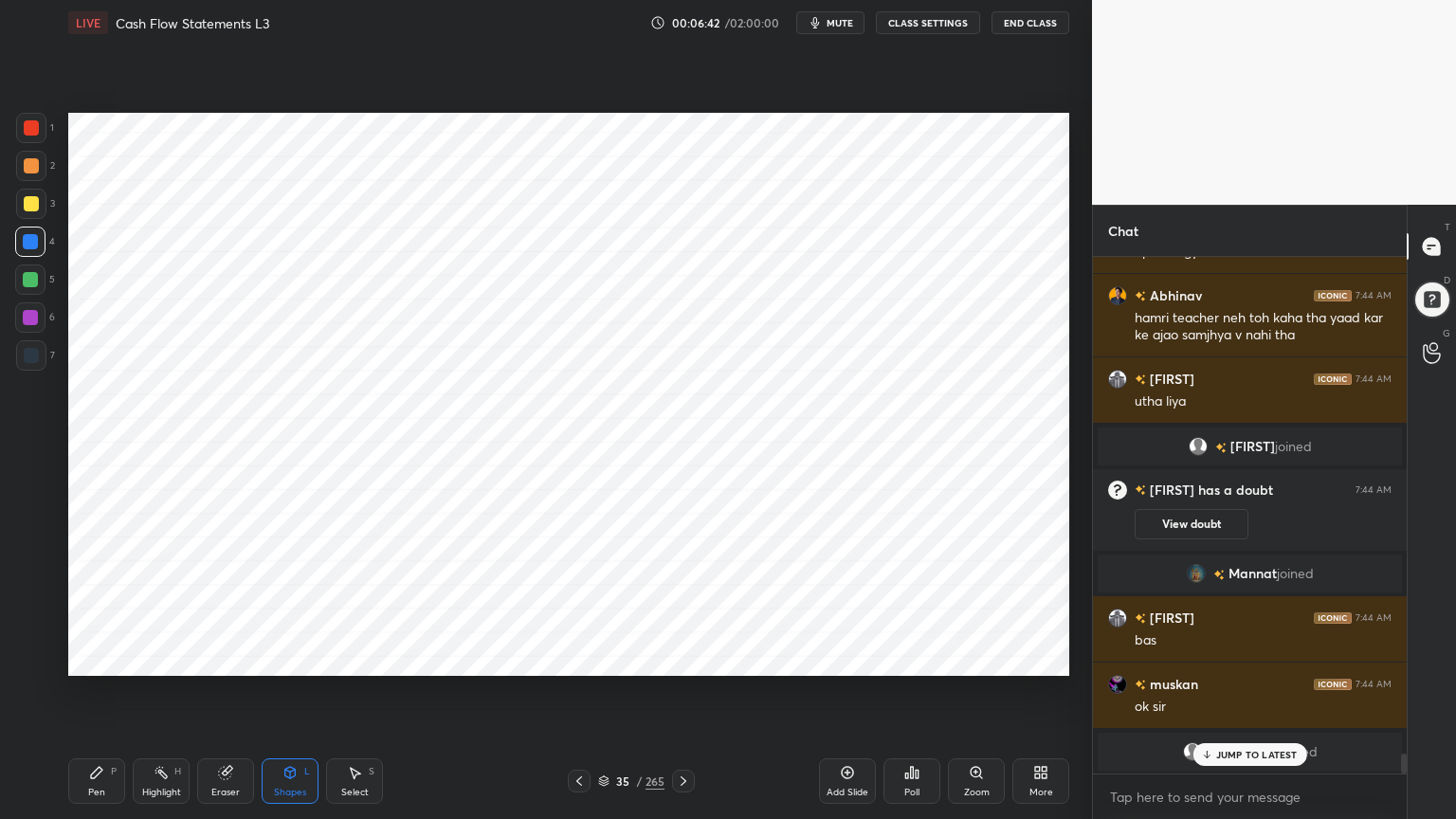 click on "Pen" at bounding box center (97, 792) 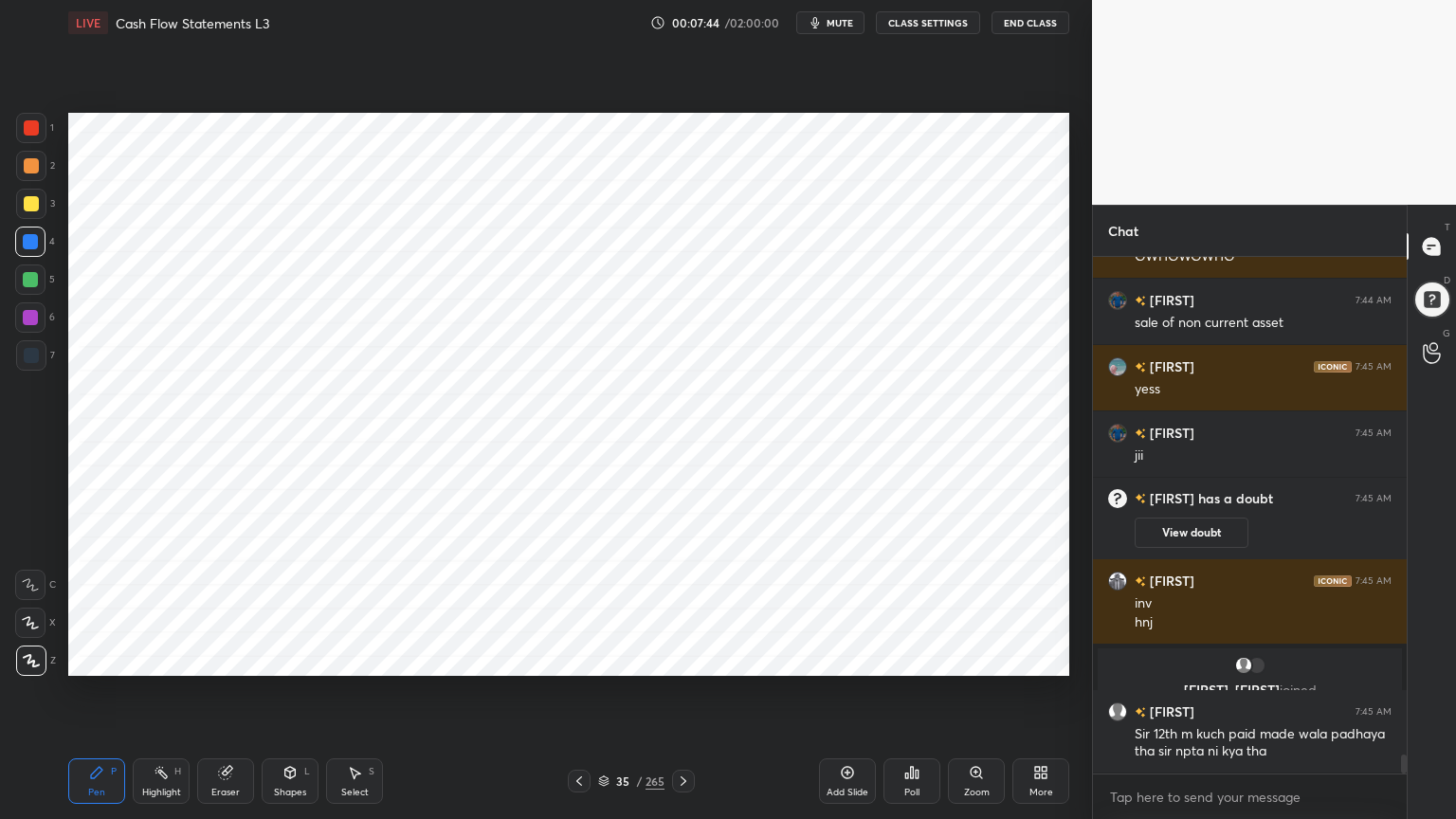 scroll, scrollTop: 13559, scrollLeft: 0, axis: vertical 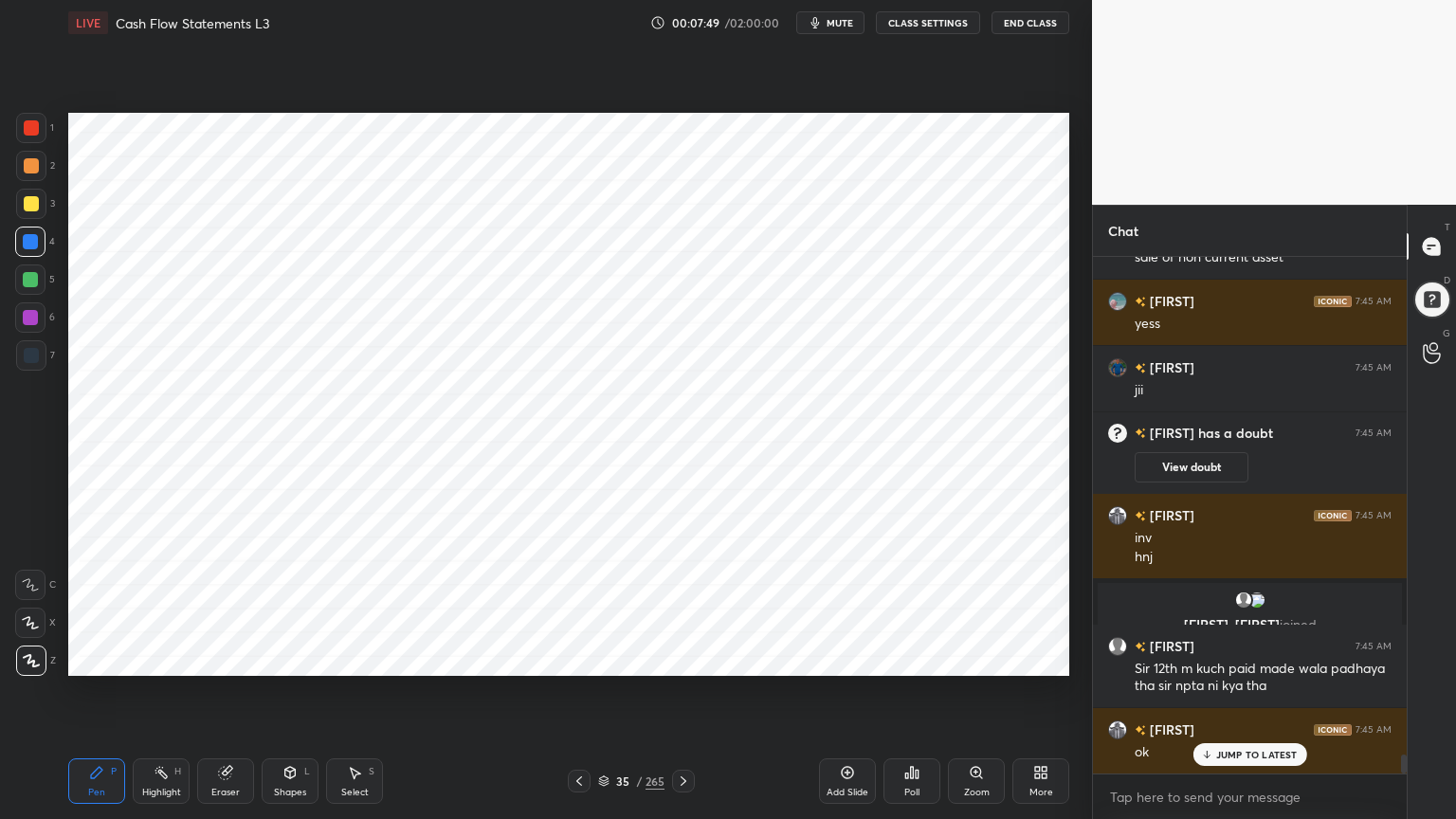 click on "Add Slide" at bounding box center [847, 781] 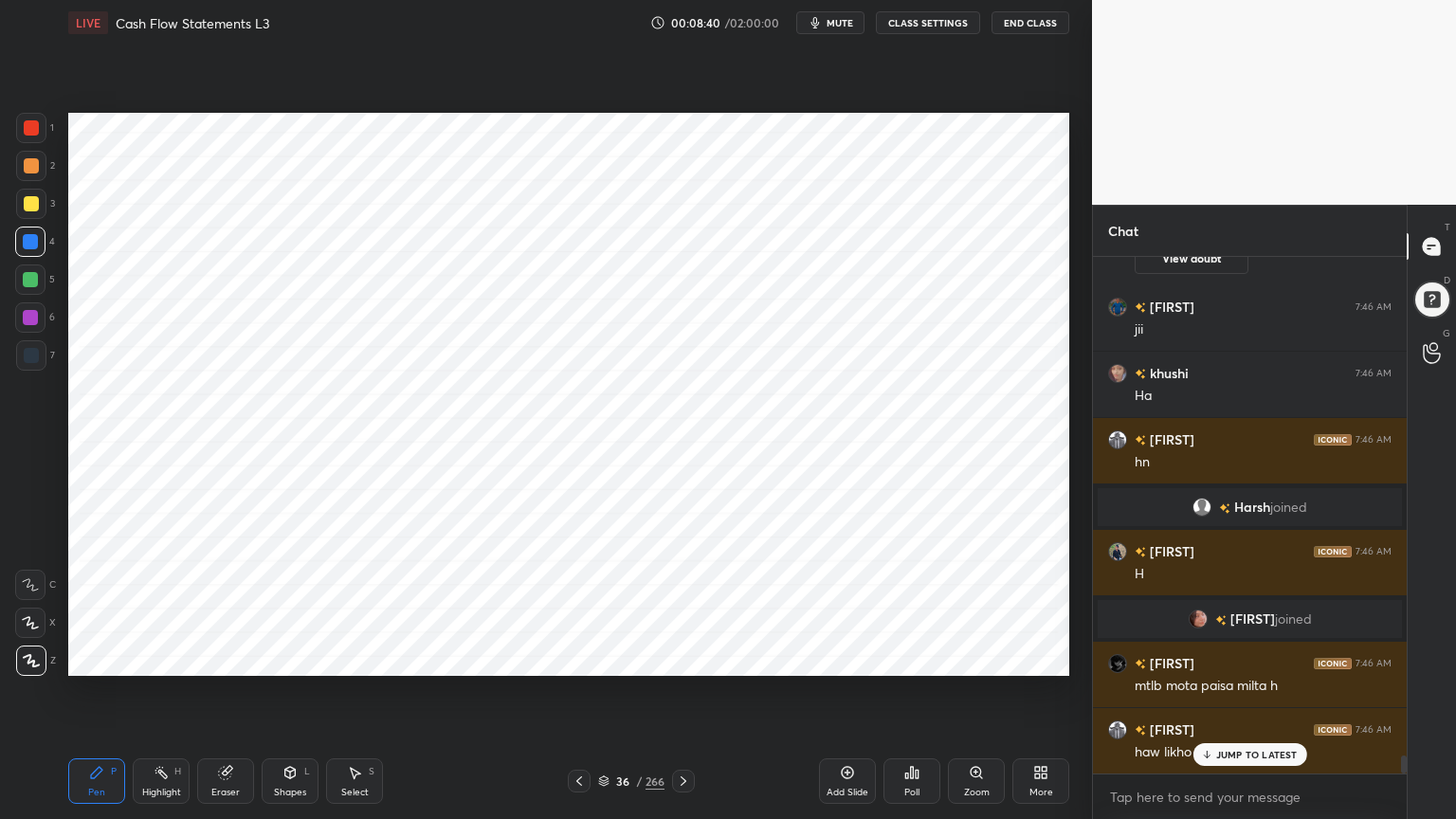 scroll, scrollTop: 14211, scrollLeft: 0, axis: vertical 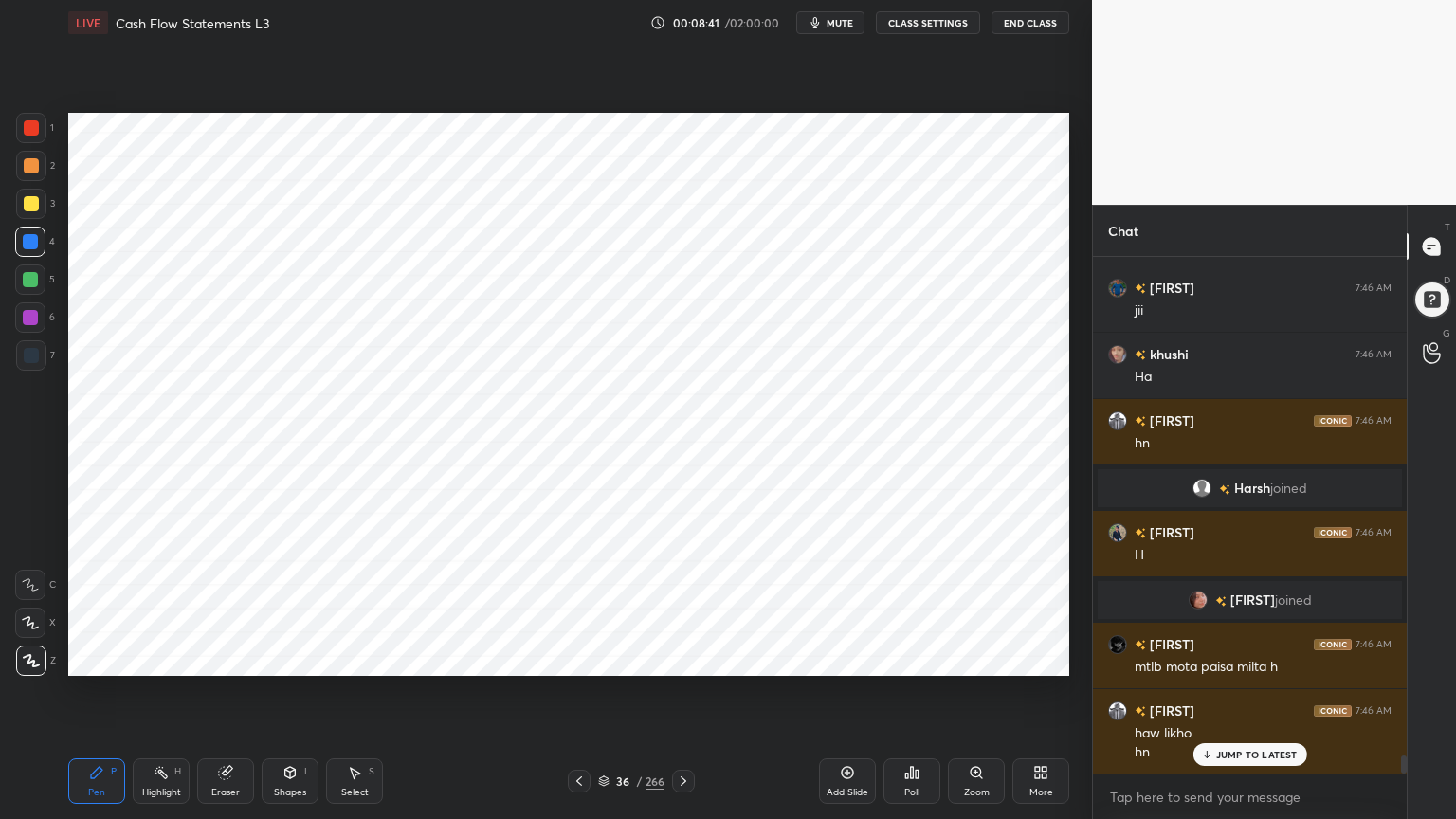click on "Shapes" at bounding box center (290, 792) 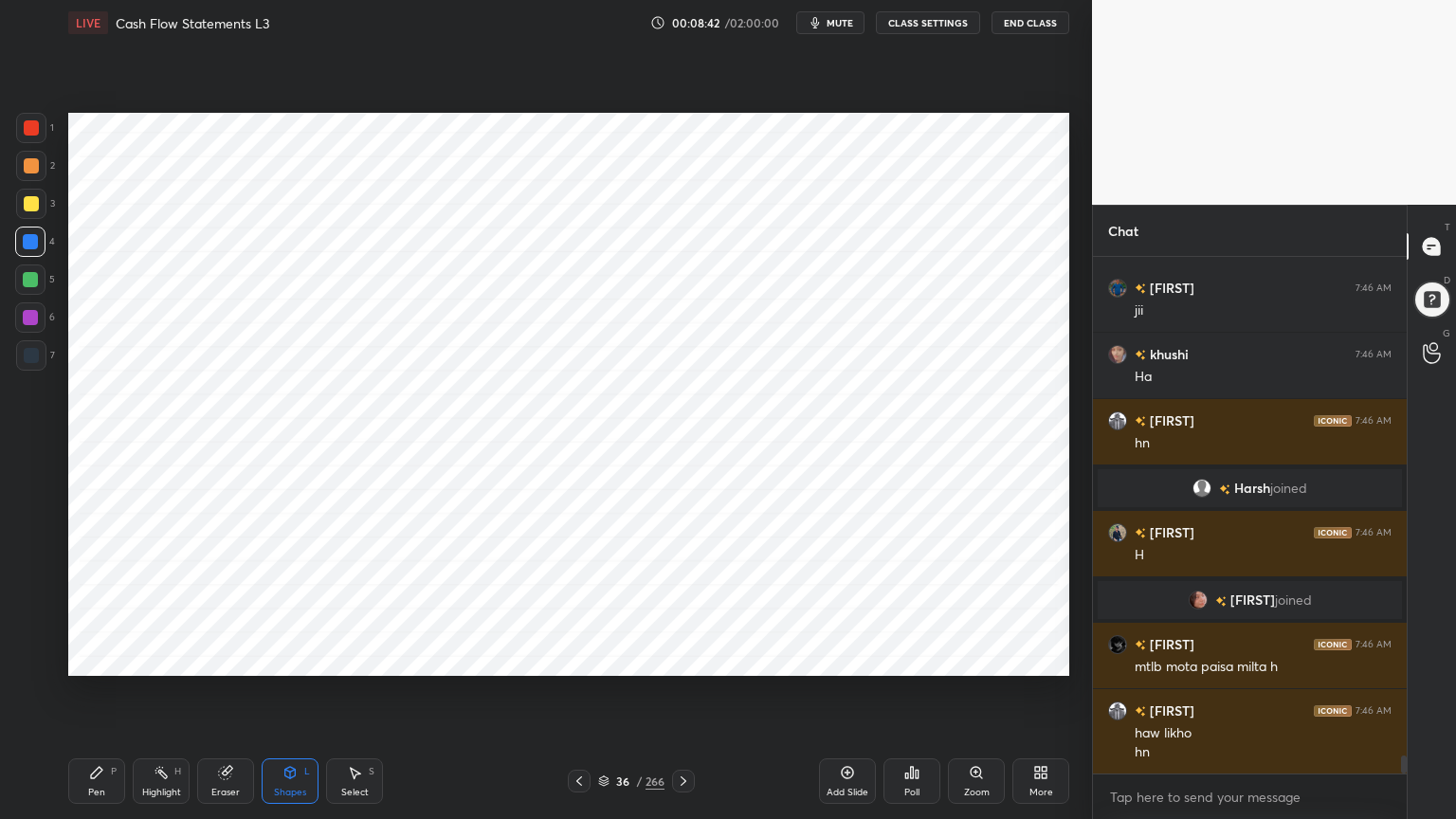 scroll, scrollTop: 14278, scrollLeft: 0, axis: vertical 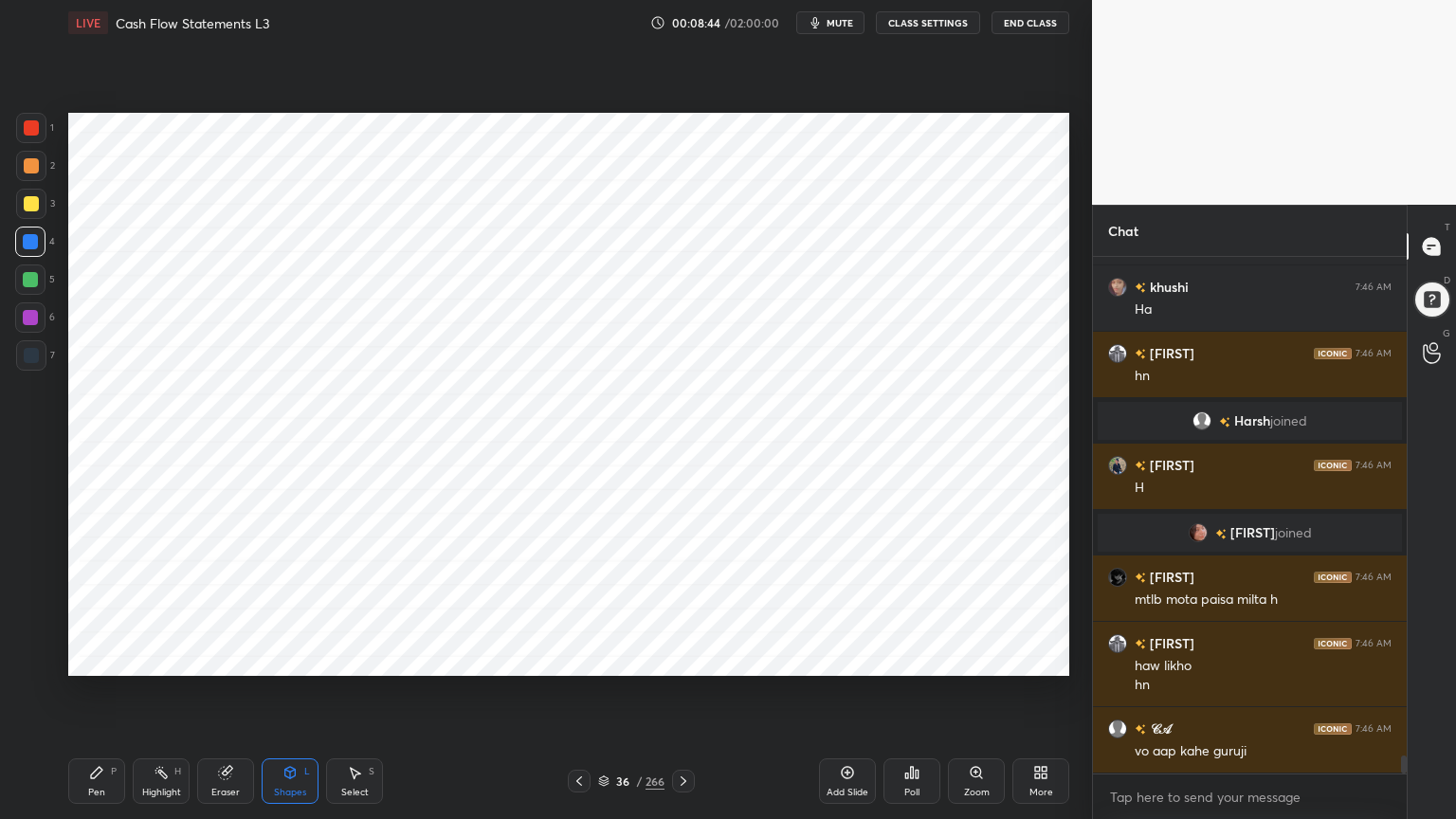 click on "Pen" at bounding box center (97, 792) 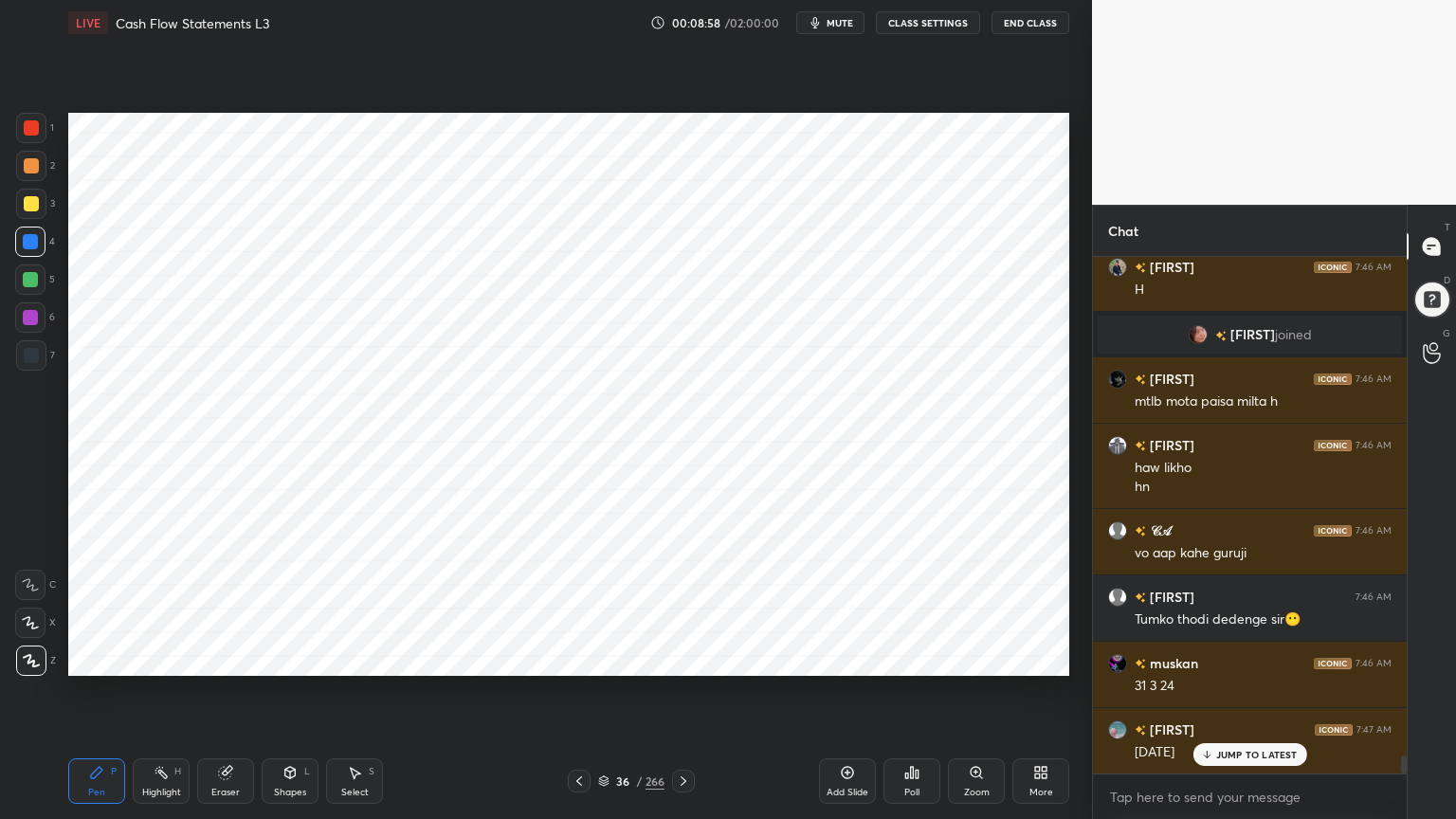scroll, scrollTop: 14544, scrollLeft: 0, axis: vertical 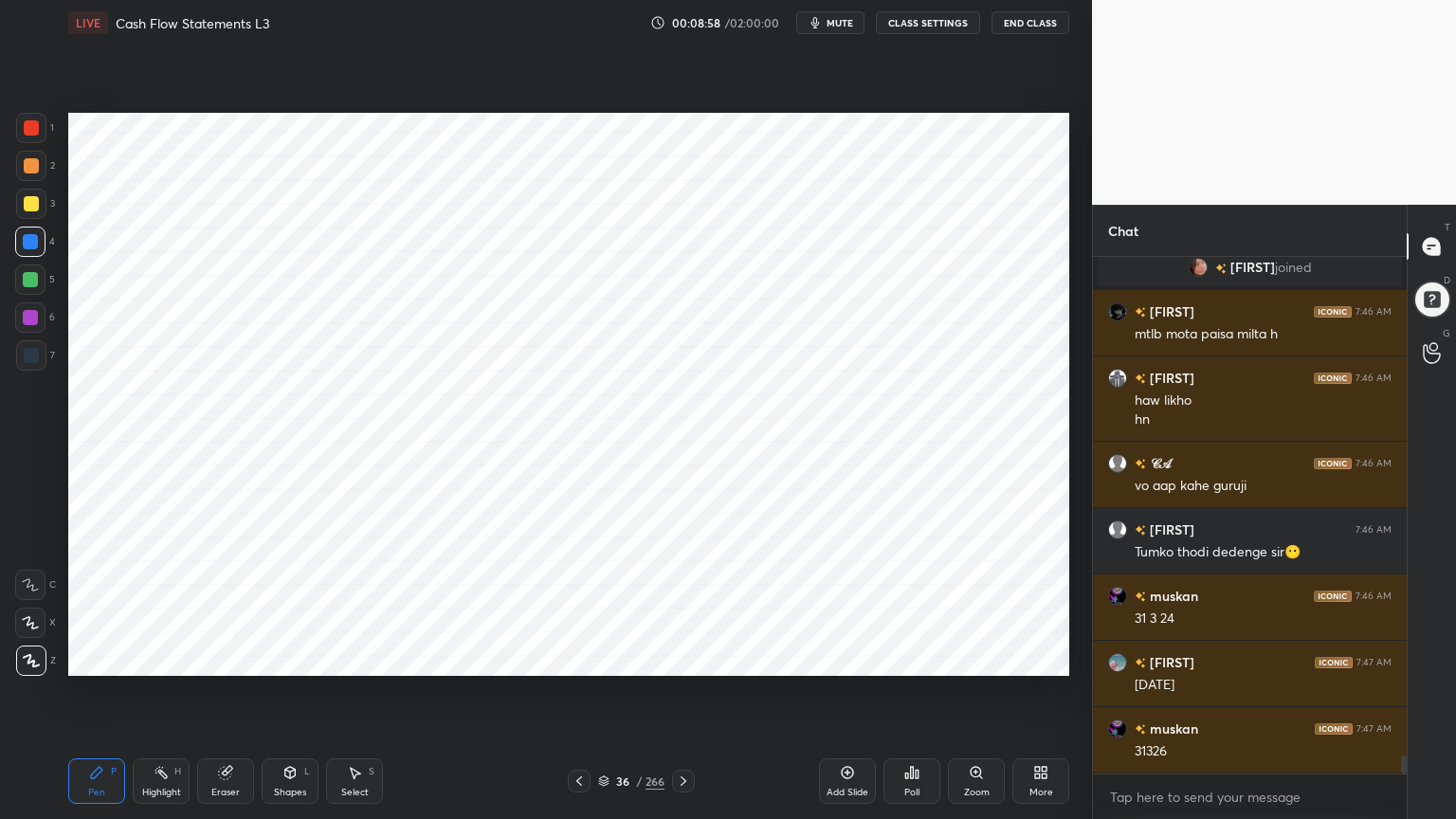 click at bounding box center (31, 355) 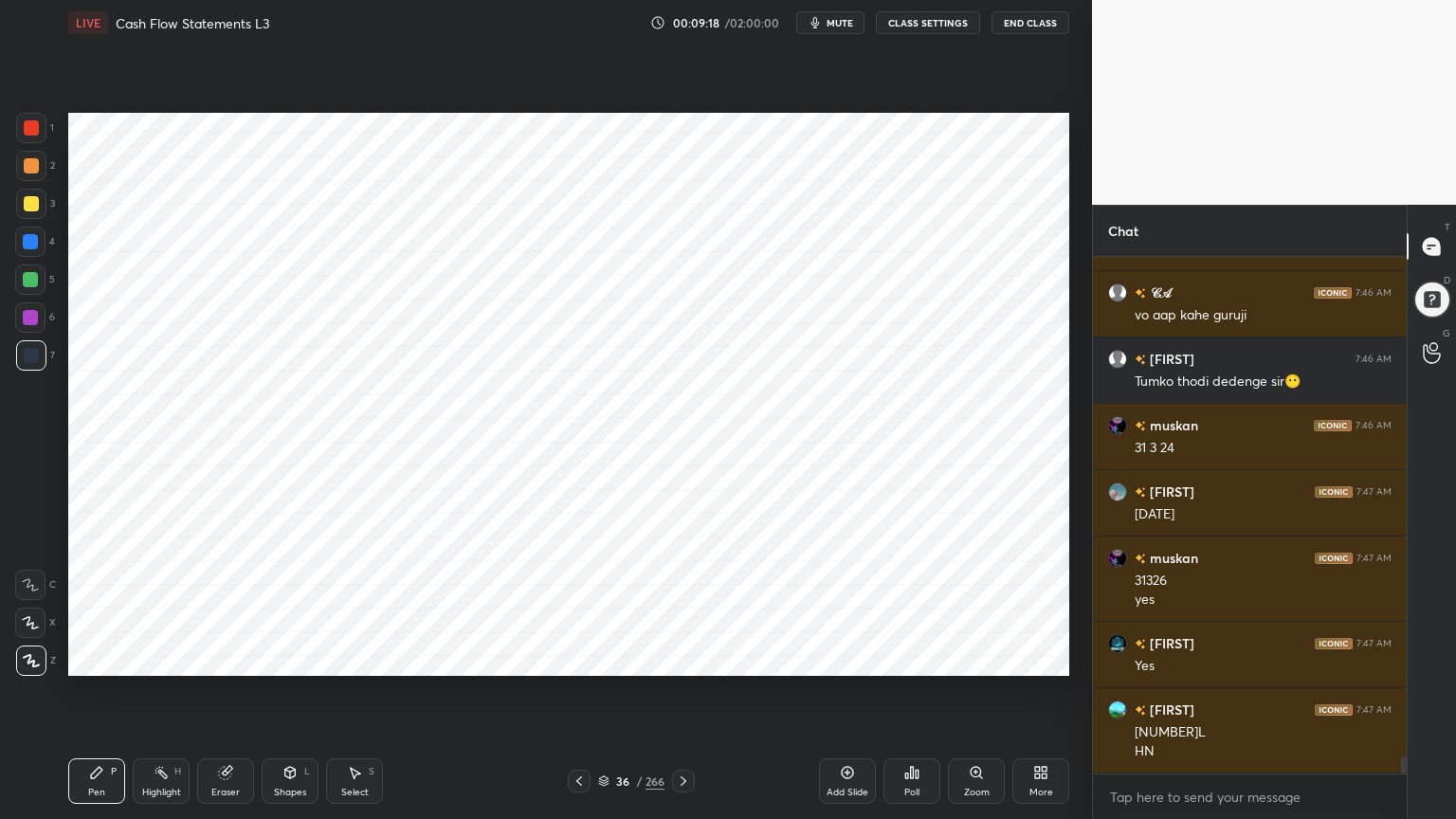 scroll, scrollTop: 14780, scrollLeft: 0, axis: vertical 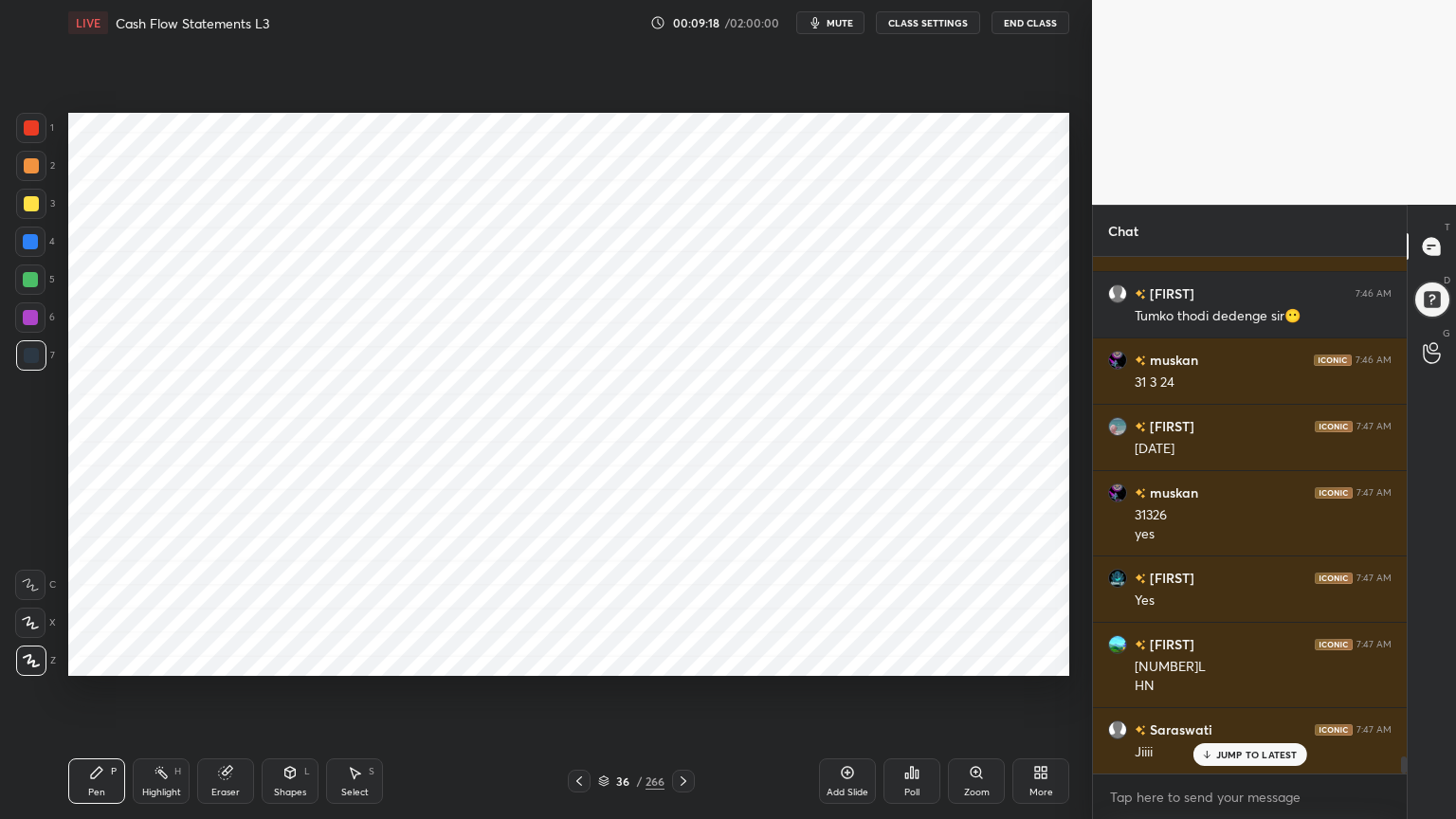 click at bounding box center [30, 318] 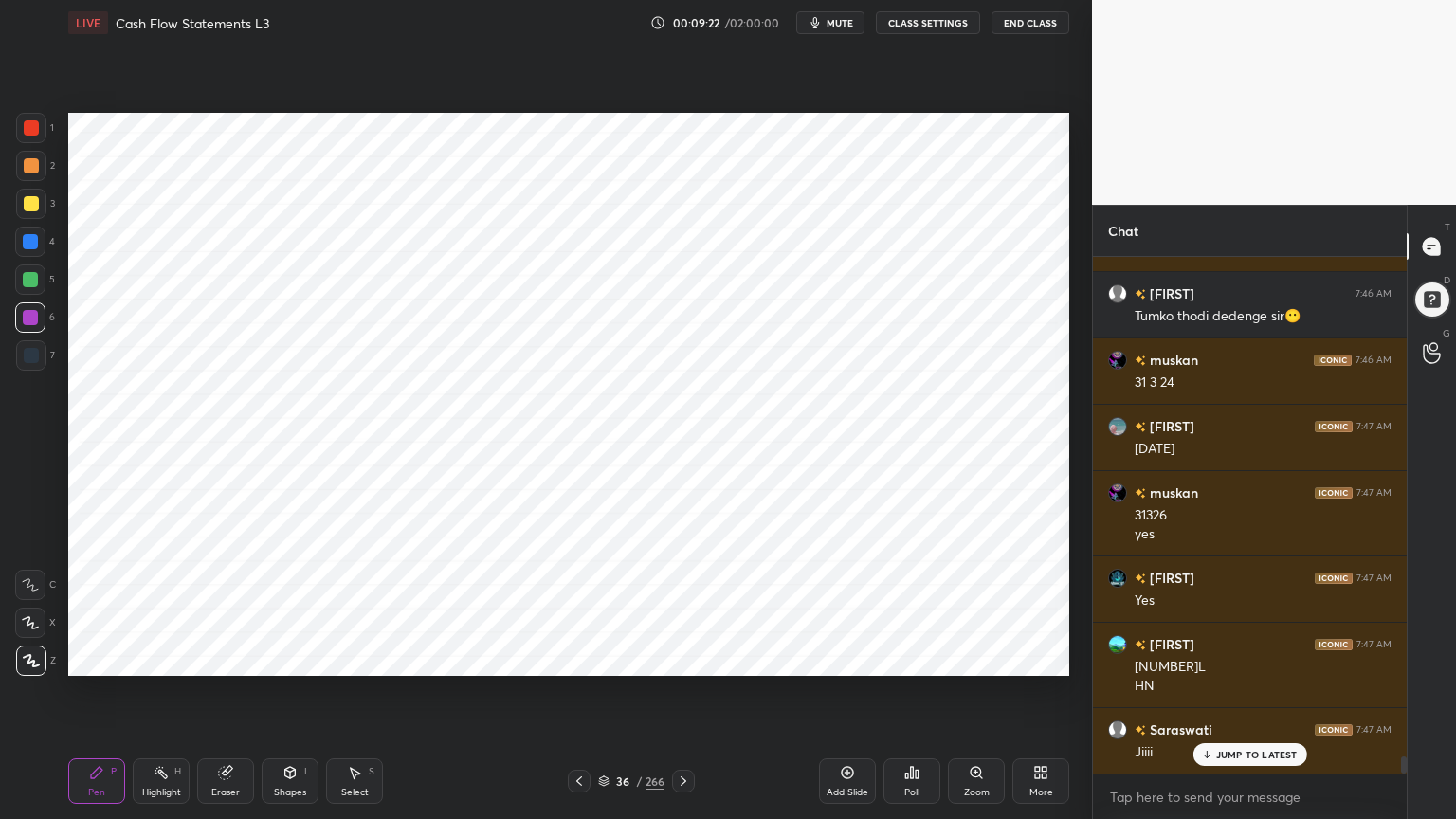 scroll, scrollTop: 14825, scrollLeft: 0, axis: vertical 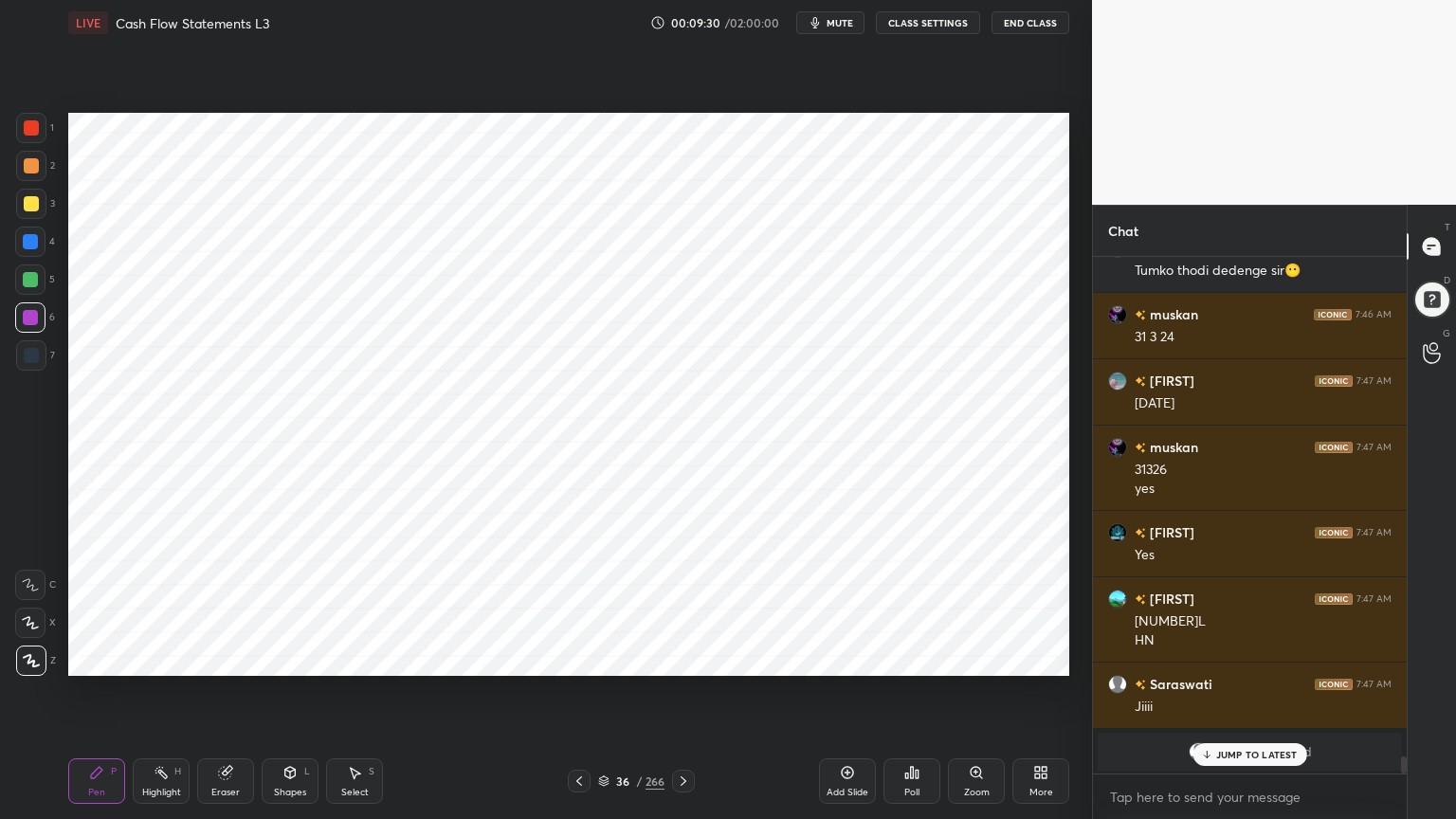 click at bounding box center (31, 355) 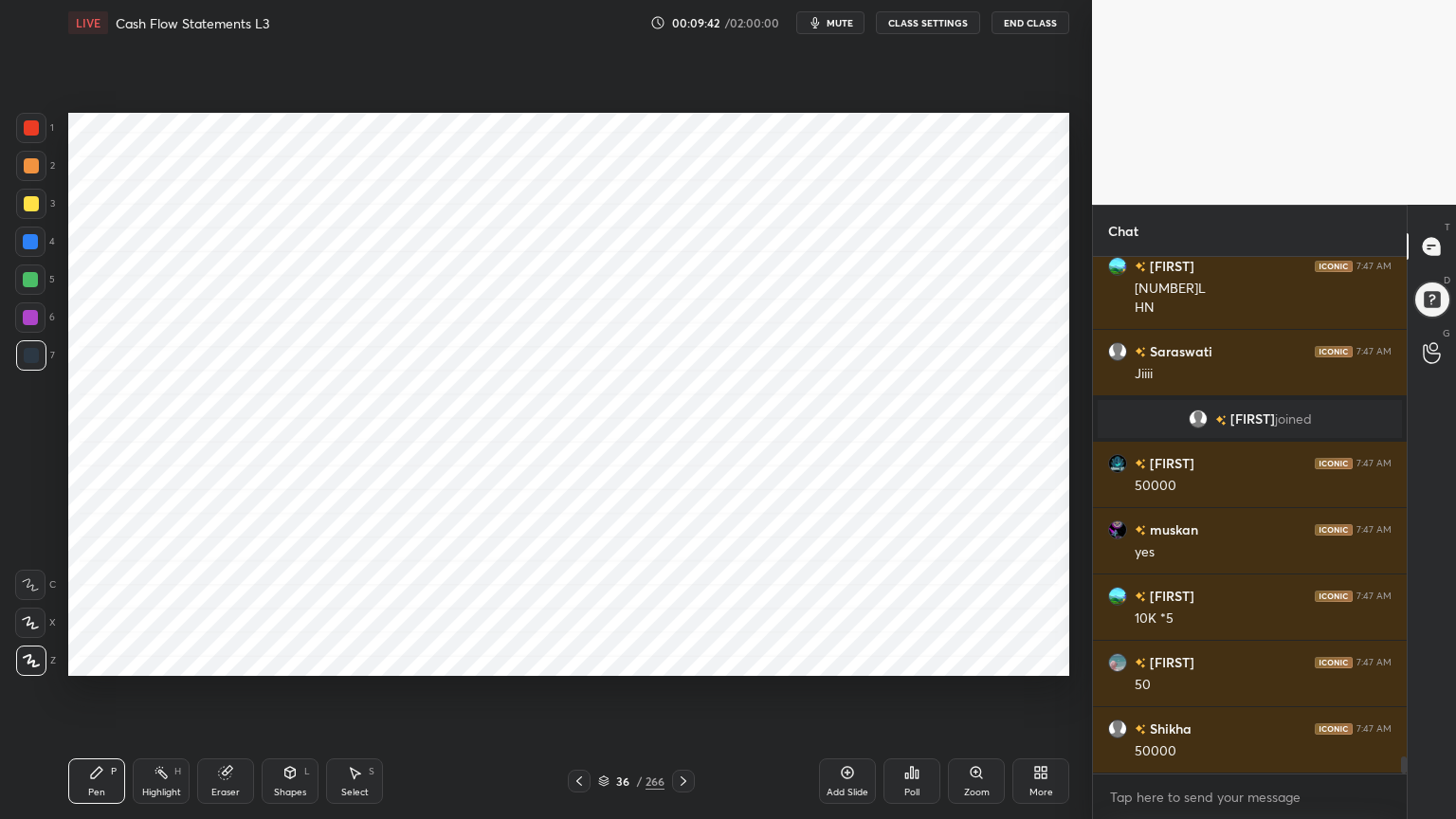 scroll, scrollTop: 15204, scrollLeft: 0, axis: vertical 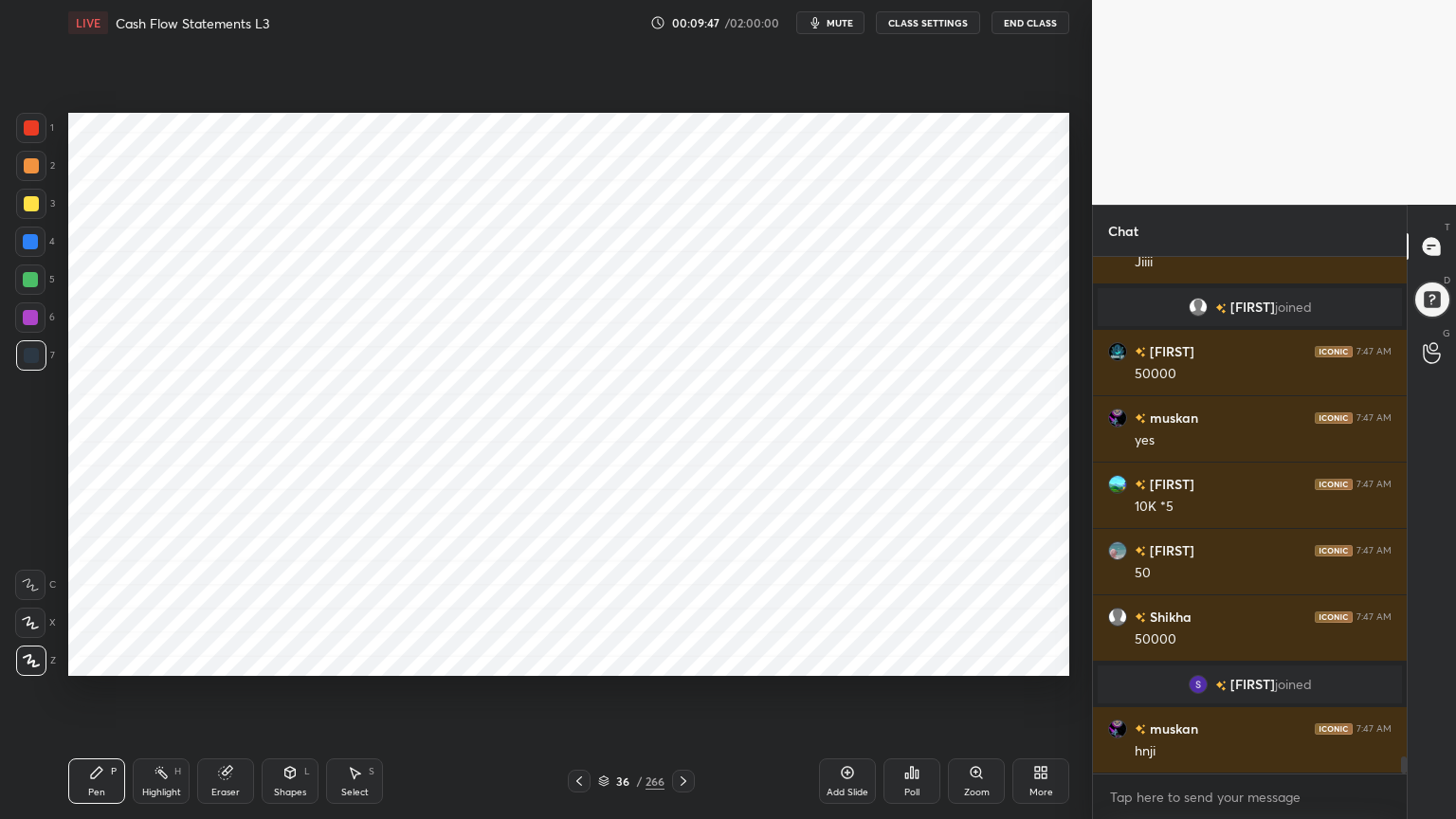 click at bounding box center (31, 128) 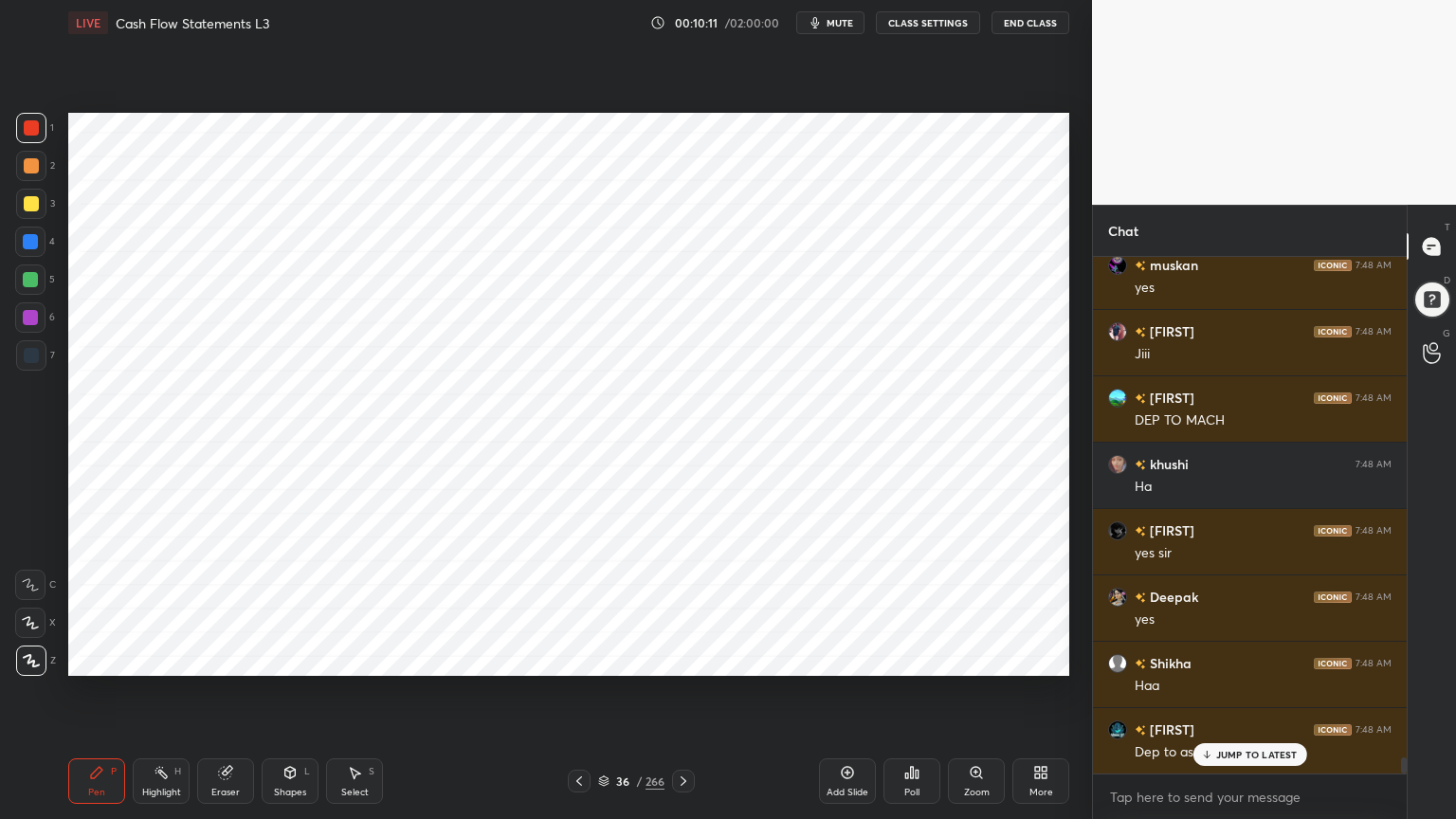 scroll, scrollTop: 16159, scrollLeft: 0, axis: vertical 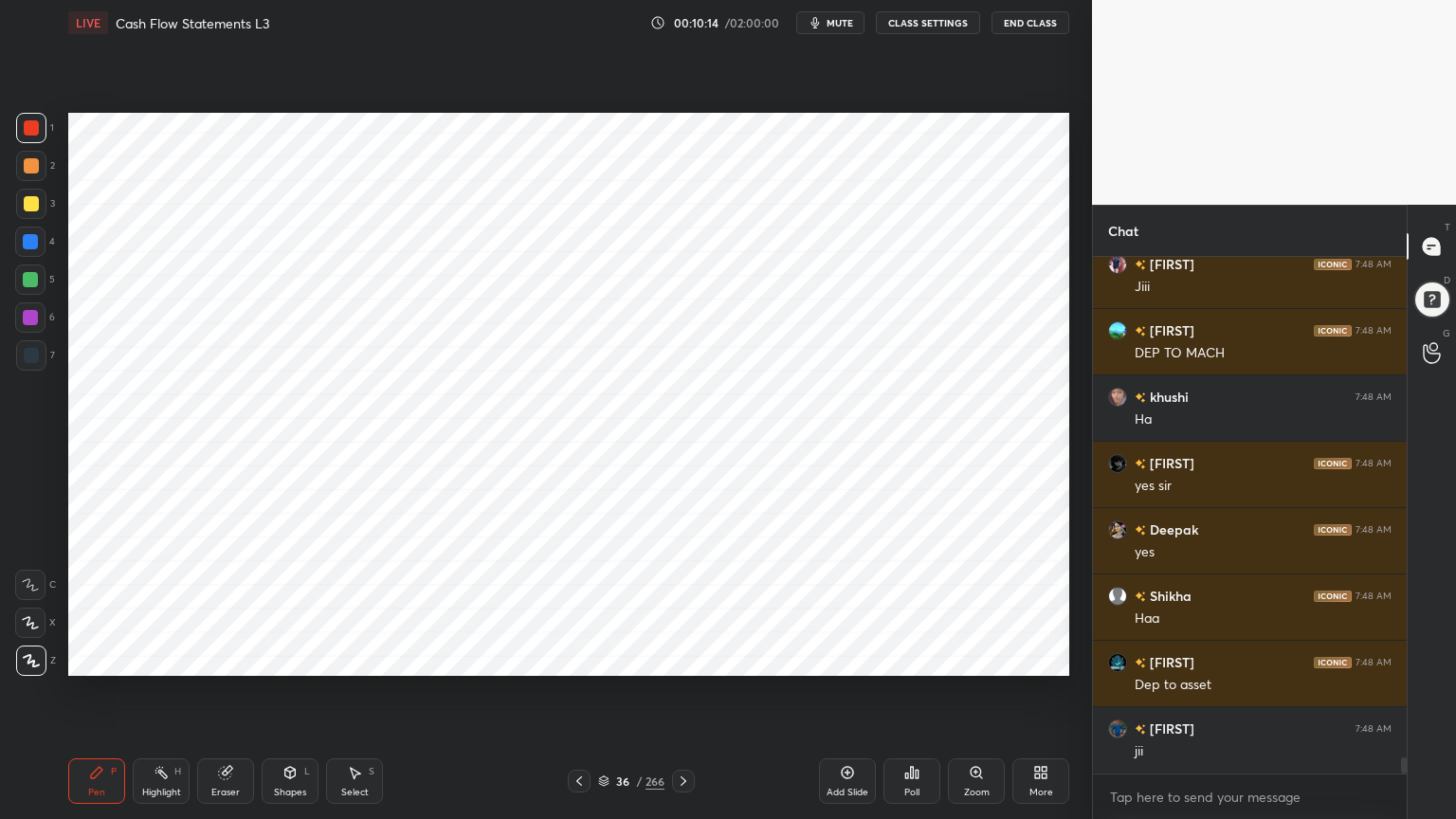 click 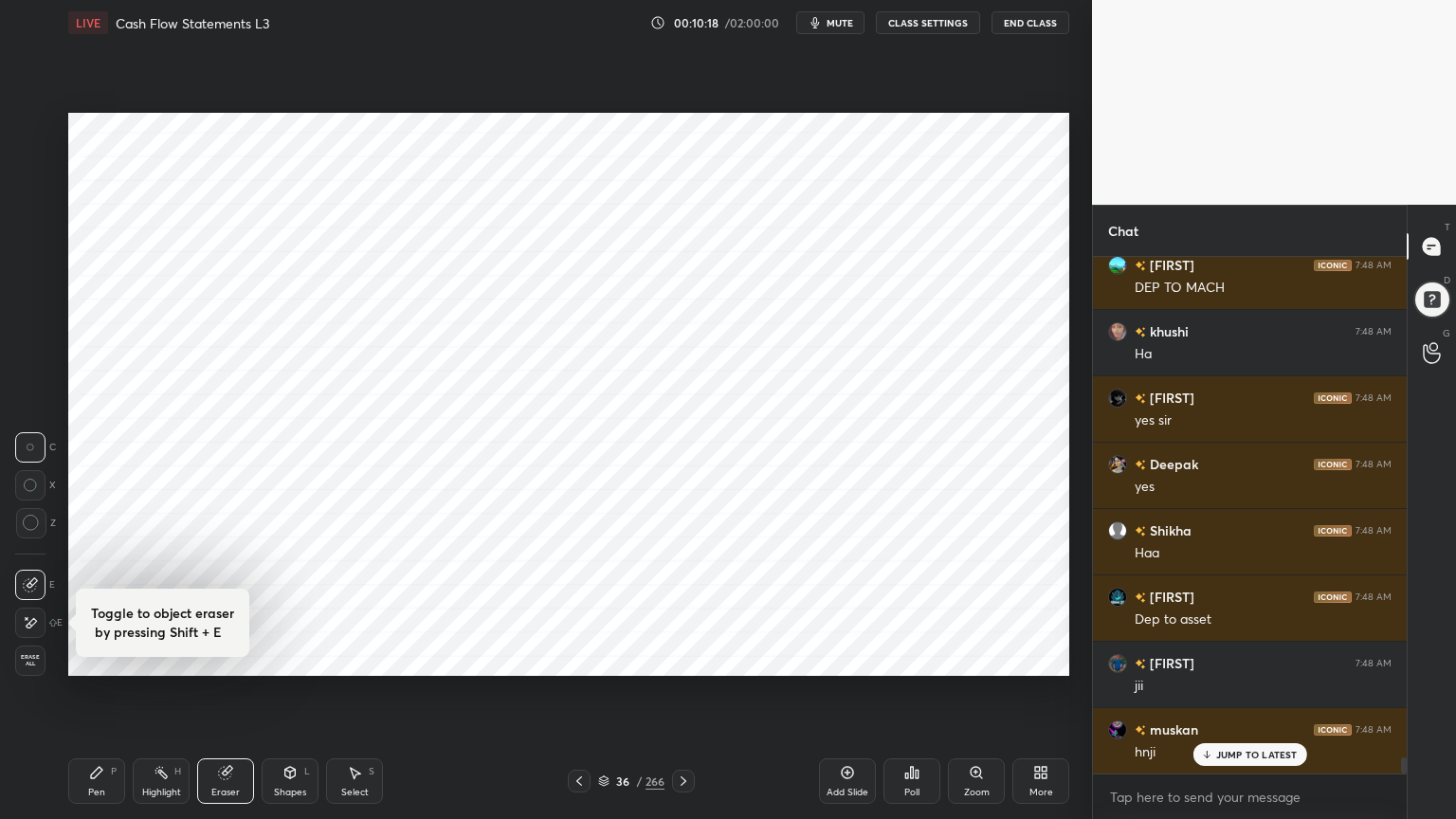 click on "Pen P" at bounding box center (97, 781) 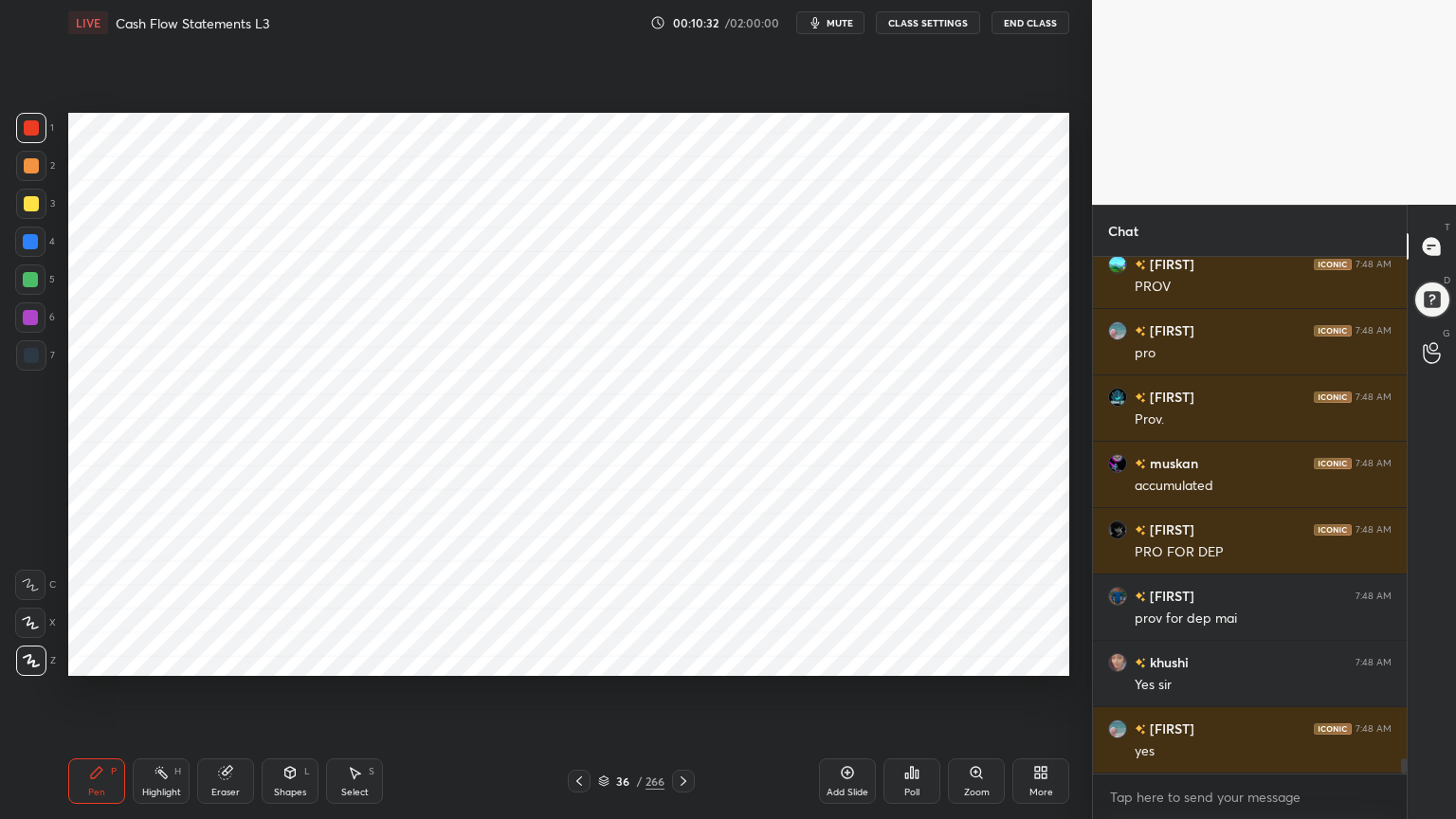 scroll, scrollTop: 16888, scrollLeft: 0, axis: vertical 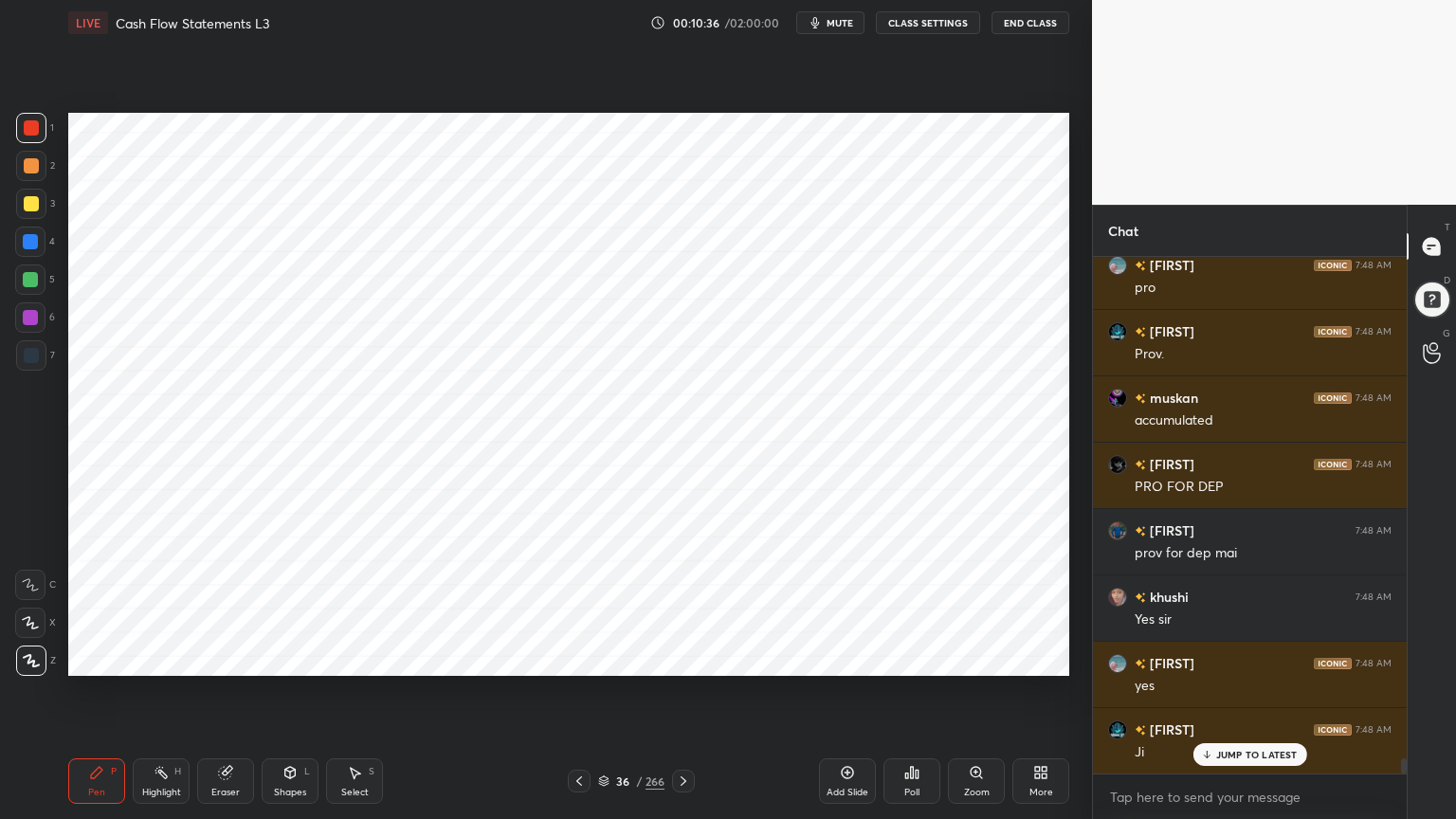click 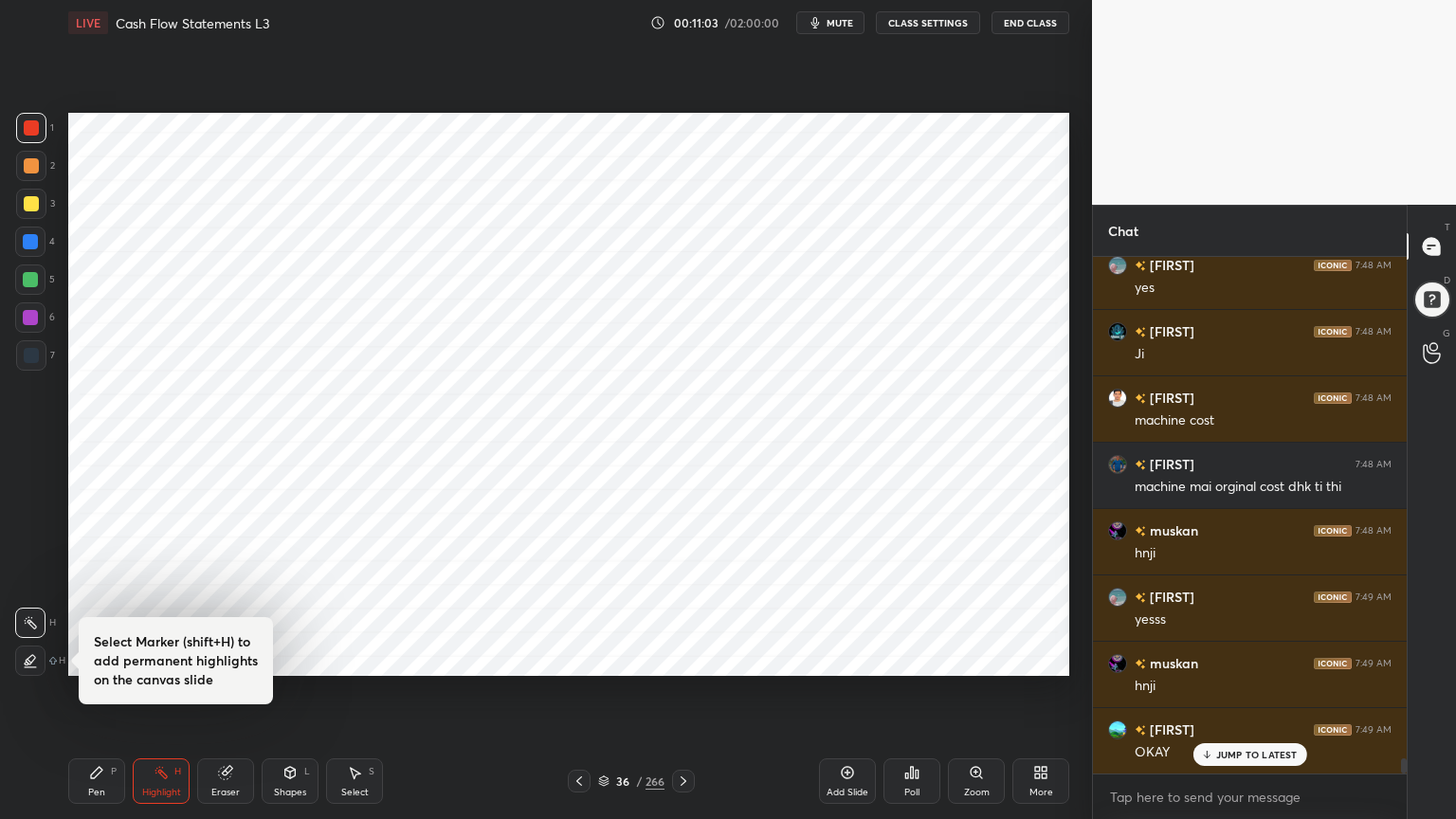 scroll, scrollTop: 17354, scrollLeft: 0, axis: vertical 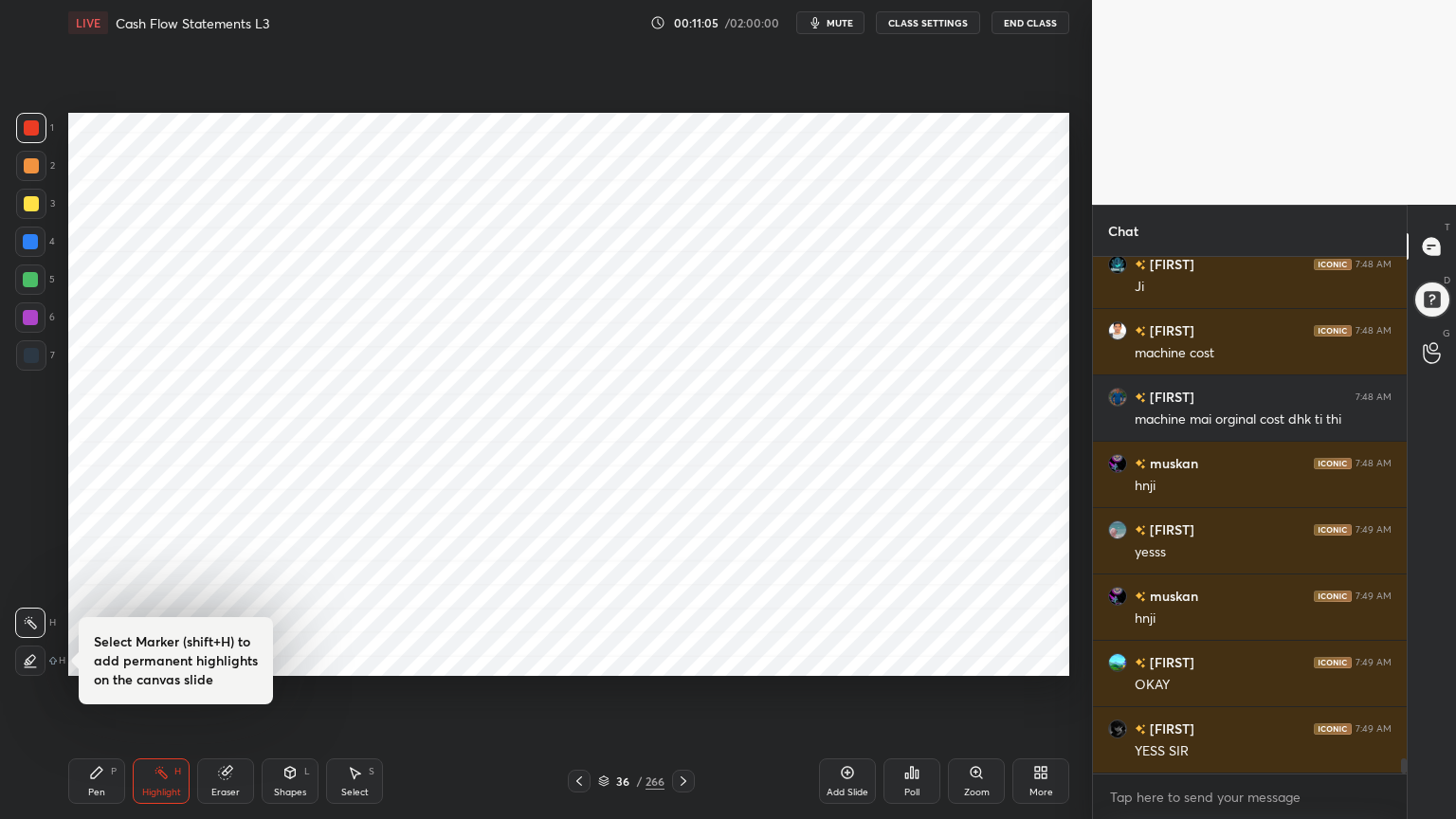 click on "Pen" at bounding box center (97, 792) 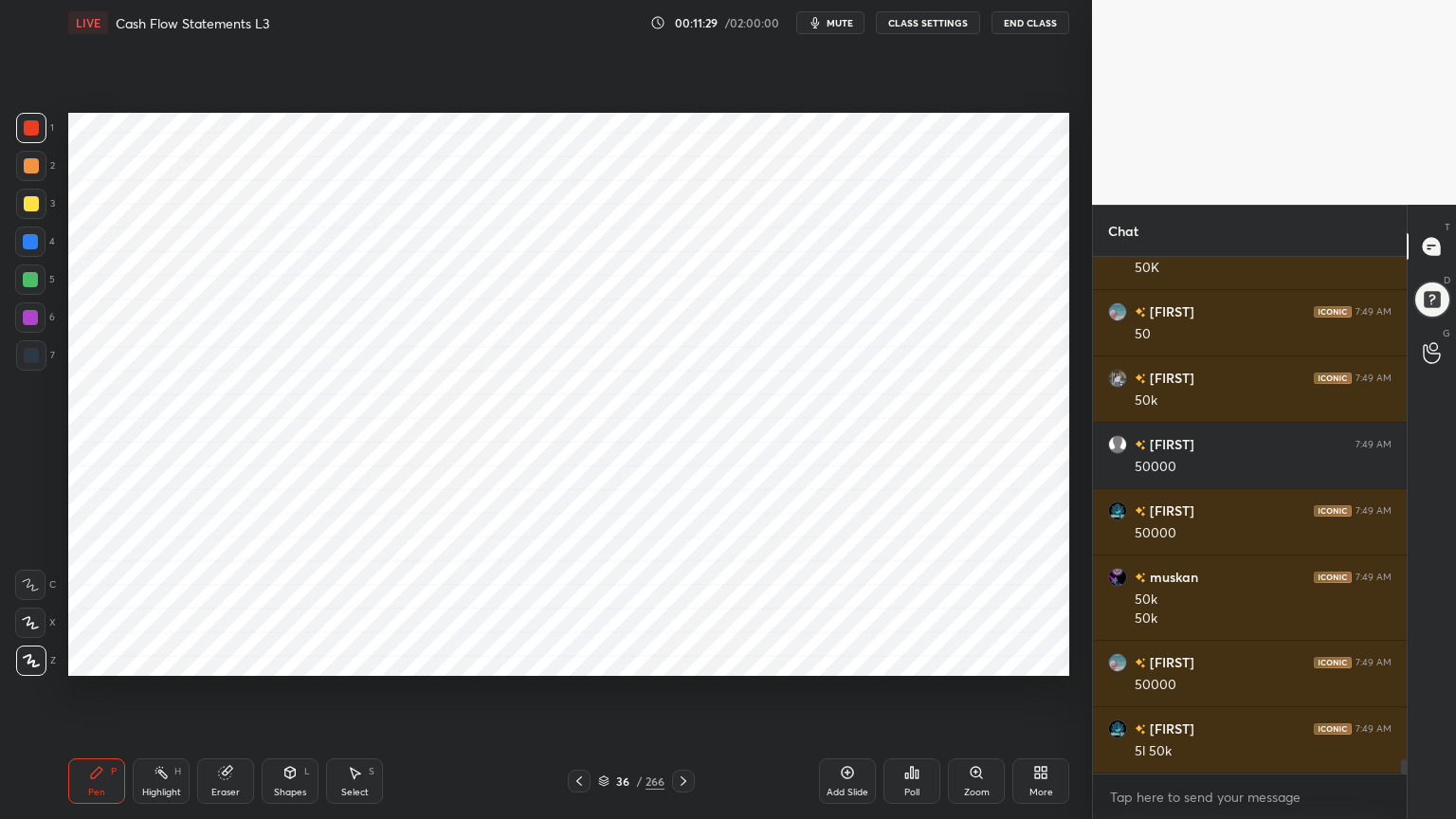 scroll, scrollTop: 17969, scrollLeft: 0, axis: vertical 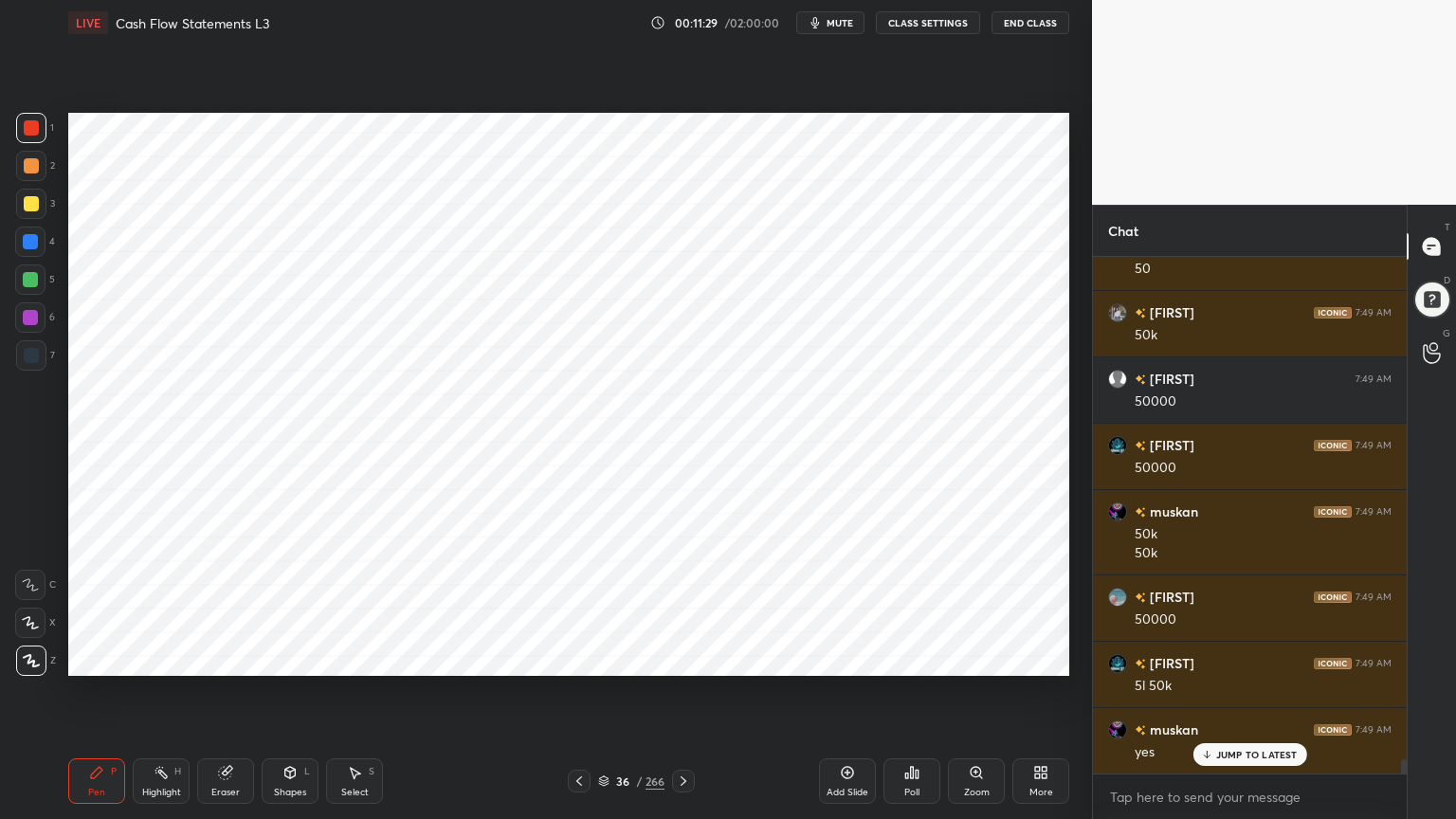 click at bounding box center [31, 355] 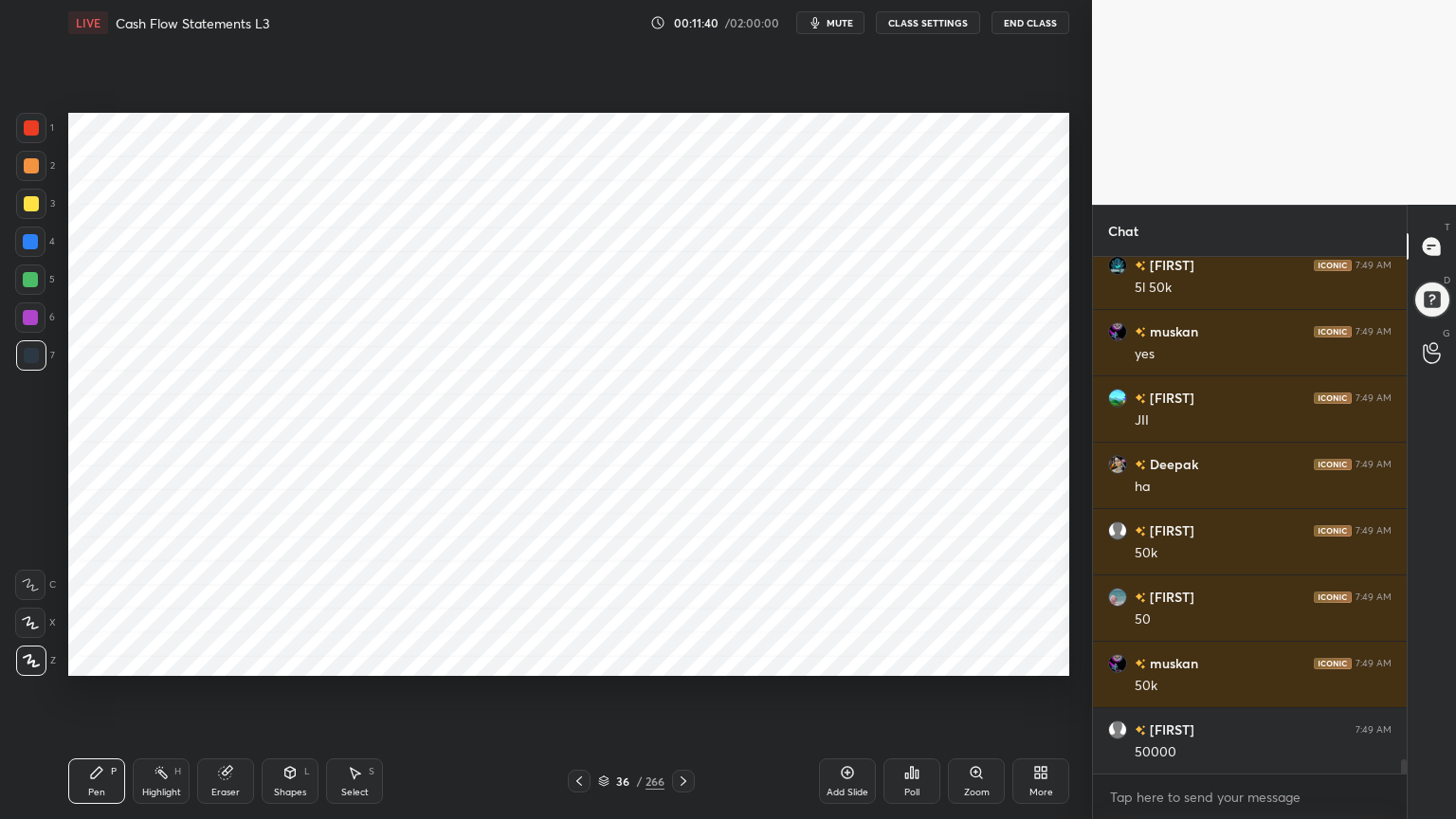 scroll, scrollTop: 18434, scrollLeft: 0, axis: vertical 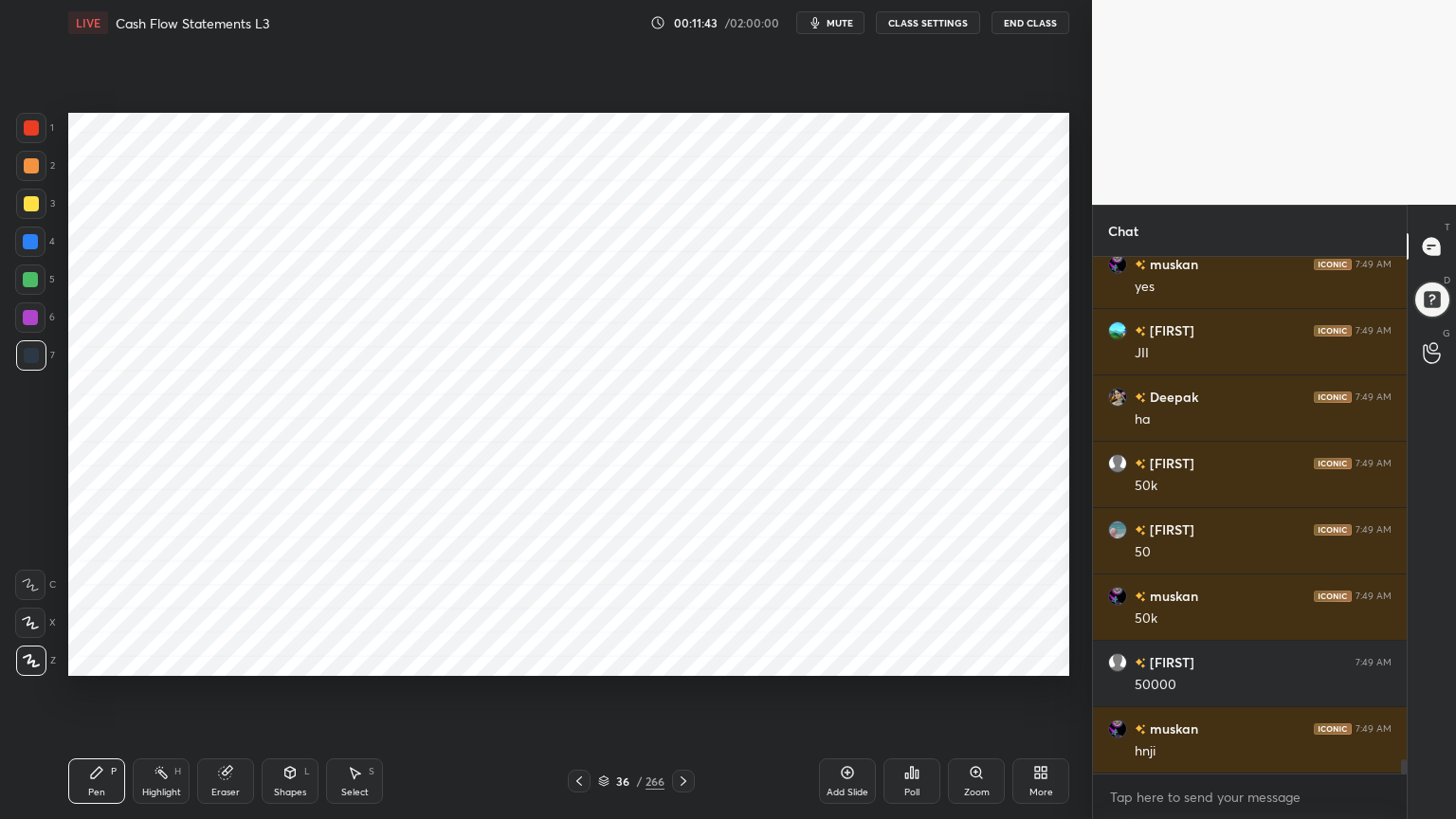 click on "1" at bounding box center [35, 132] 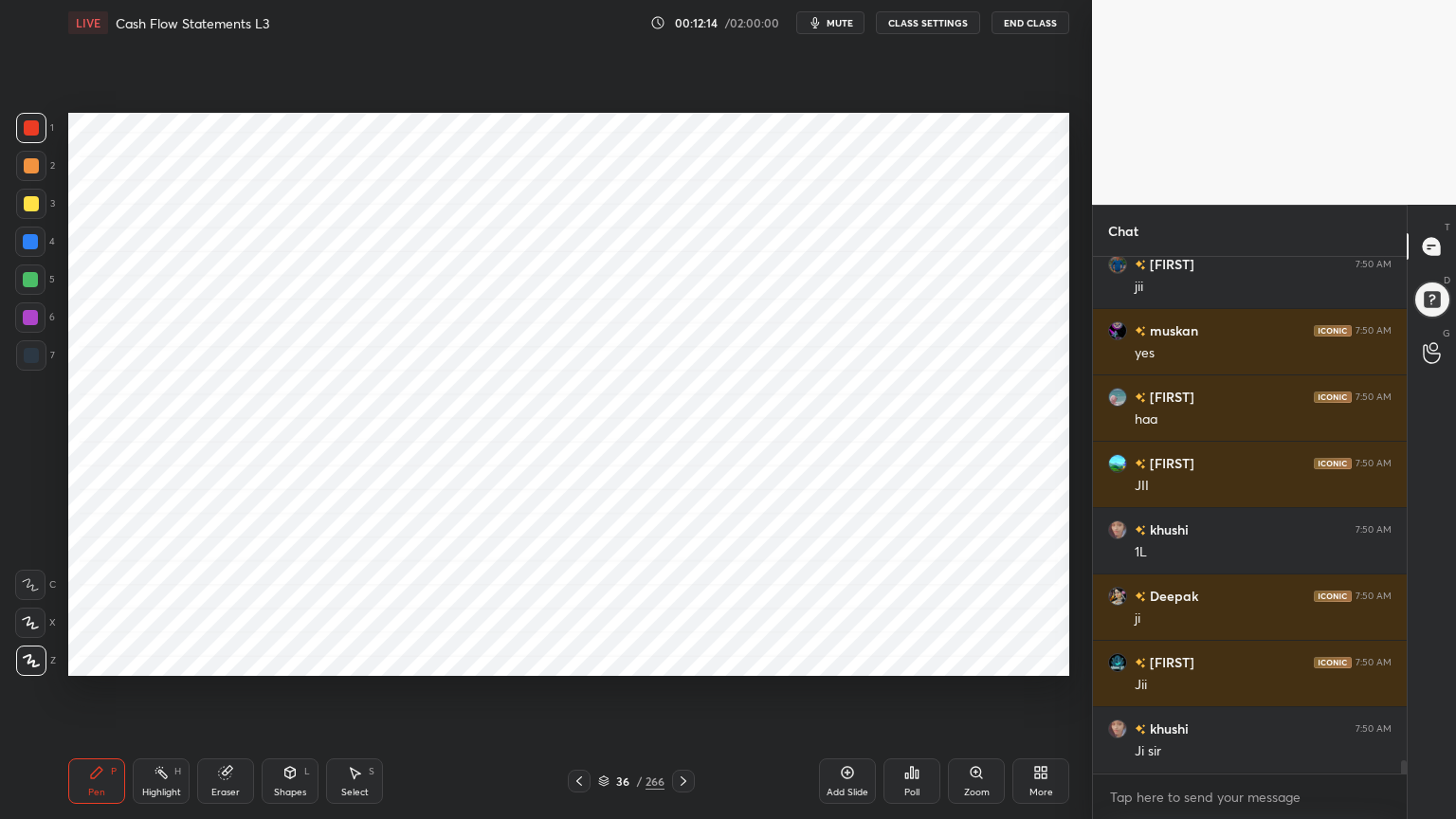scroll, scrollTop: 19561, scrollLeft: 0, axis: vertical 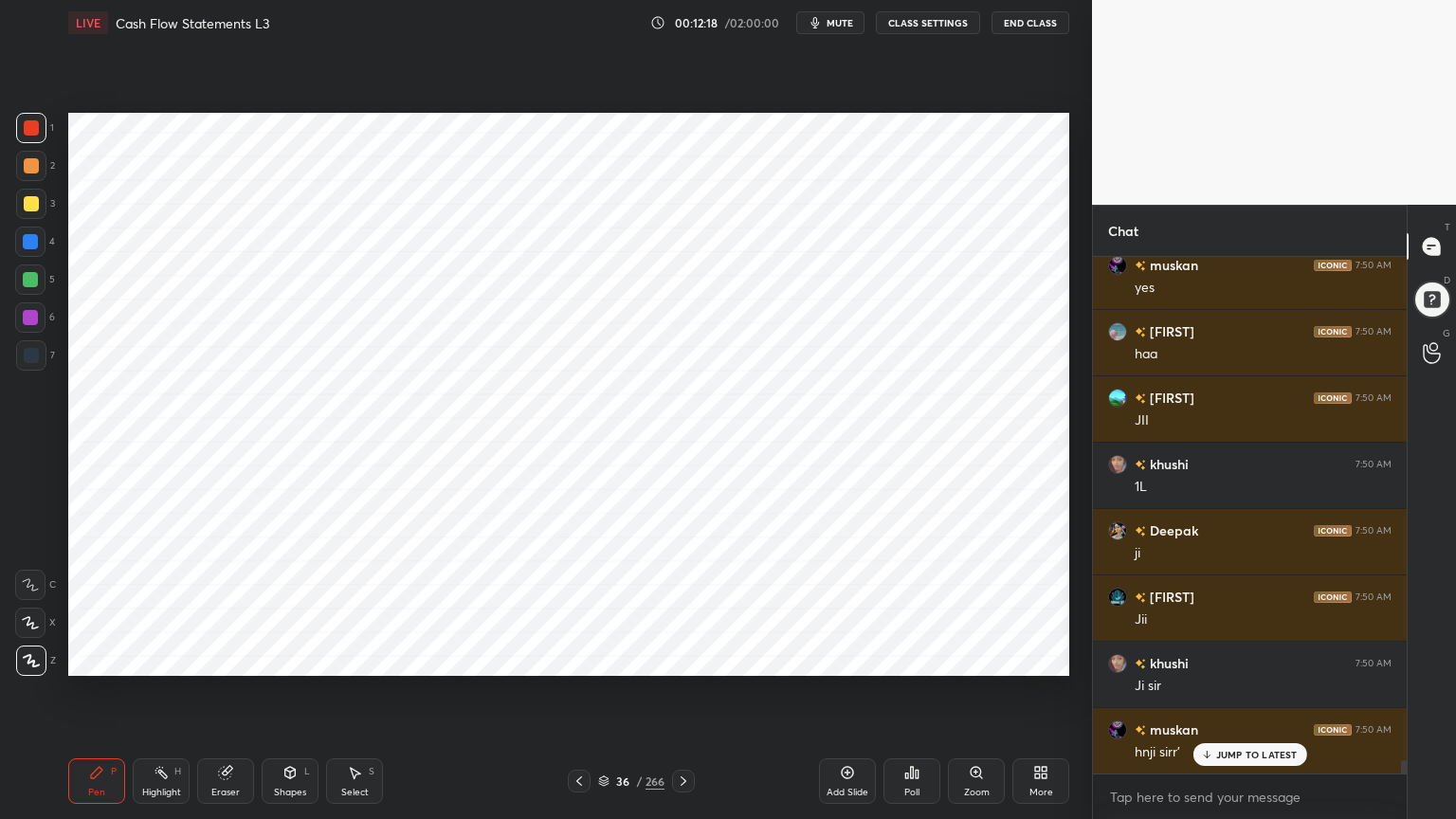 click at bounding box center [31, 355] 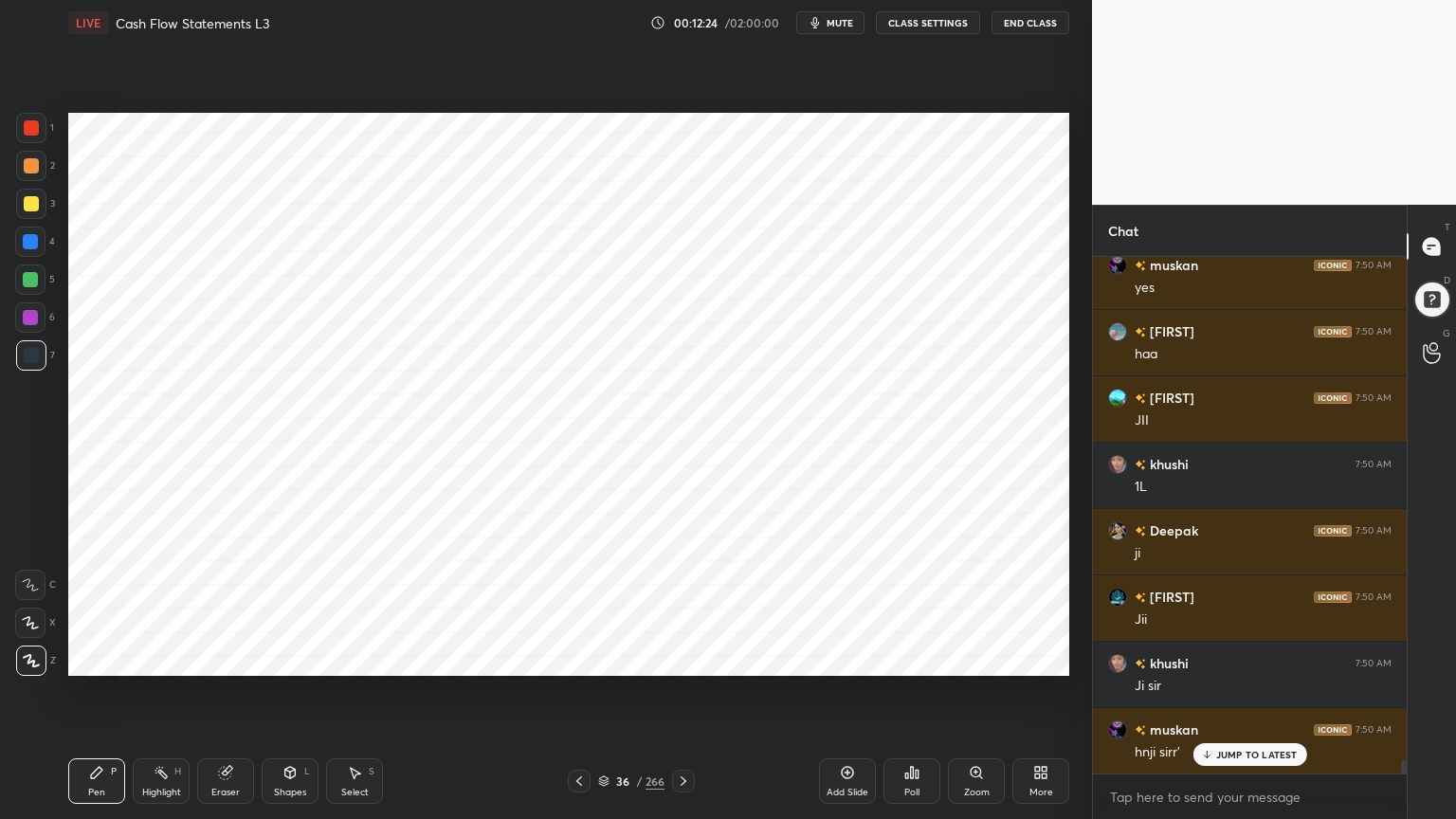 scroll, scrollTop: 19580, scrollLeft: 0, axis: vertical 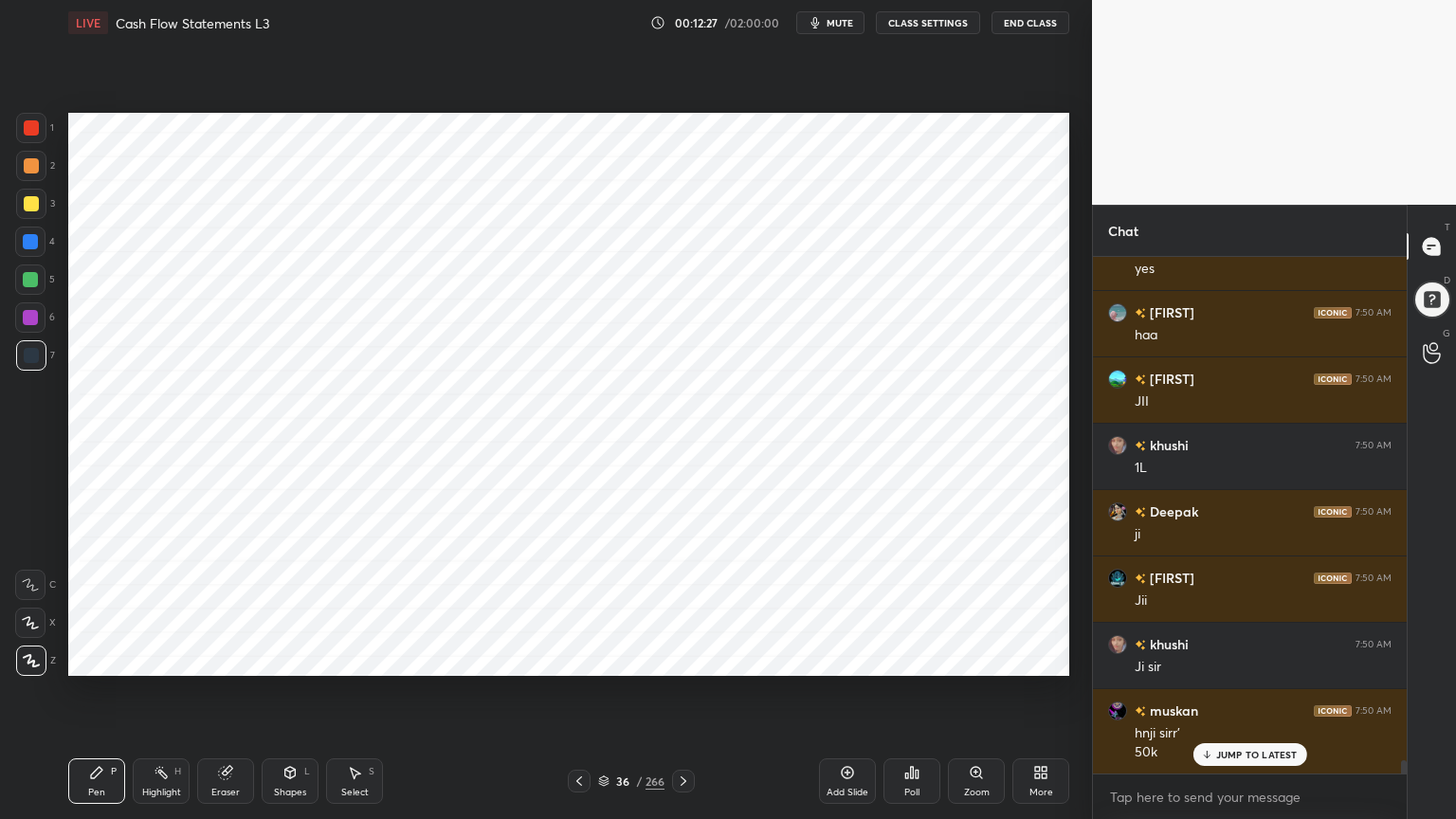 click at bounding box center [31, 128] 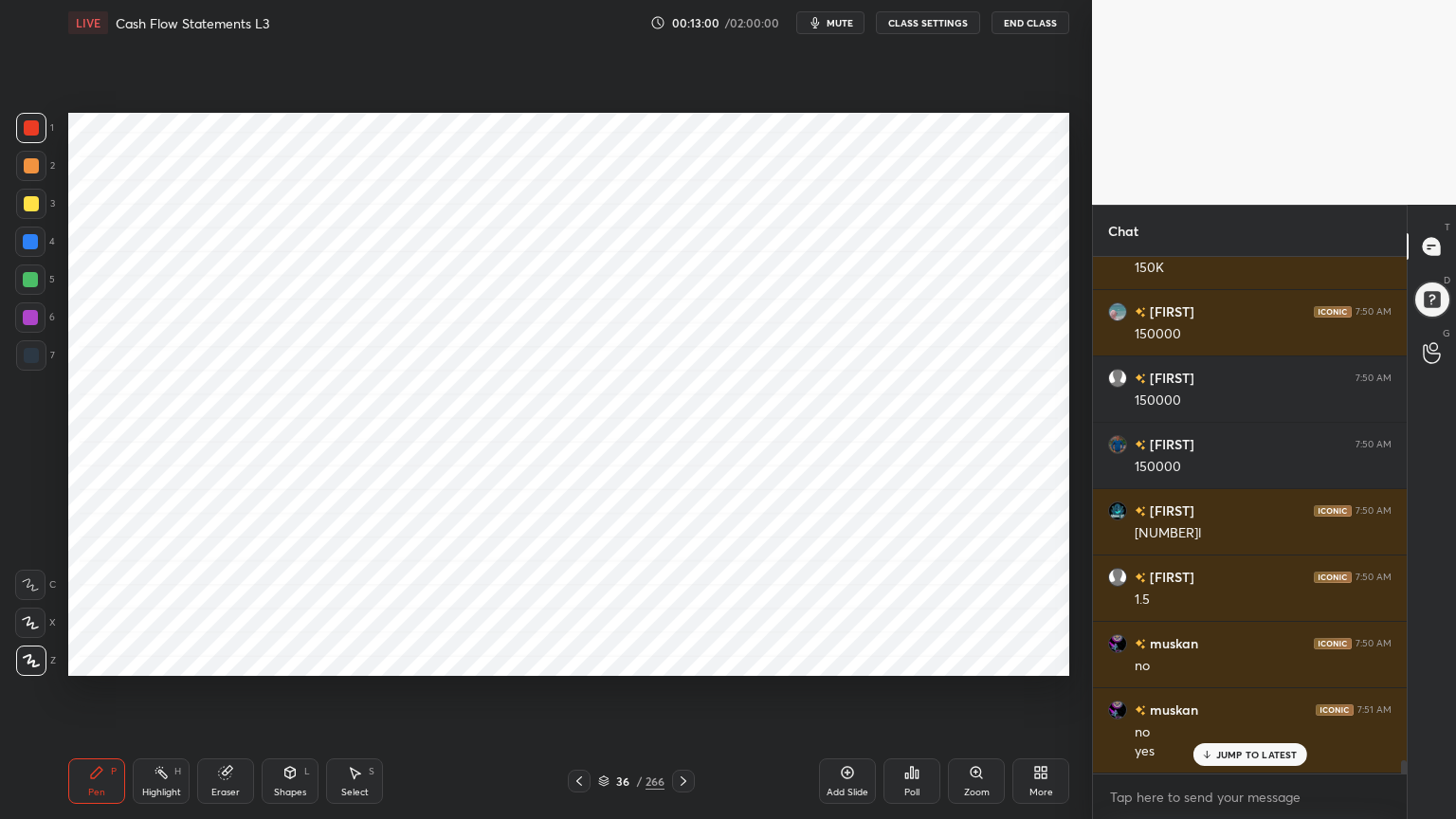 scroll, scrollTop: 20308, scrollLeft: 0, axis: vertical 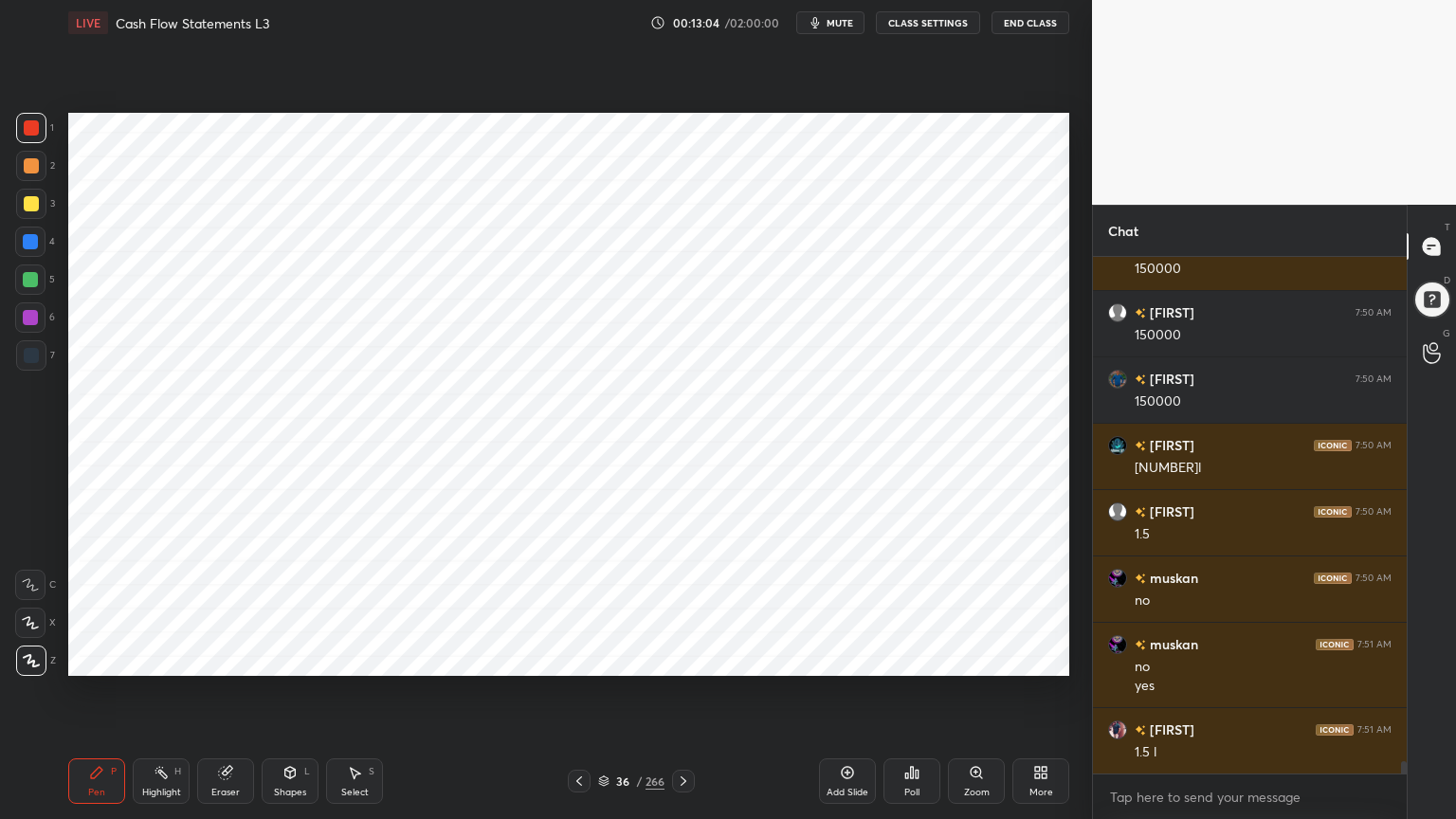 click at bounding box center [30, 318] 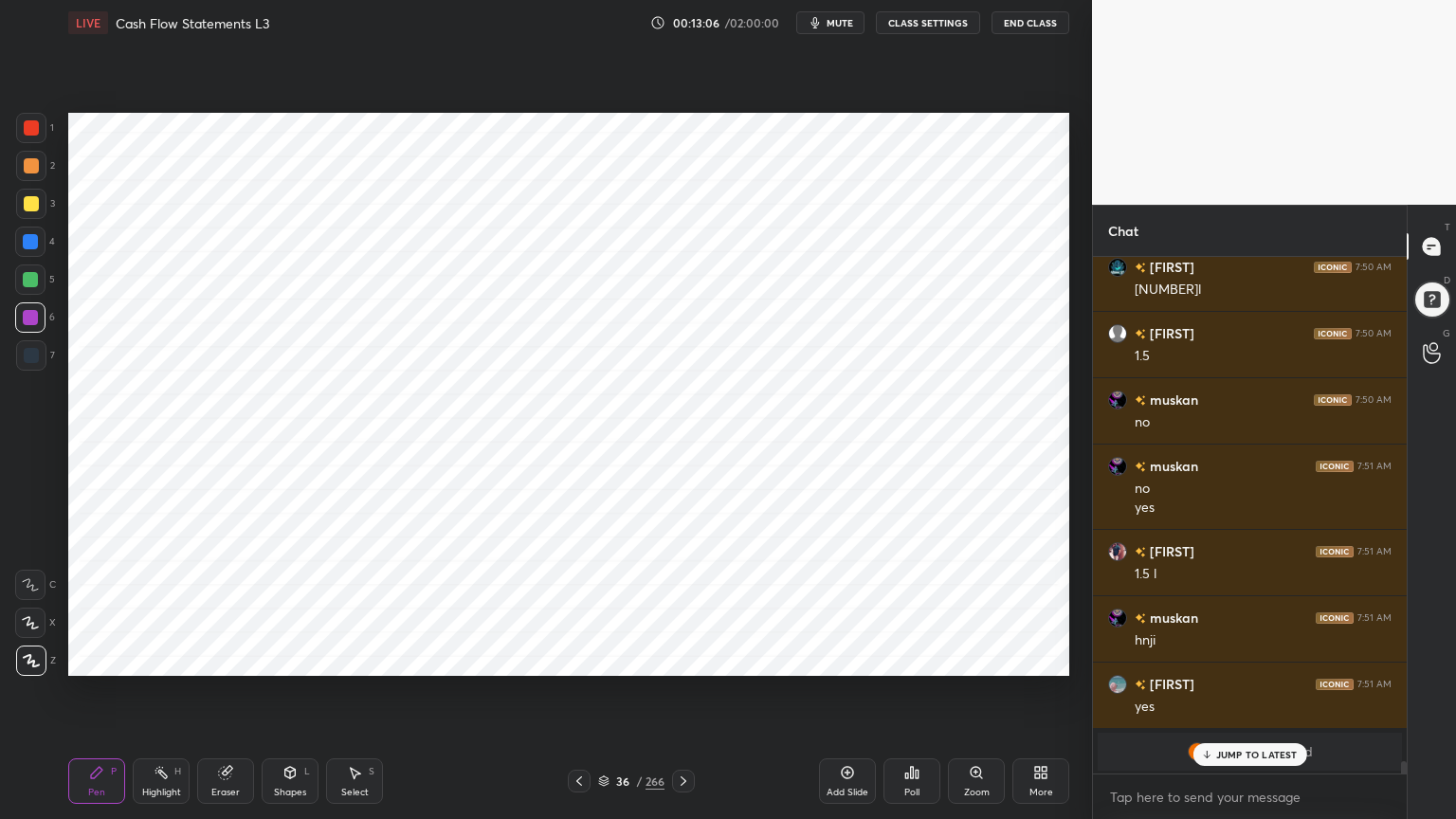 scroll, scrollTop: 20554, scrollLeft: 0, axis: vertical 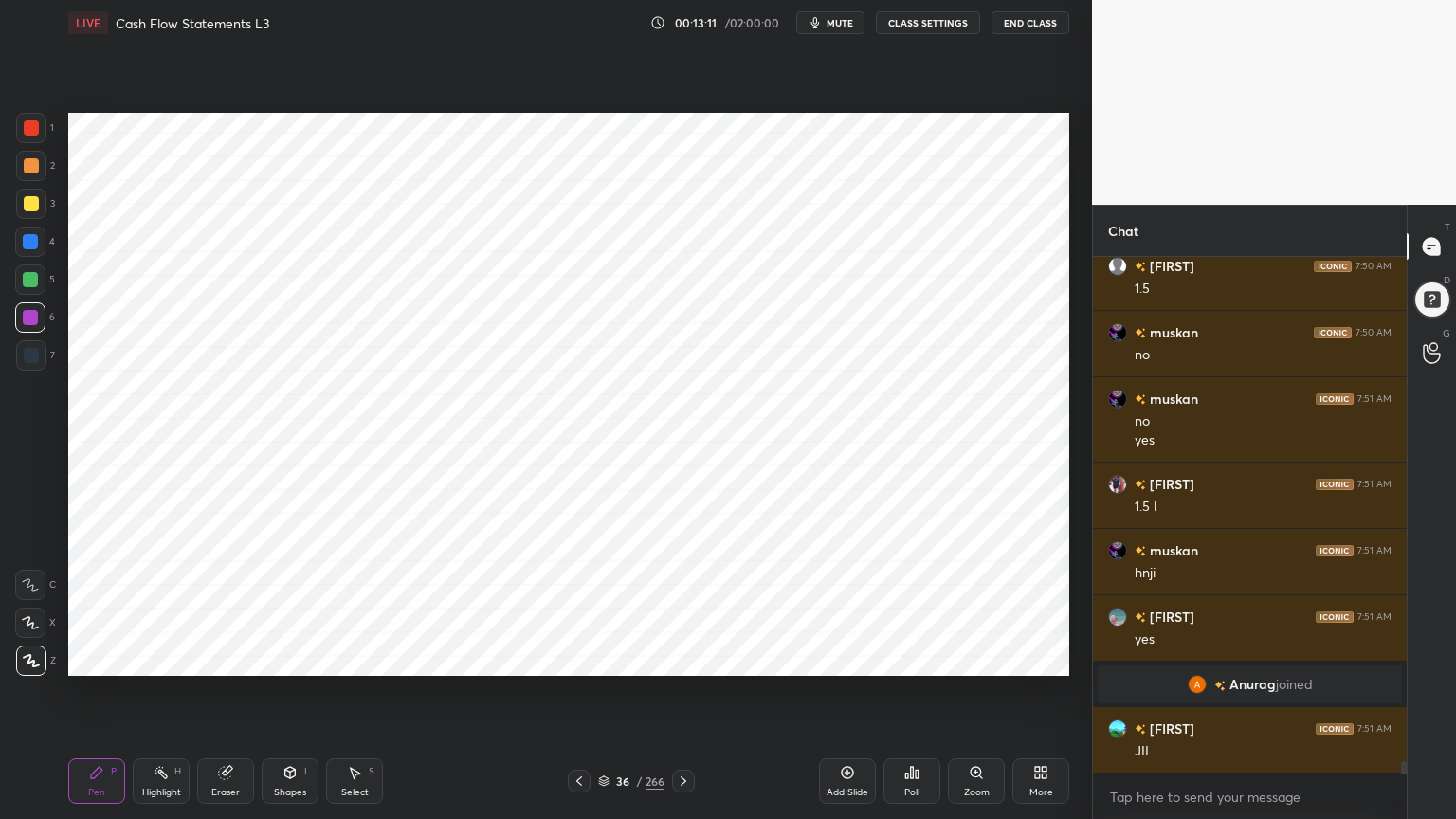 click on "Highlight H" at bounding box center [161, 781] 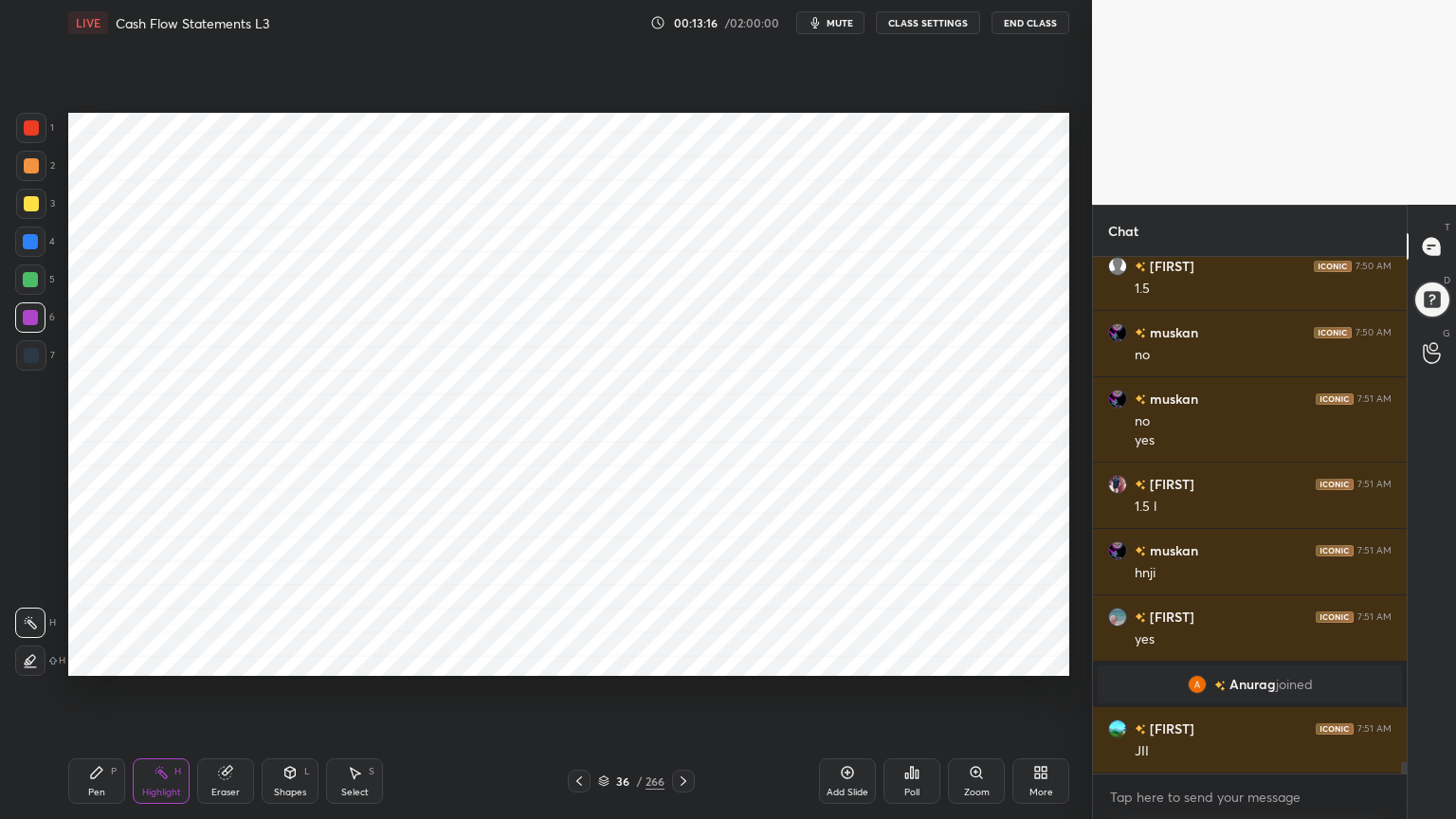 scroll, scrollTop: 20619, scrollLeft: 0, axis: vertical 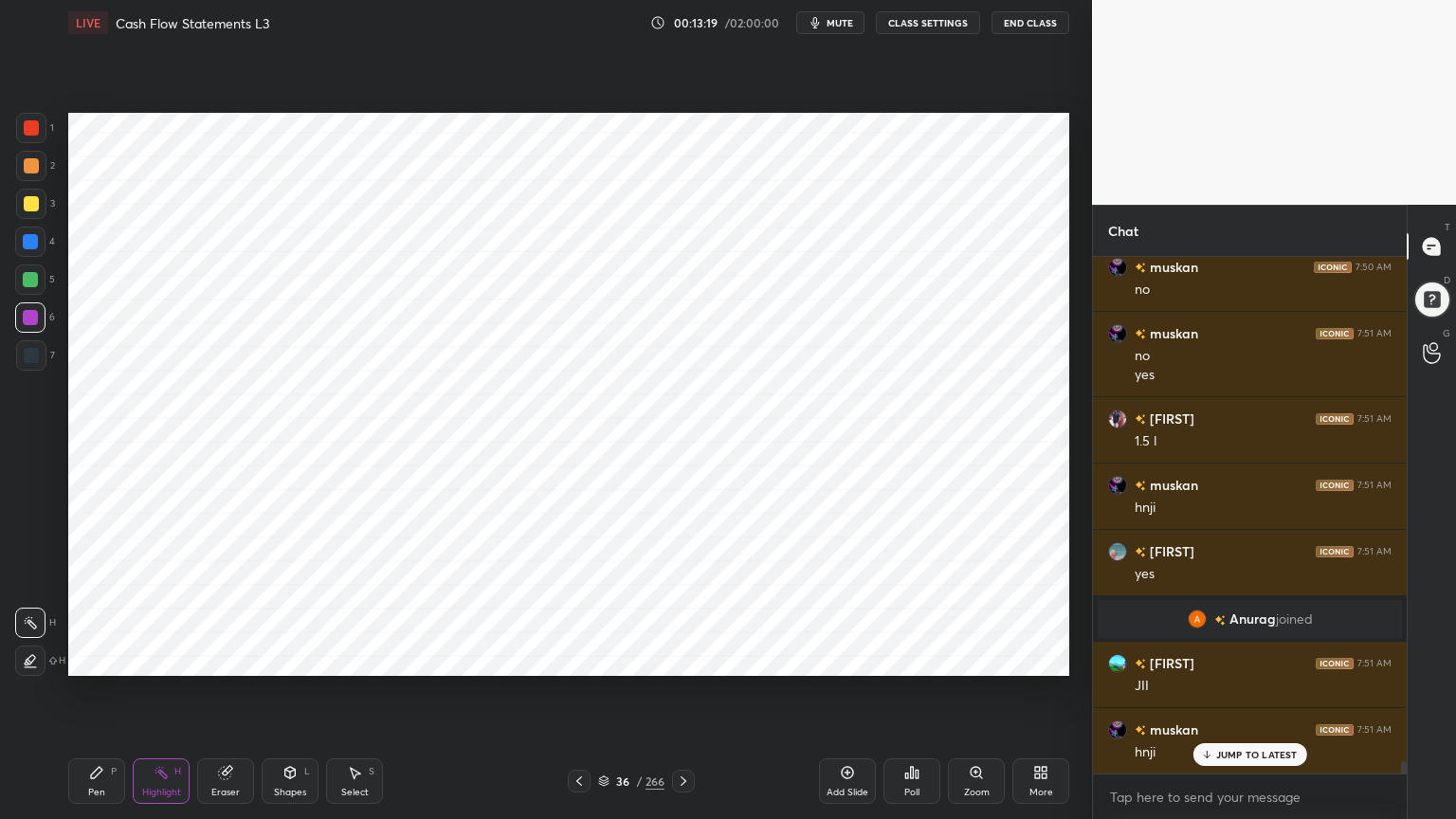 click on "Pen P" at bounding box center (97, 781) 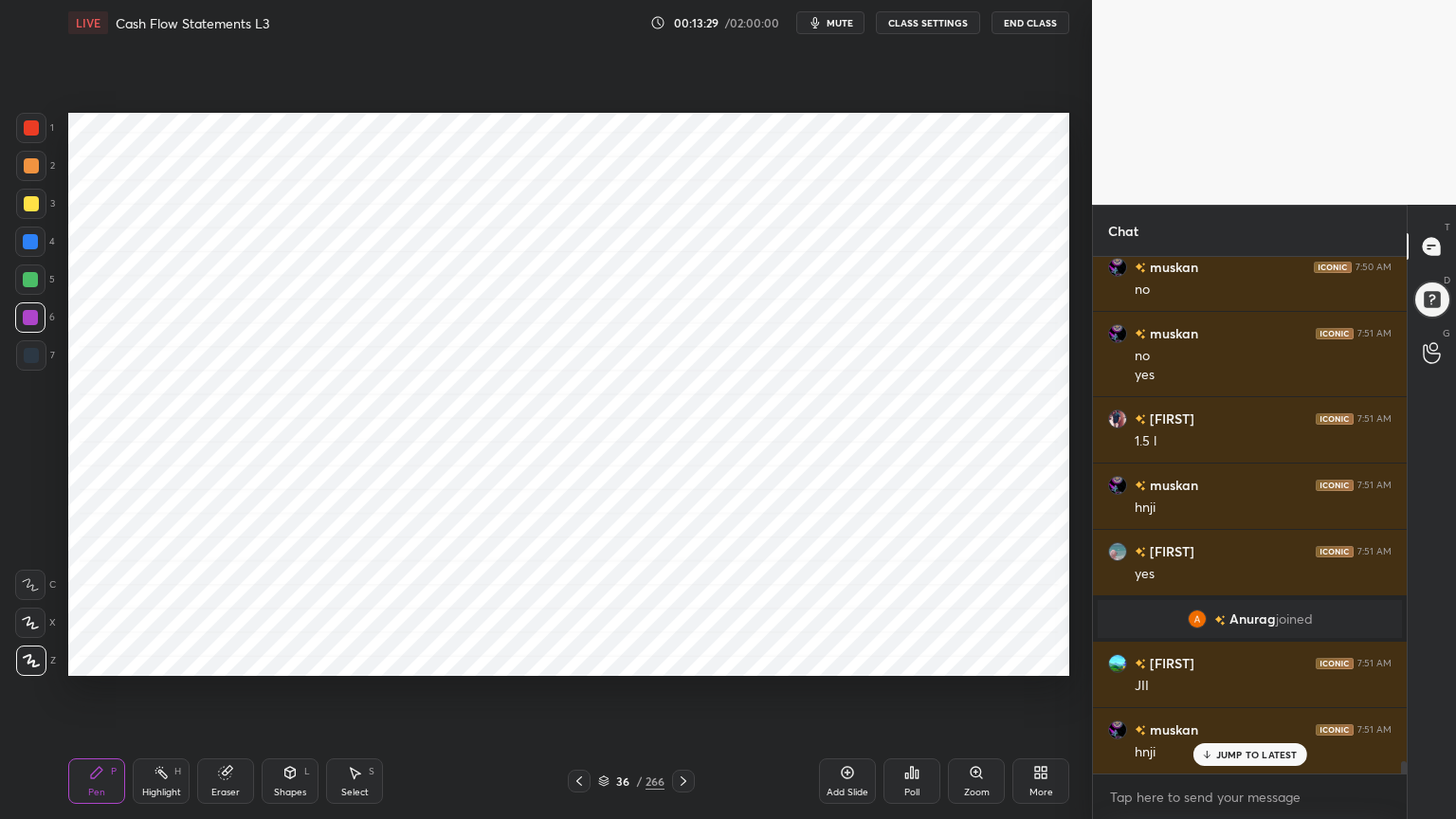 click on "Highlight H" at bounding box center [161, 781] 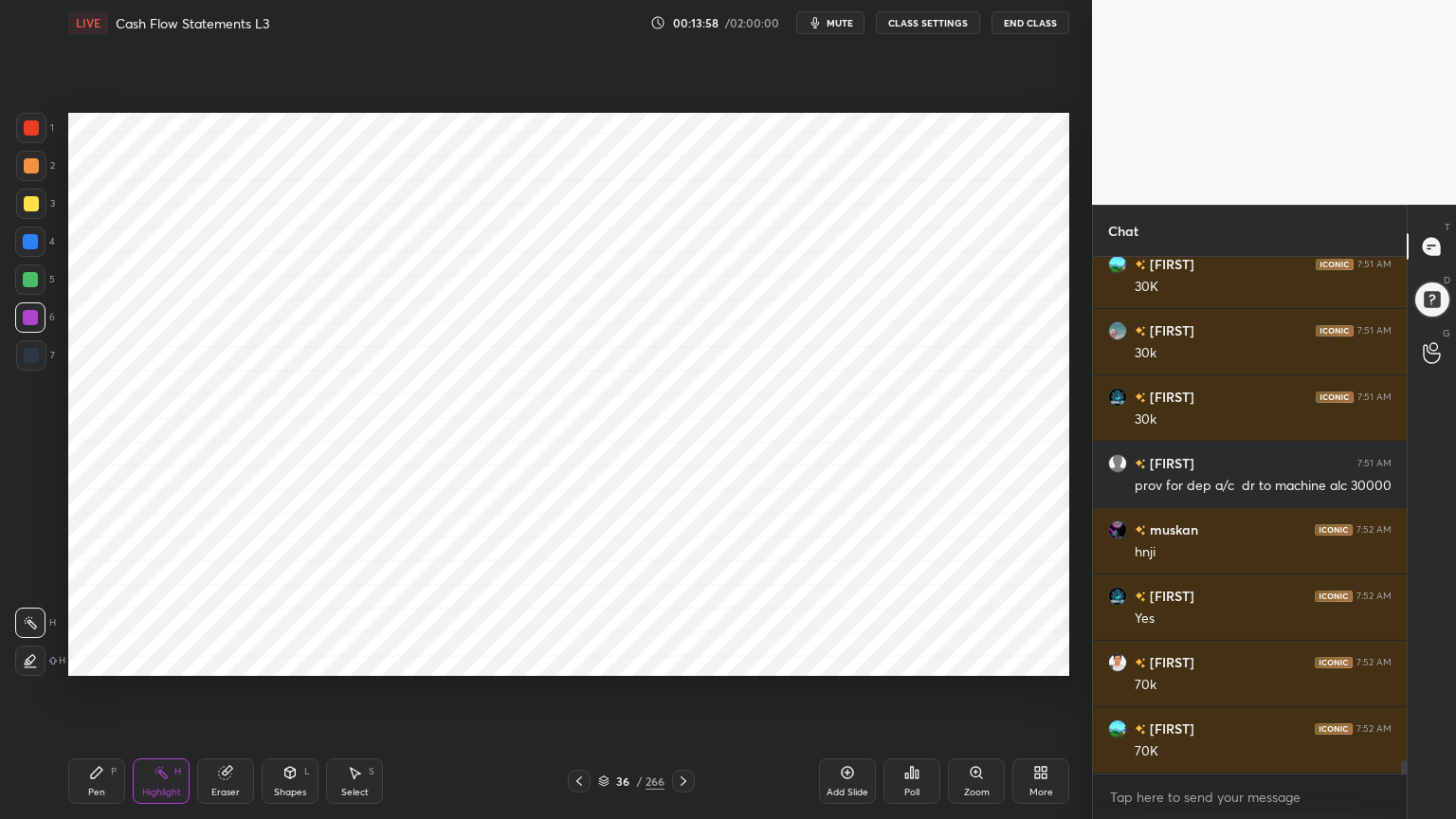 scroll, scrollTop: 19781, scrollLeft: 0, axis: vertical 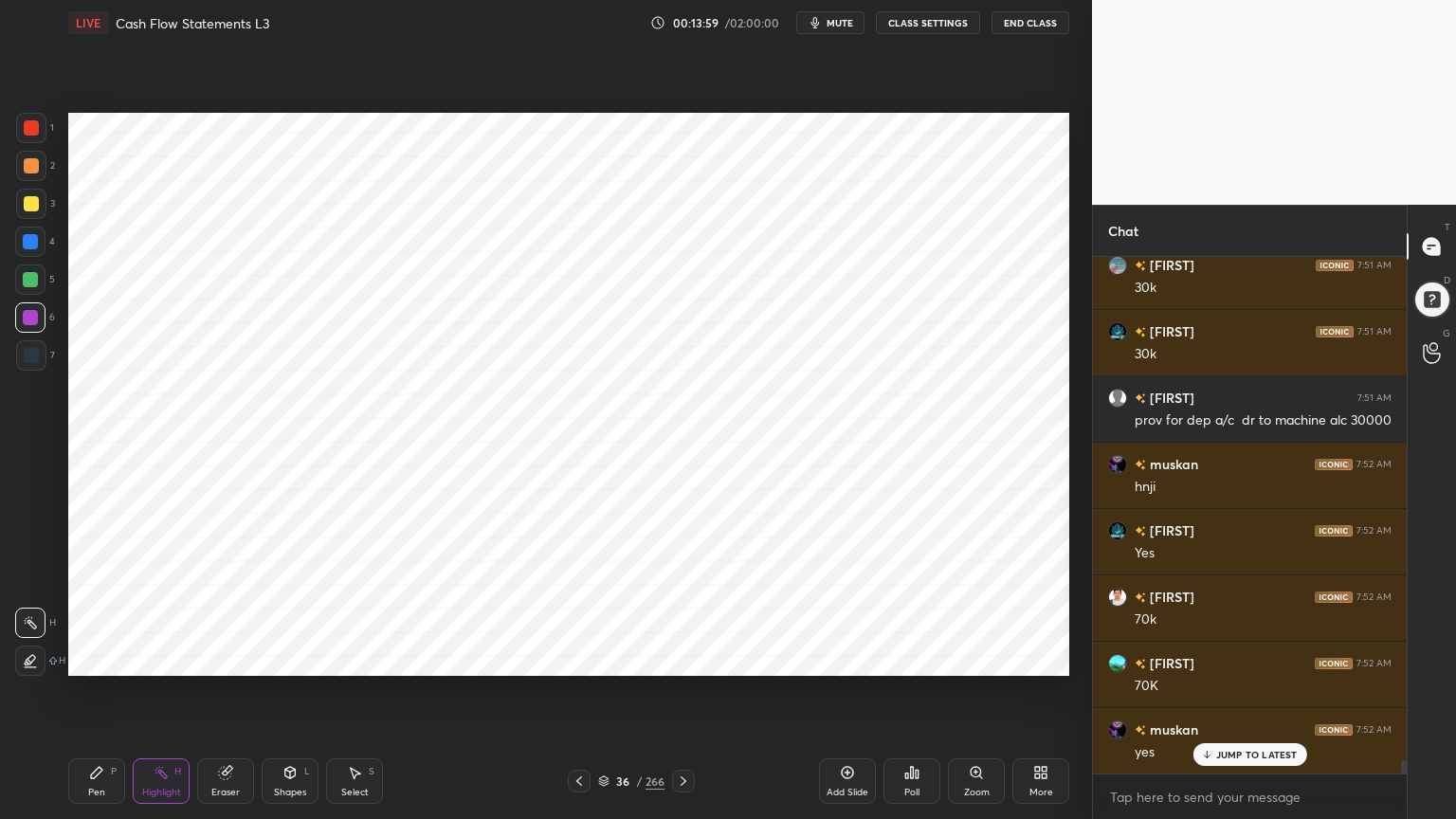 click on "Pen P" at bounding box center (97, 781) 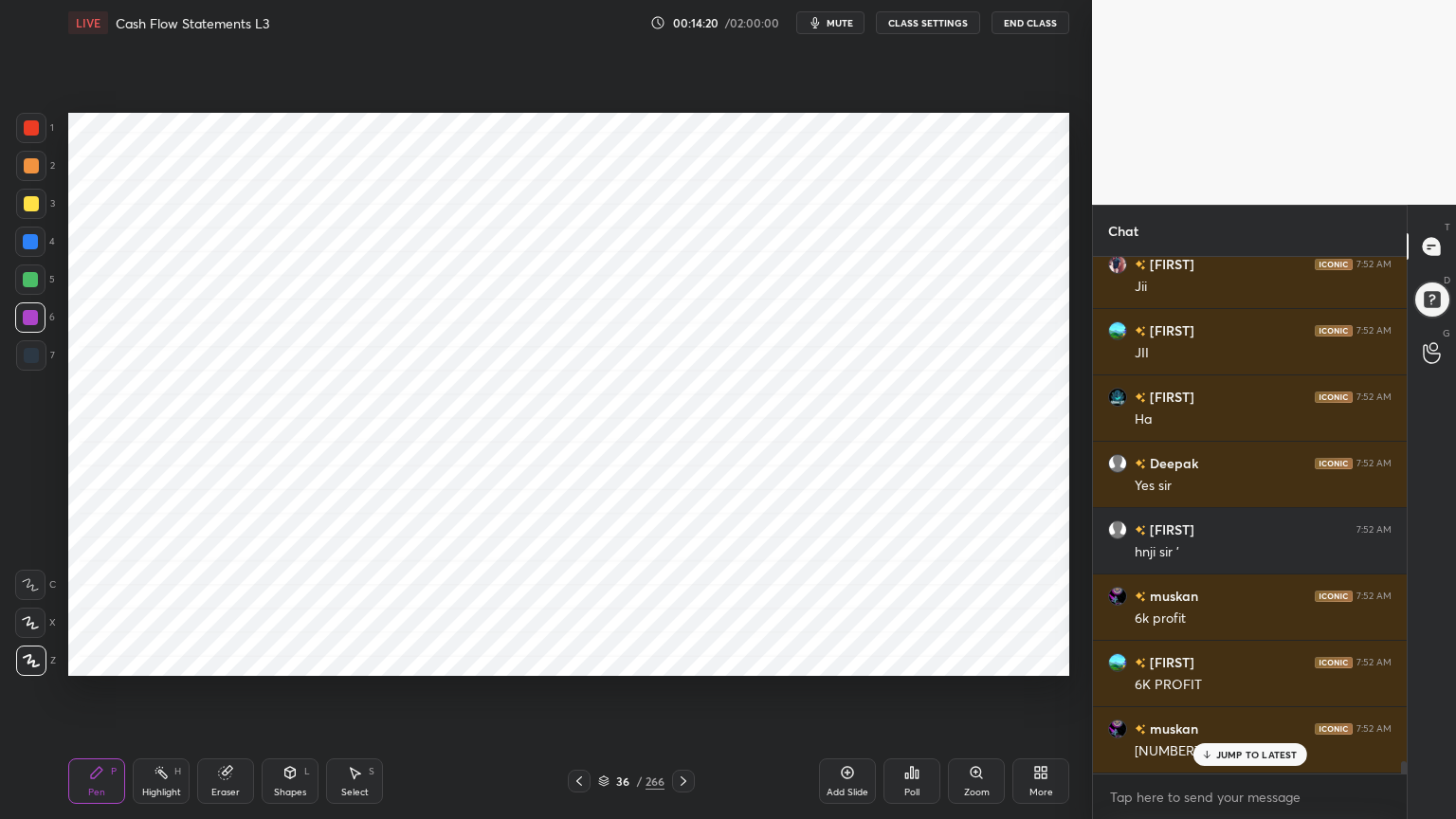 scroll, scrollTop: 20445, scrollLeft: 0, axis: vertical 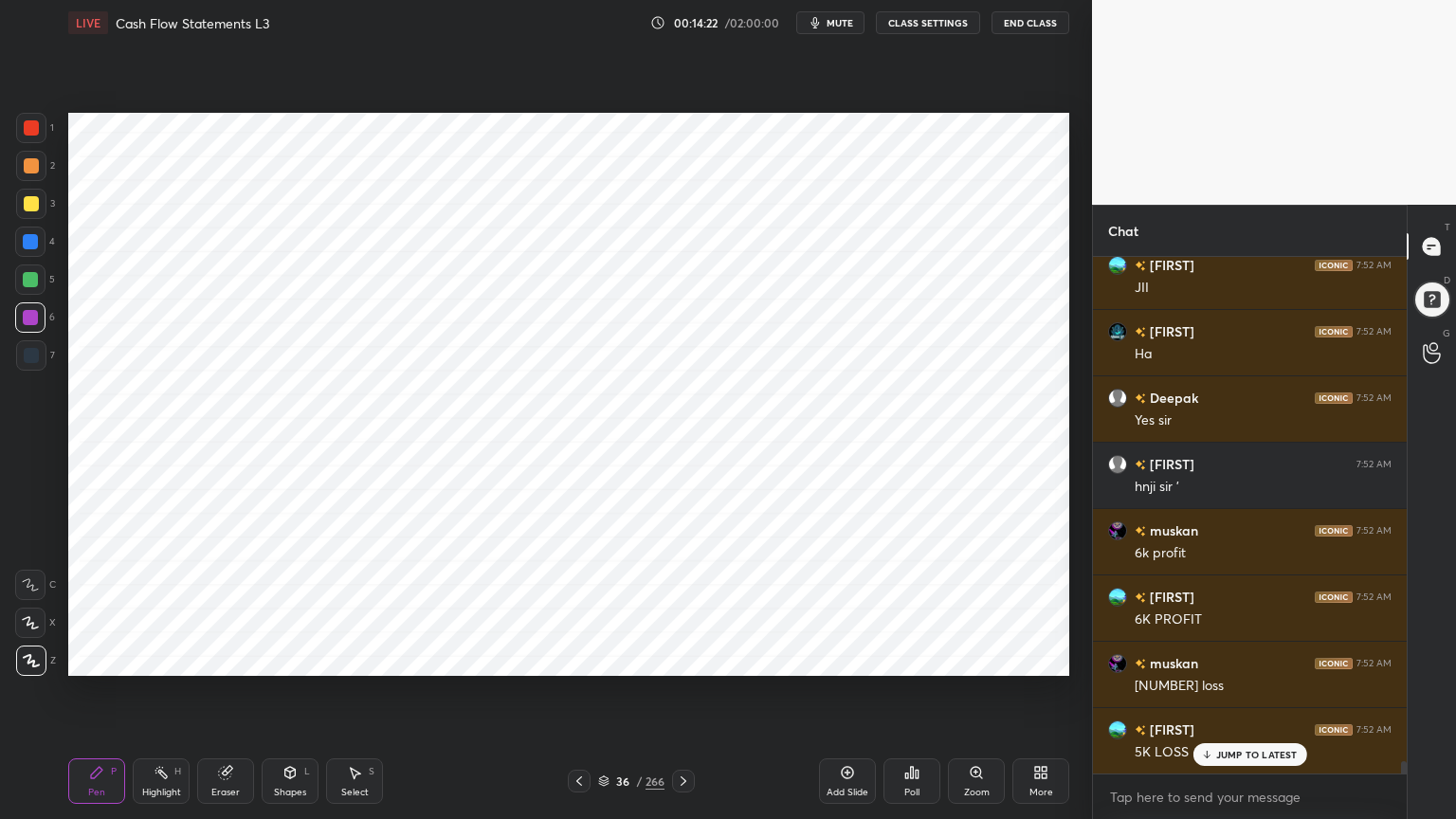 click on "Eraser" at bounding box center [226, 781] 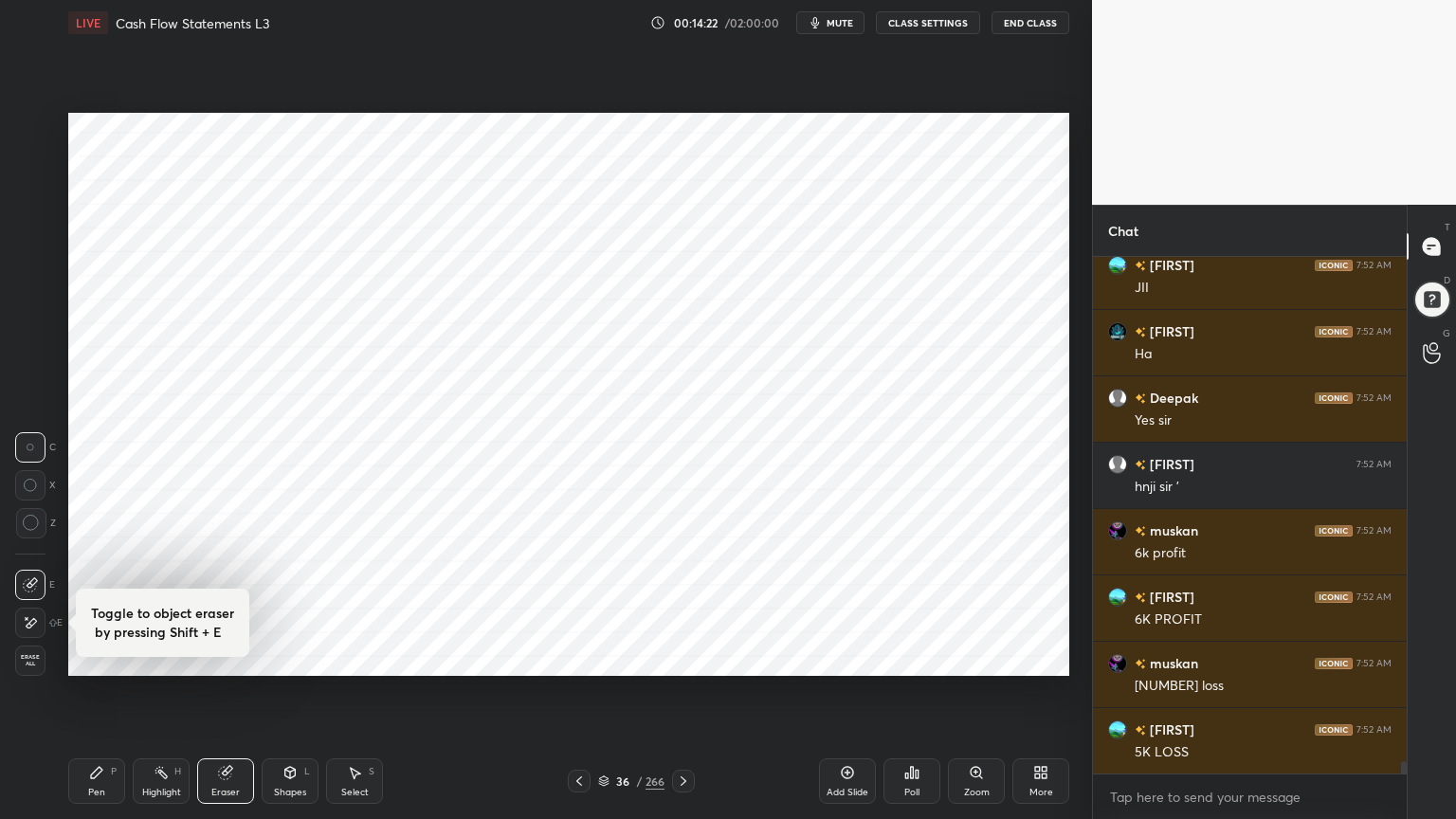 scroll, scrollTop: 20512, scrollLeft: 0, axis: vertical 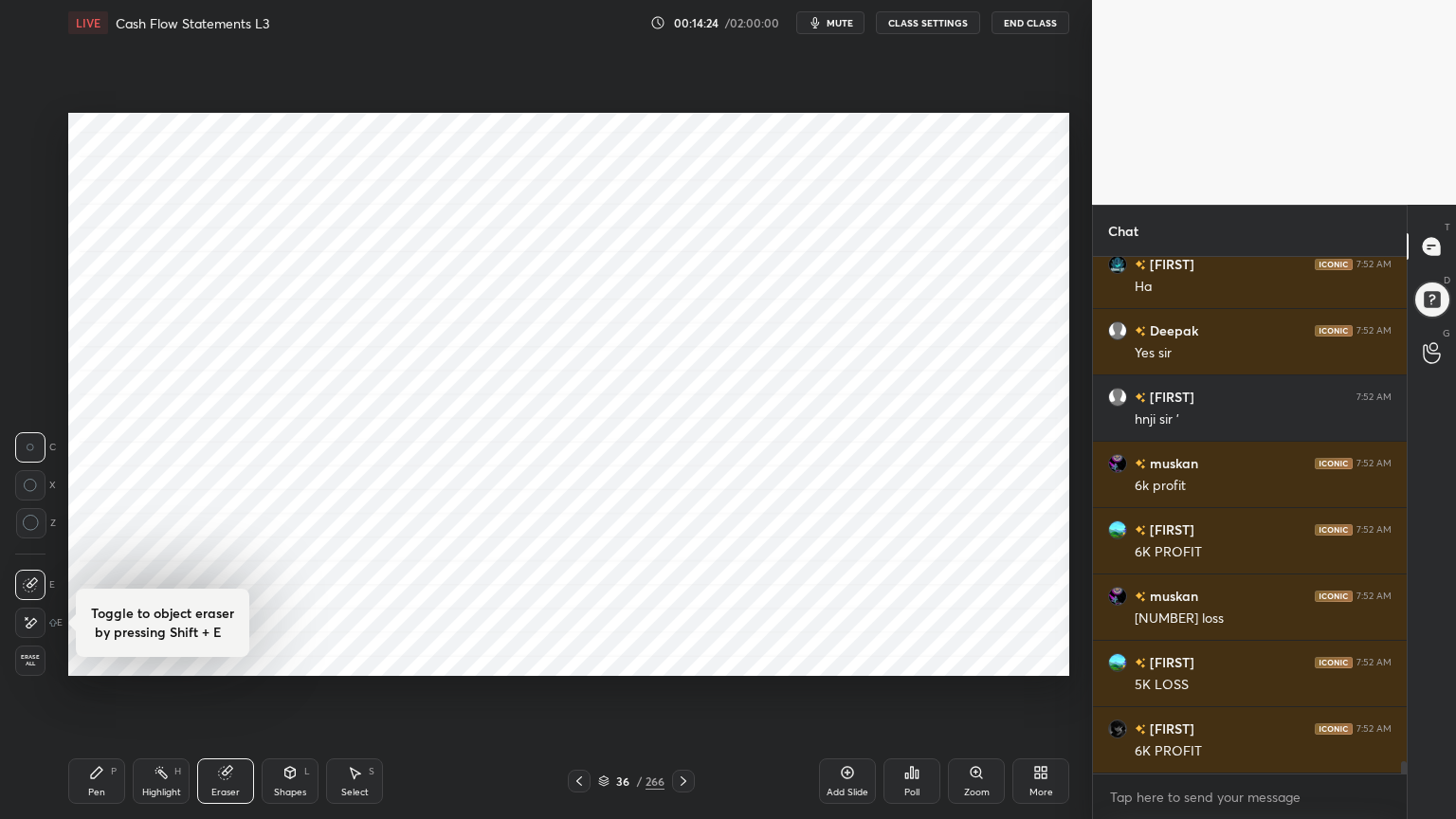click on "Pen" at bounding box center [97, 792] 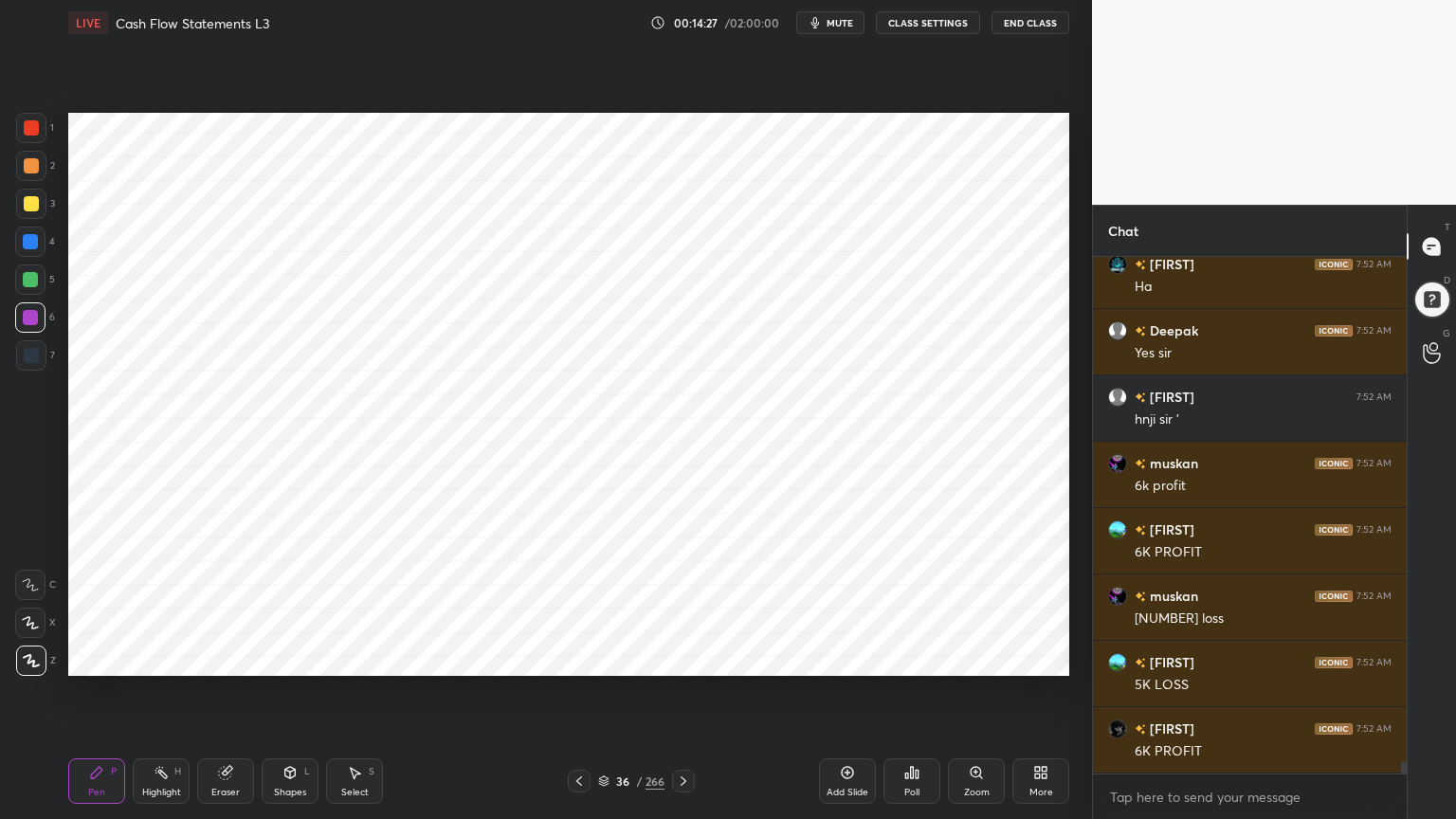 scroll, scrollTop: 20531, scrollLeft: 0, axis: vertical 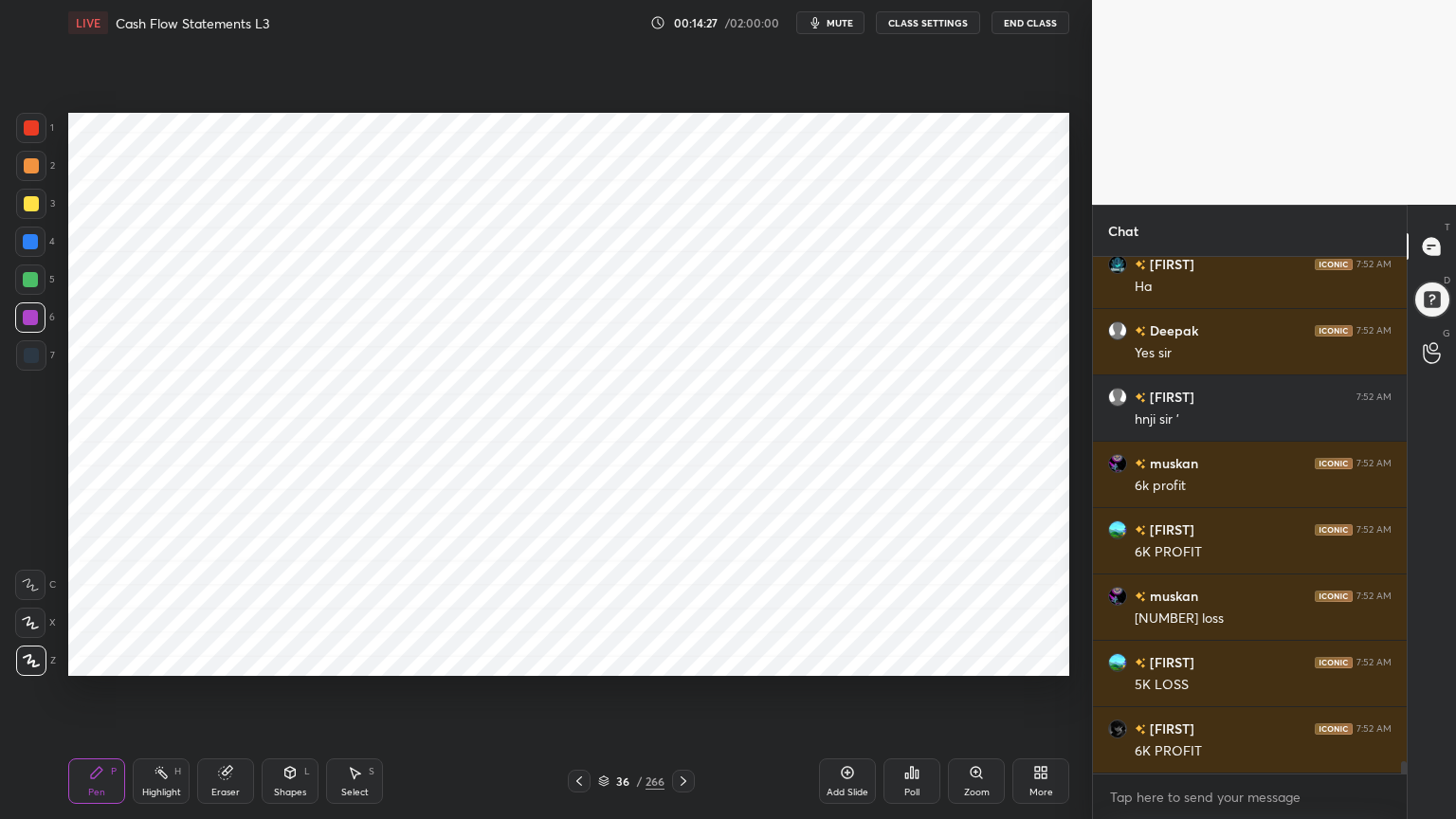 click on "Highlight" at bounding box center [161, 792] 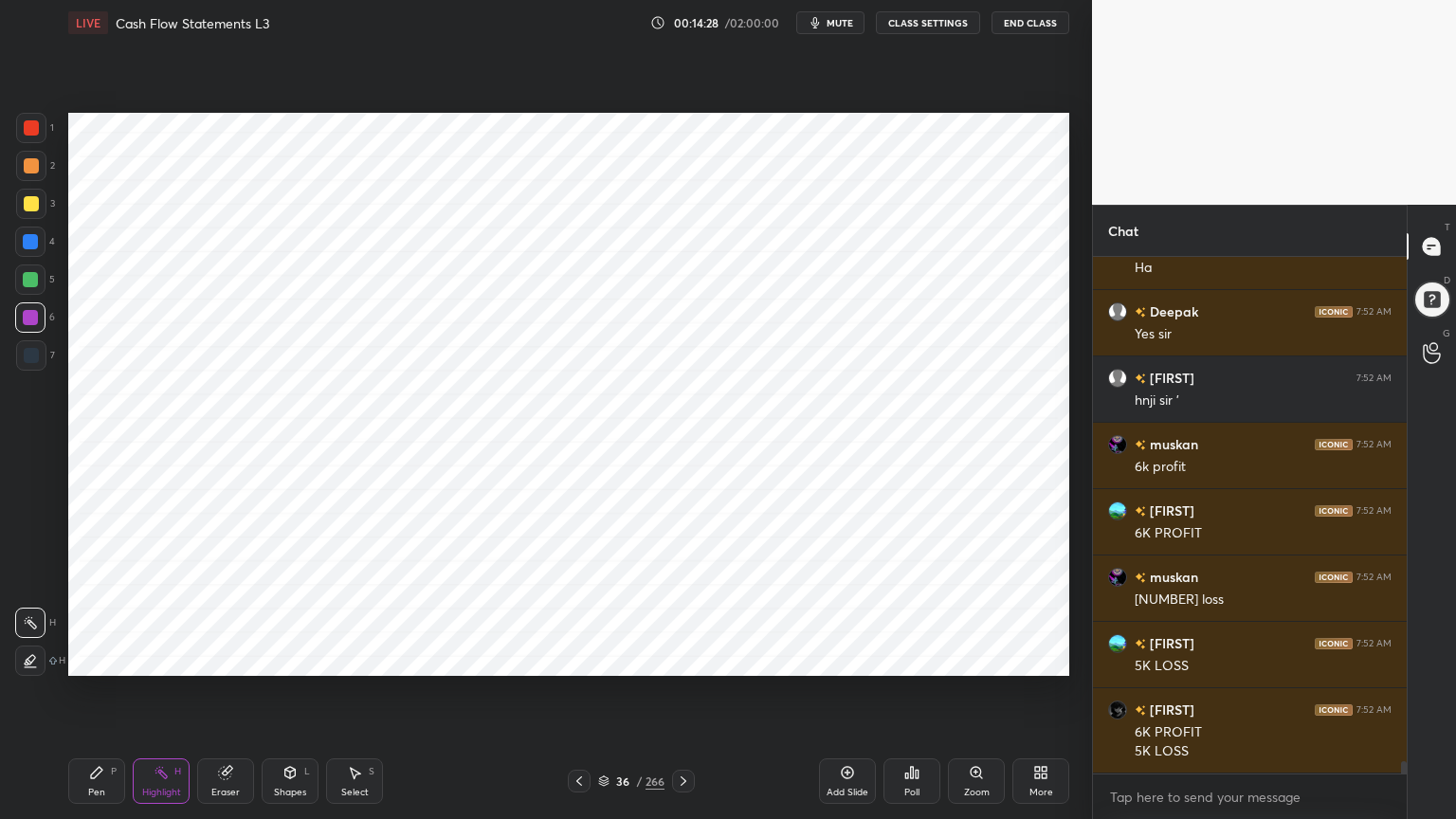 click at bounding box center (30, 280) 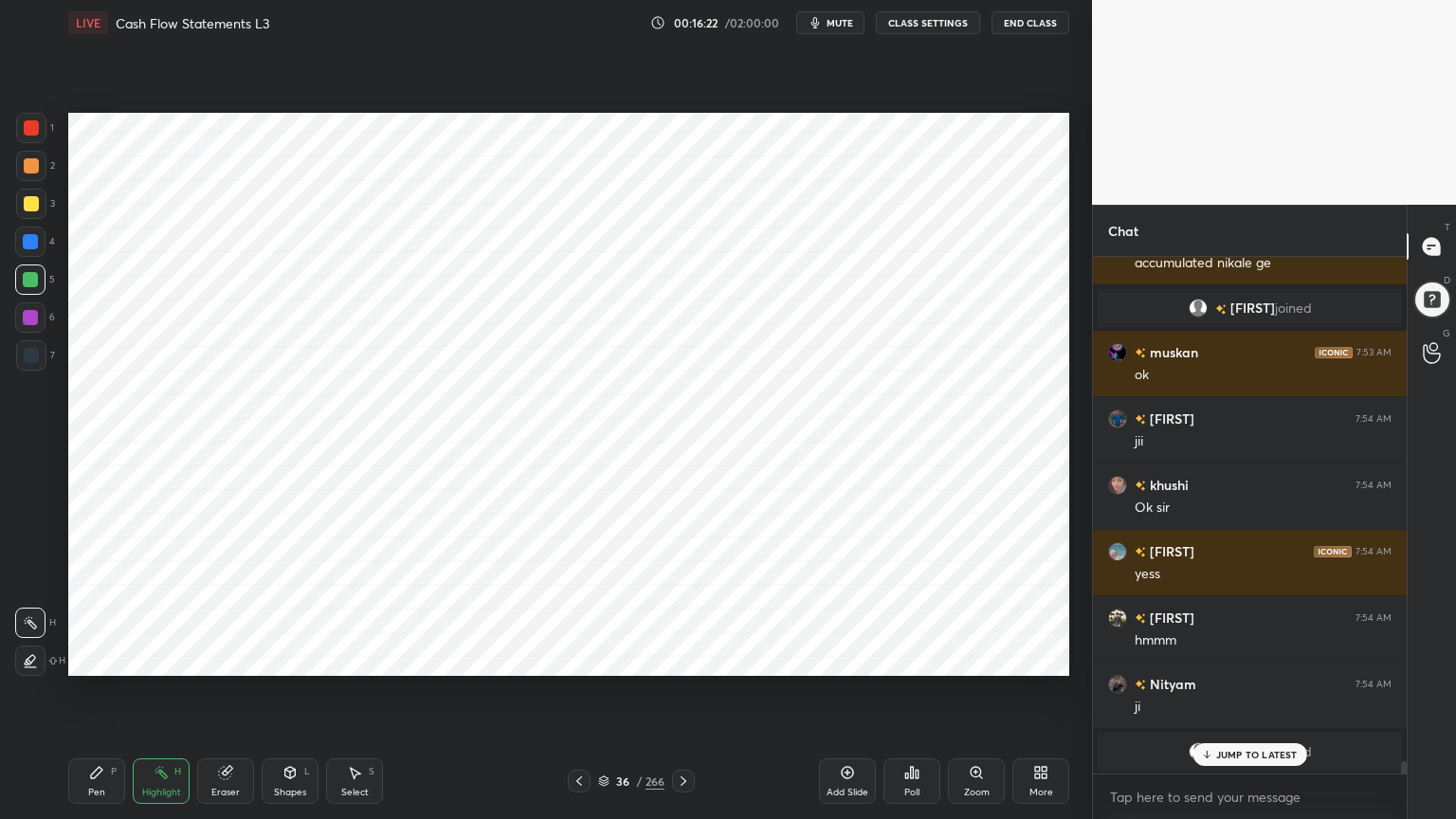 scroll, scrollTop: 21816, scrollLeft: 0, axis: vertical 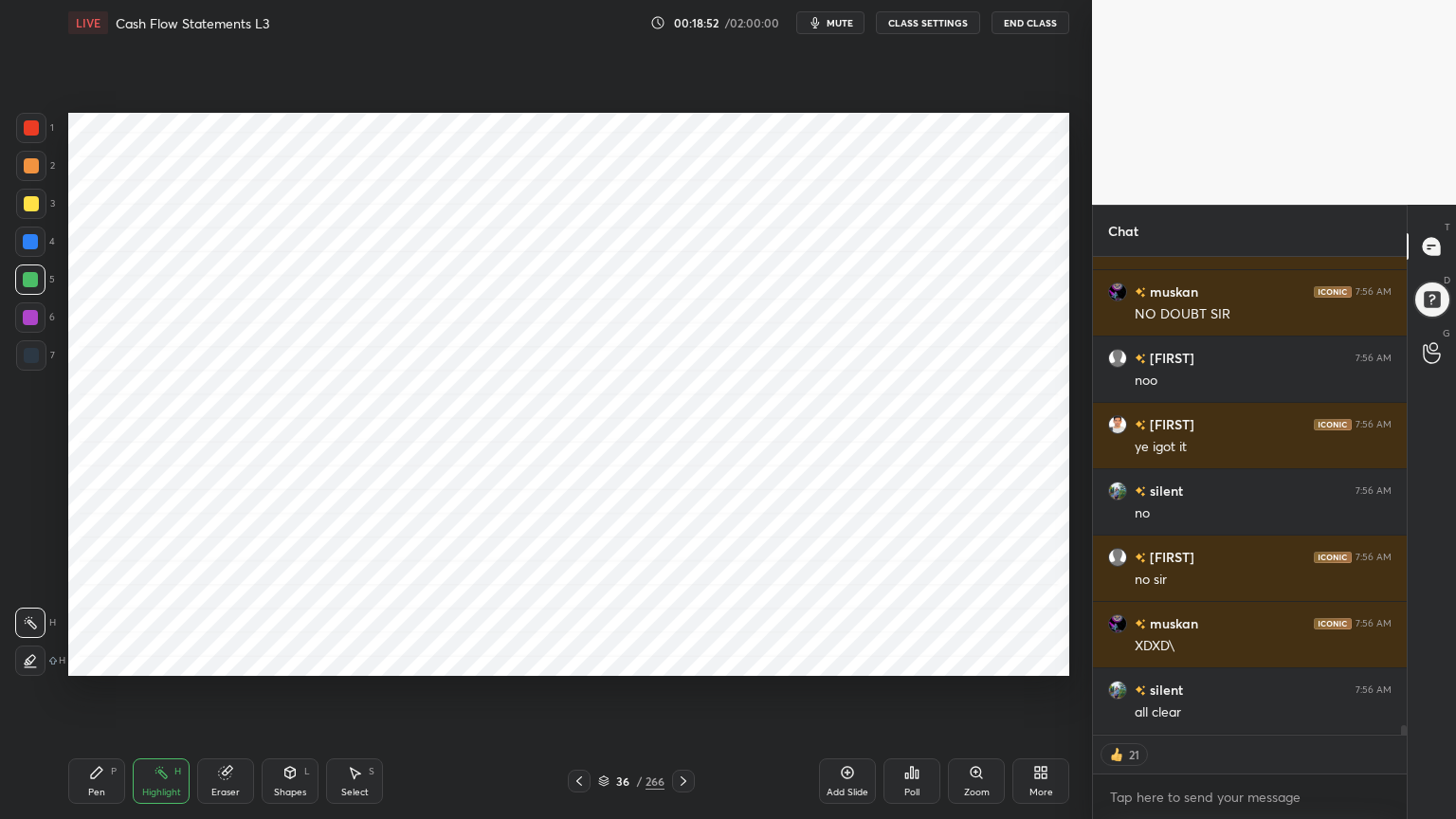 click 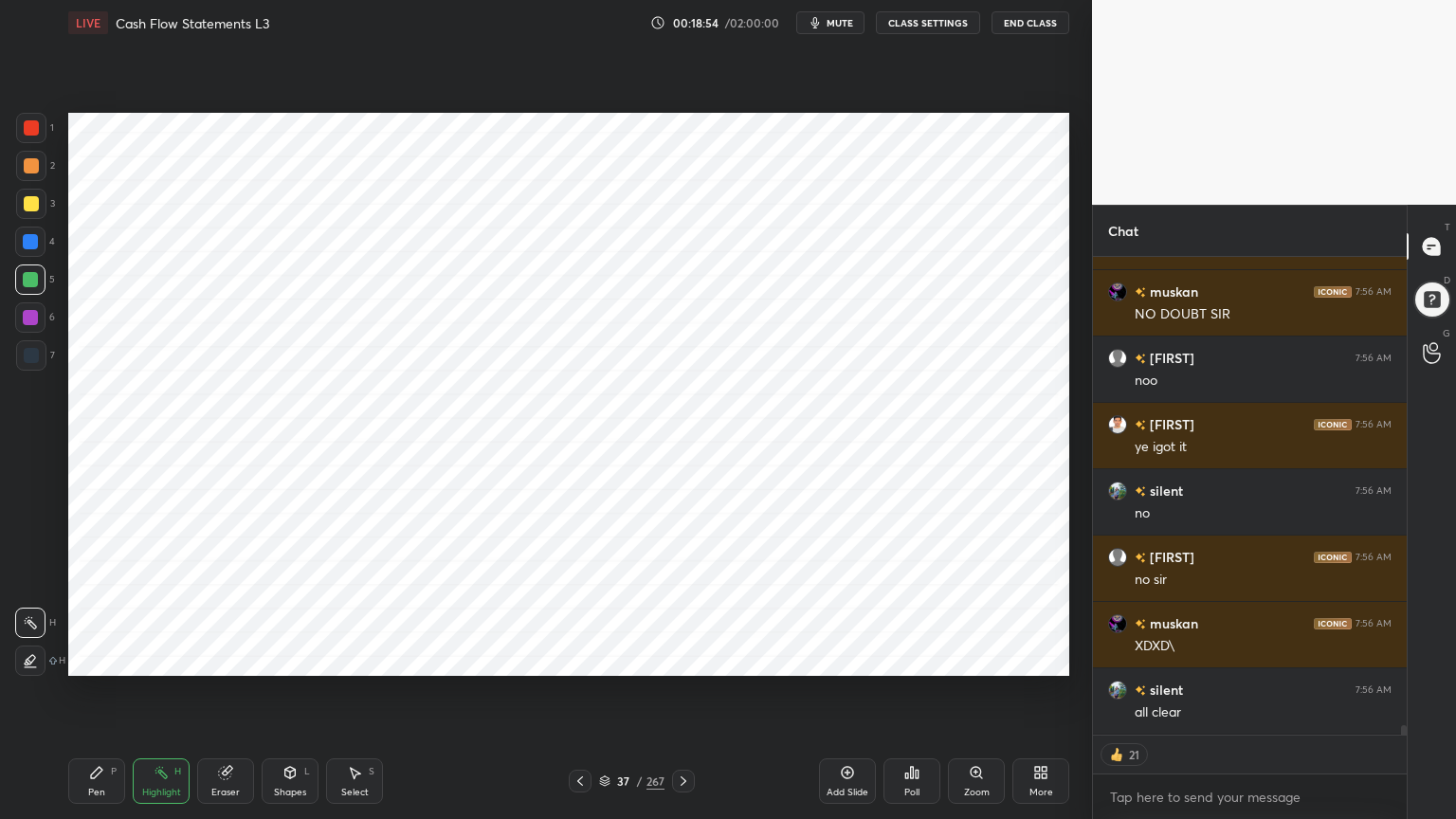 click on "Pen P" at bounding box center [97, 781] 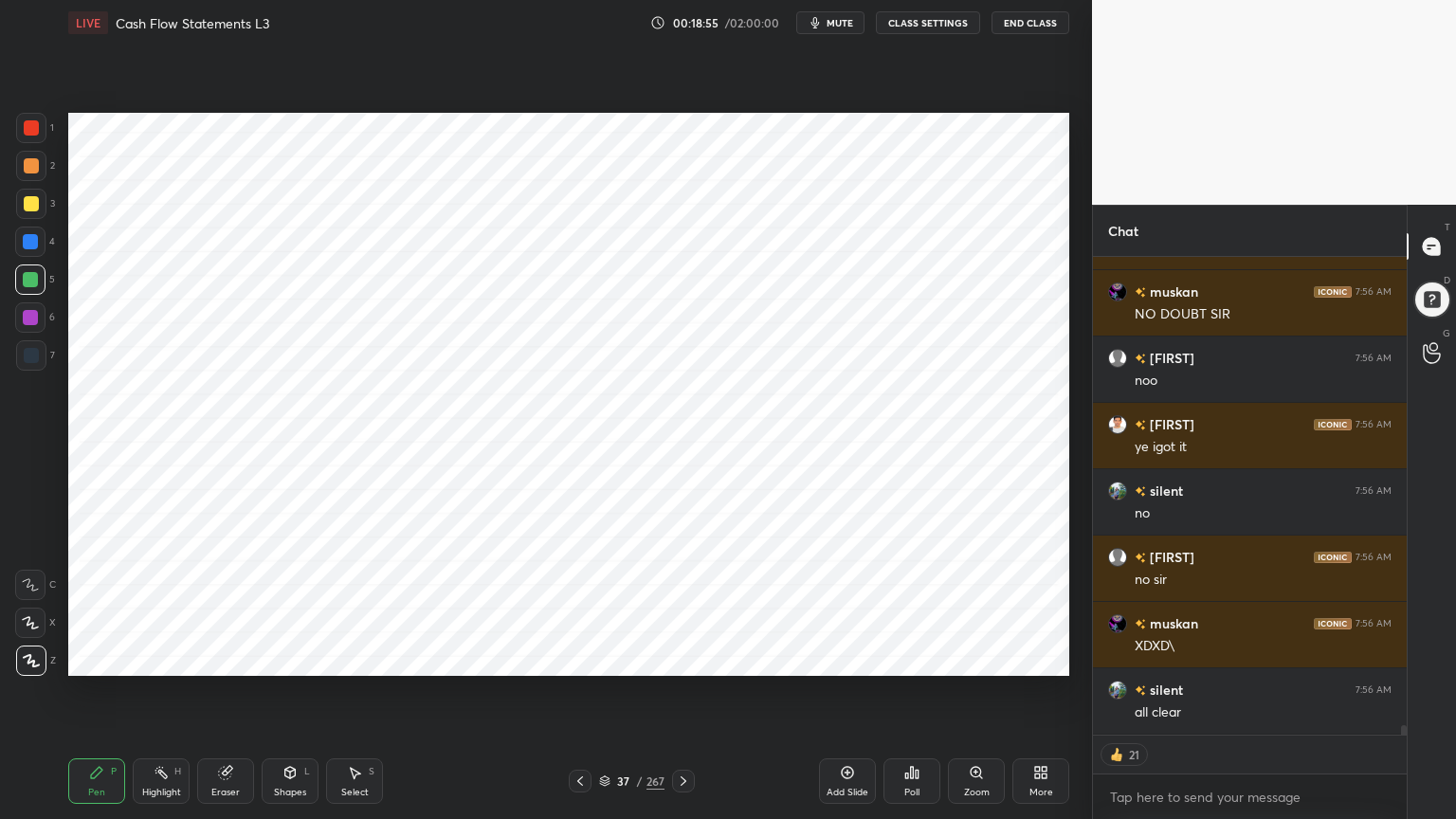click at bounding box center [30, 242] 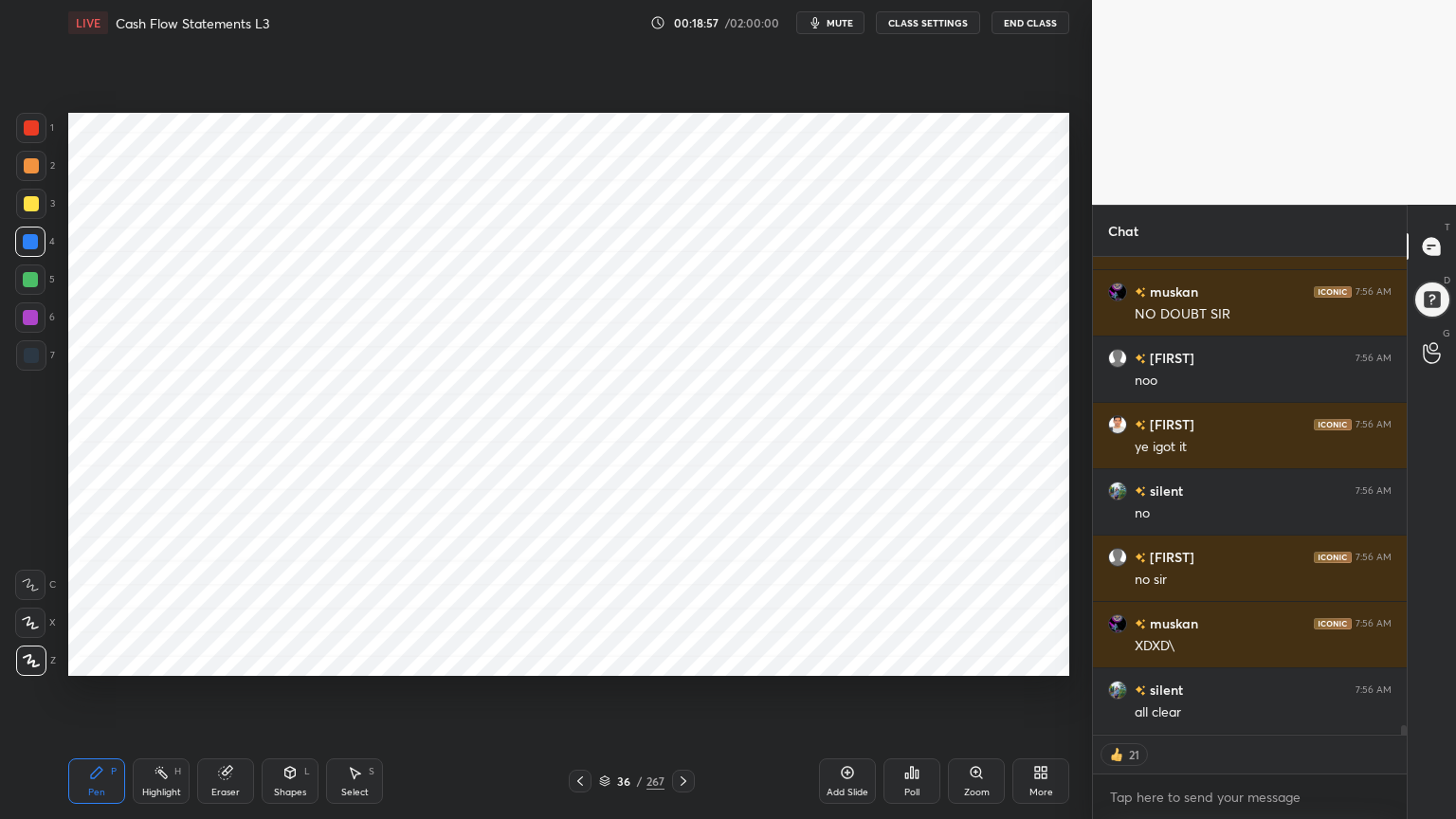 scroll, scrollTop: 24470, scrollLeft: 0, axis: vertical 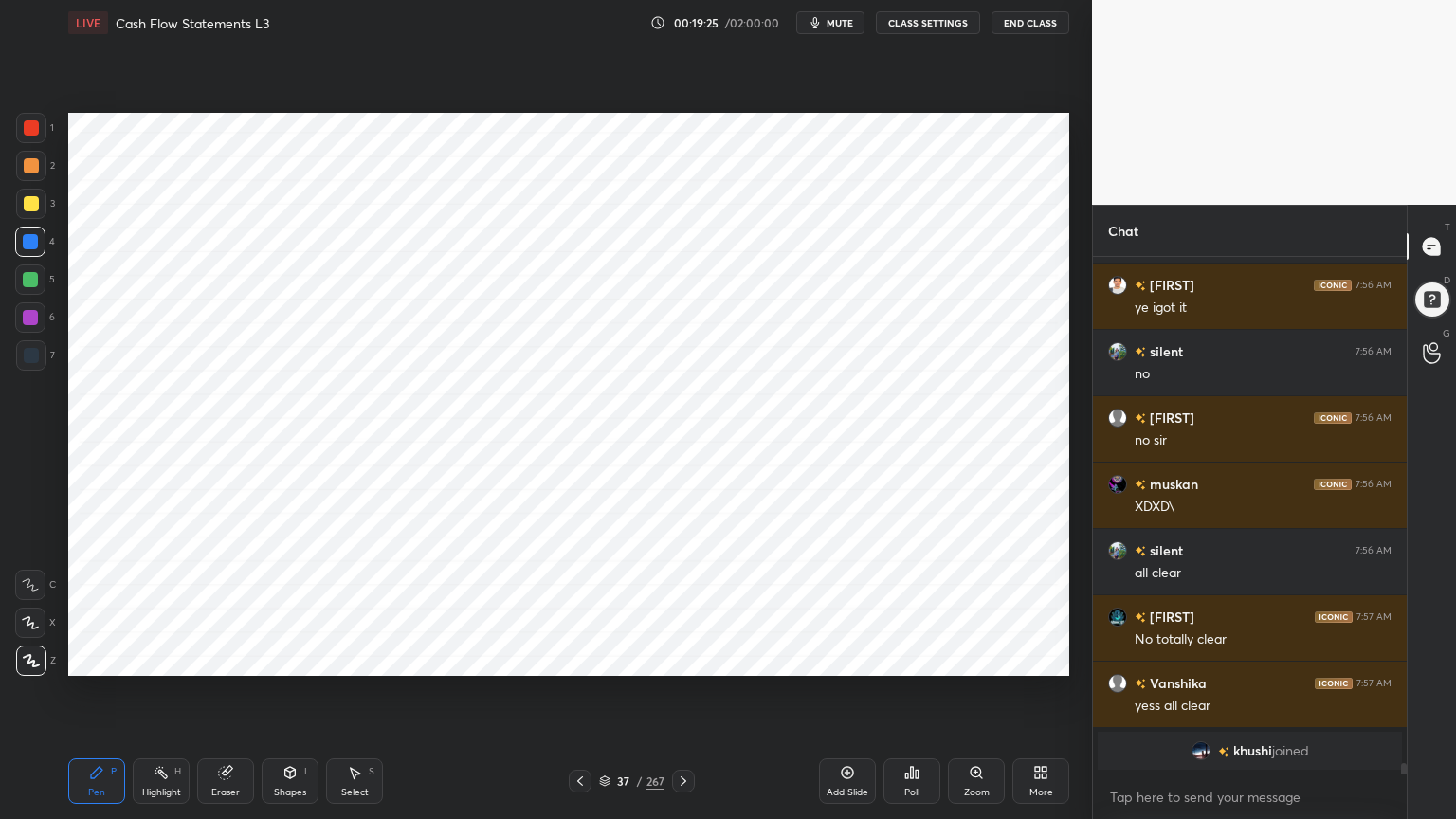 click on "Highlight" at bounding box center (161, 792) 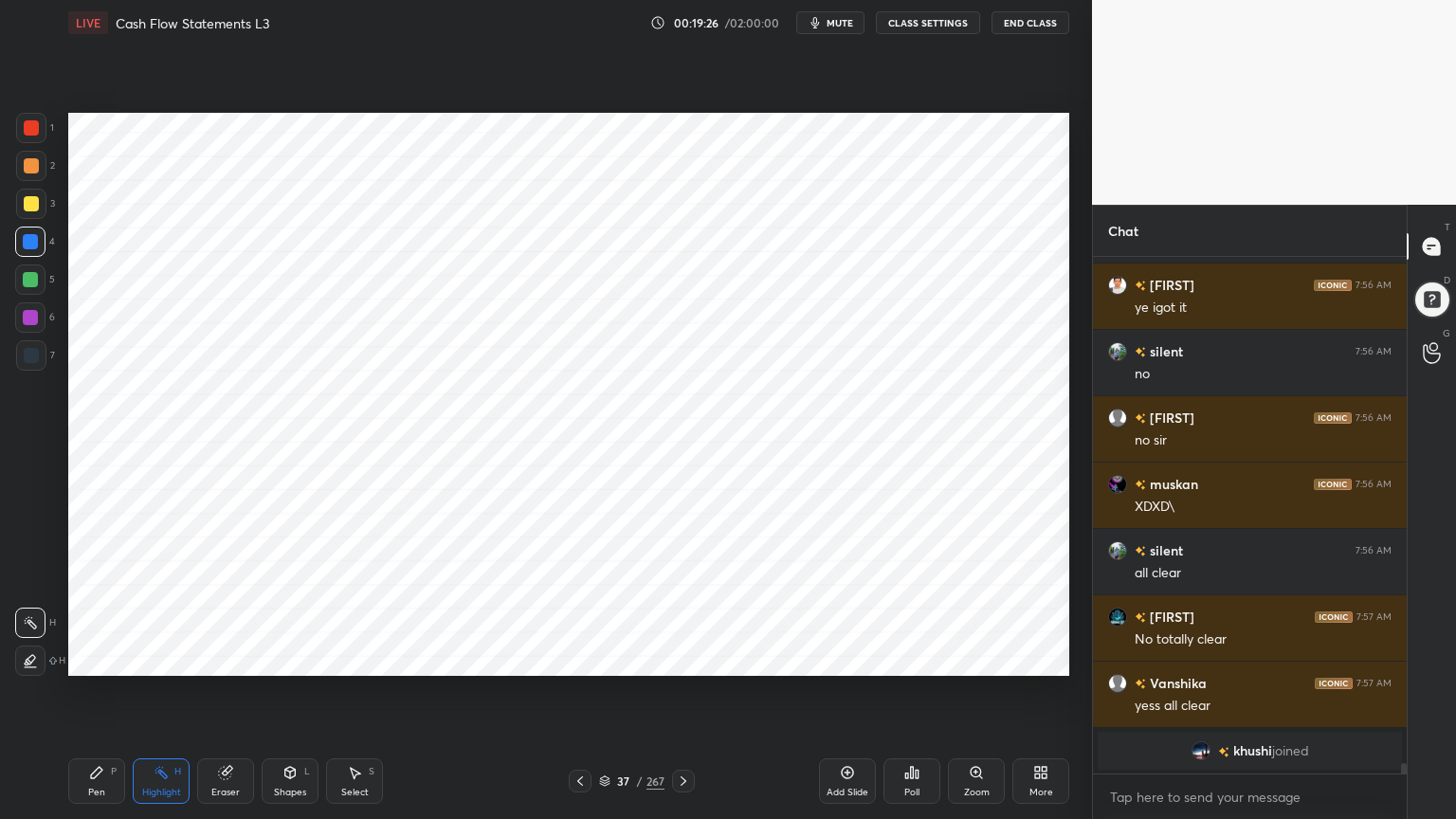 click on "Eraser" at bounding box center [226, 781] 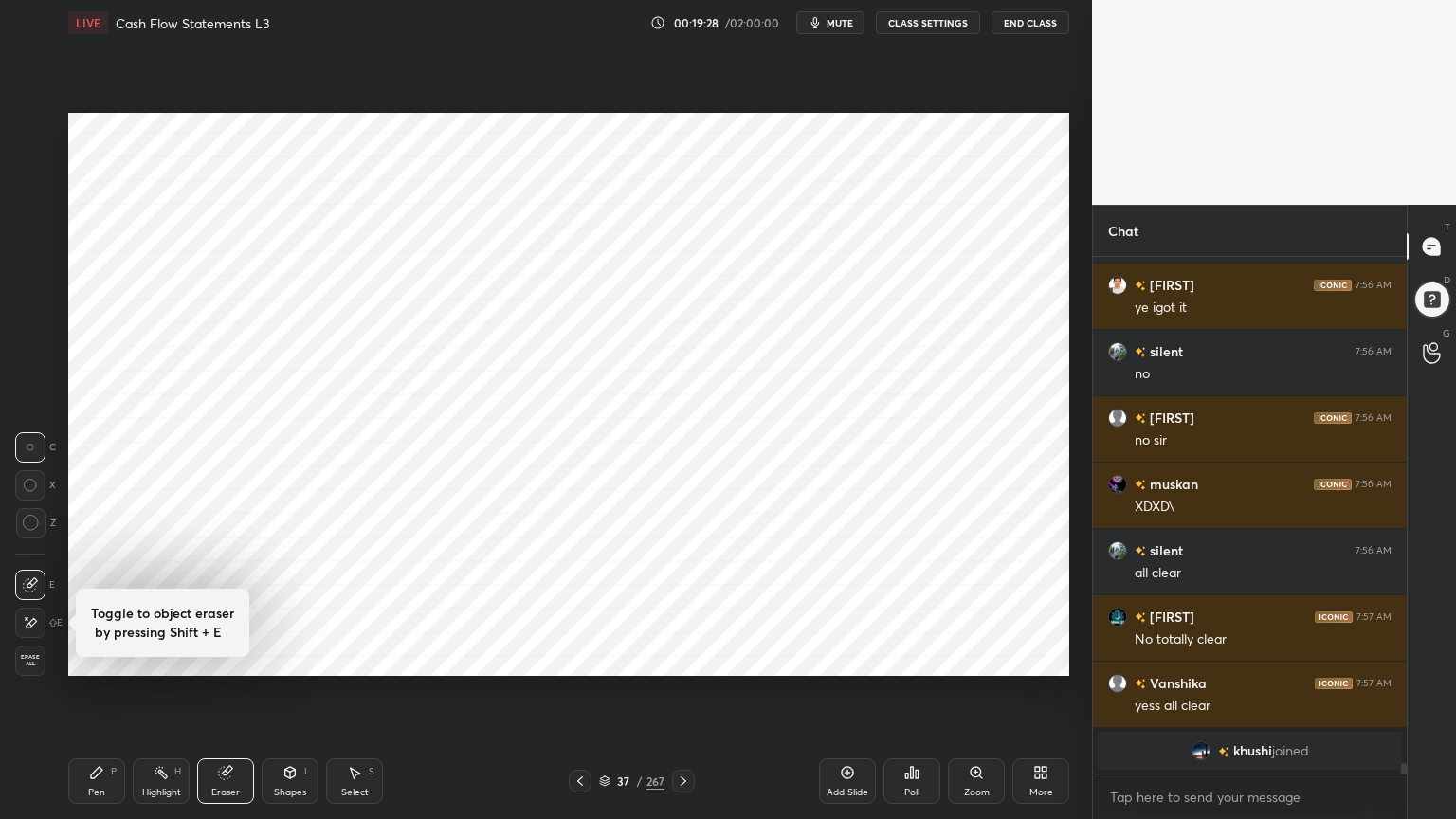 click 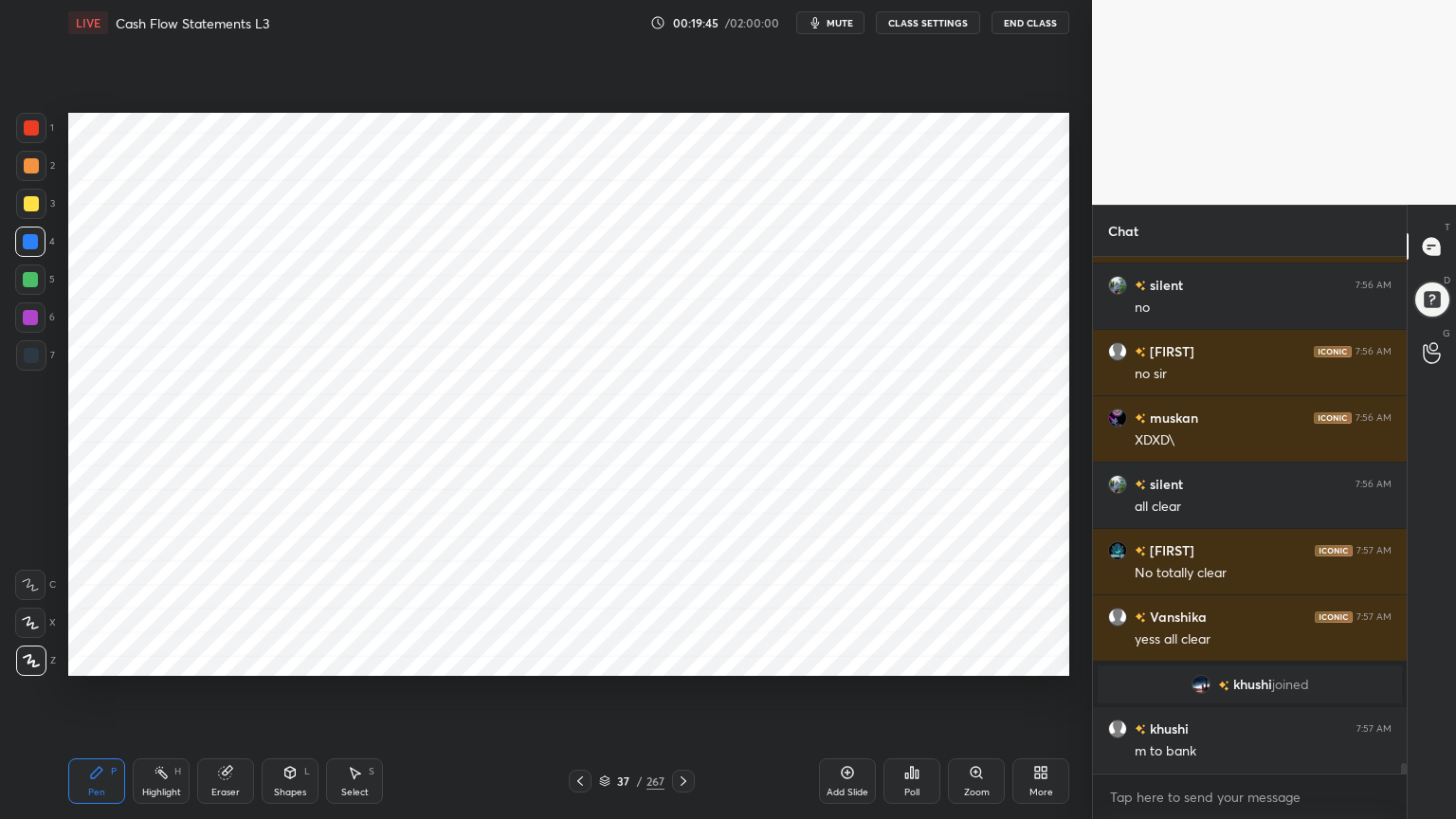 scroll, scrollTop: 24194, scrollLeft: 0, axis: vertical 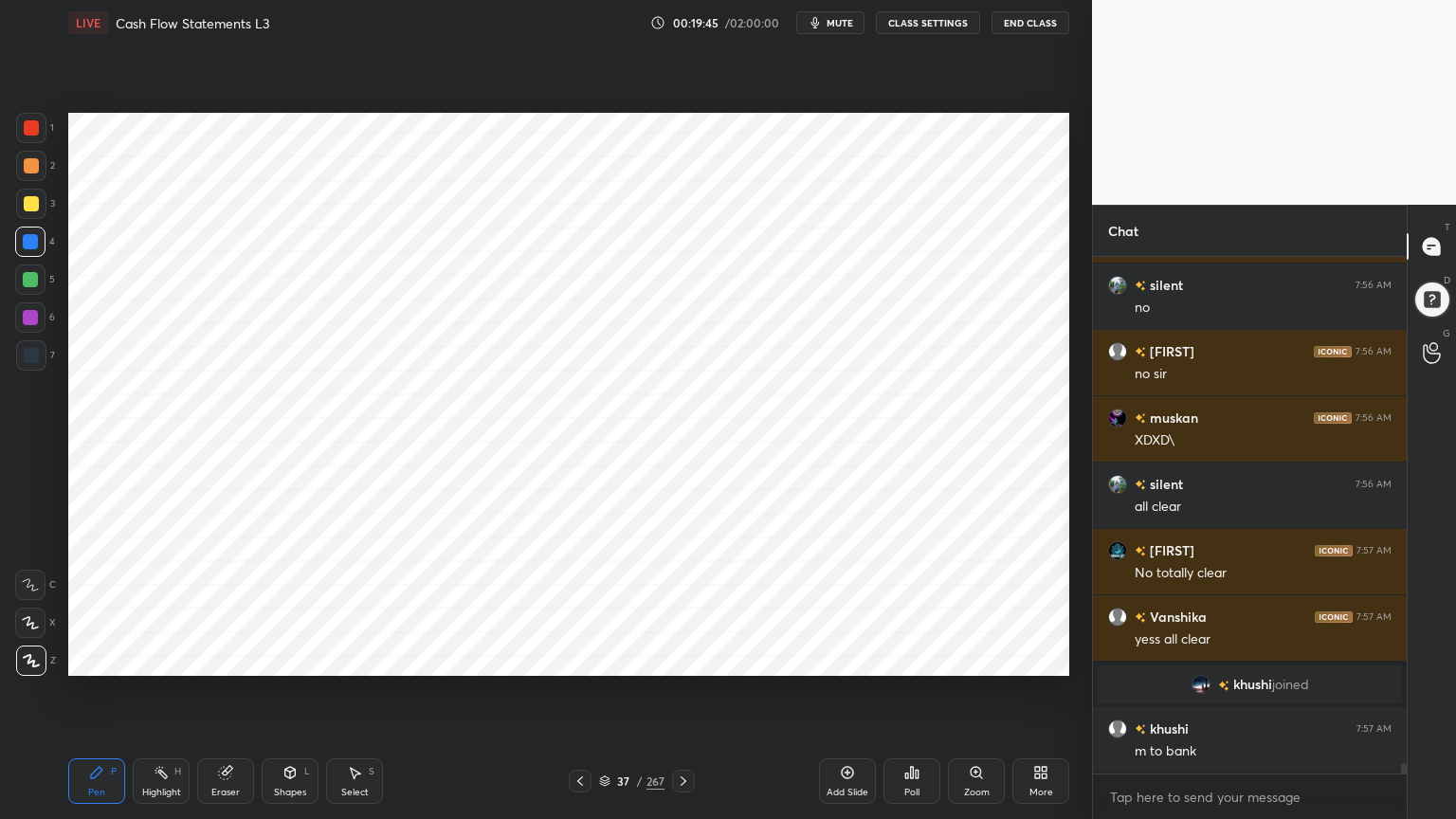 click at bounding box center [31, 355] 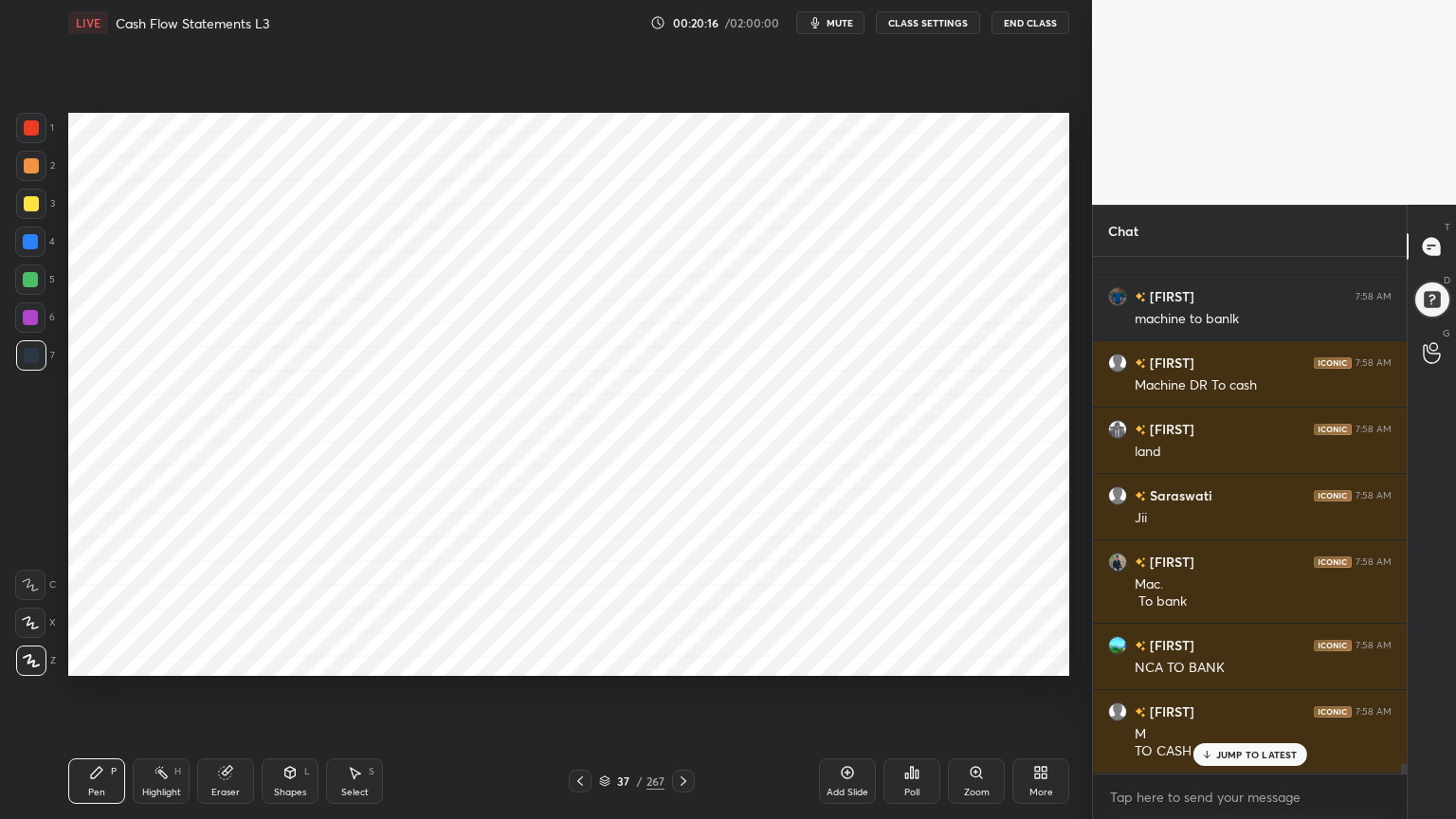 scroll, scrollTop: 25689, scrollLeft: 0, axis: vertical 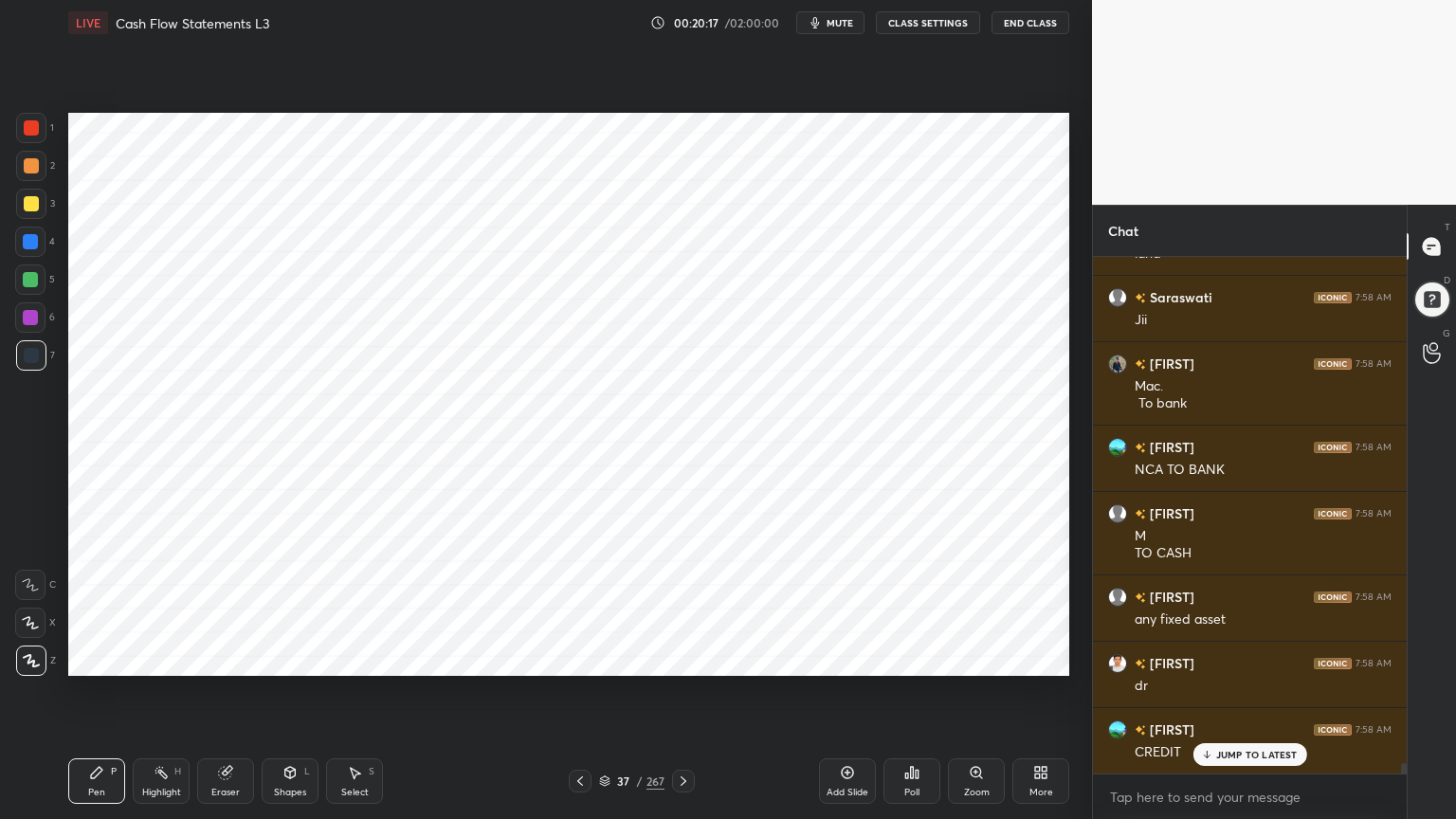 click on "Highlight H" at bounding box center [161, 781] 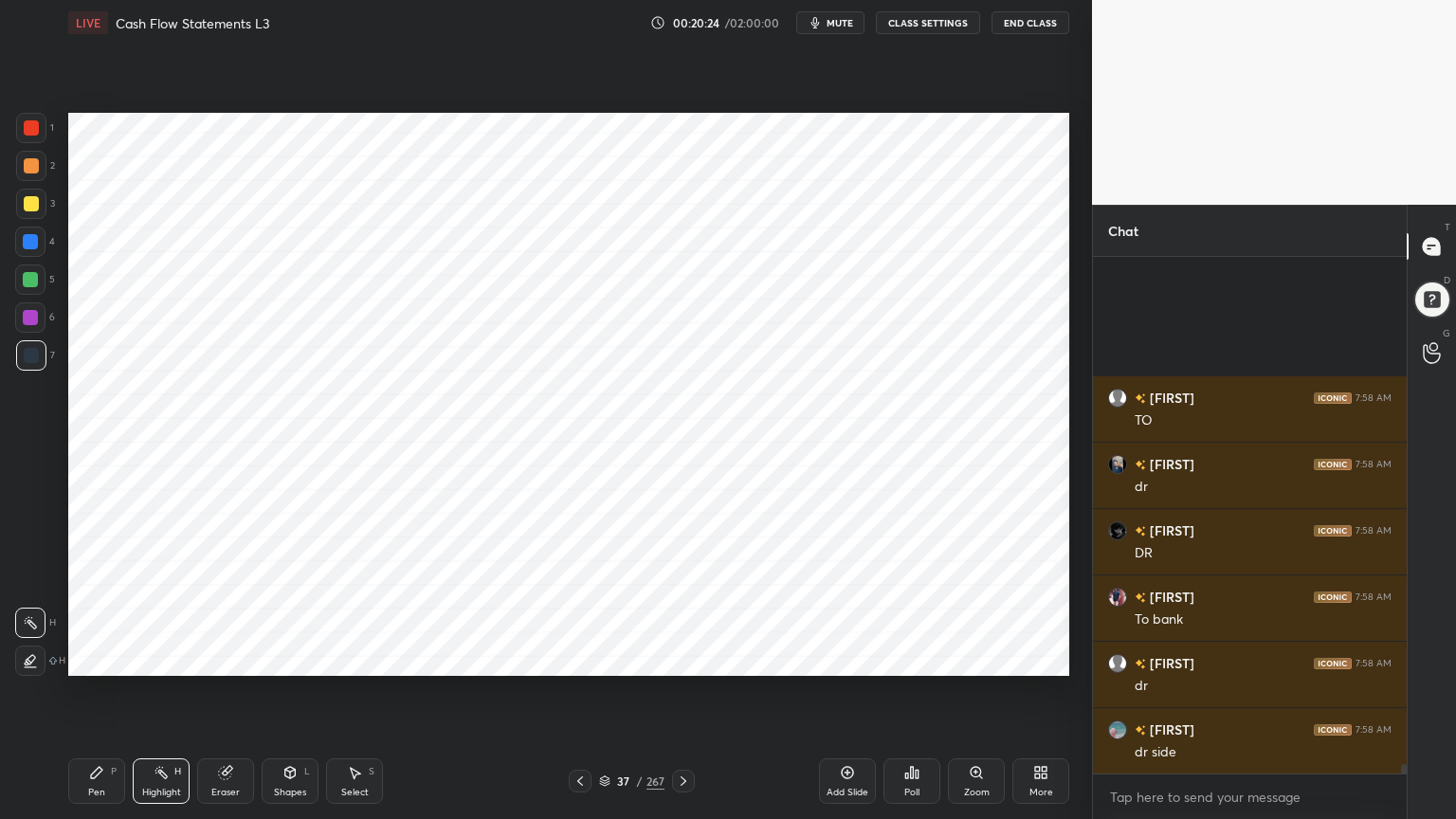 scroll, scrollTop: 26419, scrollLeft: 0, axis: vertical 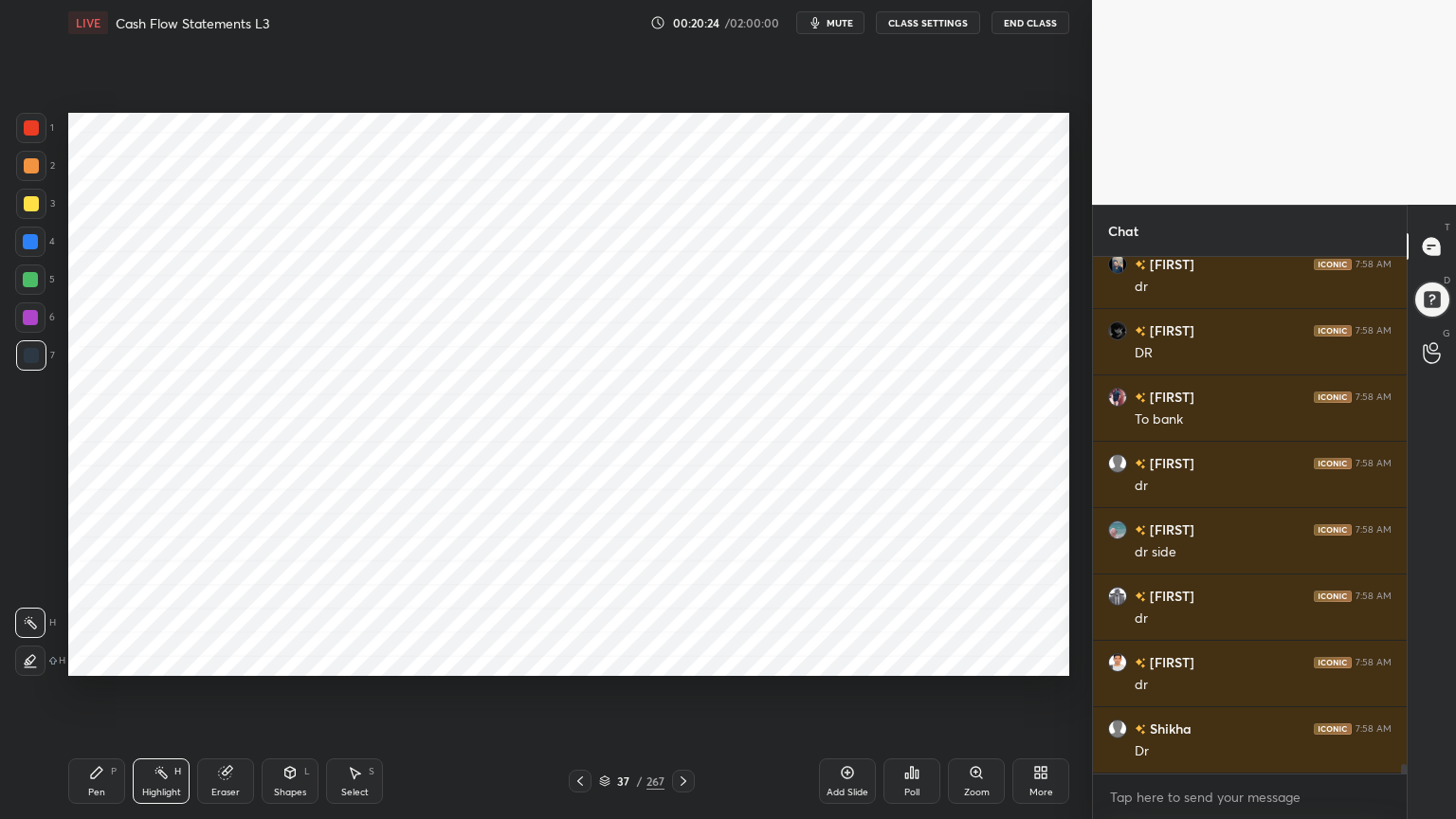 click at bounding box center [30, 242] 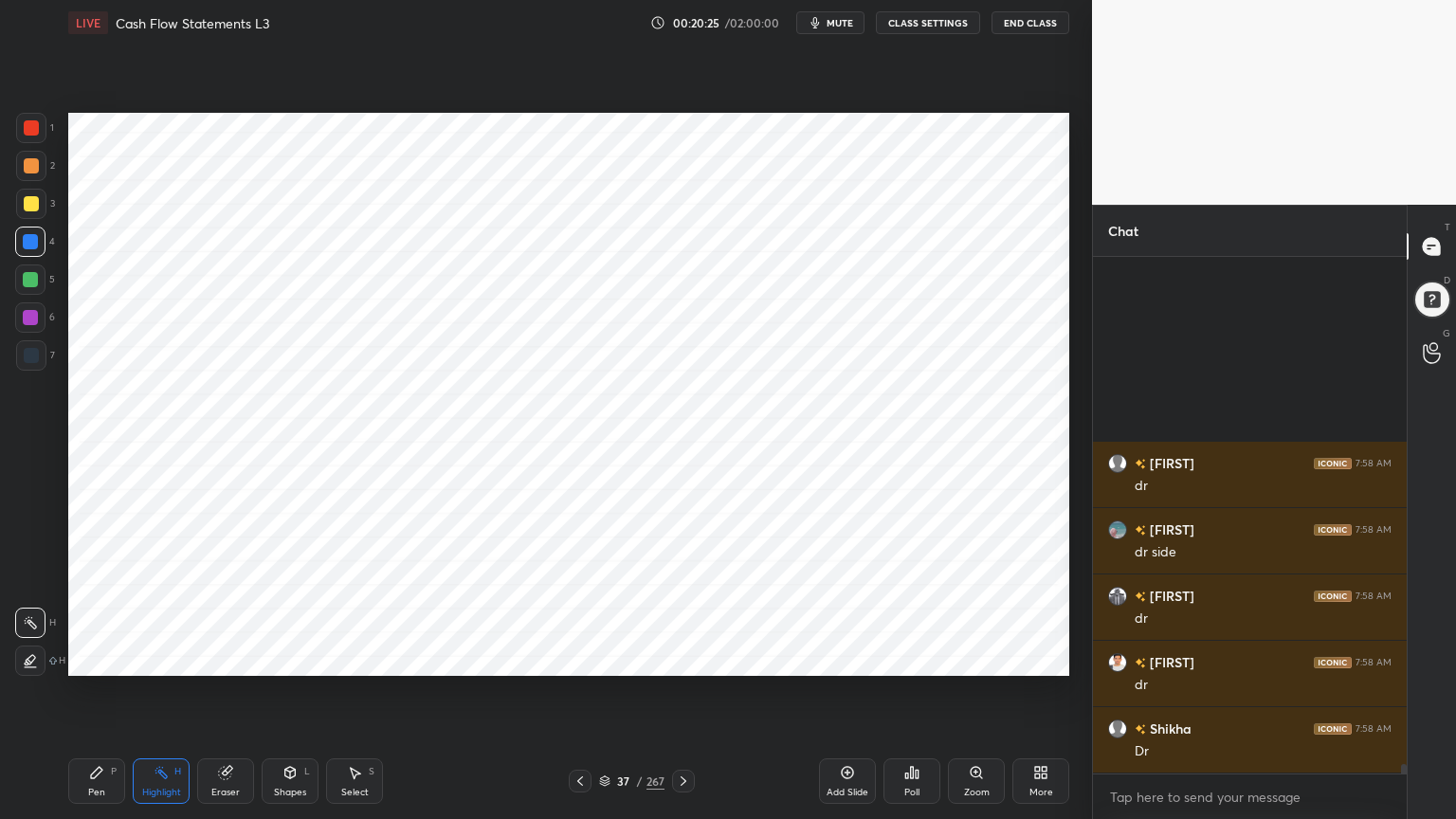 scroll, scrollTop: 26685, scrollLeft: 0, axis: vertical 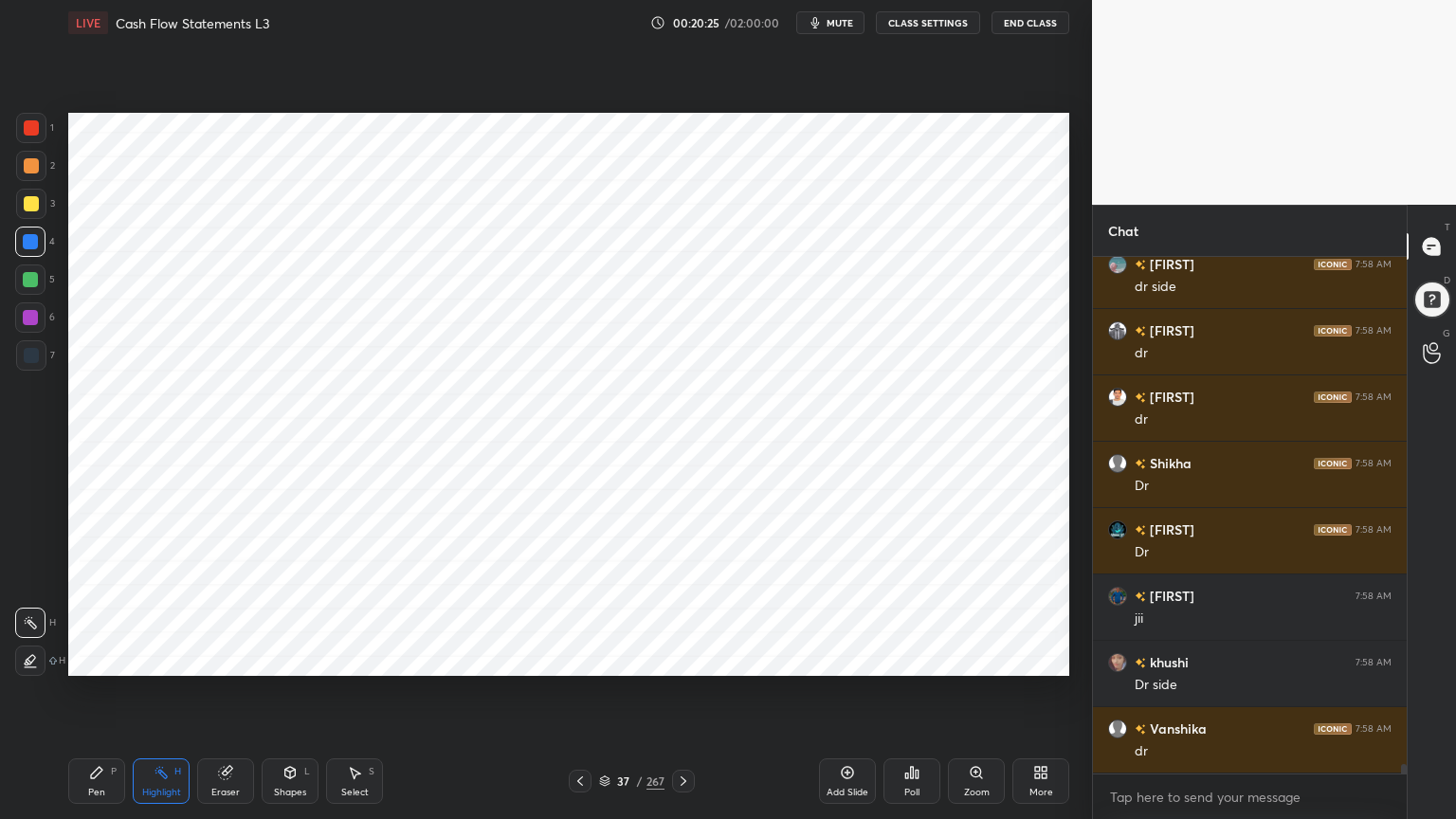 click on "Pen" at bounding box center (97, 792) 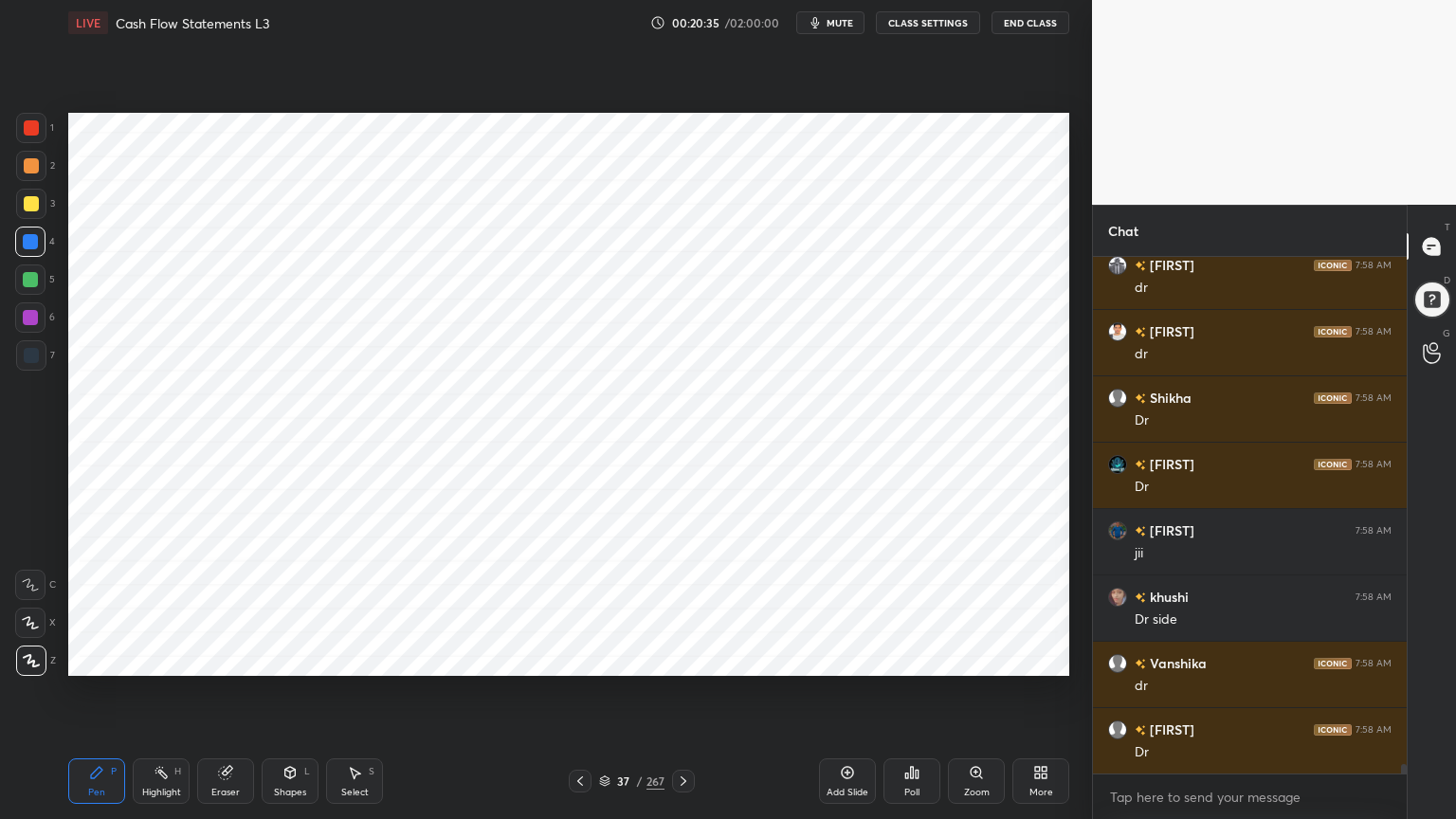 scroll, scrollTop: 26818, scrollLeft: 0, axis: vertical 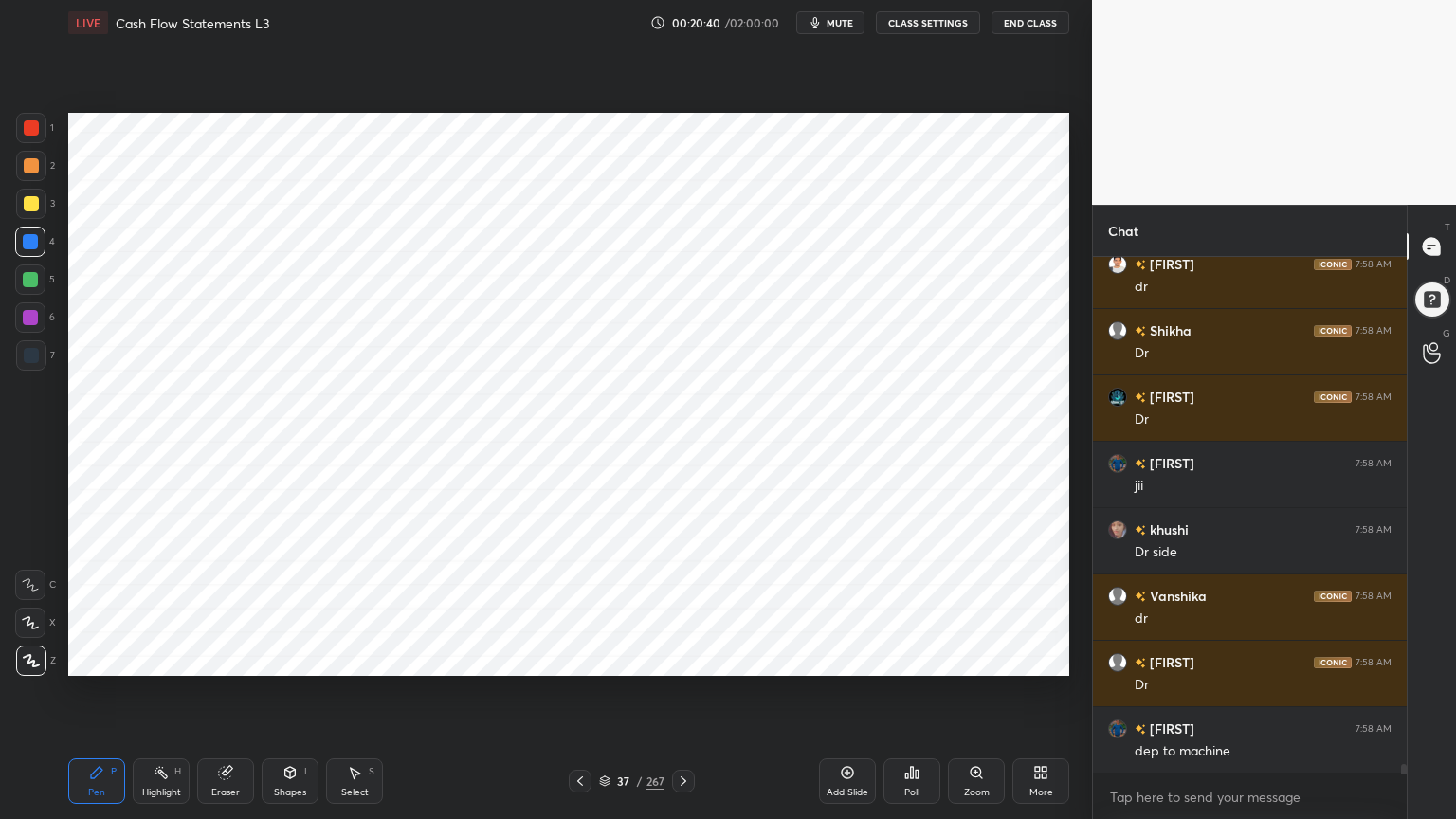 click on "Shapes L" at bounding box center [290, 781] 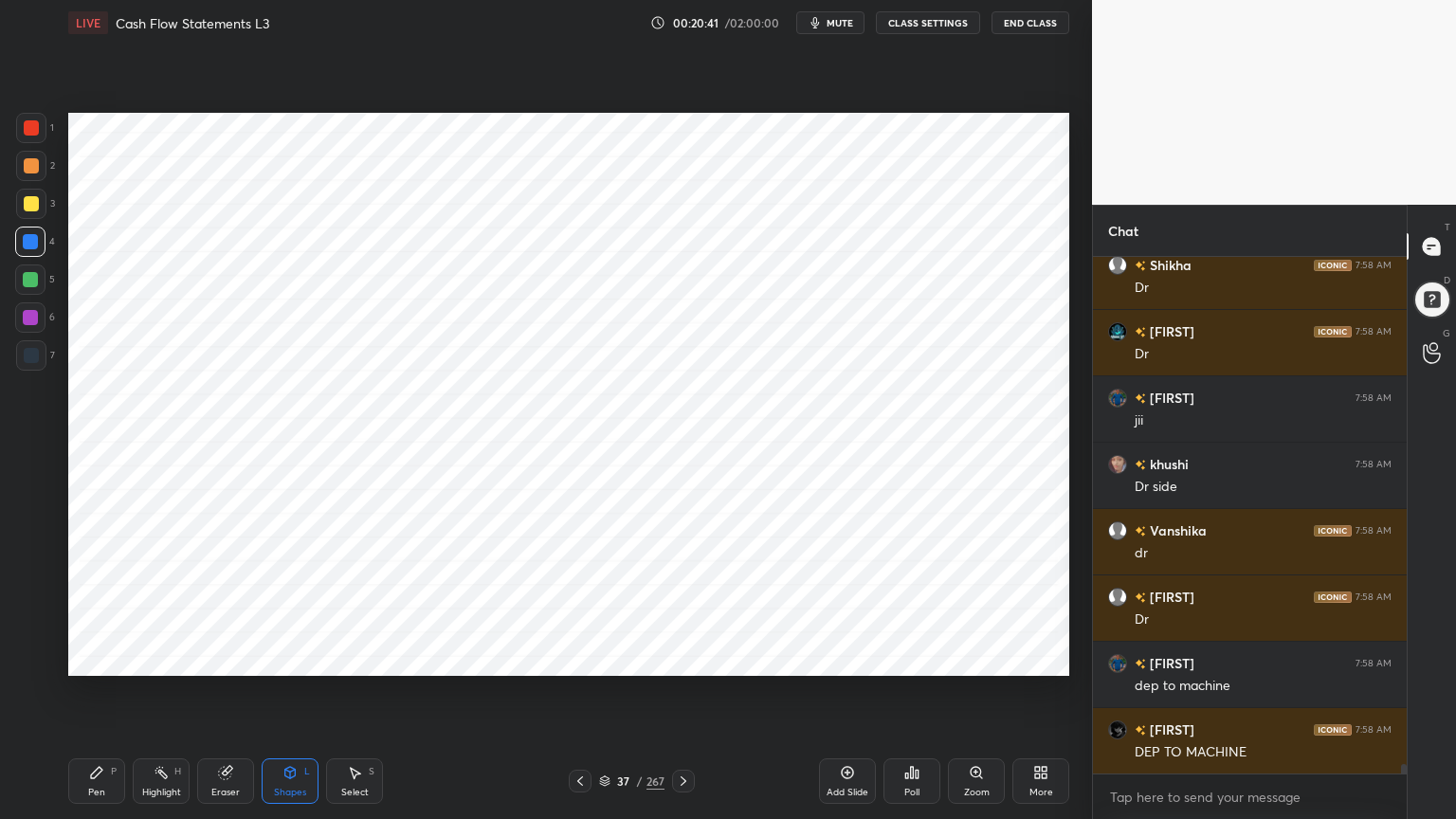 scroll, scrollTop: 26950, scrollLeft: 0, axis: vertical 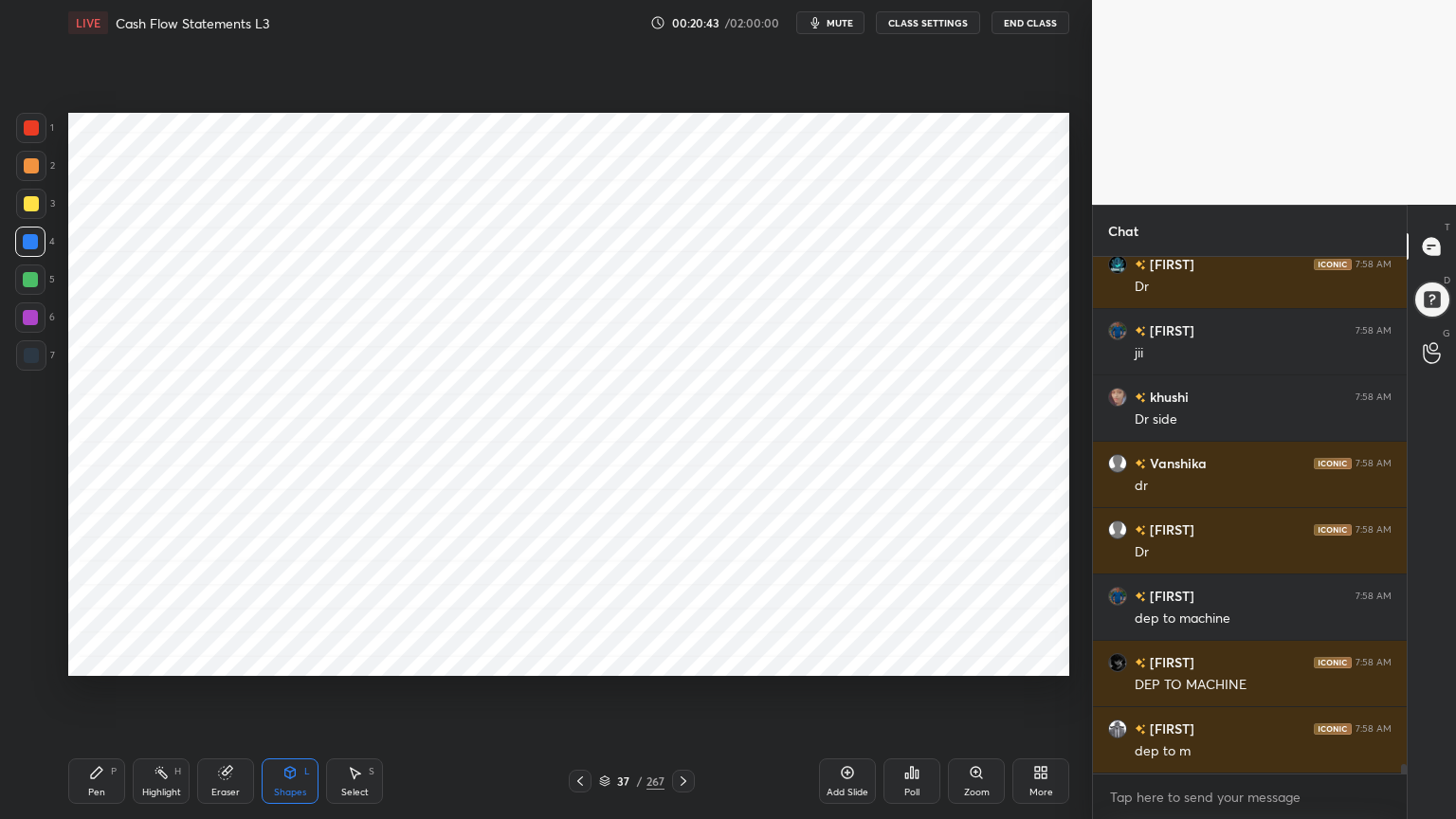 click on "Pen P" at bounding box center (97, 781) 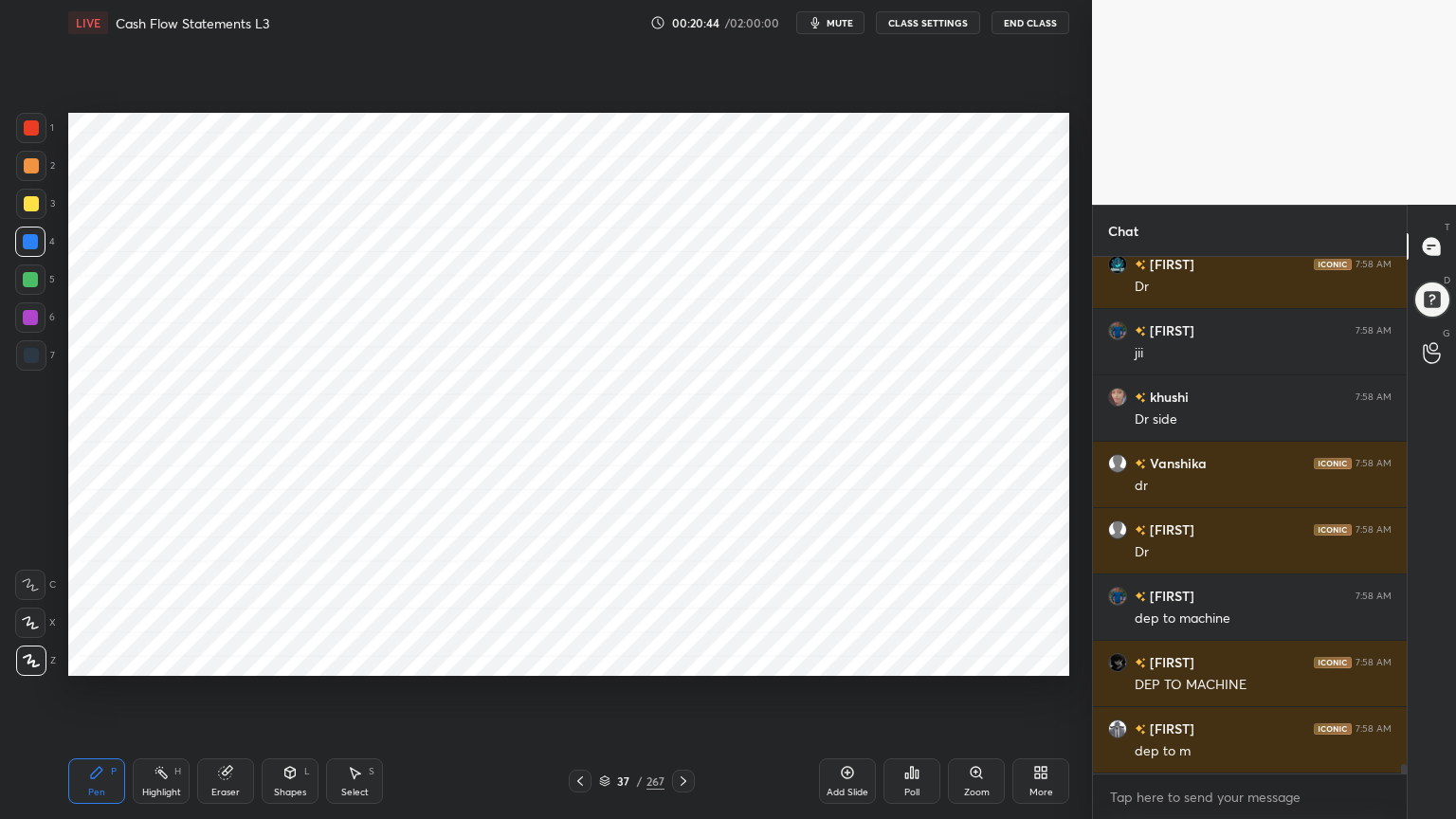scroll, scrollTop: 27034, scrollLeft: 0, axis: vertical 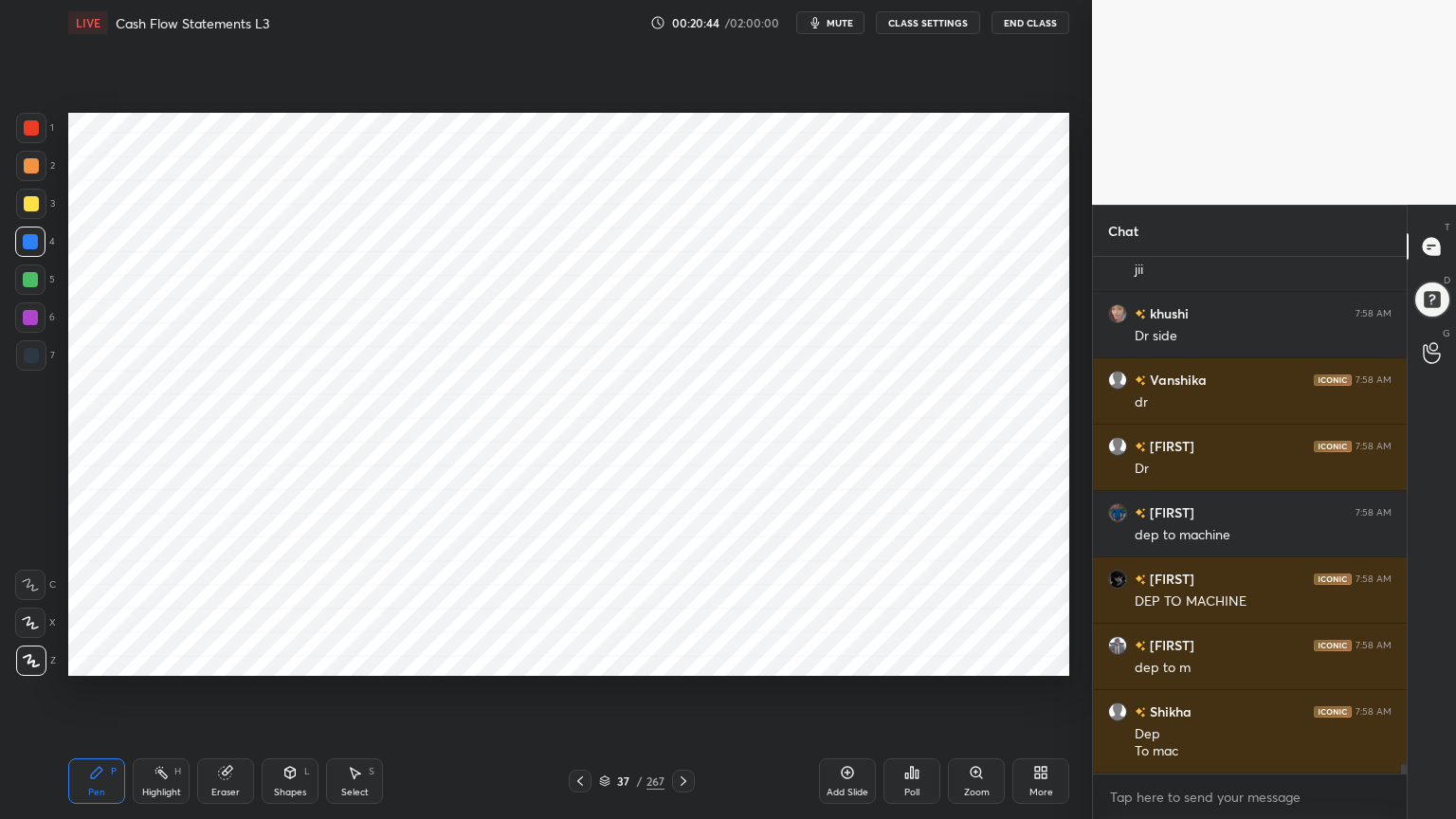 click at bounding box center (31, 355) 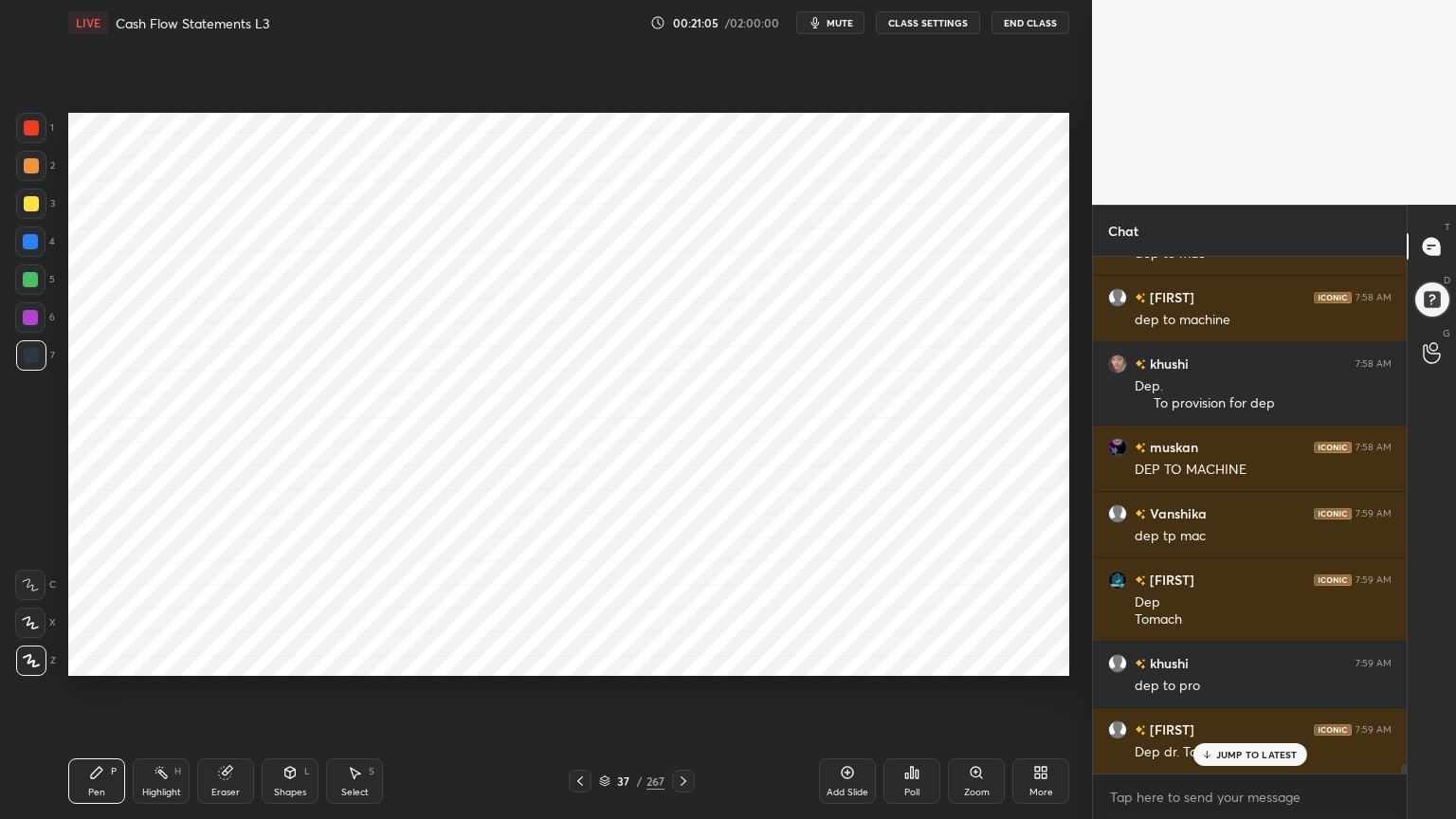 scroll, scrollTop: 27864, scrollLeft: 0, axis: vertical 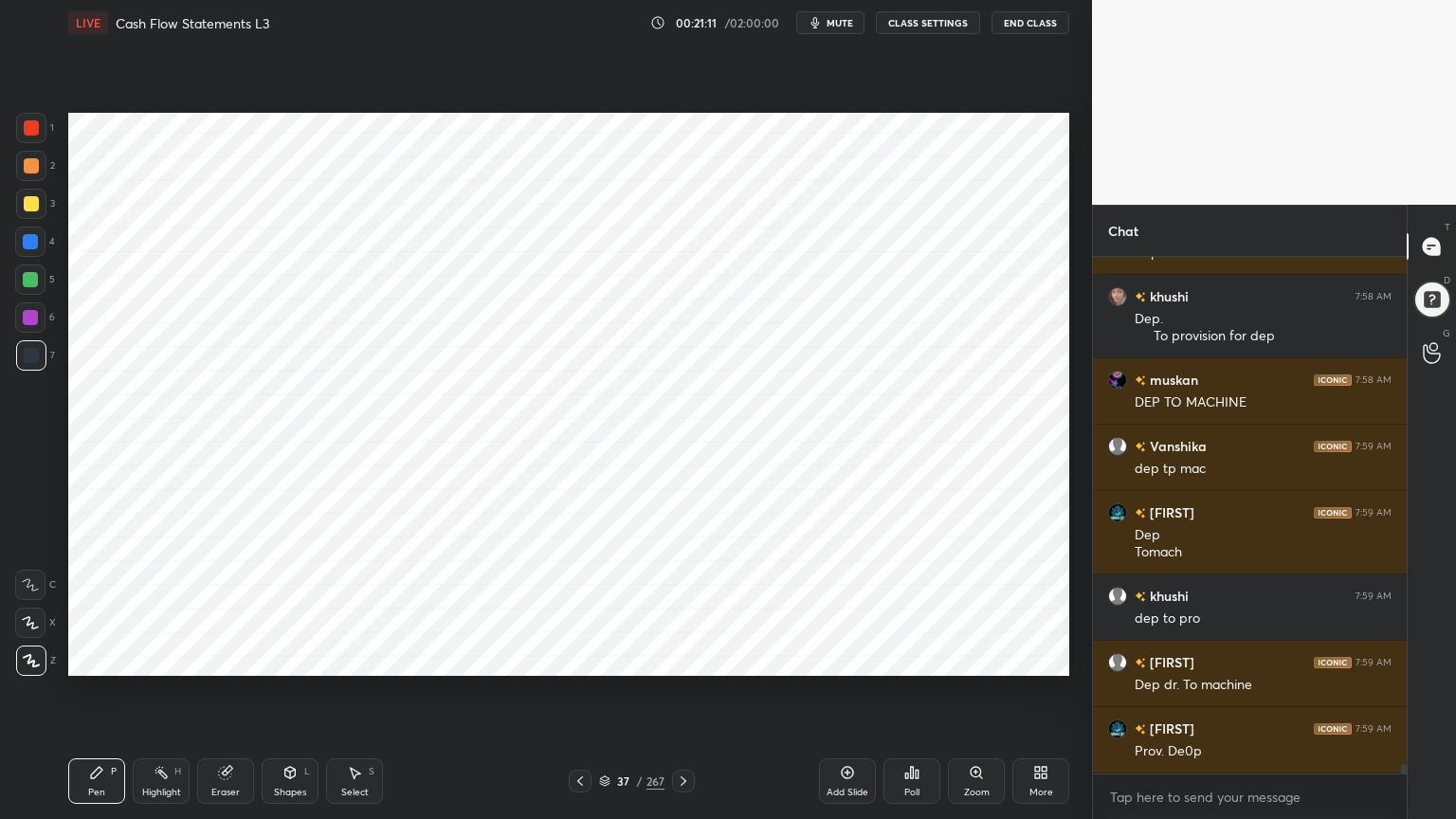 click on "Highlight" at bounding box center [161, 792] 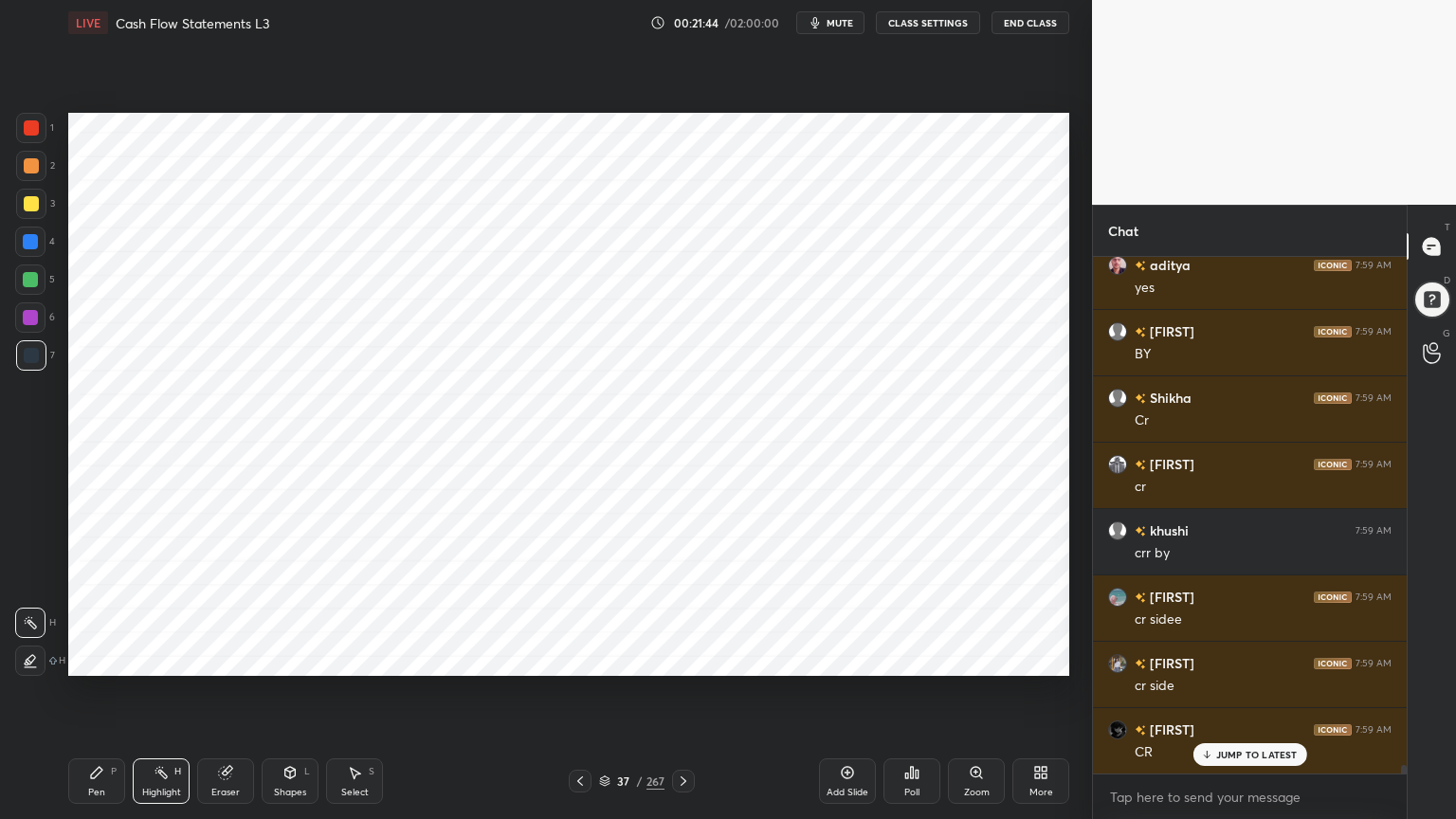scroll, scrollTop: 30913, scrollLeft: 0, axis: vertical 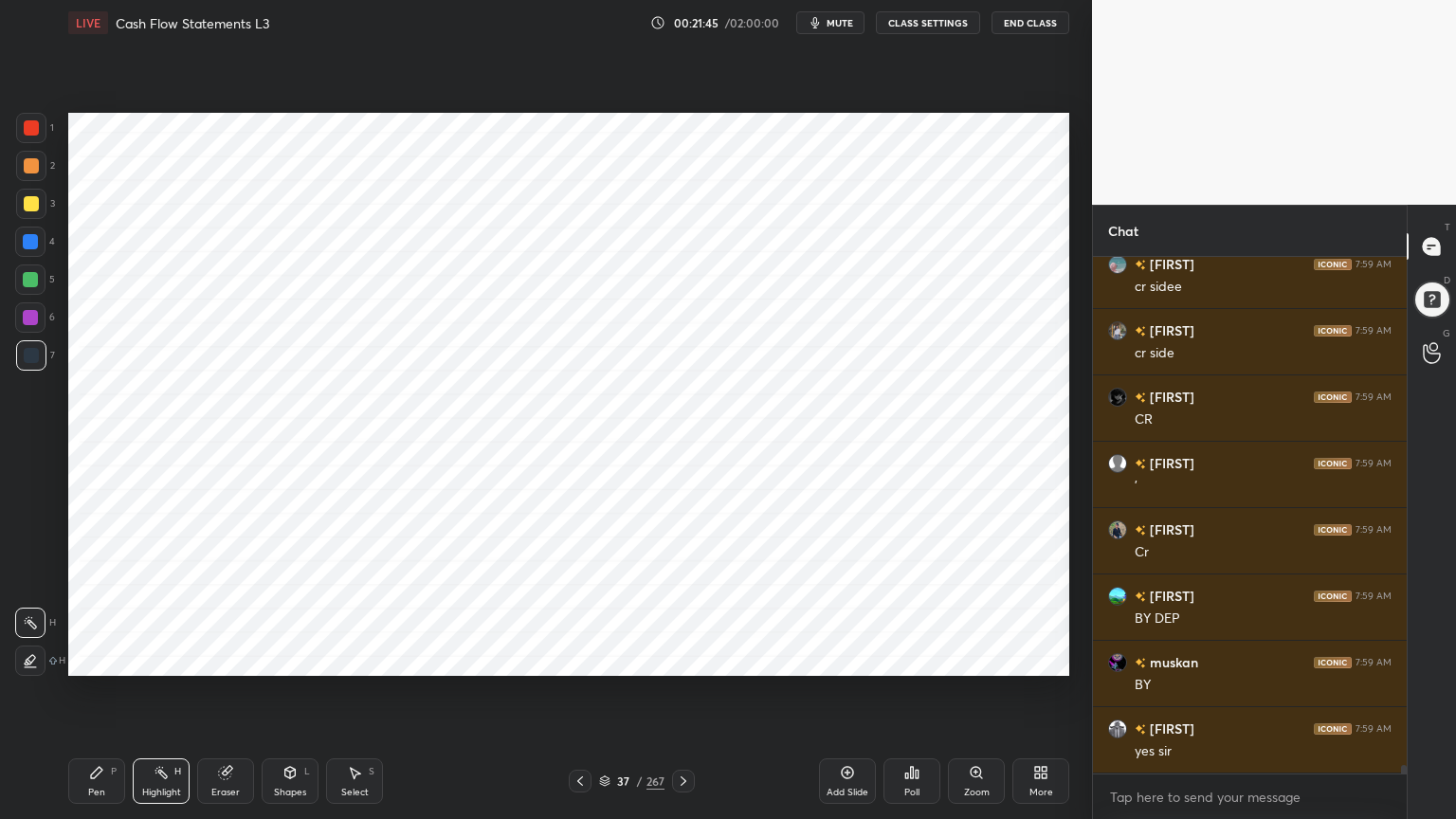 click at bounding box center (30, 242) 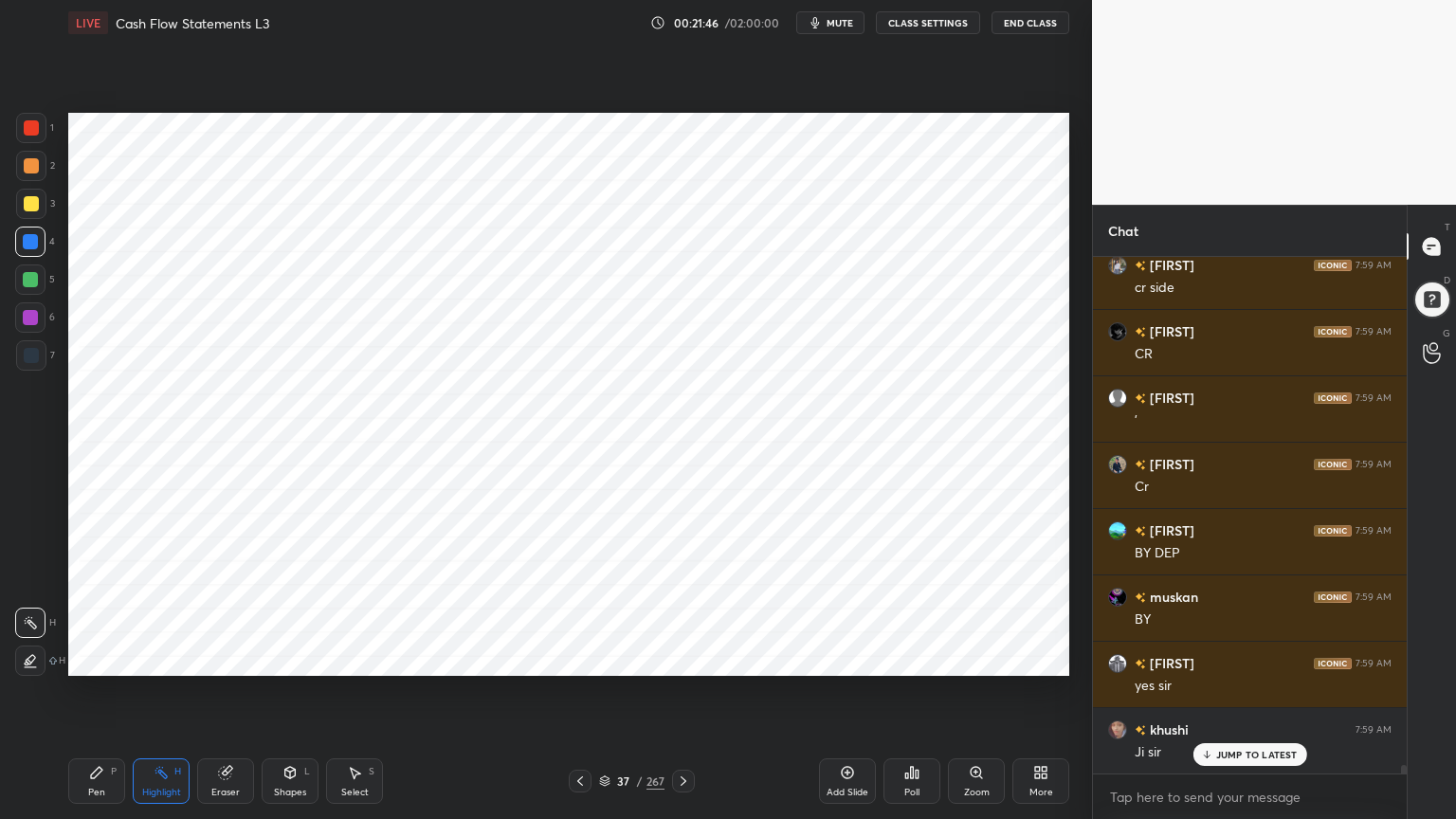 click on "Pen" at bounding box center (97, 792) 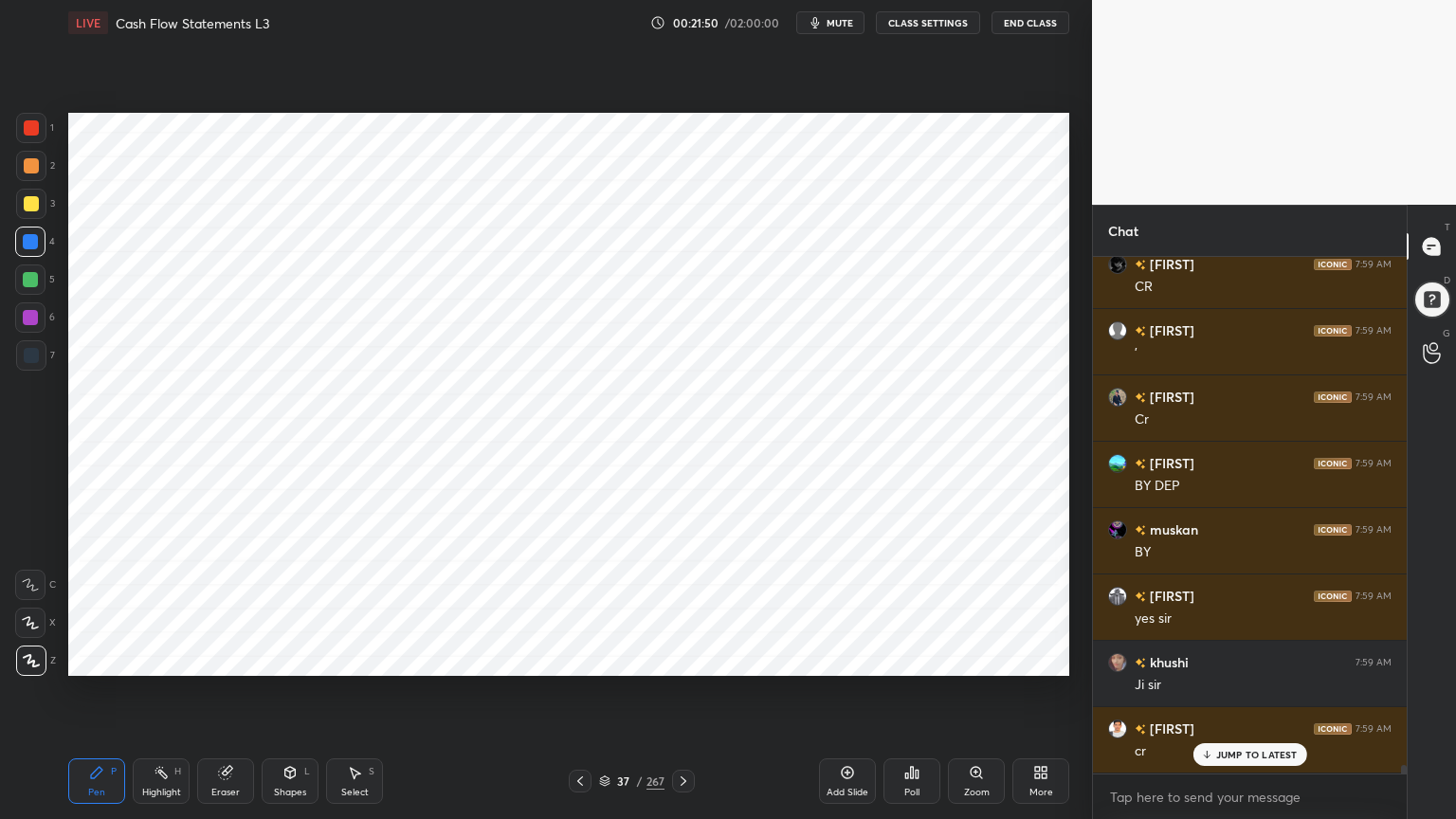 scroll, scrollTop: 31179, scrollLeft: 0, axis: vertical 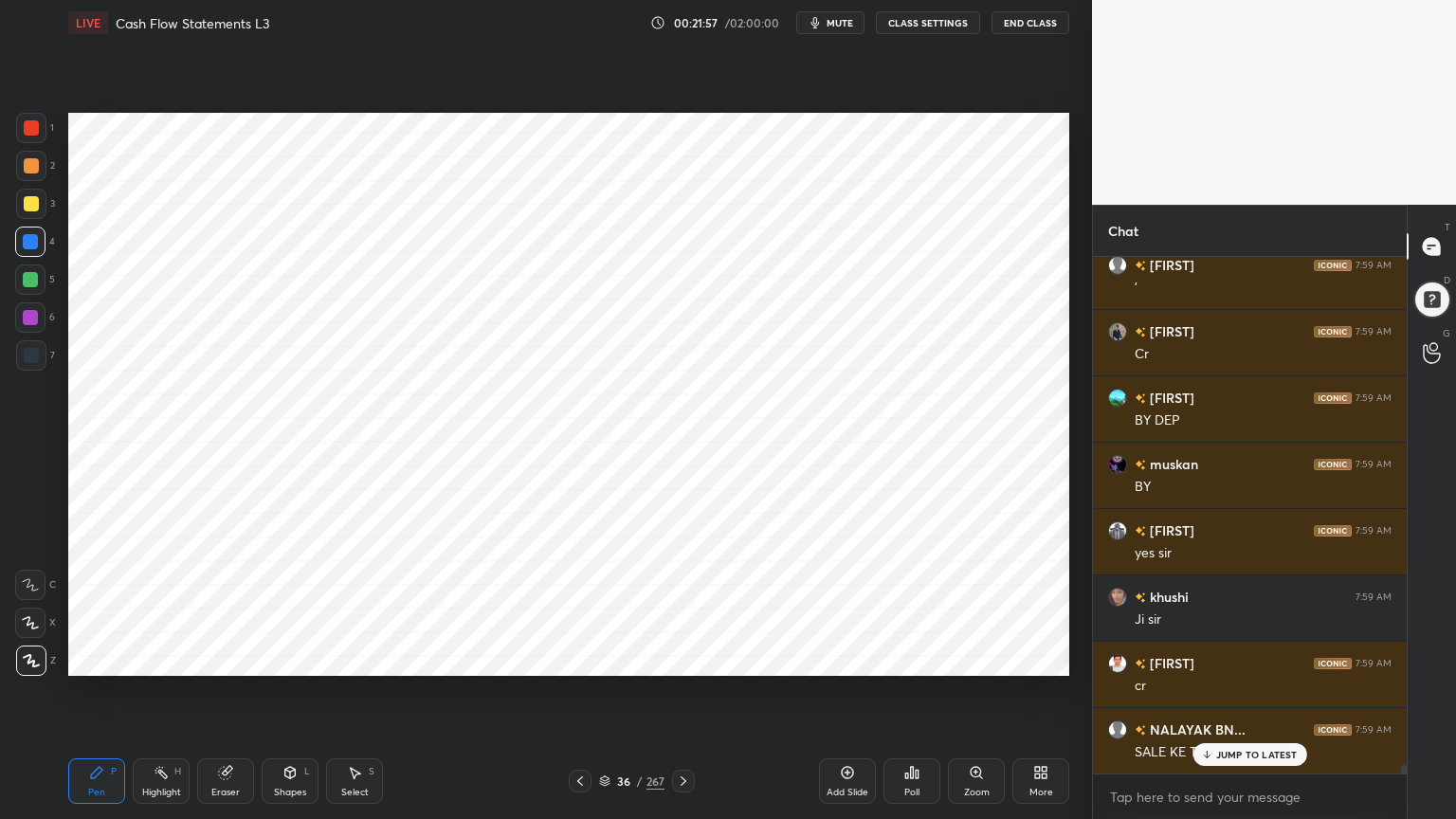 click on "Highlight" at bounding box center (161, 792) 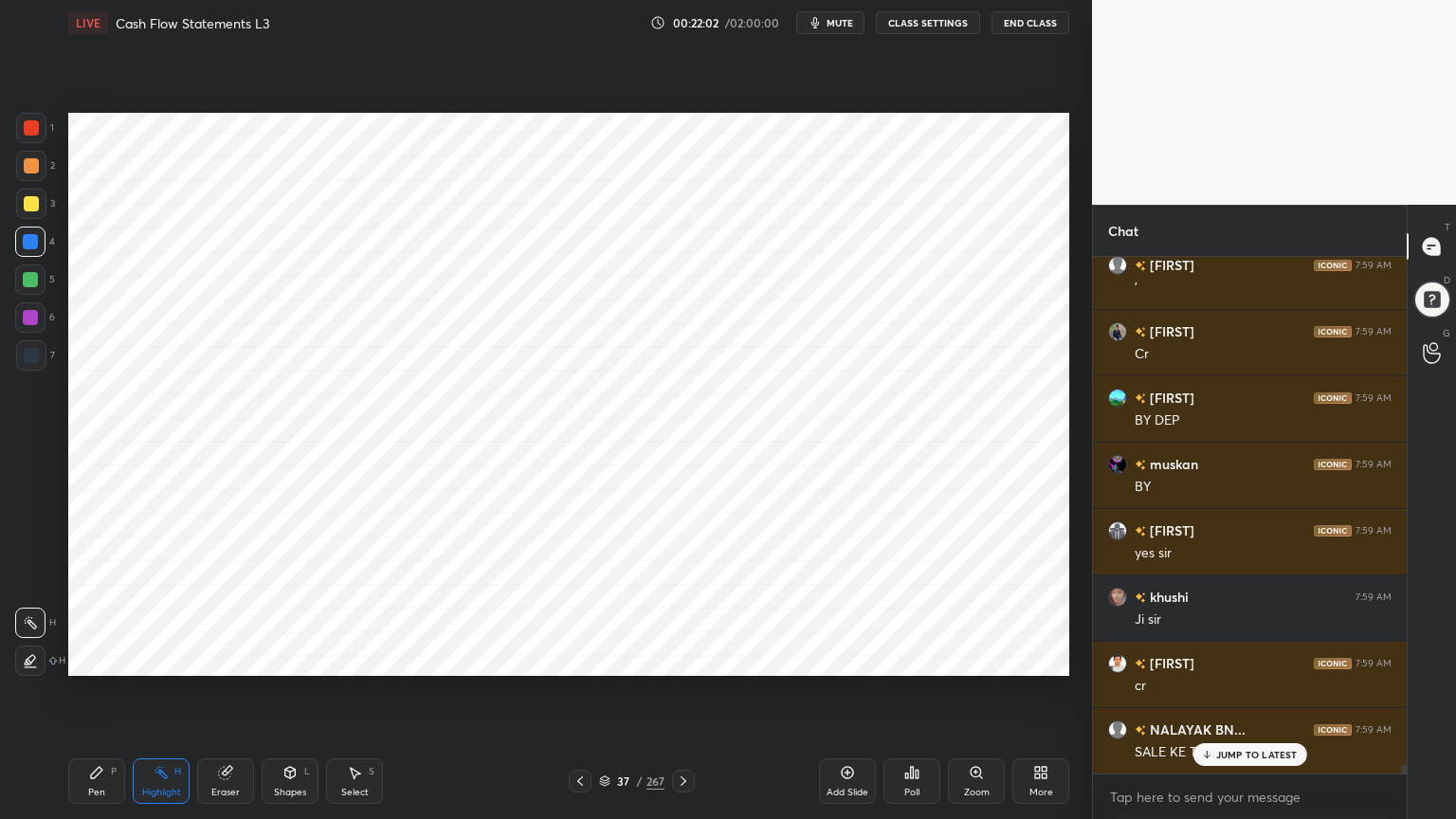 click on "Pen P" at bounding box center (97, 781) 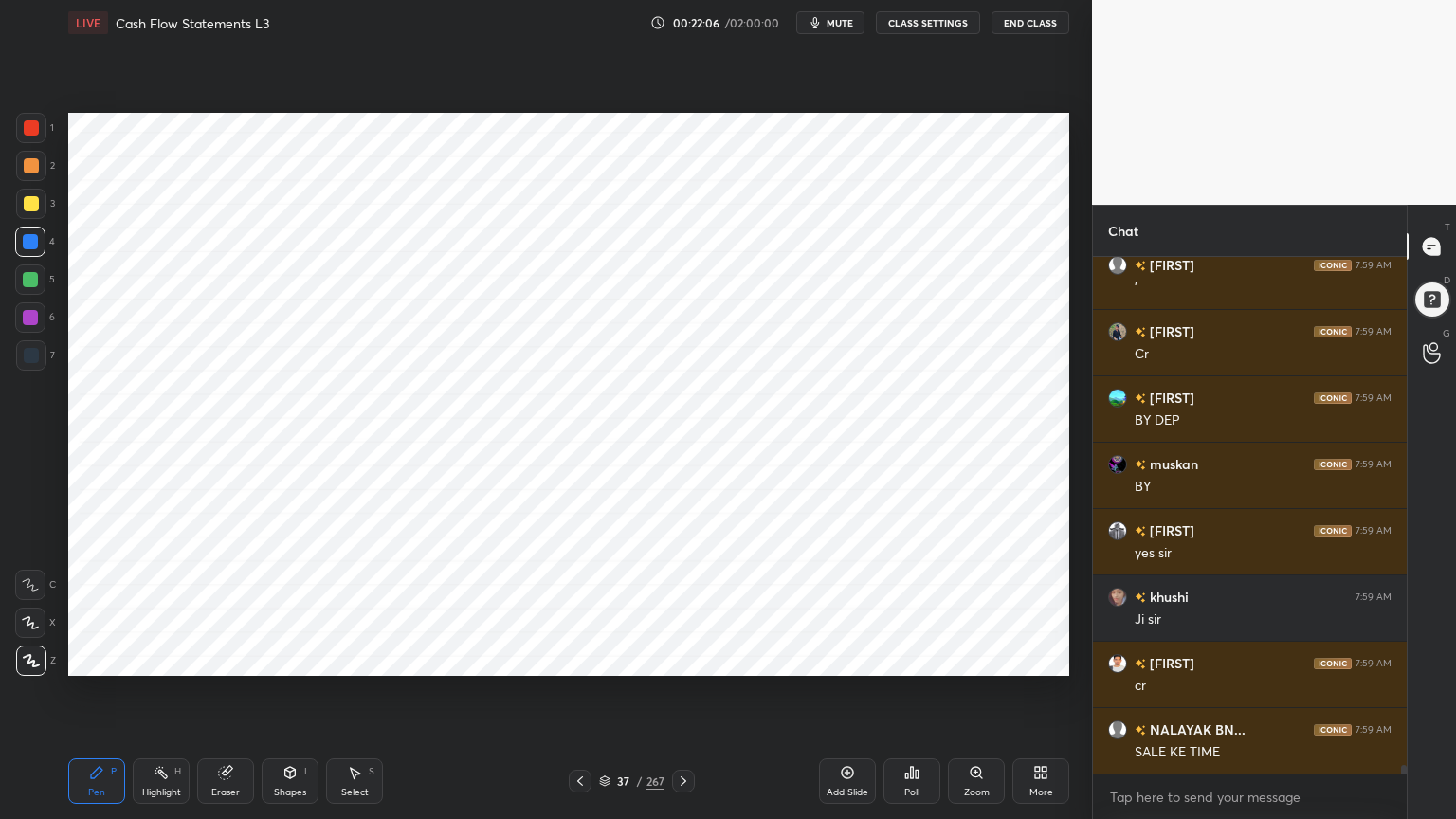 scroll, scrollTop: 31246, scrollLeft: 0, axis: vertical 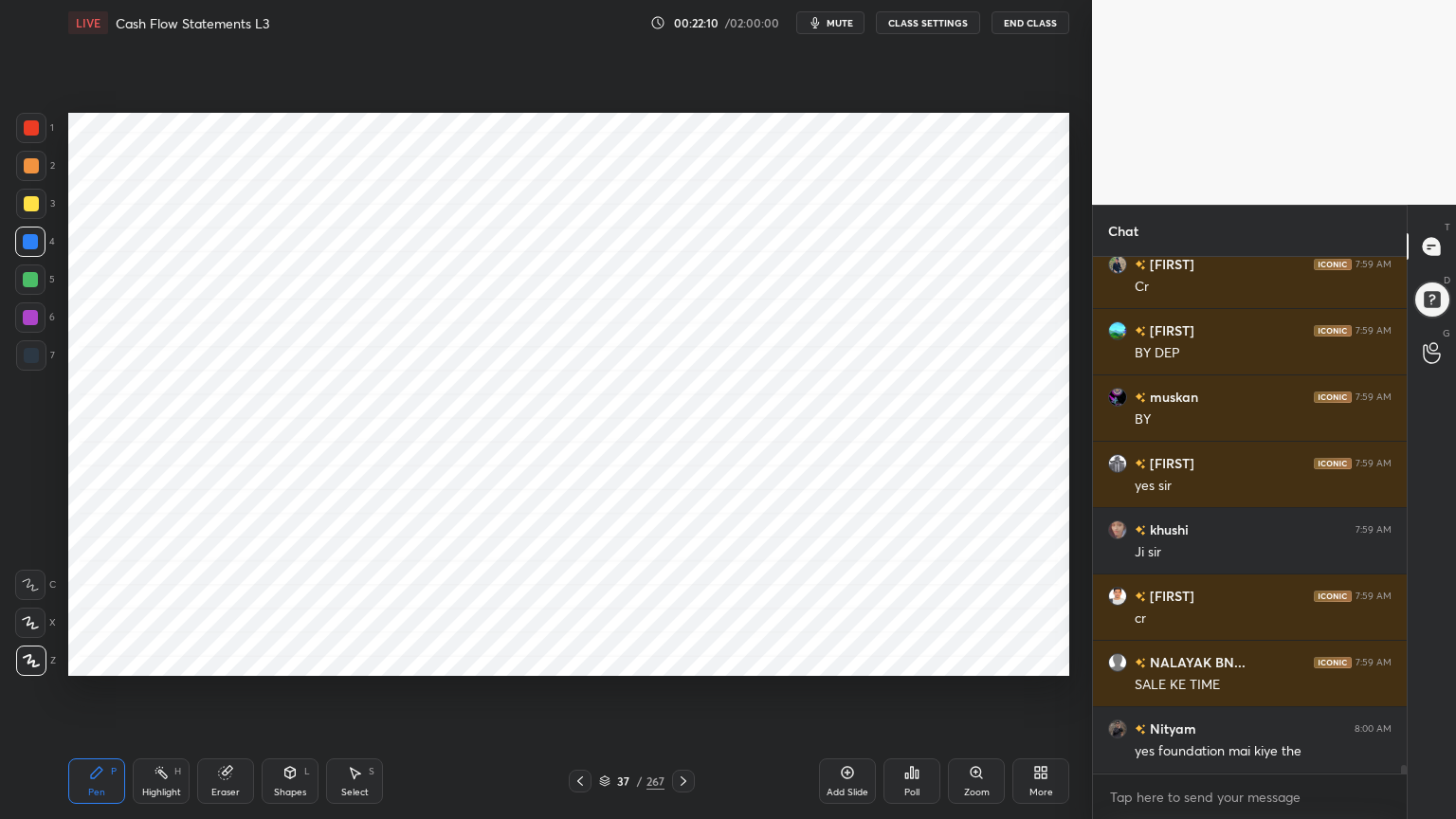 click on "Shapes" at bounding box center [290, 792] 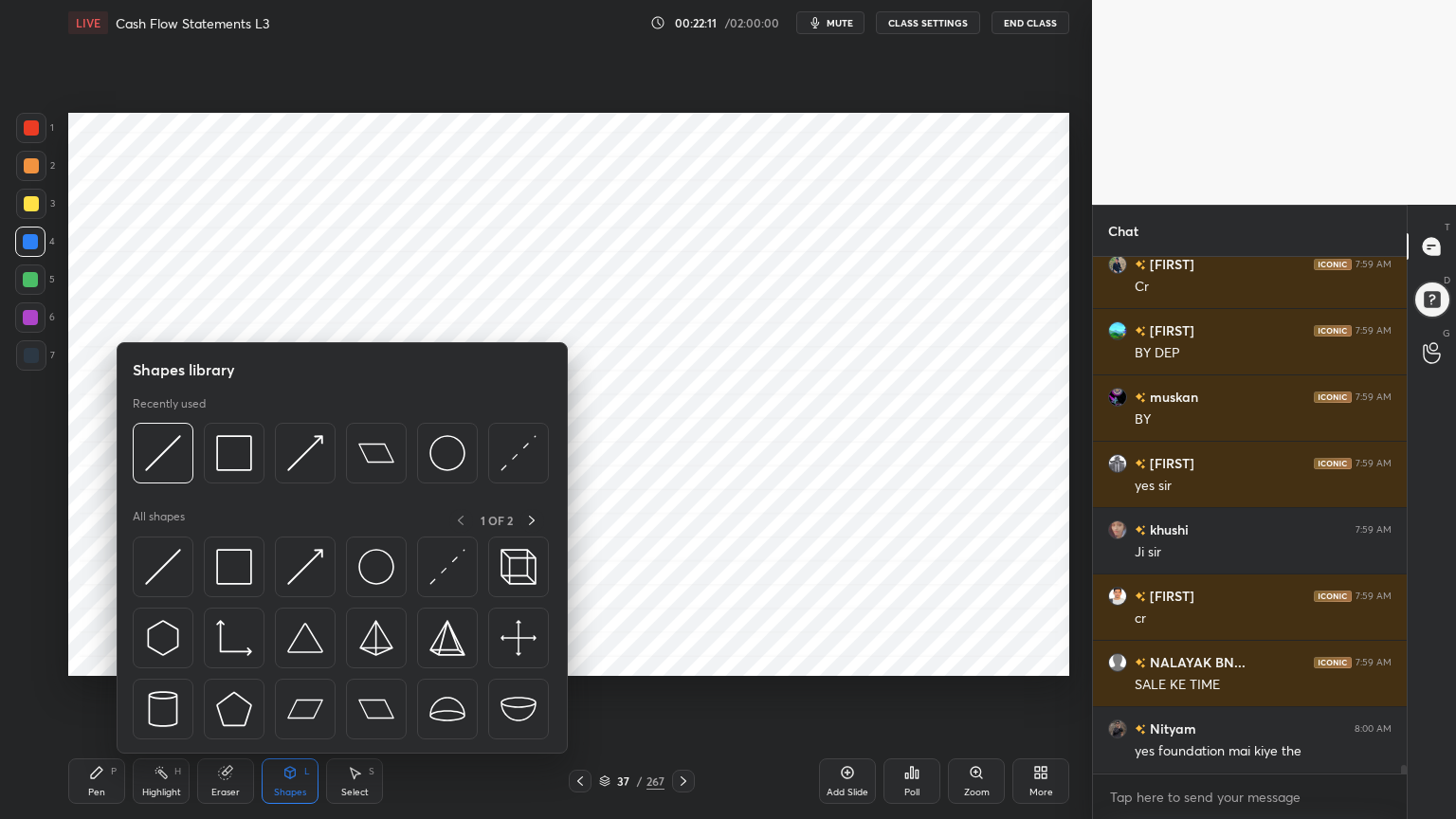 click on "Shapes L" at bounding box center (290, 781) 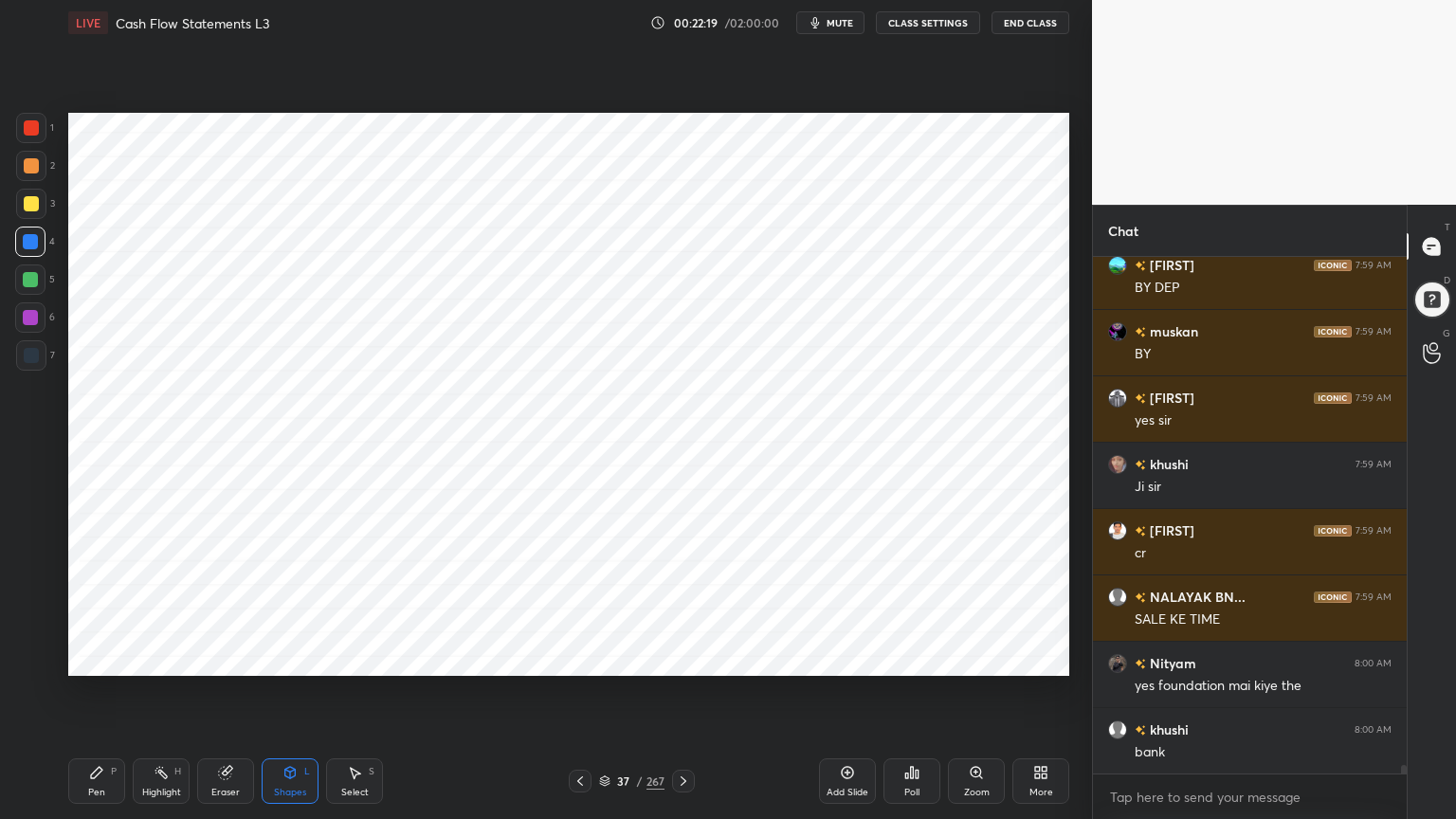 scroll, scrollTop: 31413, scrollLeft: 0, axis: vertical 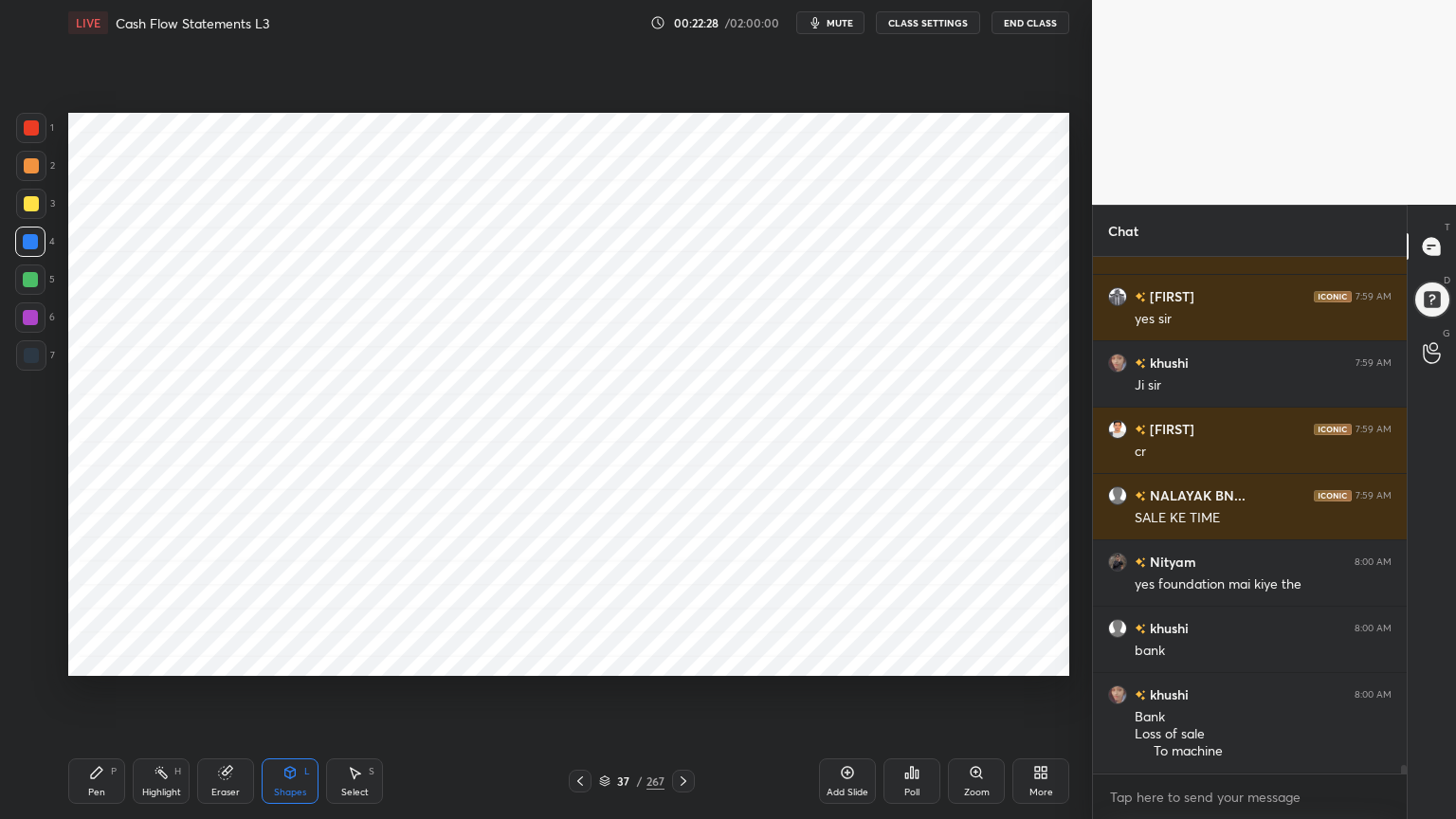 click on "Pen P" at bounding box center [97, 781] 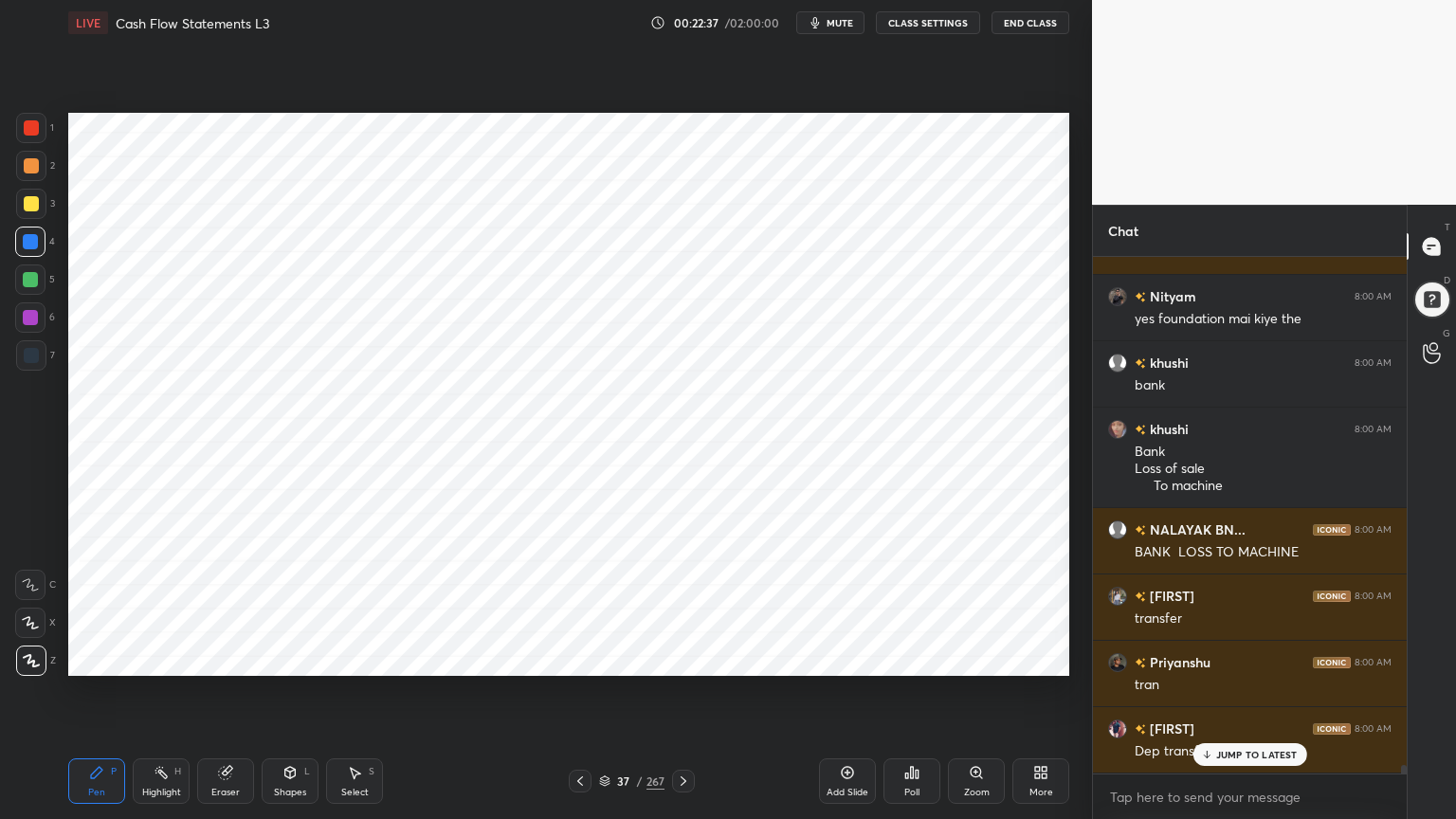 scroll, scrollTop: 31744, scrollLeft: 0, axis: vertical 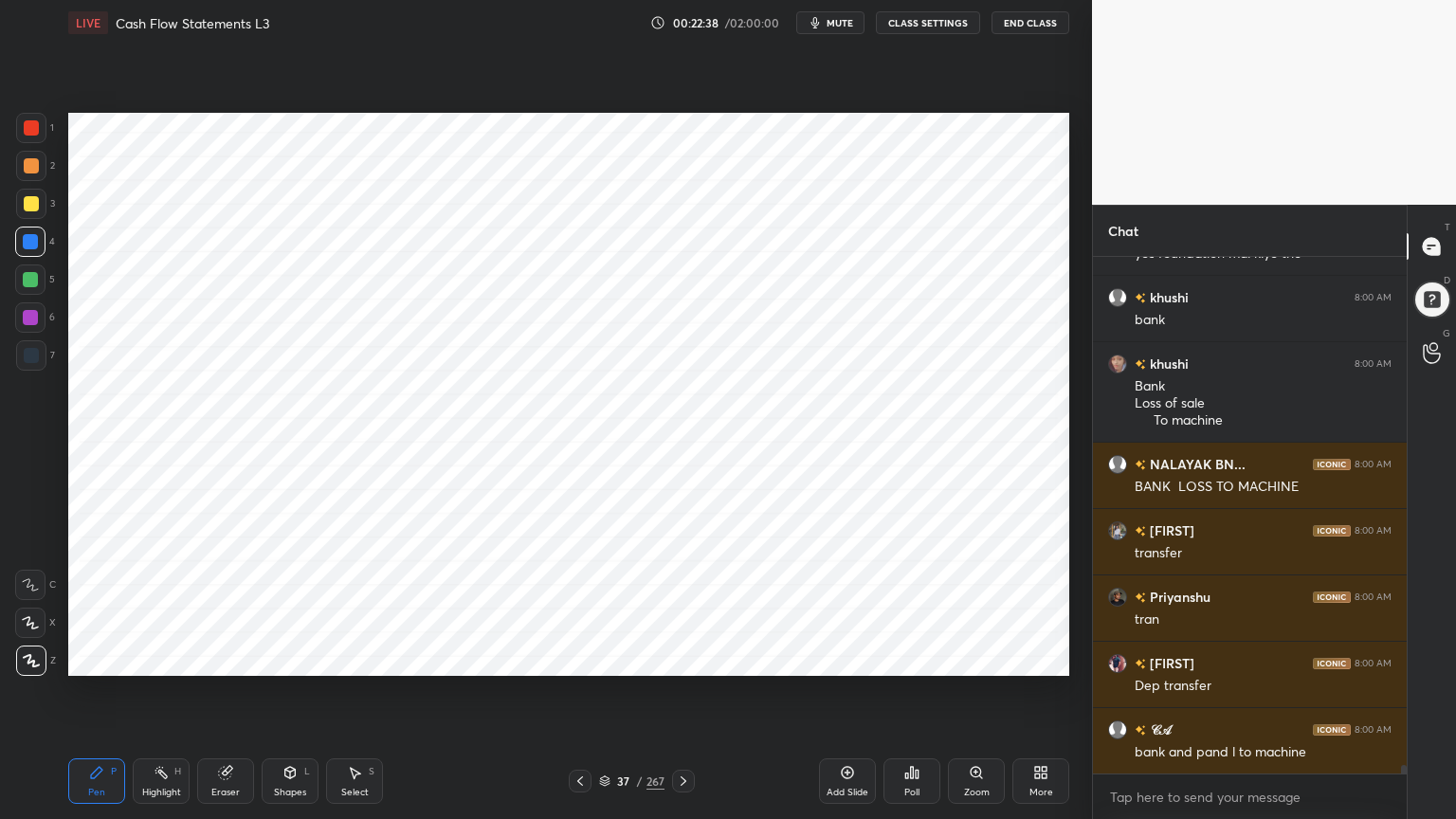 click on "Highlight" at bounding box center [161, 792] 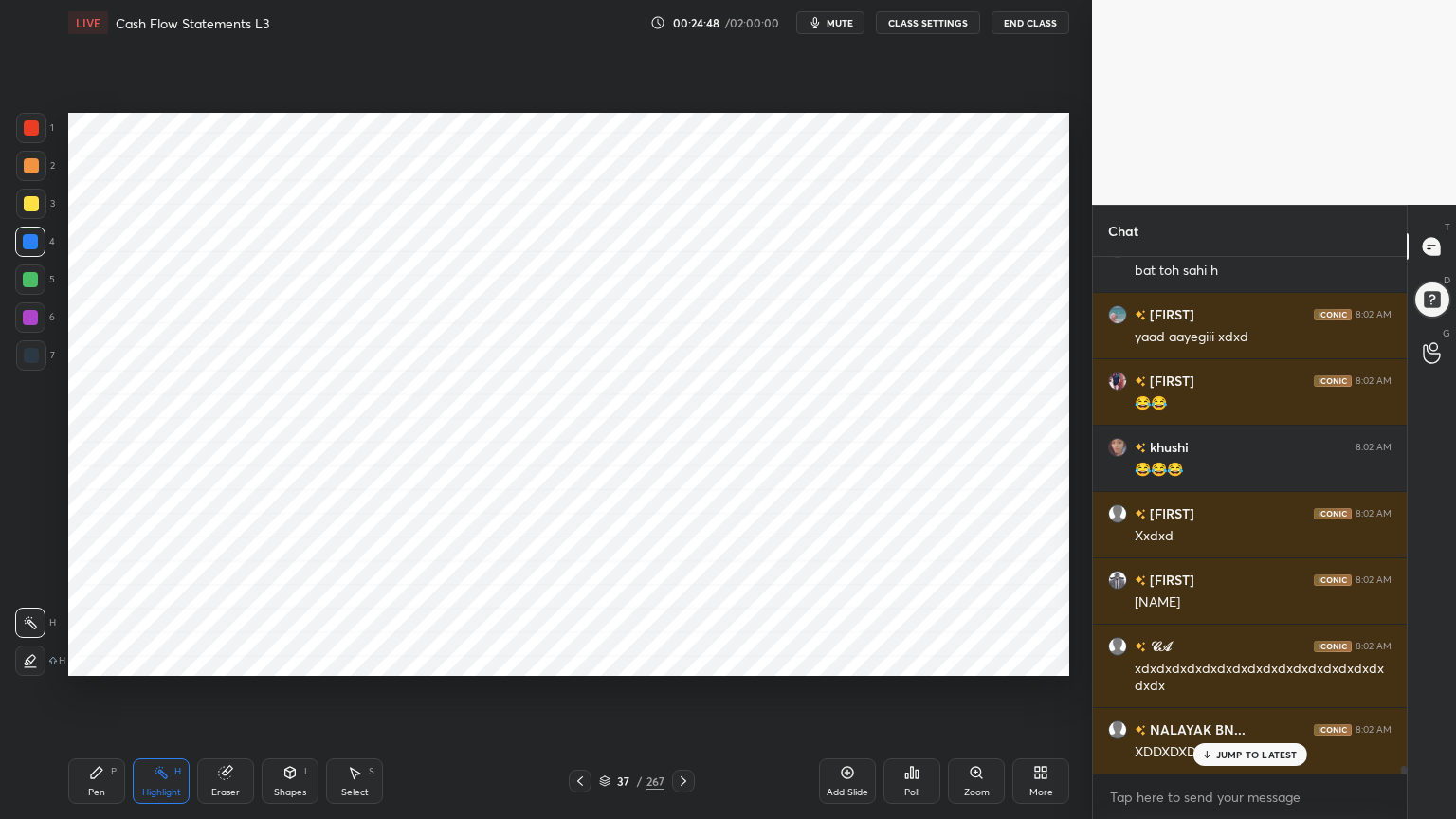 scroll, scrollTop: 35531, scrollLeft: 0, axis: vertical 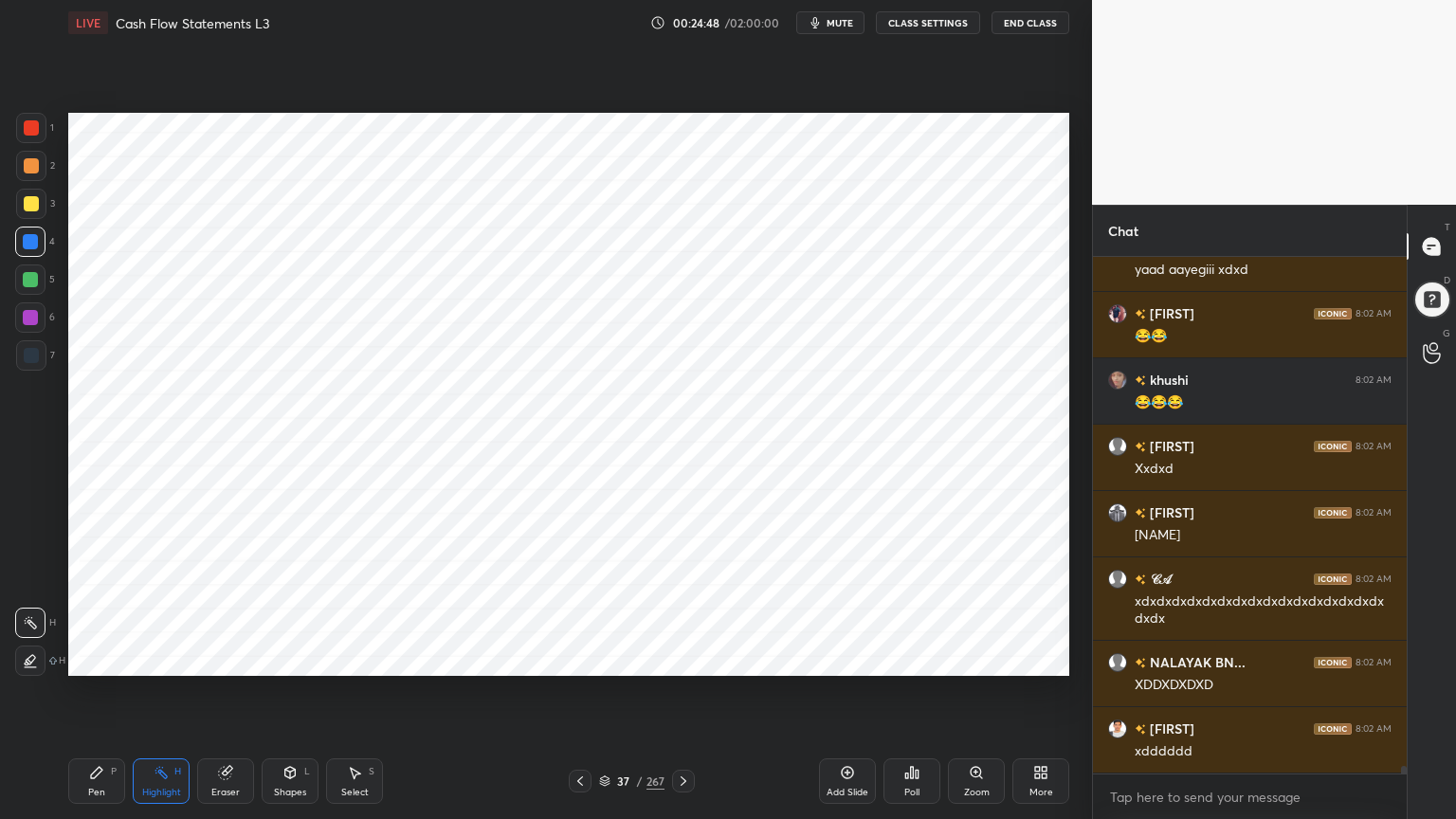 click at bounding box center (31, 355) 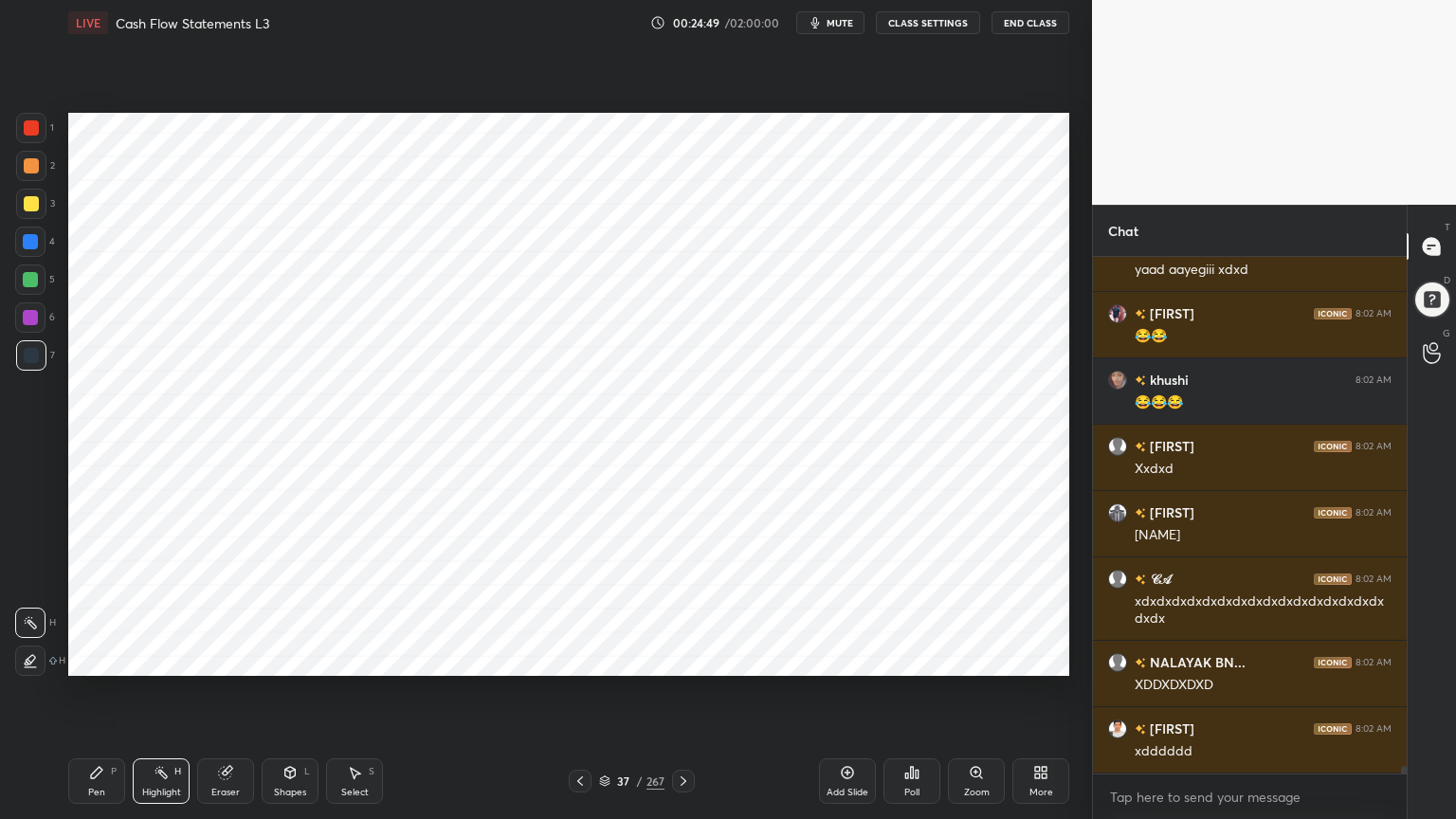 click on "Pen P" at bounding box center (97, 781) 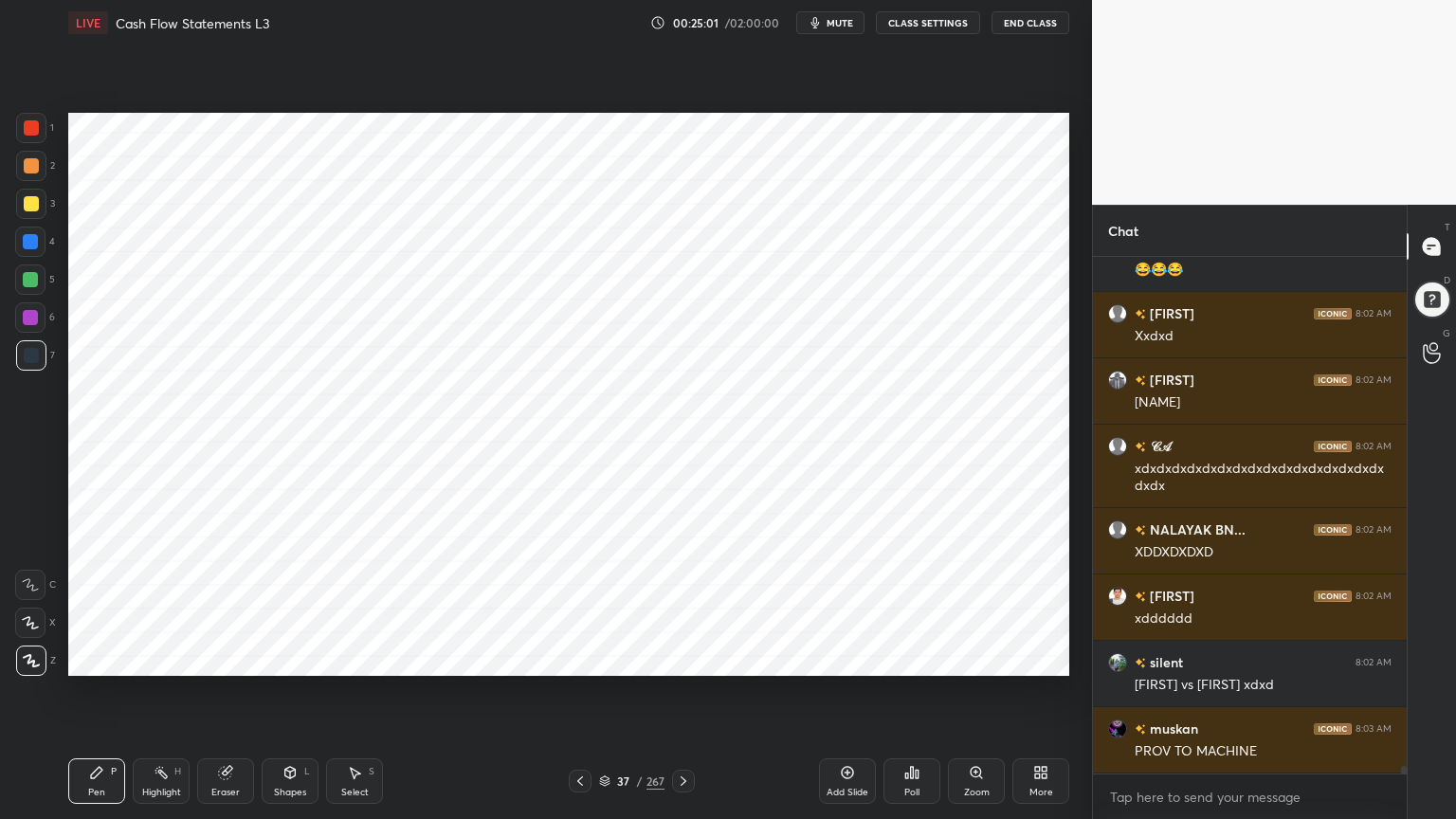 scroll, scrollTop: 35747, scrollLeft: 0, axis: vertical 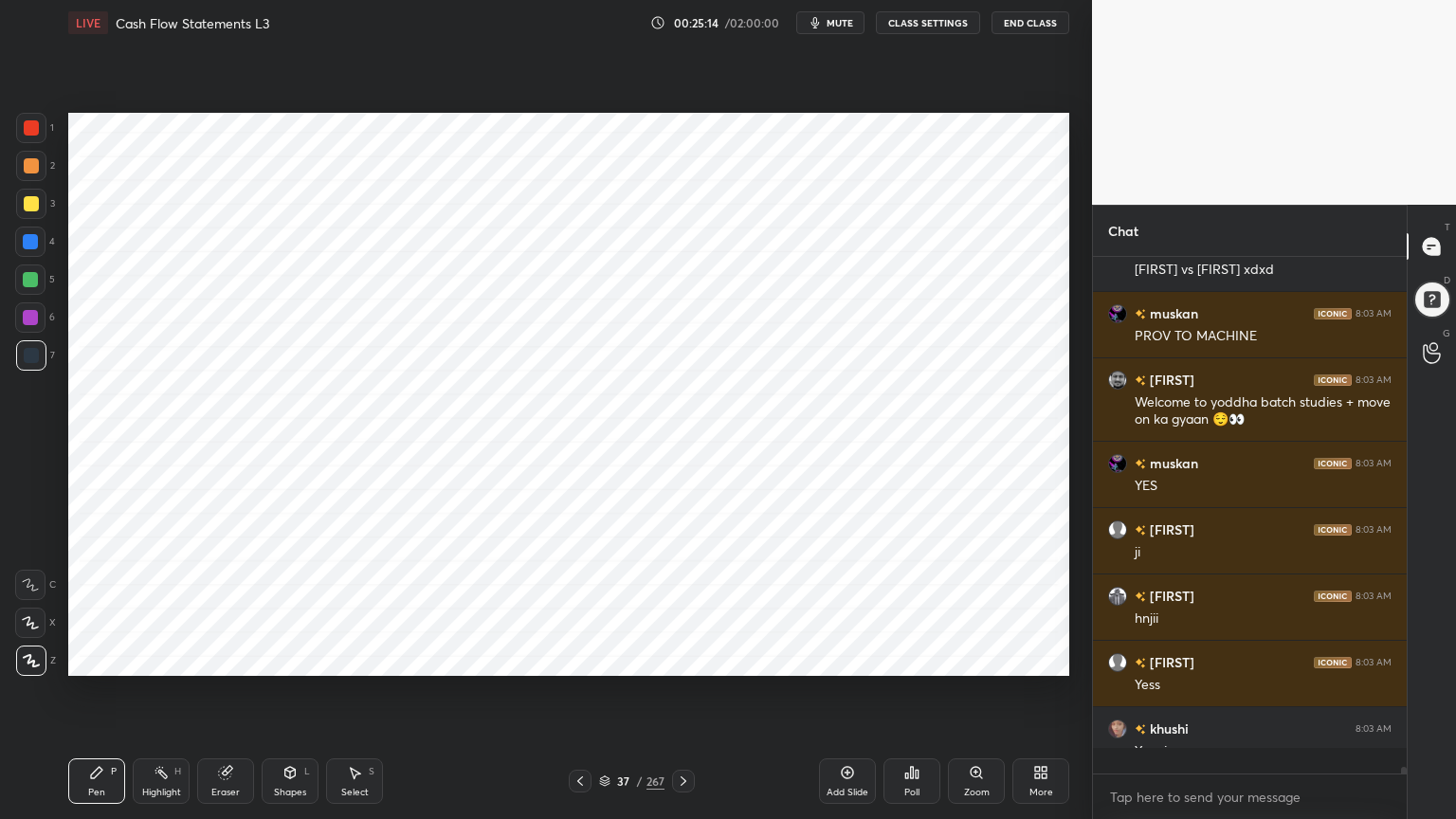 click at bounding box center (30, 318) 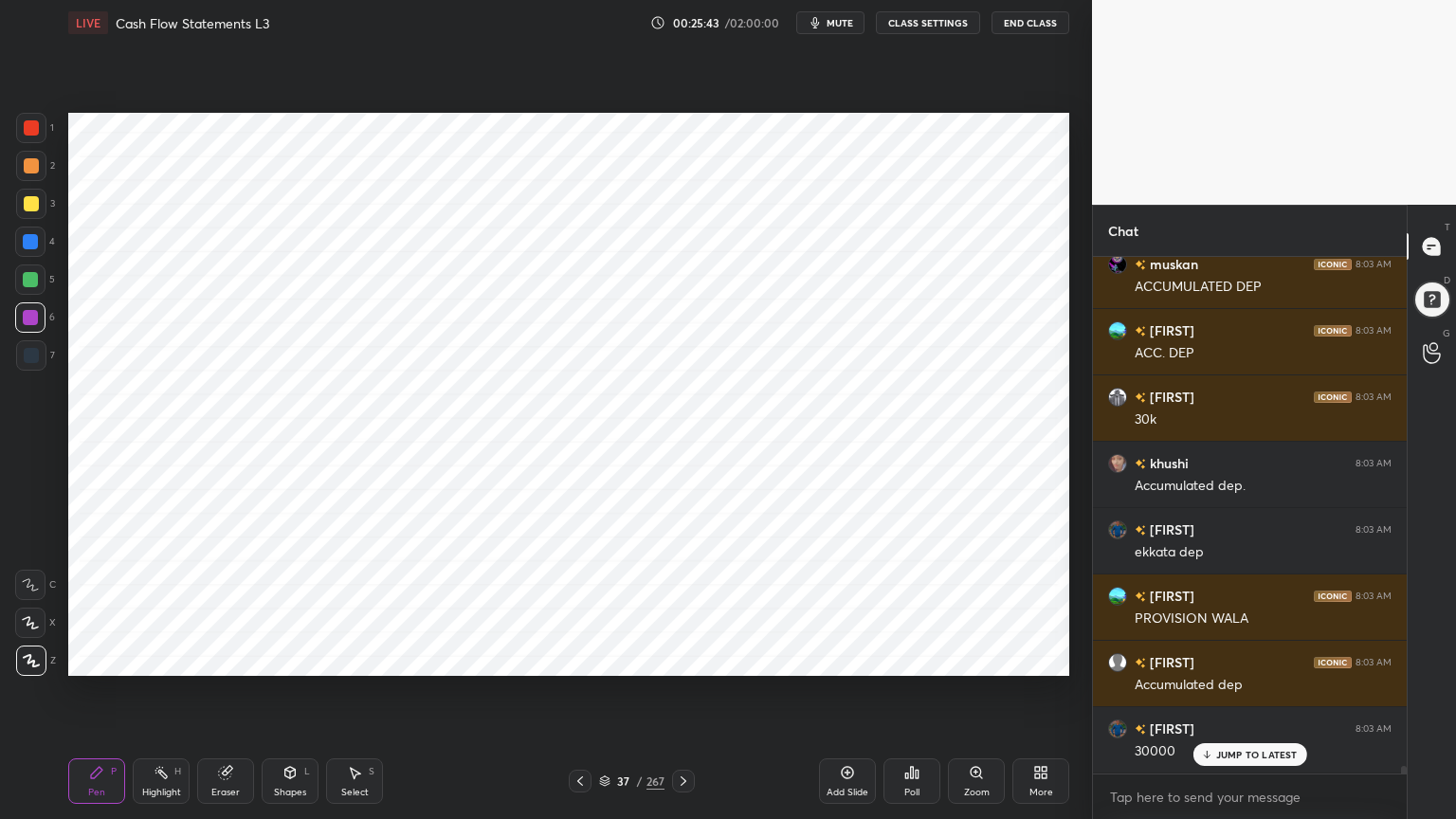 scroll, scrollTop: 36741, scrollLeft: 0, axis: vertical 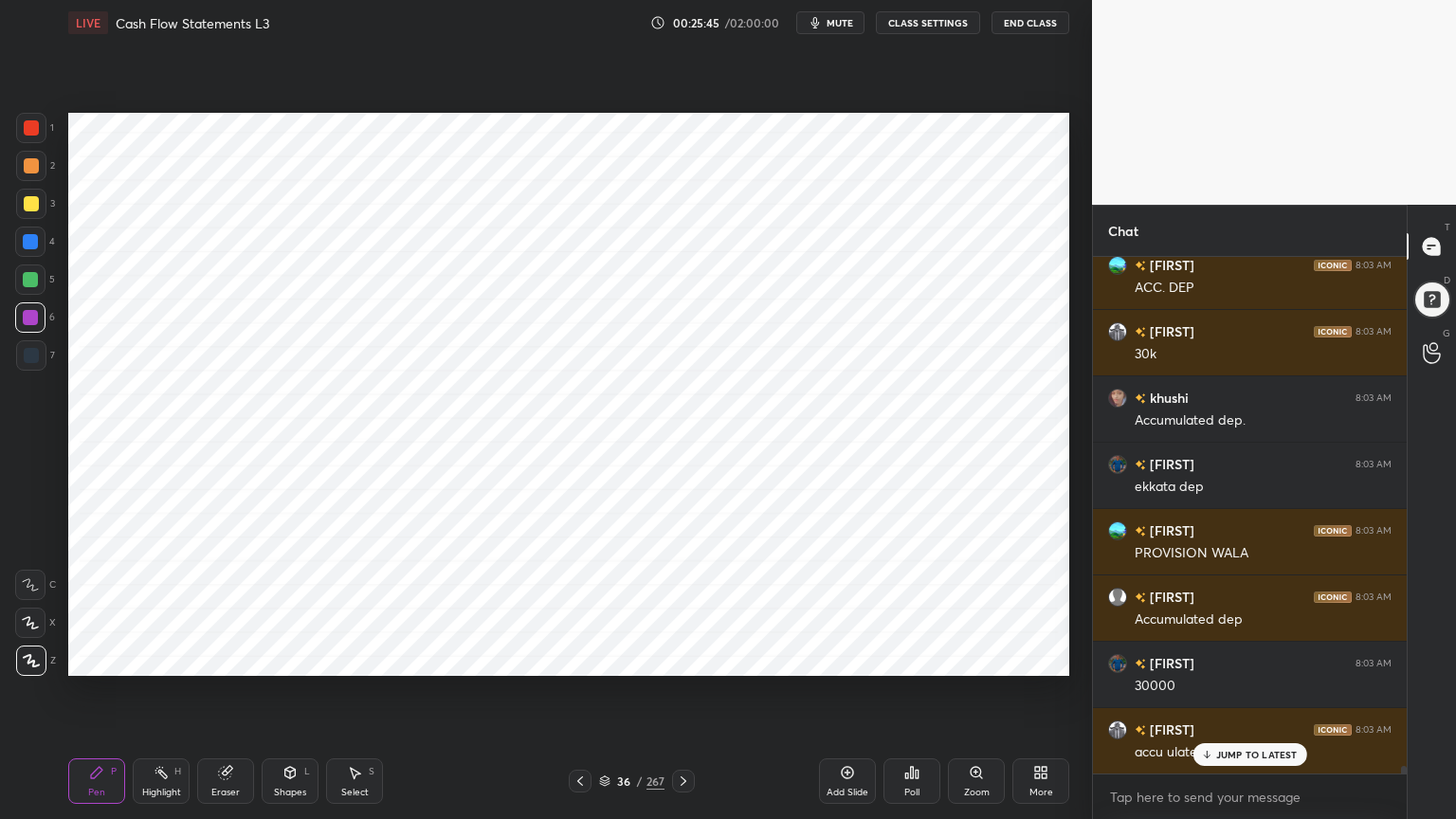 click on "Highlight H" at bounding box center [161, 781] 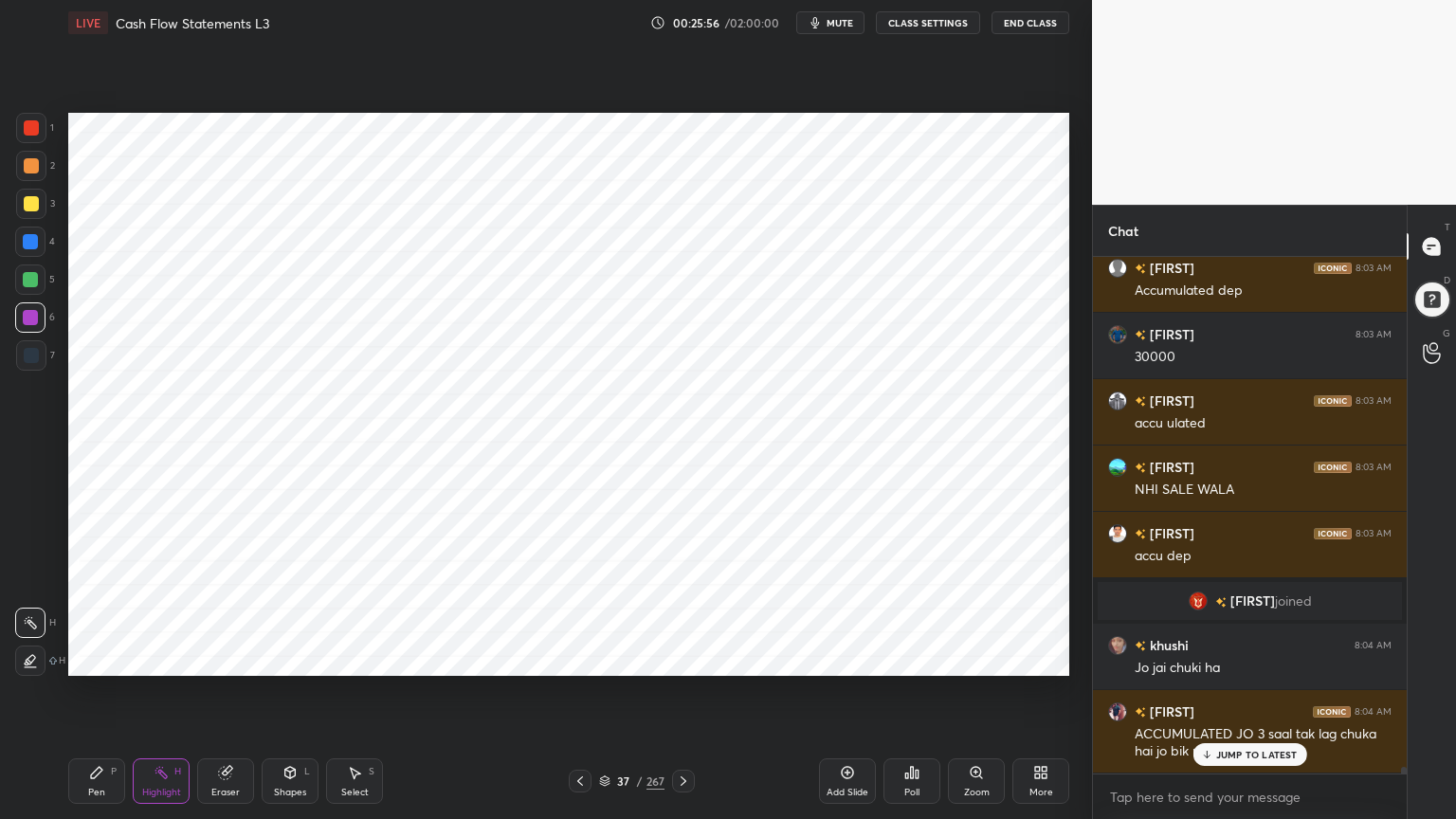 scroll, scrollTop: 37136, scrollLeft: 0, axis: vertical 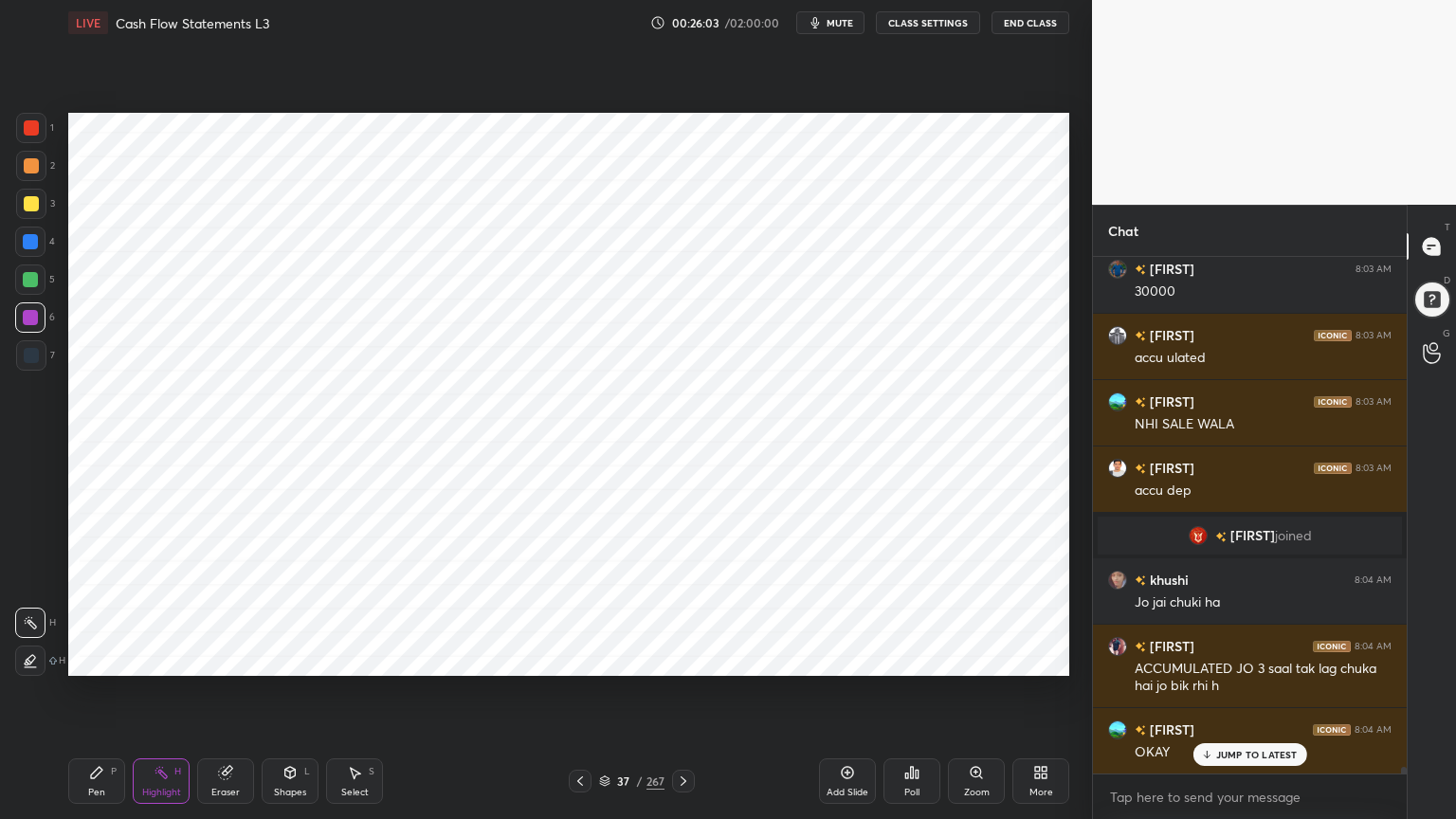 click 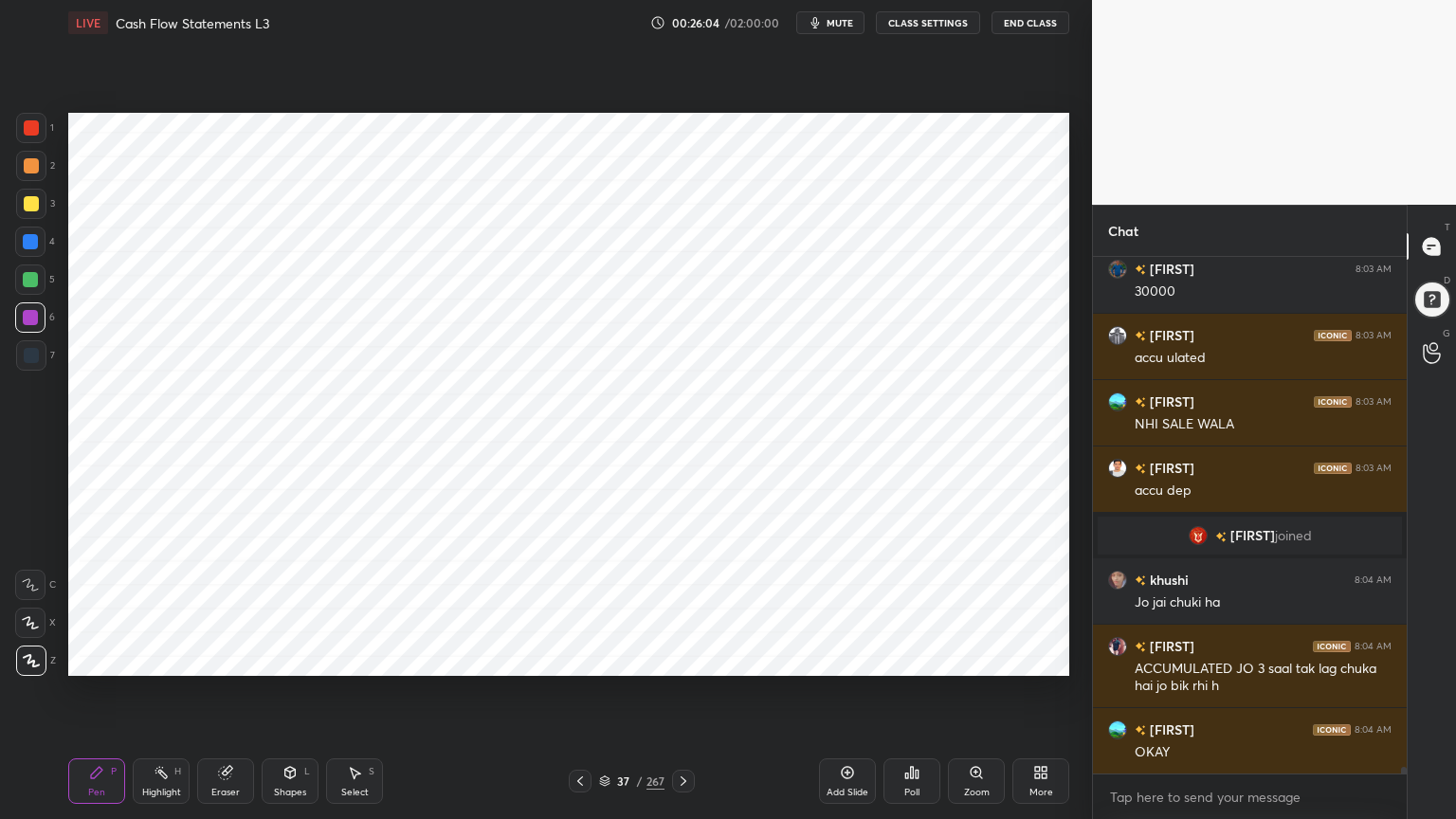 scroll, scrollTop: 37203, scrollLeft: 0, axis: vertical 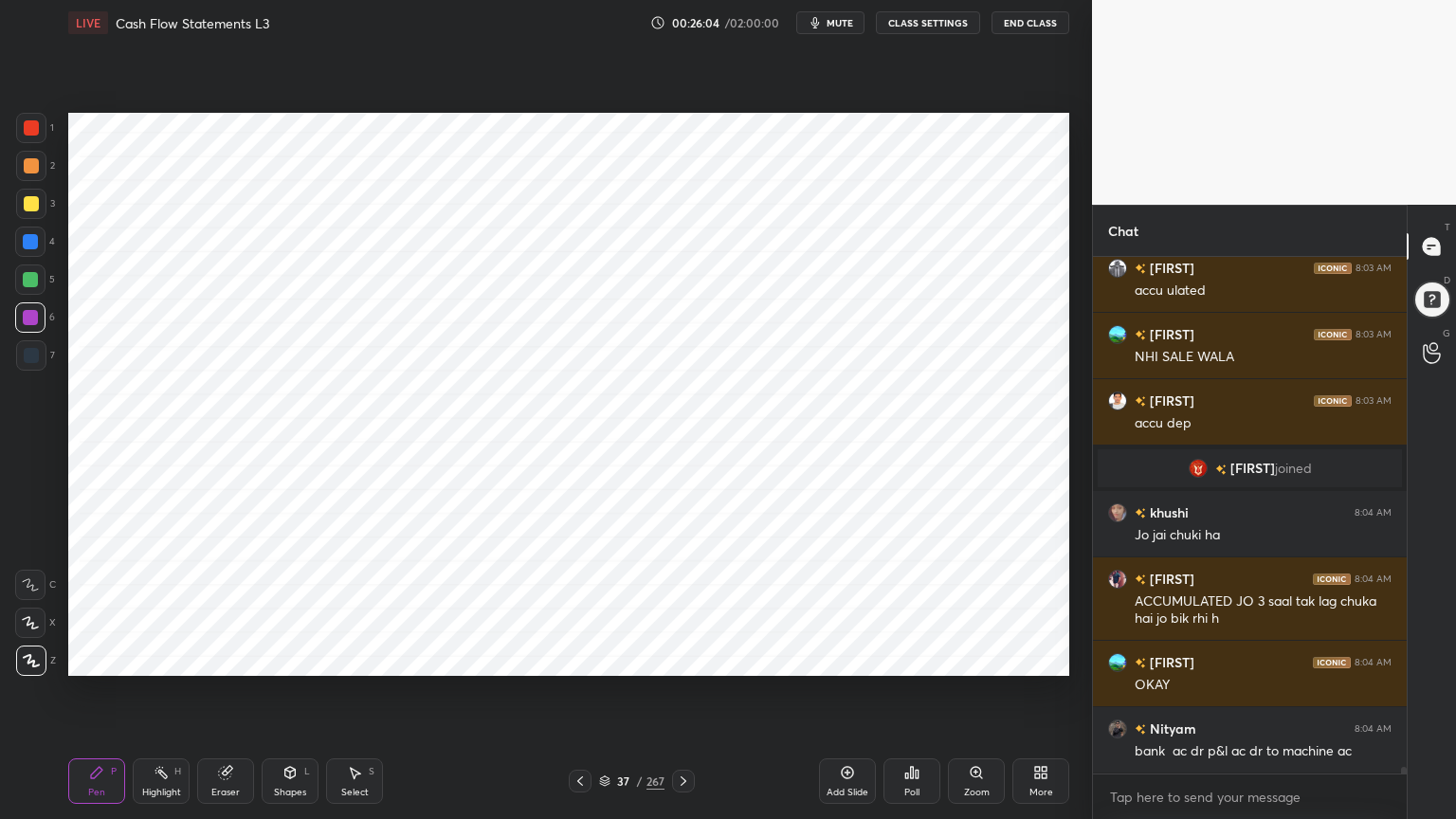 click at bounding box center [30, 242] 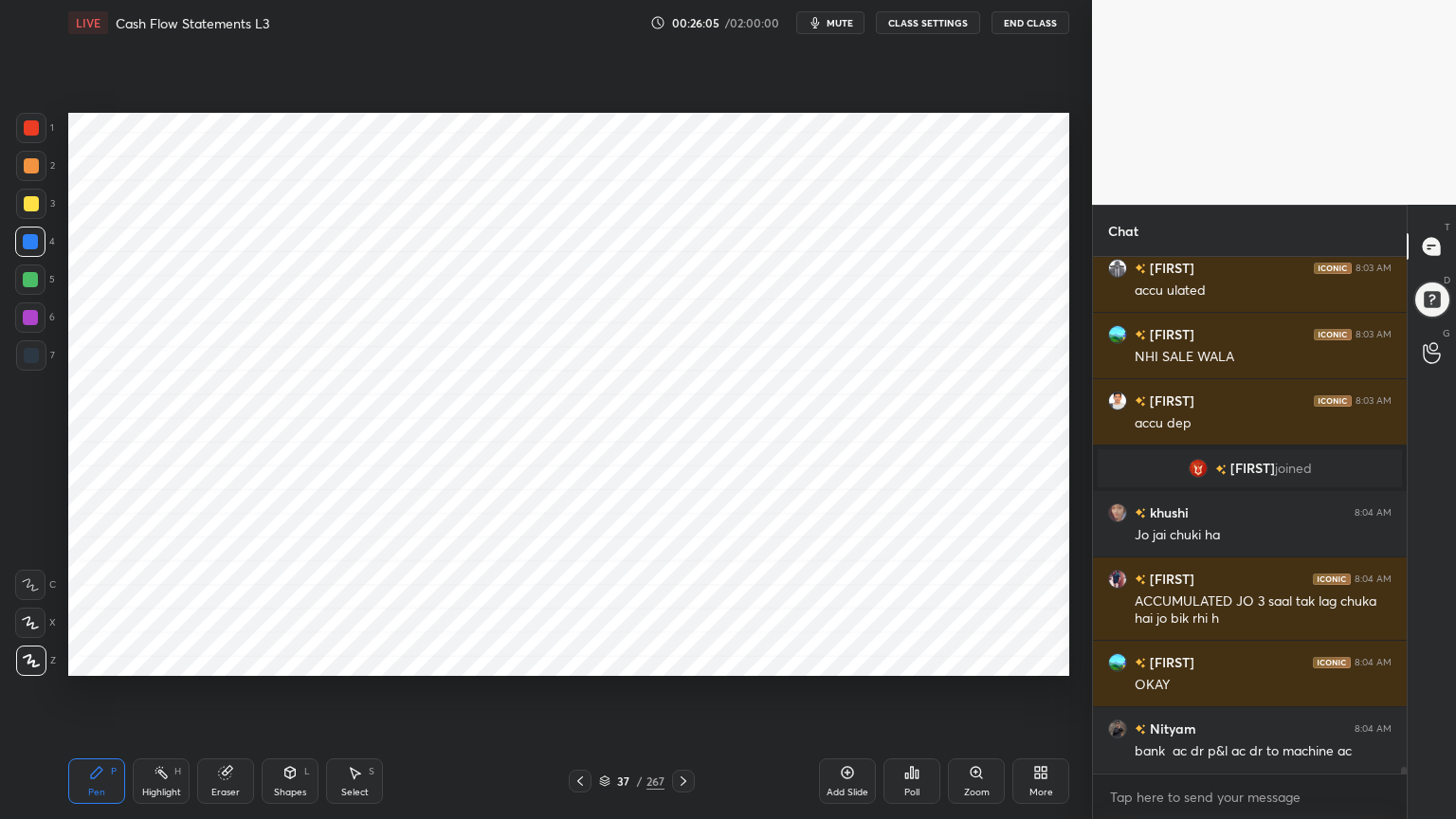 scroll, scrollTop: 37268, scrollLeft: 0, axis: vertical 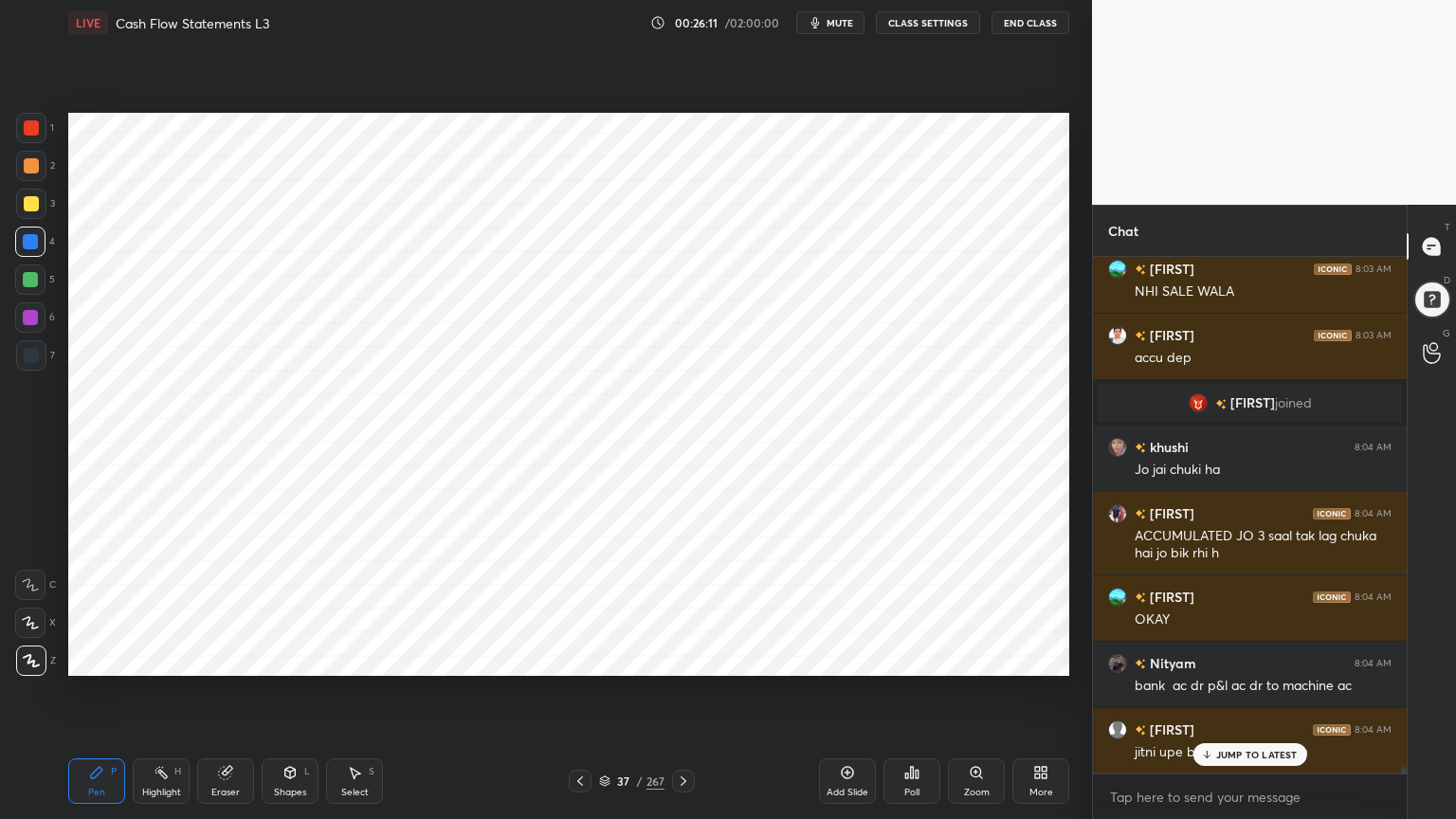 click at bounding box center (31, 355) 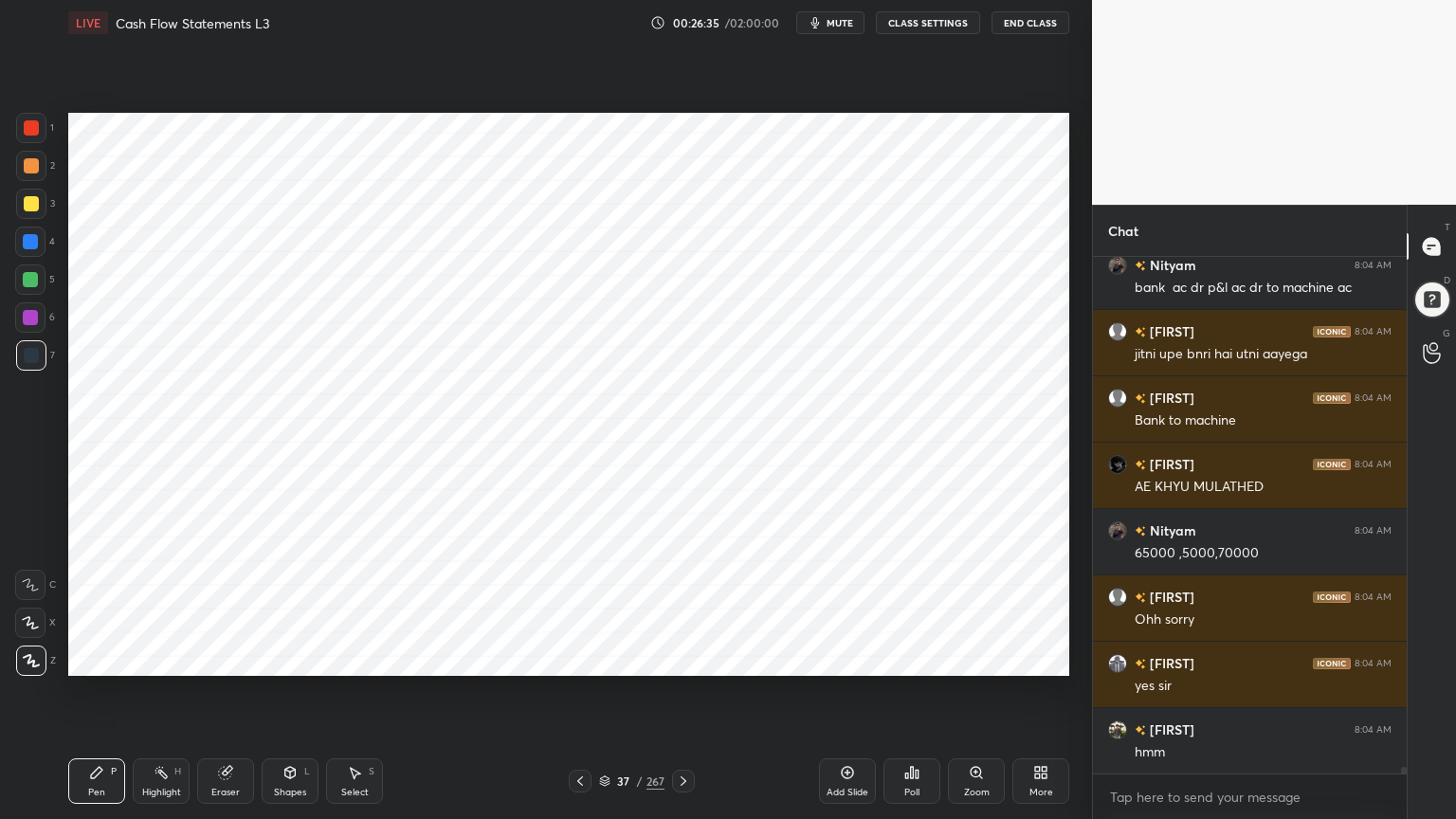 scroll, scrollTop: 37734, scrollLeft: 0, axis: vertical 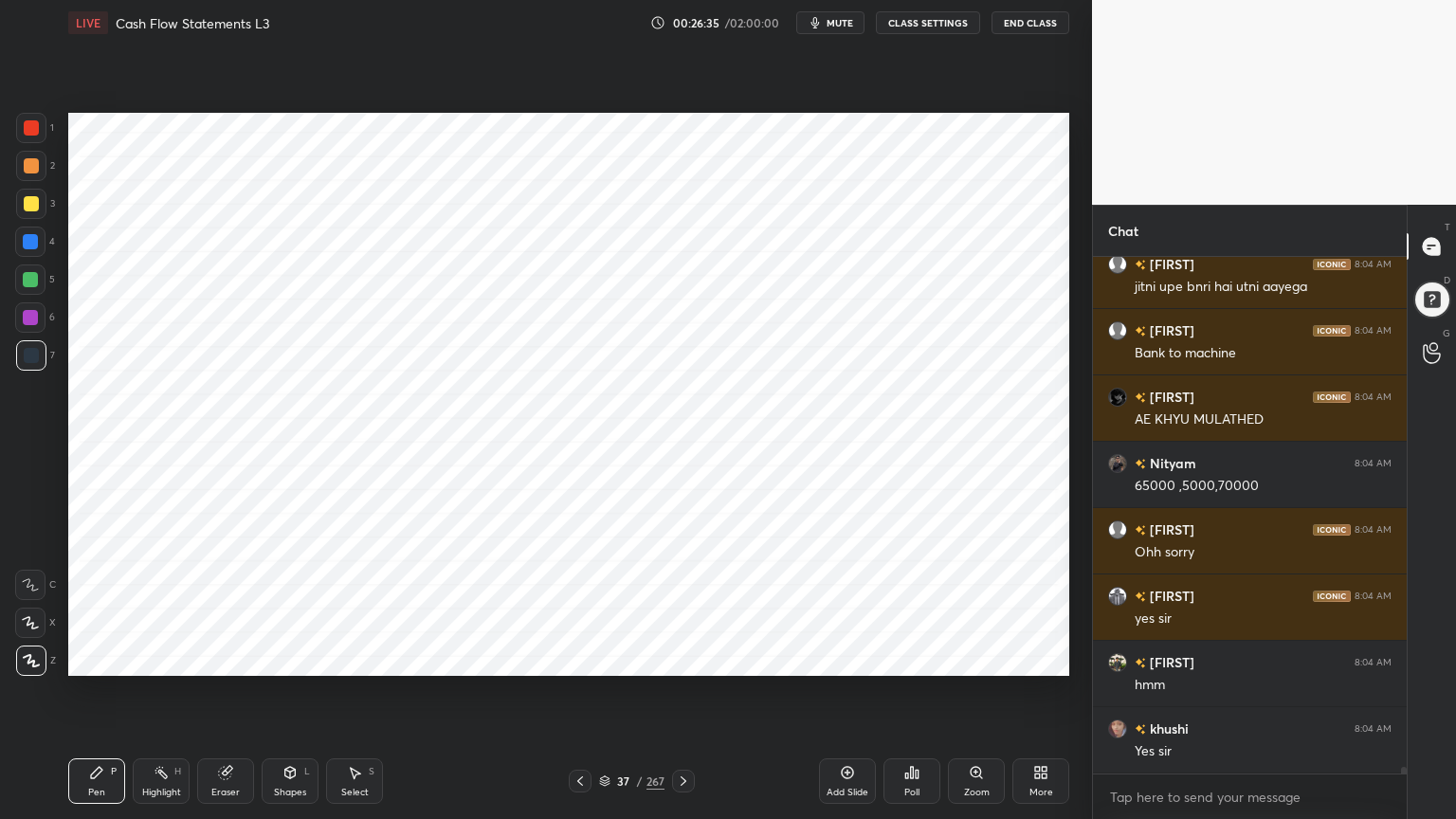click on "Highlight" at bounding box center [161, 792] 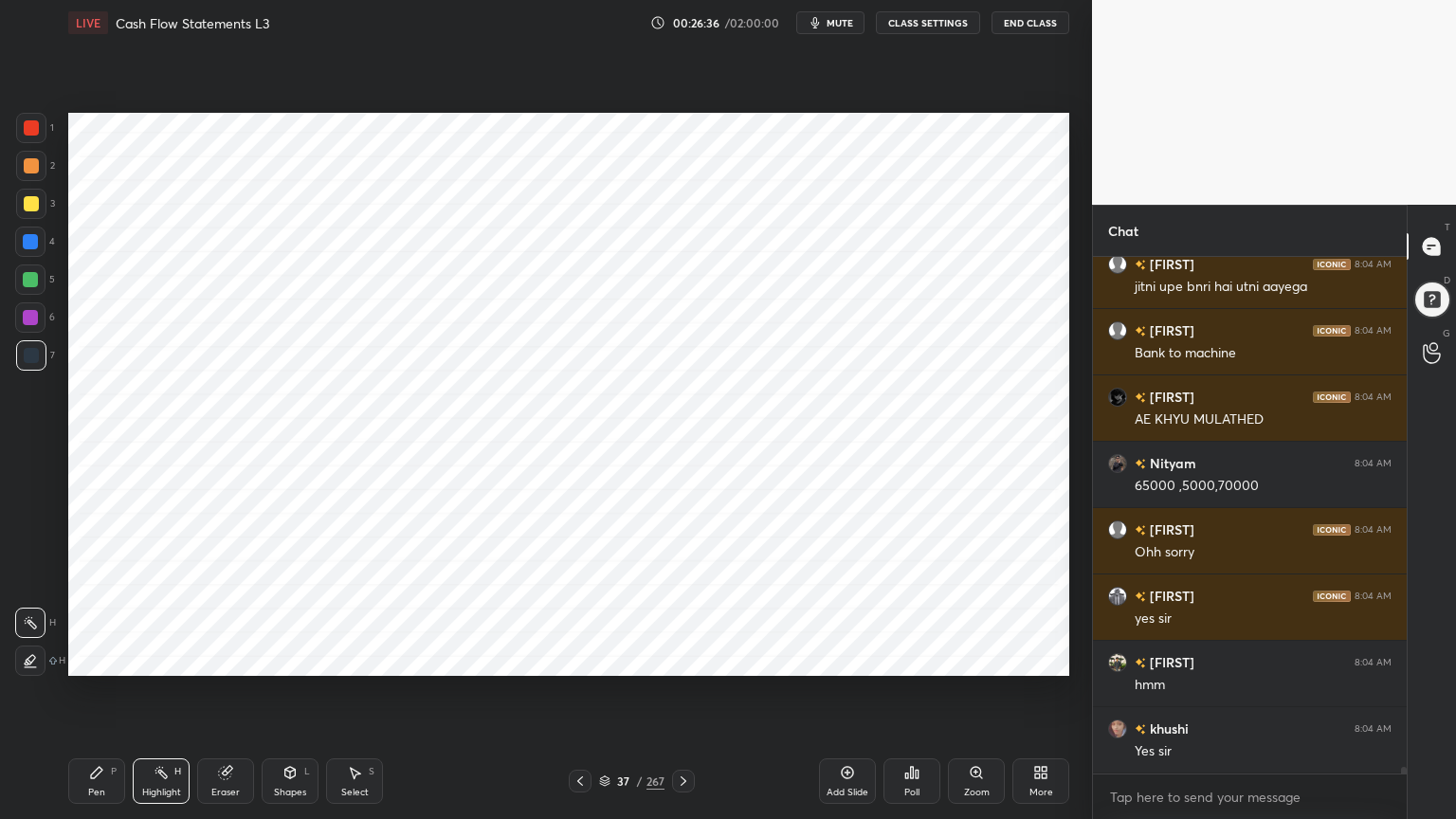 click at bounding box center (30, 280) 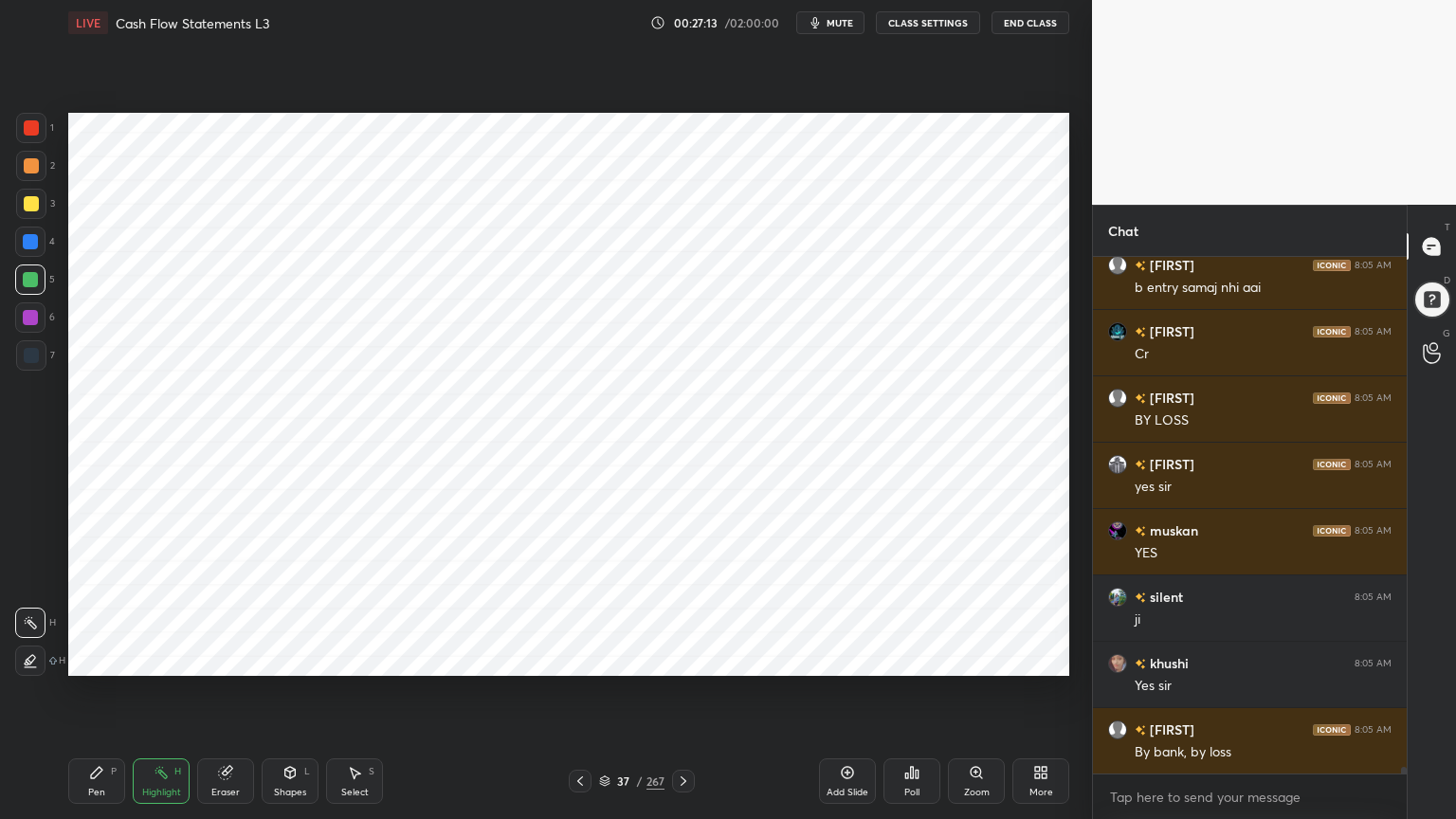 scroll, scrollTop: 40388, scrollLeft: 0, axis: vertical 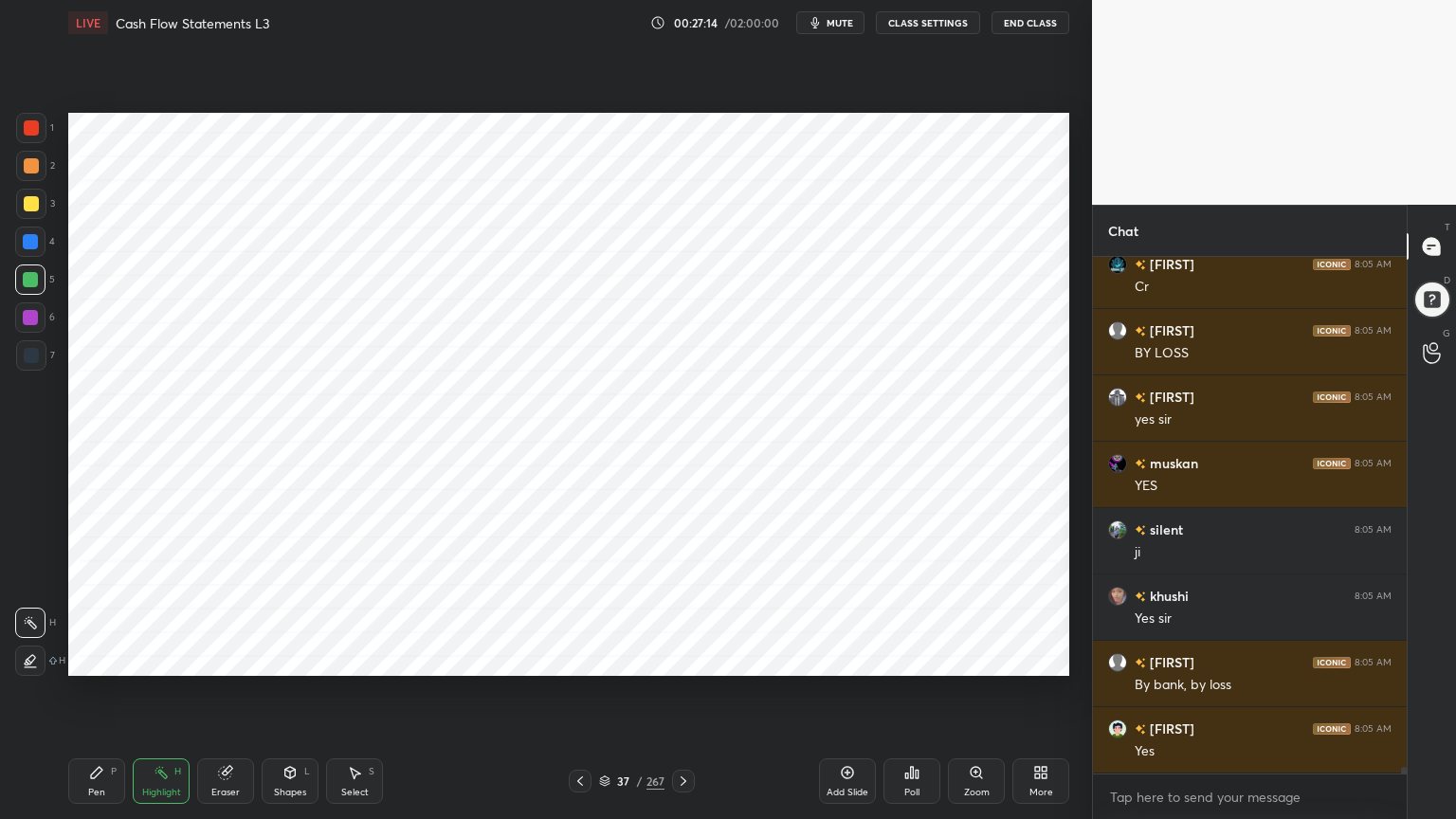 click at bounding box center (31, 128) 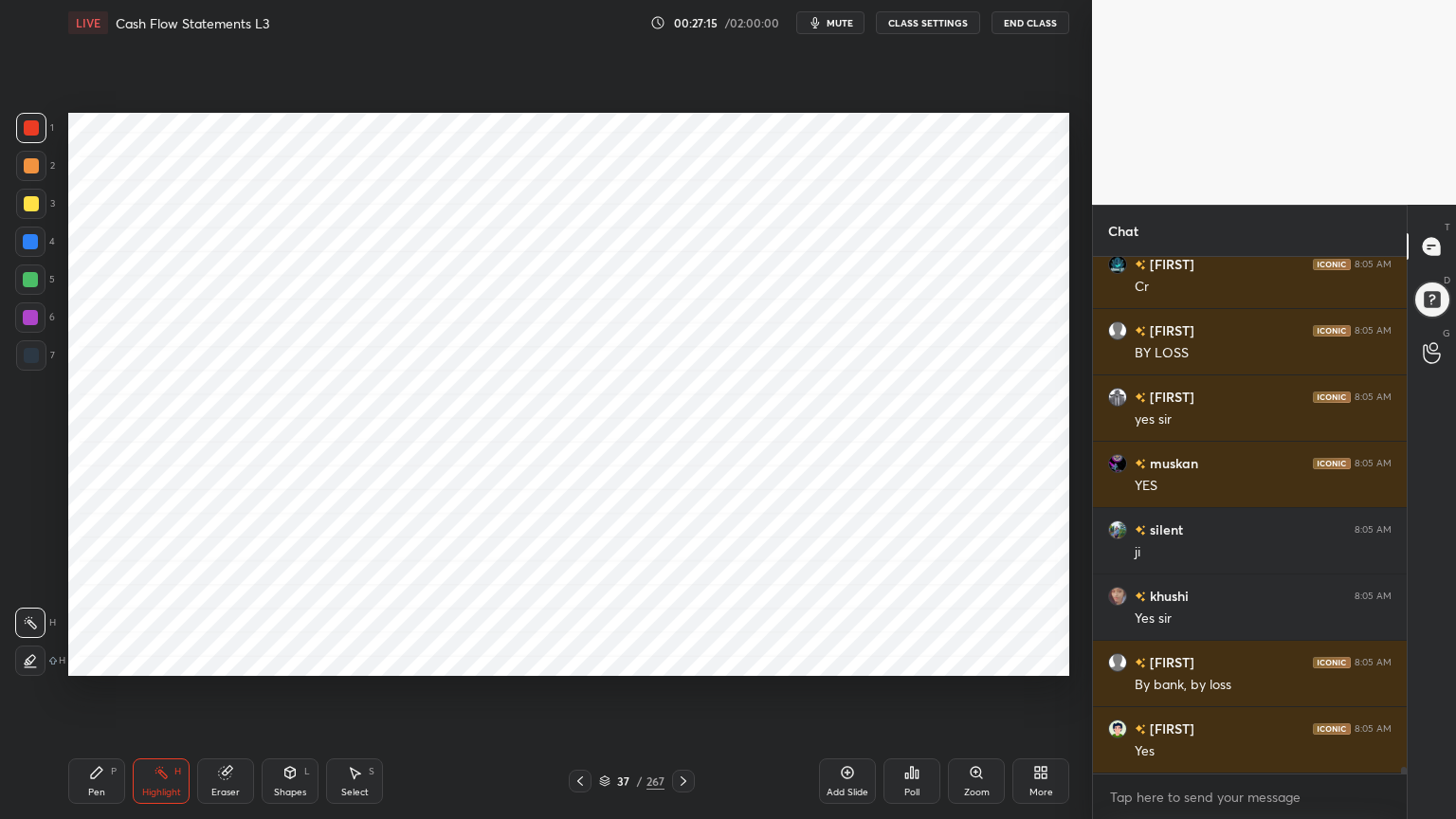 click on "Pen P" at bounding box center [97, 781] 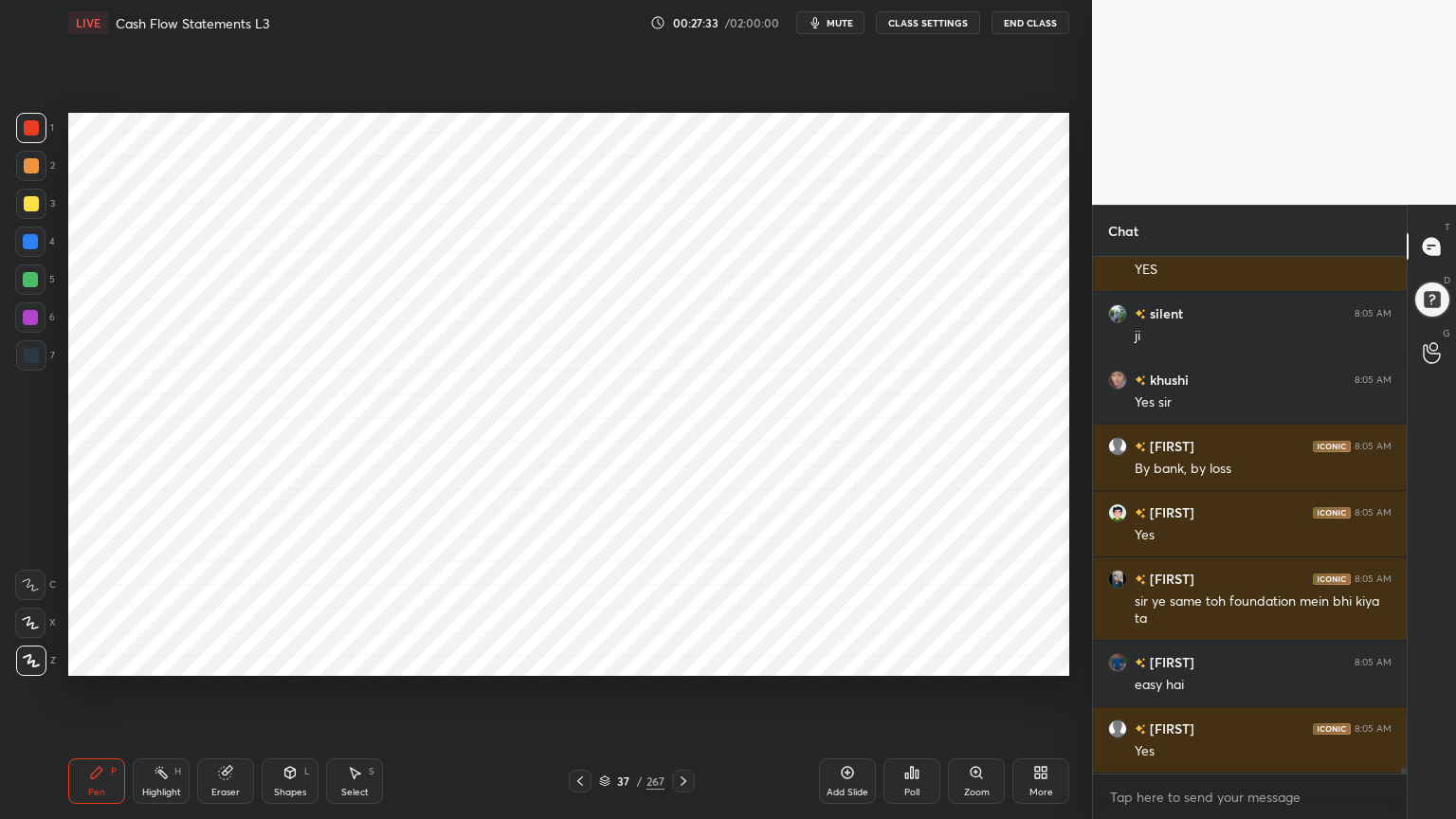 scroll, scrollTop: 40687, scrollLeft: 0, axis: vertical 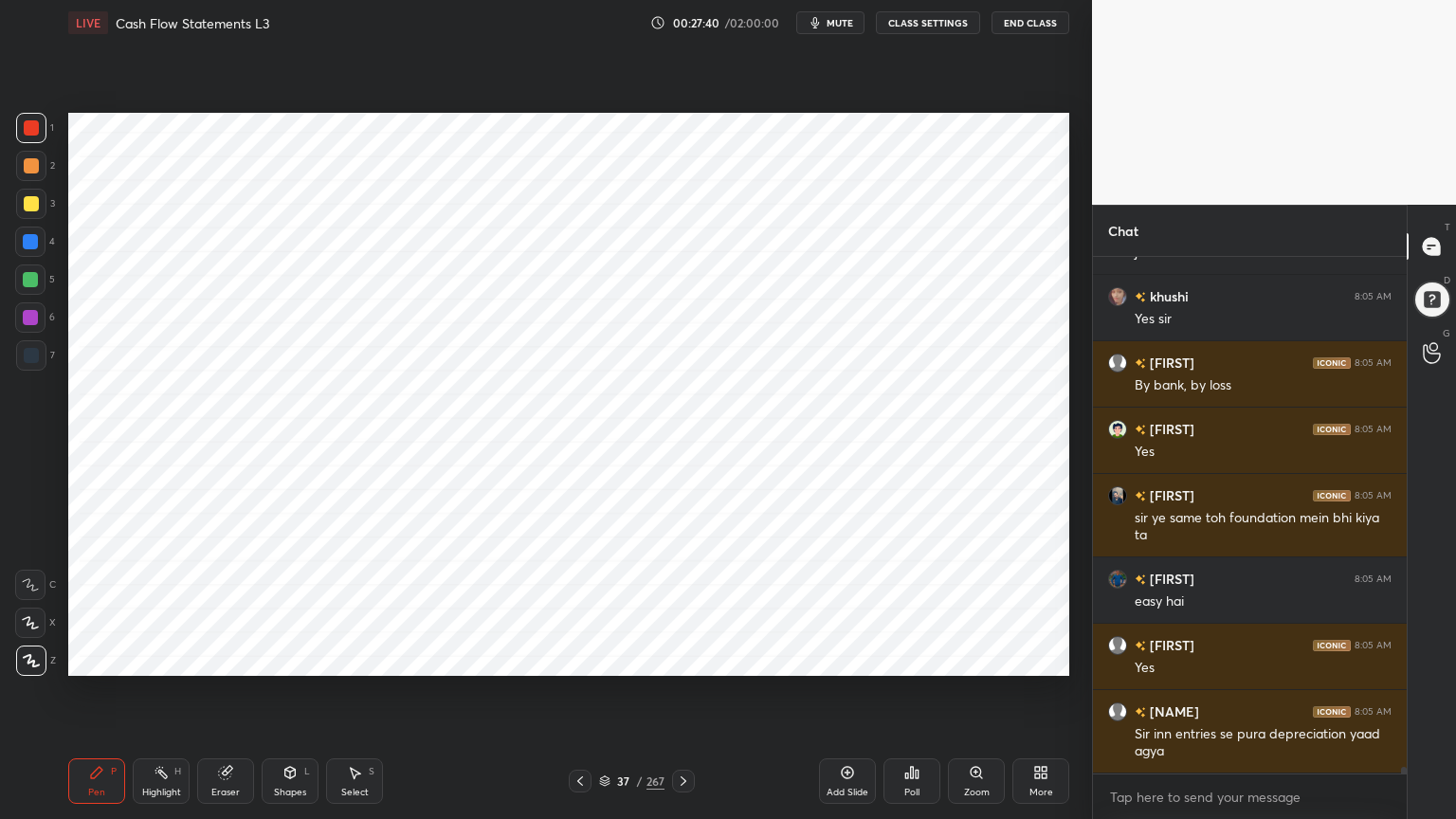 click 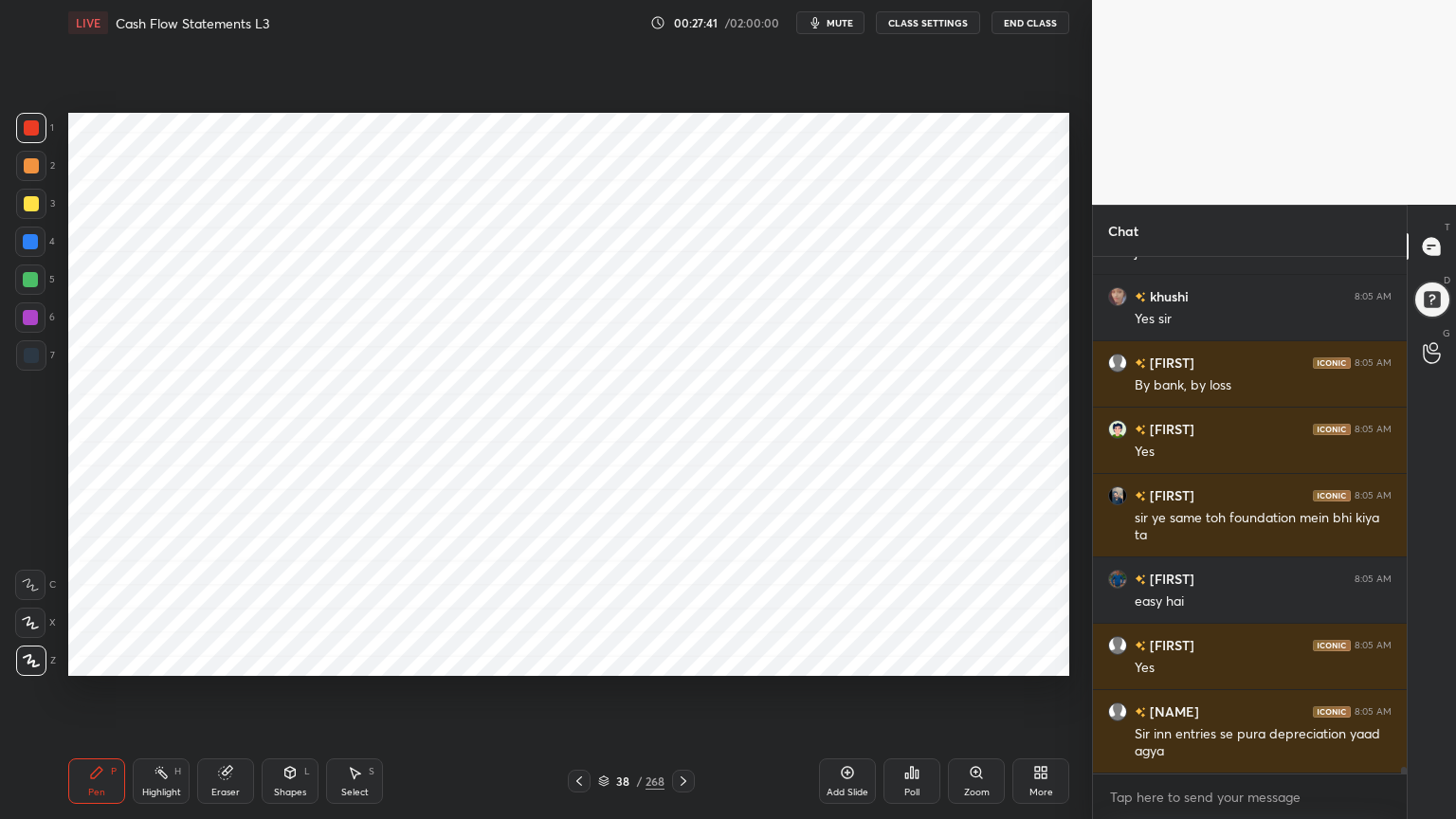scroll, scrollTop: 40753, scrollLeft: 0, axis: vertical 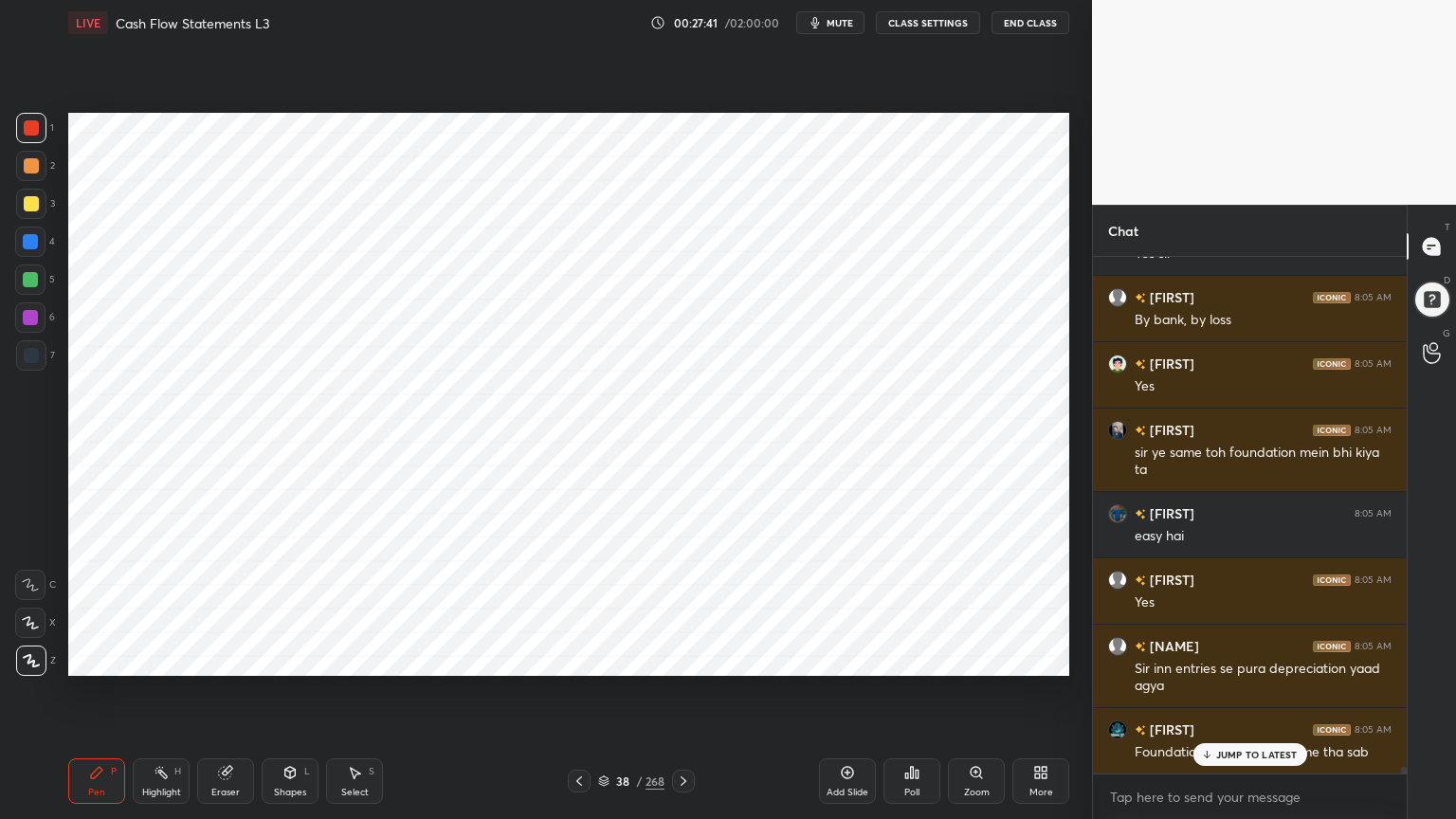 click at bounding box center [30, 242] 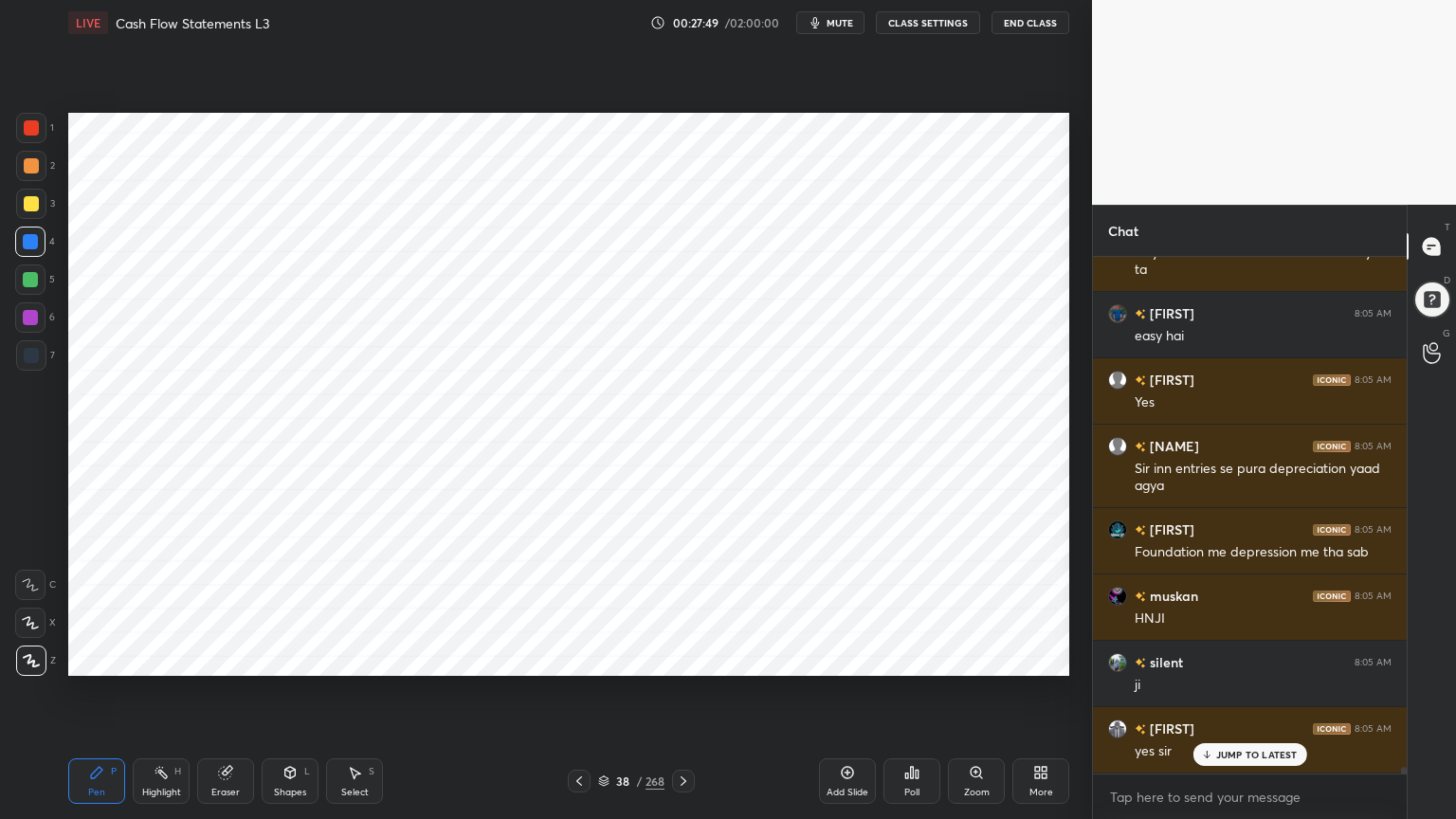 scroll, scrollTop: 41018, scrollLeft: 0, axis: vertical 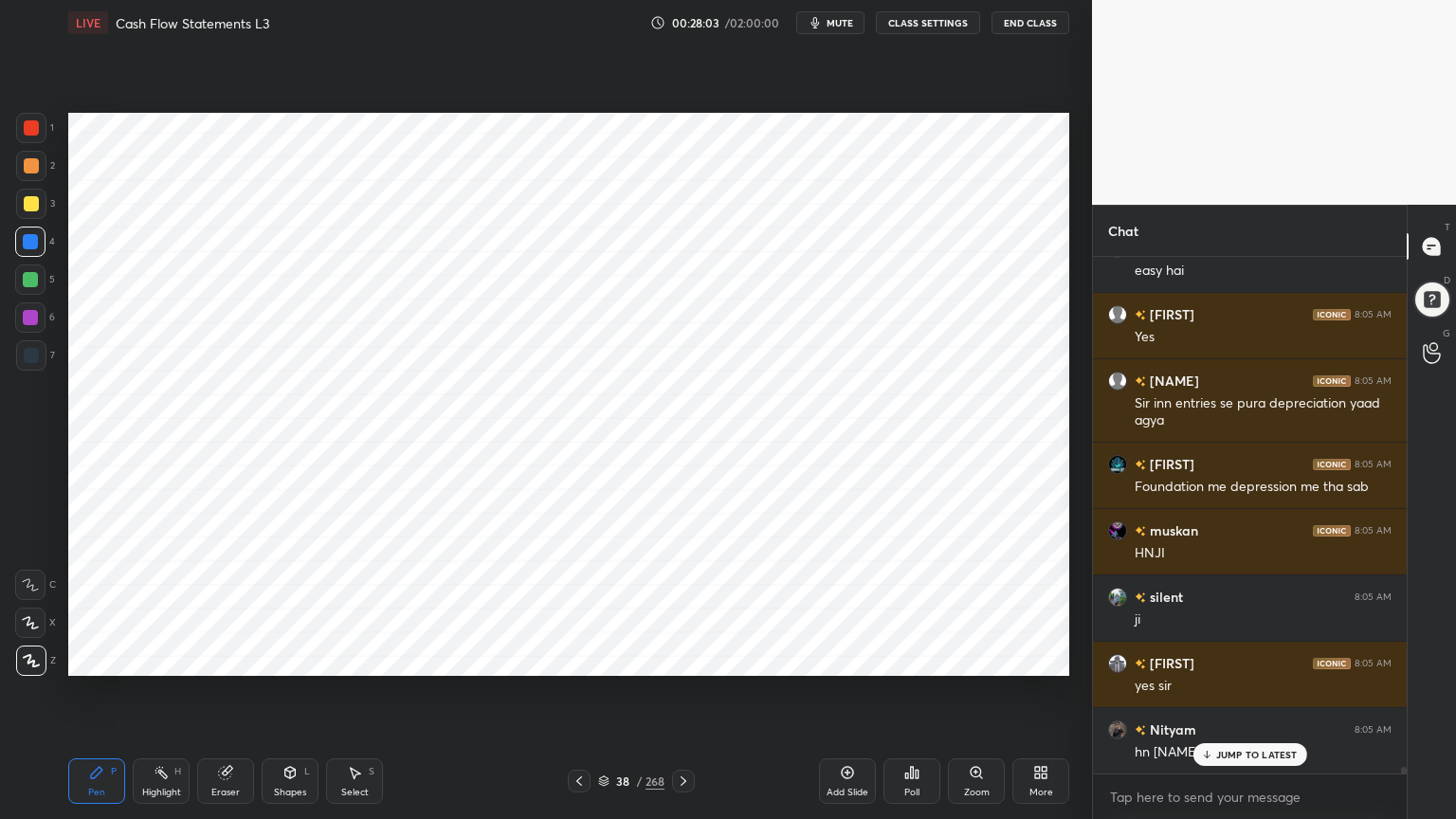 click on "Shapes L" at bounding box center (290, 781) 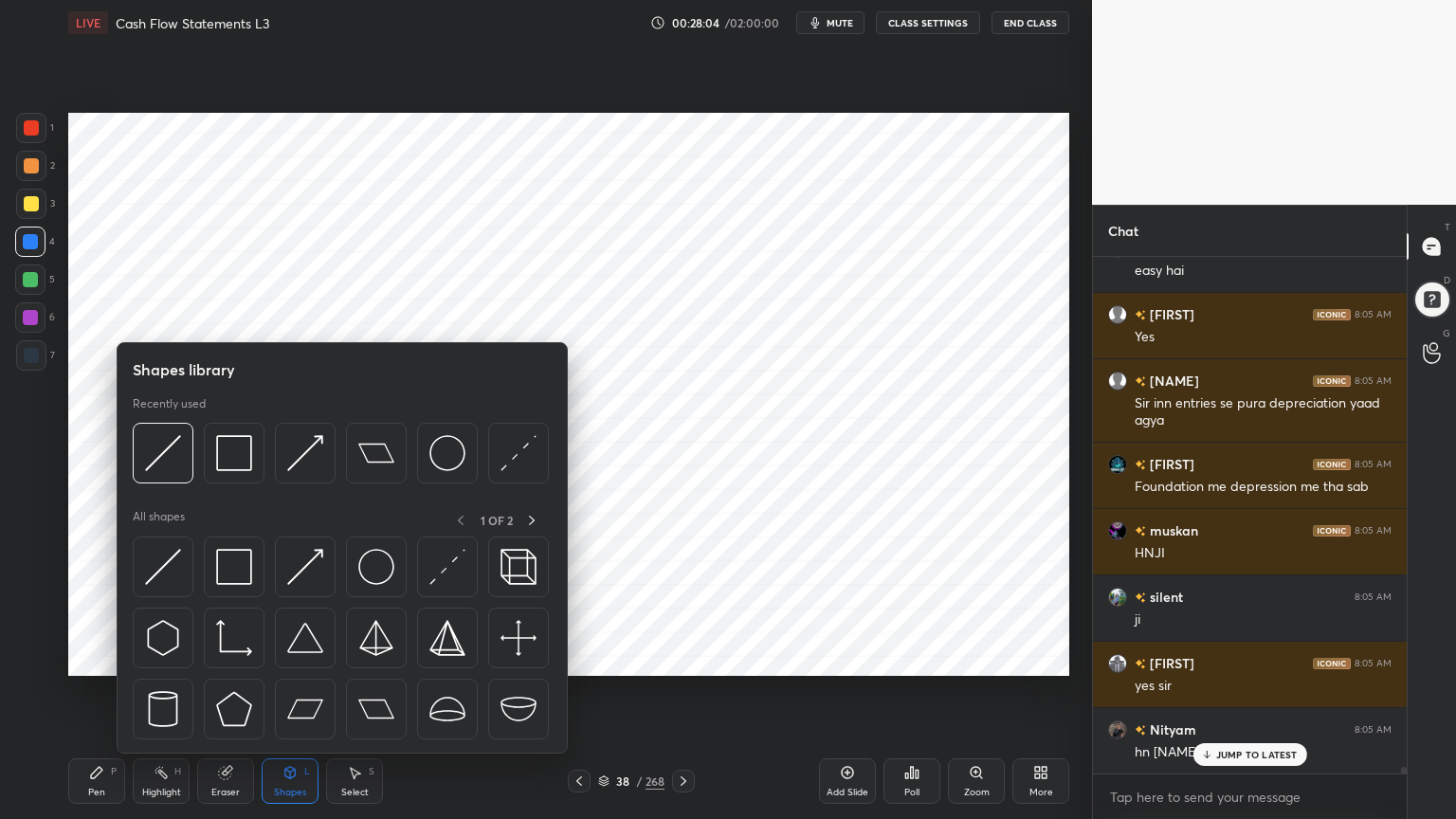 click on "Shapes L" at bounding box center [290, 781] 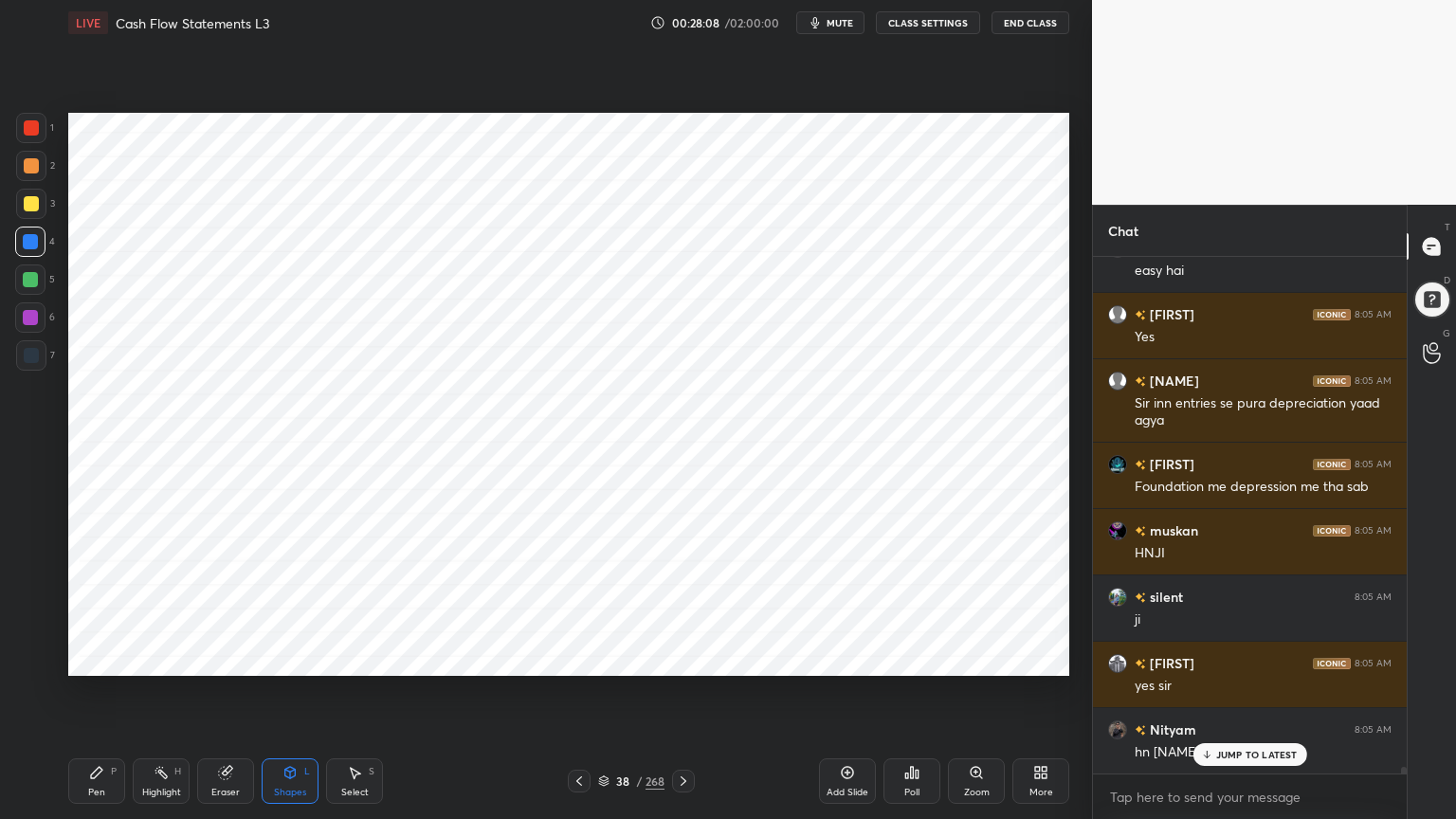 click on "Pen P" at bounding box center (97, 781) 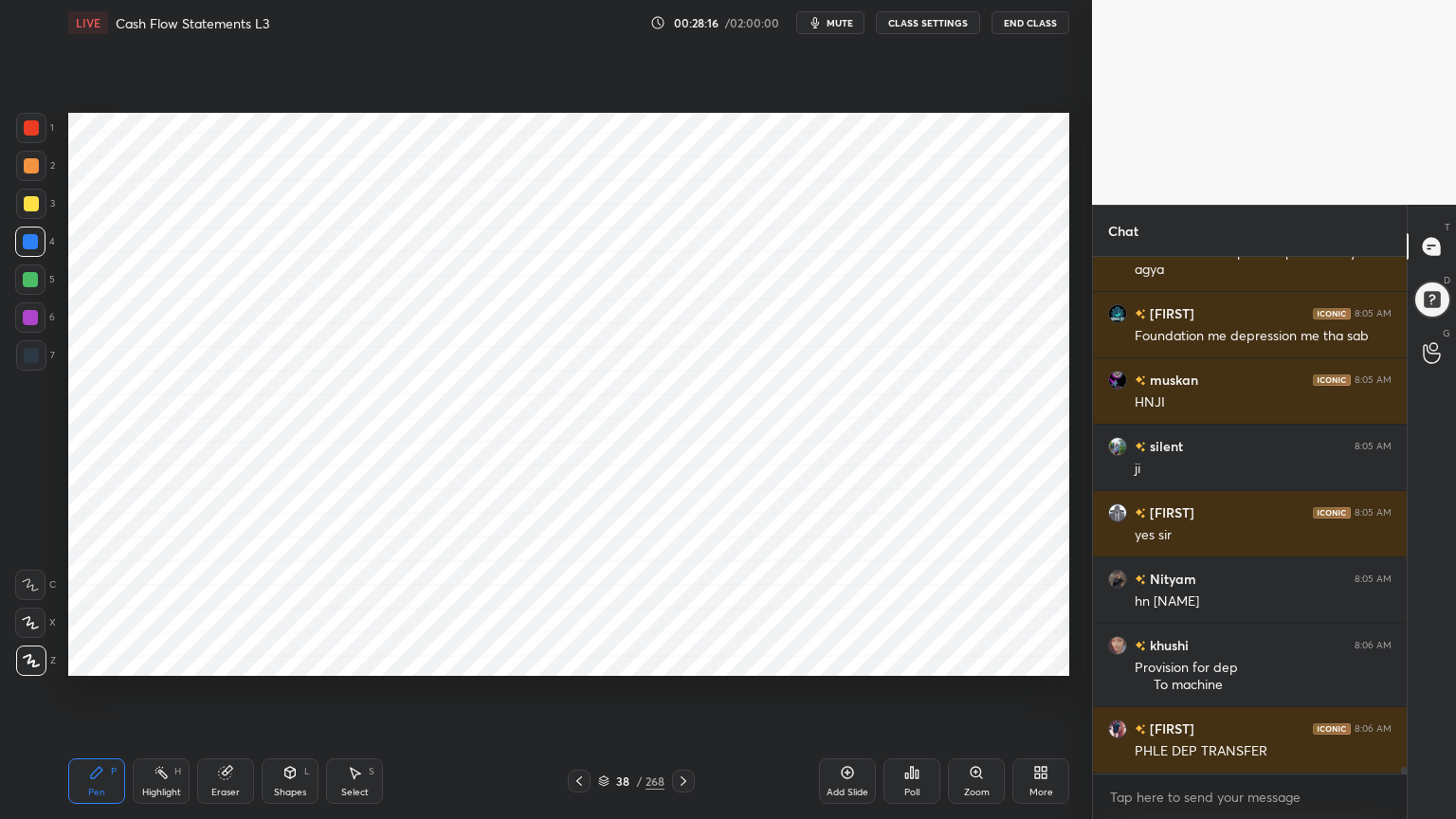 scroll, scrollTop: 41234, scrollLeft: 0, axis: vertical 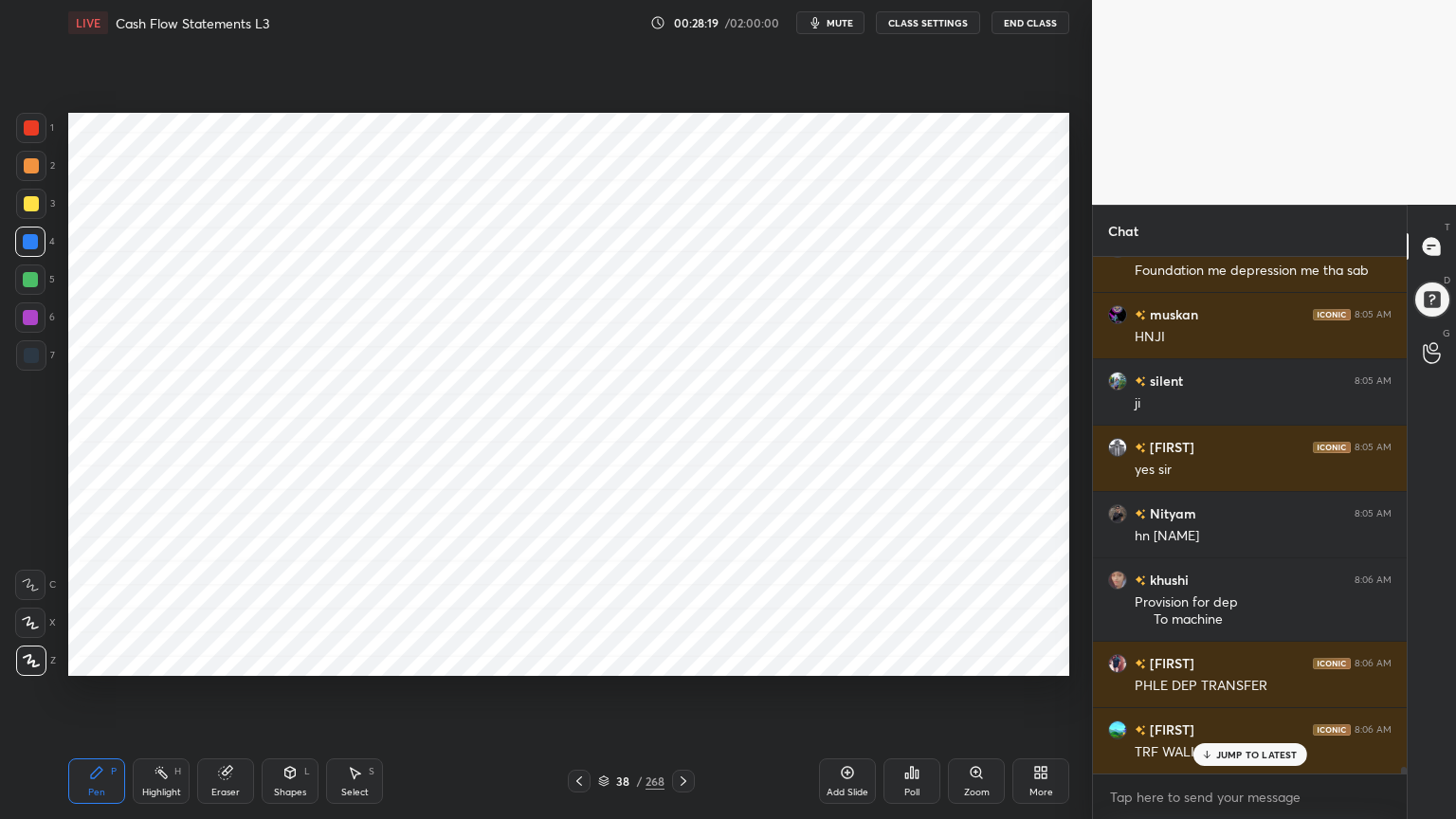 click at bounding box center [31, 355] 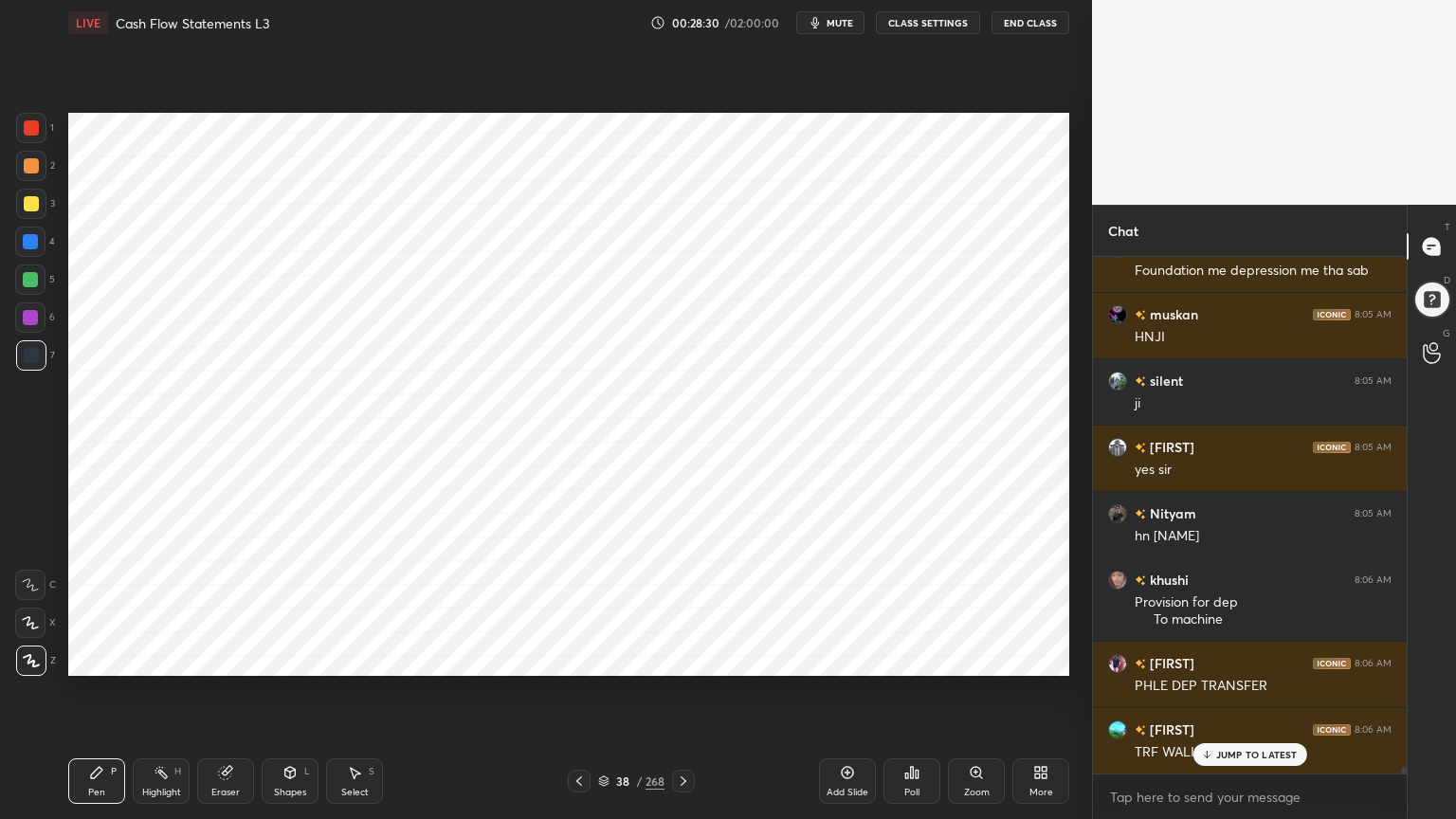 click at bounding box center (30, 318) 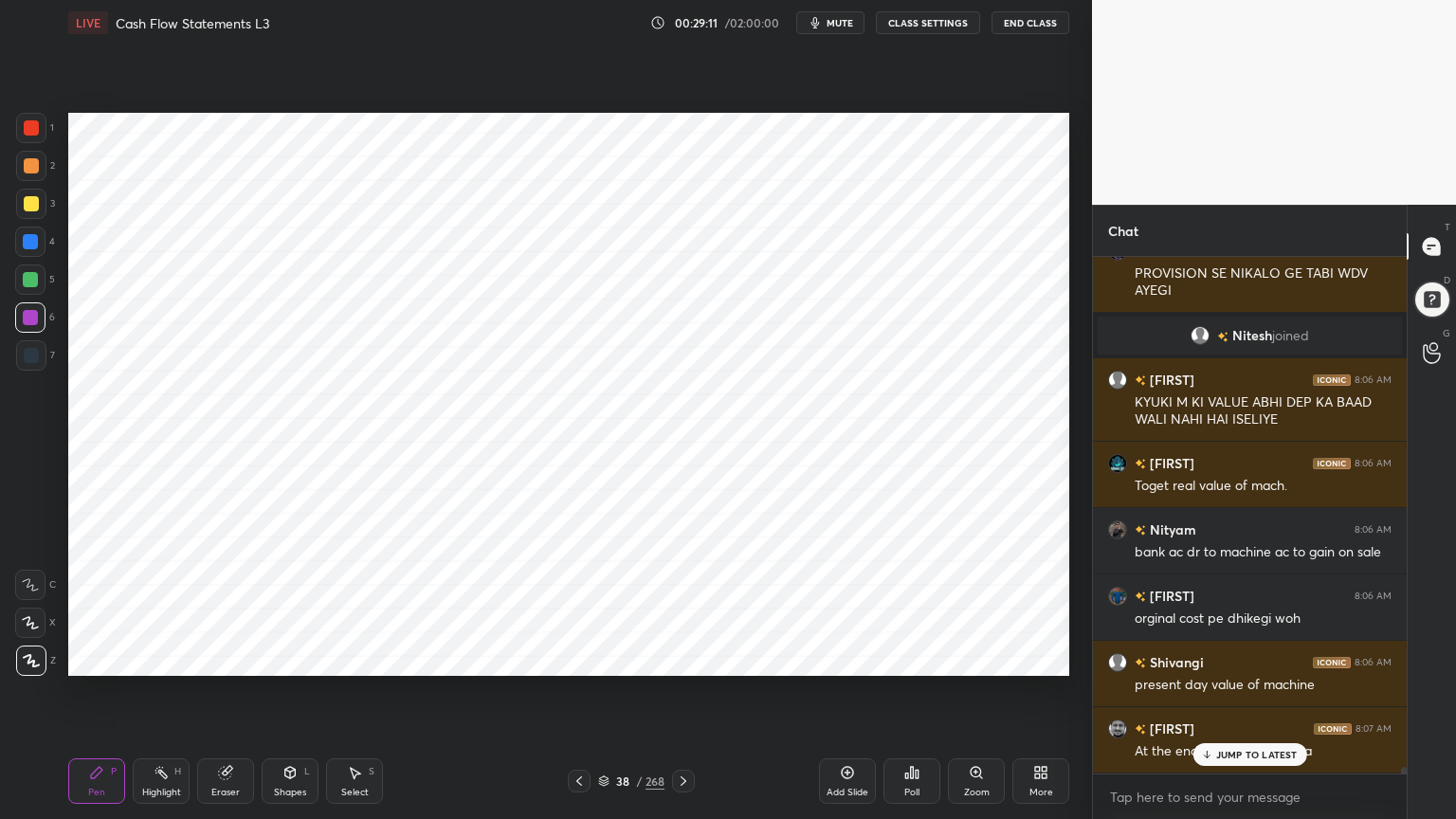 scroll, scrollTop: 41845, scrollLeft: 0, axis: vertical 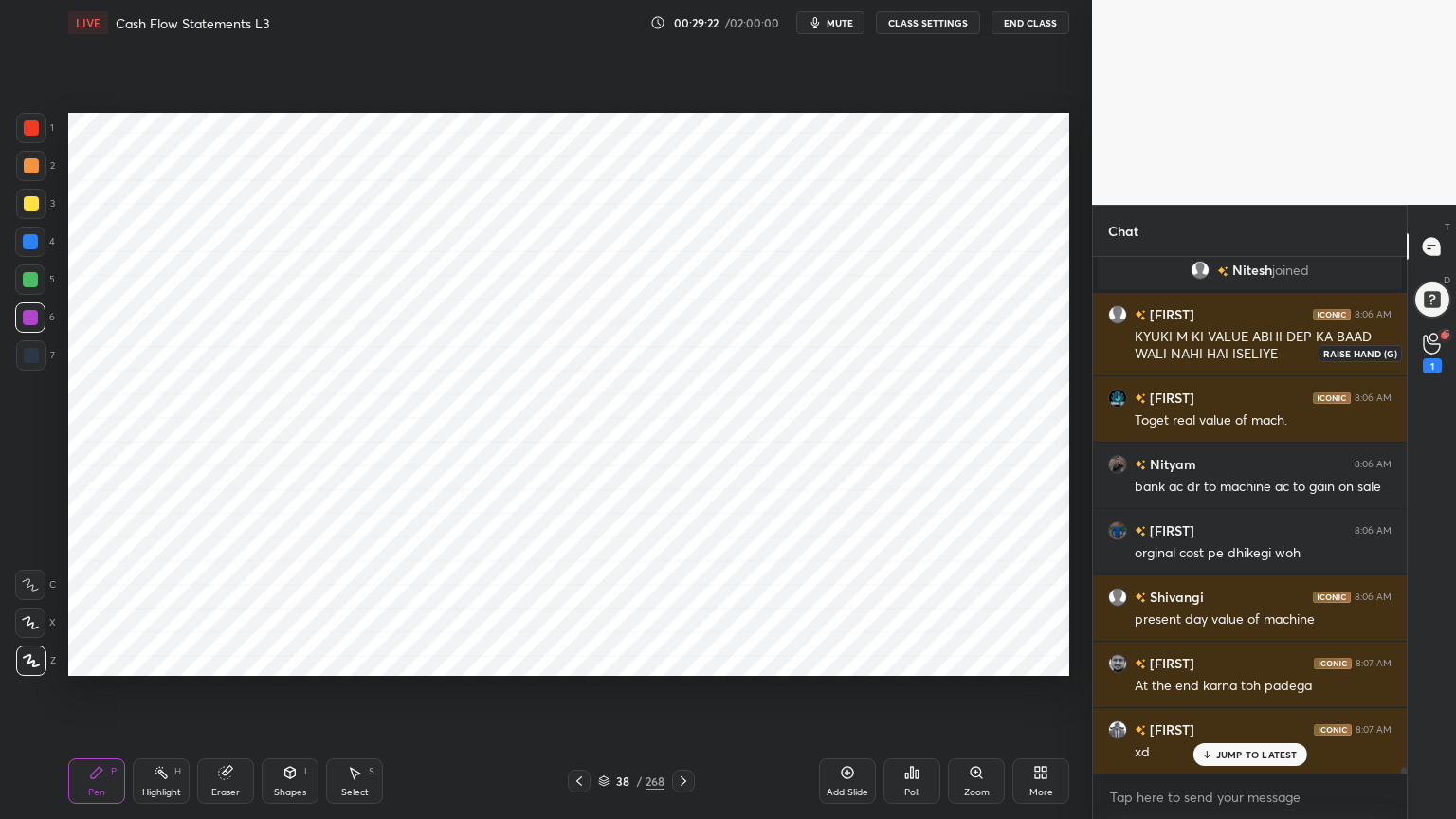 click 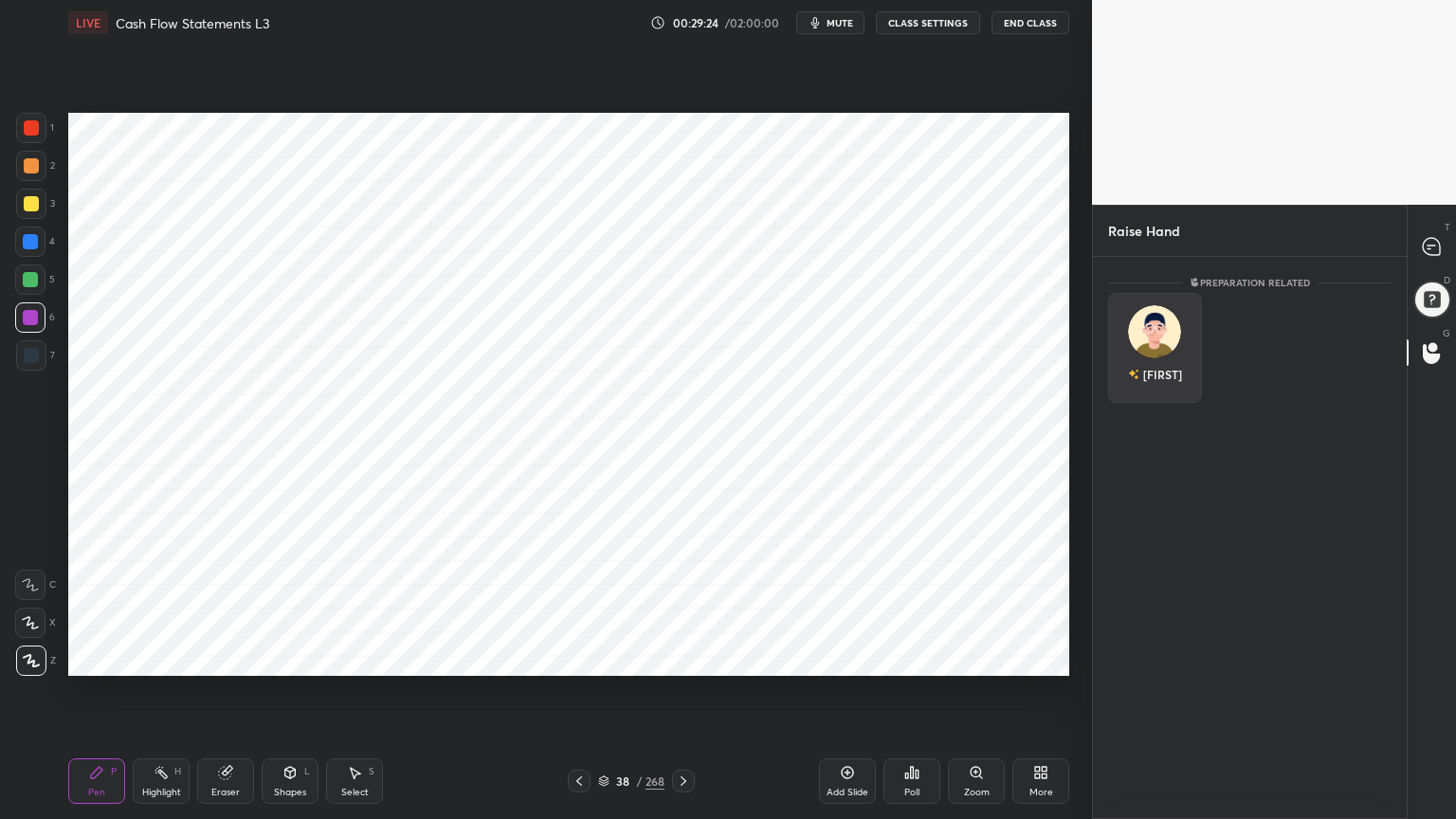 click on "[FIRST]" at bounding box center (1155, 348) 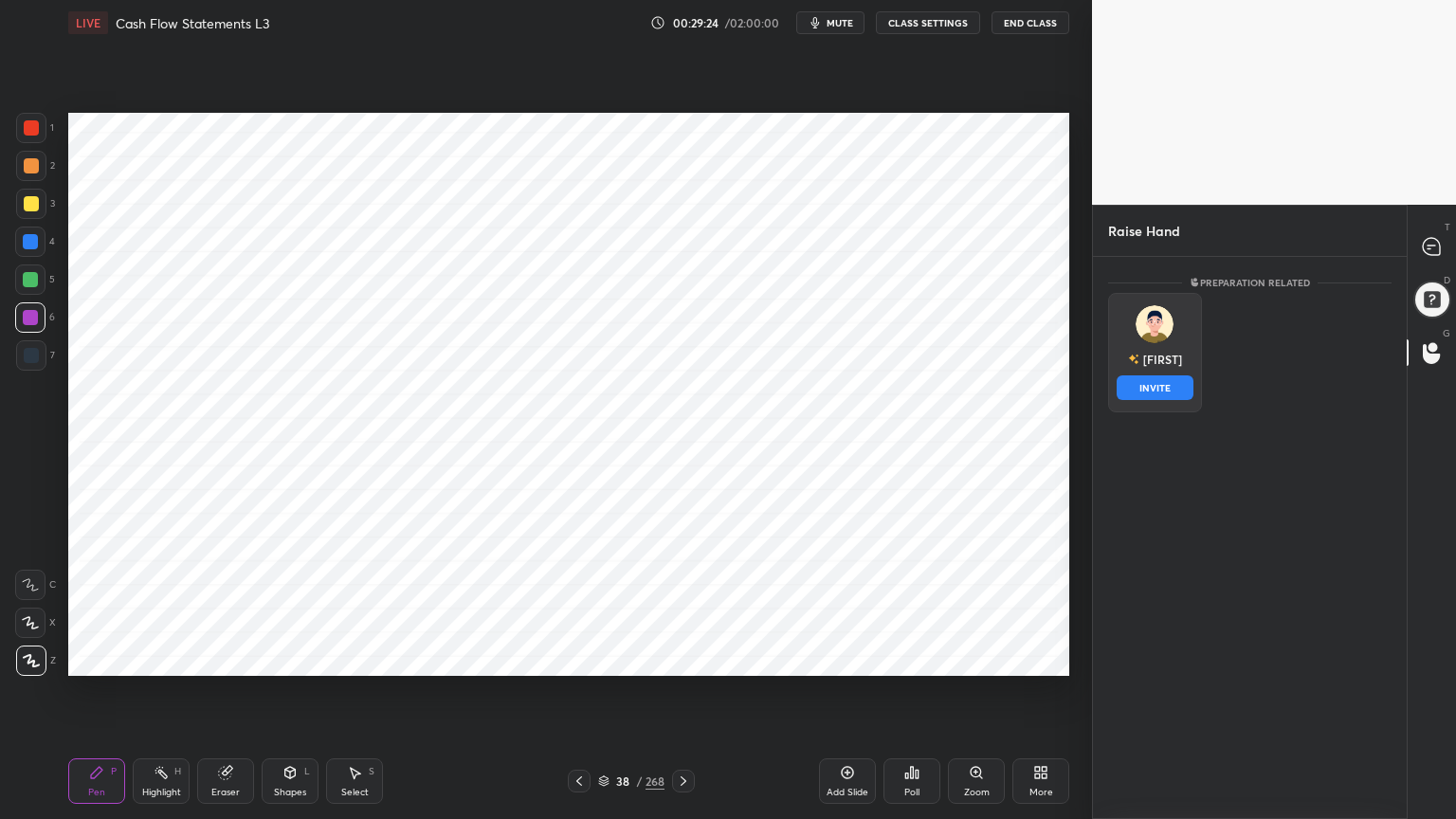 click on "INVITE" at bounding box center (1155, 388) 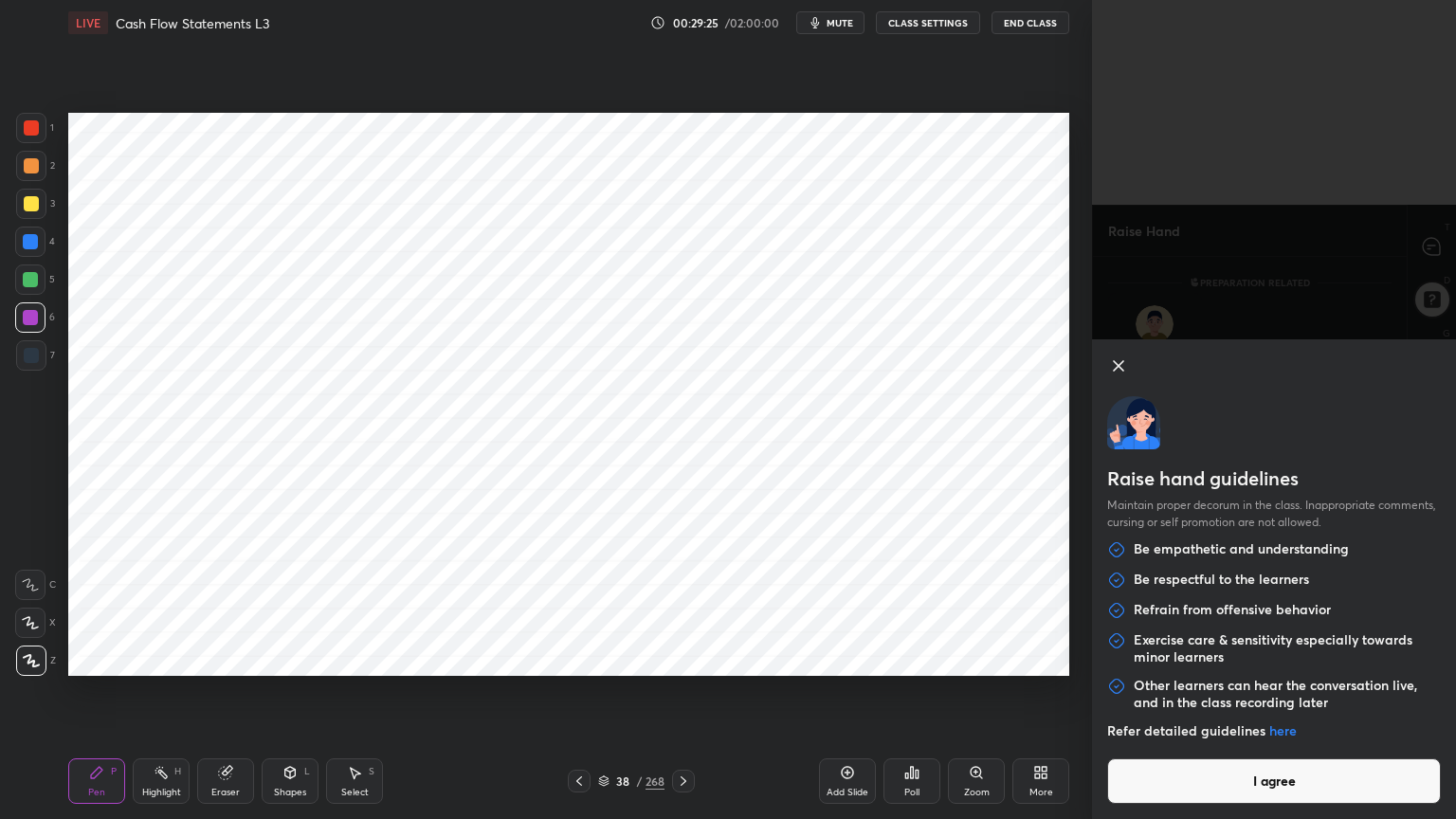 click on "I agree" at bounding box center (1274, 781) 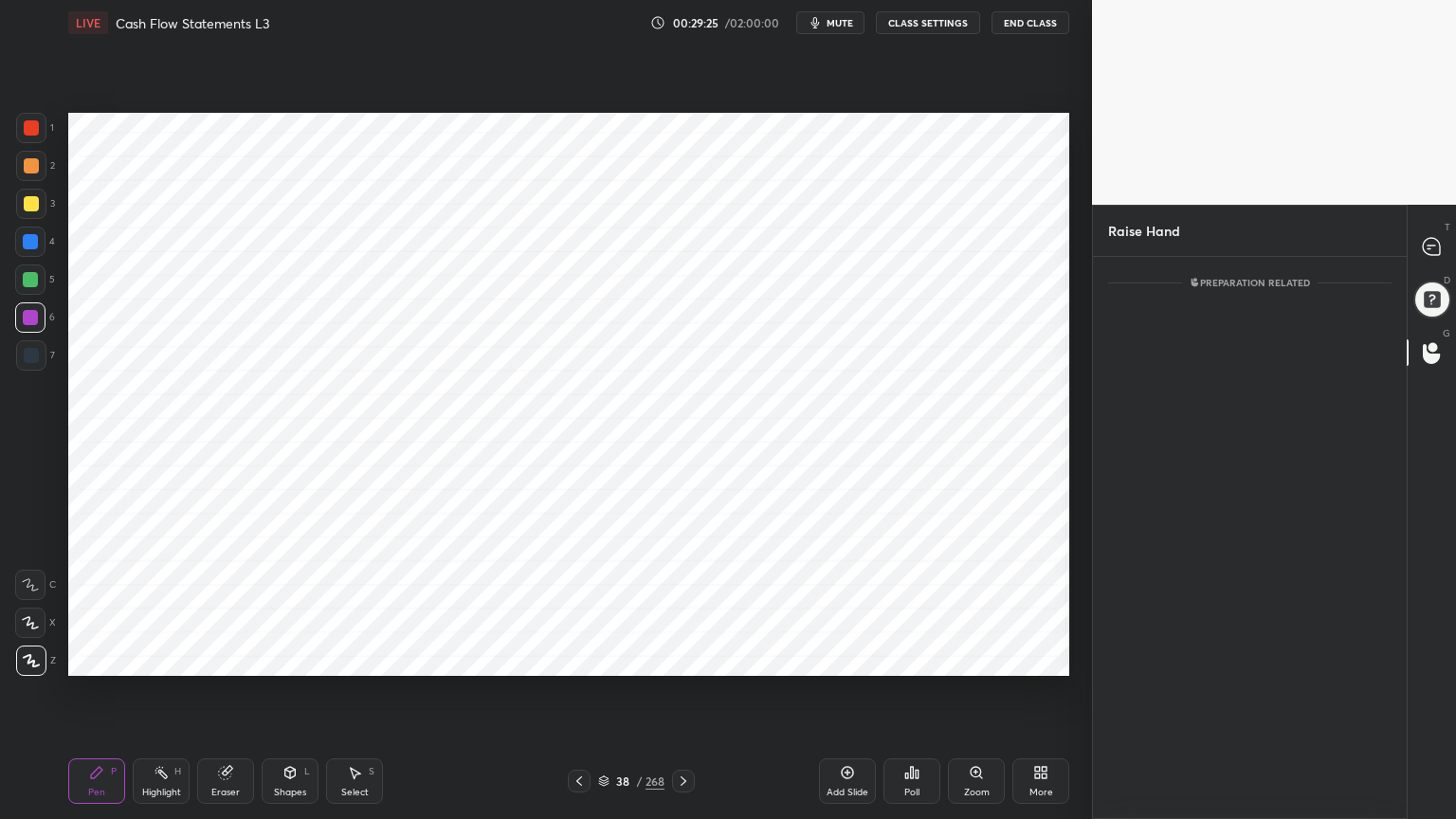 scroll, scrollTop: 481, scrollLeft: 308, axis: both 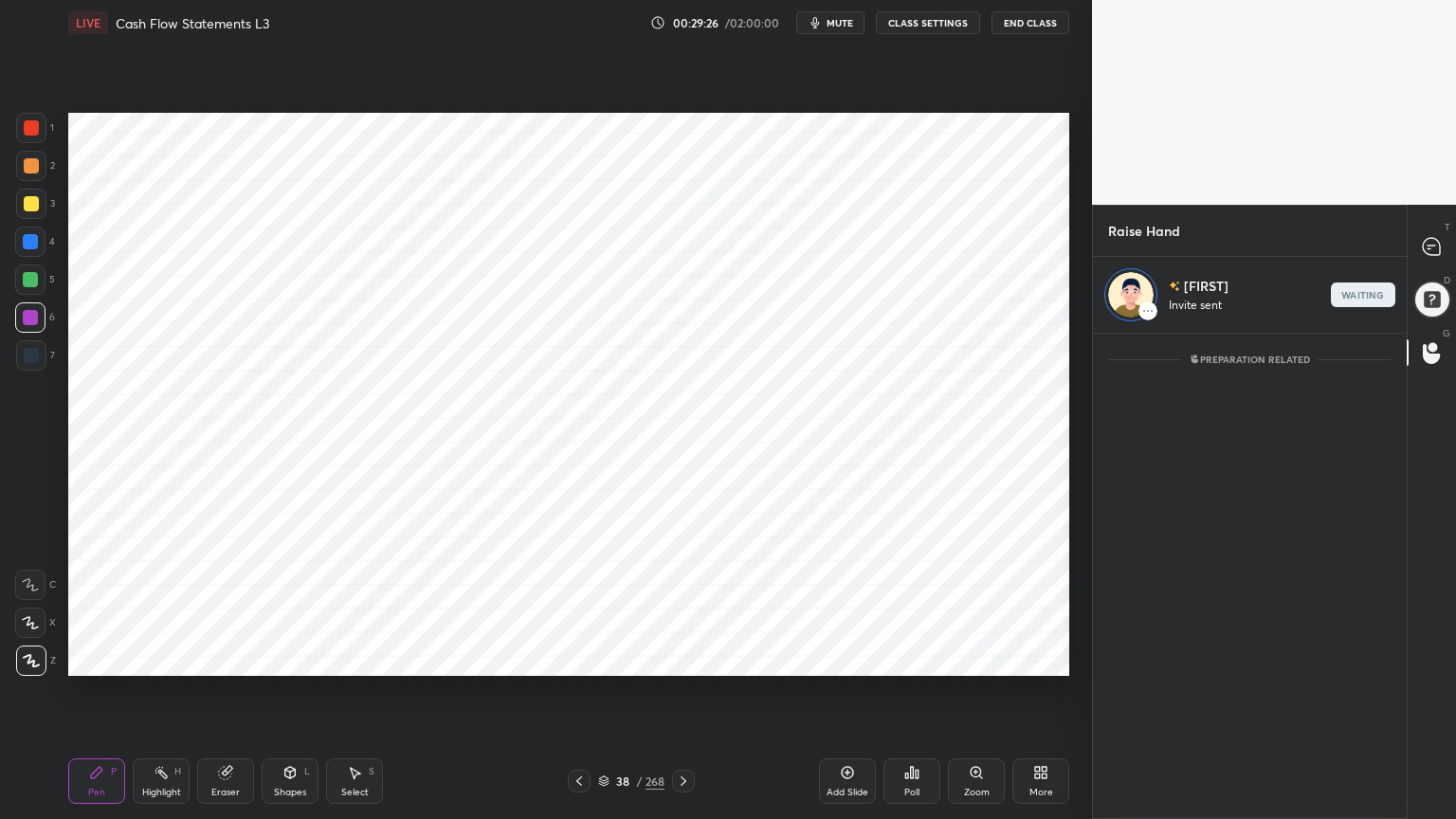 click 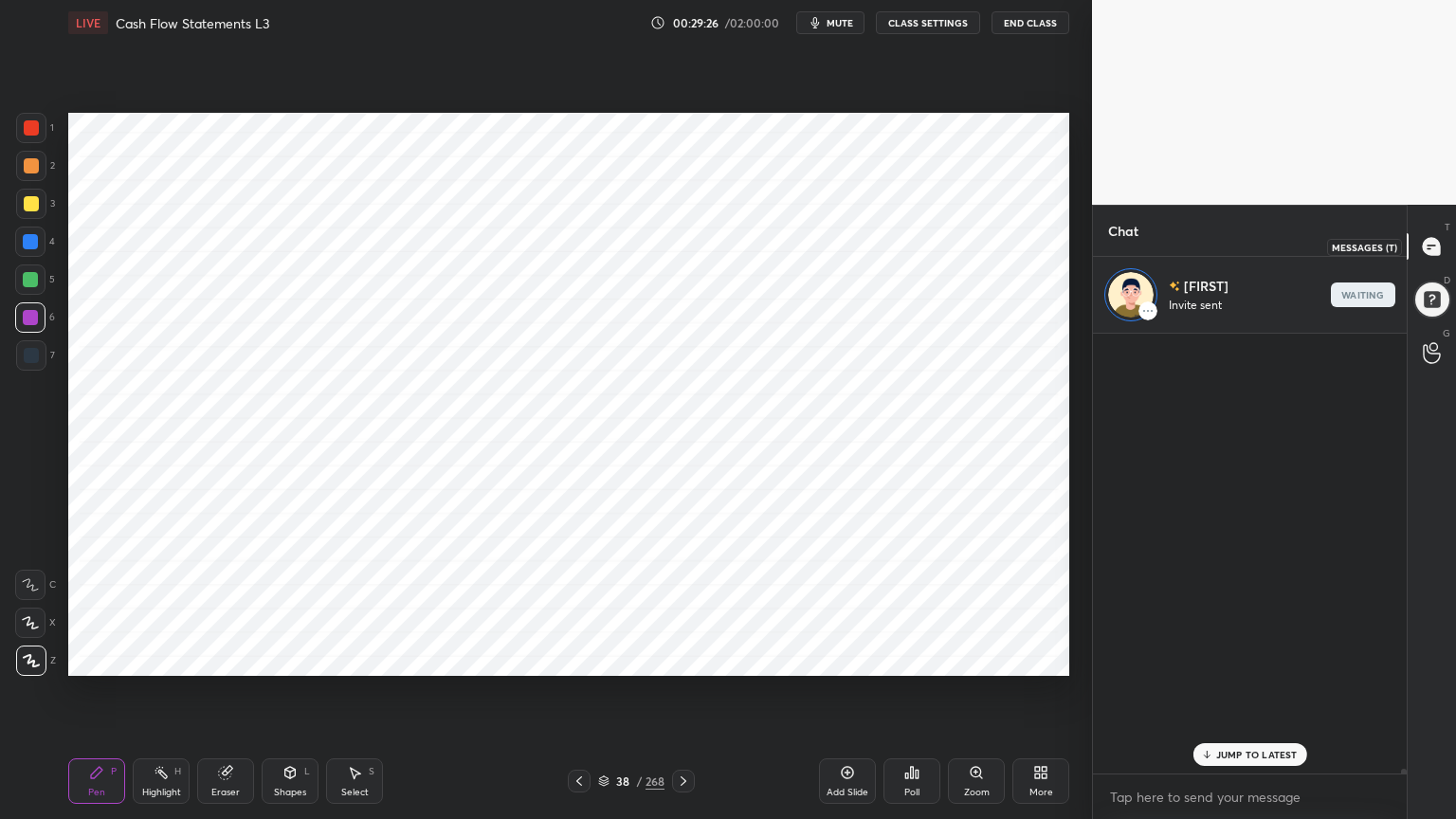 scroll, scrollTop: 277, scrollLeft: 308, axis: both 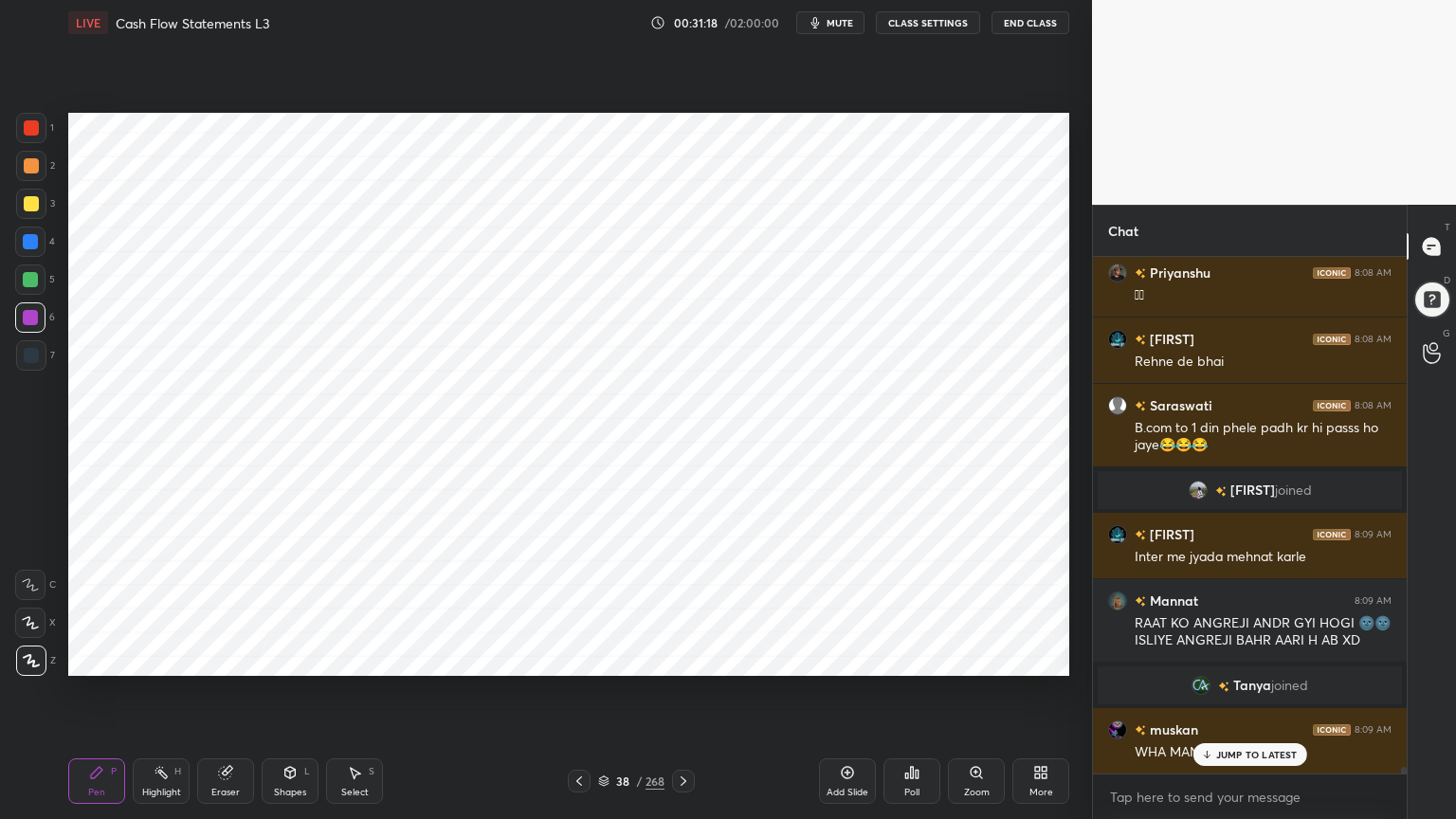 click at bounding box center (30, 242) 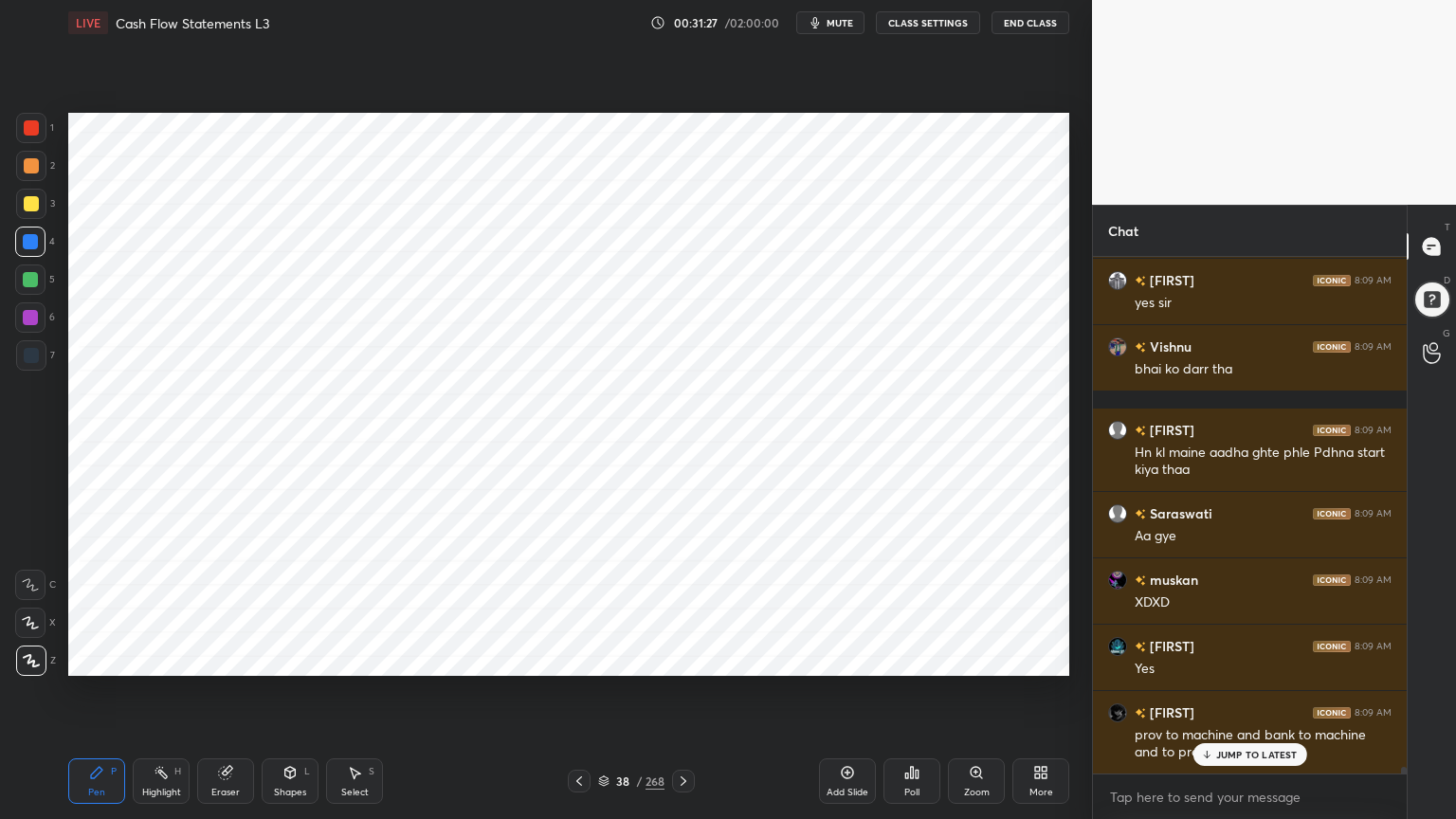 scroll, scrollTop: 38401, scrollLeft: 0, axis: vertical 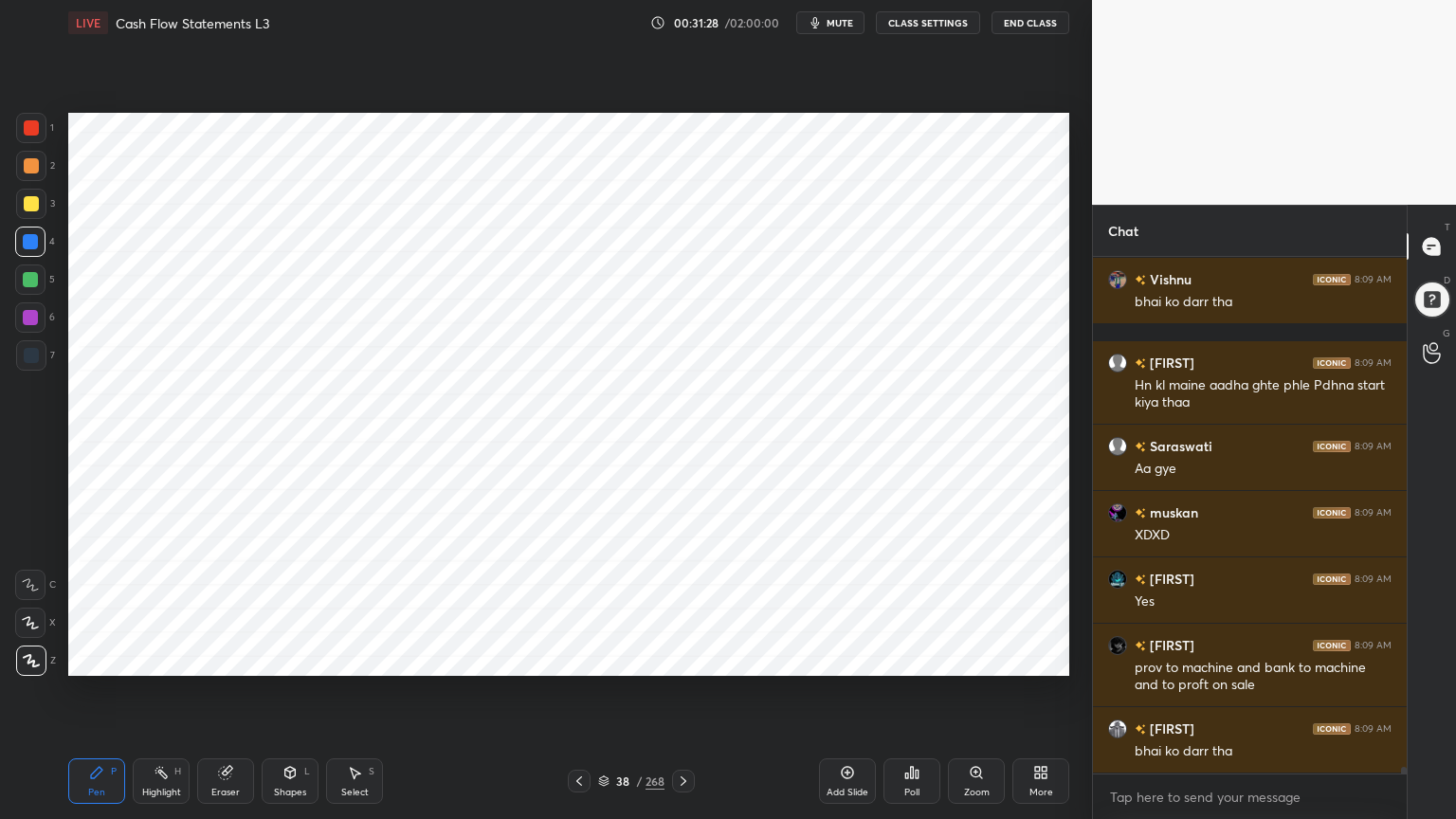 click at bounding box center (31, 355) 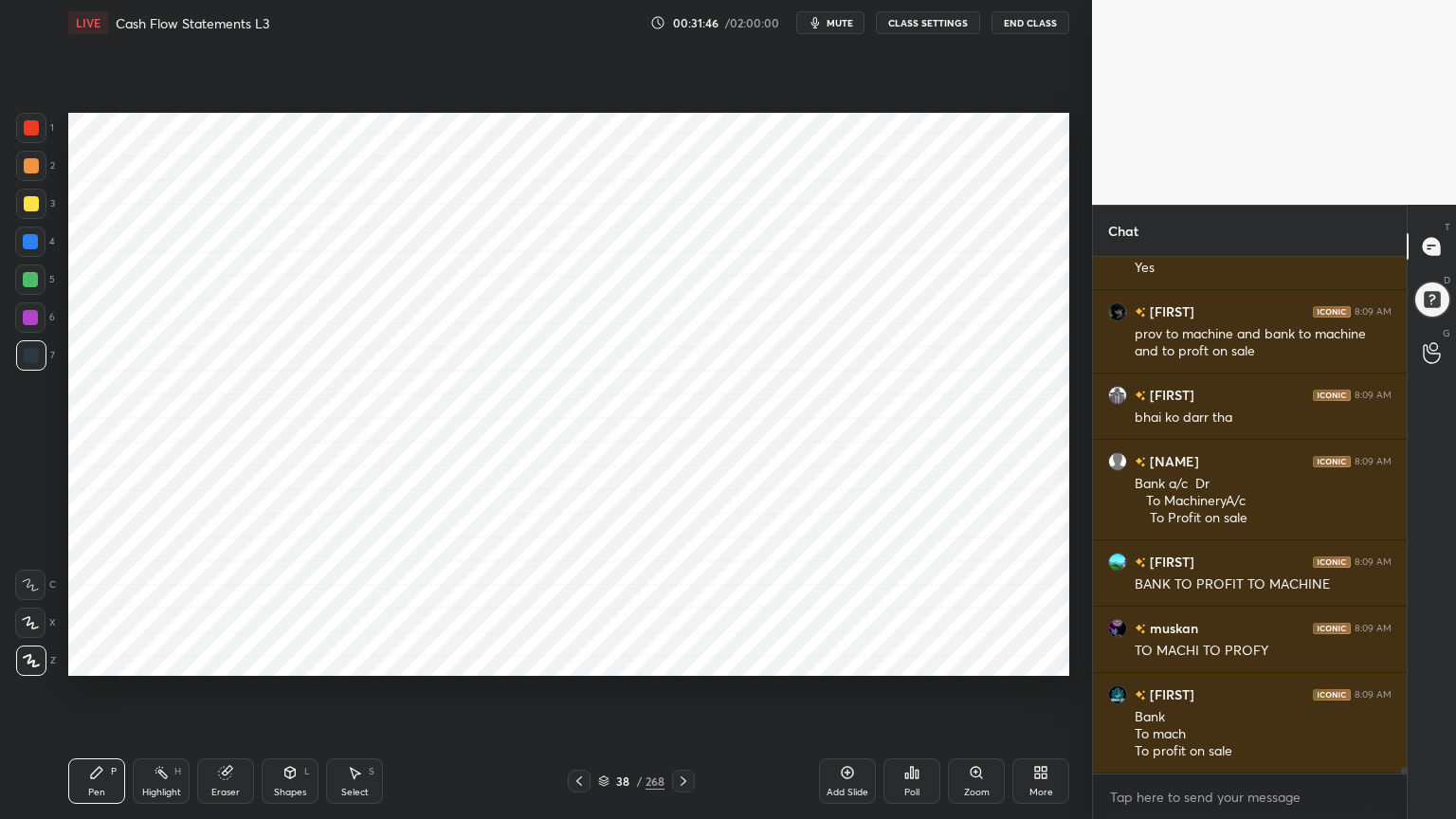 scroll, scrollTop: 38834, scrollLeft: 0, axis: vertical 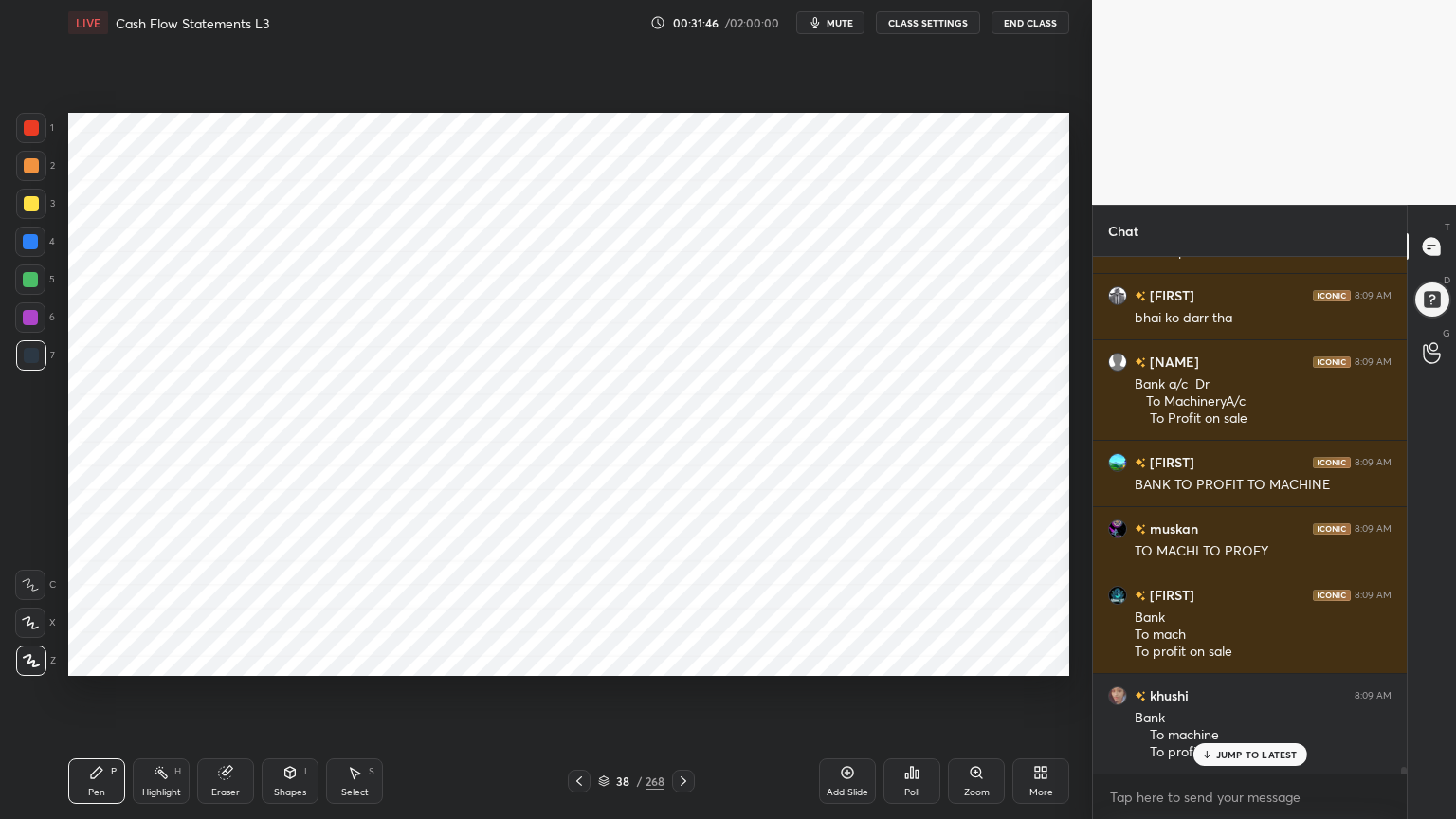 click on "Highlight" at bounding box center (161, 792) 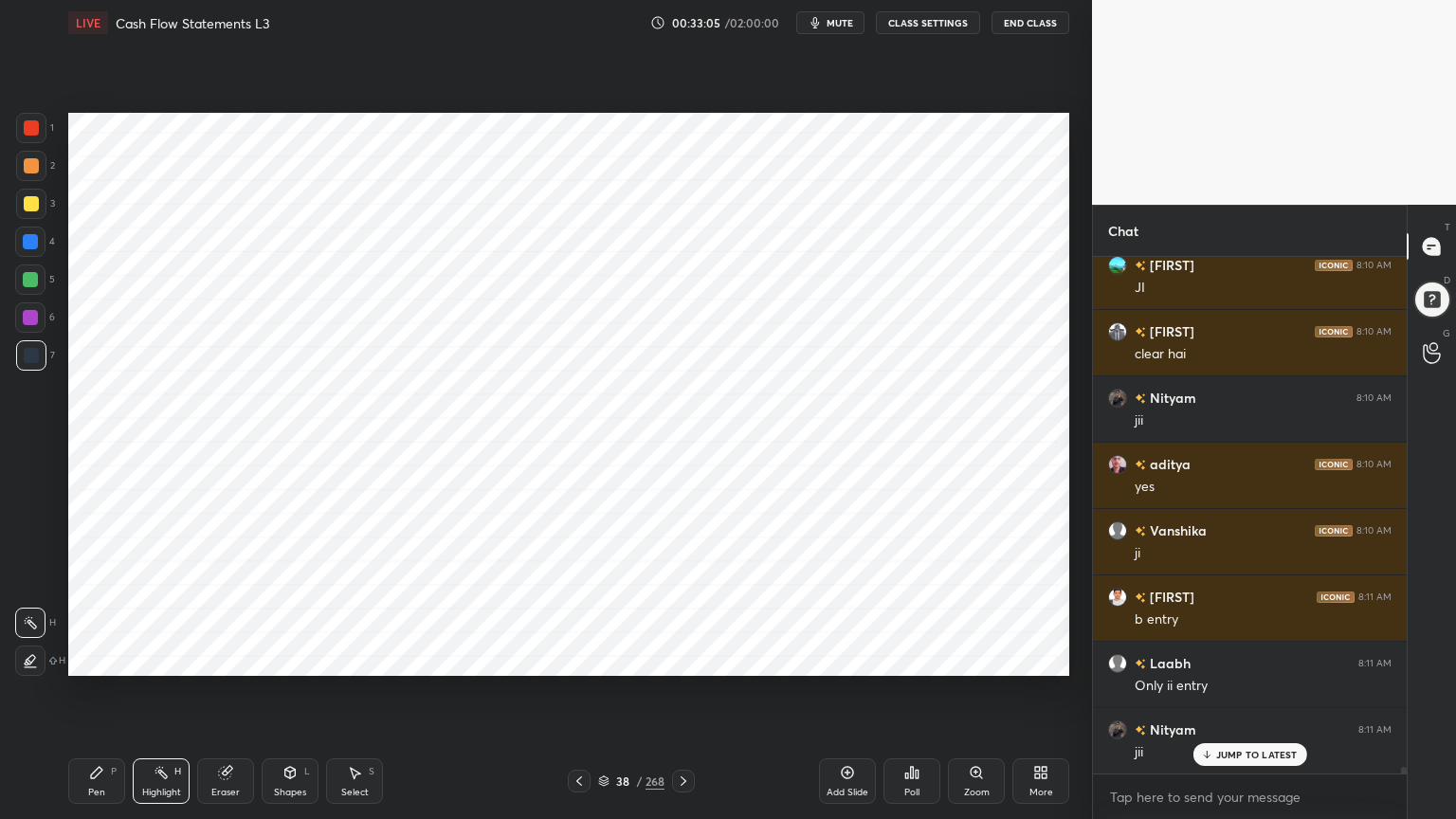 scroll, scrollTop: 41473, scrollLeft: 0, axis: vertical 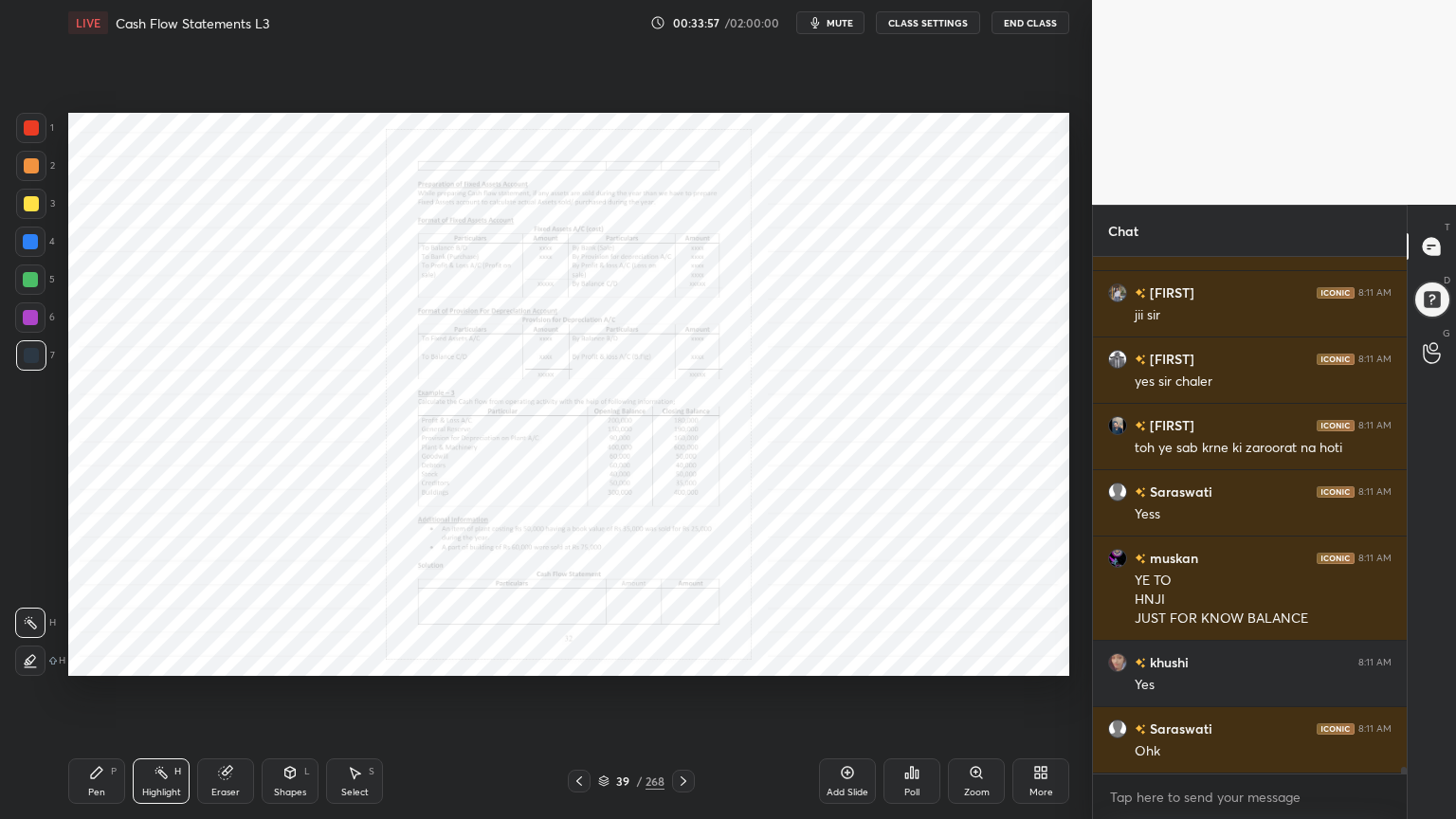 click 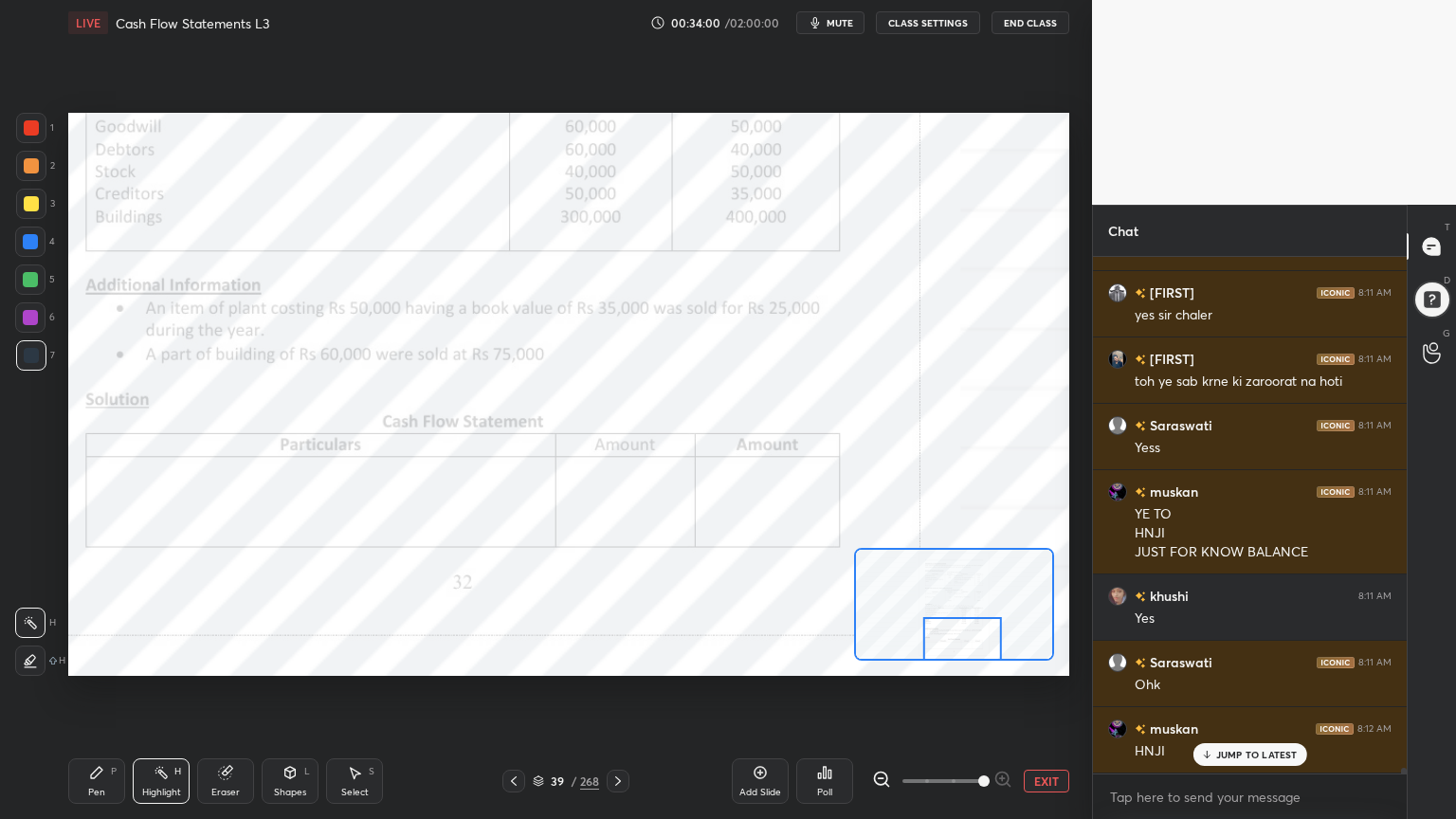 scroll, scrollTop: 42872, scrollLeft: 0, axis: vertical 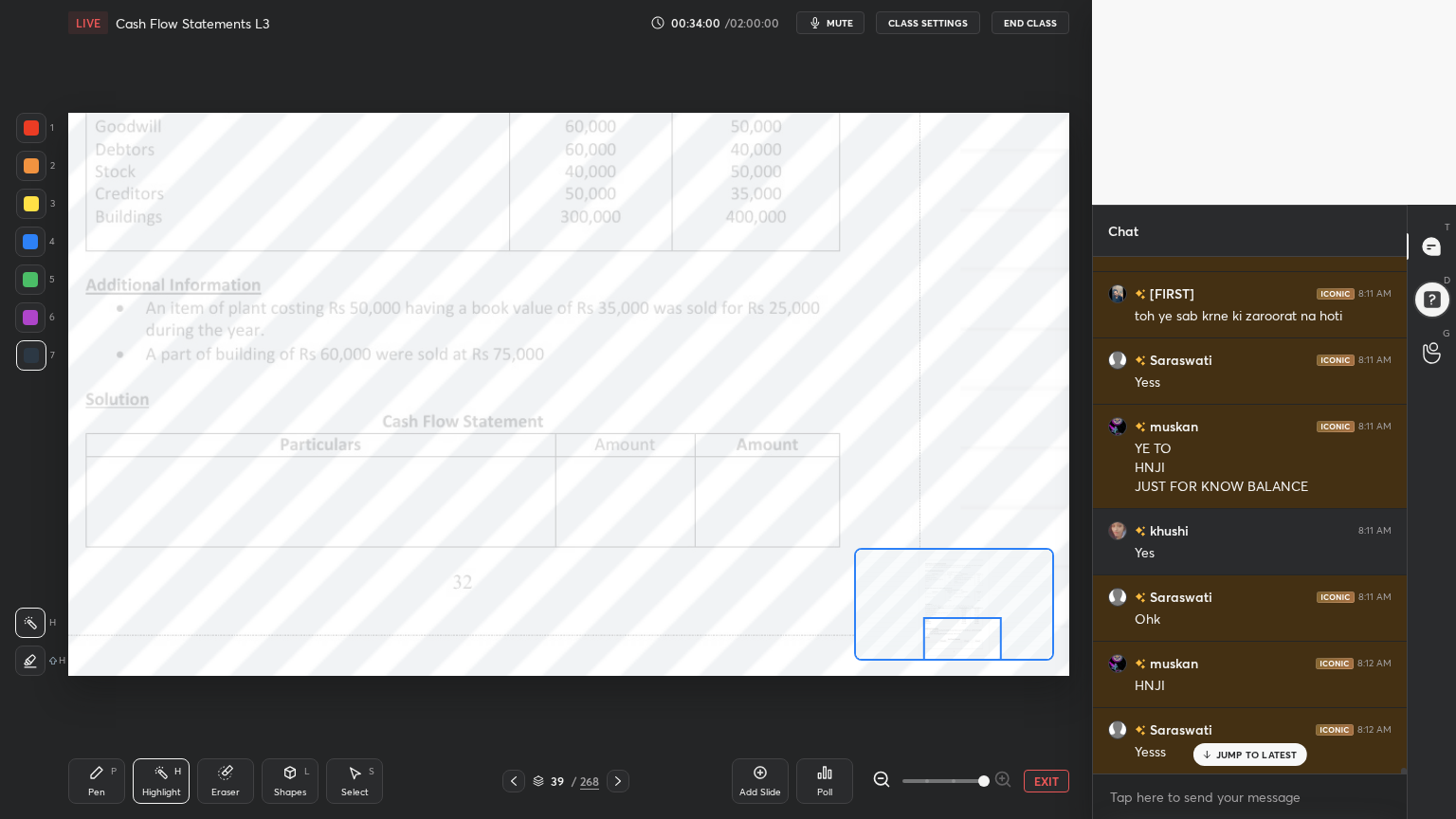 click on "Pen P" at bounding box center [97, 781] 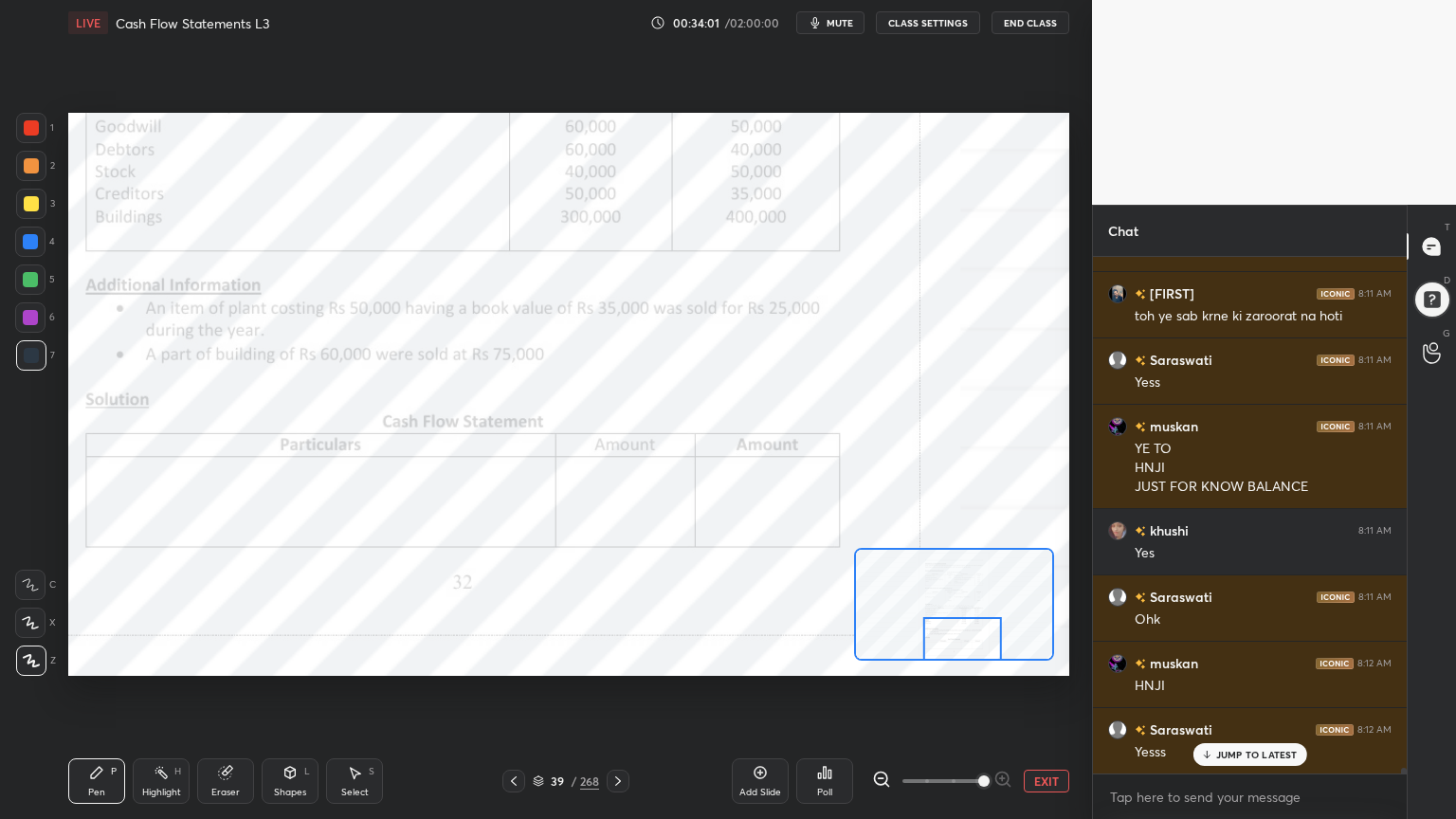 click 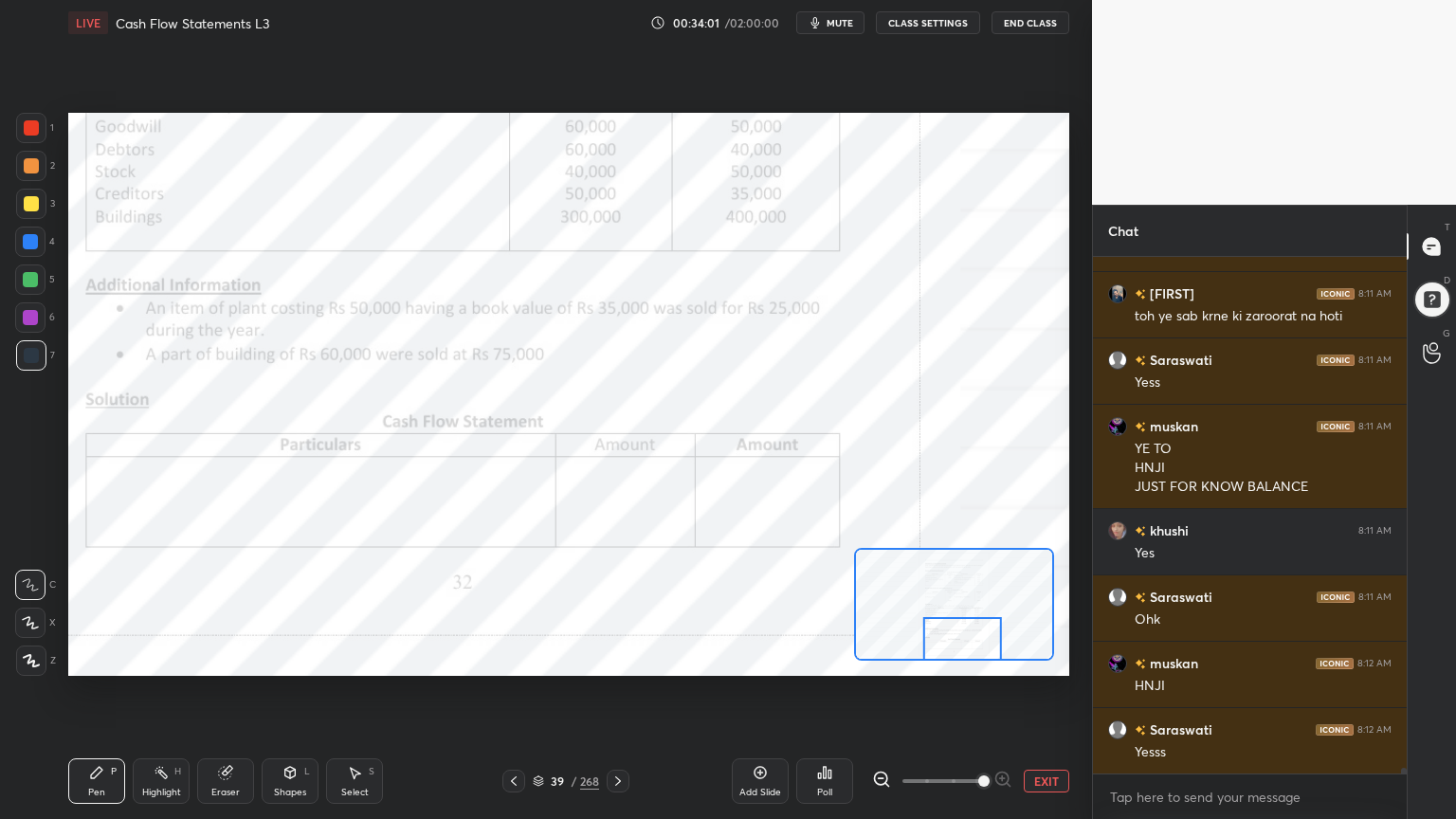 scroll, scrollTop: 42940, scrollLeft: 0, axis: vertical 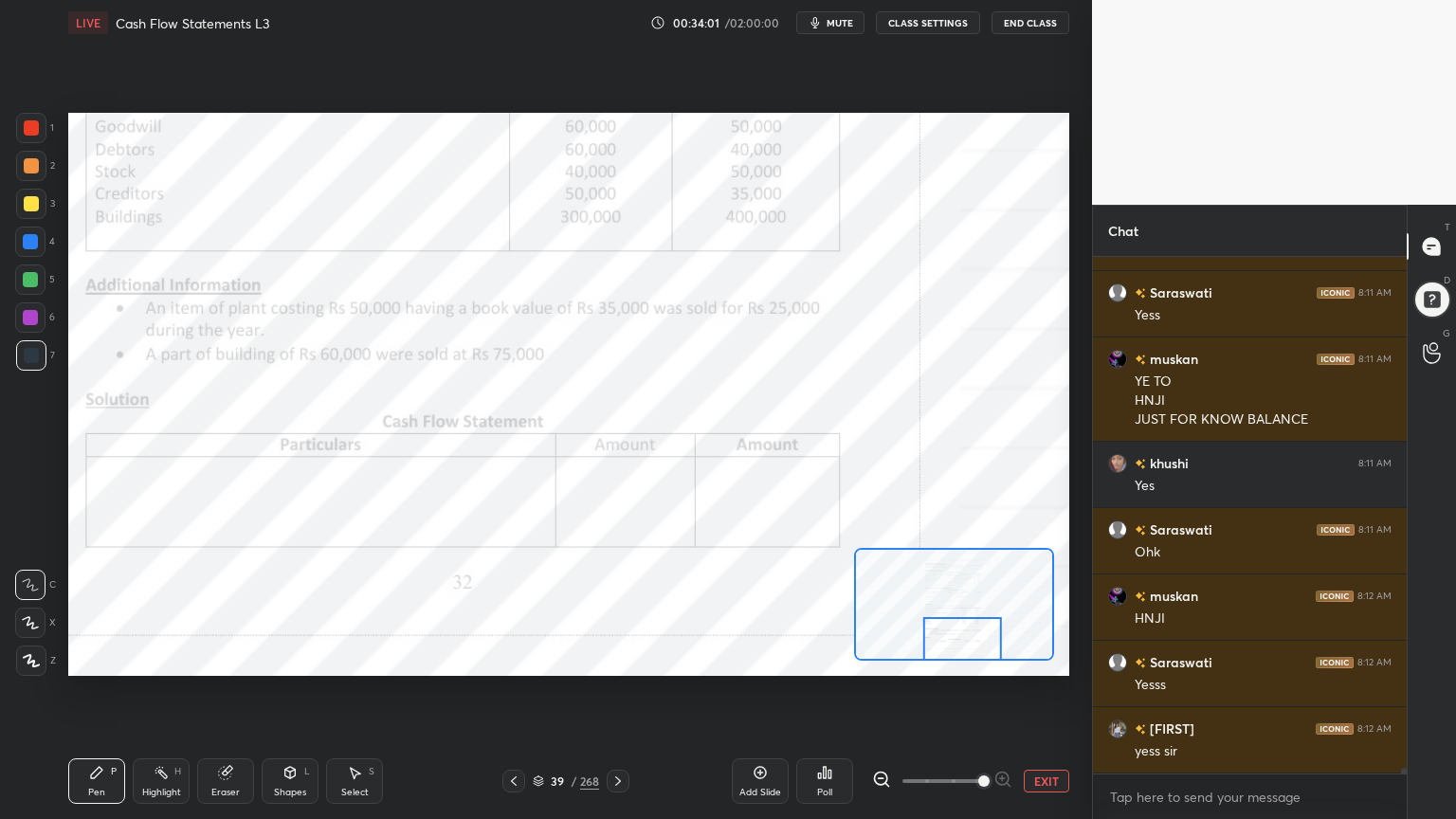 click at bounding box center [31, 128] 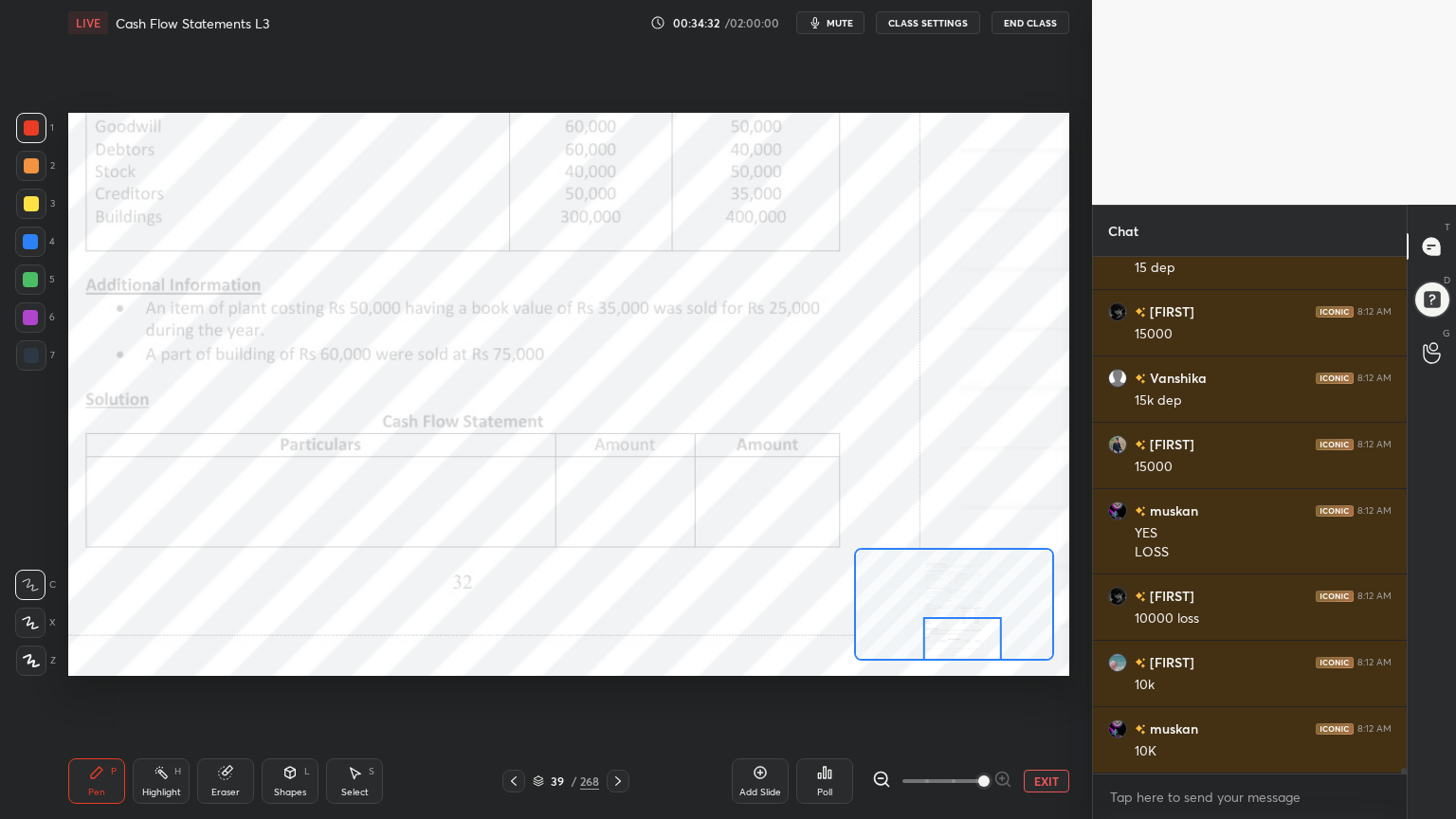 scroll, scrollTop: 43866, scrollLeft: 0, axis: vertical 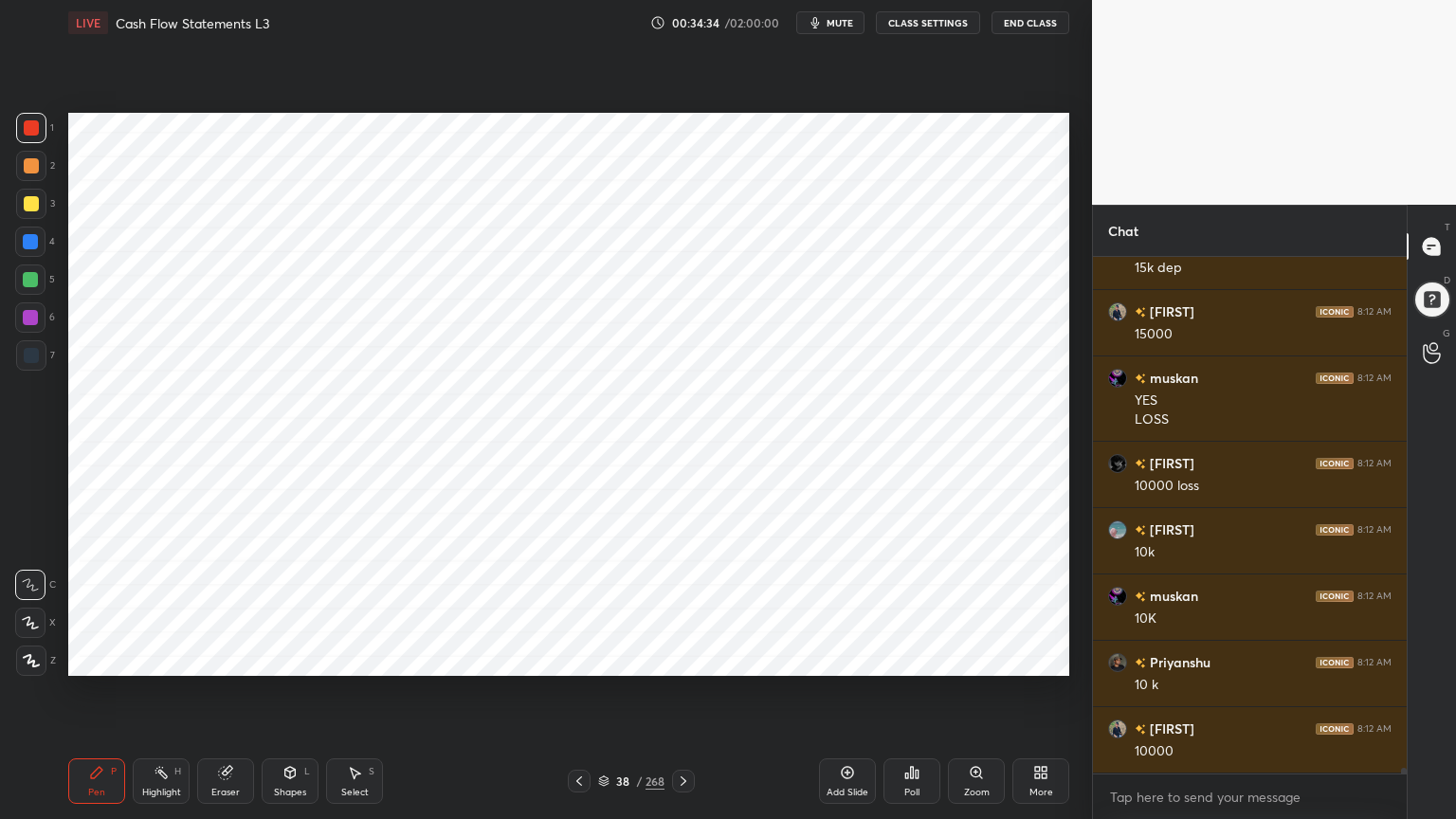 click on "H" at bounding box center [177, 772] 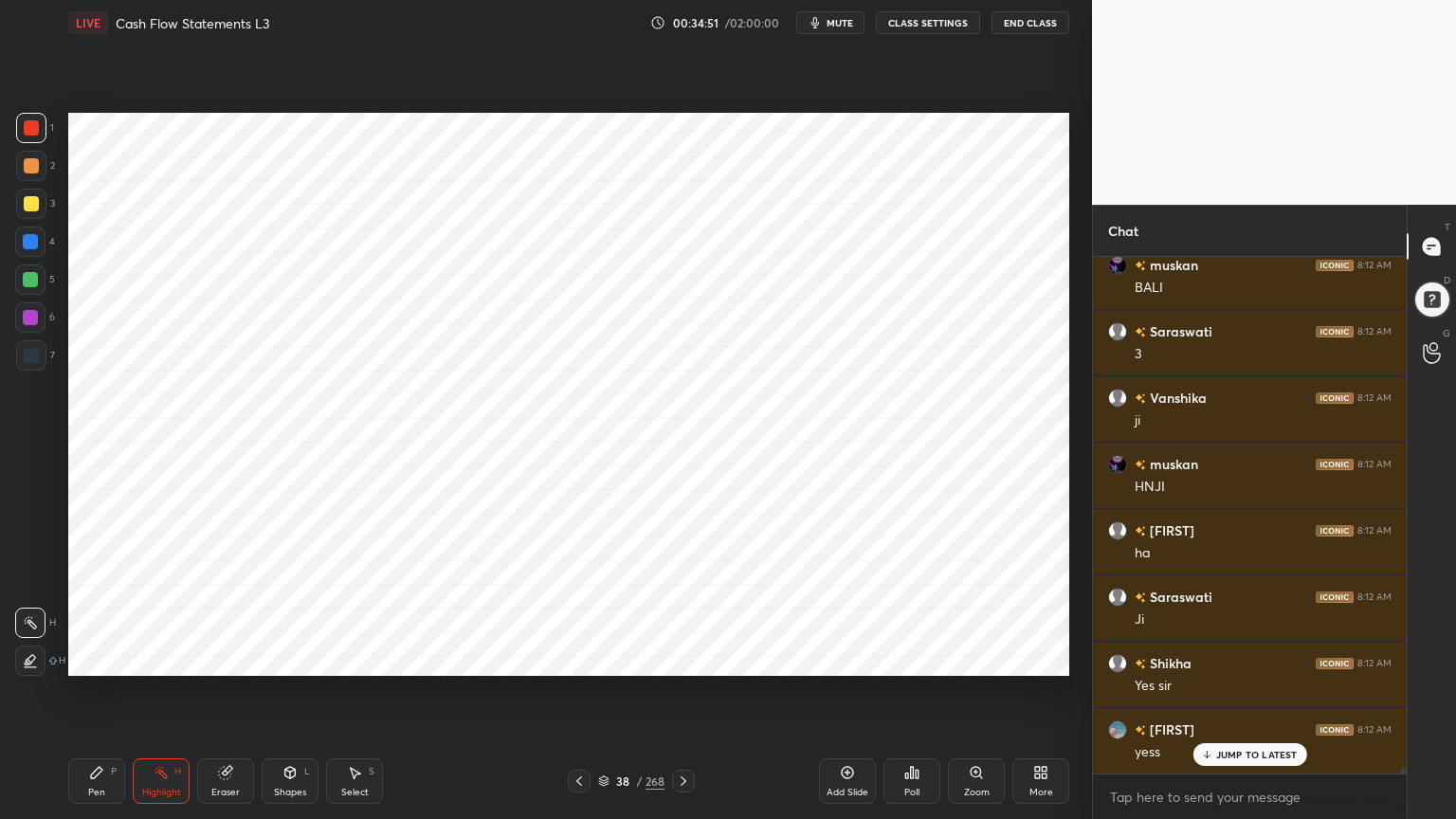 scroll, scrollTop: 45193, scrollLeft: 0, axis: vertical 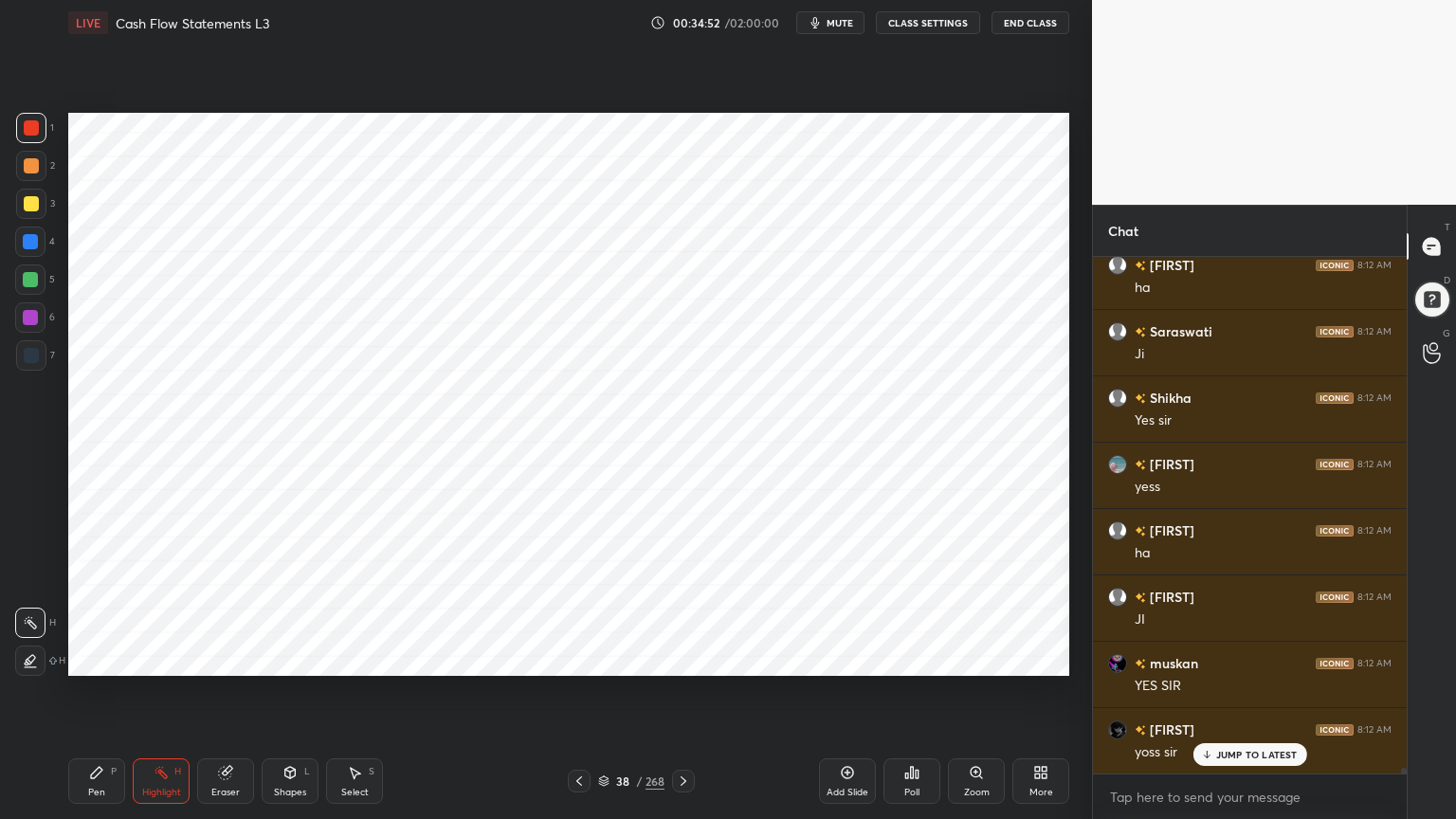 click 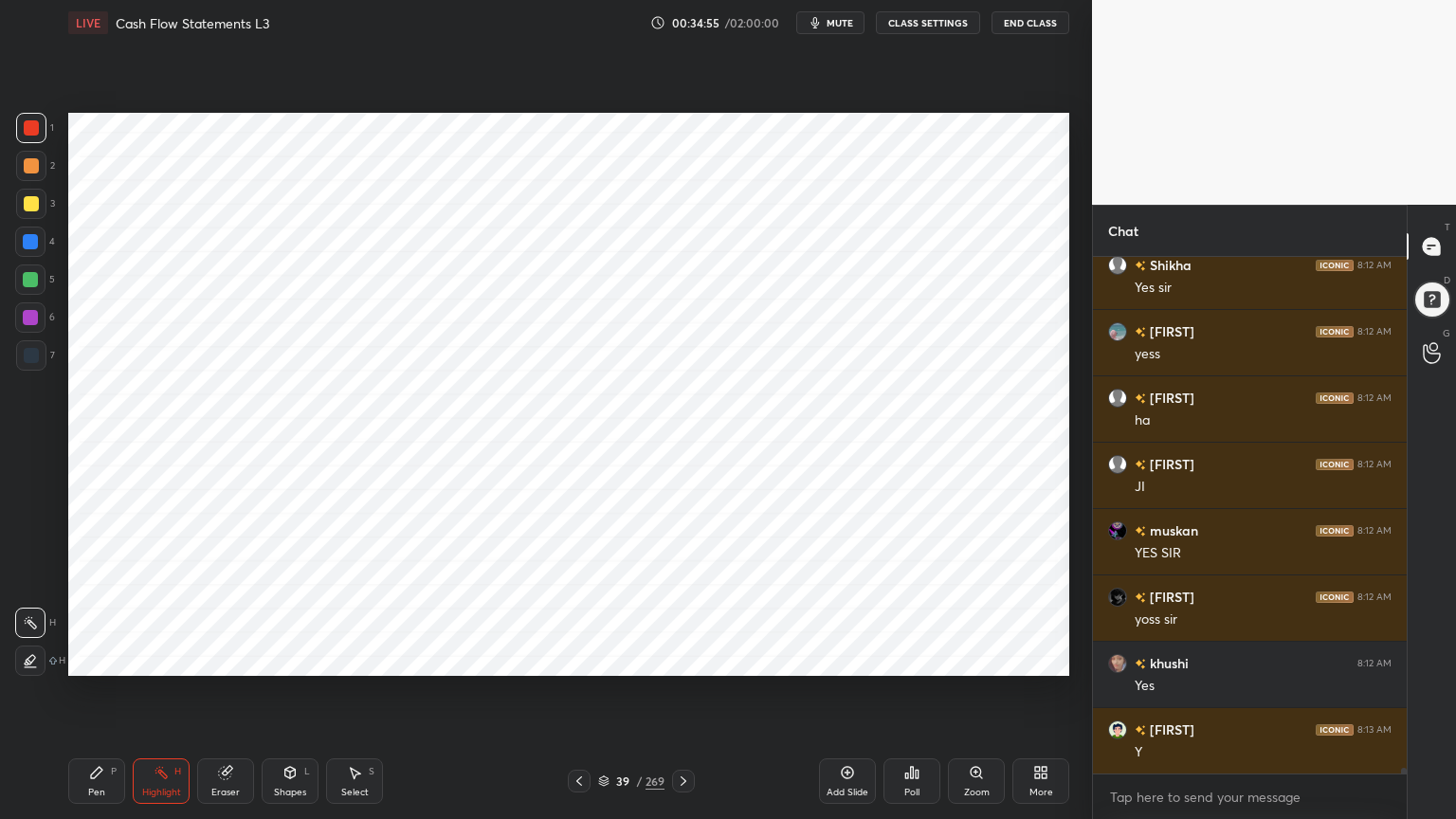 scroll, scrollTop: 45393, scrollLeft: 0, axis: vertical 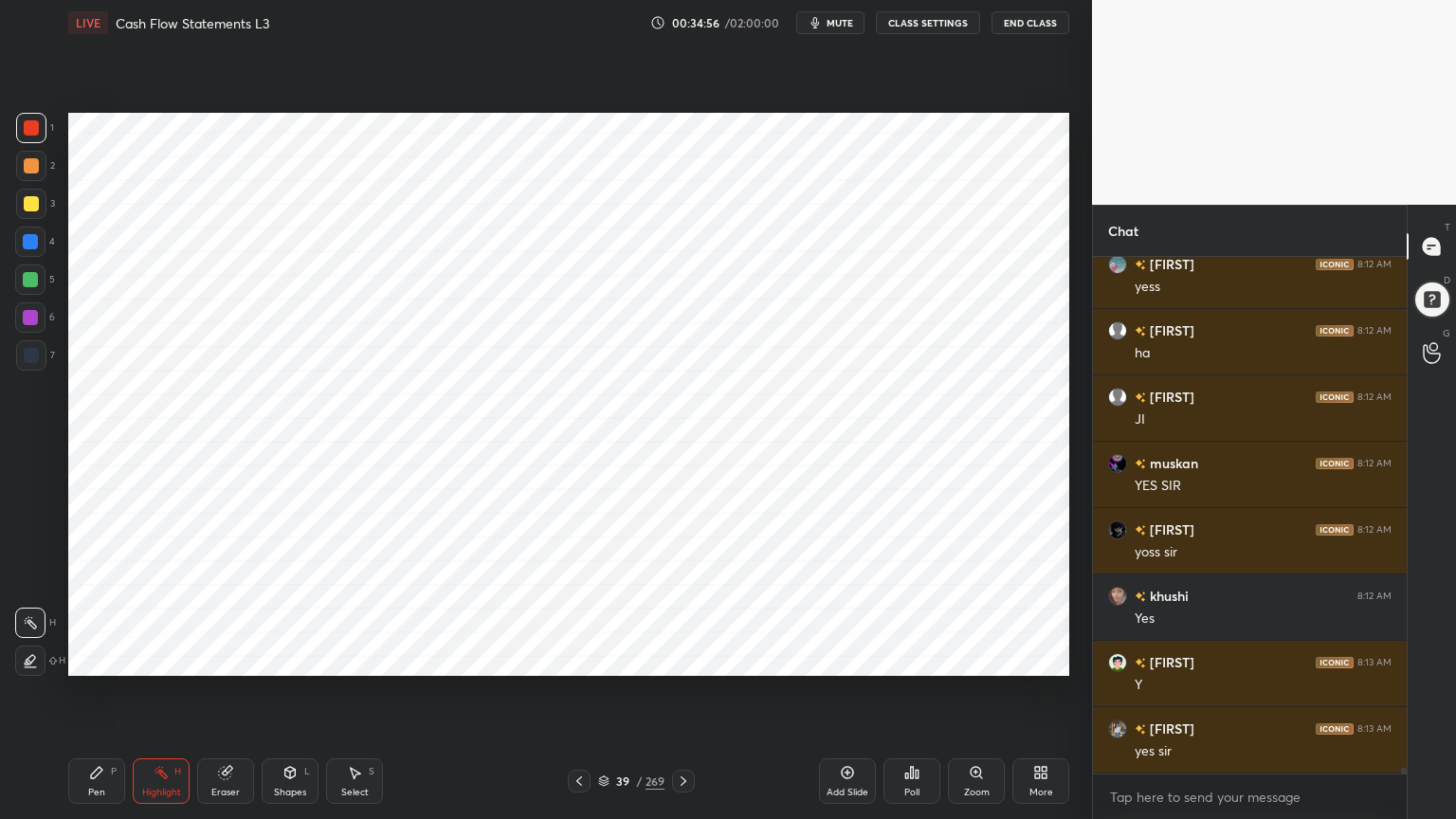 click at bounding box center (30, 242) 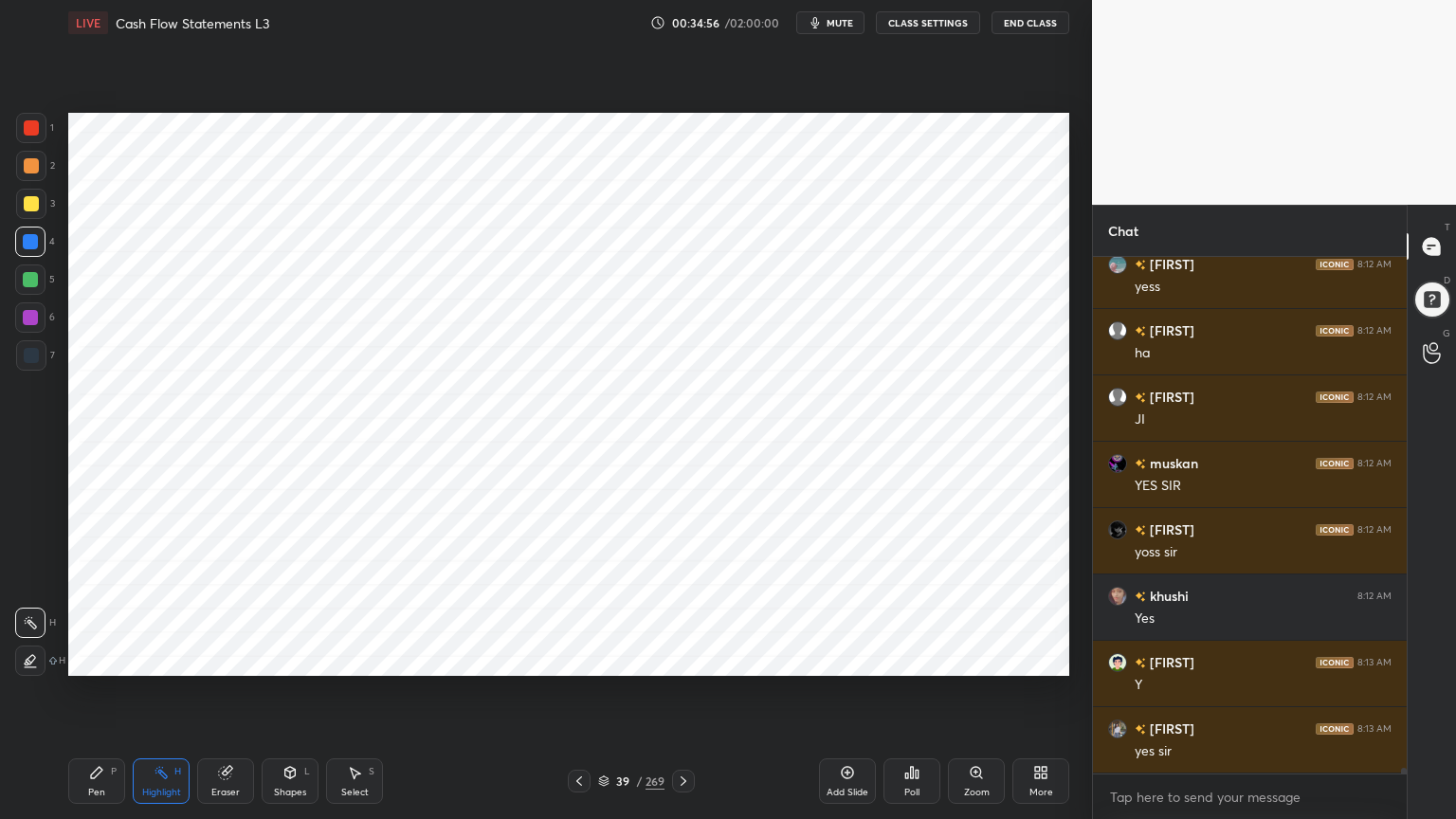 scroll, scrollTop: 45458, scrollLeft: 0, axis: vertical 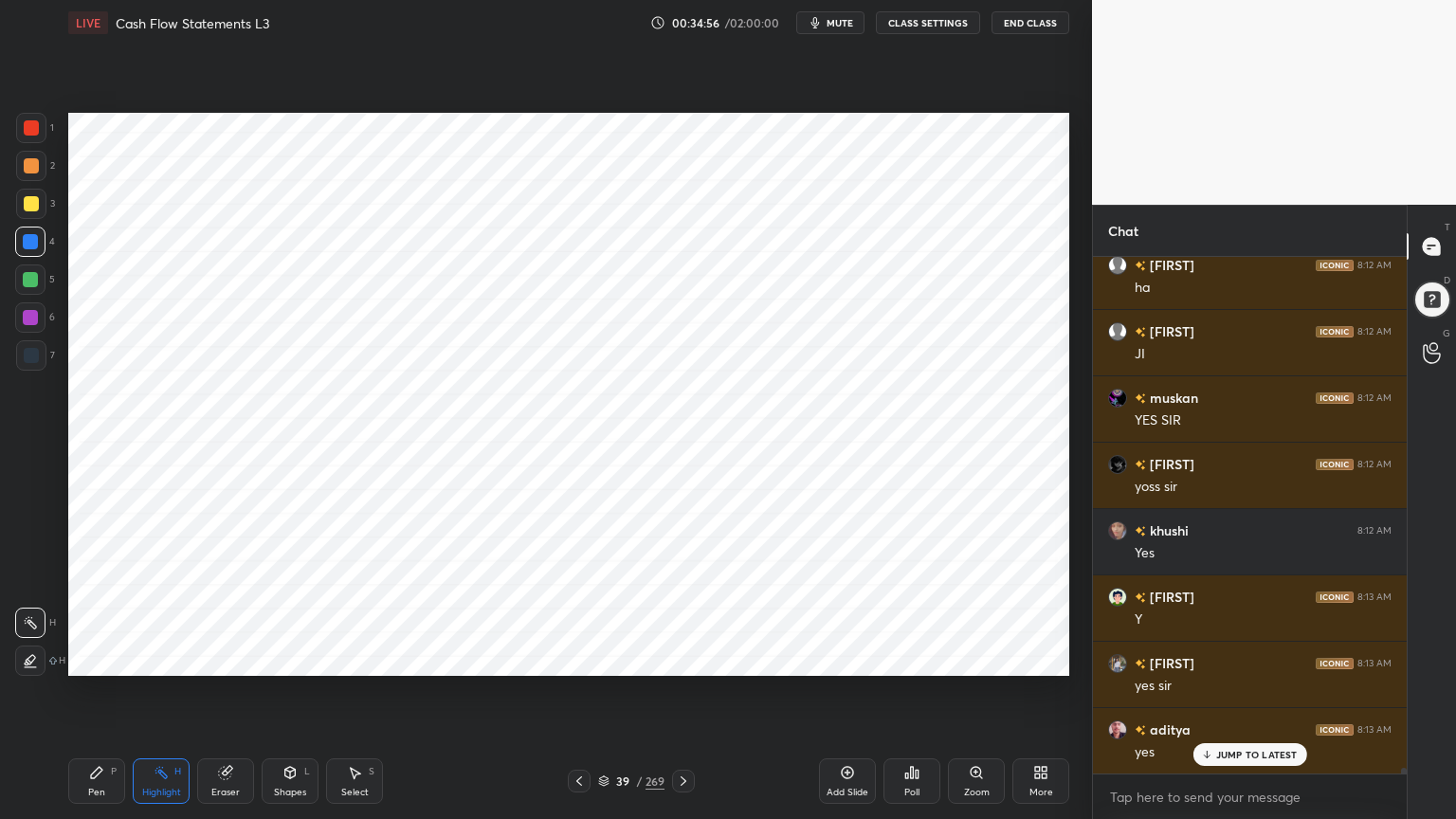 click on "Pen" at bounding box center [97, 792] 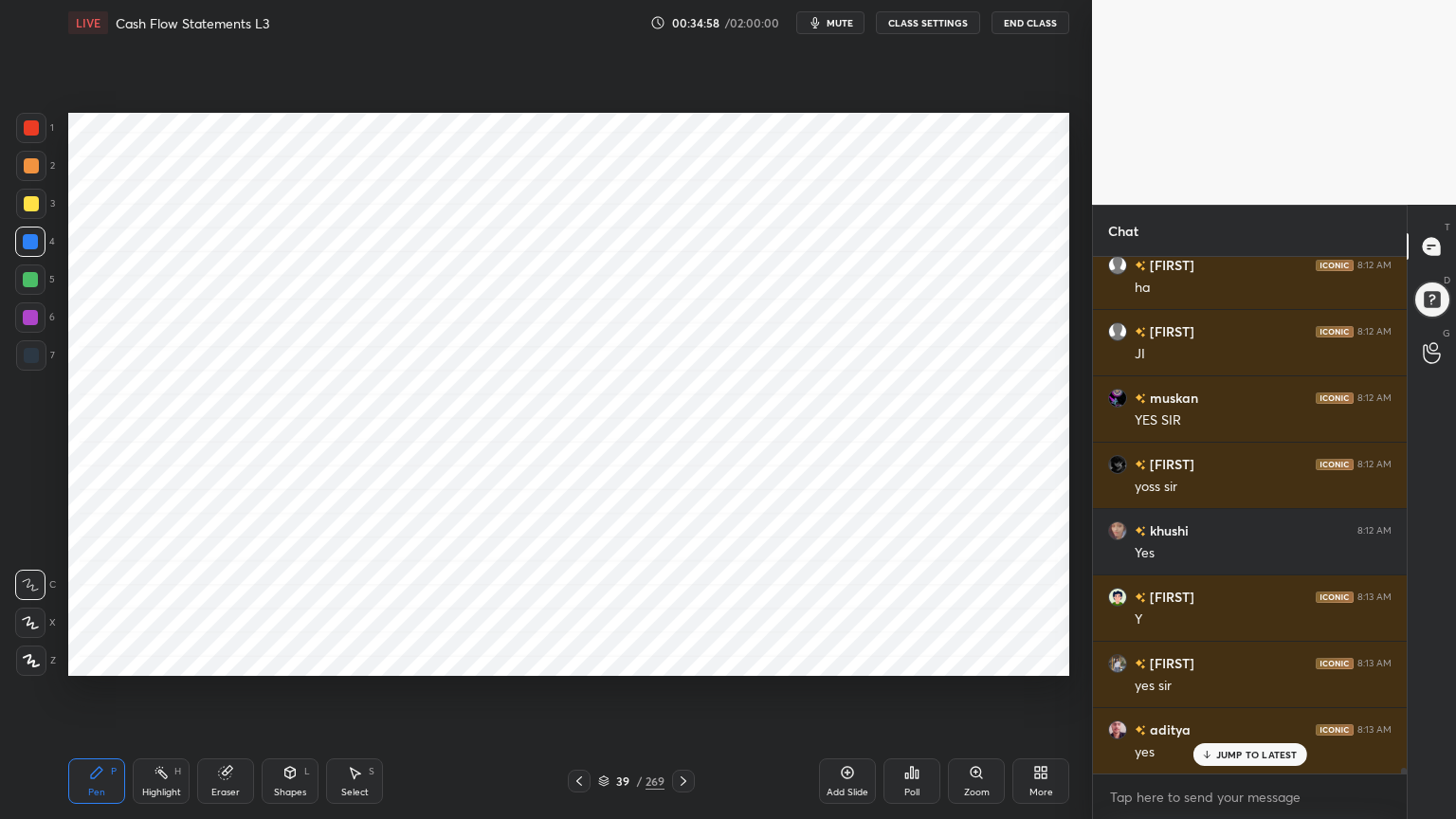 click at bounding box center [31, 661] 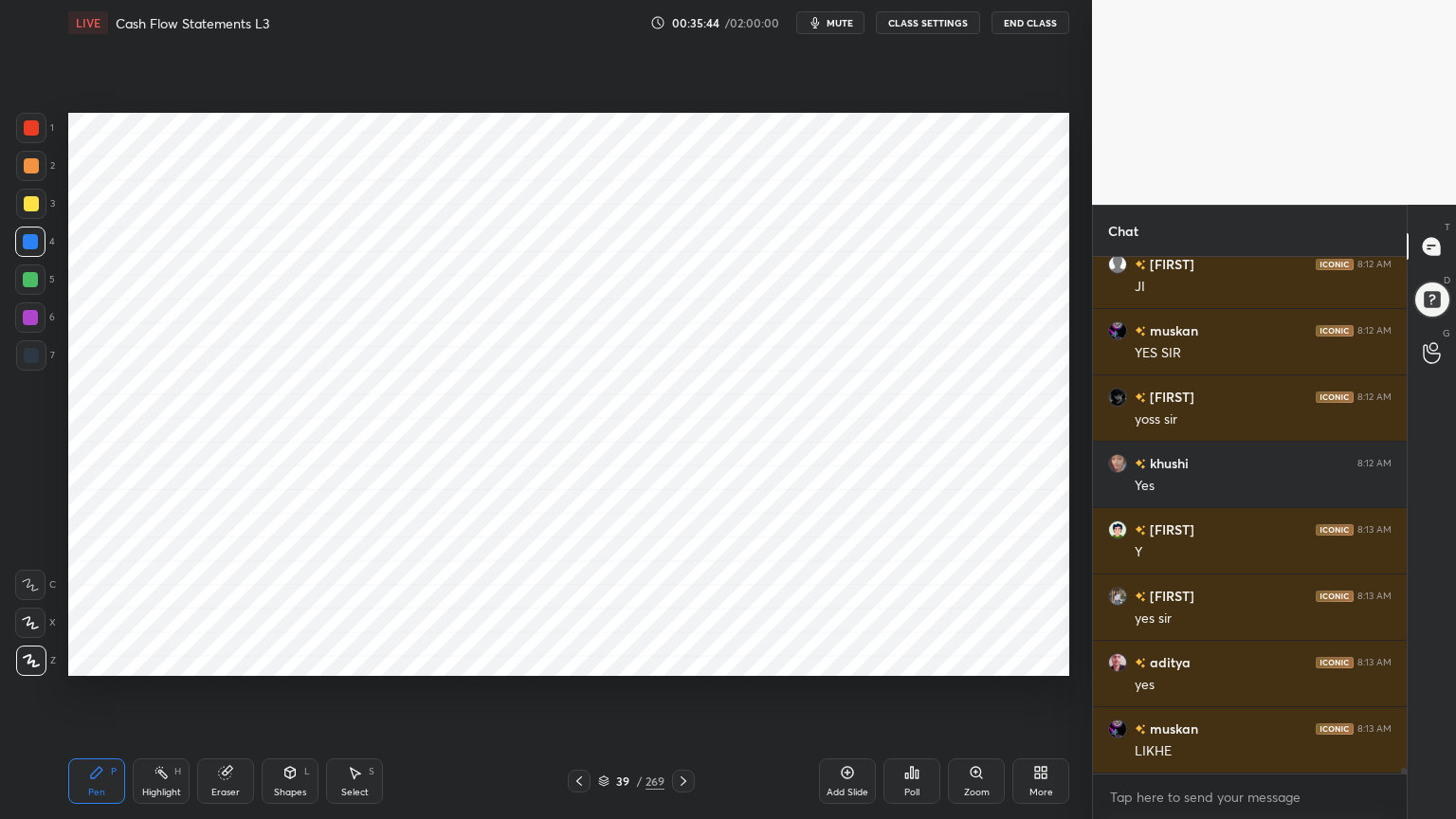 scroll, scrollTop: 45591, scrollLeft: 0, axis: vertical 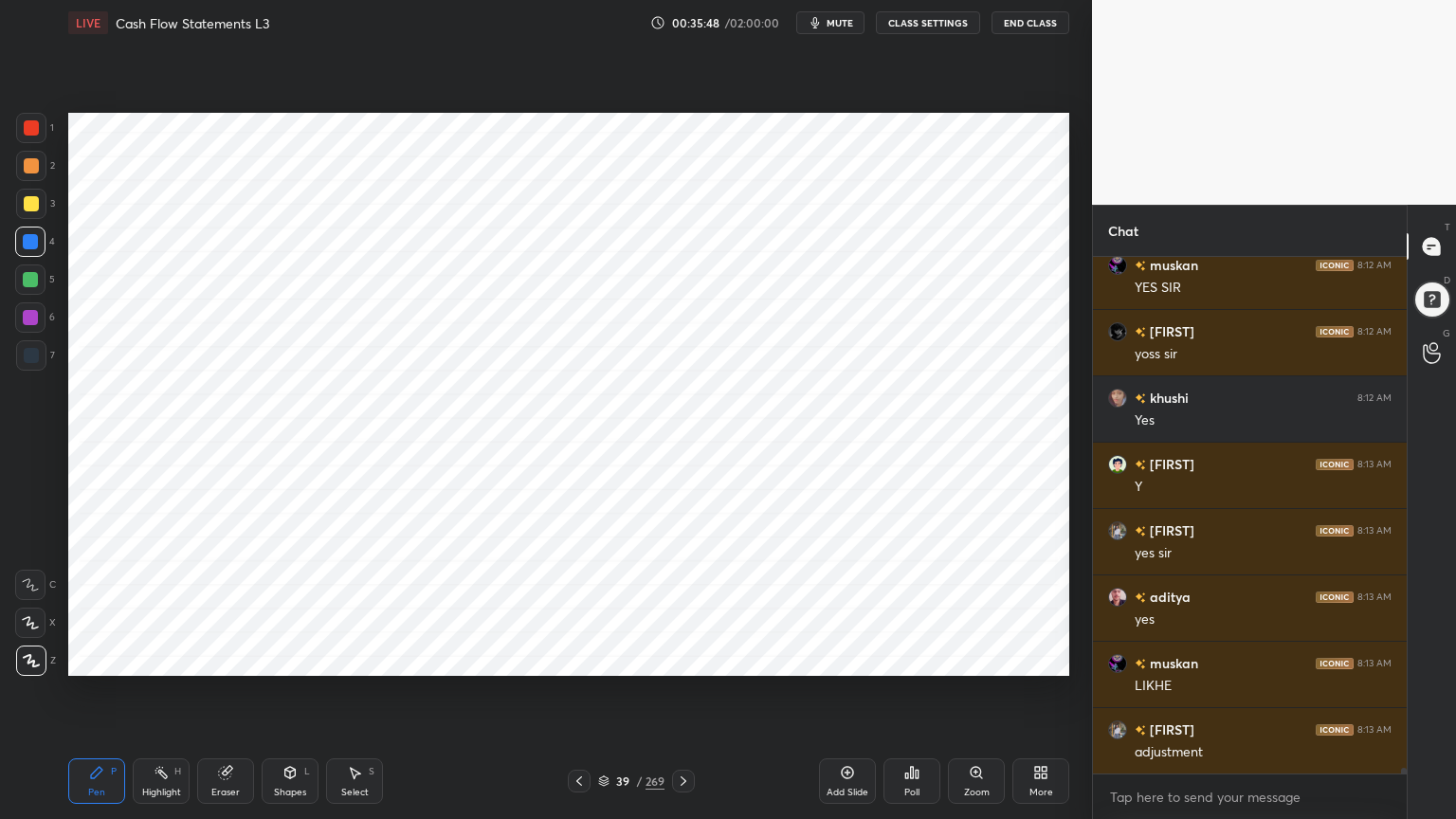 click on "Highlight H" at bounding box center (161, 781) 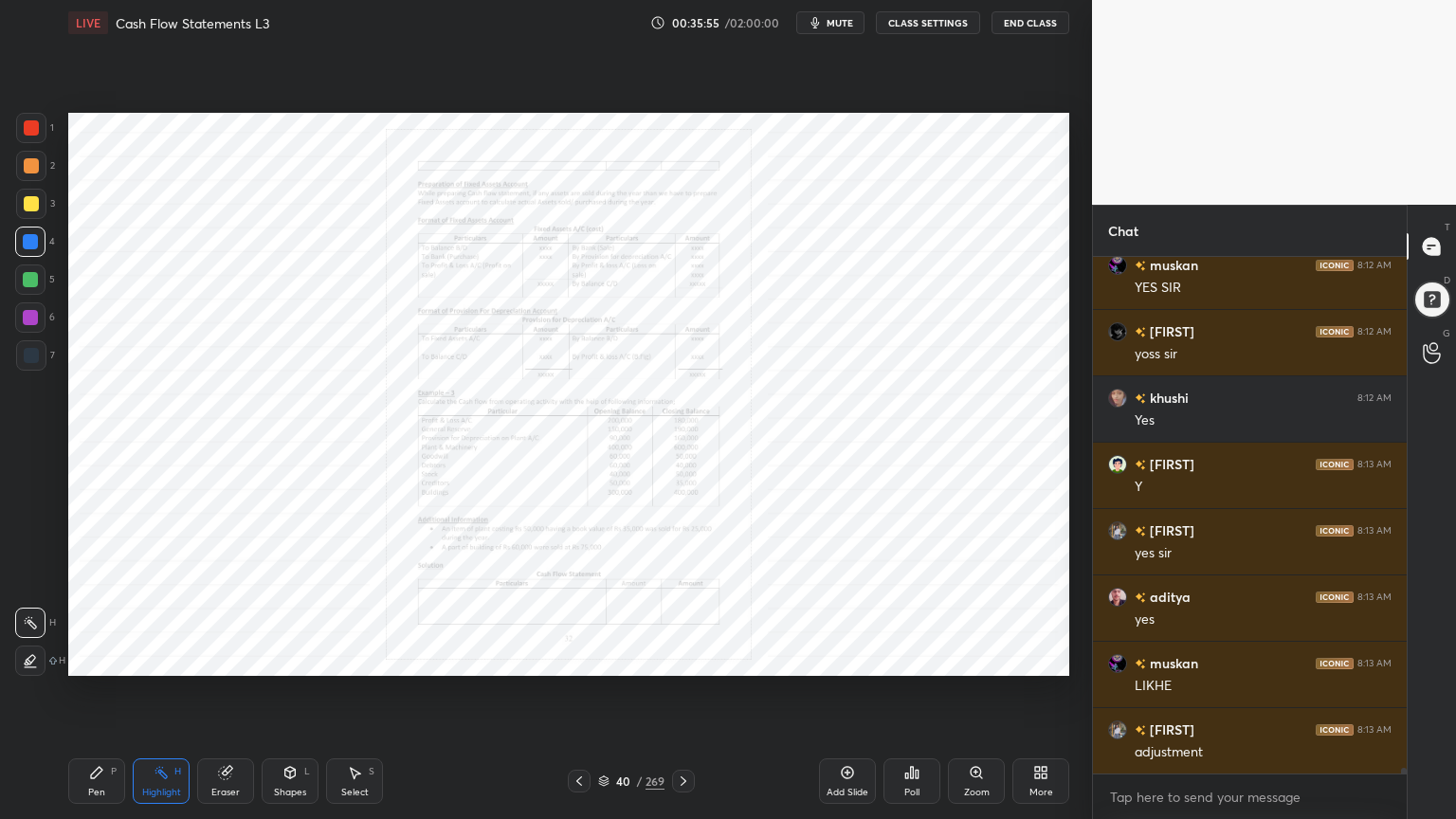 click on "Zoom" at bounding box center [976, 781] 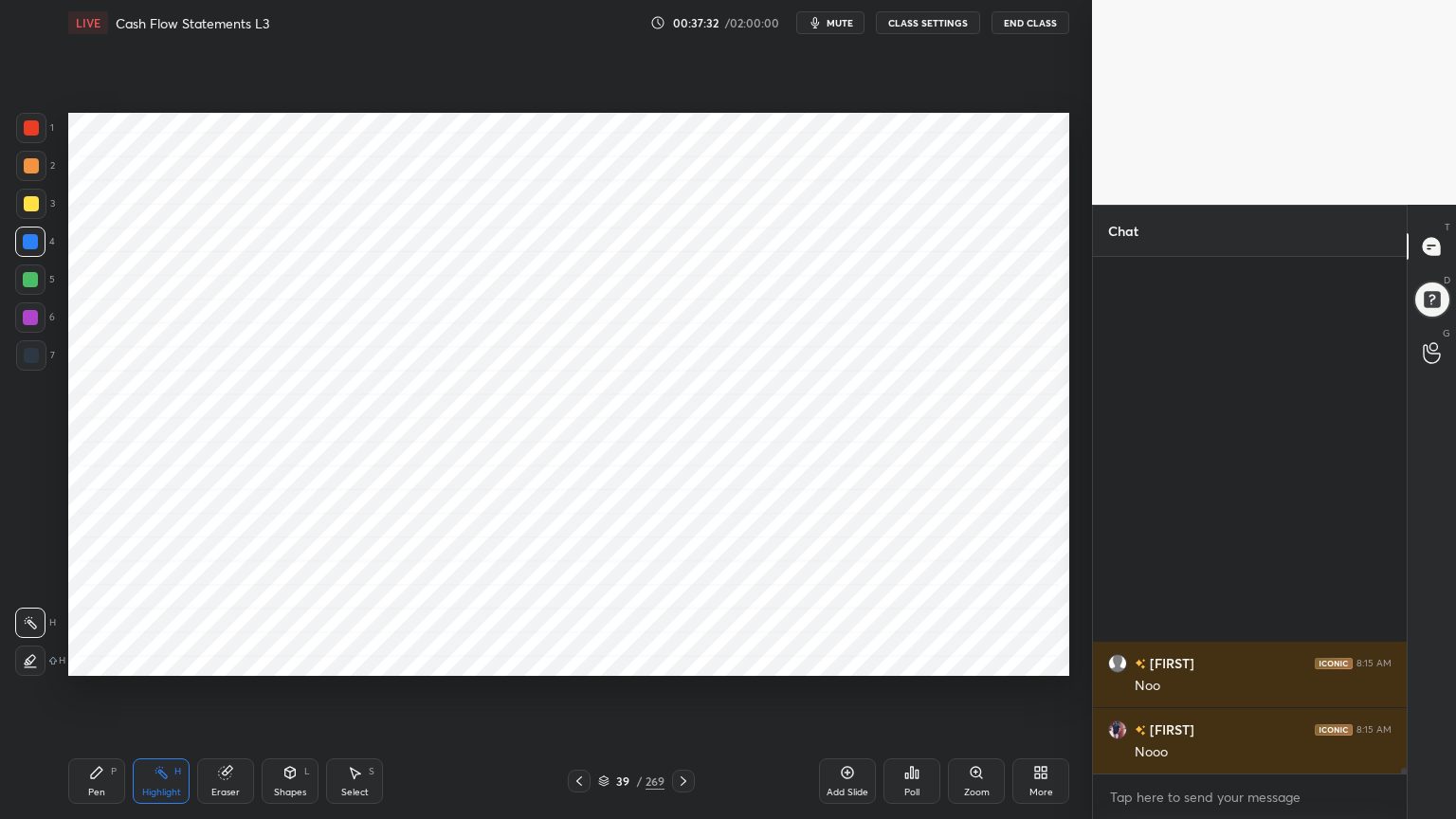 scroll, scrollTop: 49541, scrollLeft: 0, axis: vertical 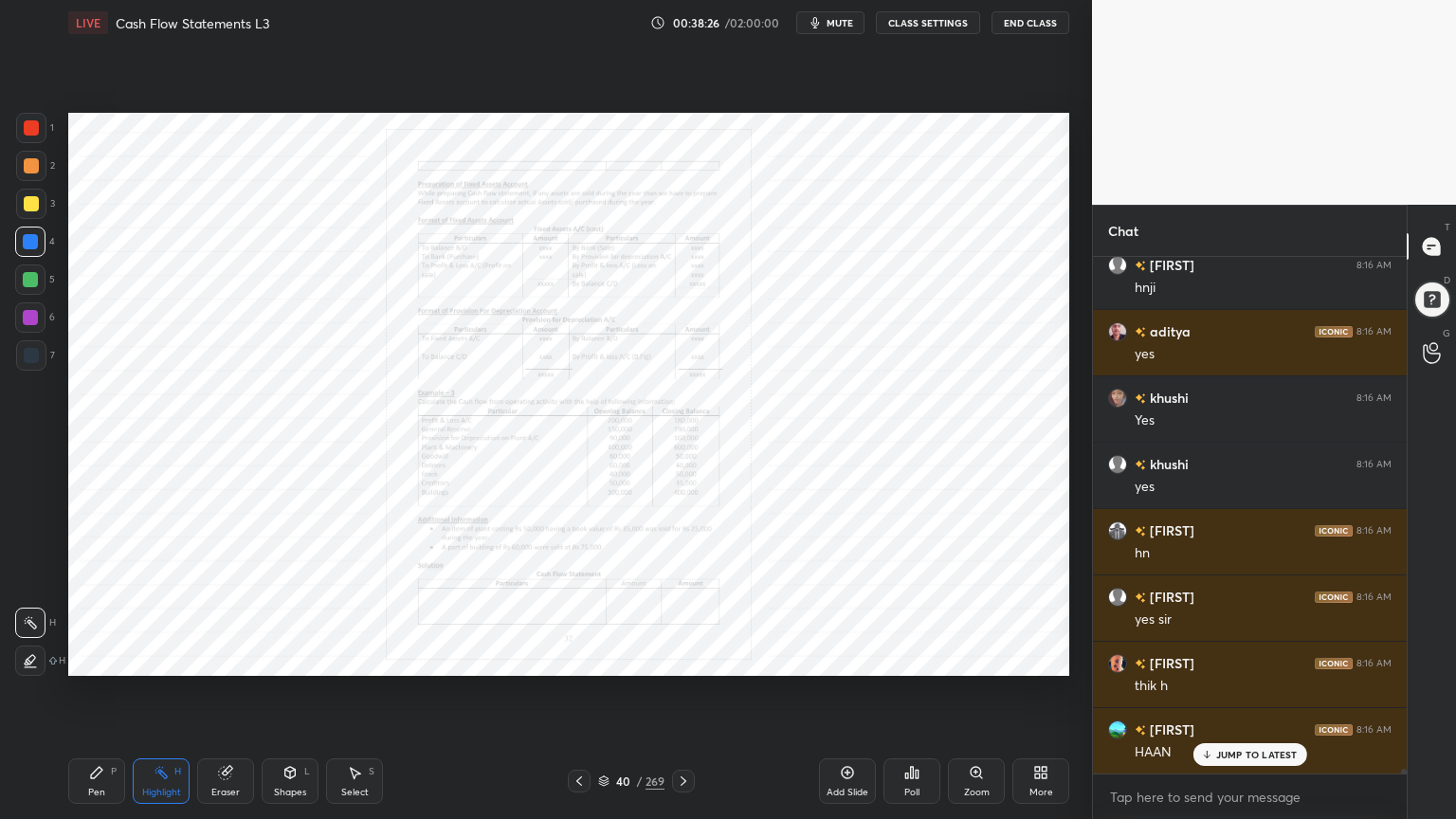 click on "Eraser" at bounding box center [226, 781] 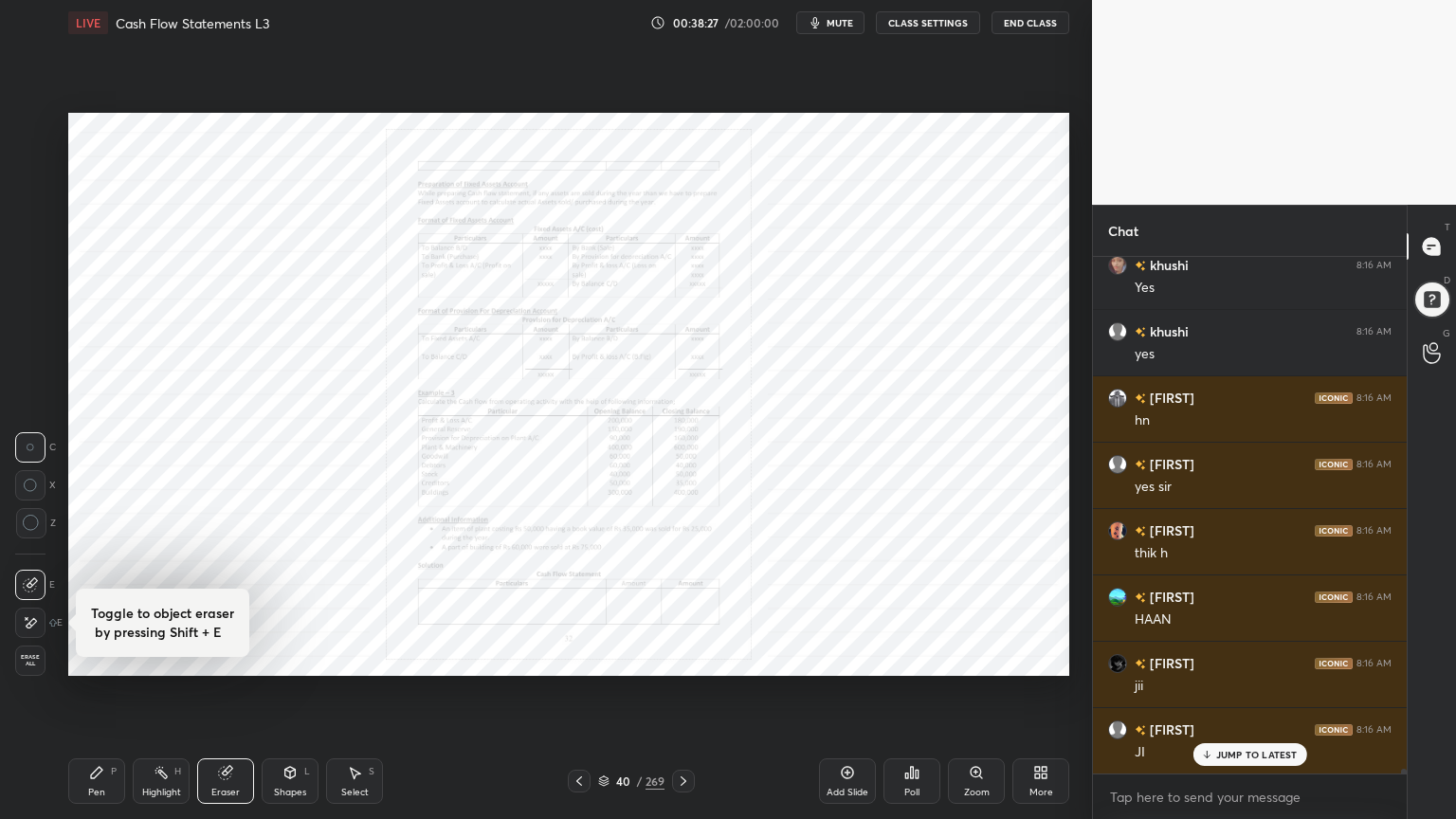 click on "Erase all" at bounding box center (30, 661) 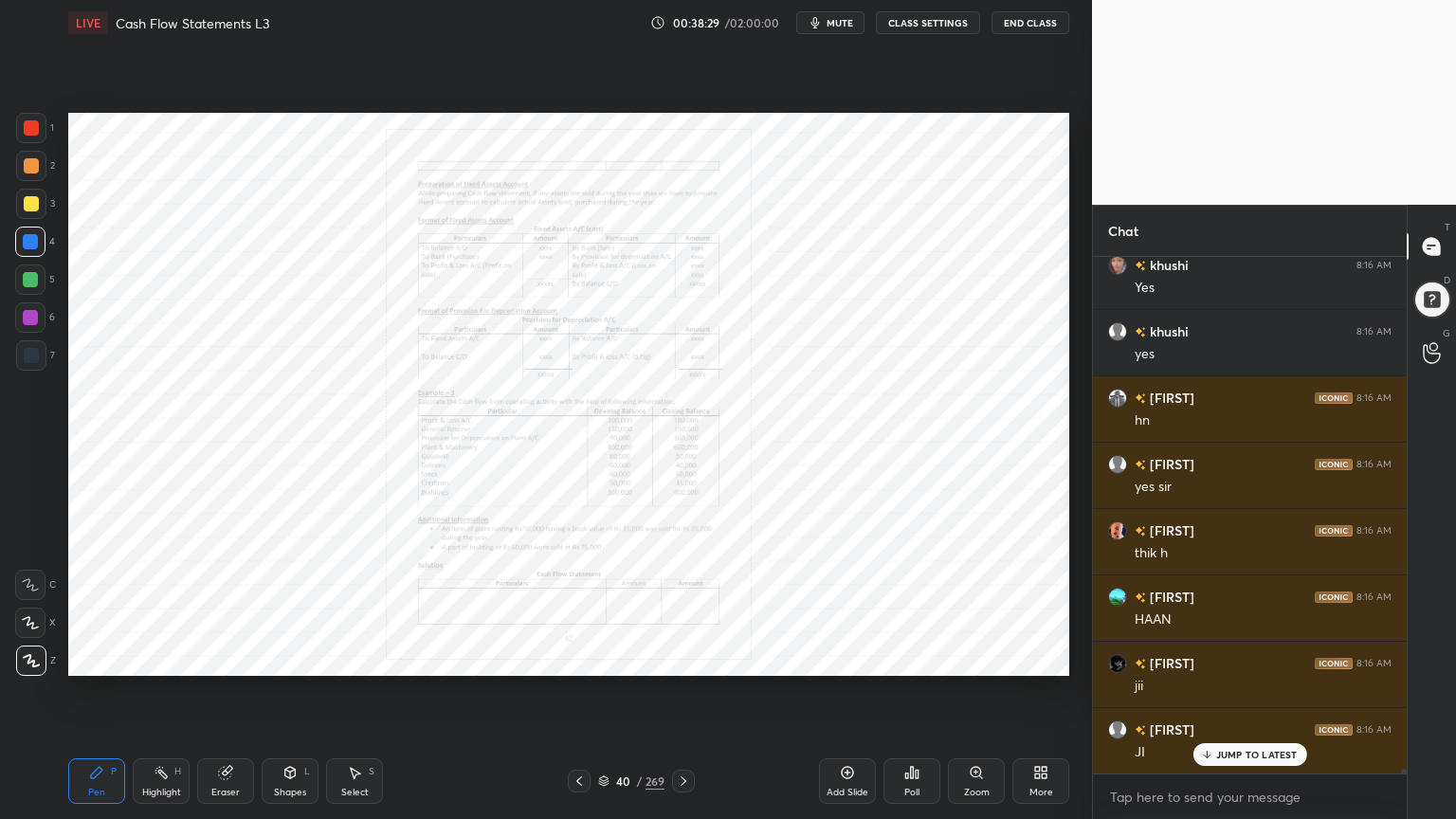 click 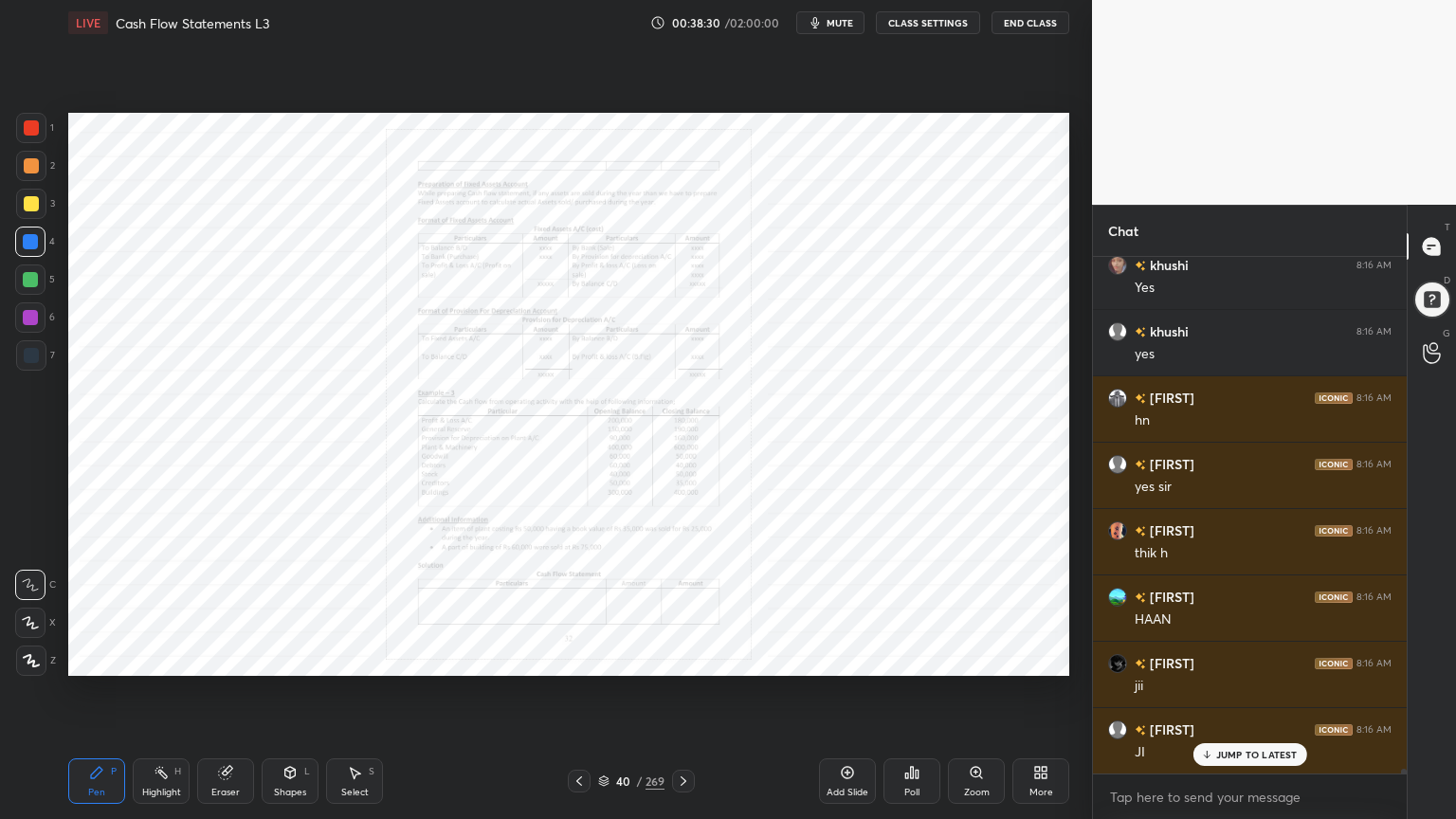 click at bounding box center [31, 128] 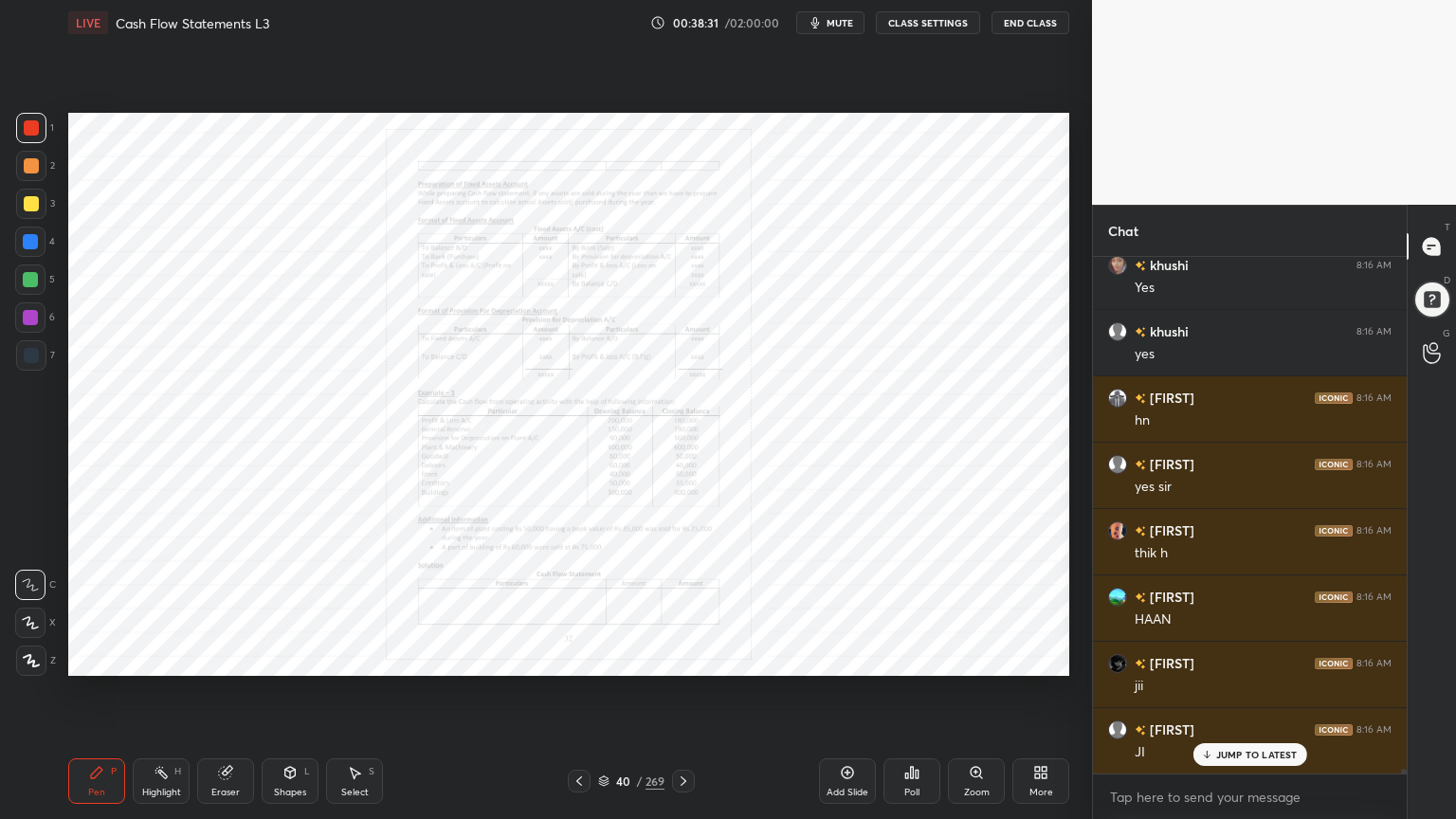 click on "Zoom" at bounding box center (976, 781) 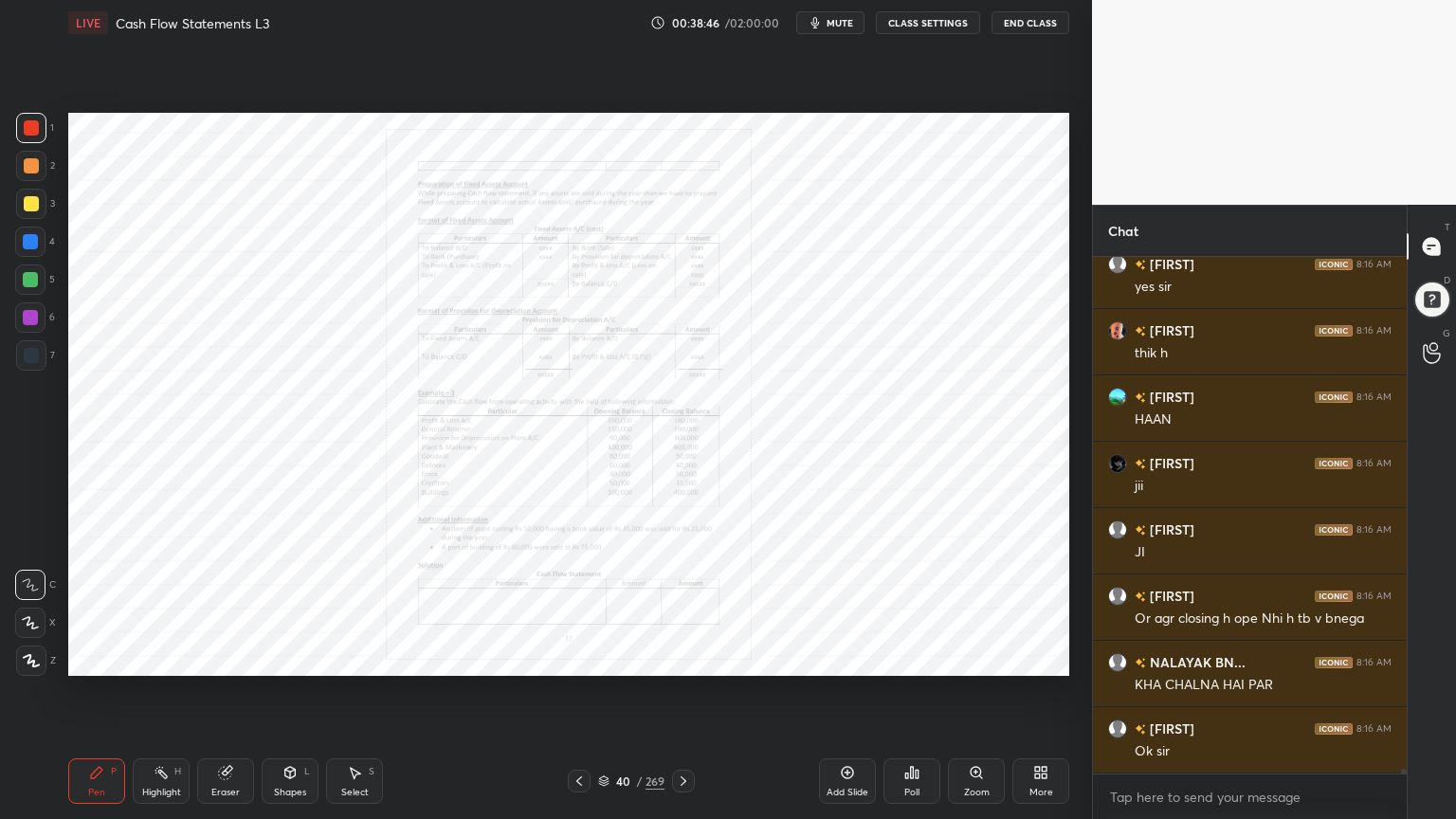 click on "Zoom" at bounding box center [976, 781] 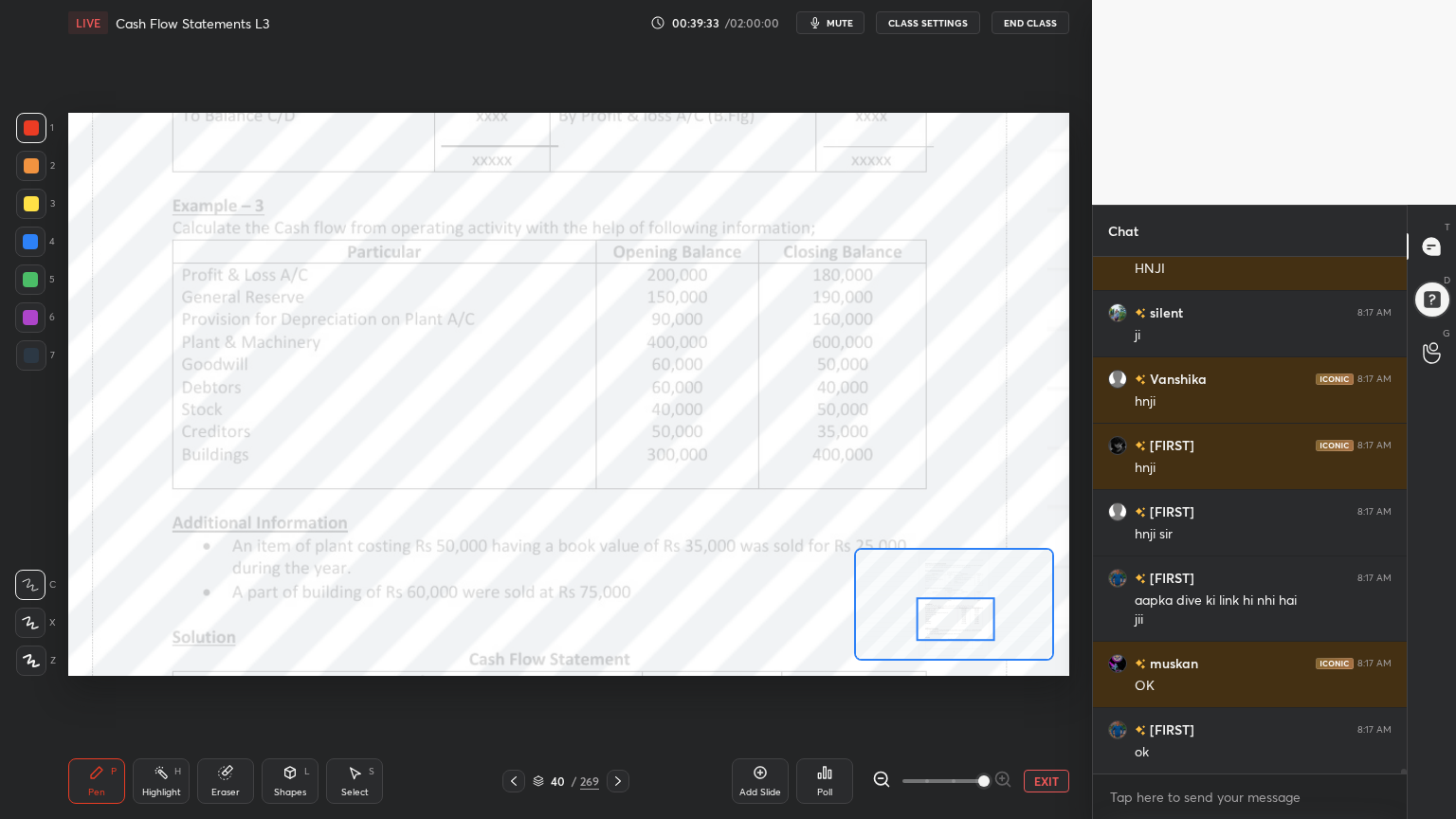 scroll, scrollTop: 61140, scrollLeft: 0, axis: vertical 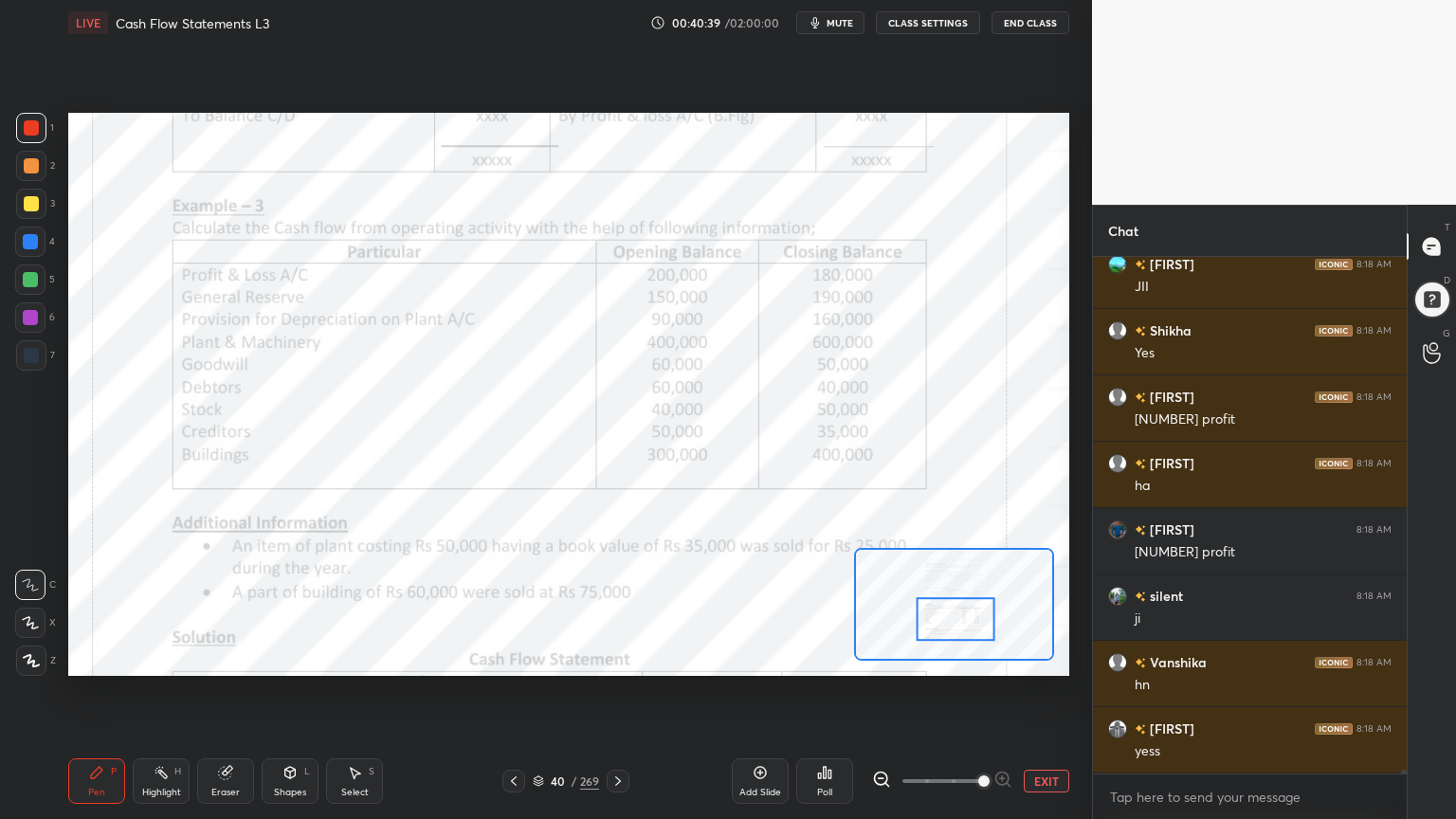 click on "Pen P Highlight H Eraser Shapes L Select S 40 / 269 Add Slide Poll EXIT" at bounding box center (569, 781) 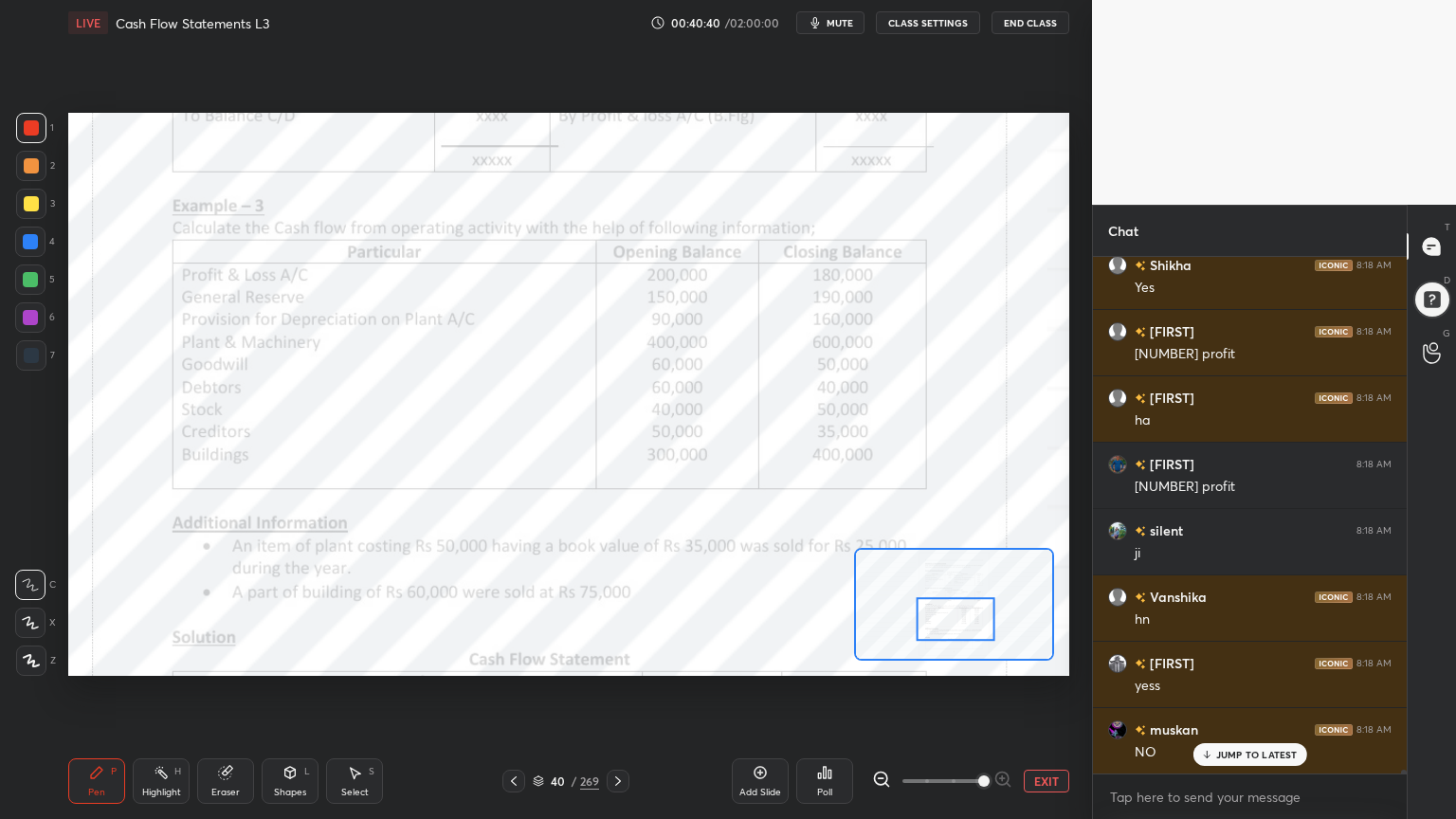 click on "Highlight H" at bounding box center (161, 781) 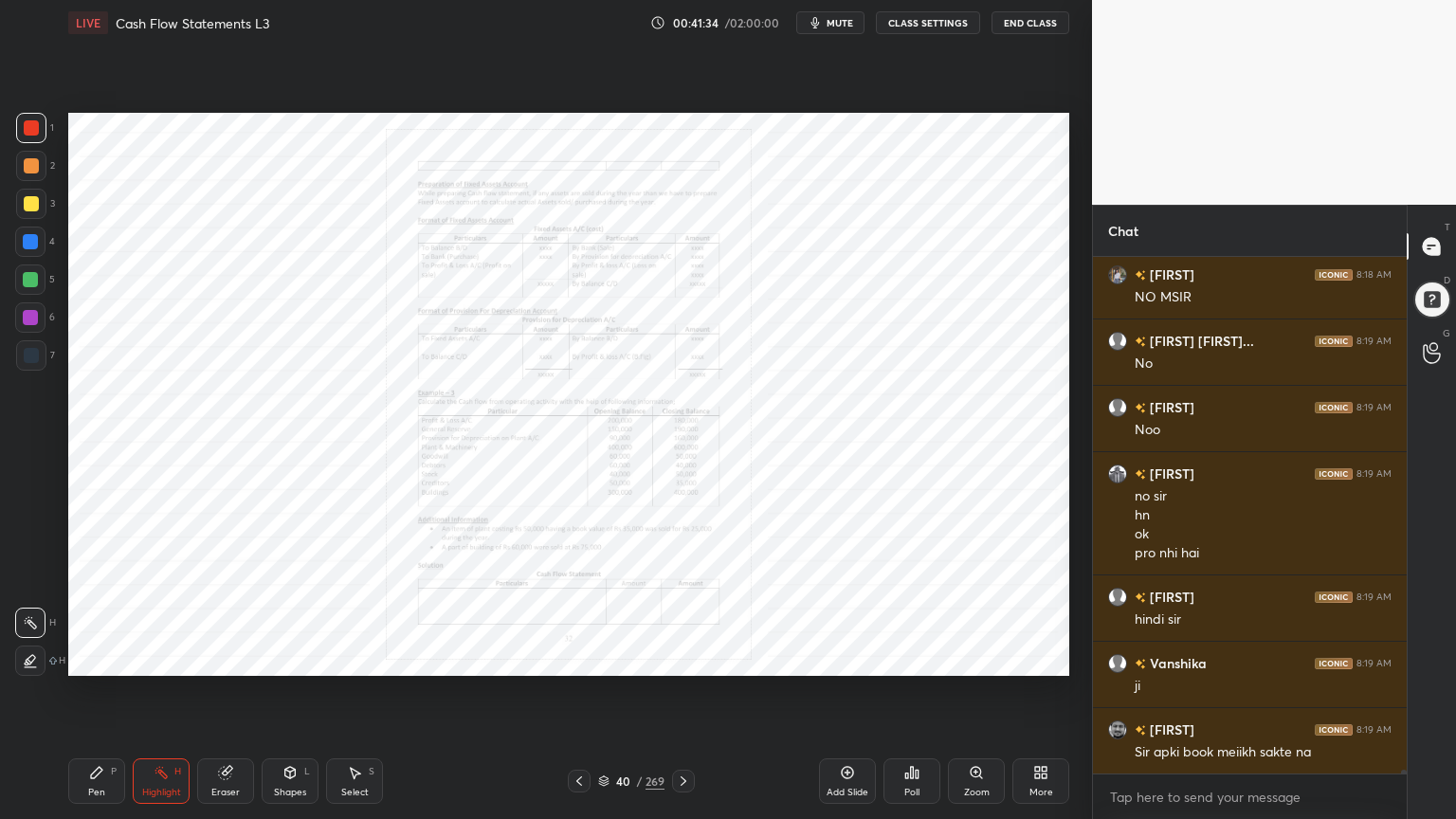 scroll, scrollTop: 65841, scrollLeft: 0, axis: vertical 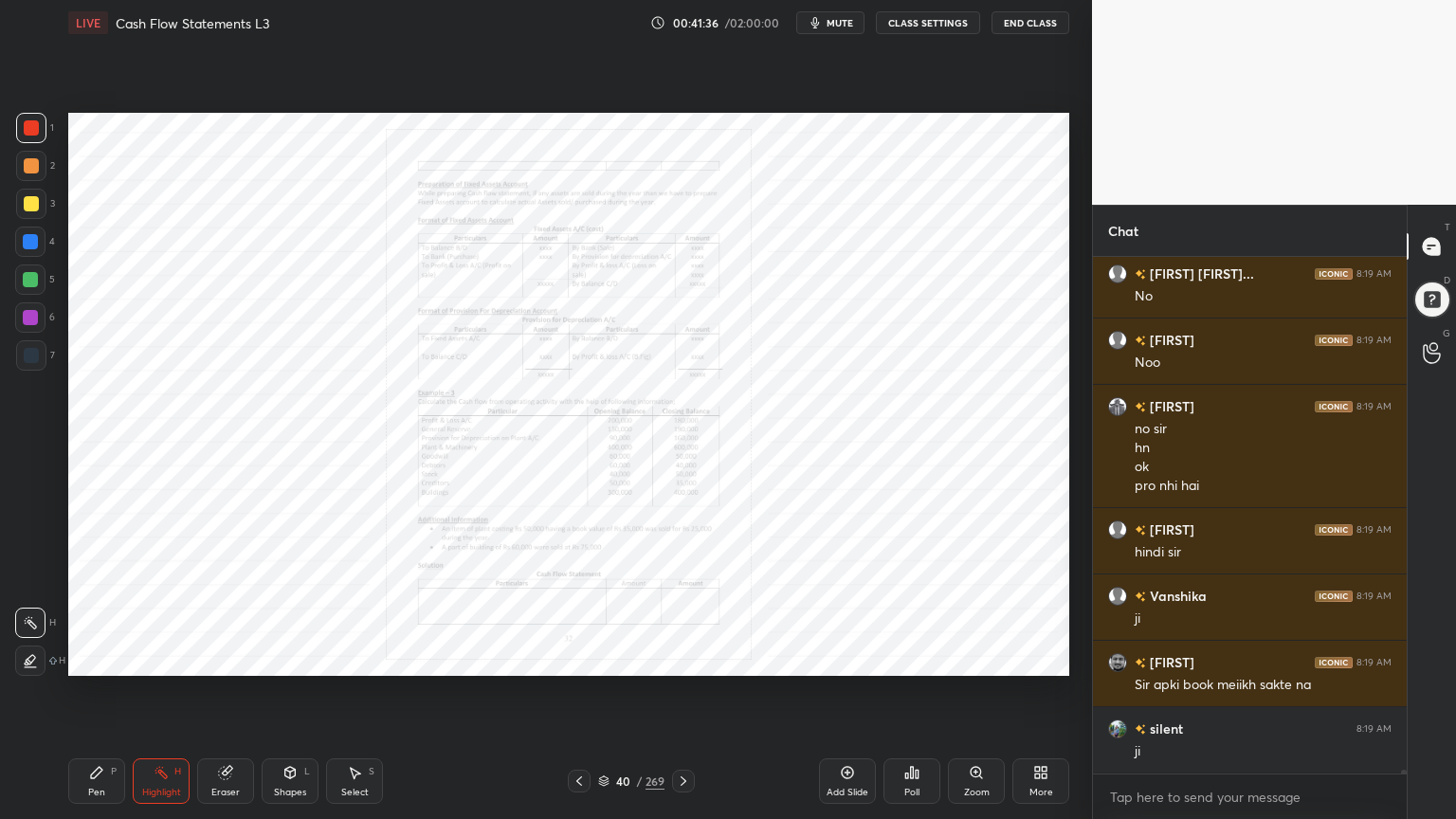 click on "Zoom" at bounding box center [976, 792] 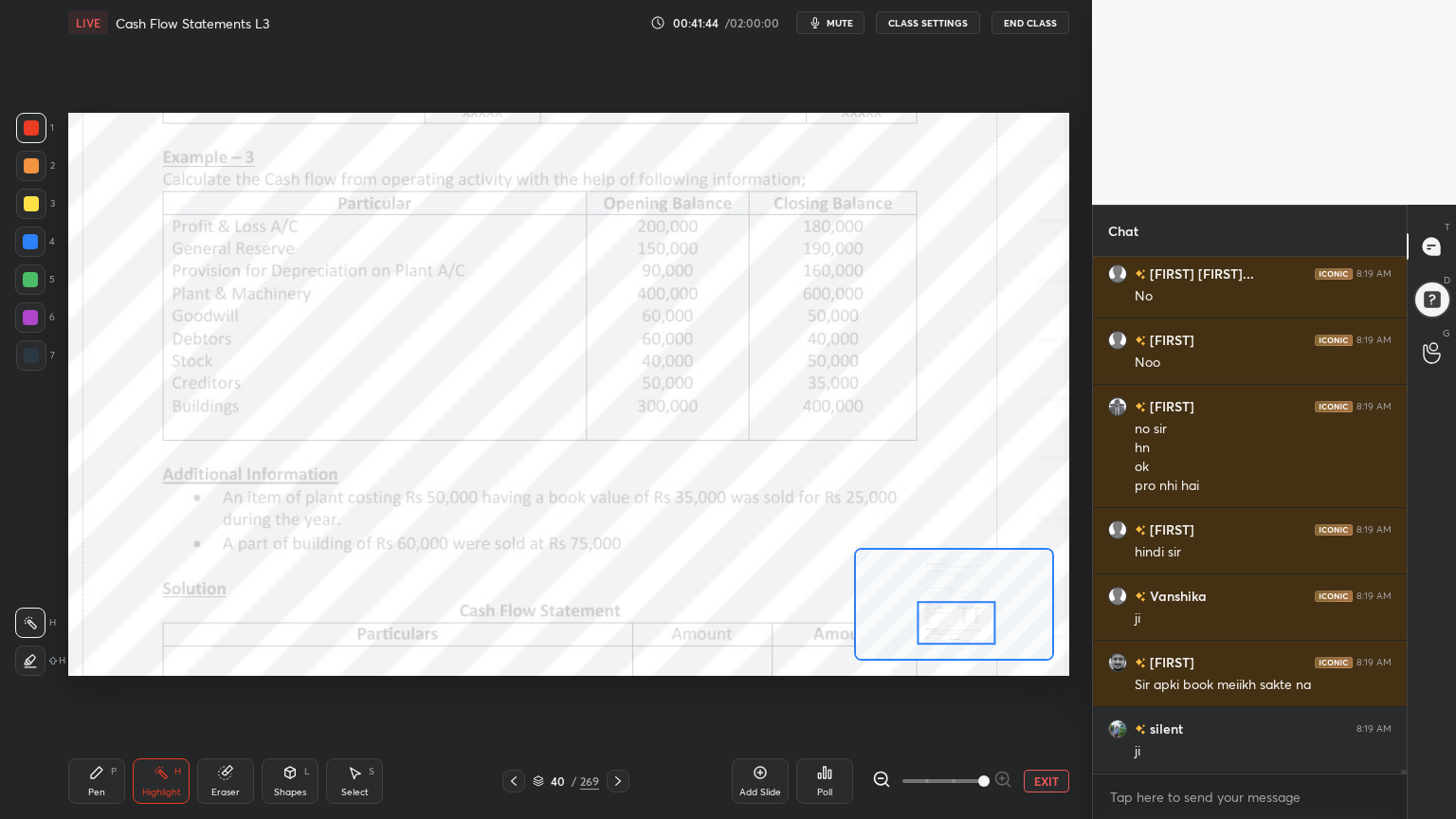 click at bounding box center [30, 318] 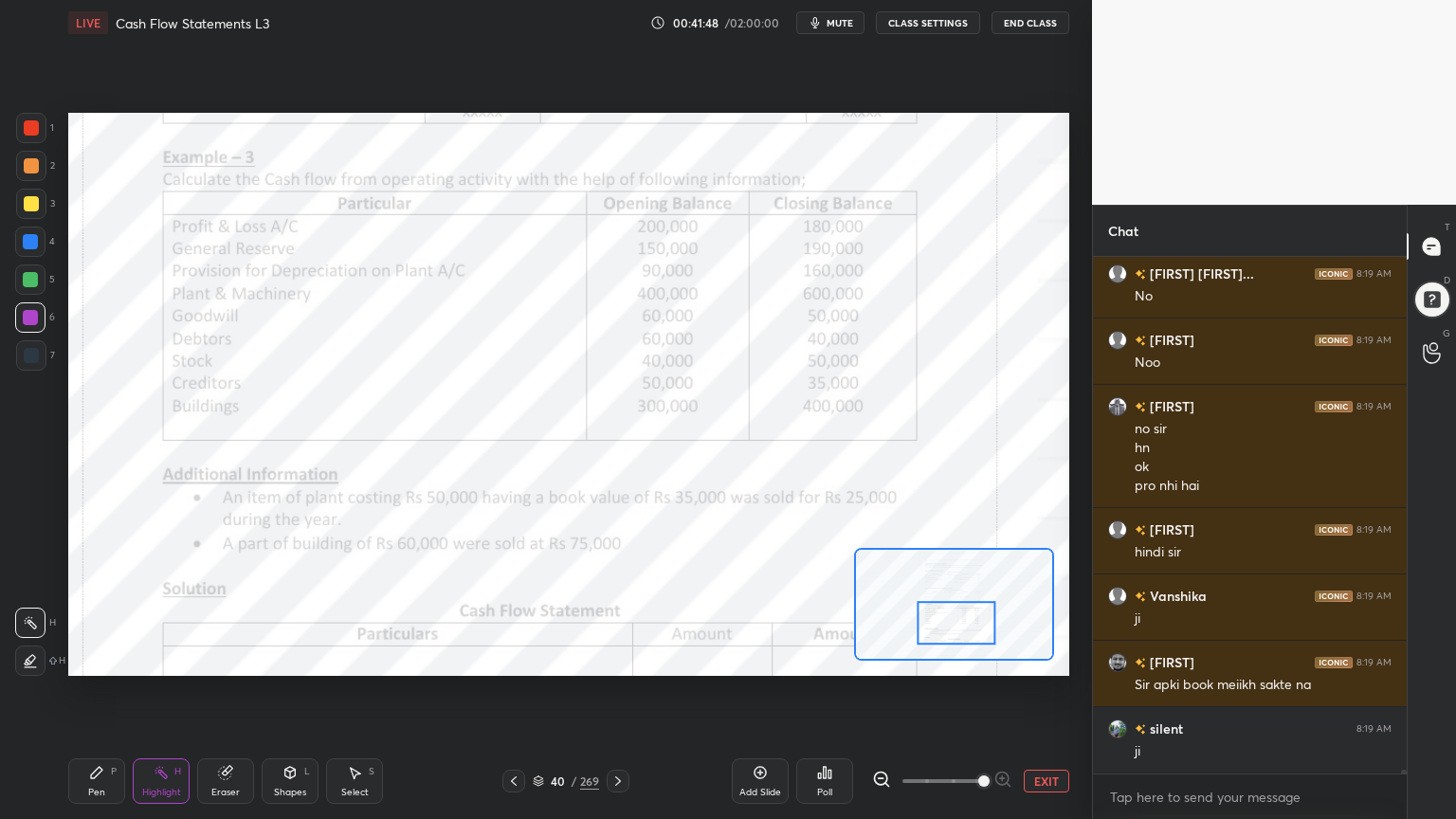 click 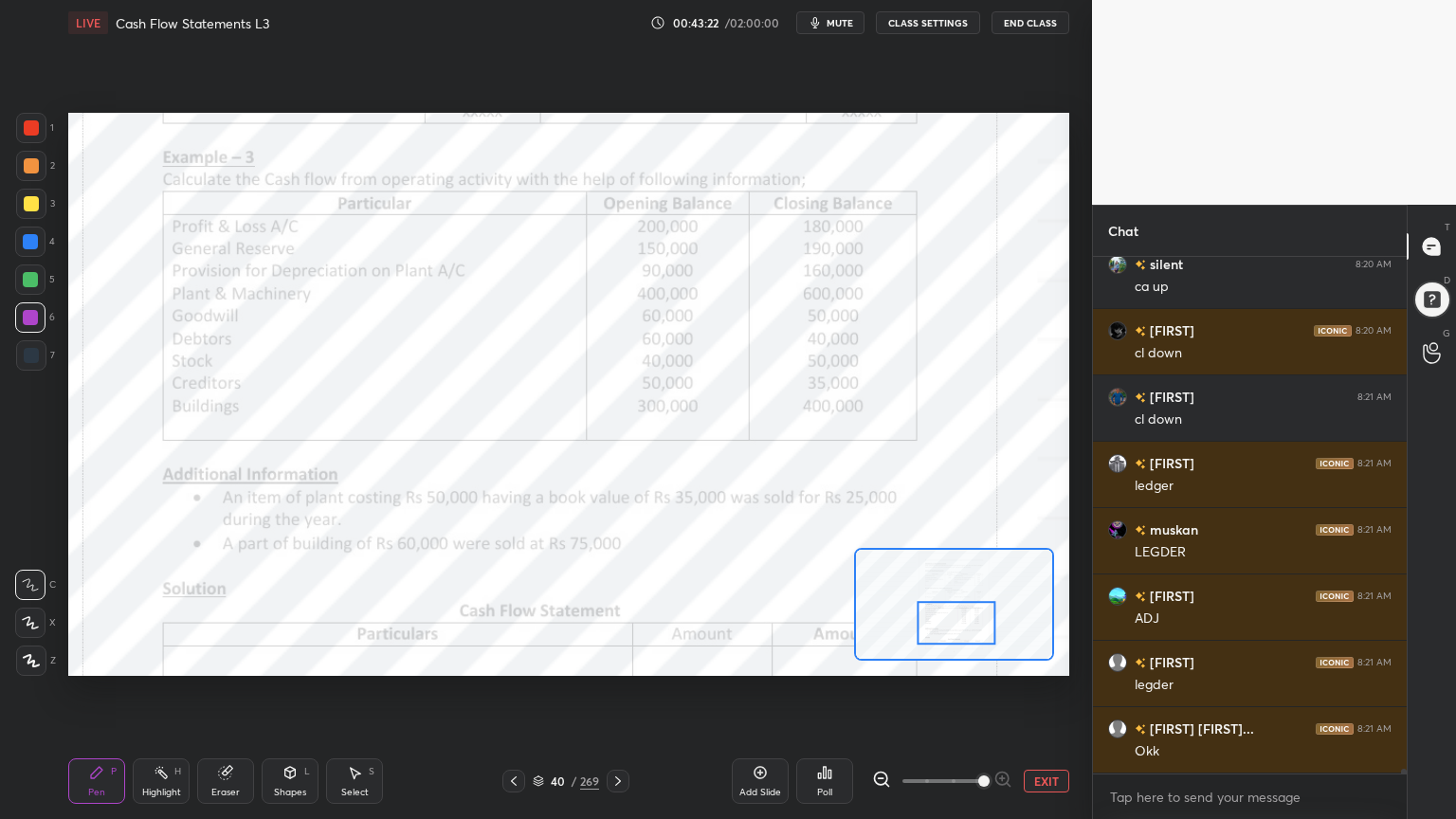scroll, scrollTop: 58884, scrollLeft: 0, axis: vertical 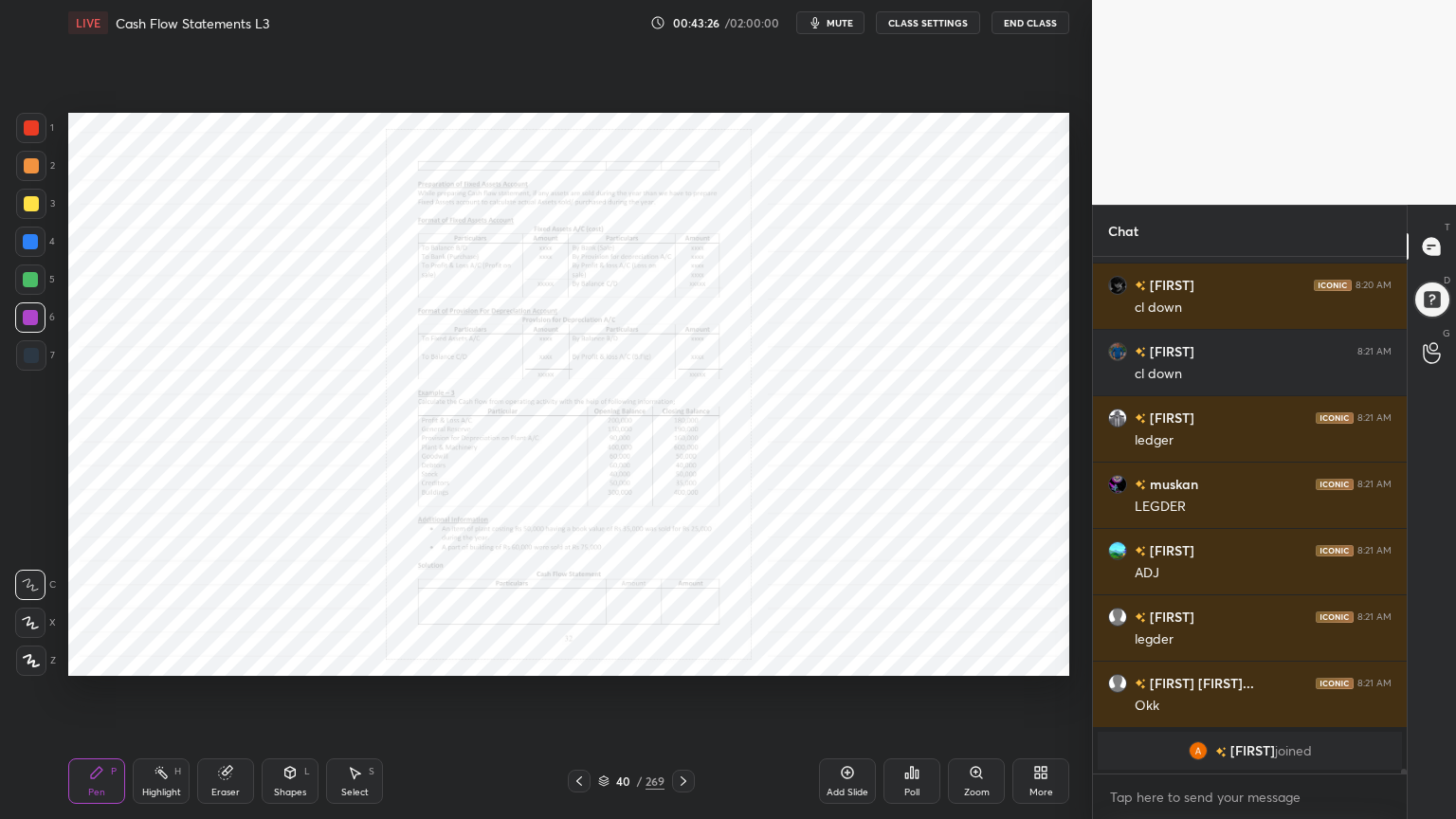 click 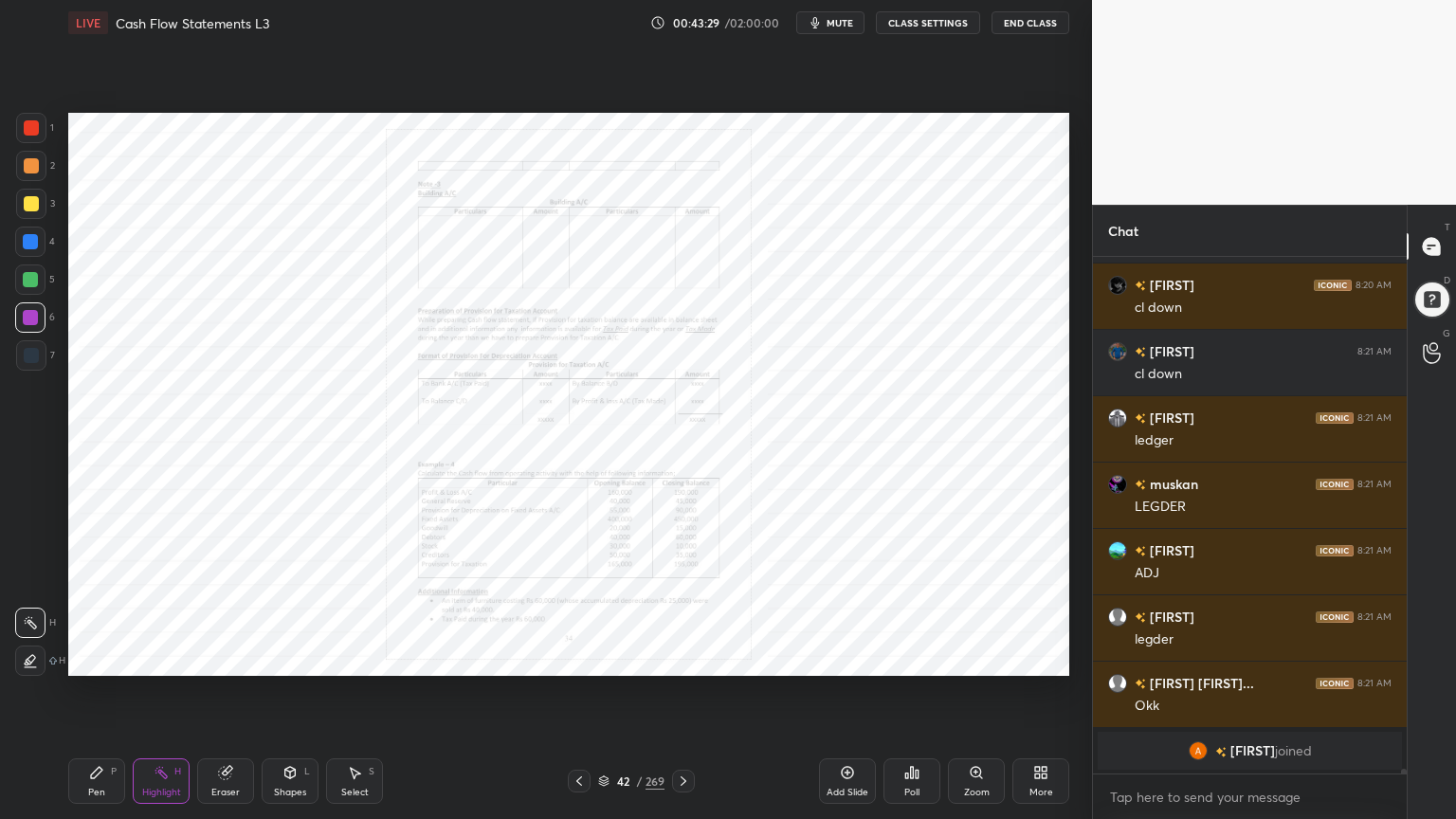 scroll, scrollTop: 58906, scrollLeft: 0, axis: vertical 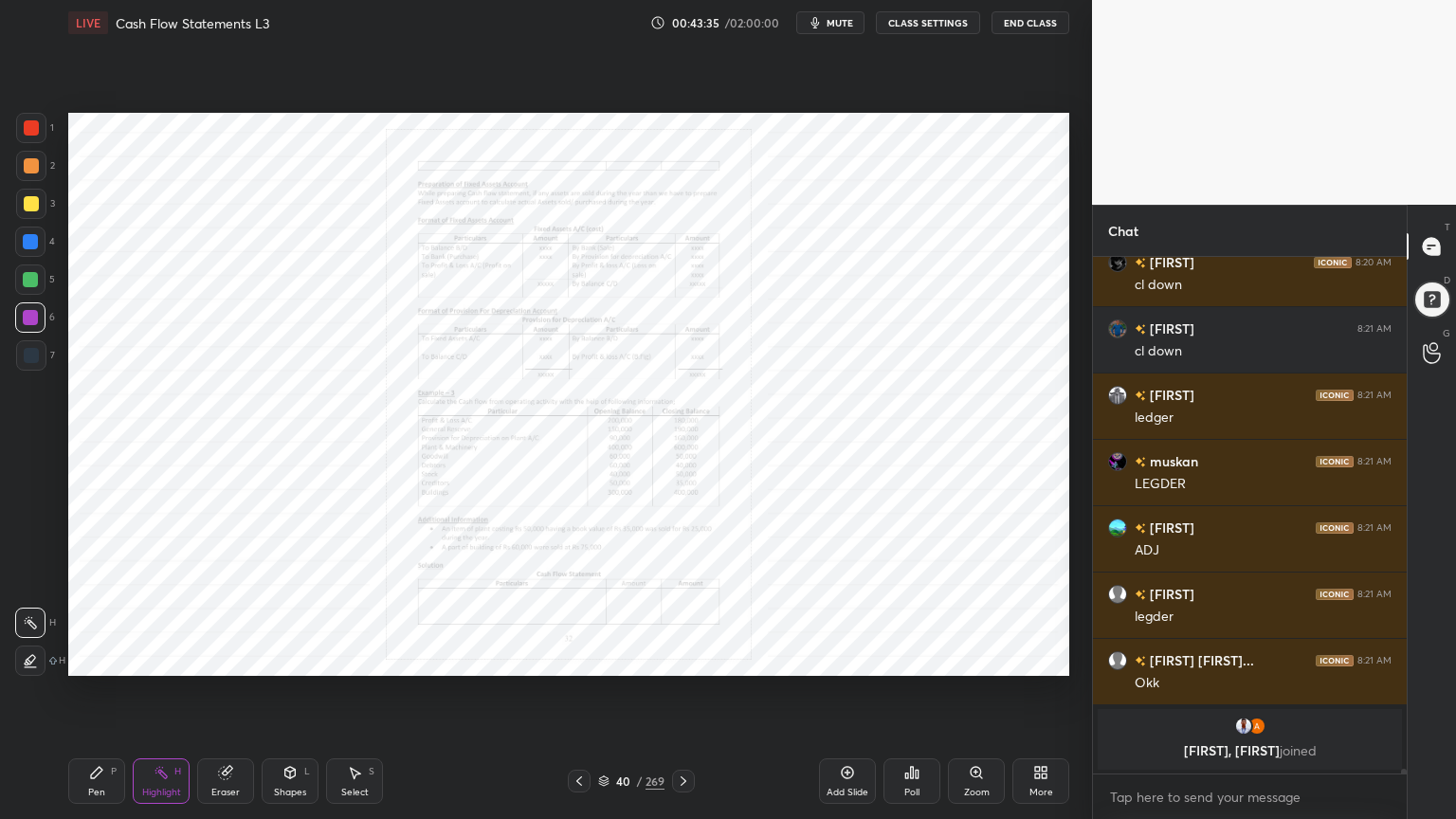 click 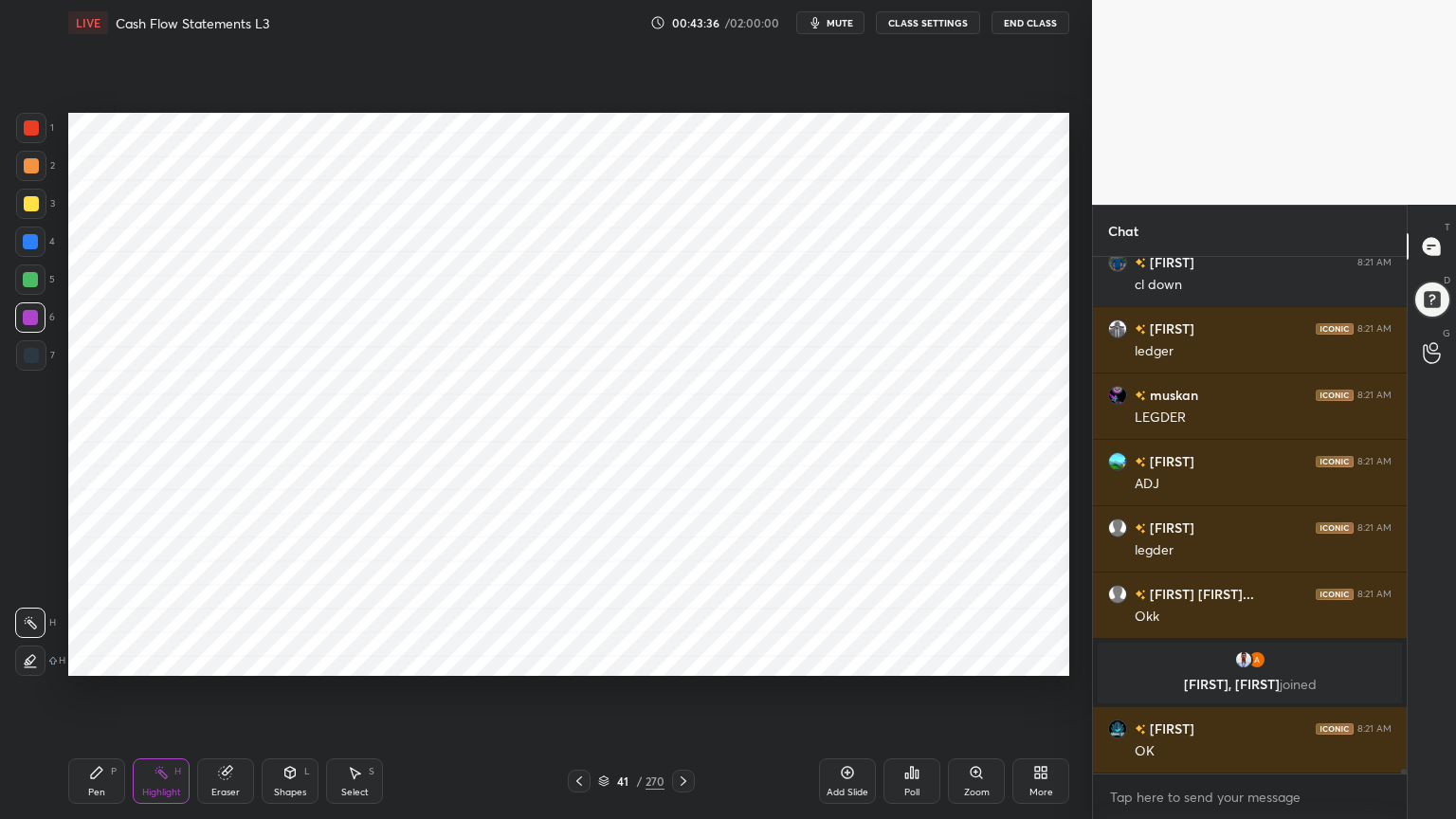 scroll, scrollTop: 58766, scrollLeft: 0, axis: vertical 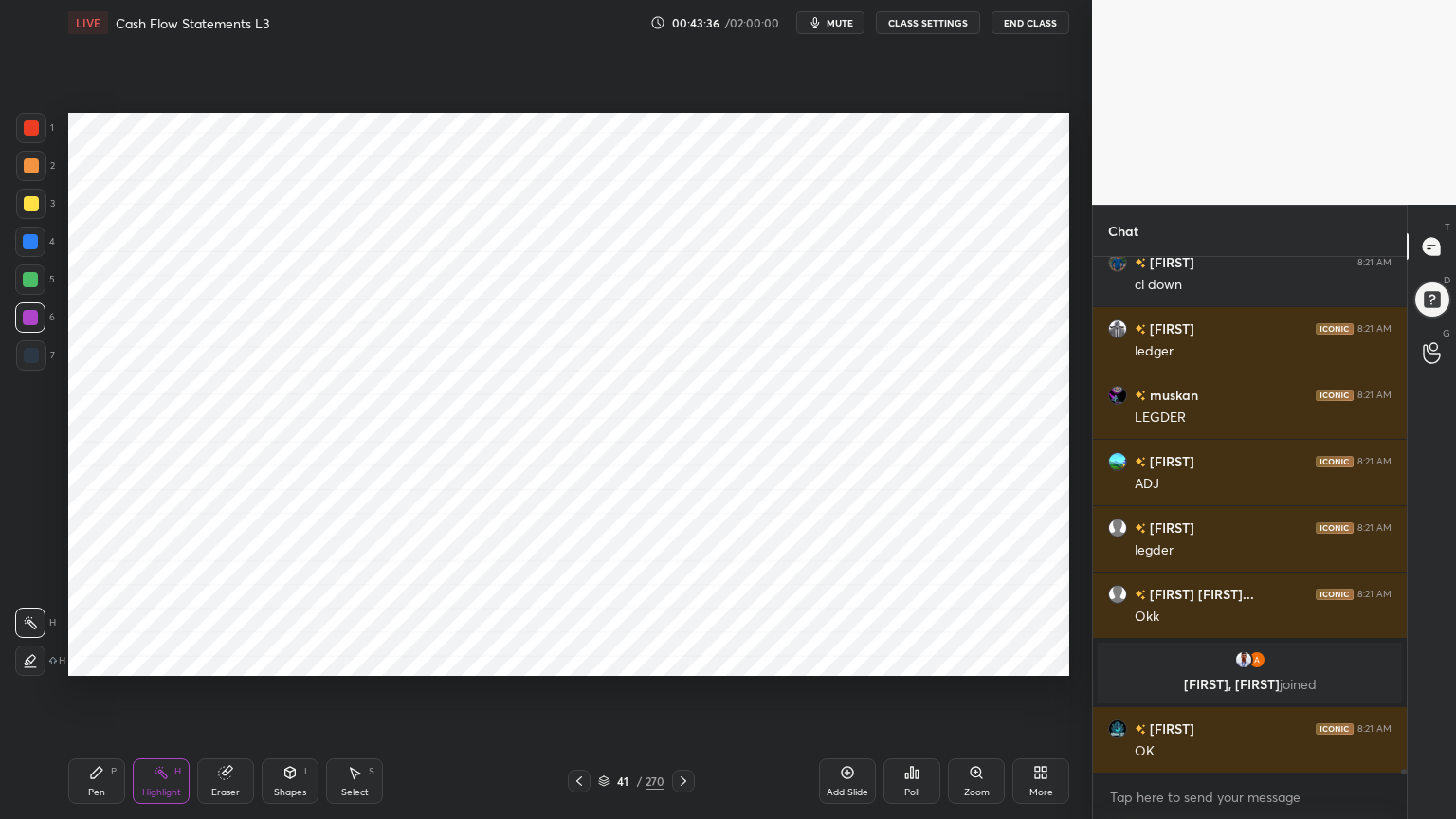 click at bounding box center [30, 242] 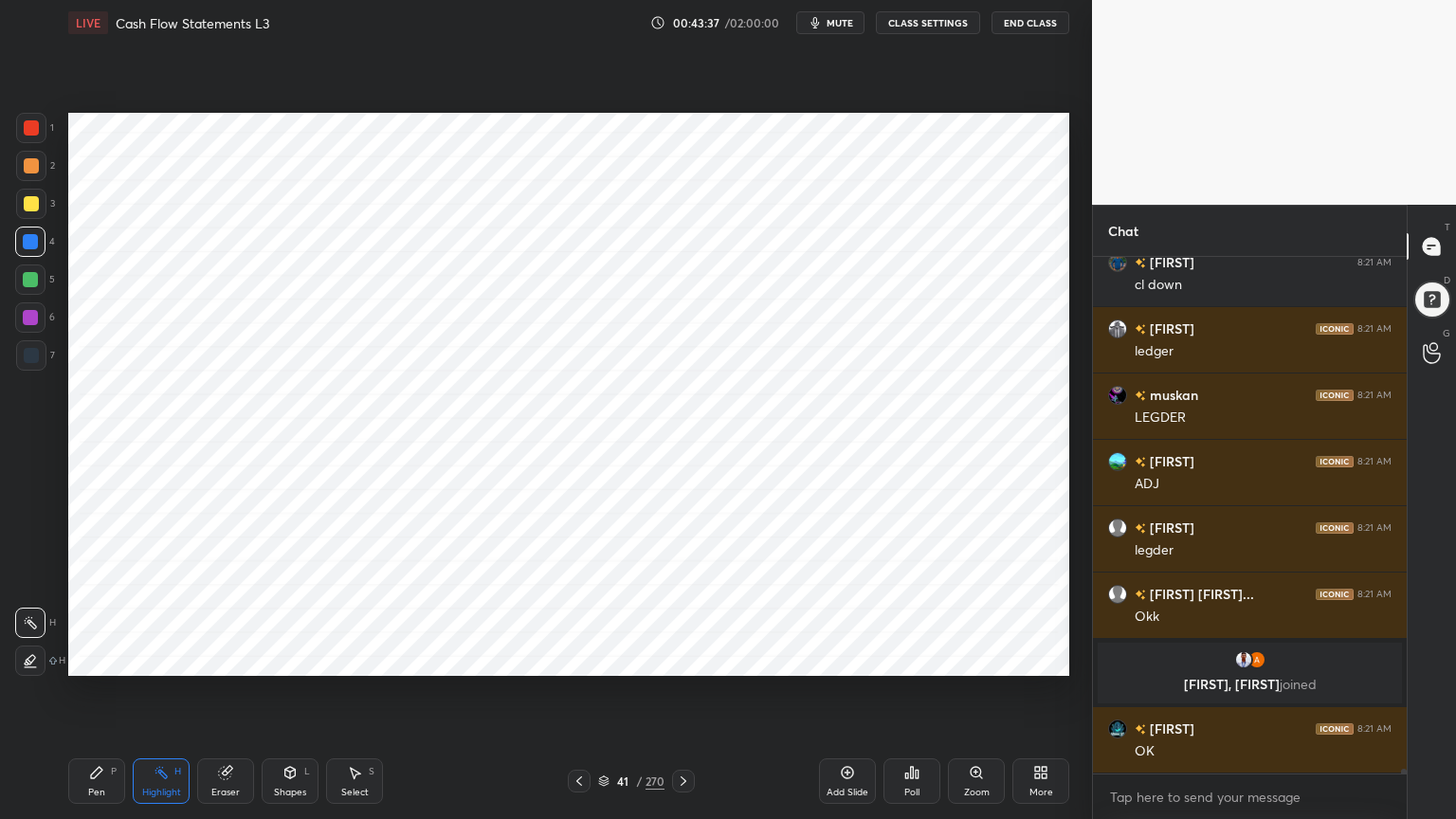 click on "Pen P" at bounding box center [97, 781] 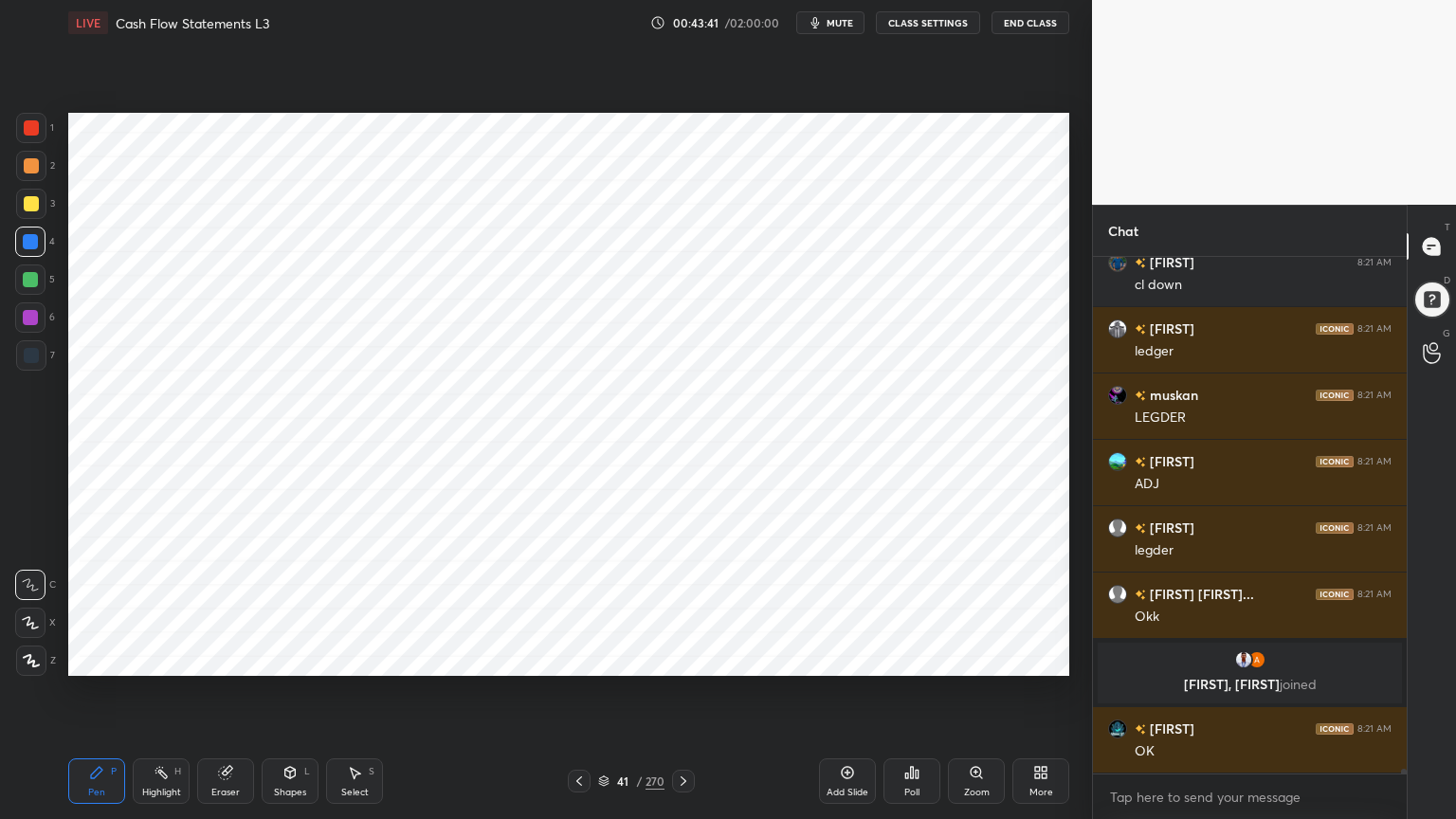 click on "Z" at bounding box center (36, 661) 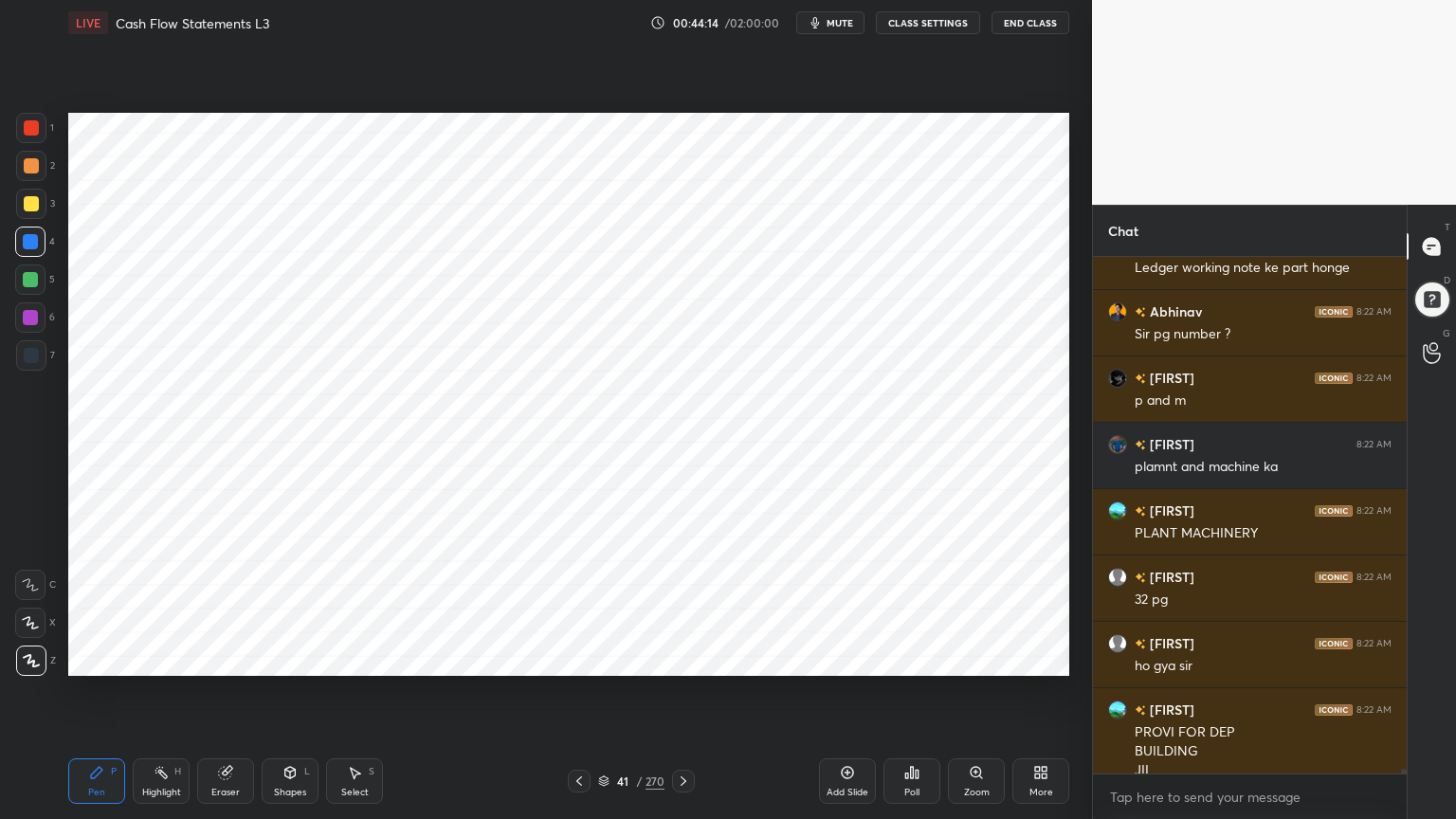 scroll, scrollTop: 59335, scrollLeft: 0, axis: vertical 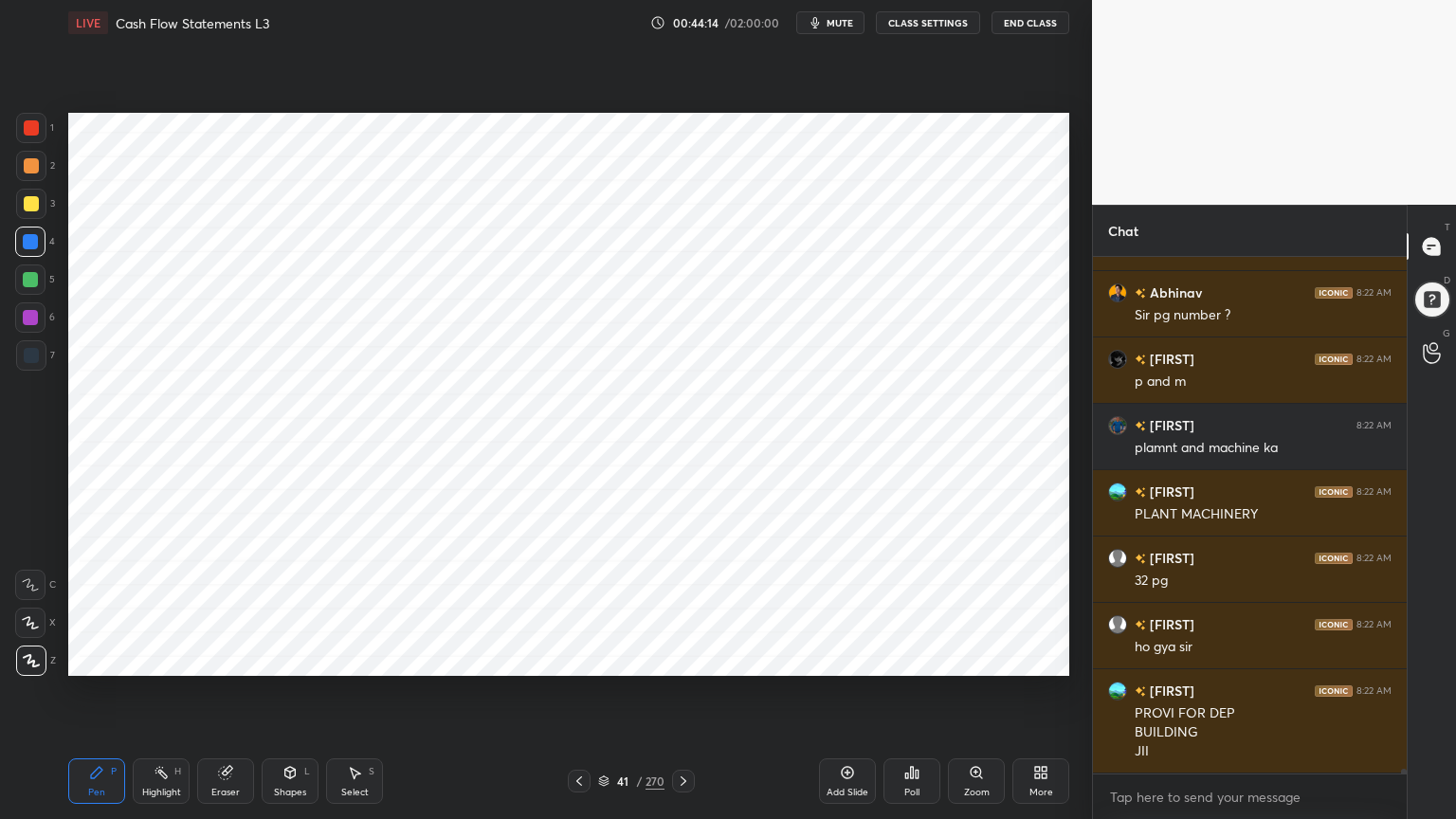 click on "Shapes" at bounding box center (290, 792) 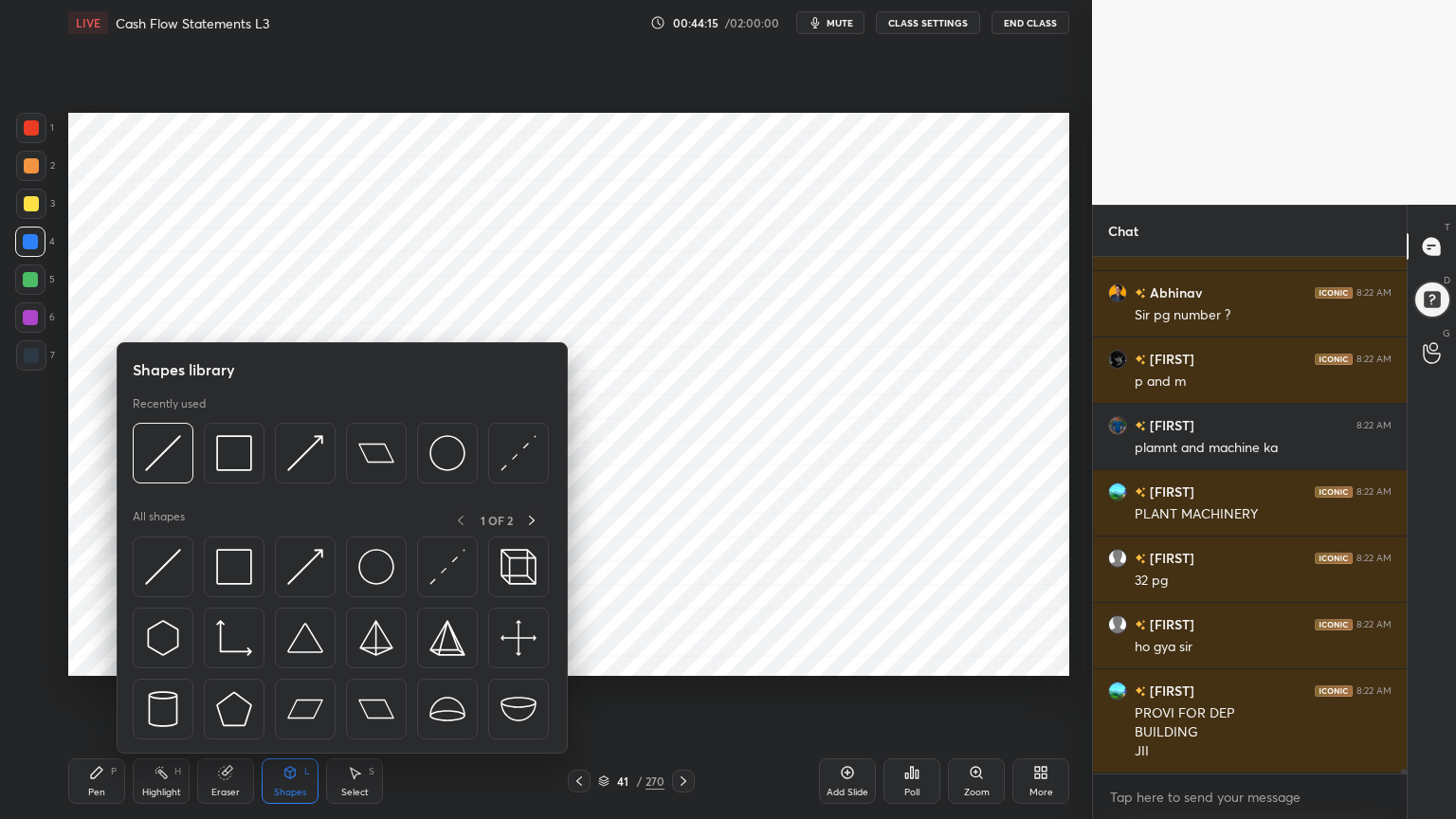 click on "Shapes L" at bounding box center [290, 781] 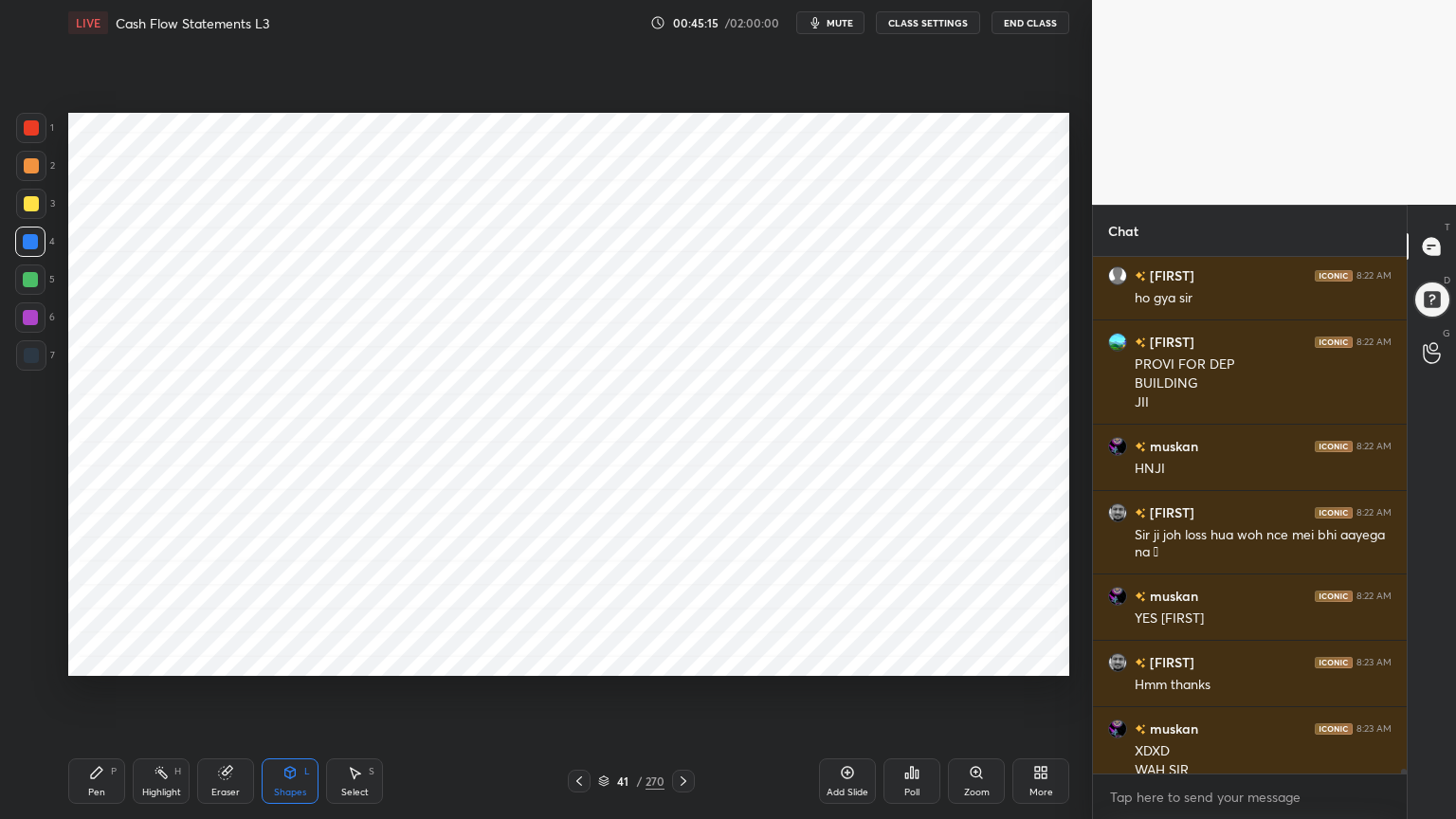 scroll, scrollTop: 59703, scrollLeft: 0, axis: vertical 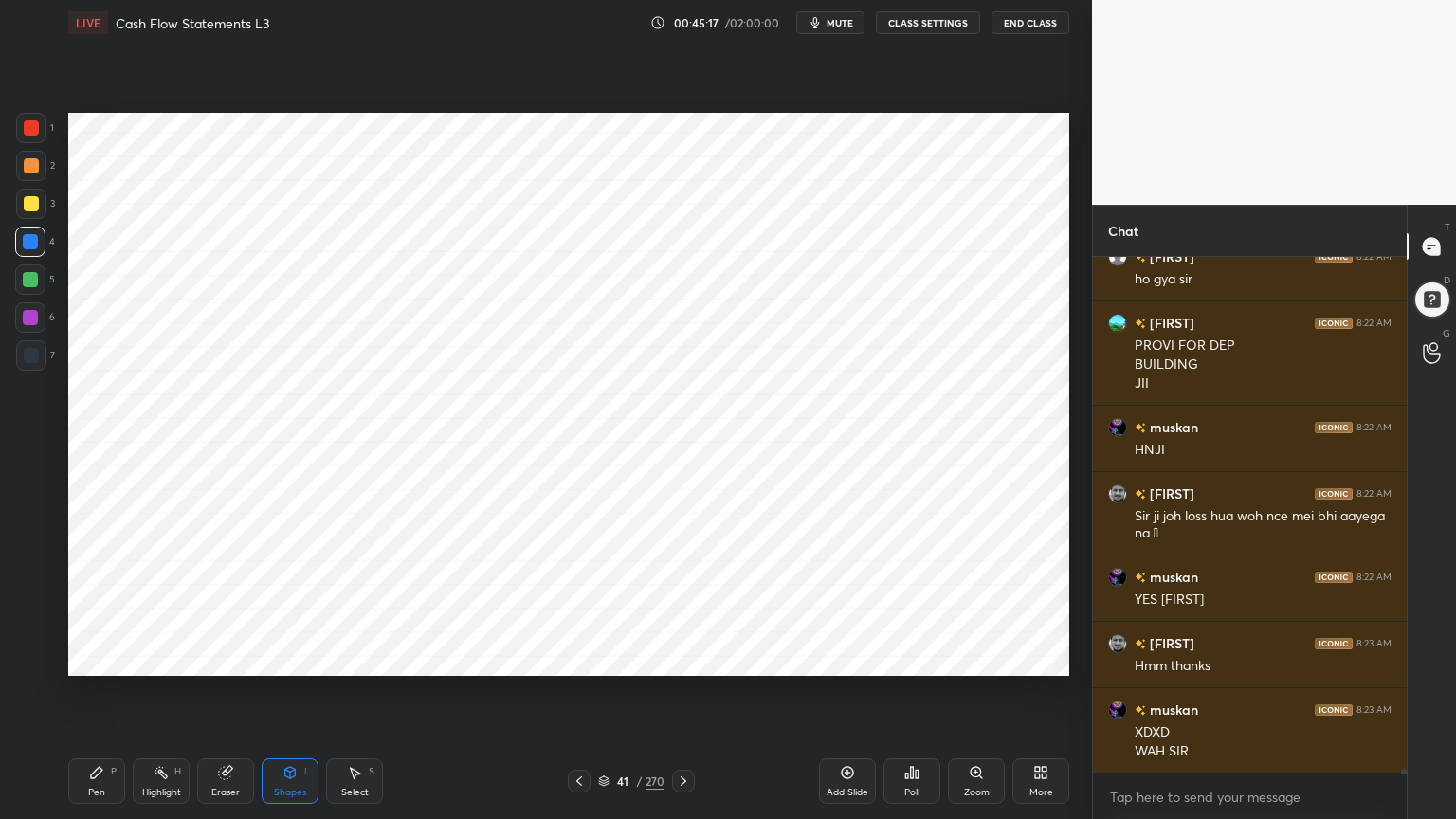 click on "Pen P" at bounding box center [97, 781] 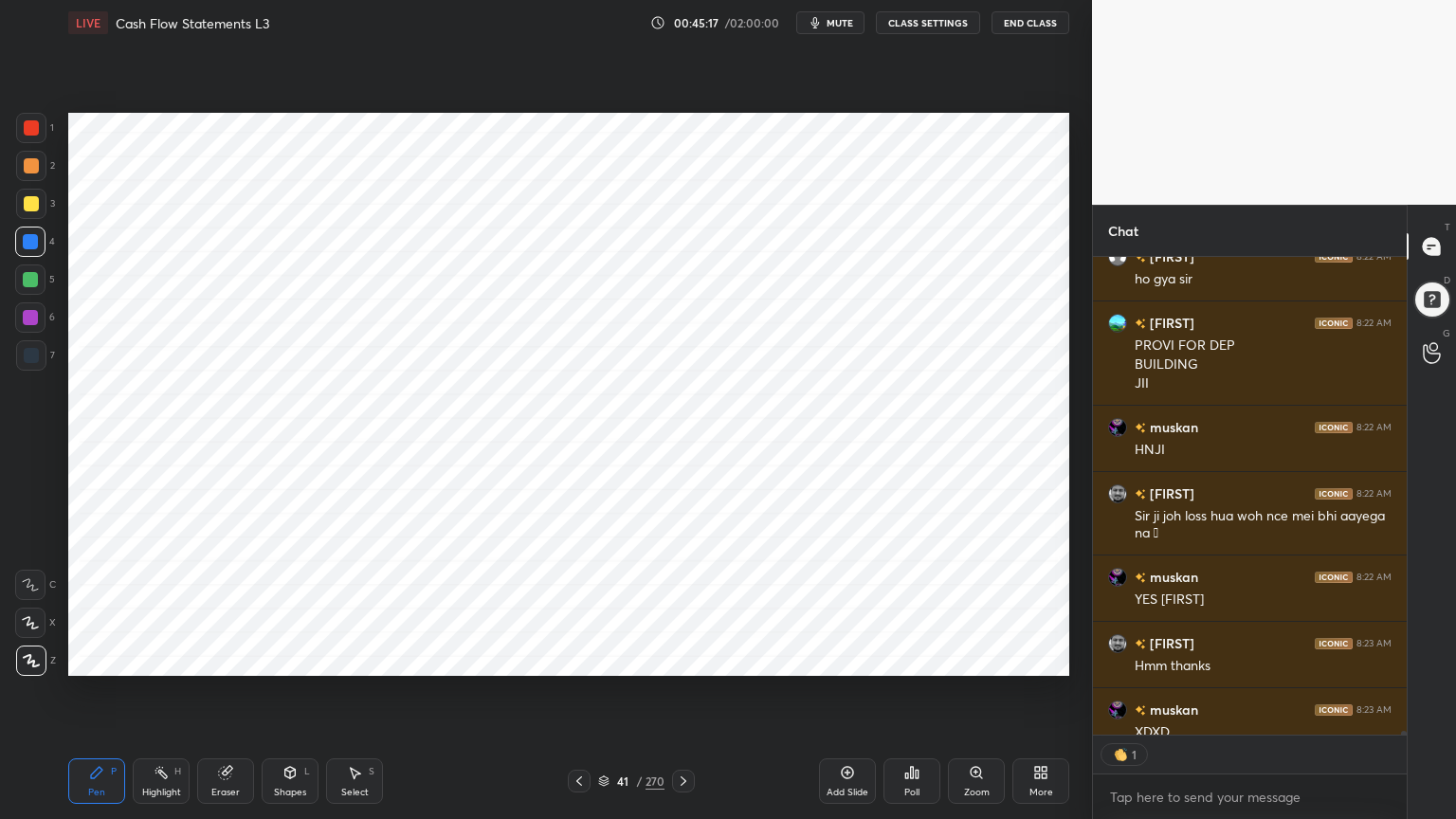 scroll, scrollTop: 473, scrollLeft: 308, axis: both 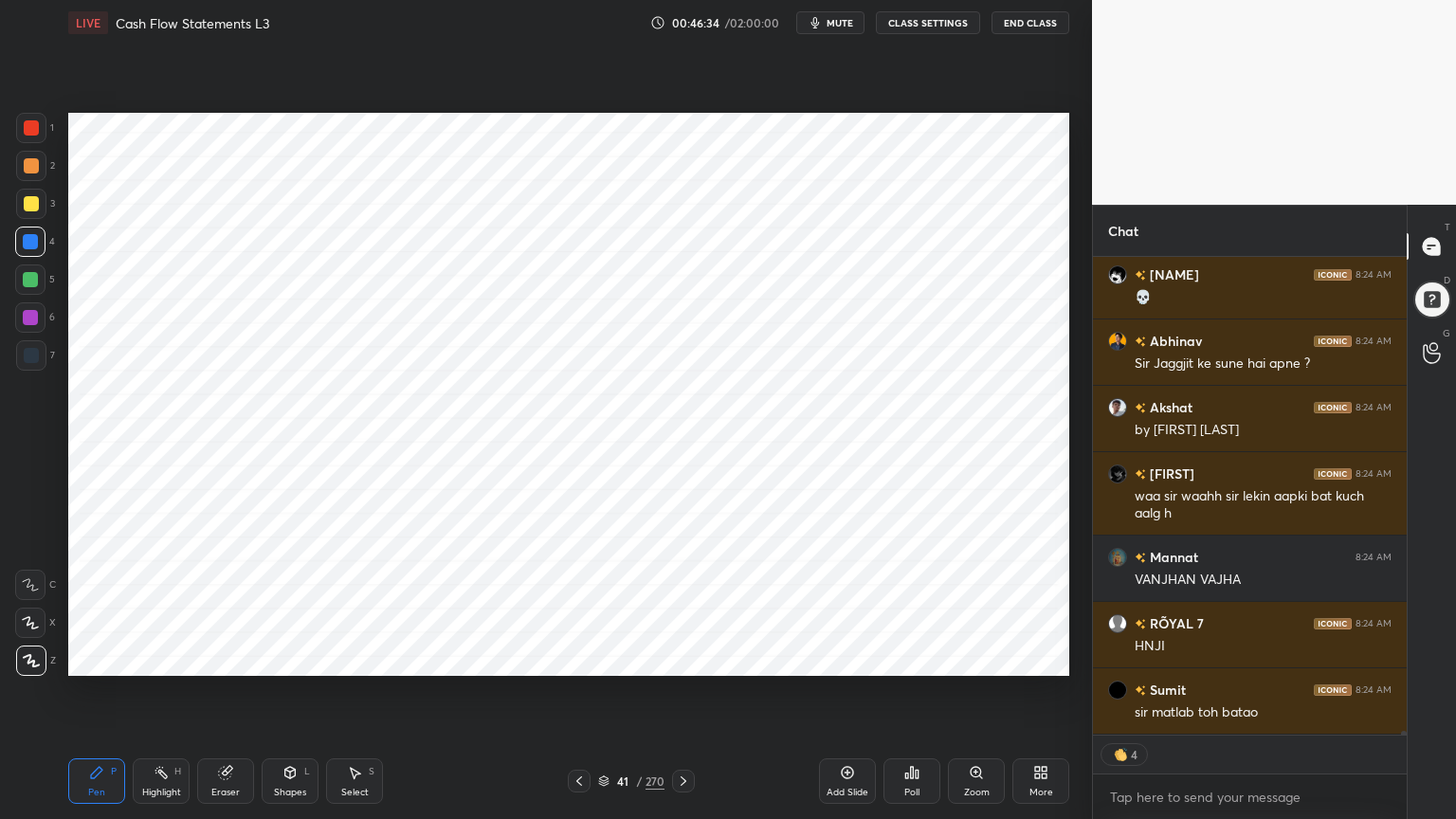 click at bounding box center (31, 355) 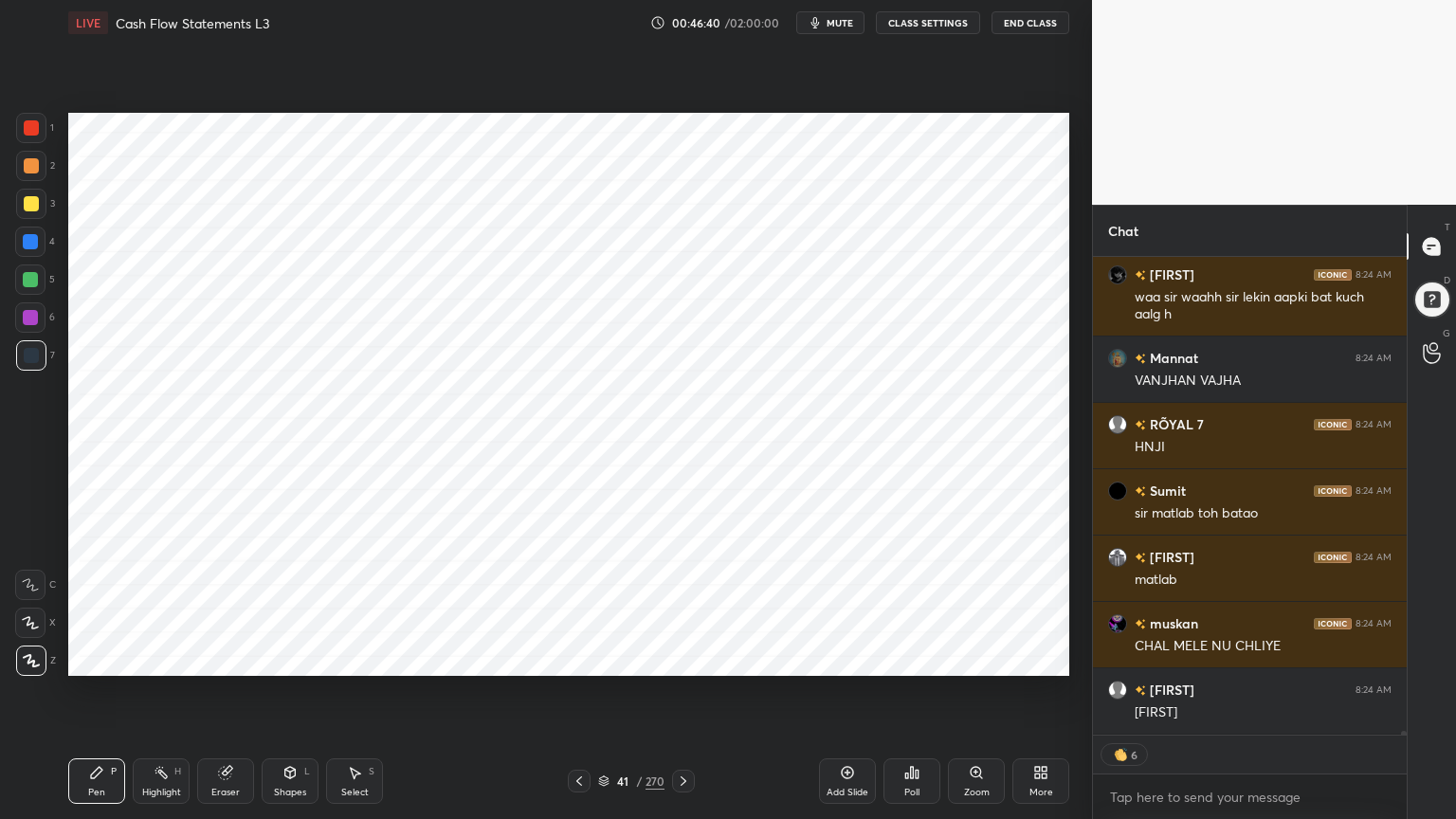 scroll, scrollTop: 61584, scrollLeft: 0, axis: vertical 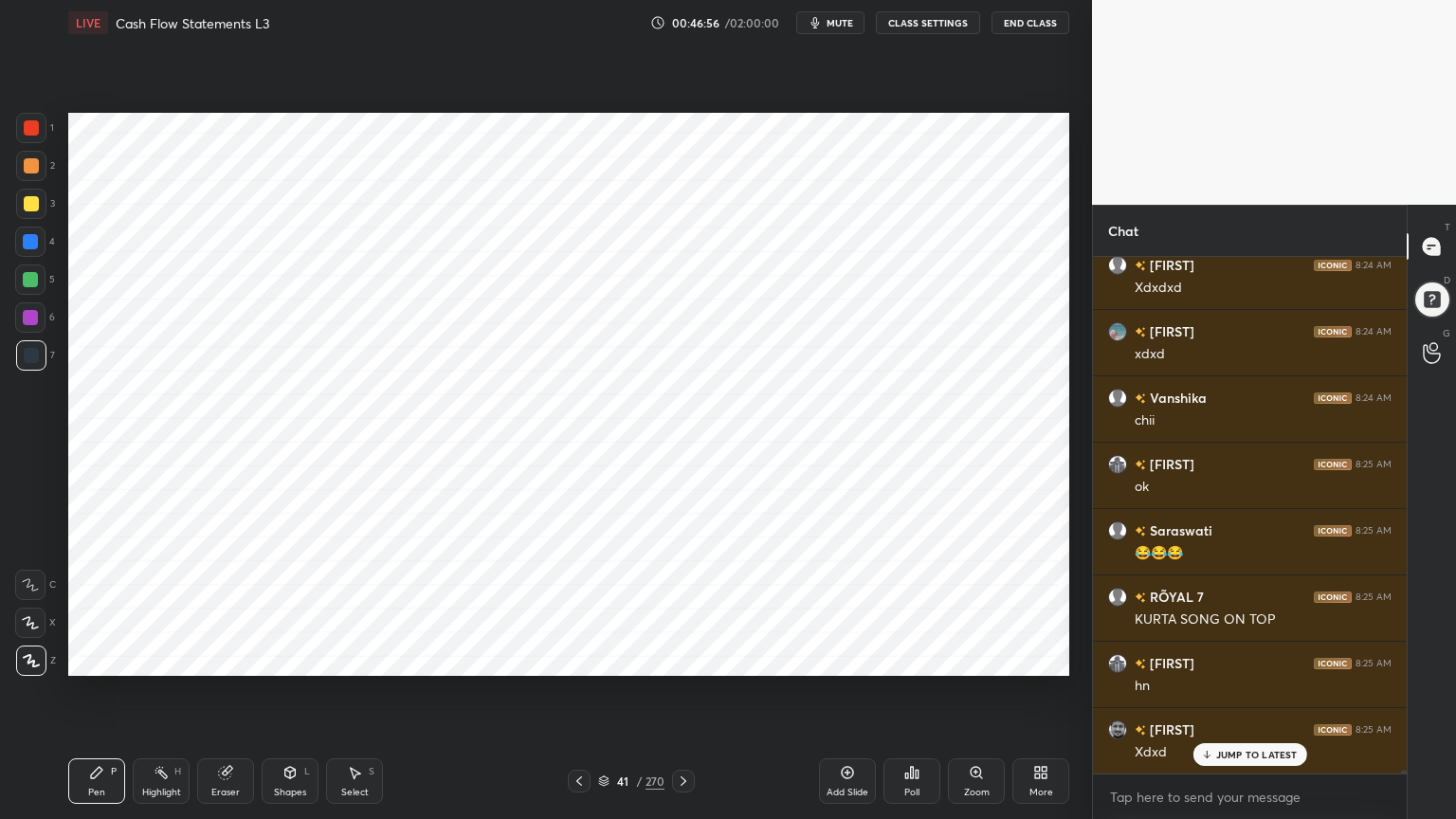 click at bounding box center [30, 242] 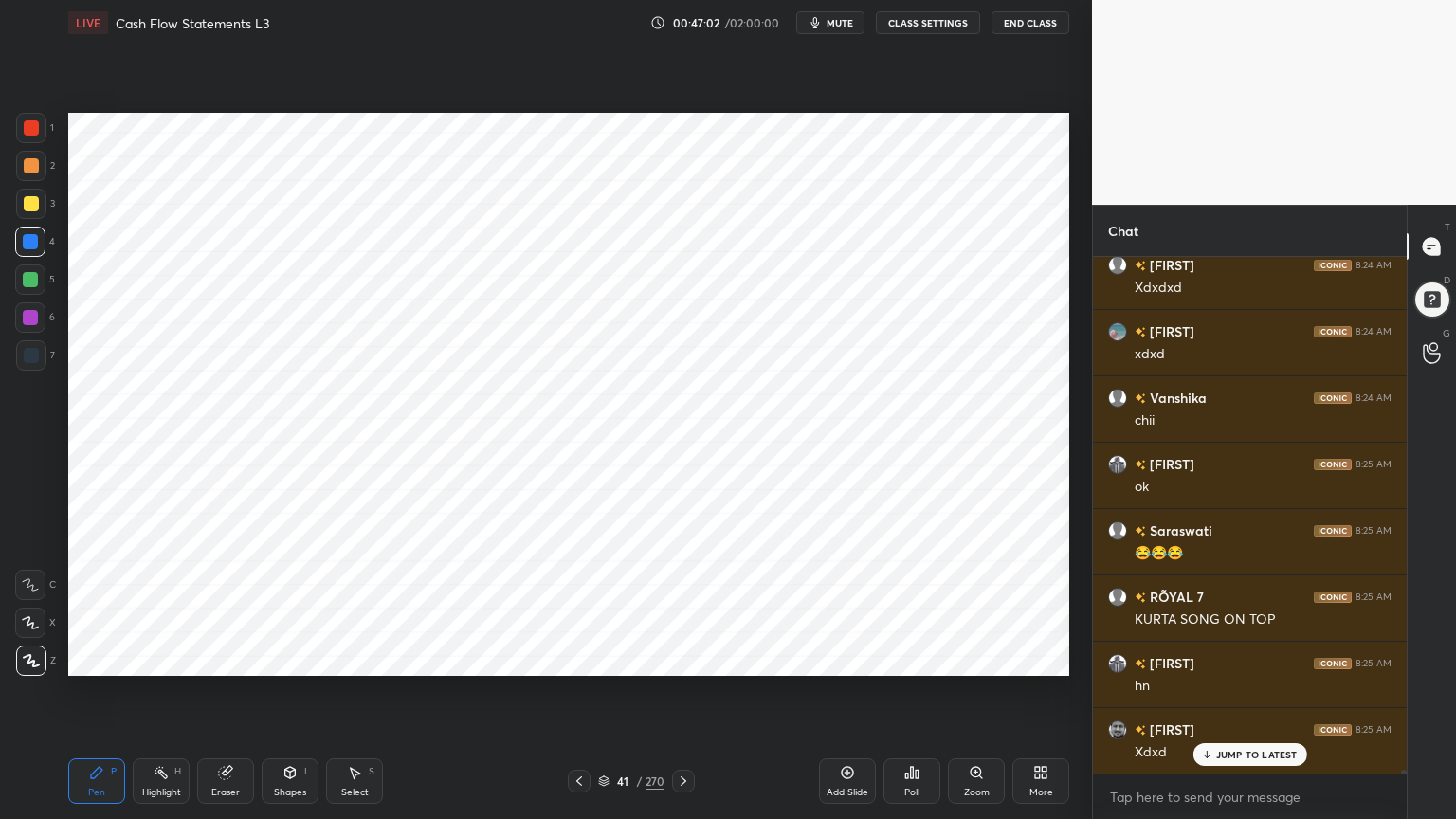 click at bounding box center [31, 355] 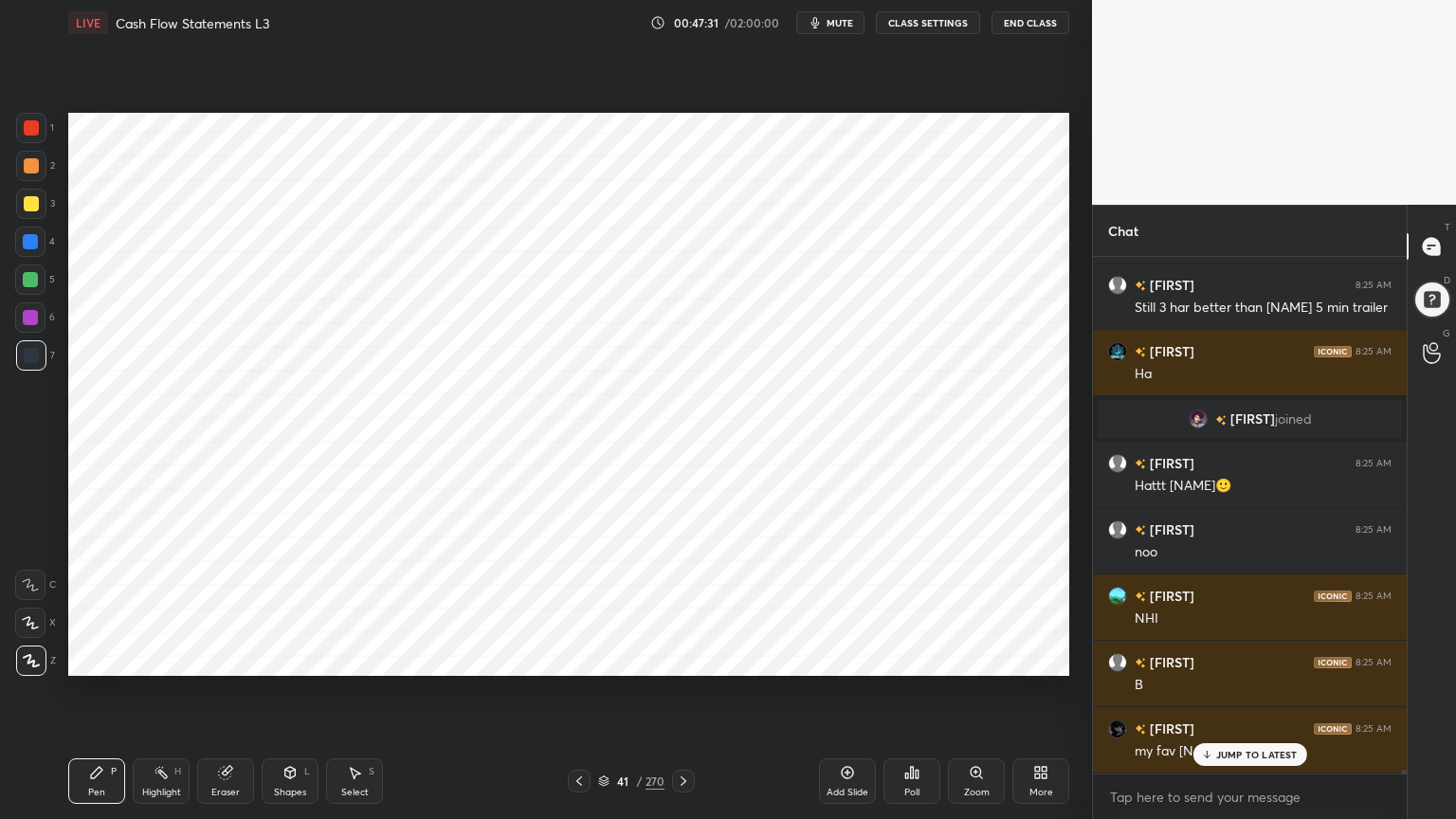 scroll, scrollTop: 62851, scrollLeft: 0, axis: vertical 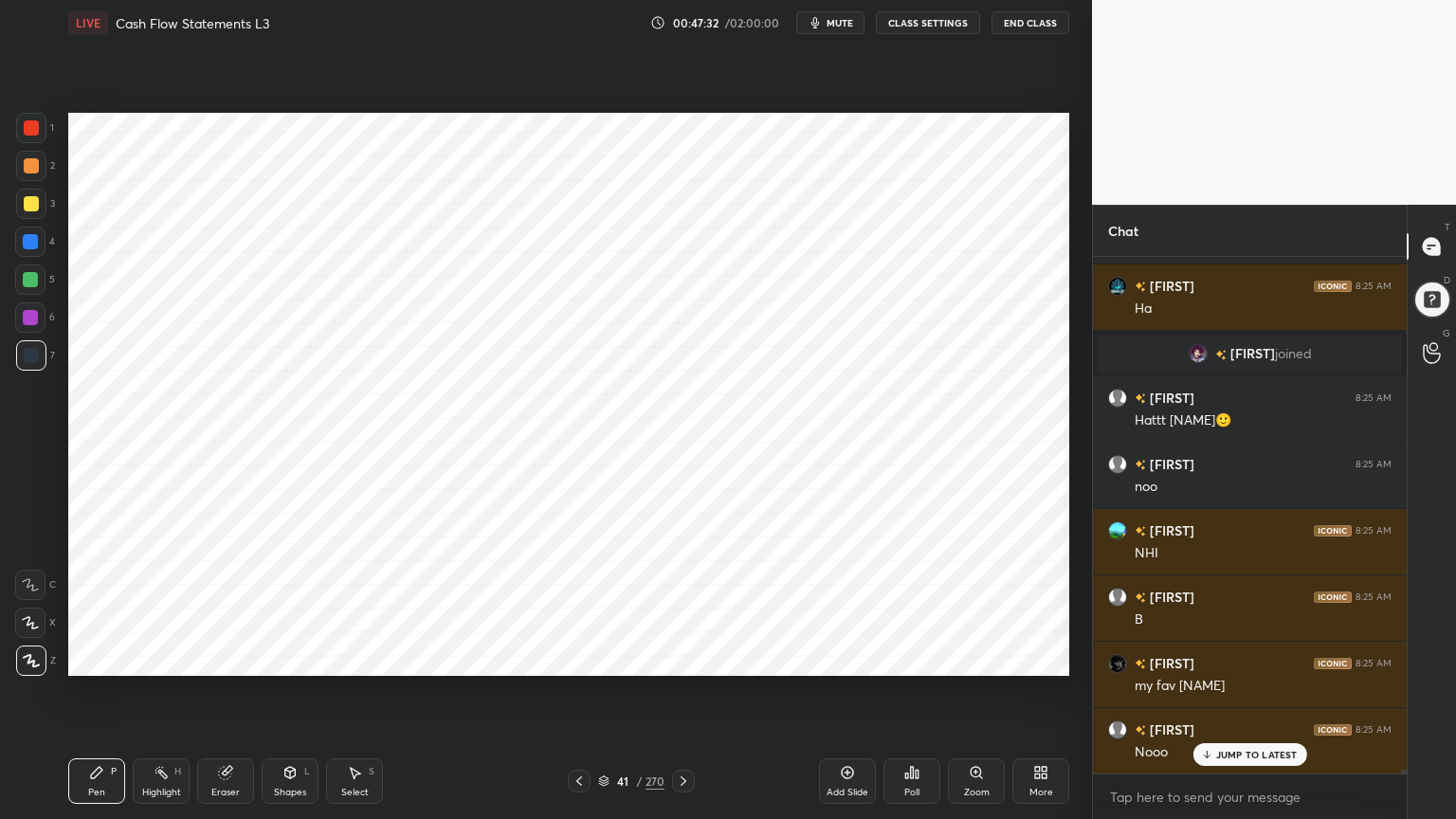 click on "Pen P" at bounding box center [97, 781] 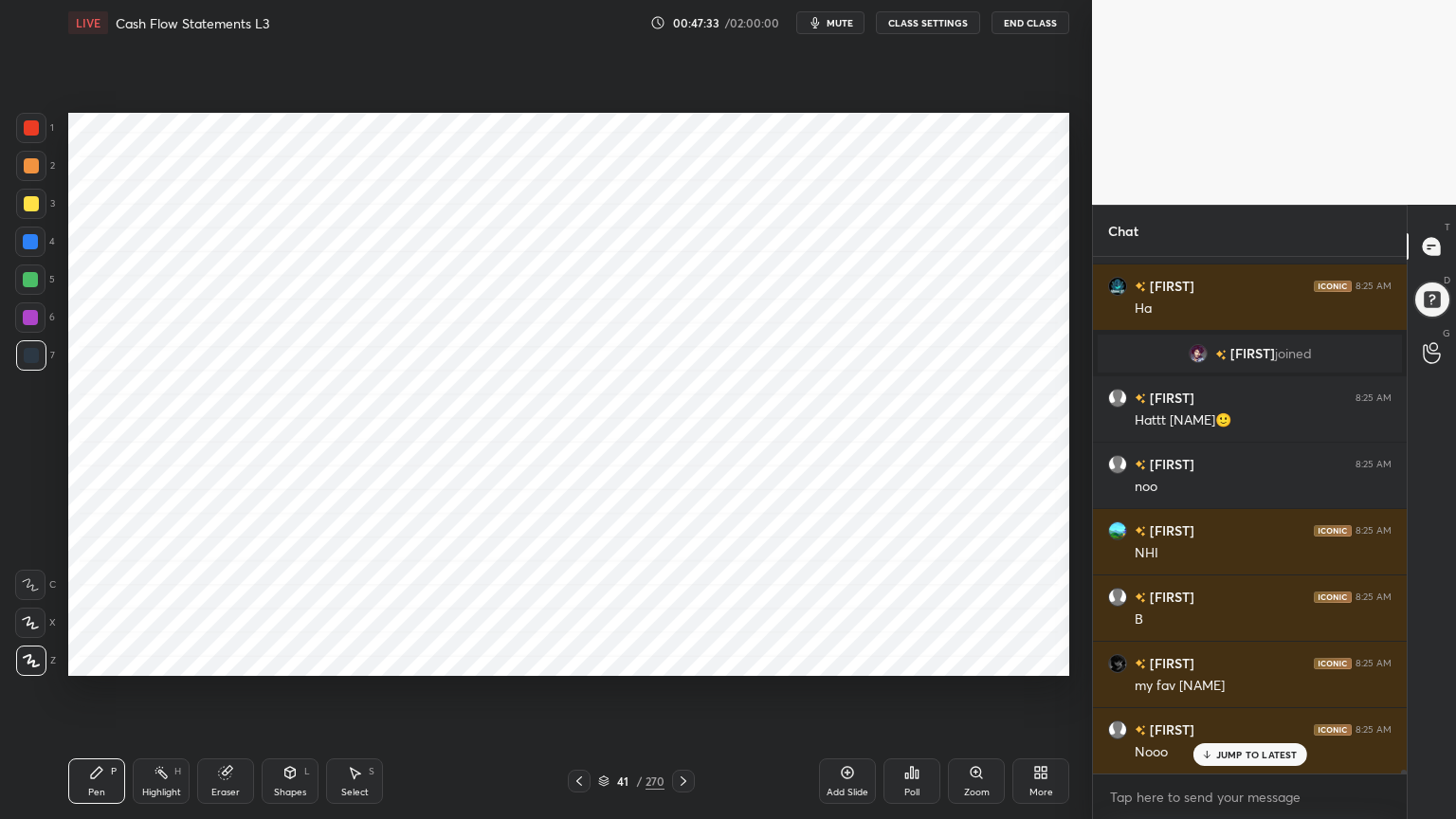 click at bounding box center (30, 242) 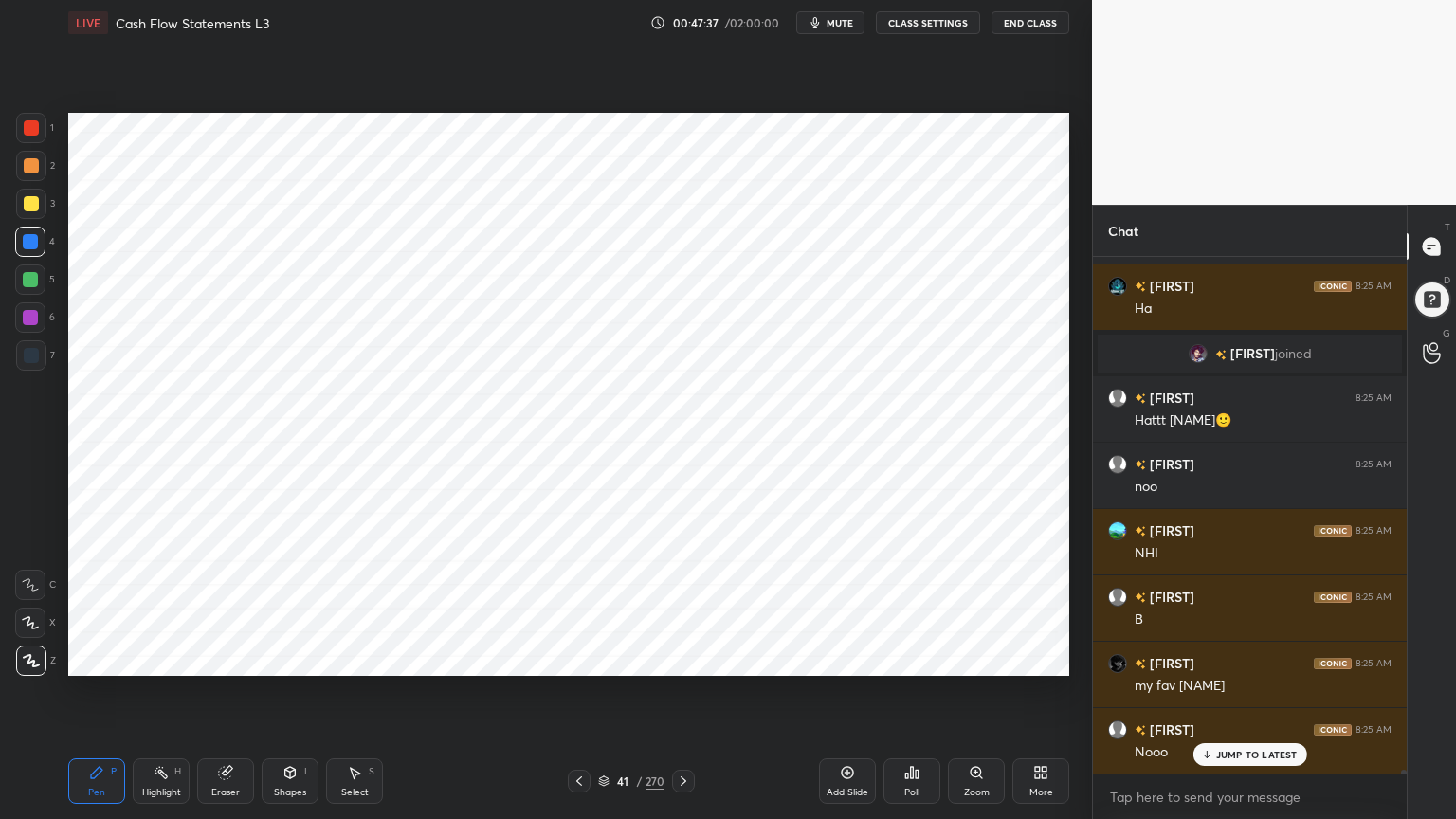 click at bounding box center [31, 355] 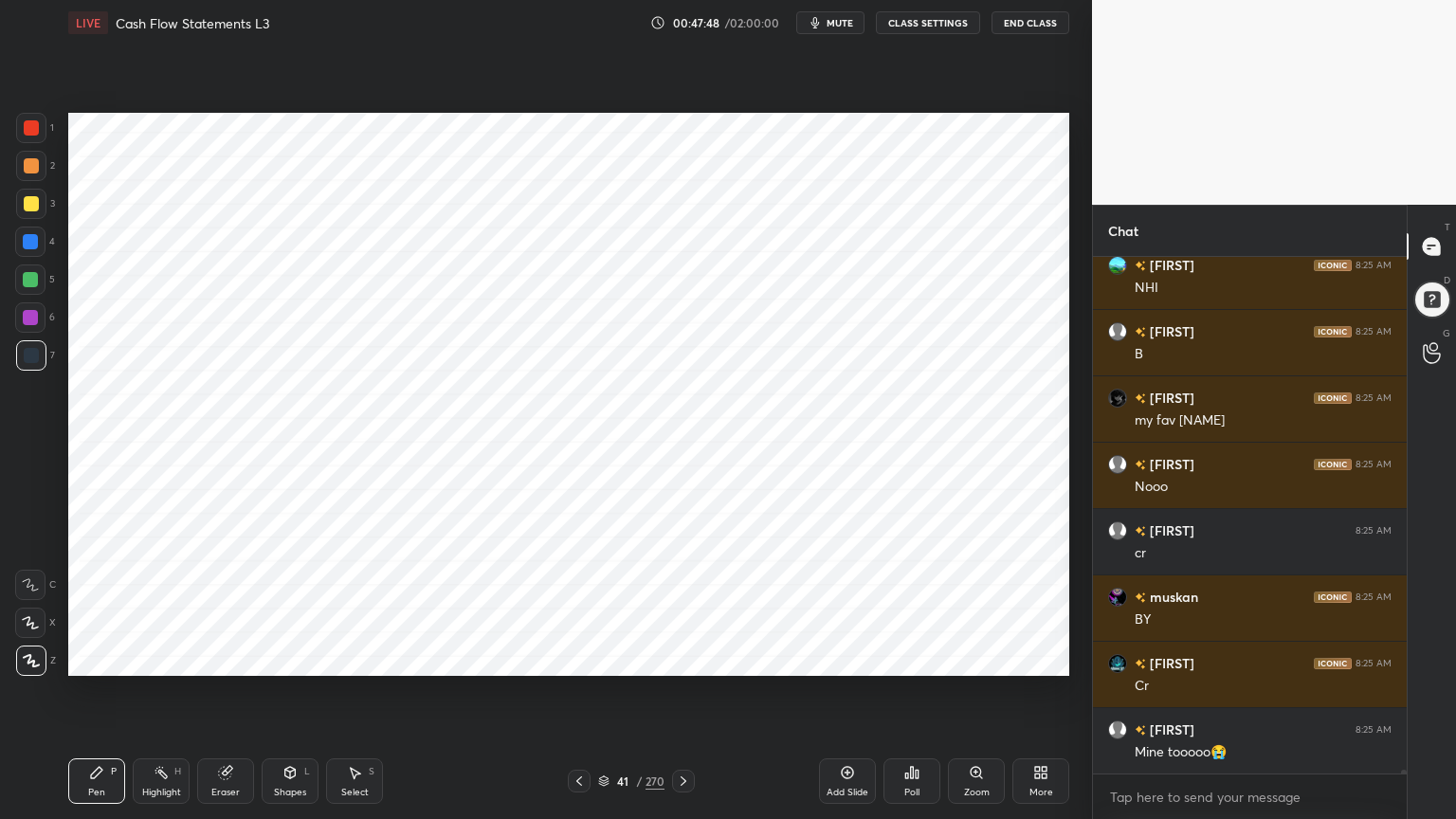 scroll, scrollTop: 63183, scrollLeft: 0, axis: vertical 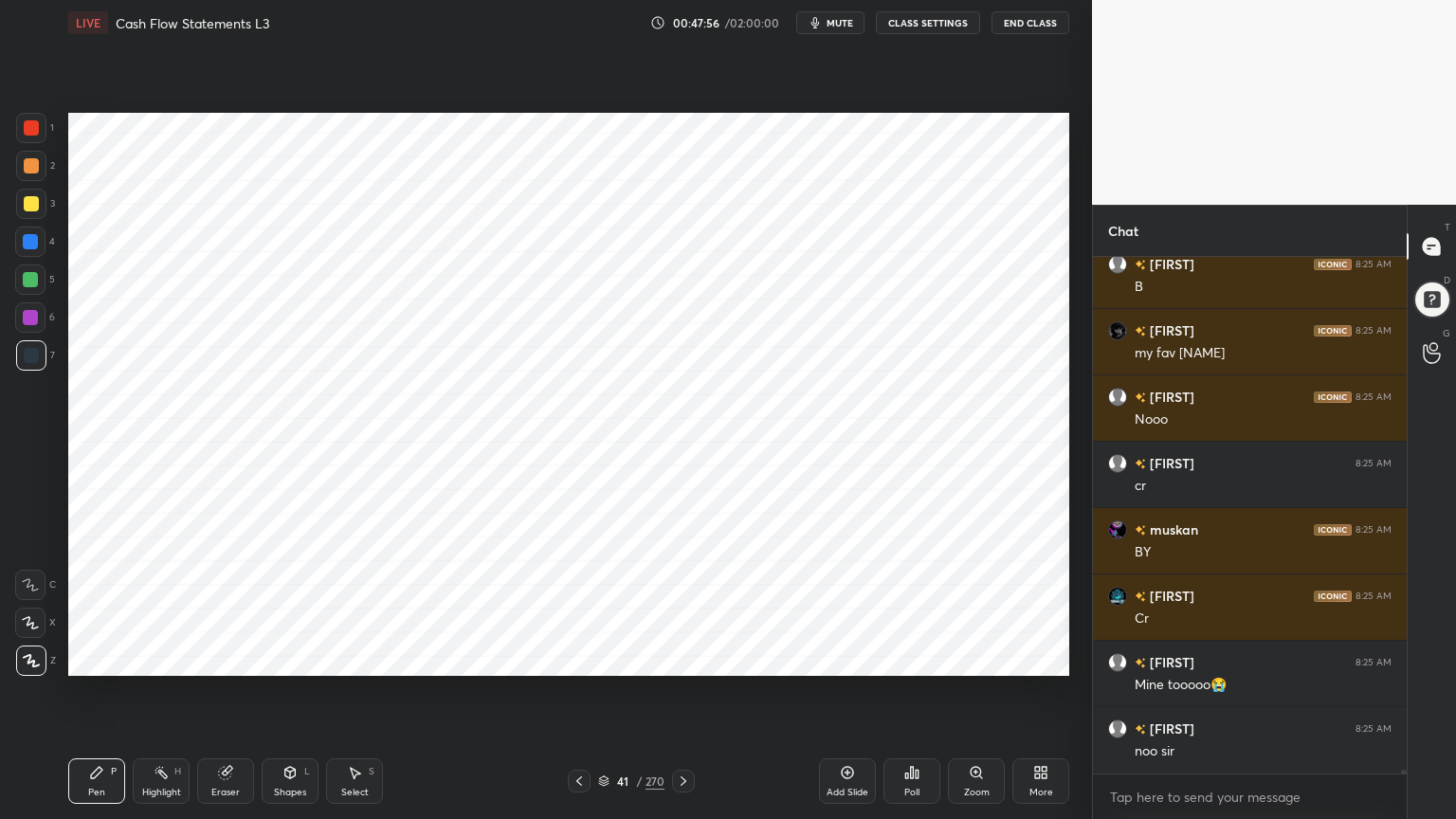 click on "Highlight H" at bounding box center (161, 781) 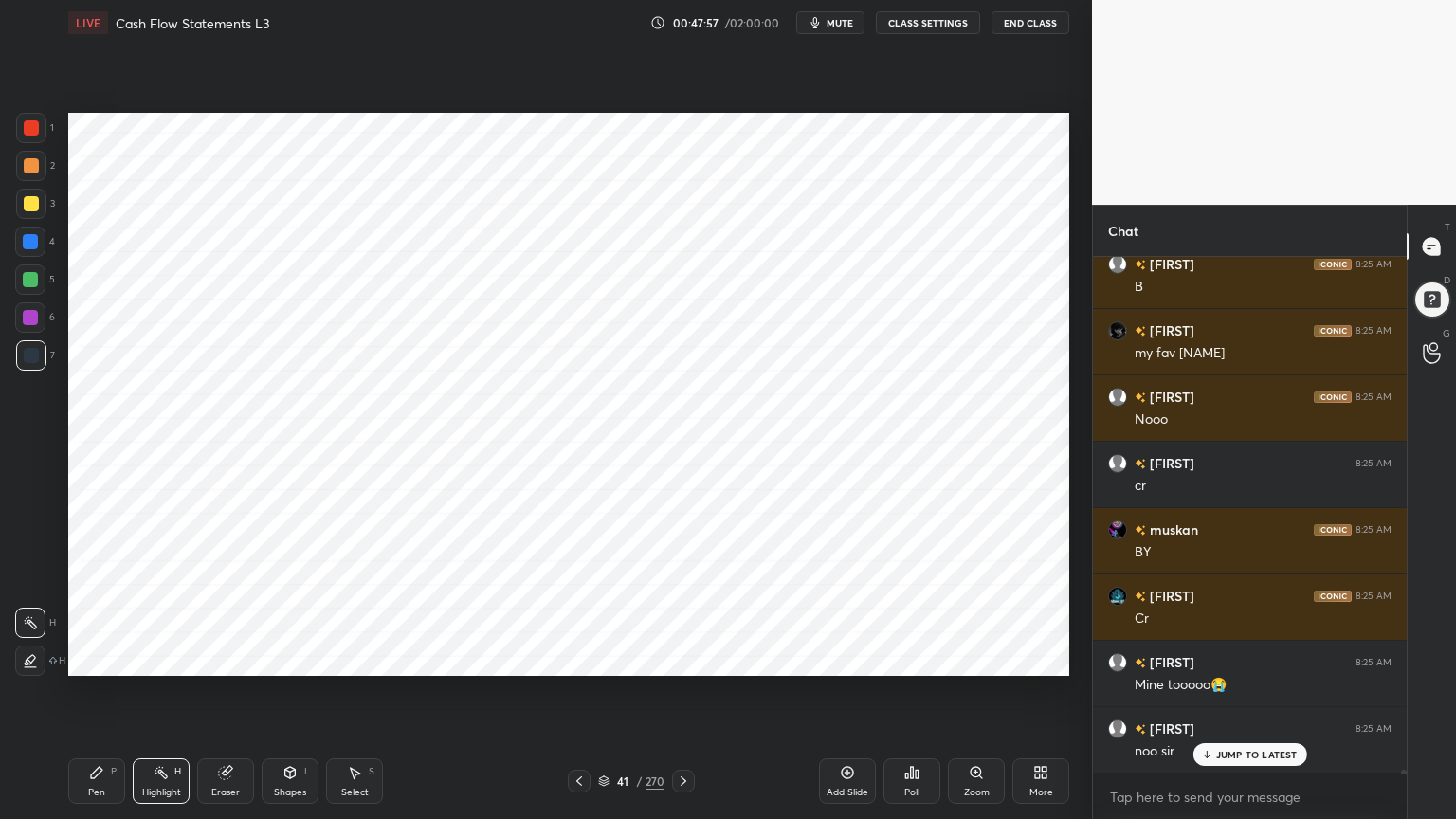 scroll, scrollTop: 63249, scrollLeft: 0, axis: vertical 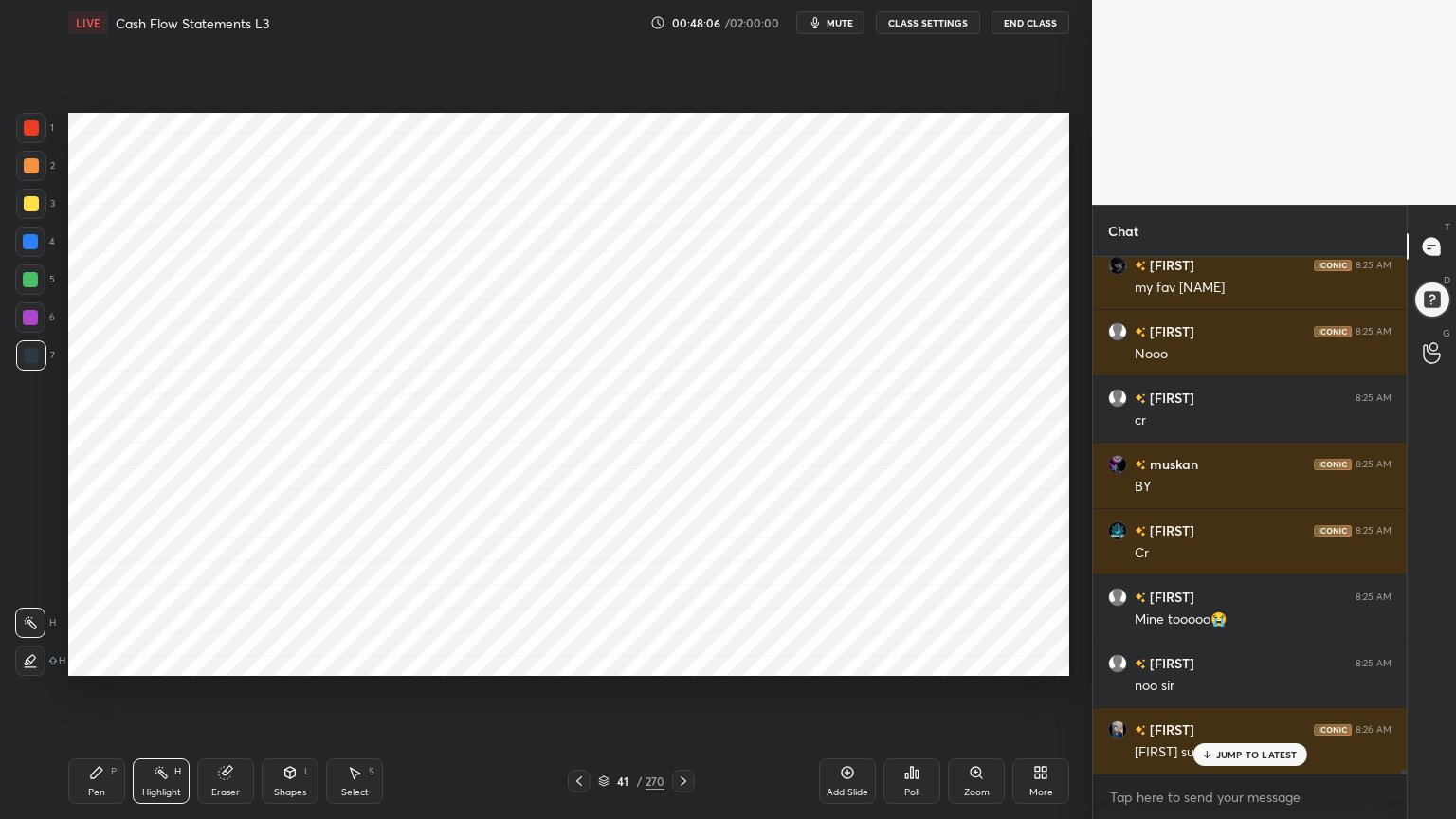 click 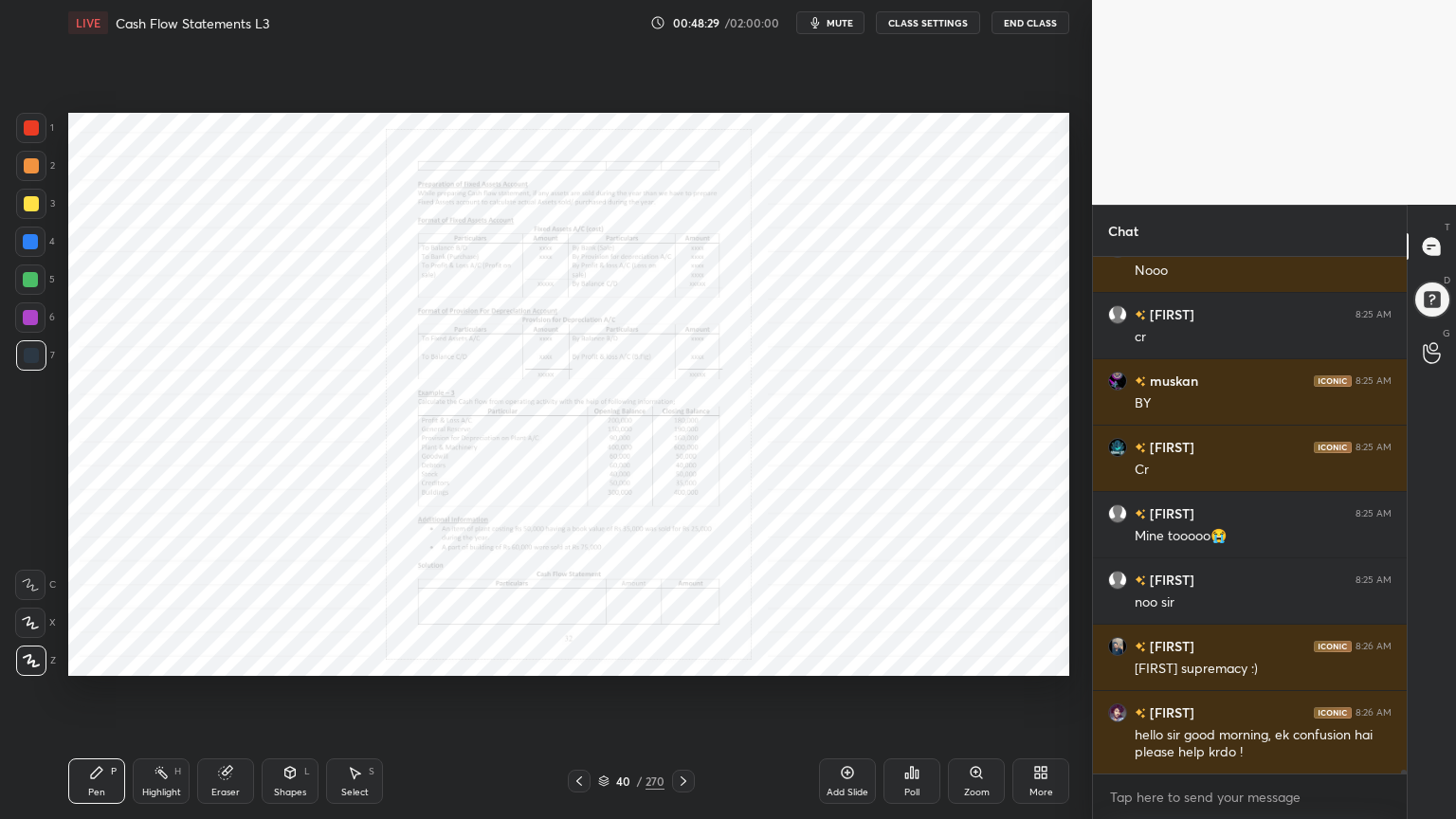 scroll, scrollTop: 63400, scrollLeft: 0, axis: vertical 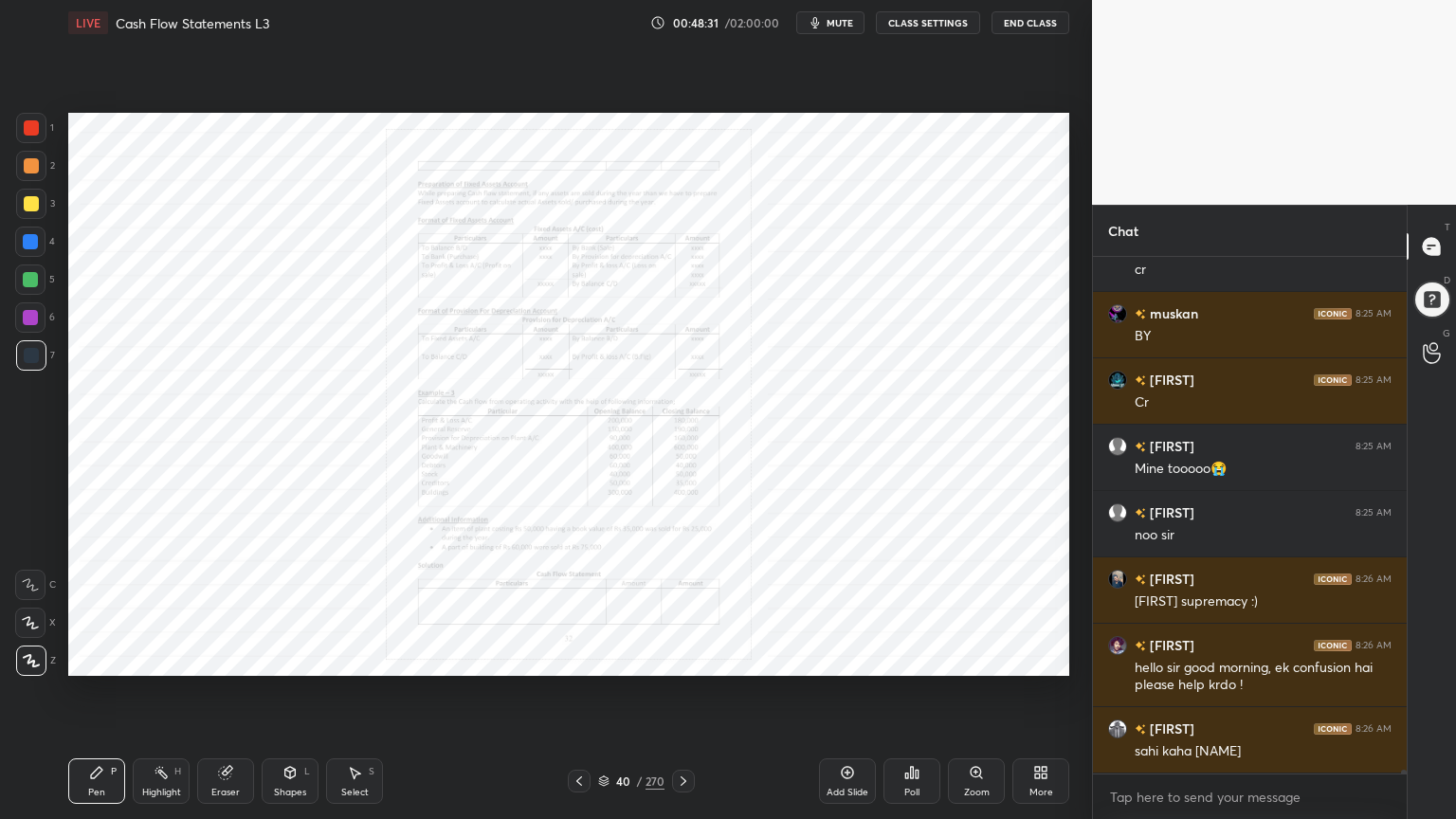 click on "Zoom" at bounding box center [976, 781] 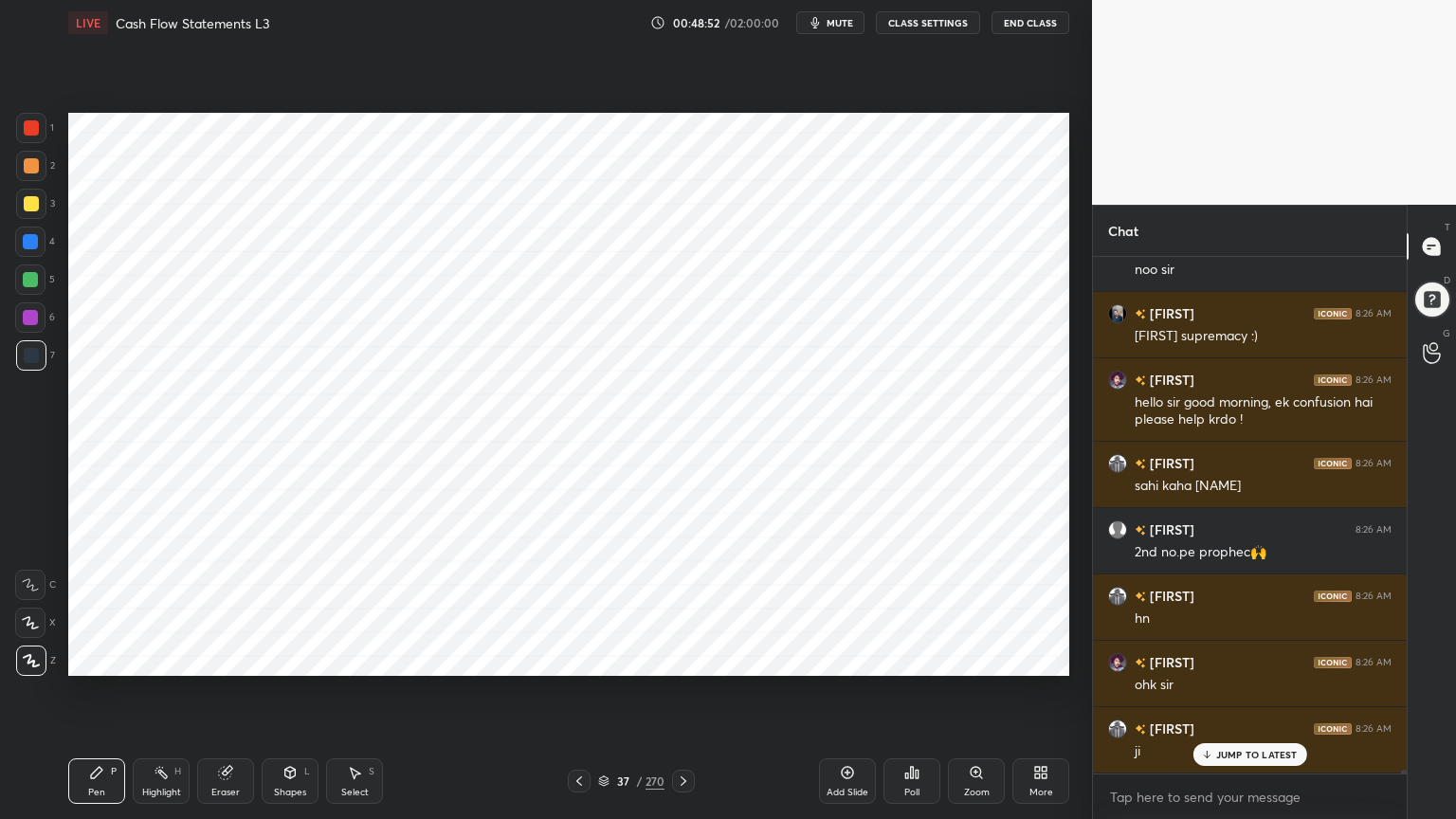 scroll, scrollTop: 63730, scrollLeft: 0, axis: vertical 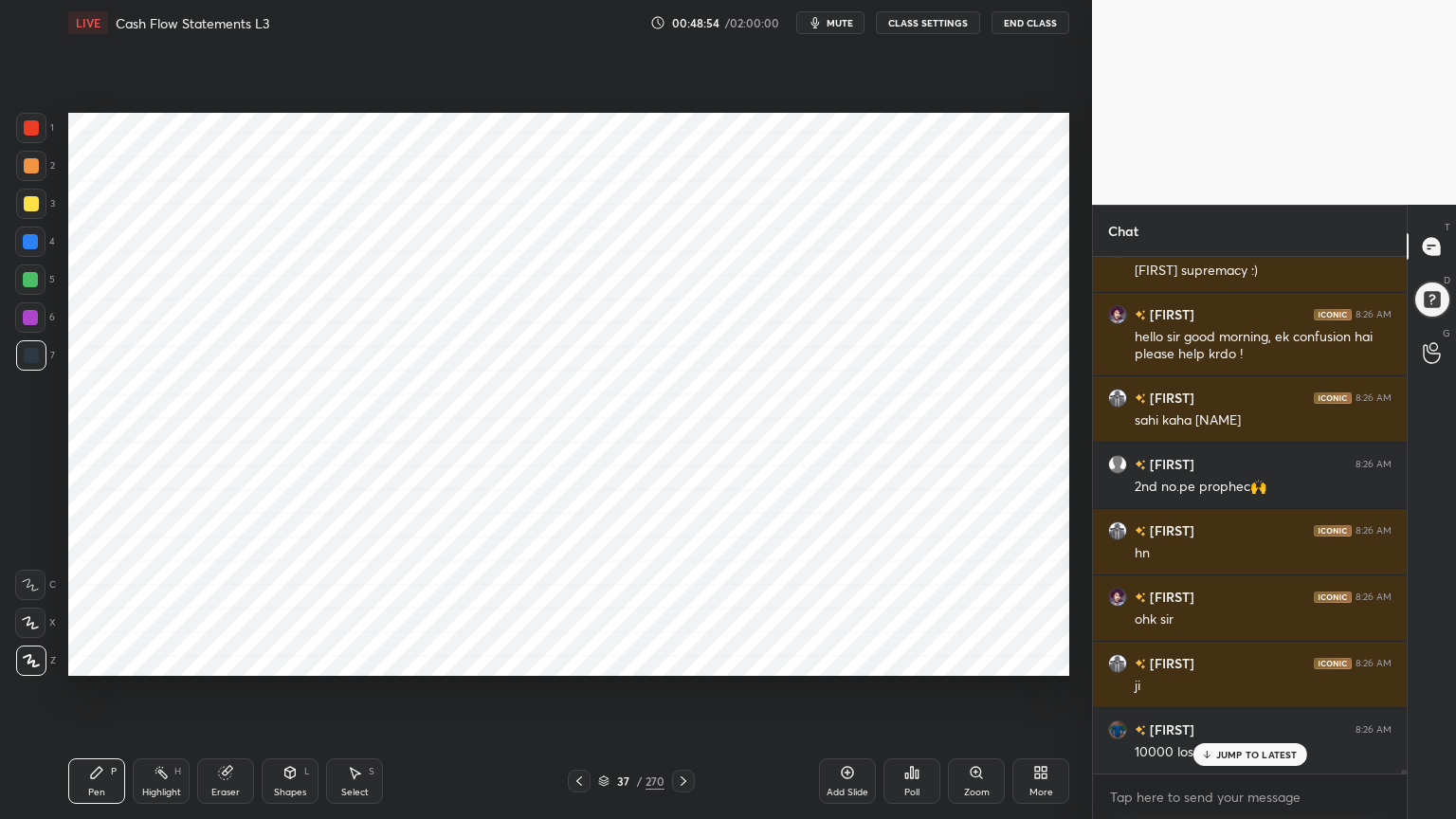 click 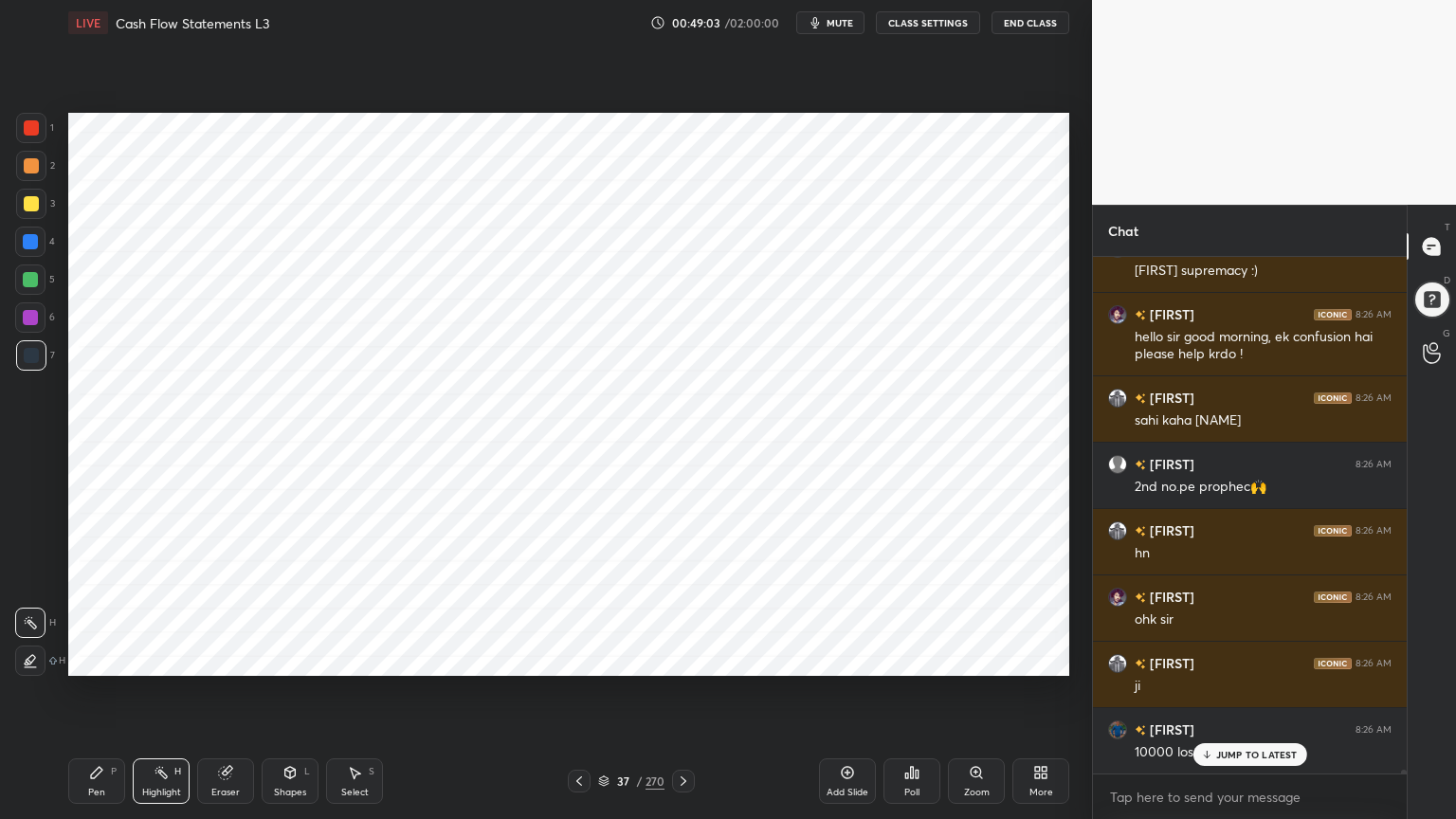 click 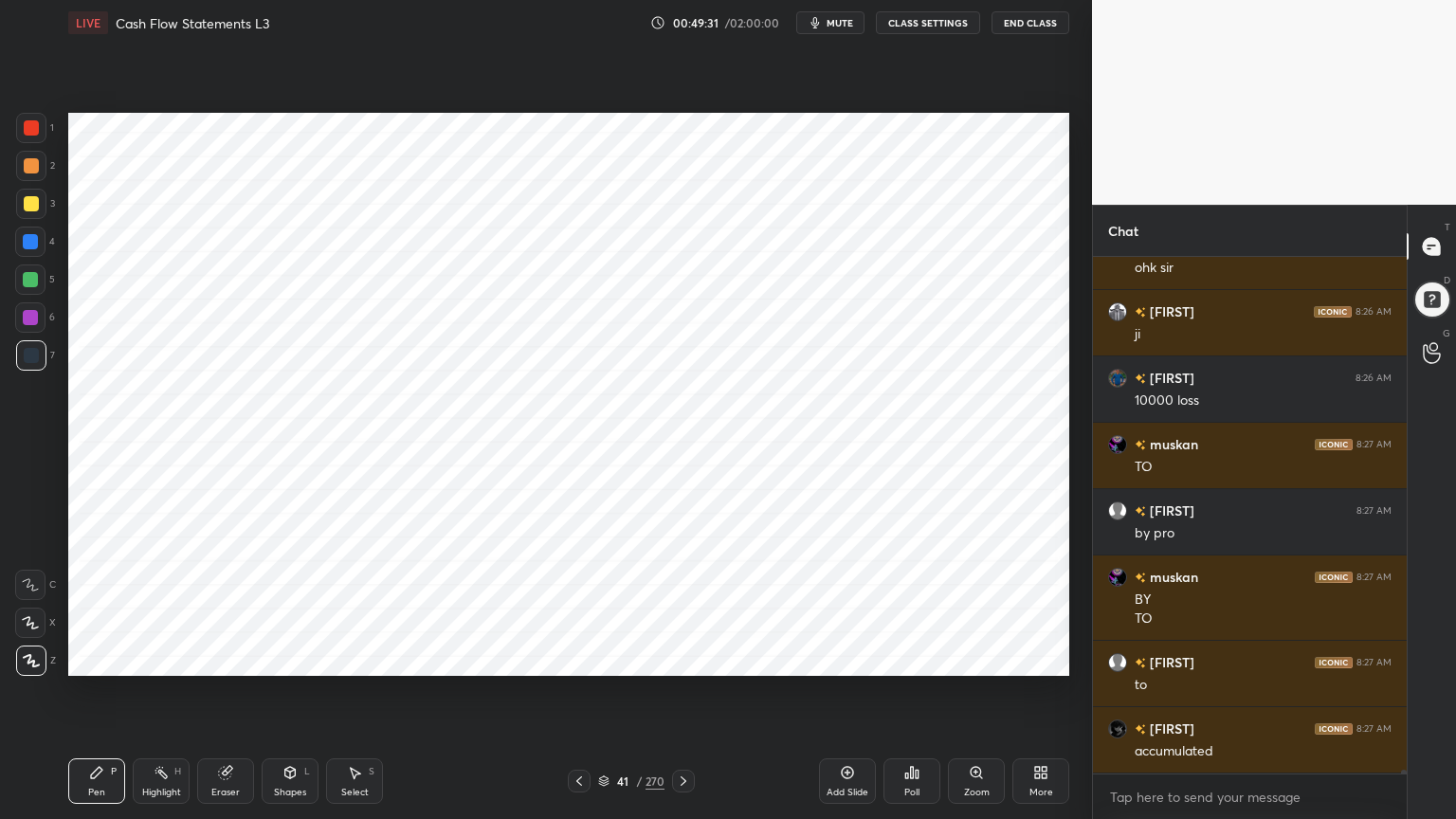 scroll, scrollTop: 64128, scrollLeft: 0, axis: vertical 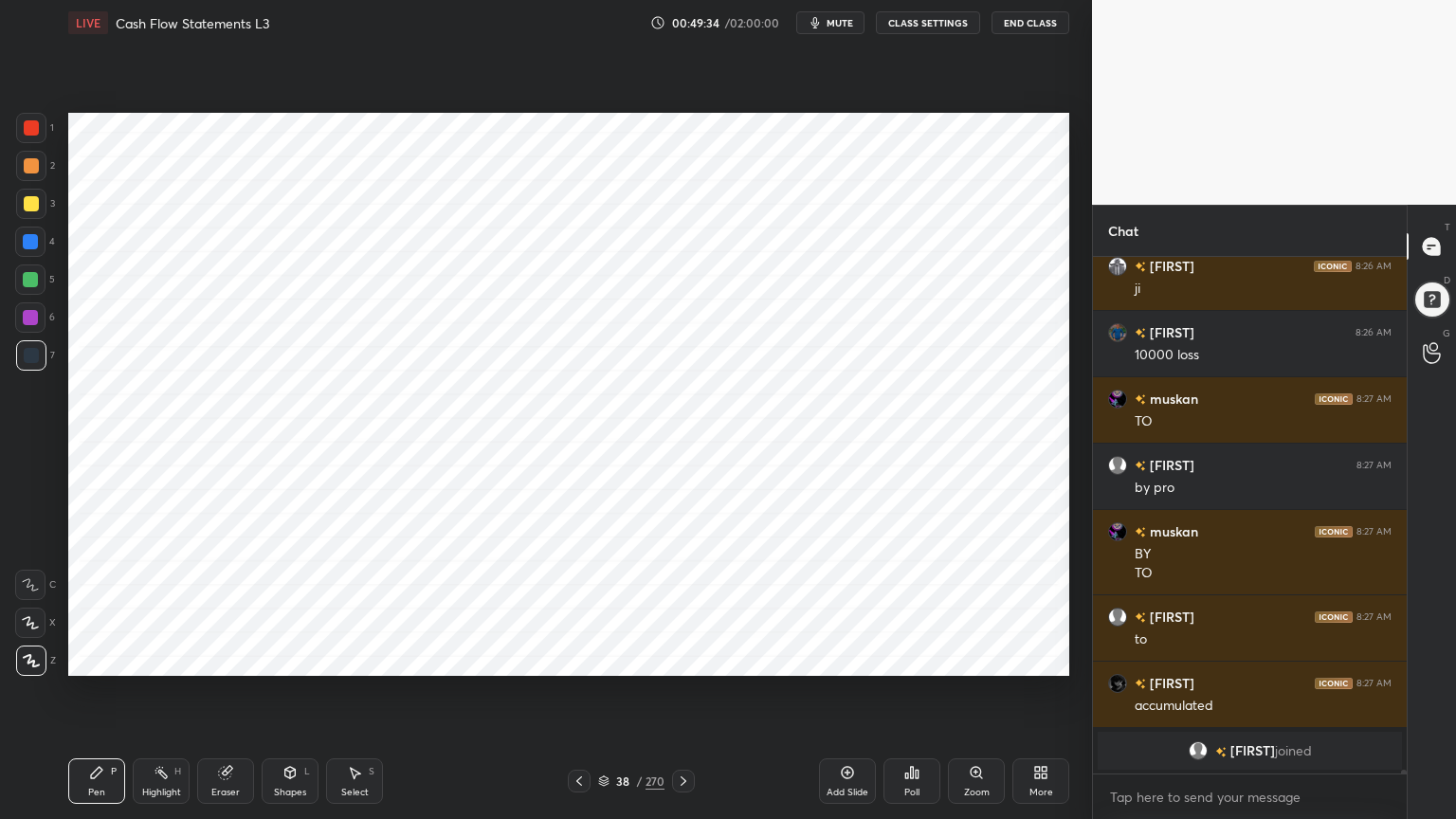 click on "Highlight H" at bounding box center [161, 781] 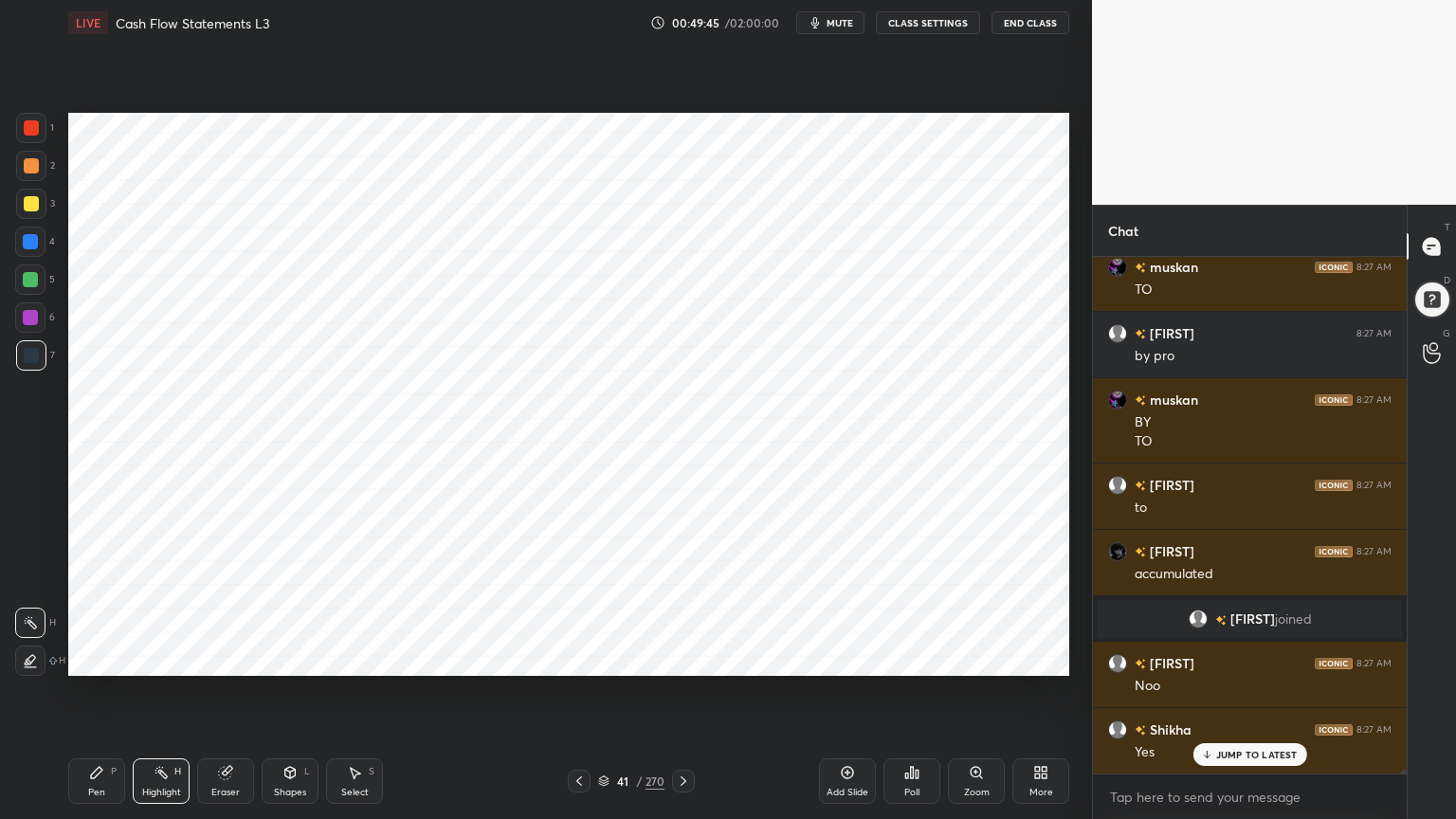 scroll, scrollTop: 62706, scrollLeft: 0, axis: vertical 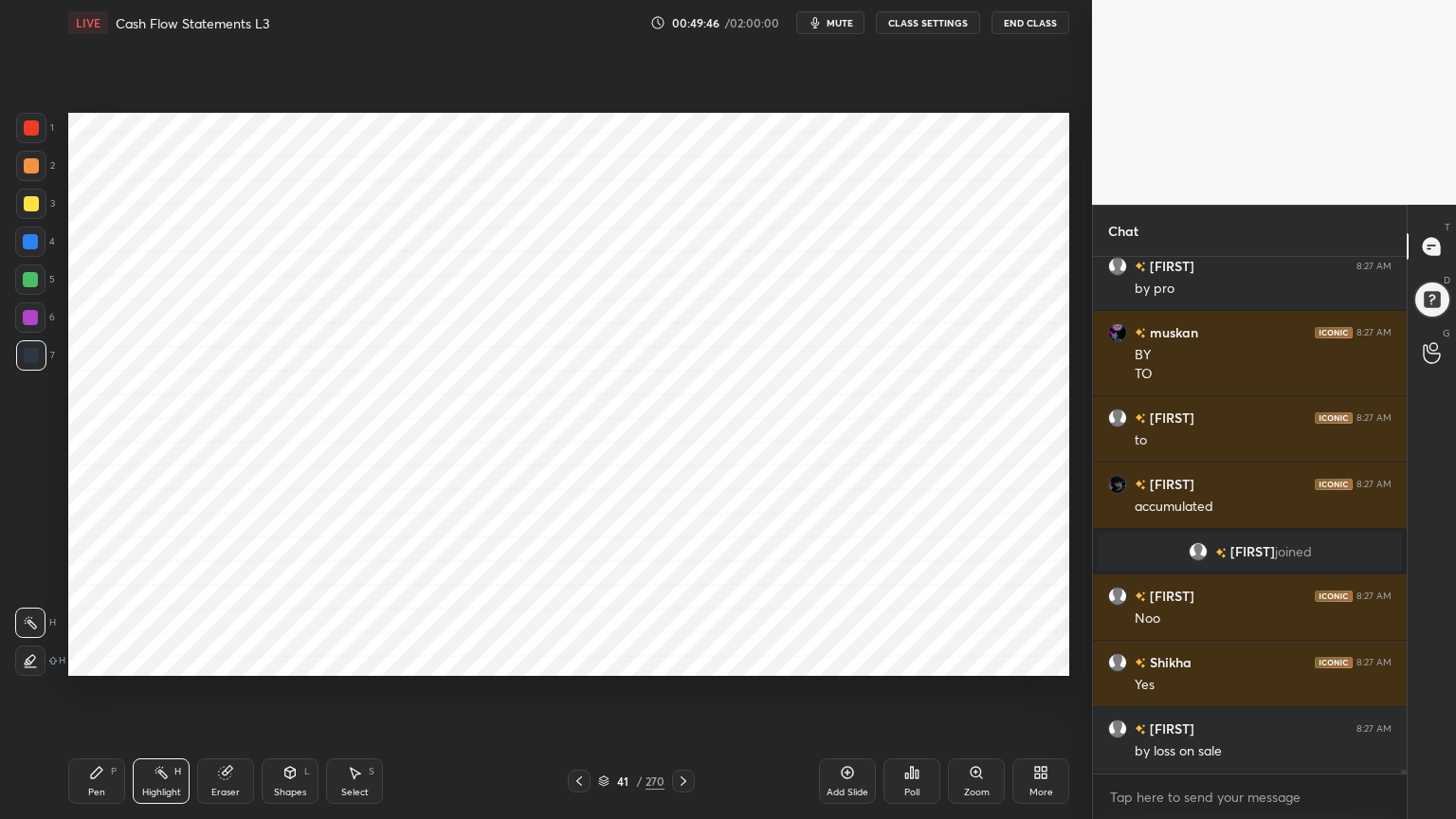 click on "Pen" at bounding box center (97, 792) 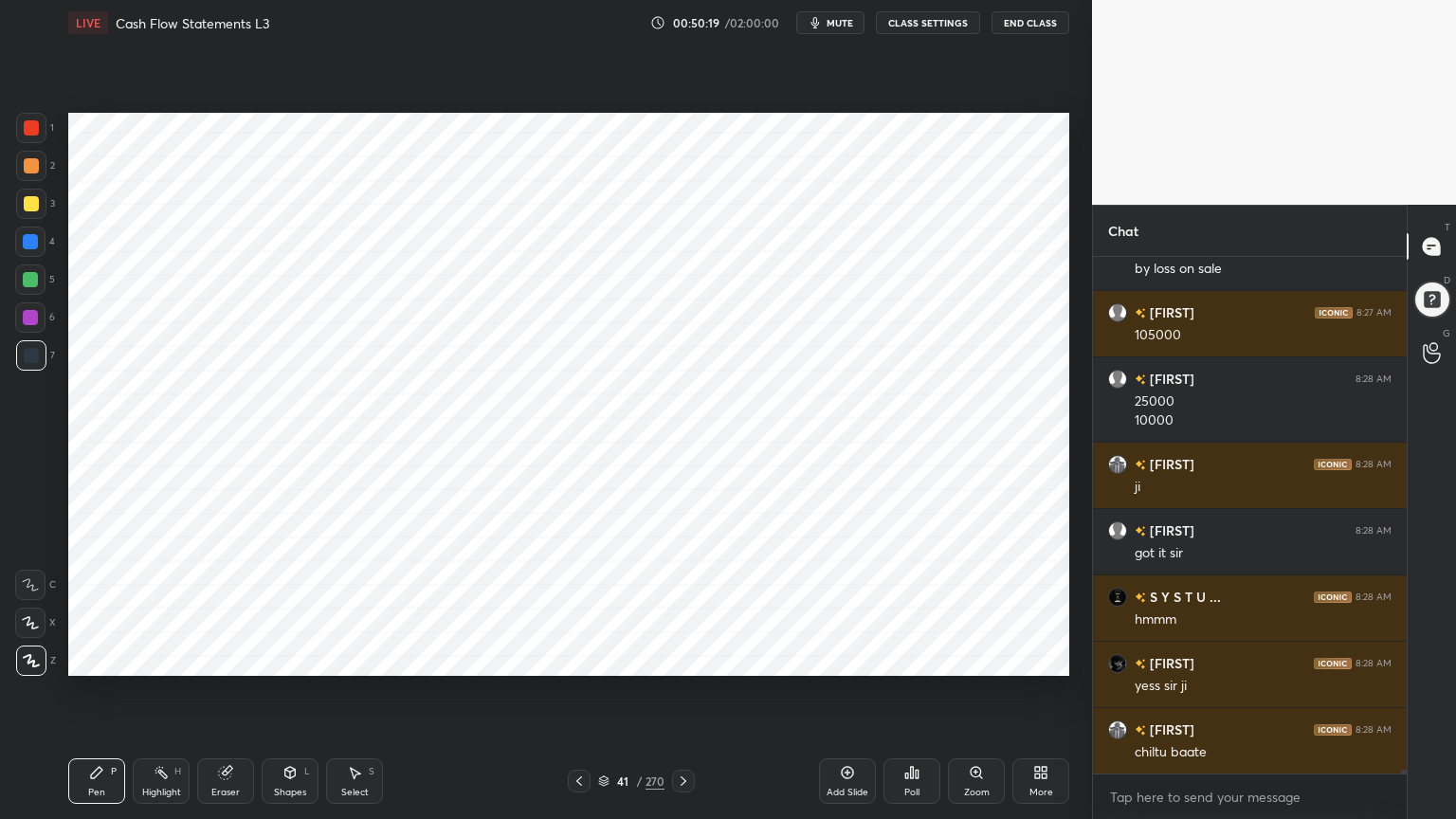scroll, scrollTop: 63255, scrollLeft: 0, axis: vertical 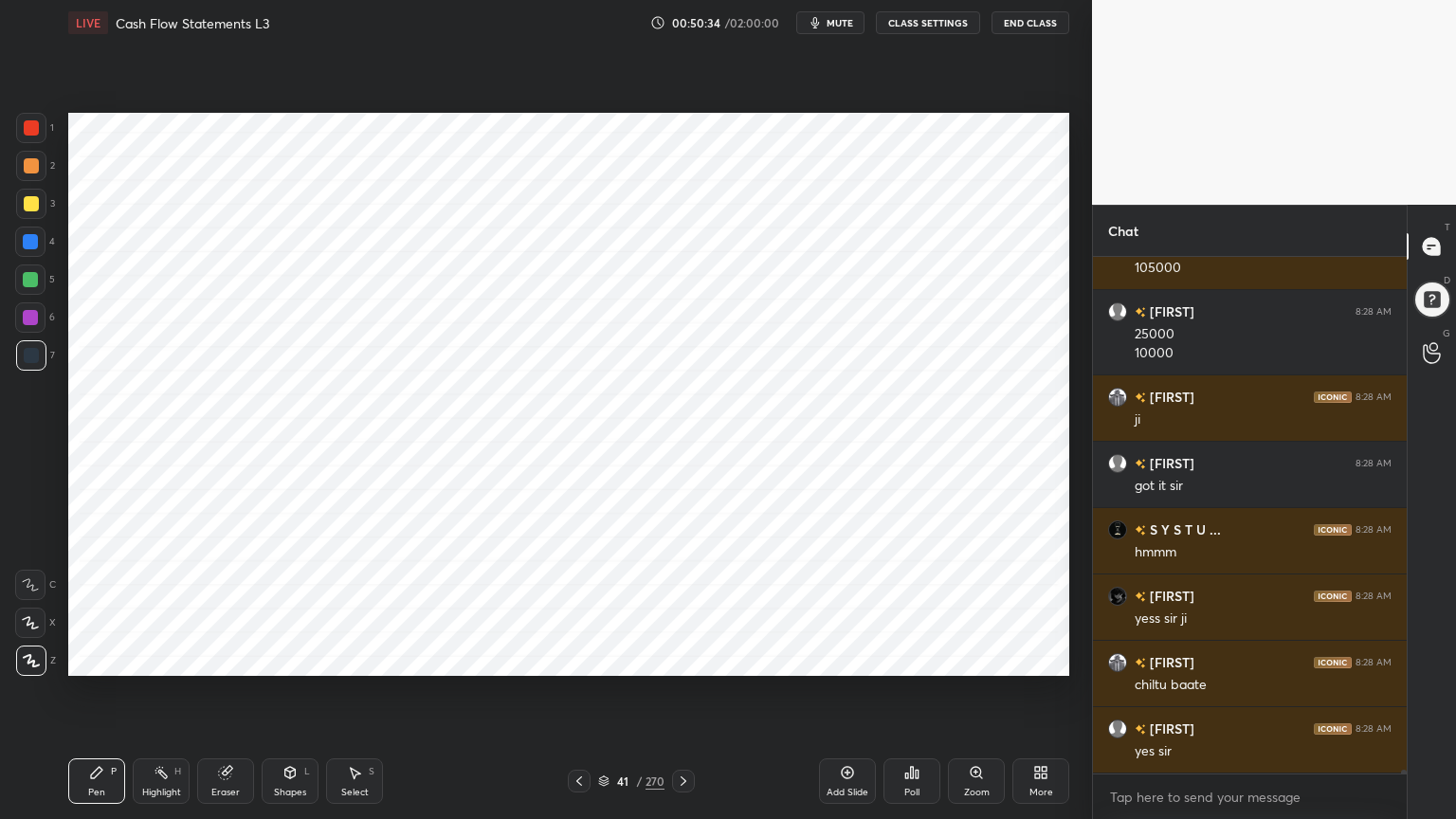 click 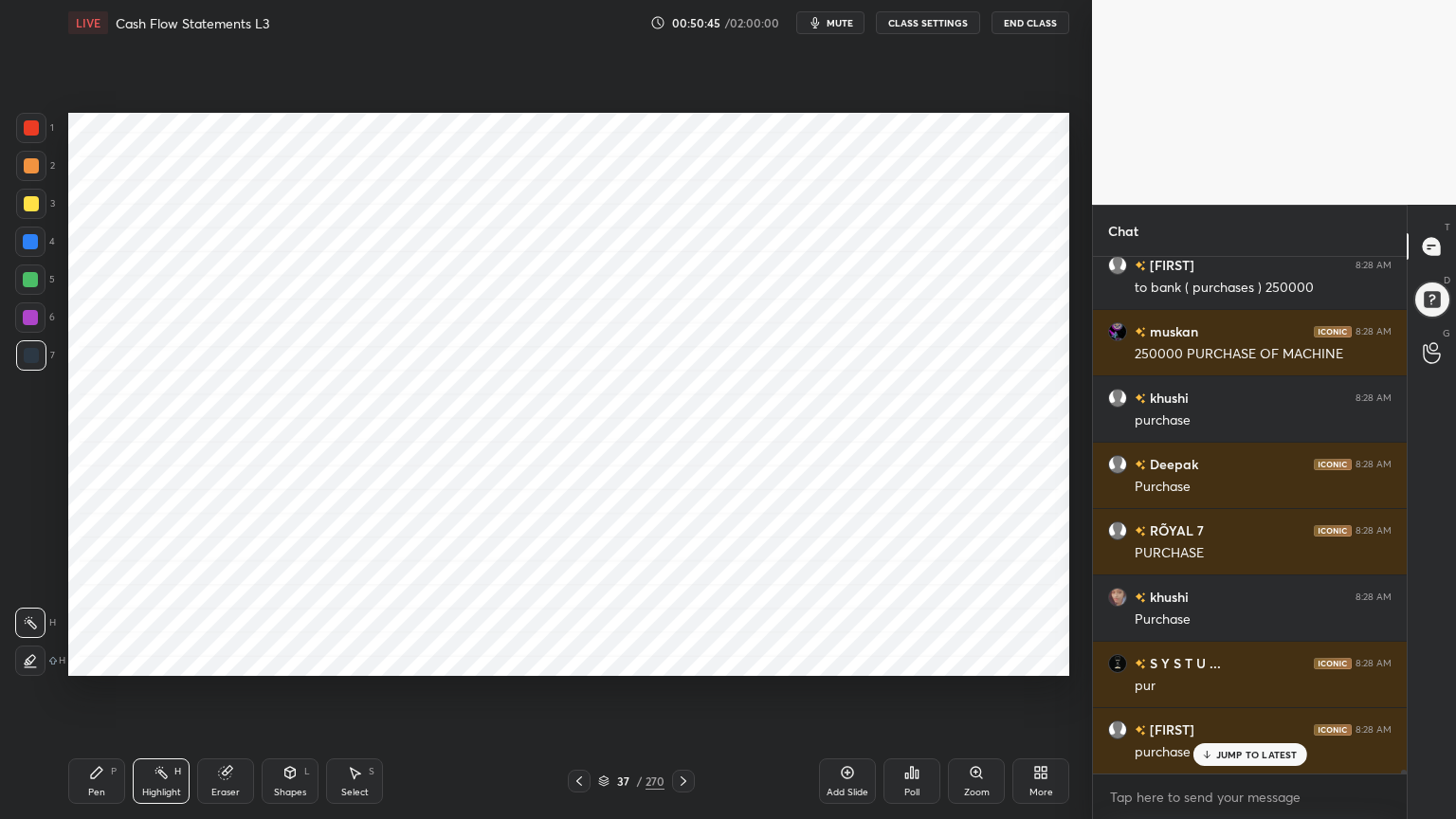 scroll, scrollTop: 63919, scrollLeft: 0, axis: vertical 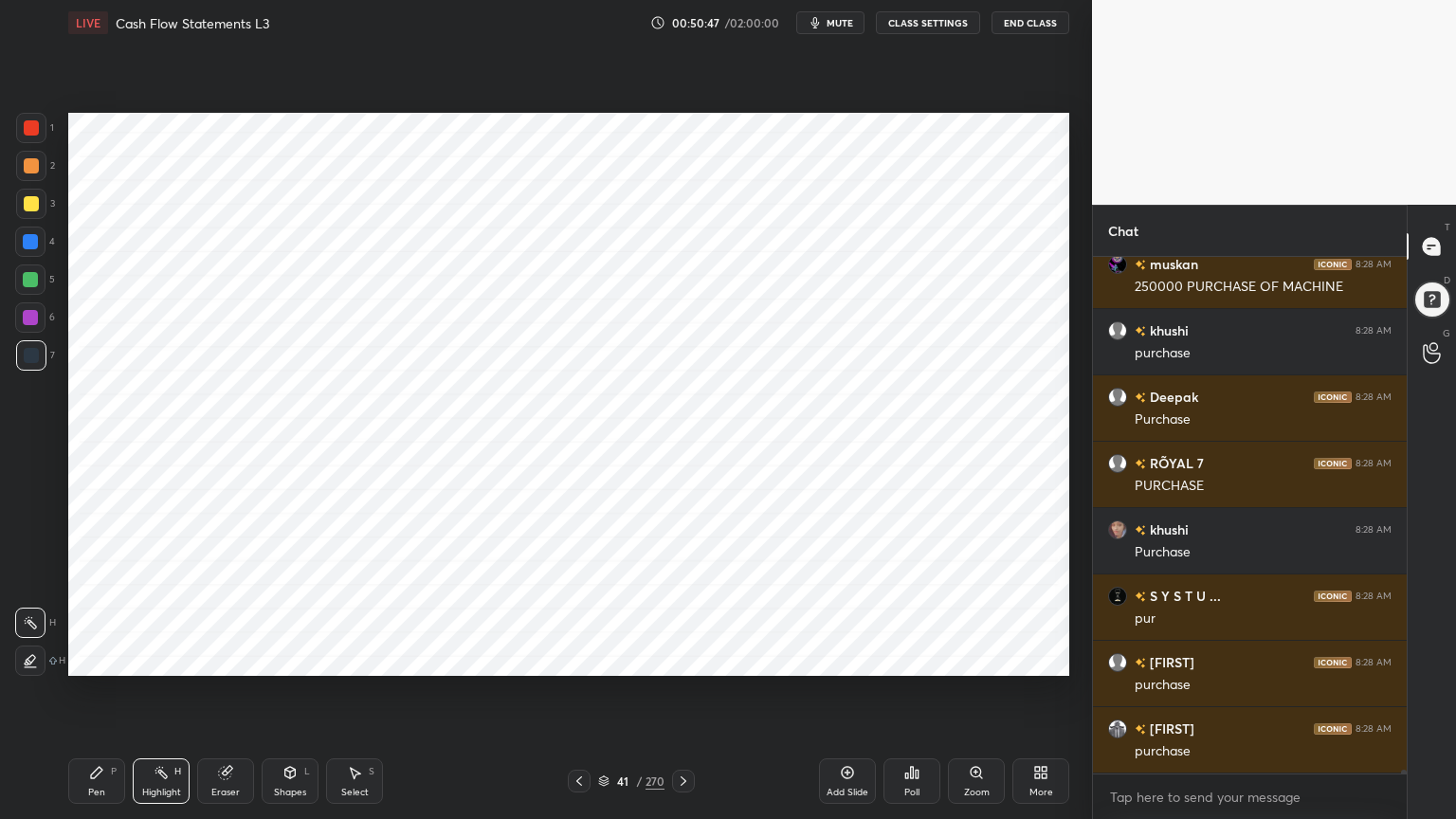 click on "P" at bounding box center [114, 772] 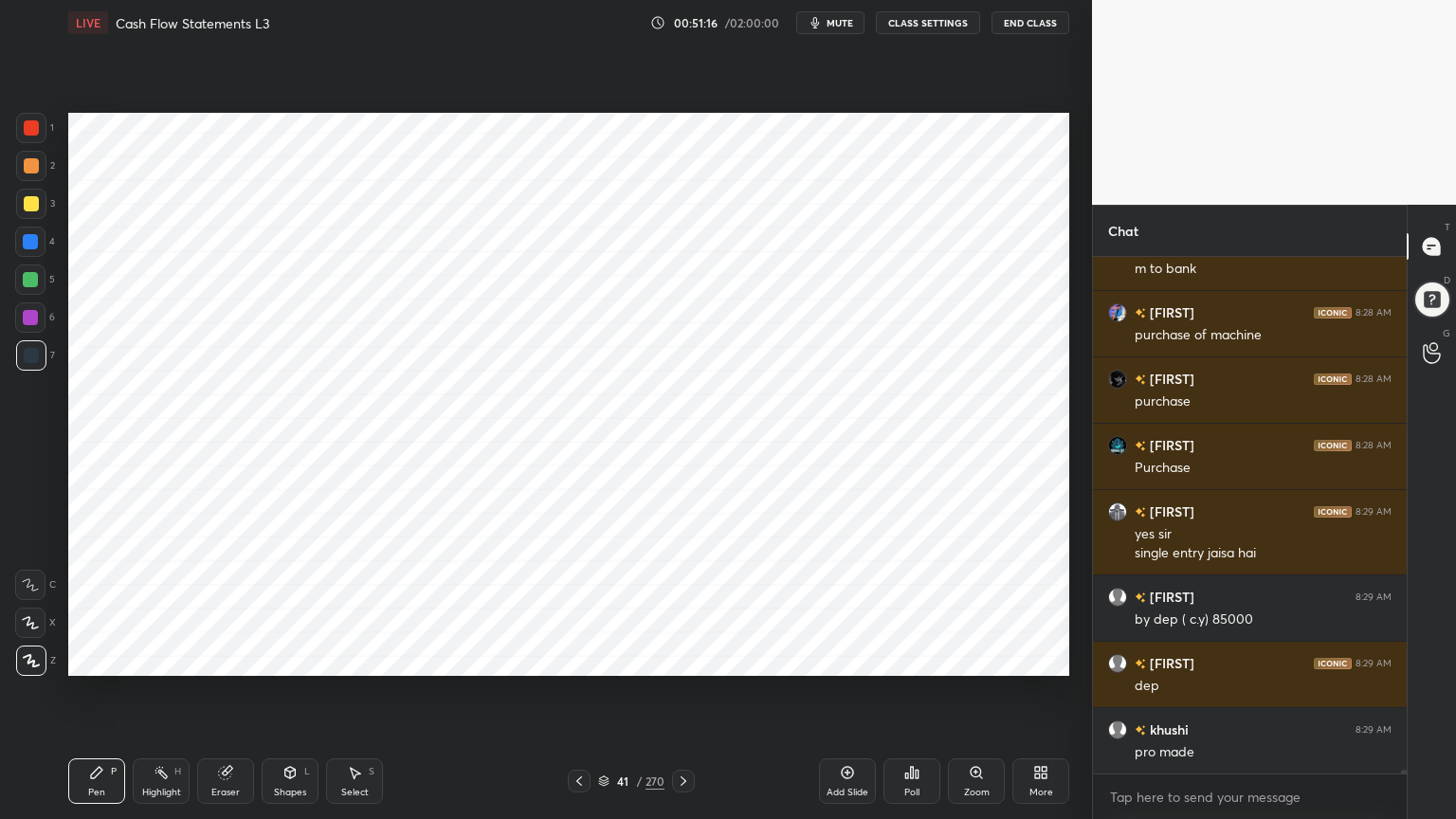 scroll, scrollTop: 64601, scrollLeft: 0, axis: vertical 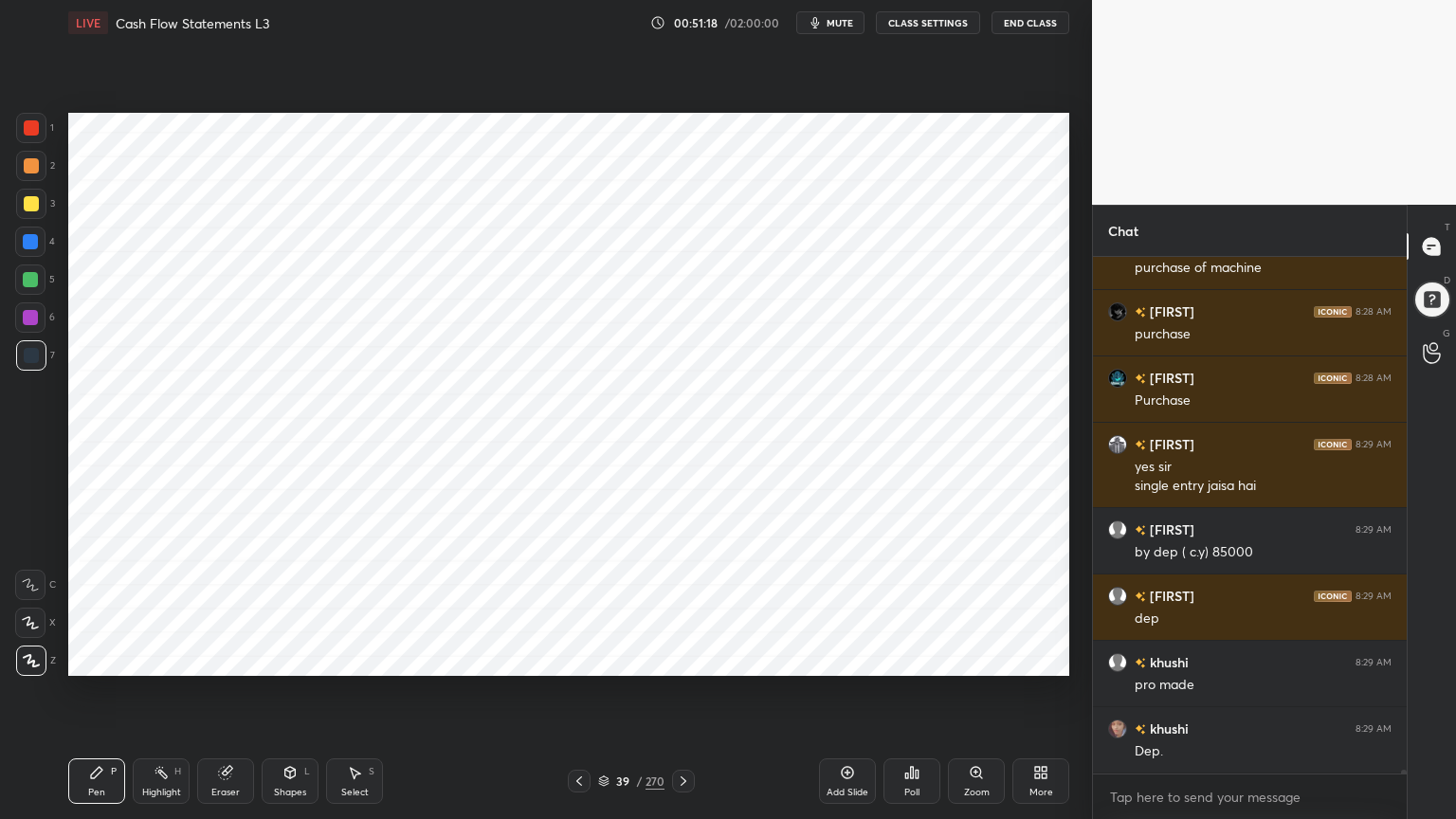 click on "Highlight H" at bounding box center (161, 781) 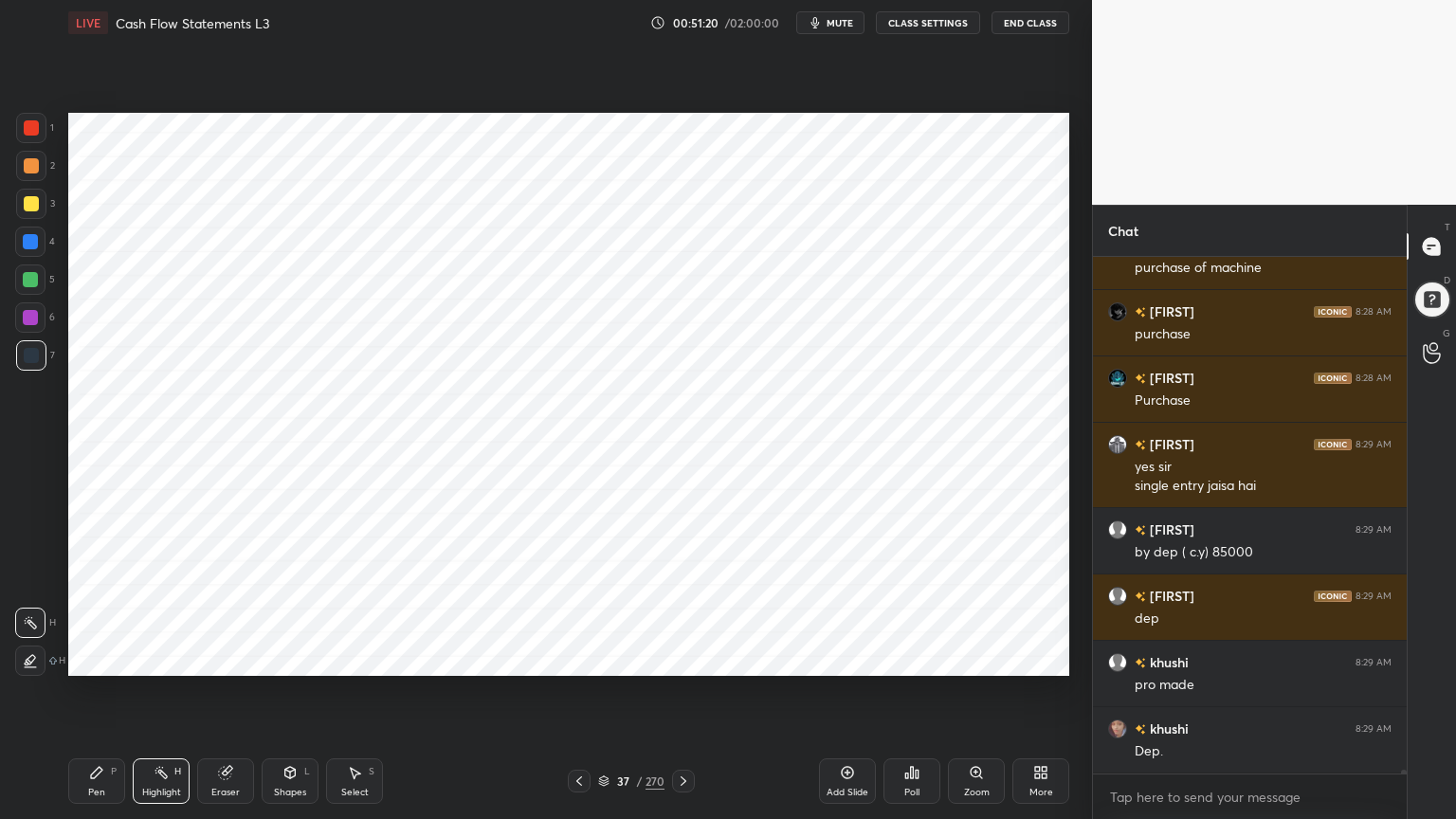 scroll, scrollTop: 64667, scrollLeft: 0, axis: vertical 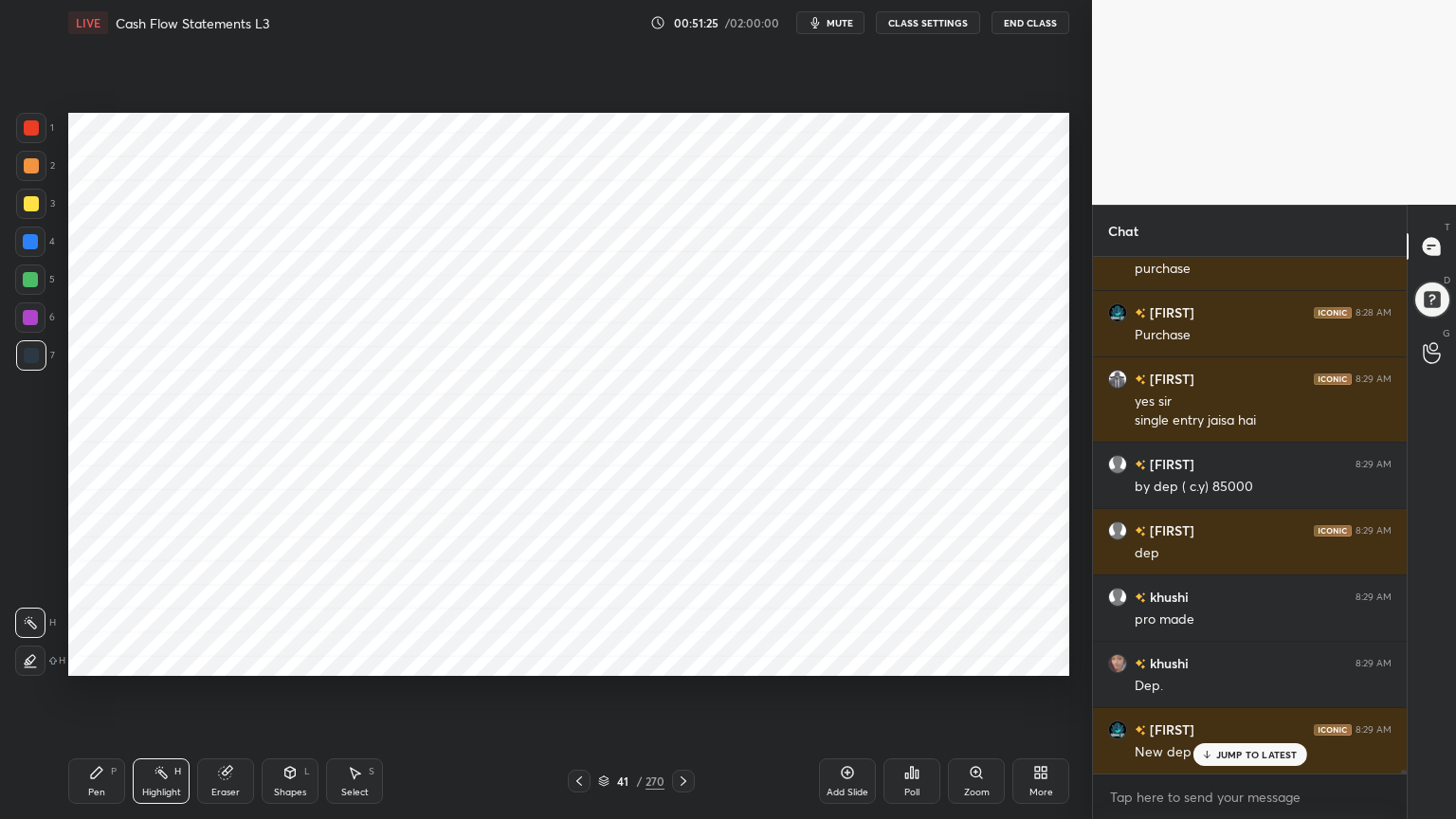 click on "Pen P" at bounding box center (97, 781) 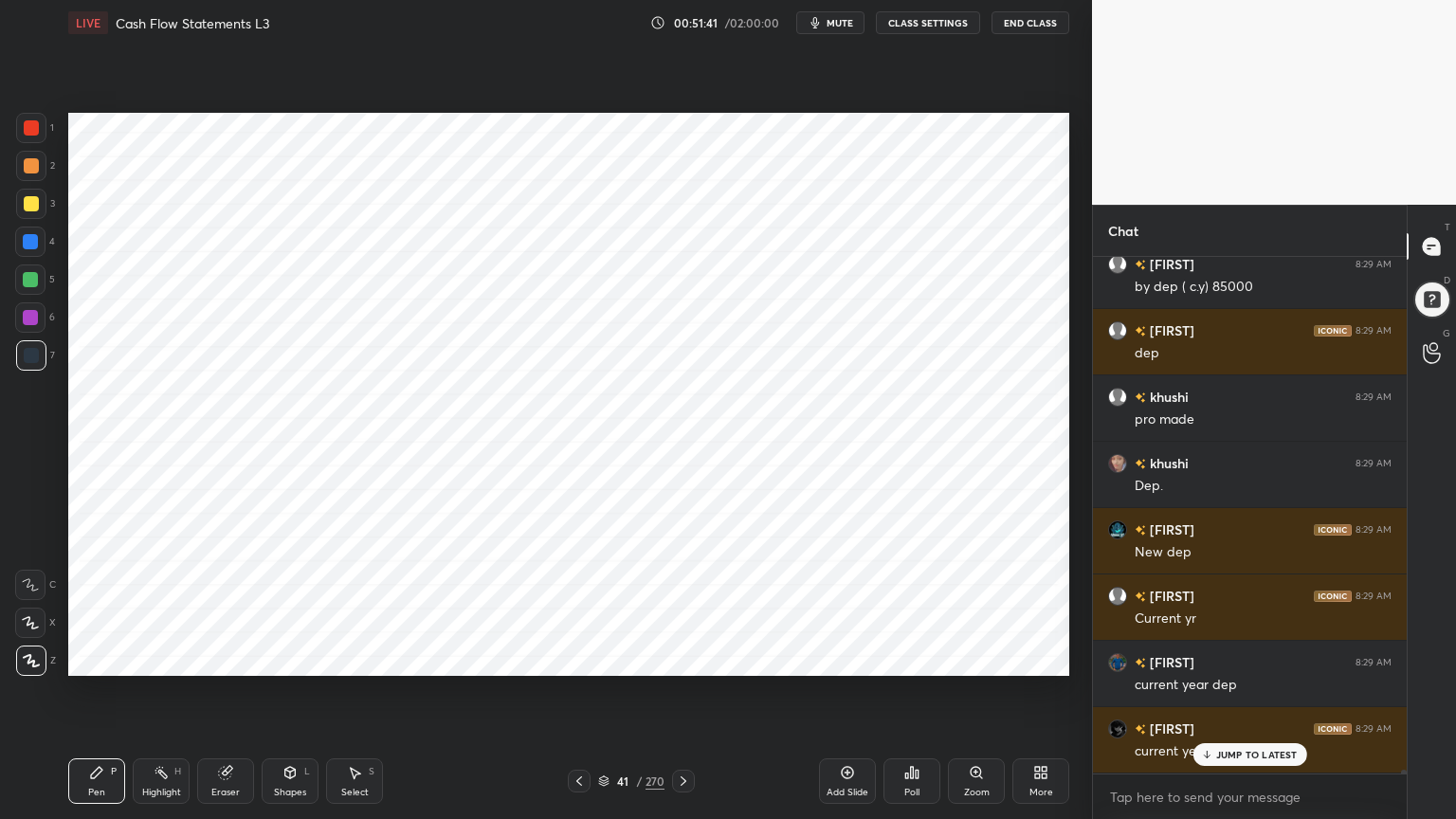 scroll, scrollTop: 64932, scrollLeft: 0, axis: vertical 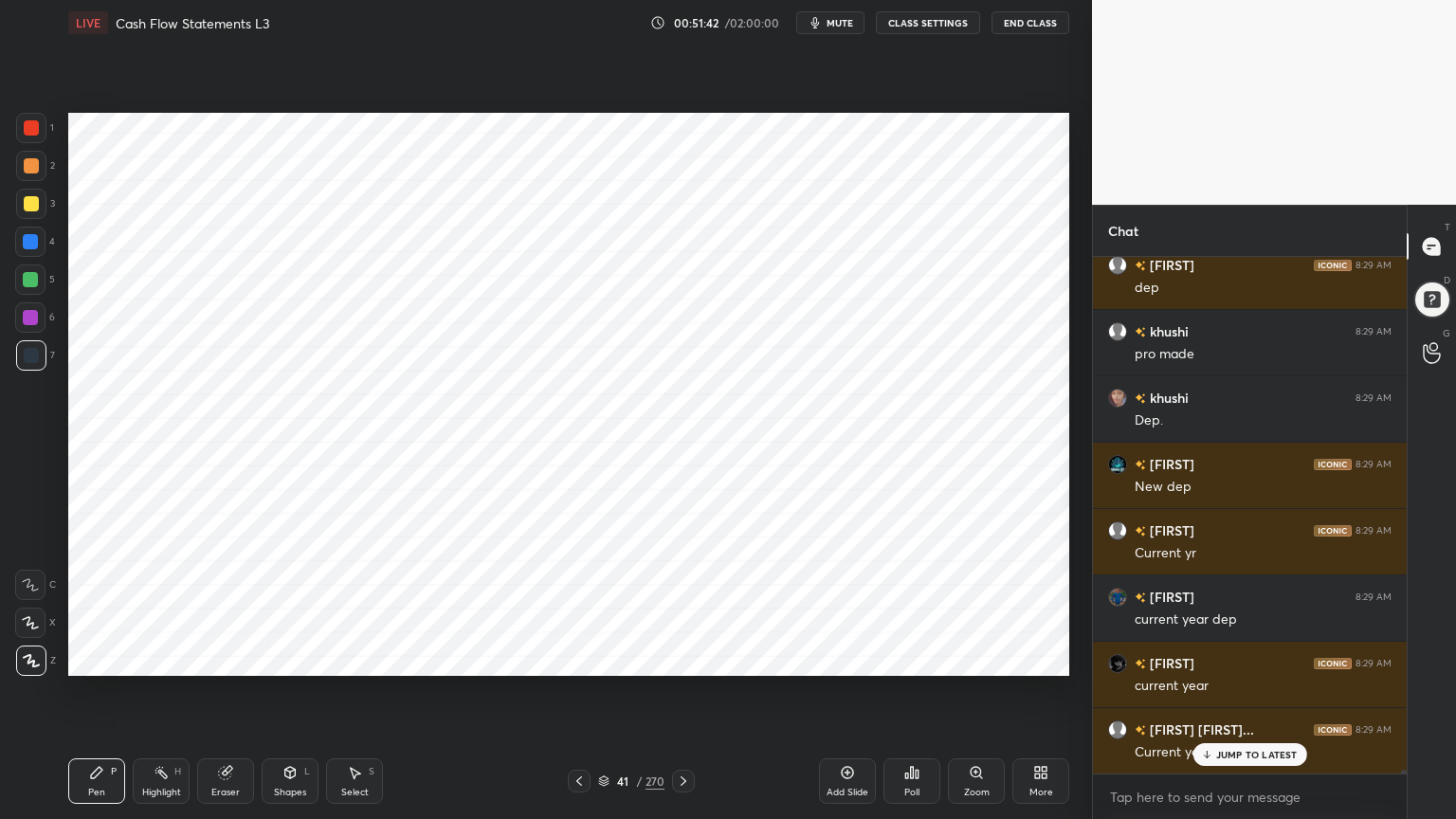 click on "Highlight" at bounding box center (161, 792) 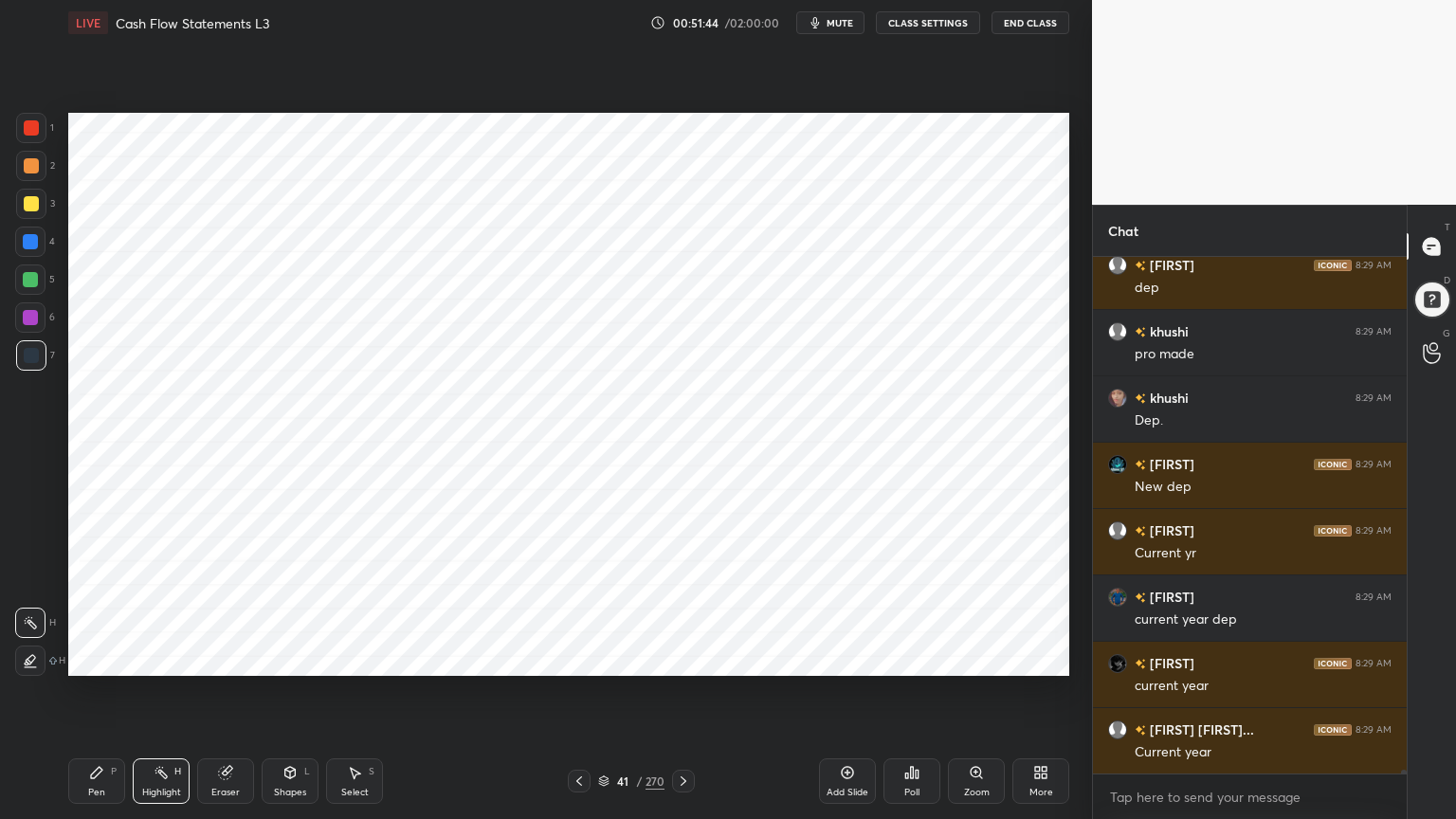 scroll, scrollTop: 65000, scrollLeft: 0, axis: vertical 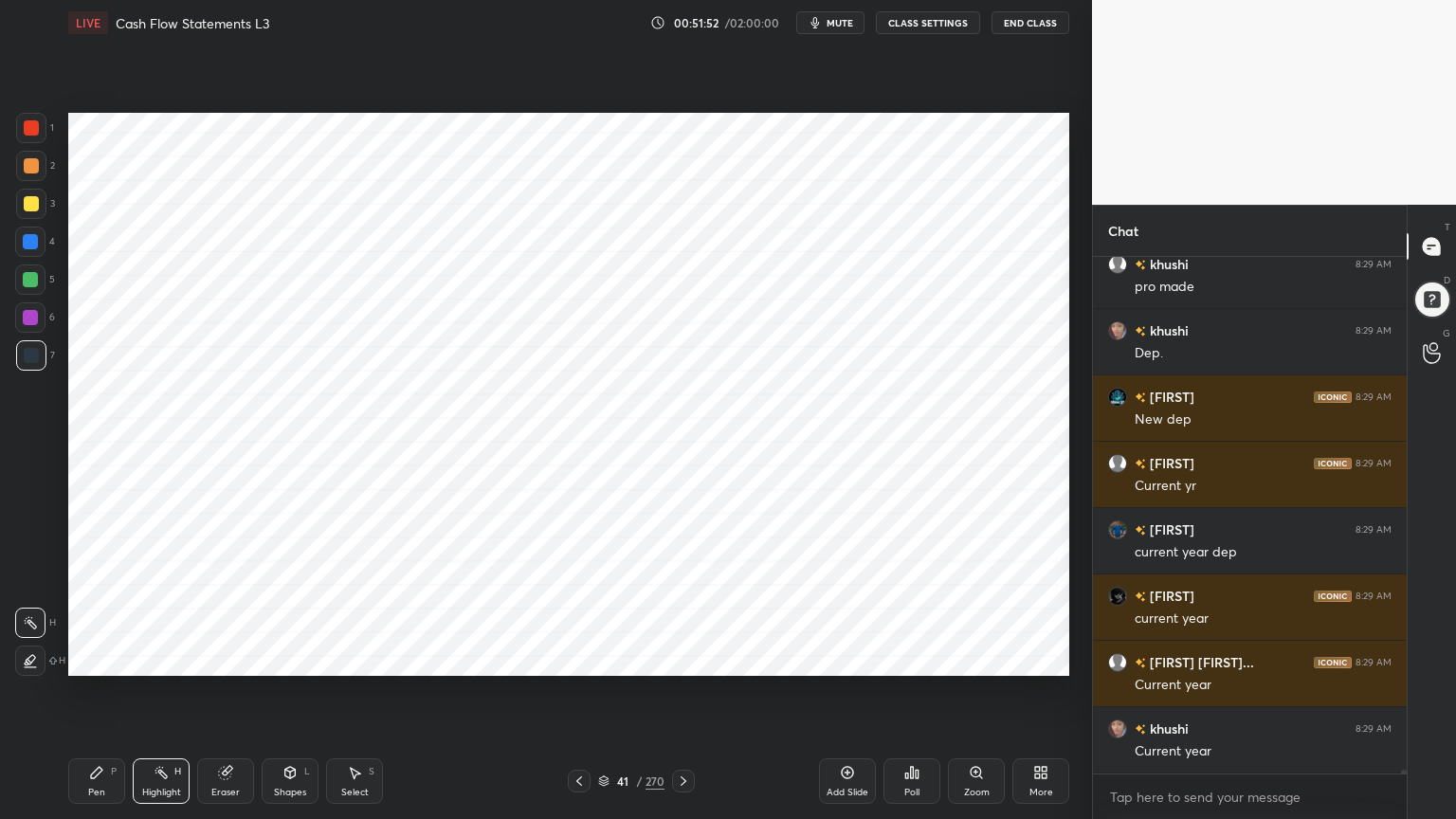 click on "Pen P" at bounding box center [97, 781] 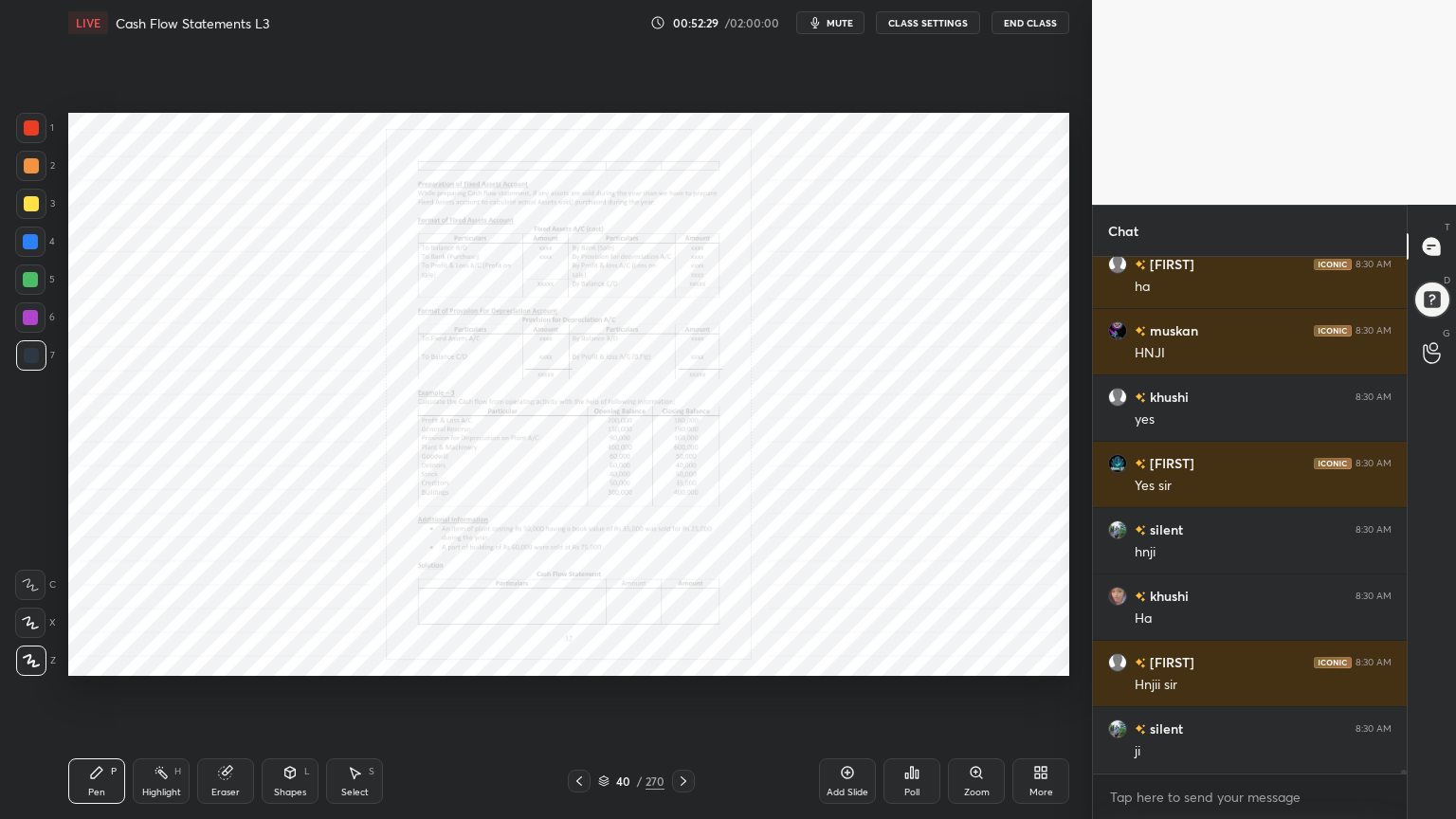 scroll, scrollTop: 65729, scrollLeft: 0, axis: vertical 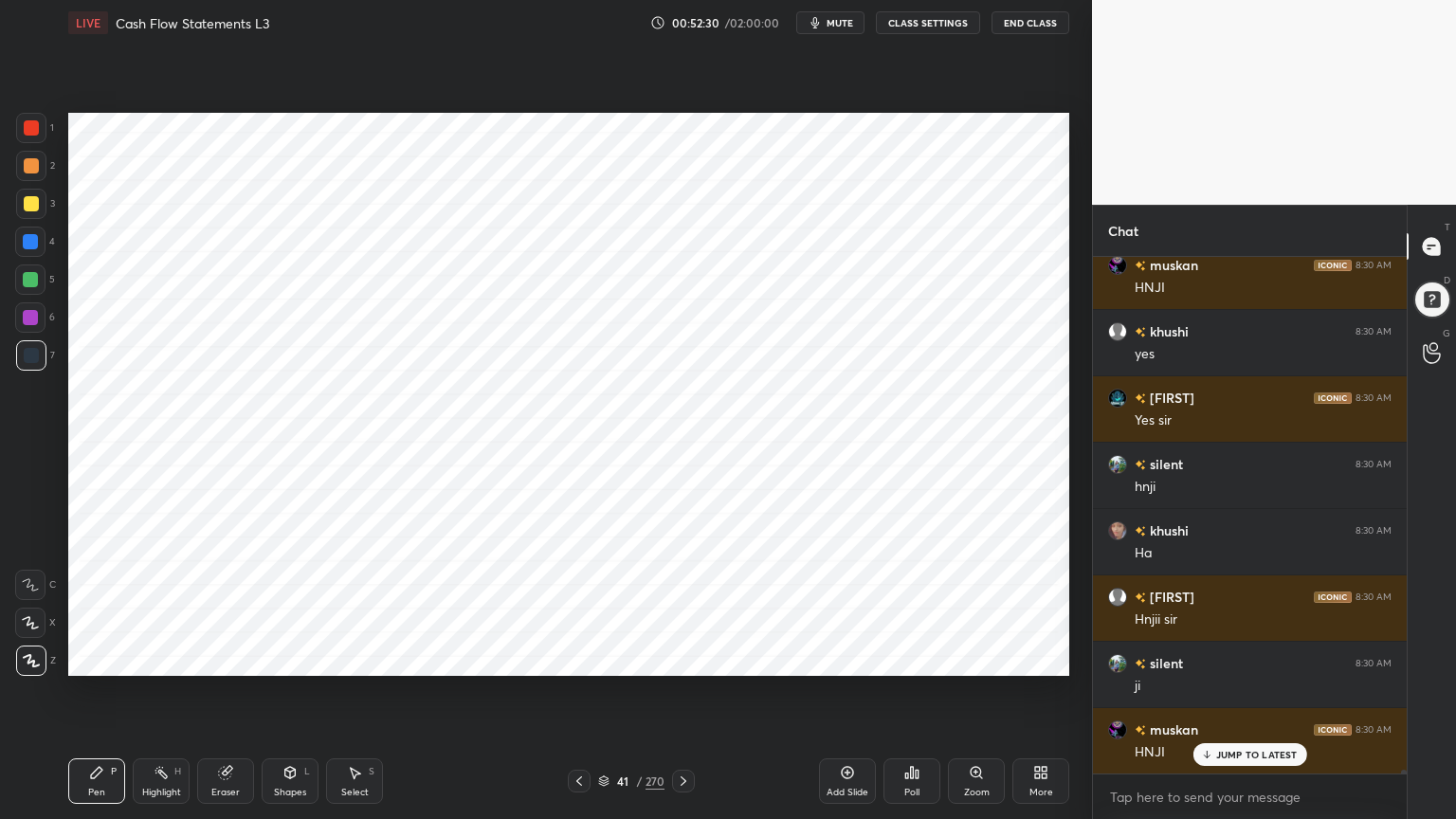 click on "Highlight H" at bounding box center (161, 781) 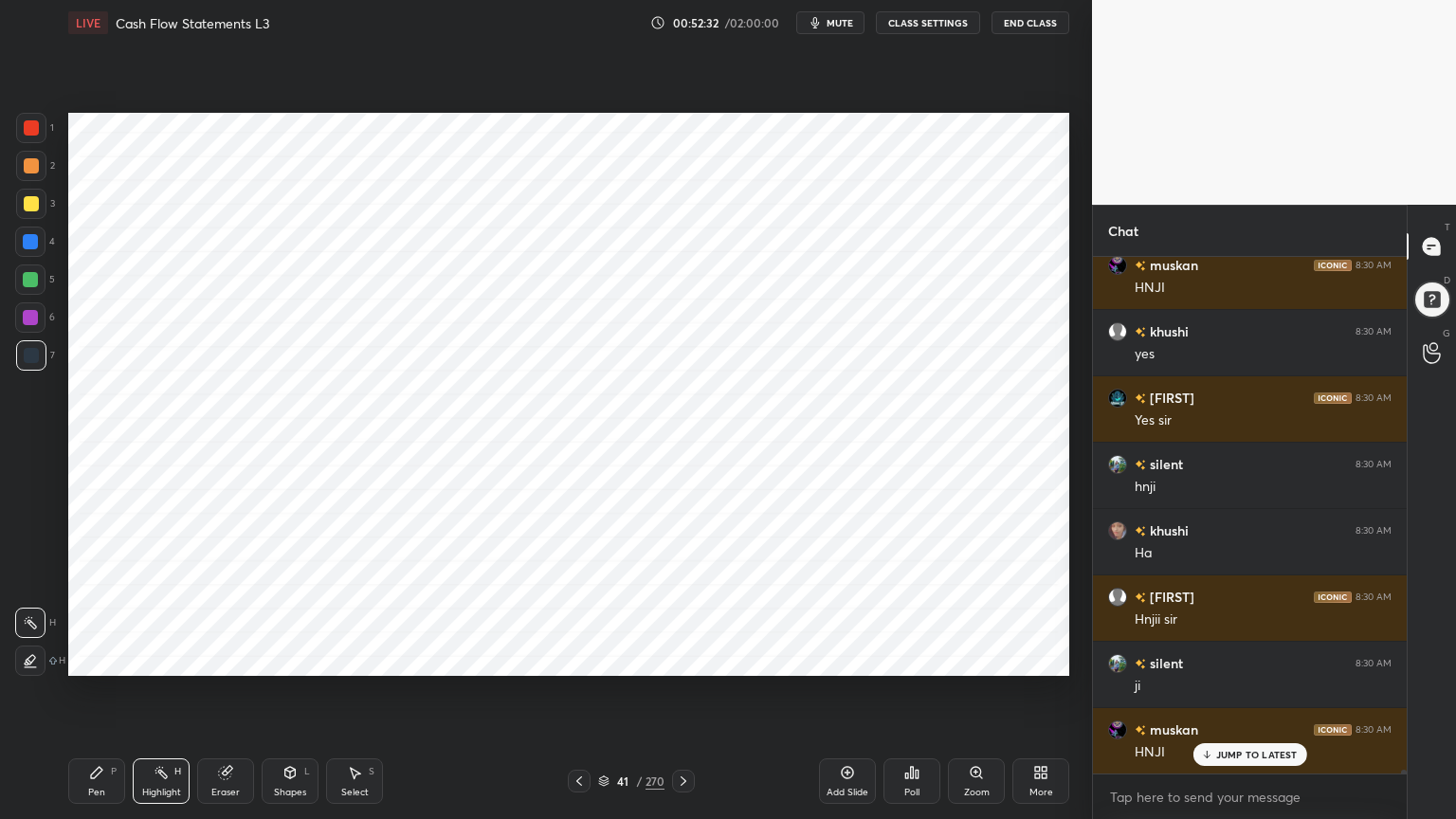 scroll, scrollTop: 65796, scrollLeft: 0, axis: vertical 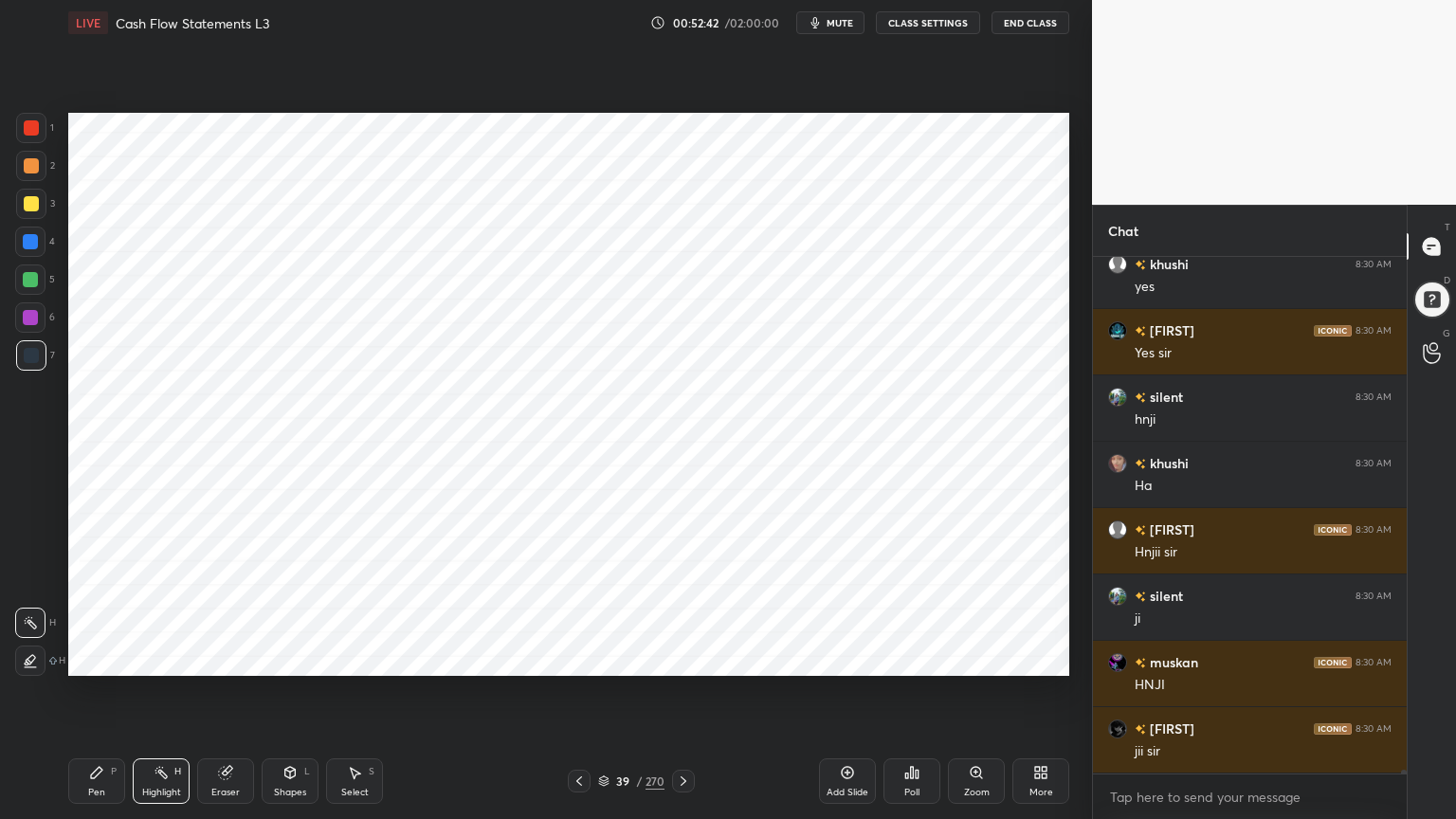 click on "Add Slide" at bounding box center [847, 792] 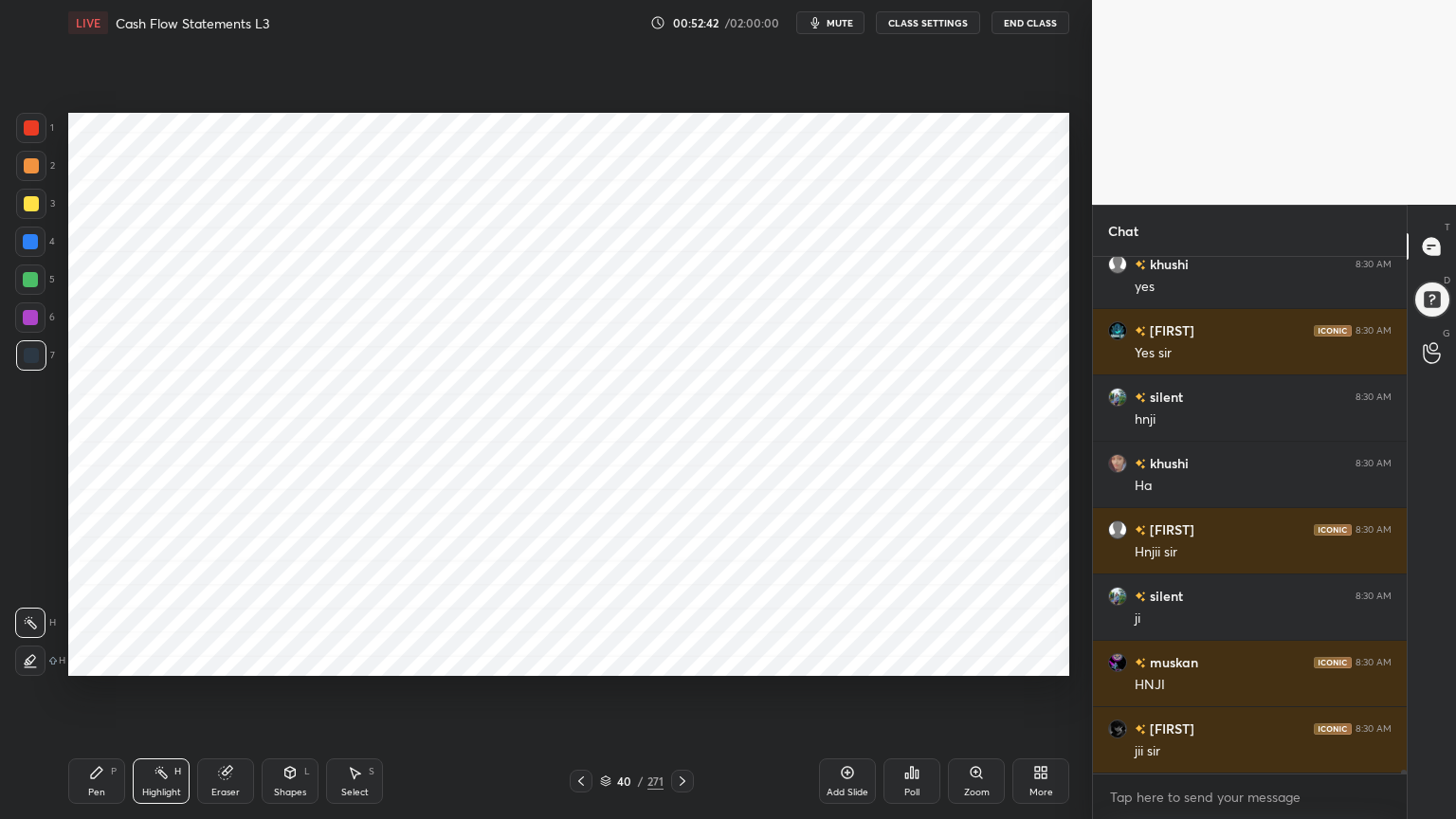 click on "Add Slide" at bounding box center (847, 781) 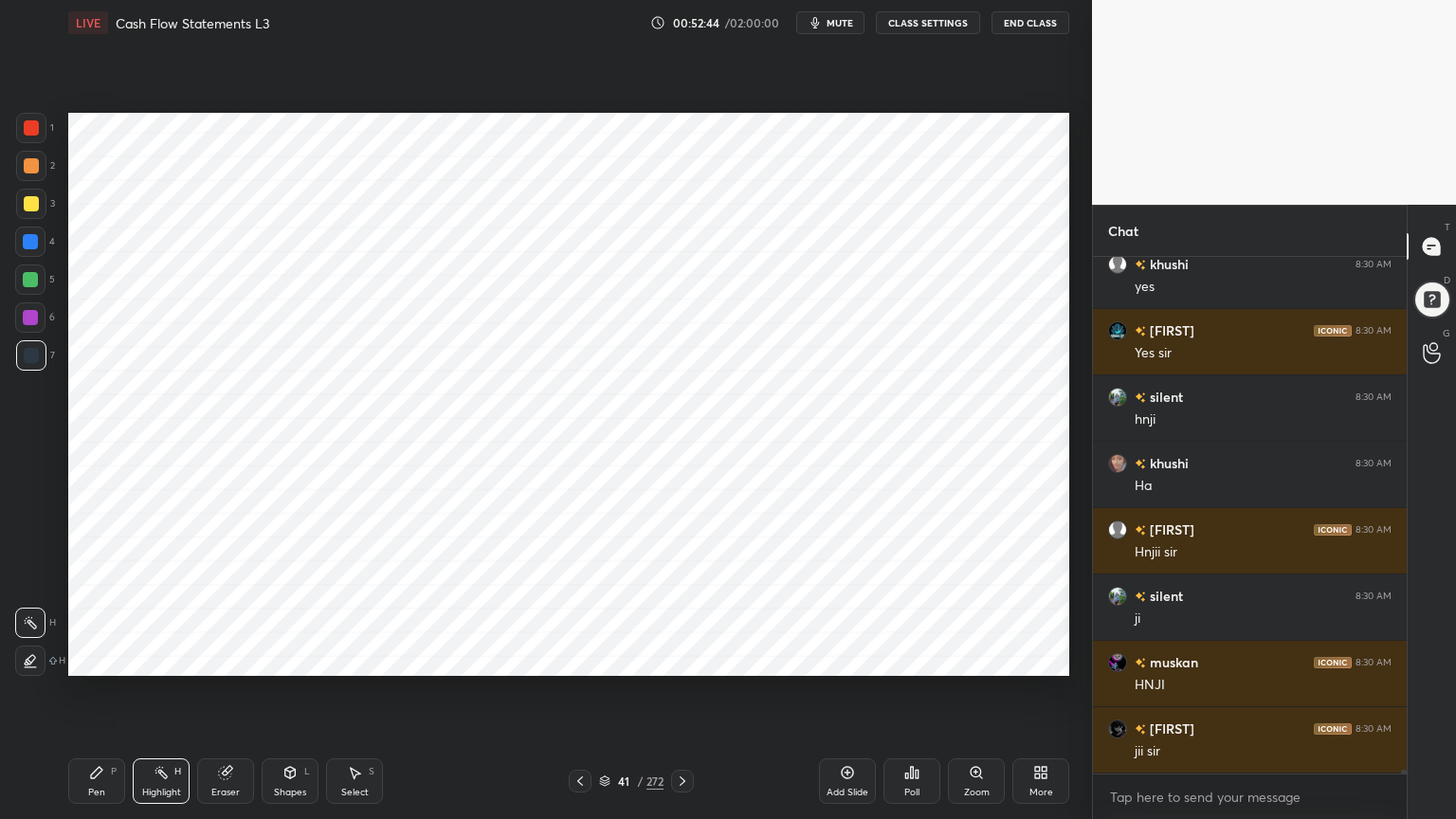 click on "Pen P" at bounding box center [97, 781] 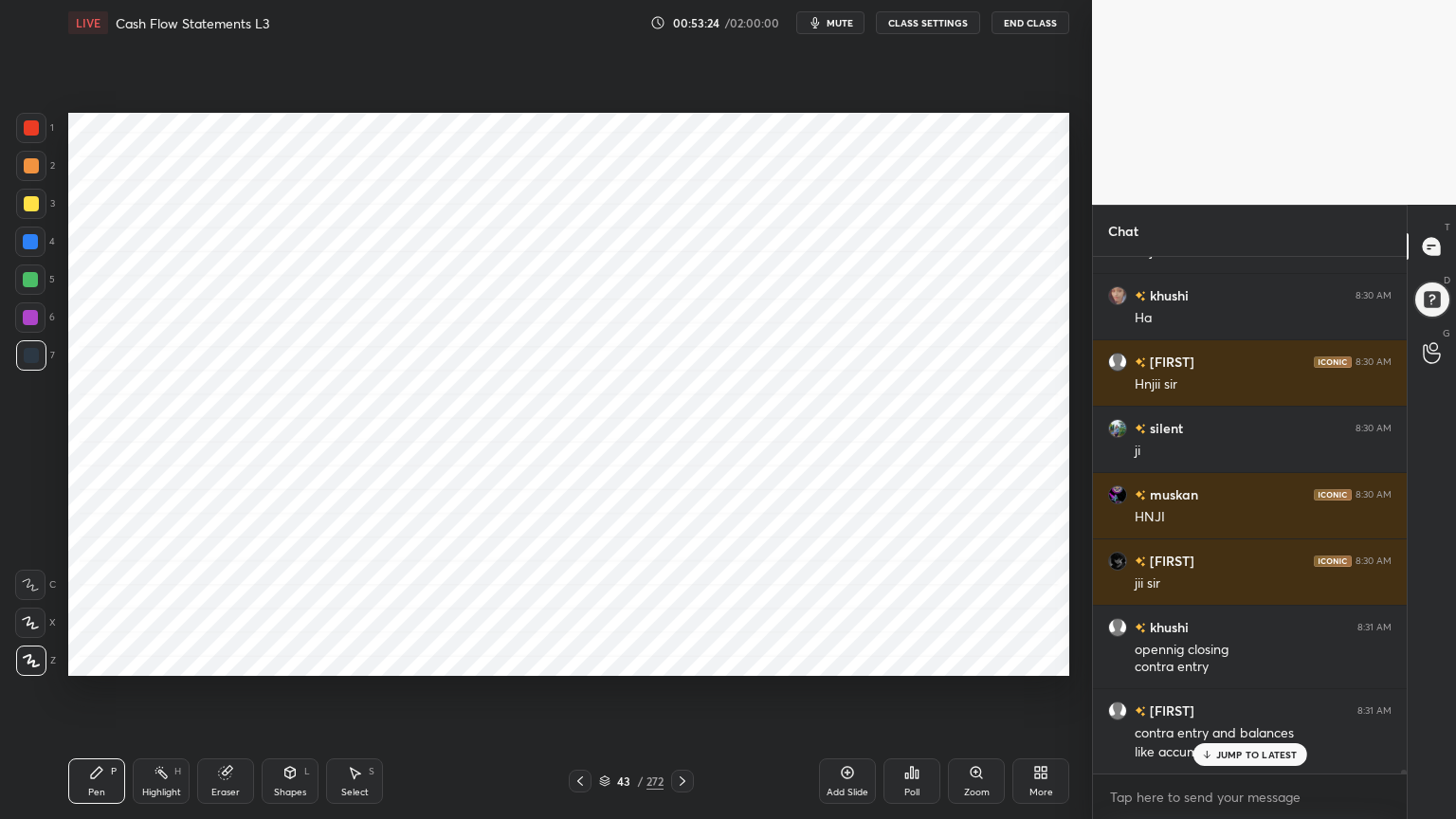 scroll, scrollTop: 66009, scrollLeft: 0, axis: vertical 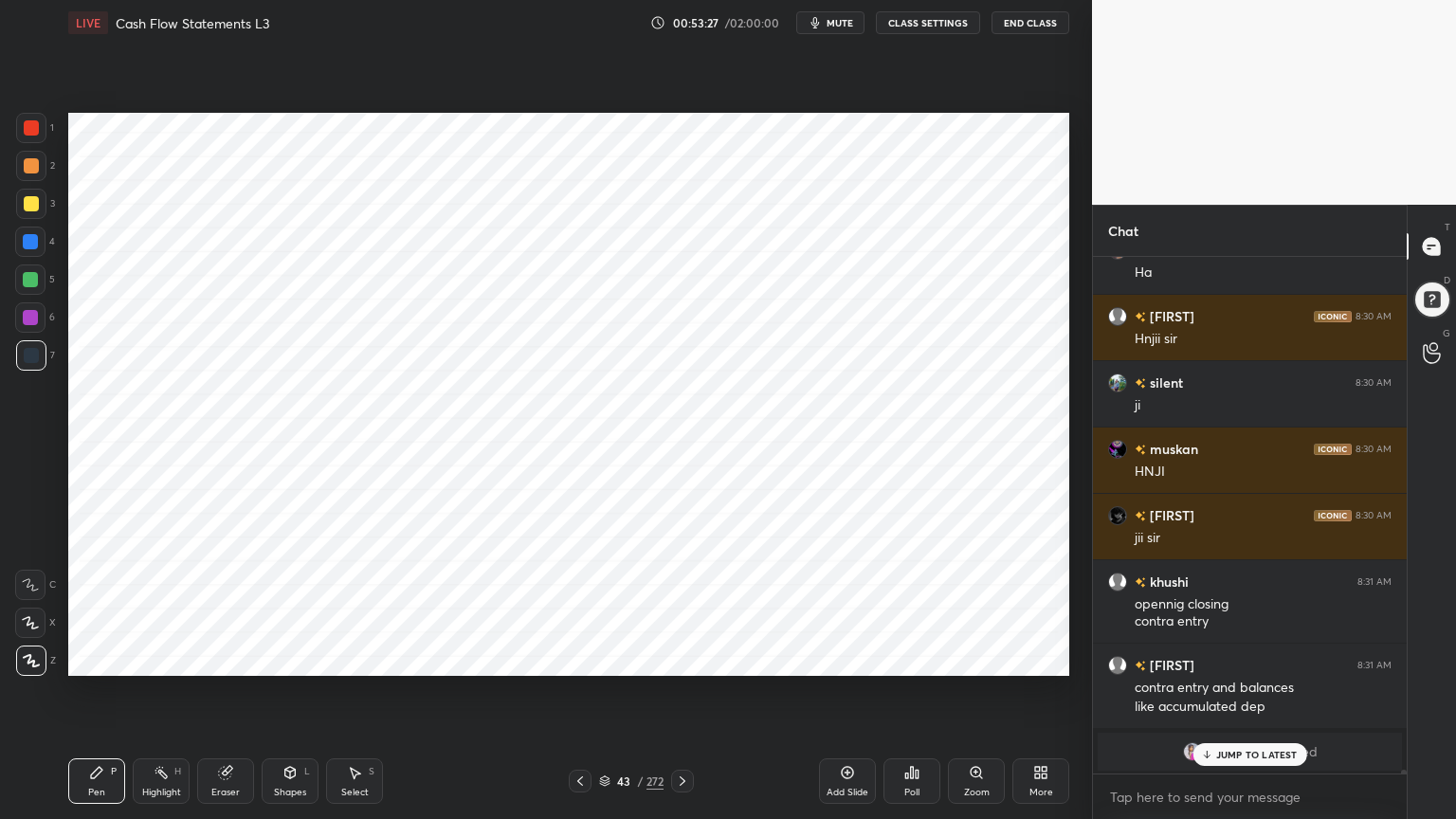 click on "Highlight" at bounding box center [161, 792] 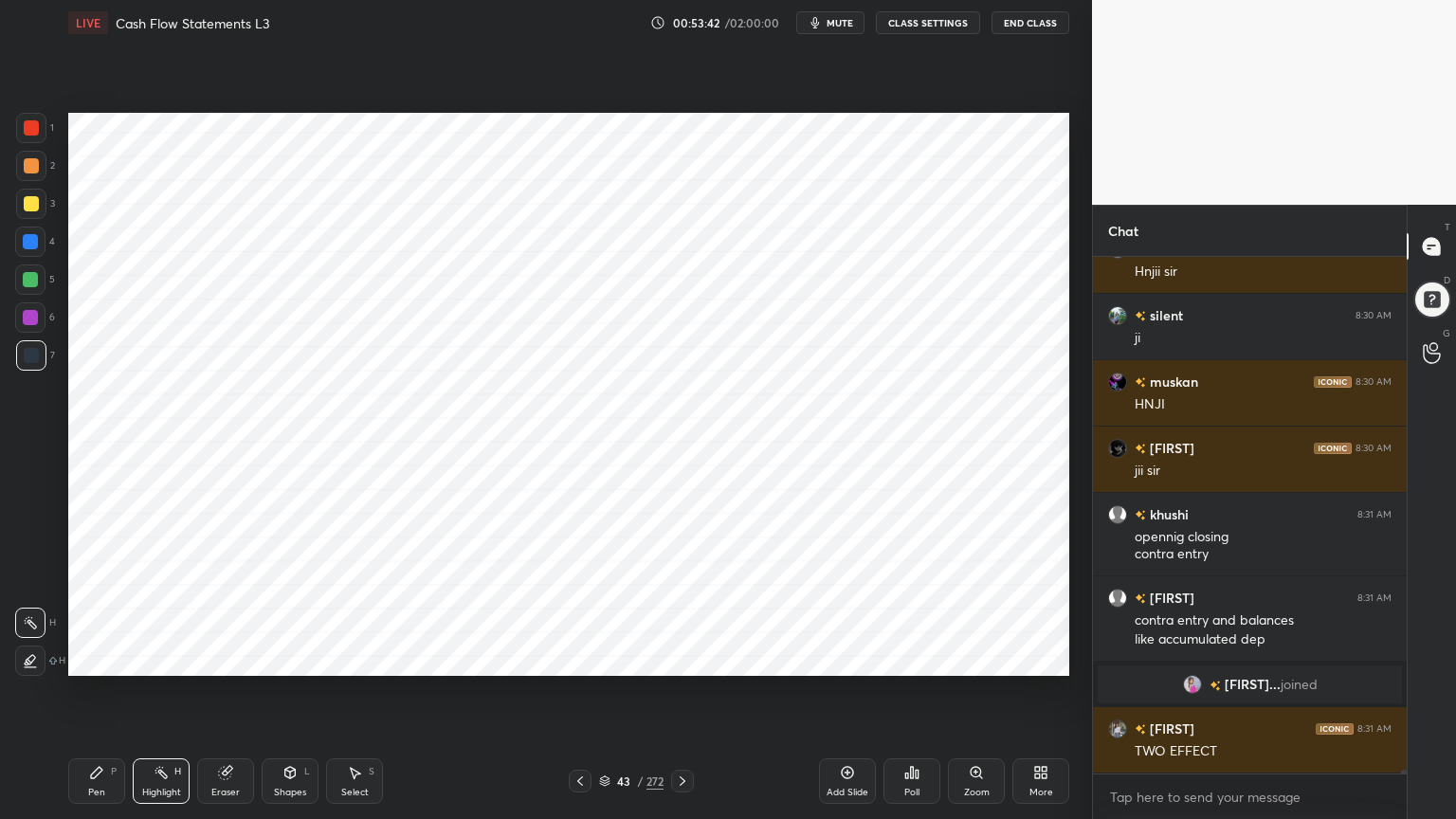 click at bounding box center [30, 280] 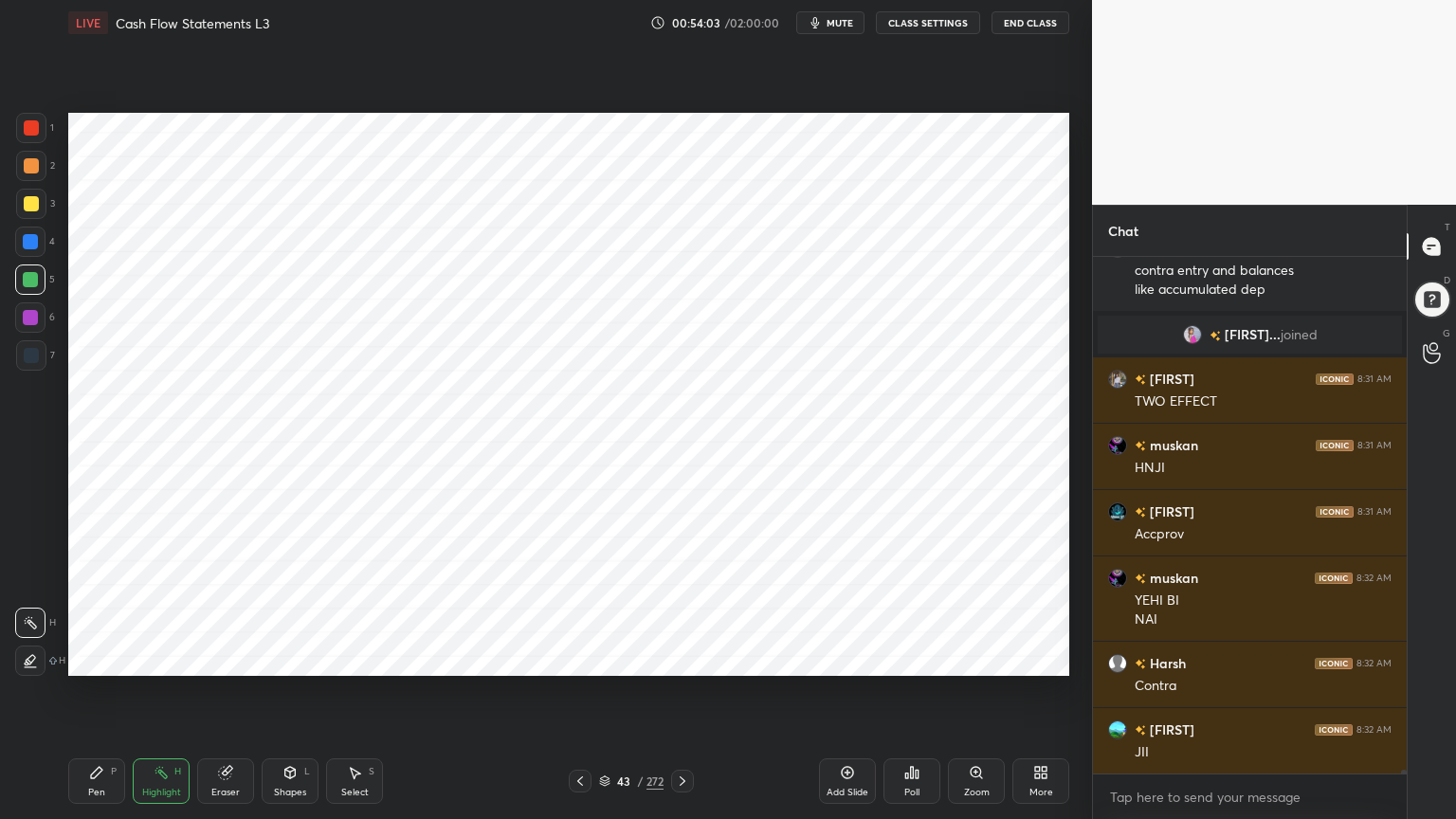 scroll, scrollTop: 66494, scrollLeft: 0, axis: vertical 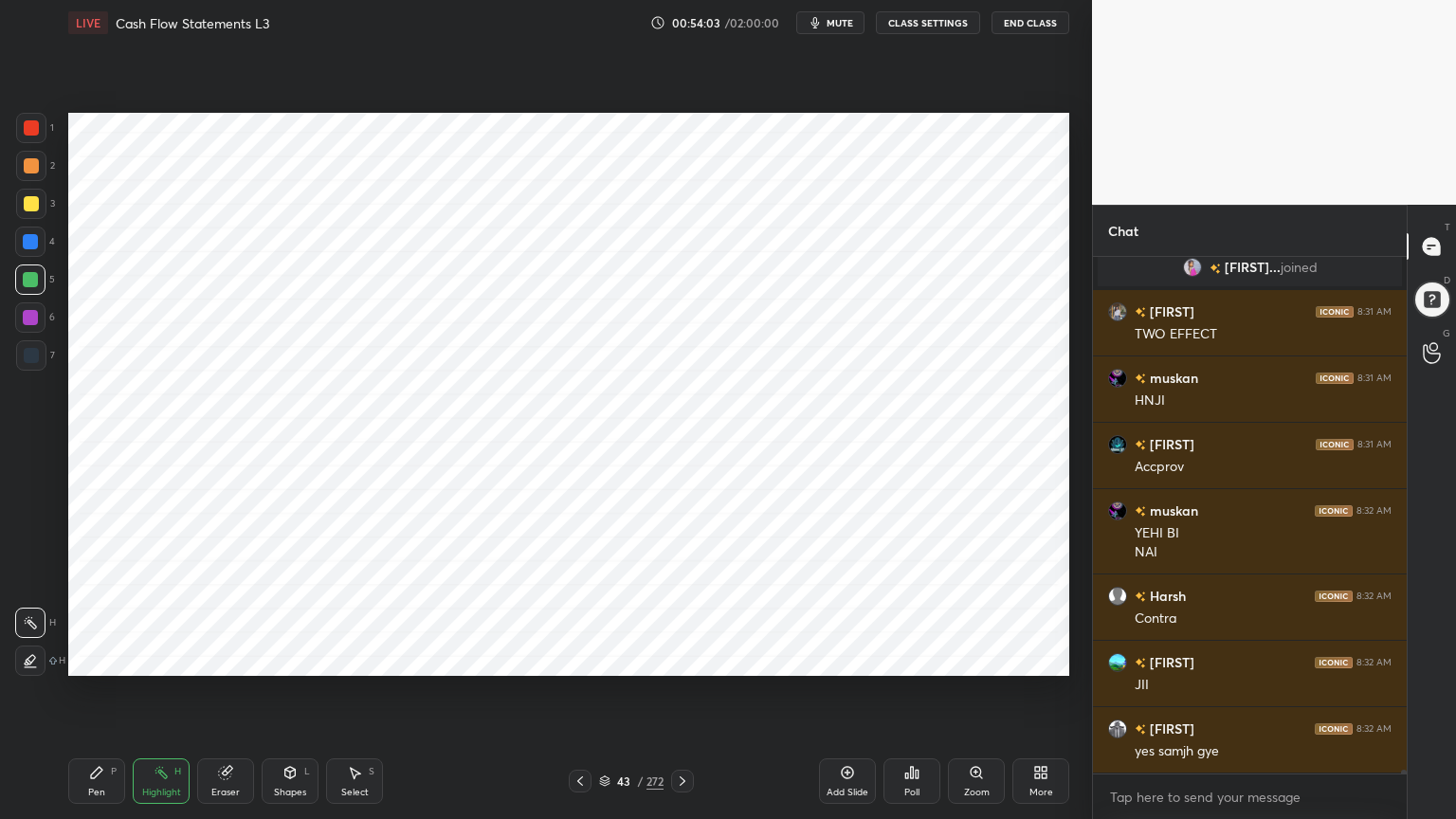 click at bounding box center (31, 128) 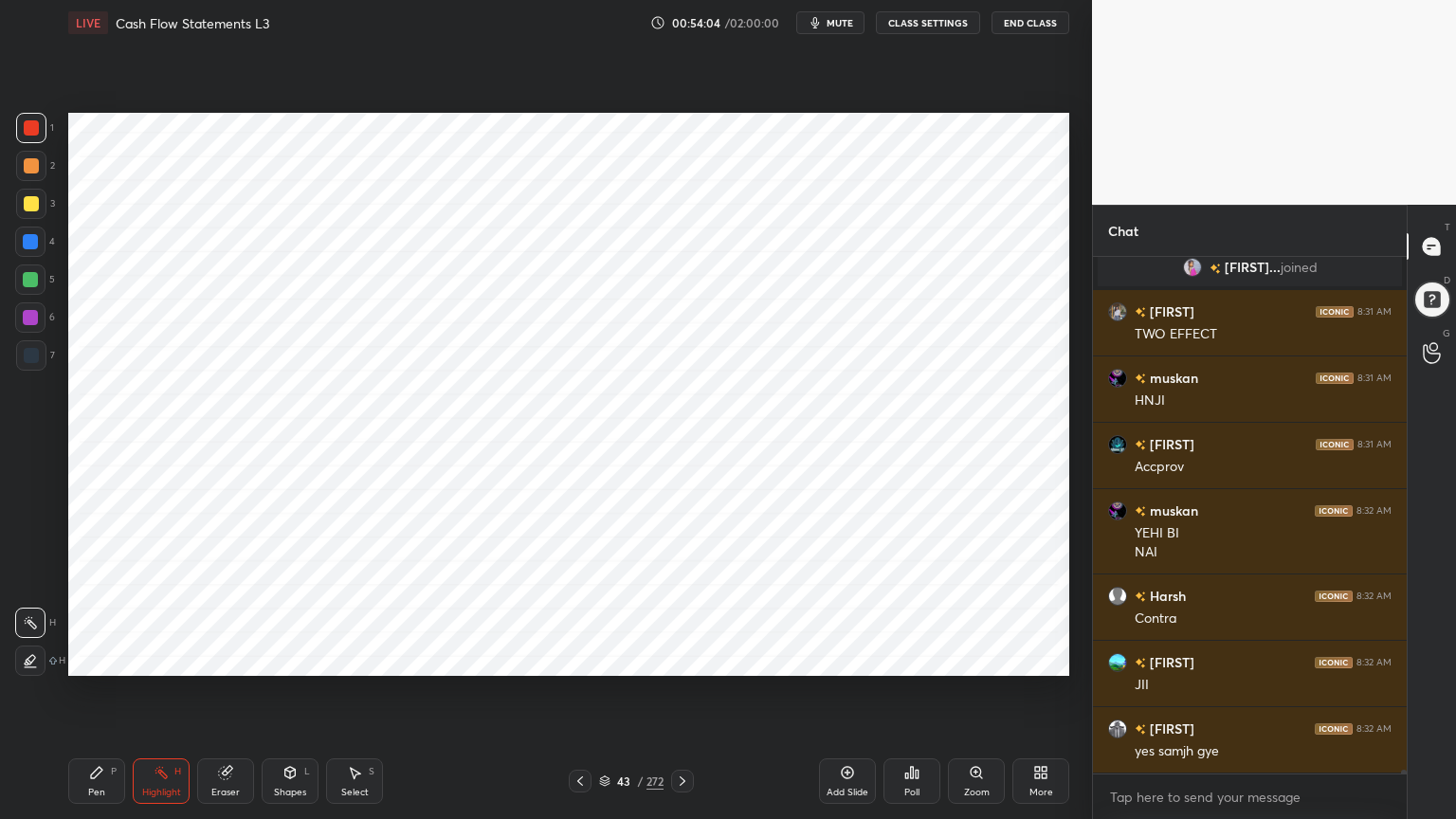 scroll, scrollTop: 66559, scrollLeft: 0, axis: vertical 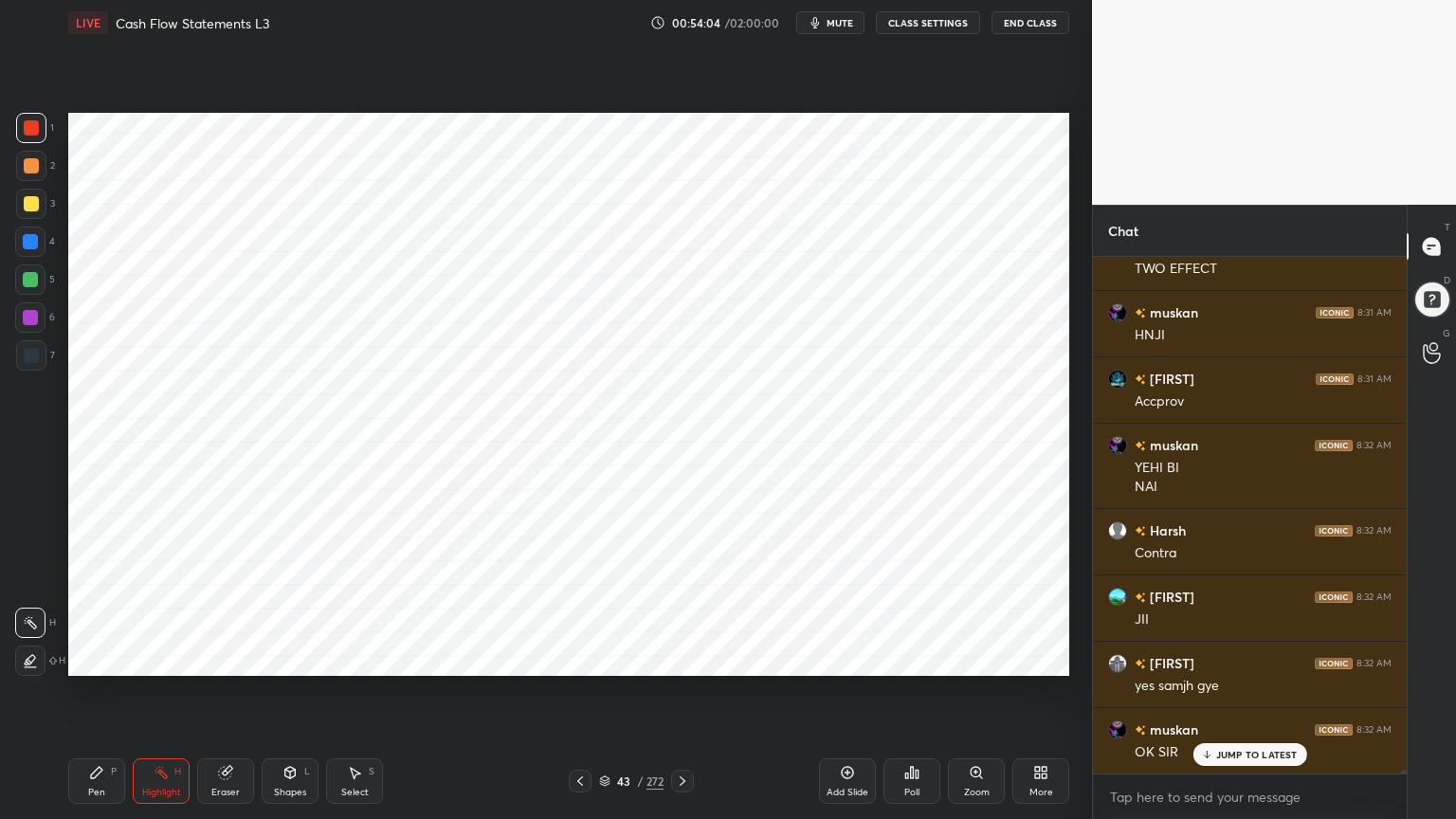click on "Pen P" at bounding box center [97, 781] 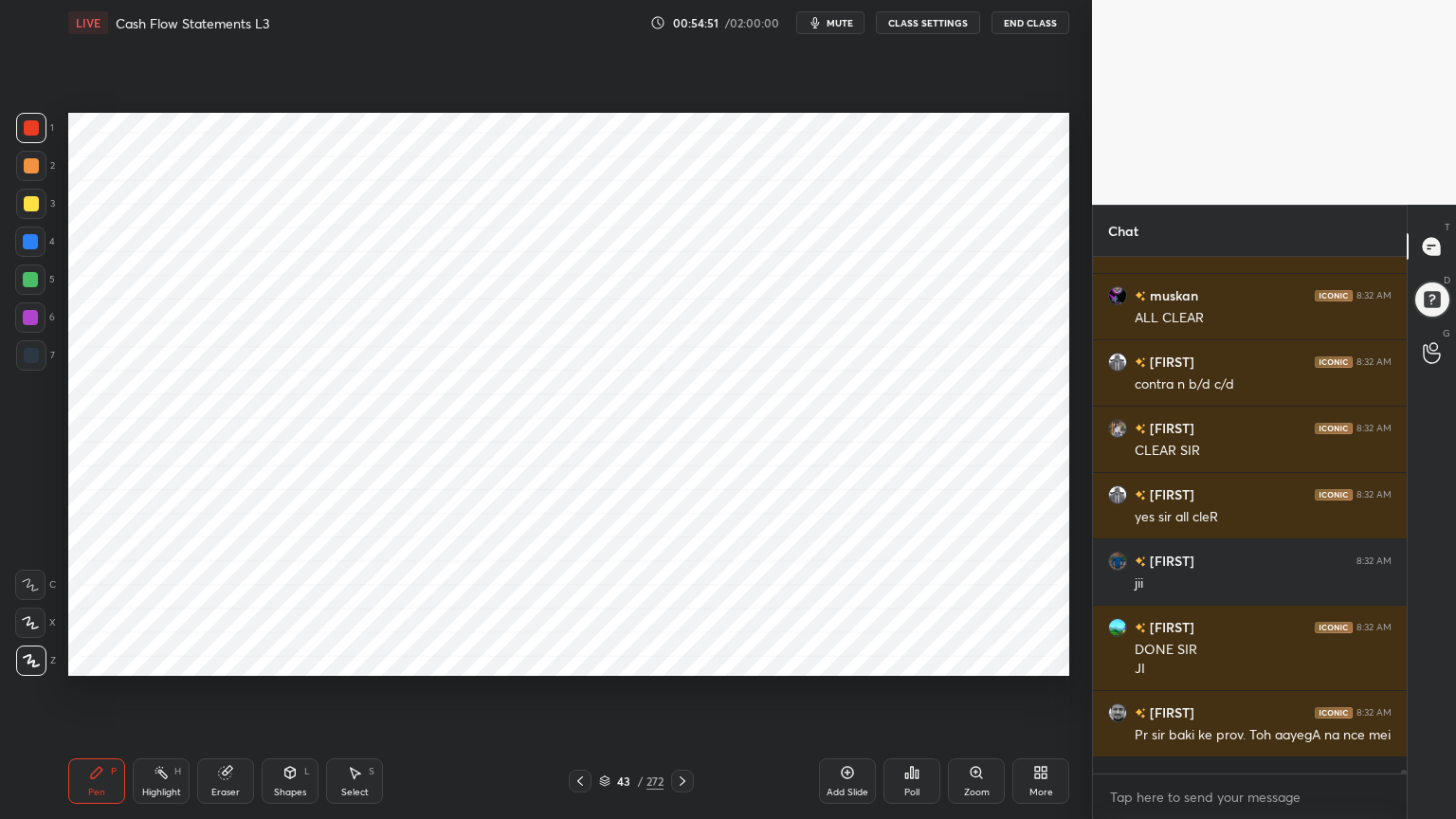 scroll, scrollTop: 68075, scrollLeft: 0, axis: vertical 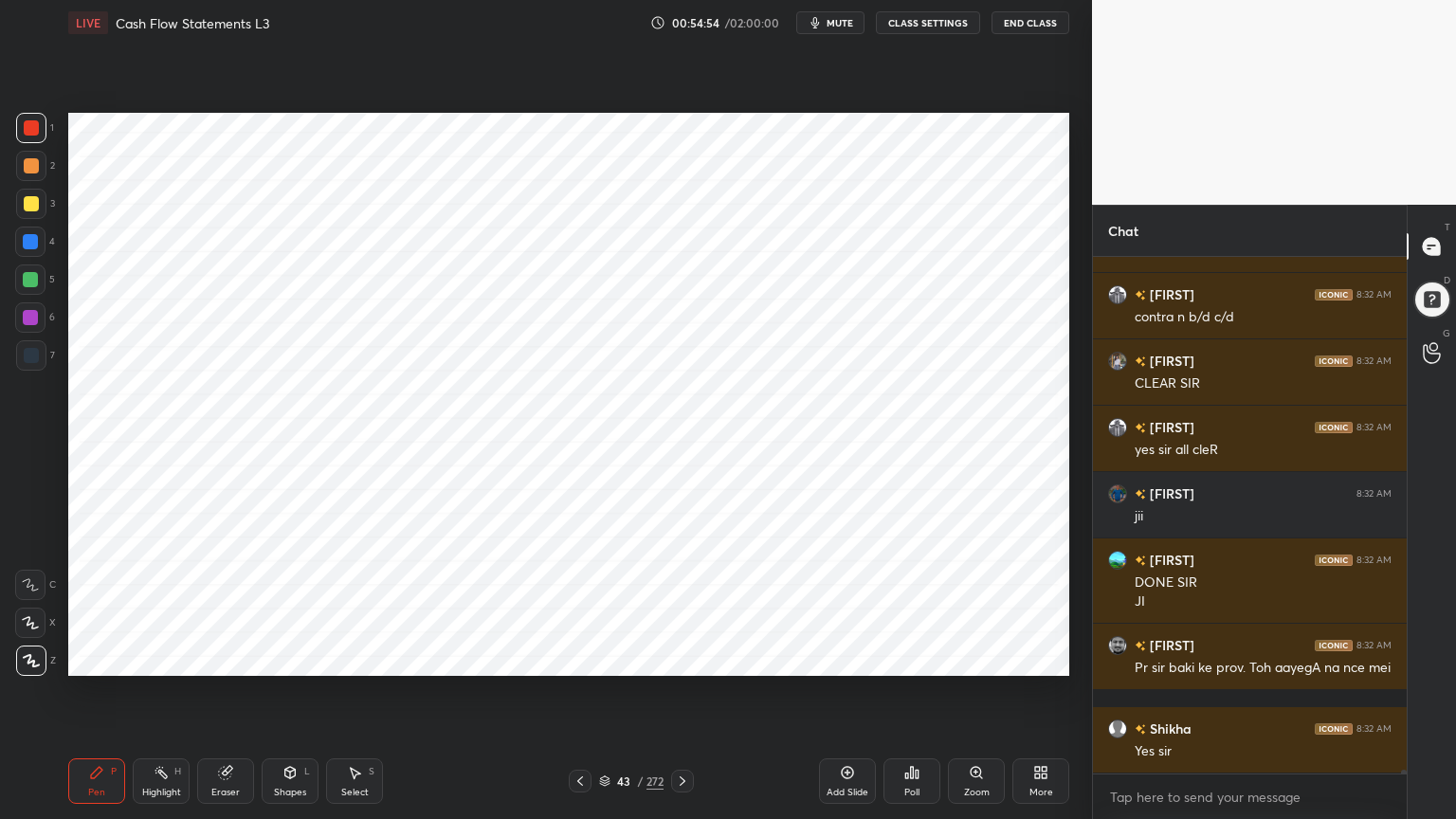 click on "Highlight" at bounding box center [161, 792] 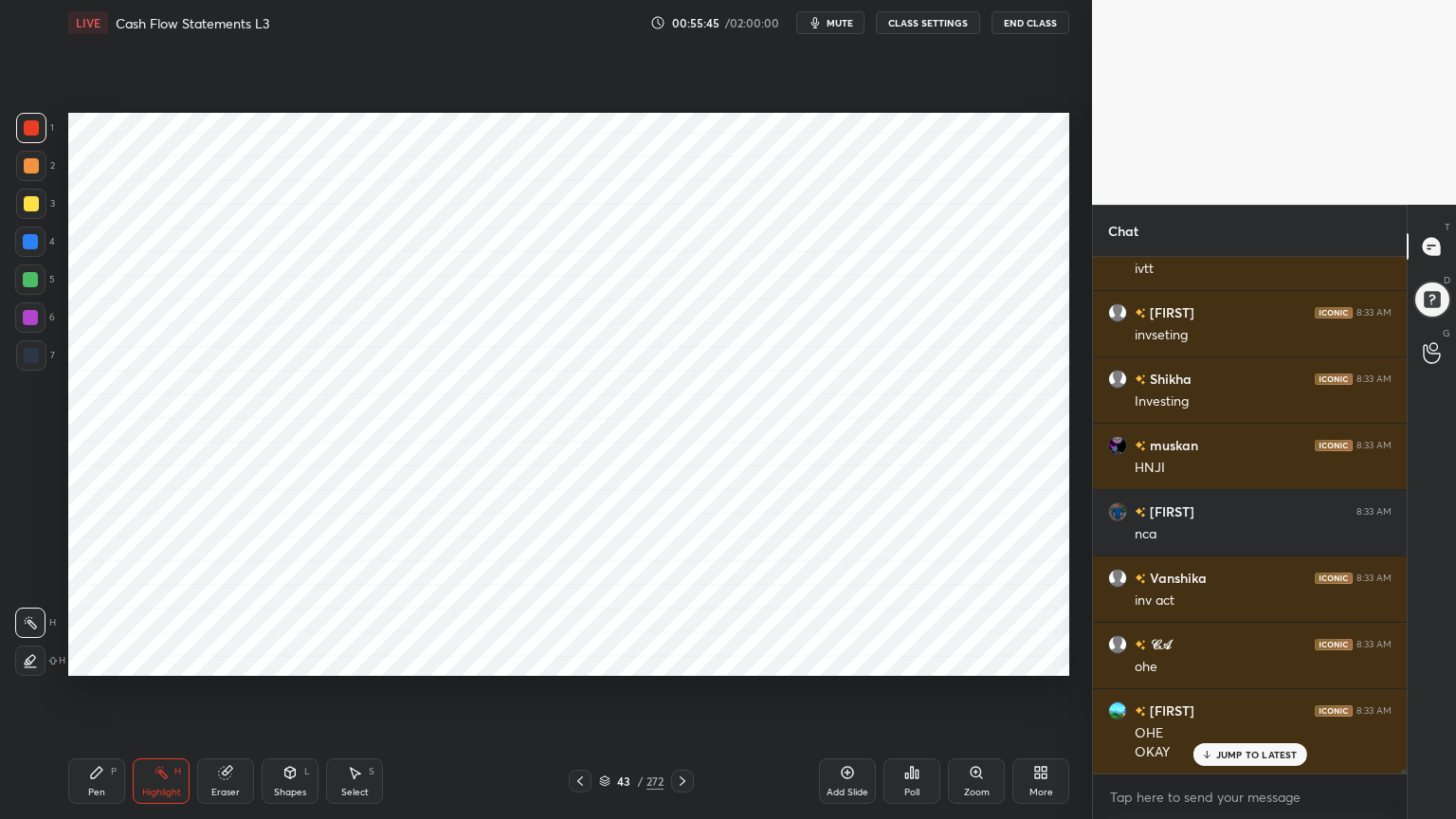 scroll, scrollTop: 68890, scrollLeft: 0, axis: vertical 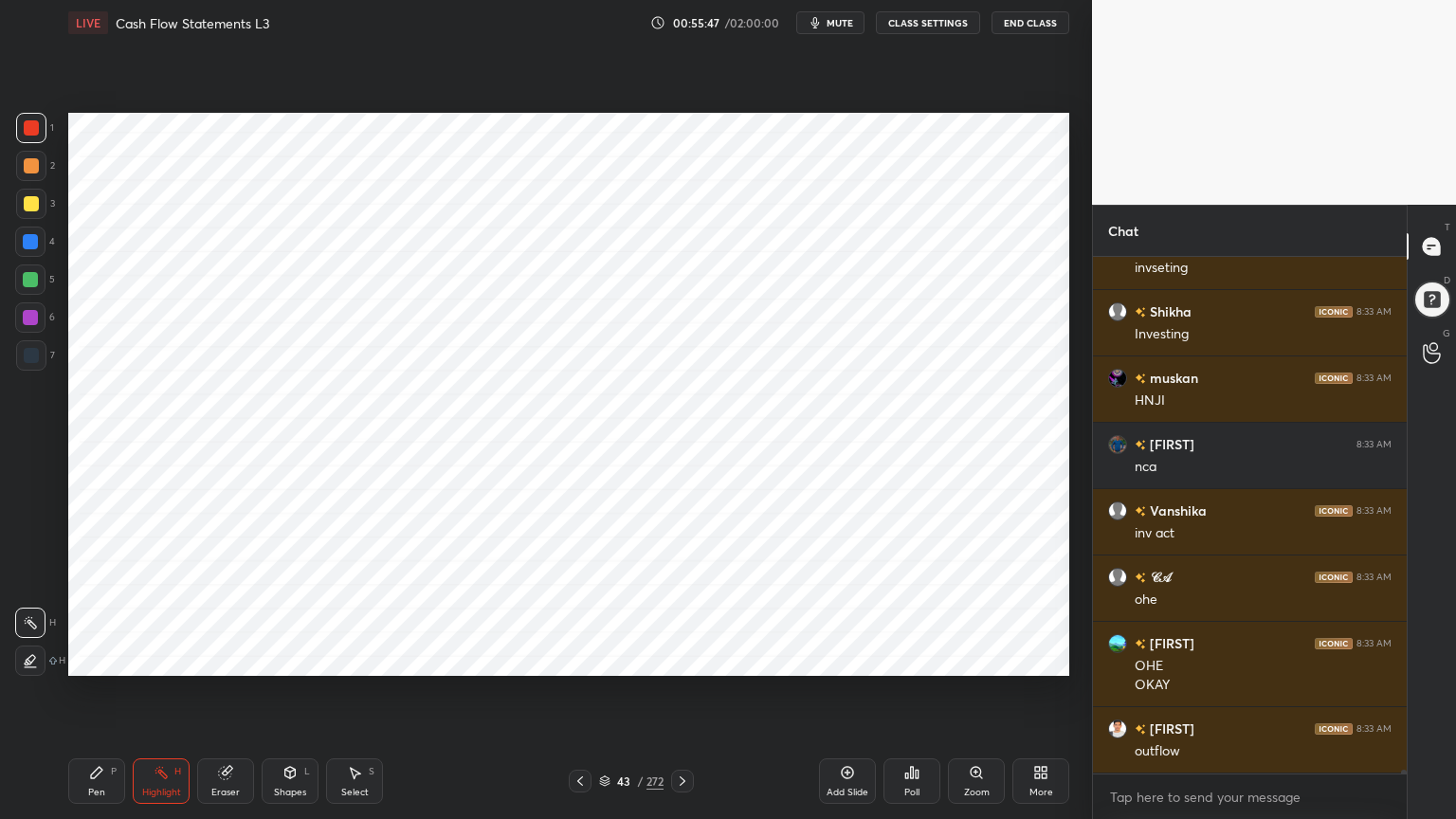 click on "Pen P" at bounding box center [97, 781] 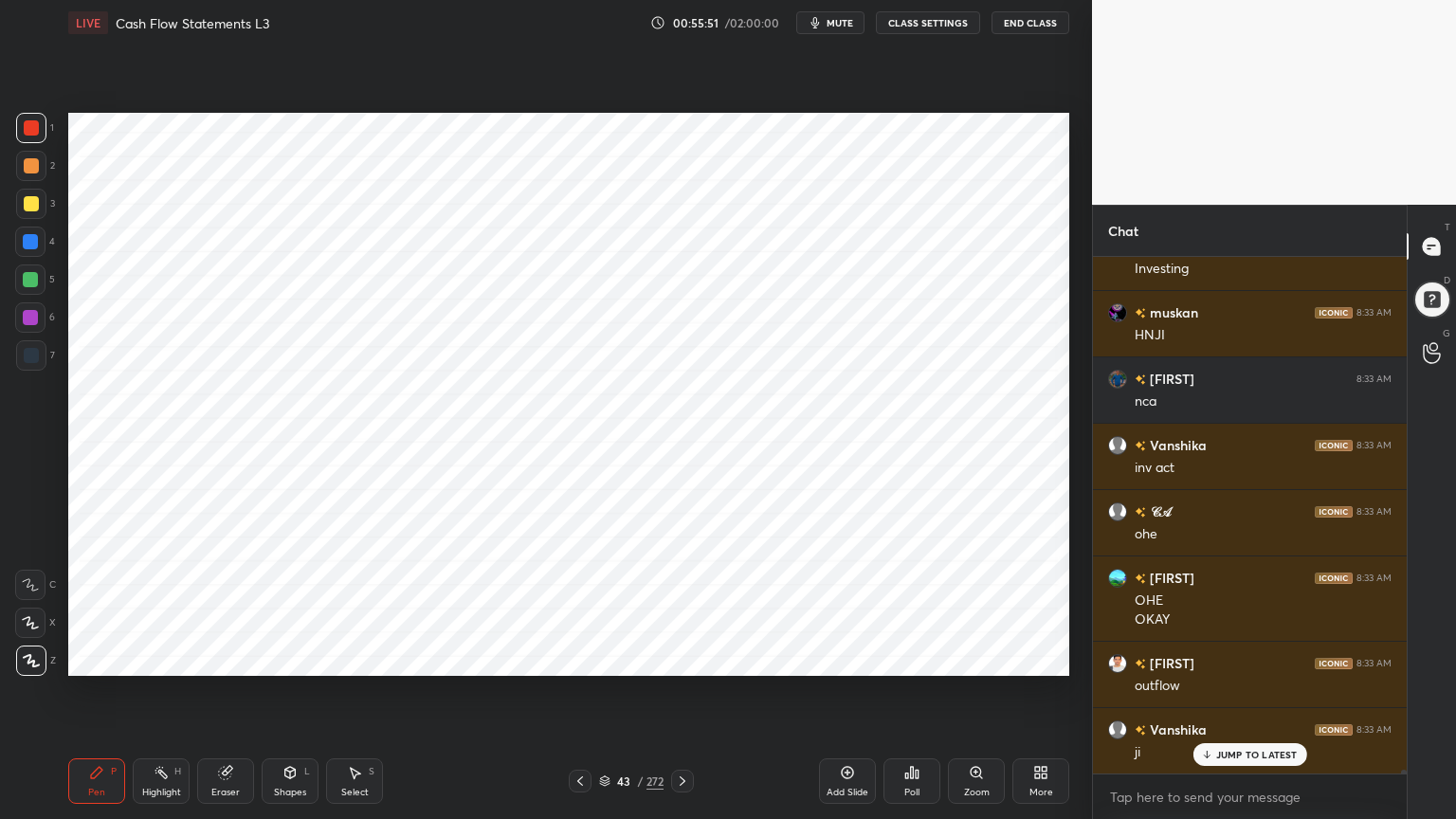 scroll, scrollTop: 69023, scrollLeft: 0, axis: vertical 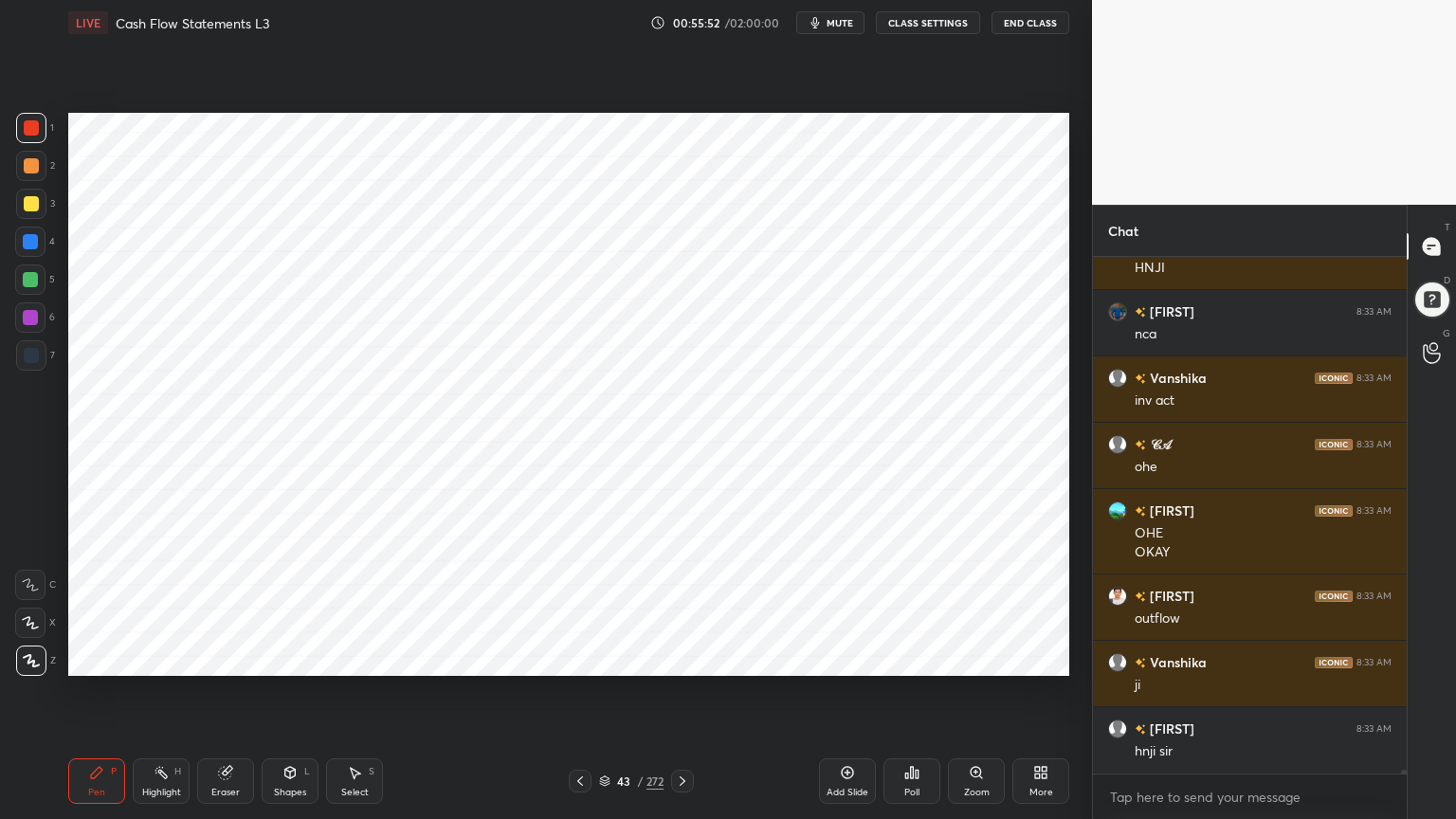 click on "Highlight" at bounding box center [161, 792] 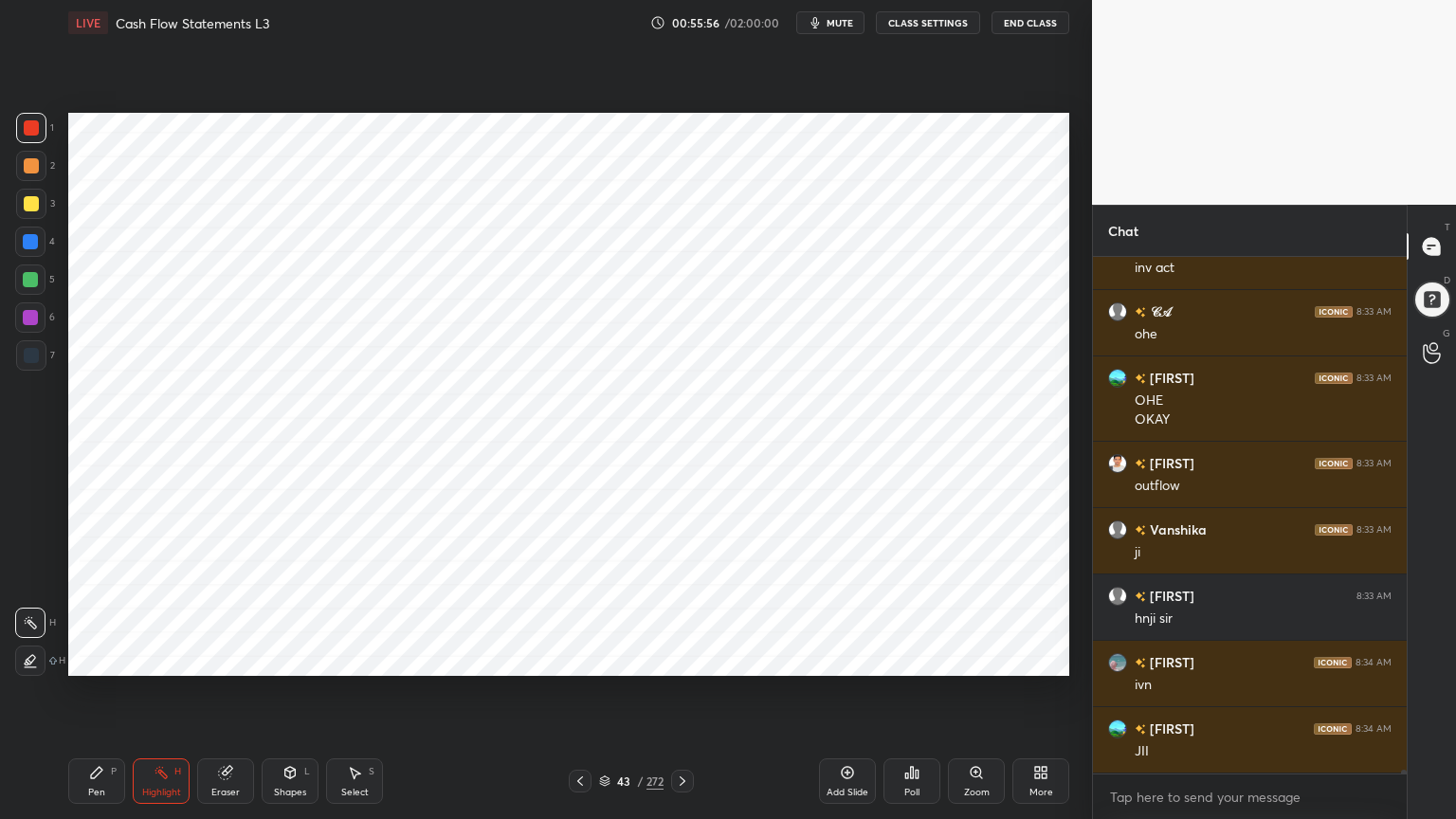 scroll, scrollTop: 69221, scrollLeft: 0, axis: vertical 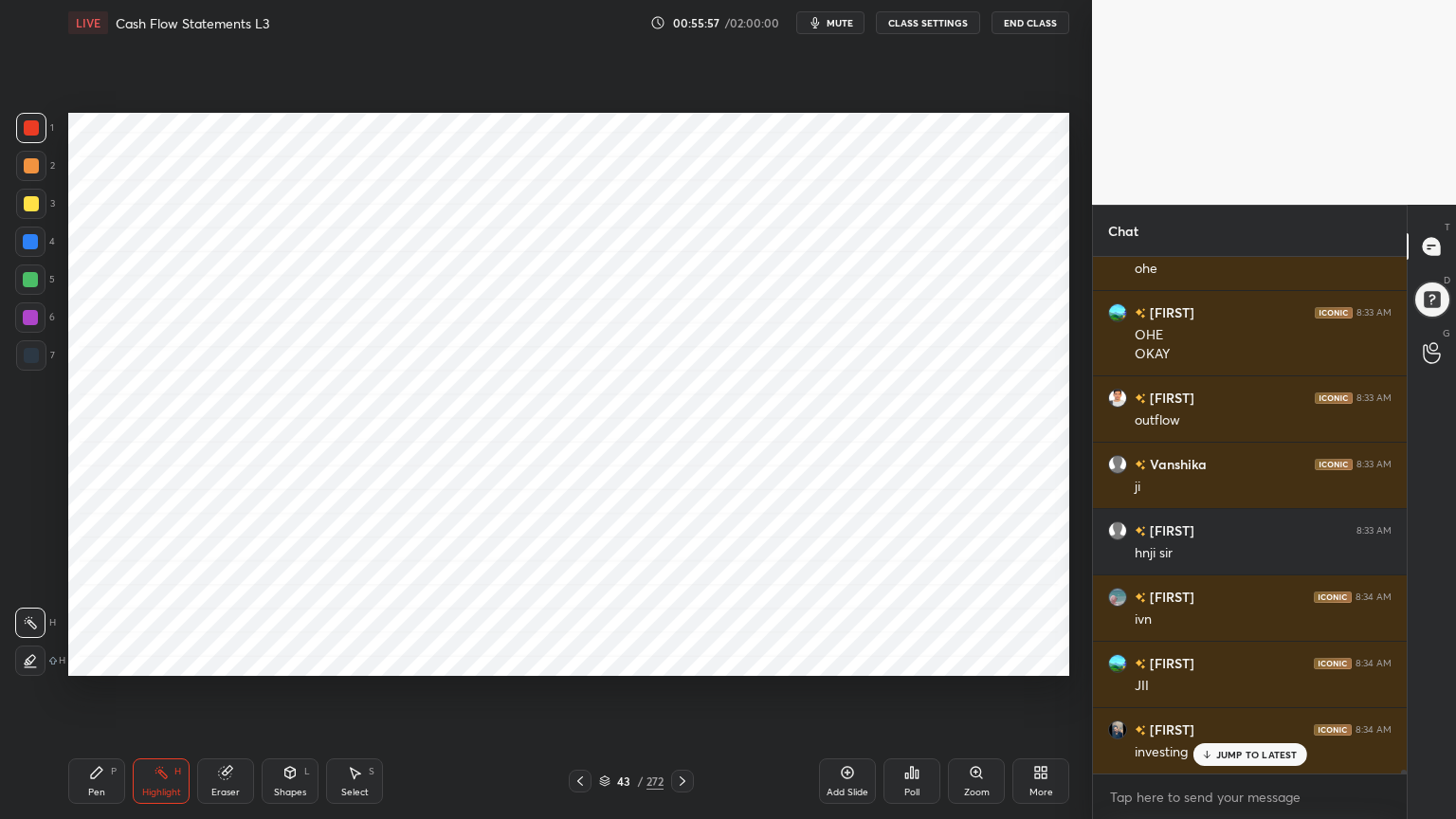 click 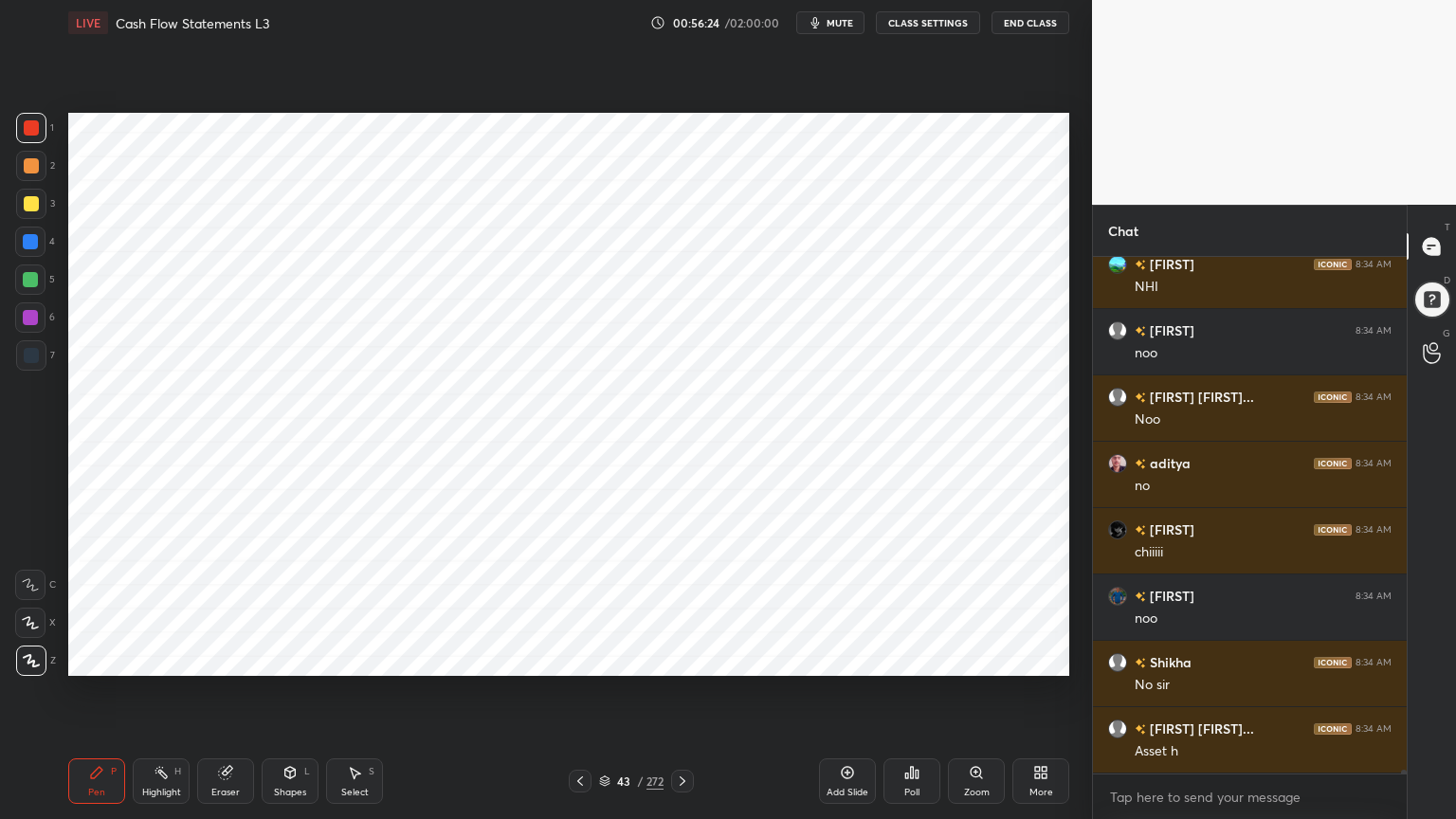 scroll, scrollTop: 70084, scrollLeft: 0, axis: vertical 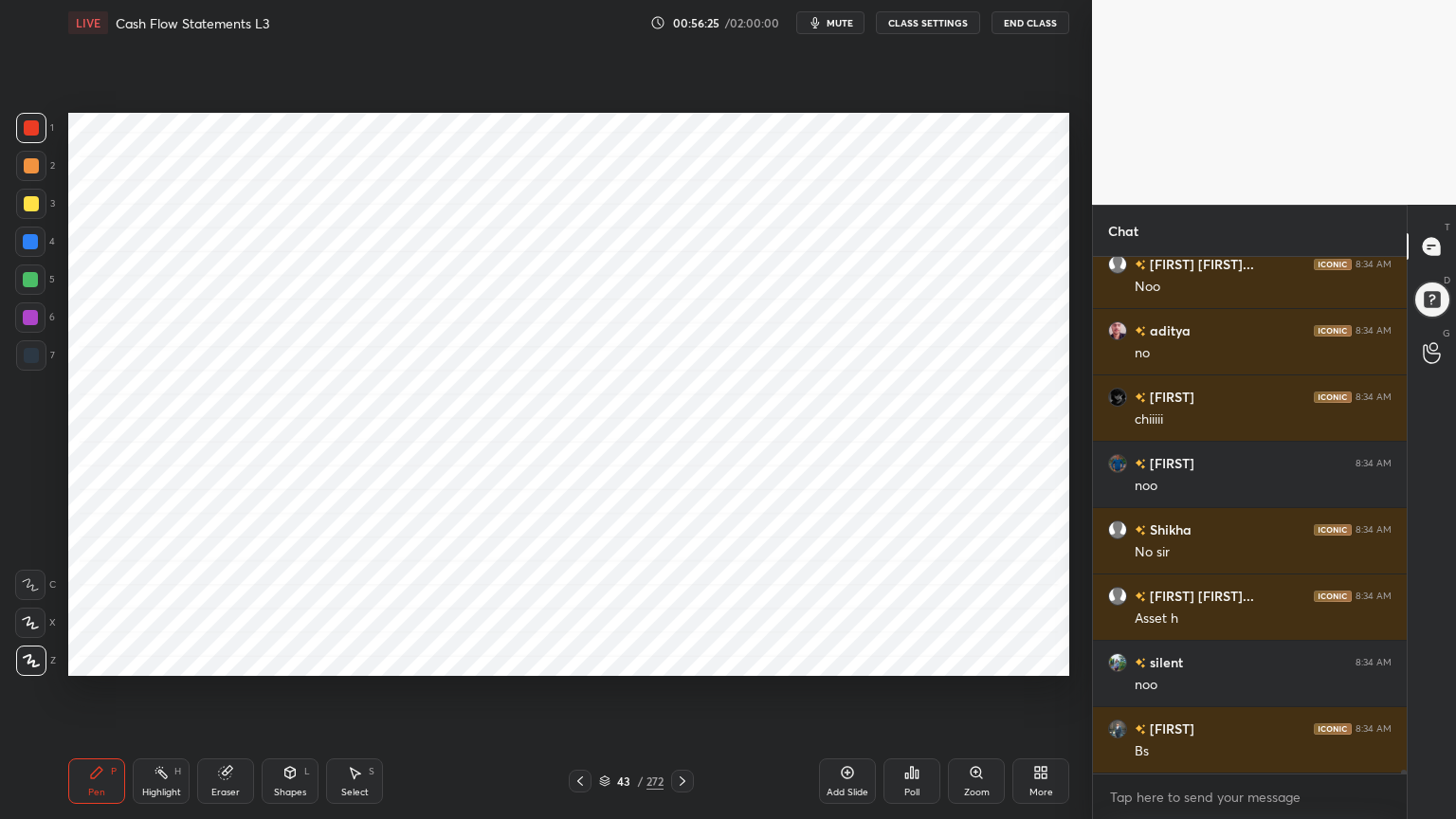 click on "Highlight H" at bounding box center (161, 781) 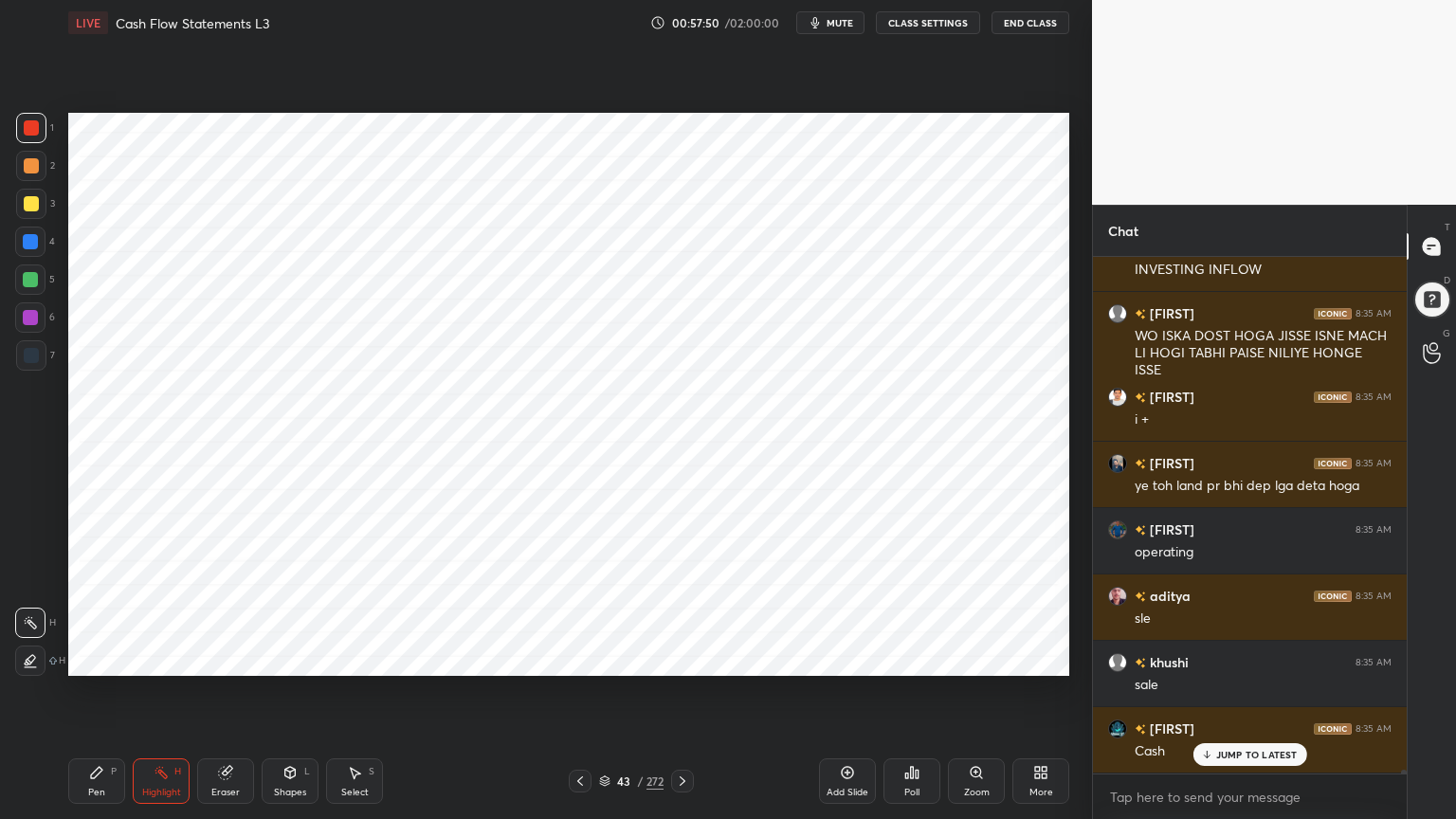 scroll, scrollTop: 75397, scrollLeft: 0, axis: vertical 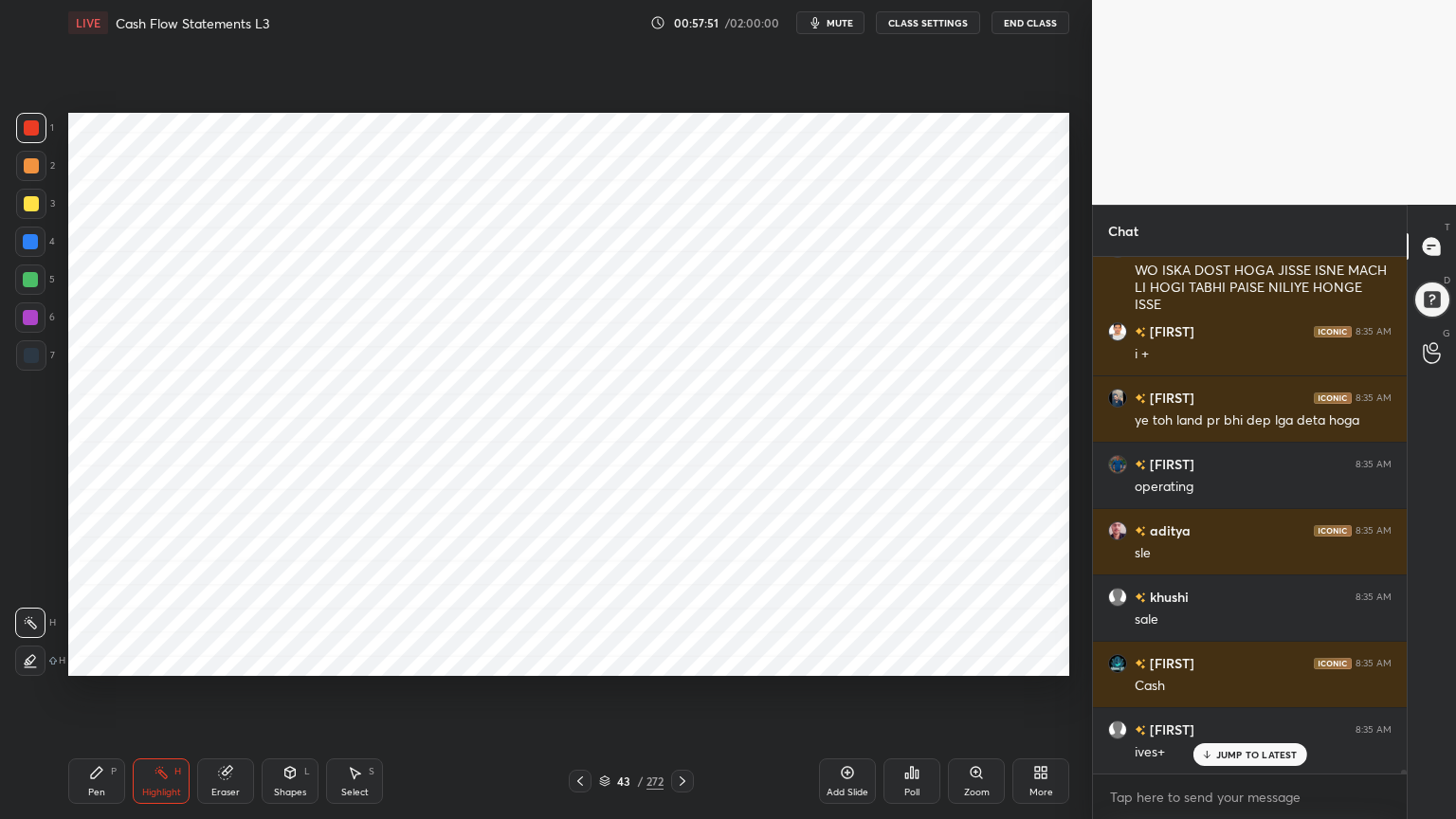 click on "Pen P" at bounding box center (97, 781) 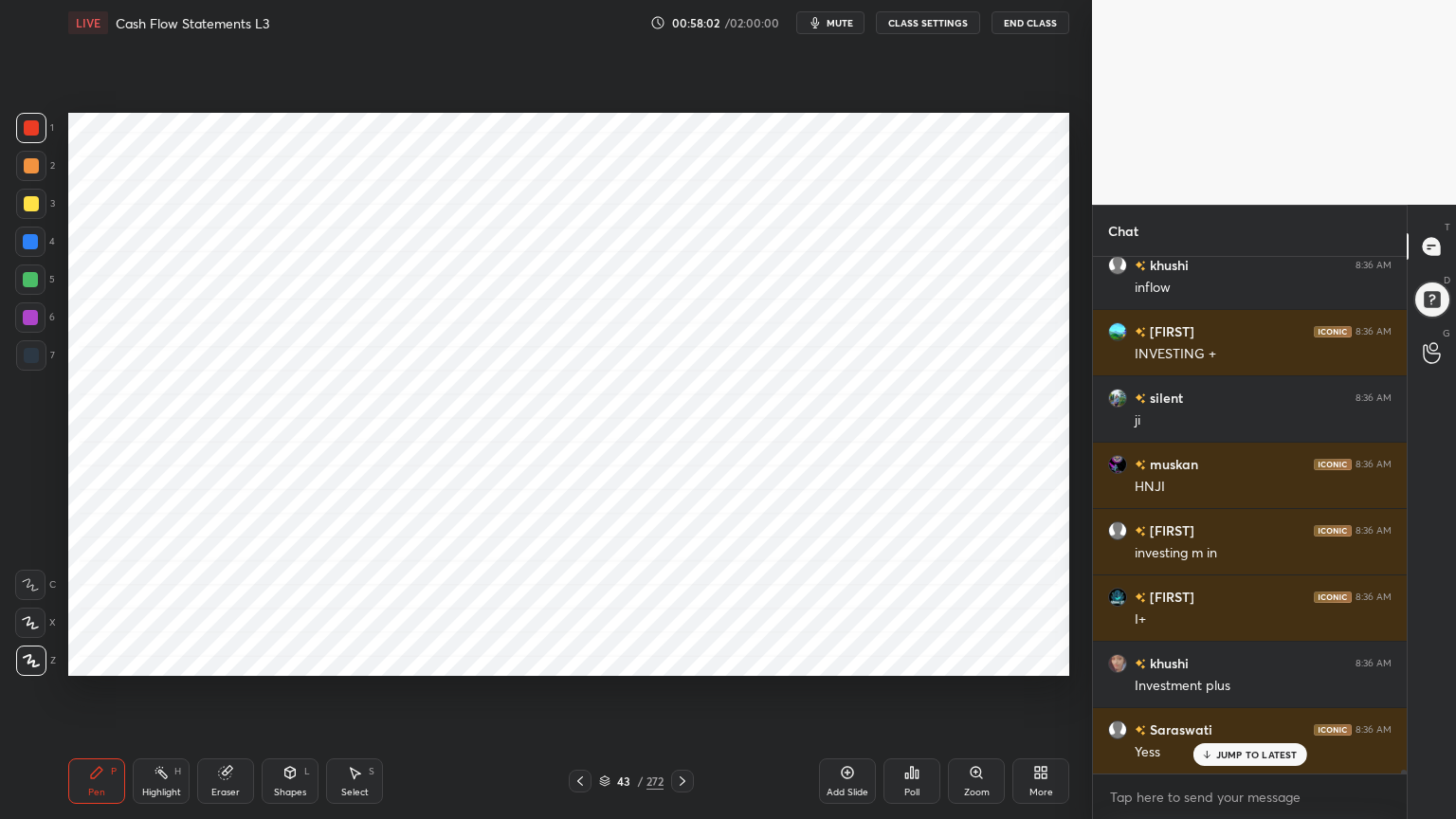 scroll, scrollTop: 76261, scrollLeft: 0, axis: vertical 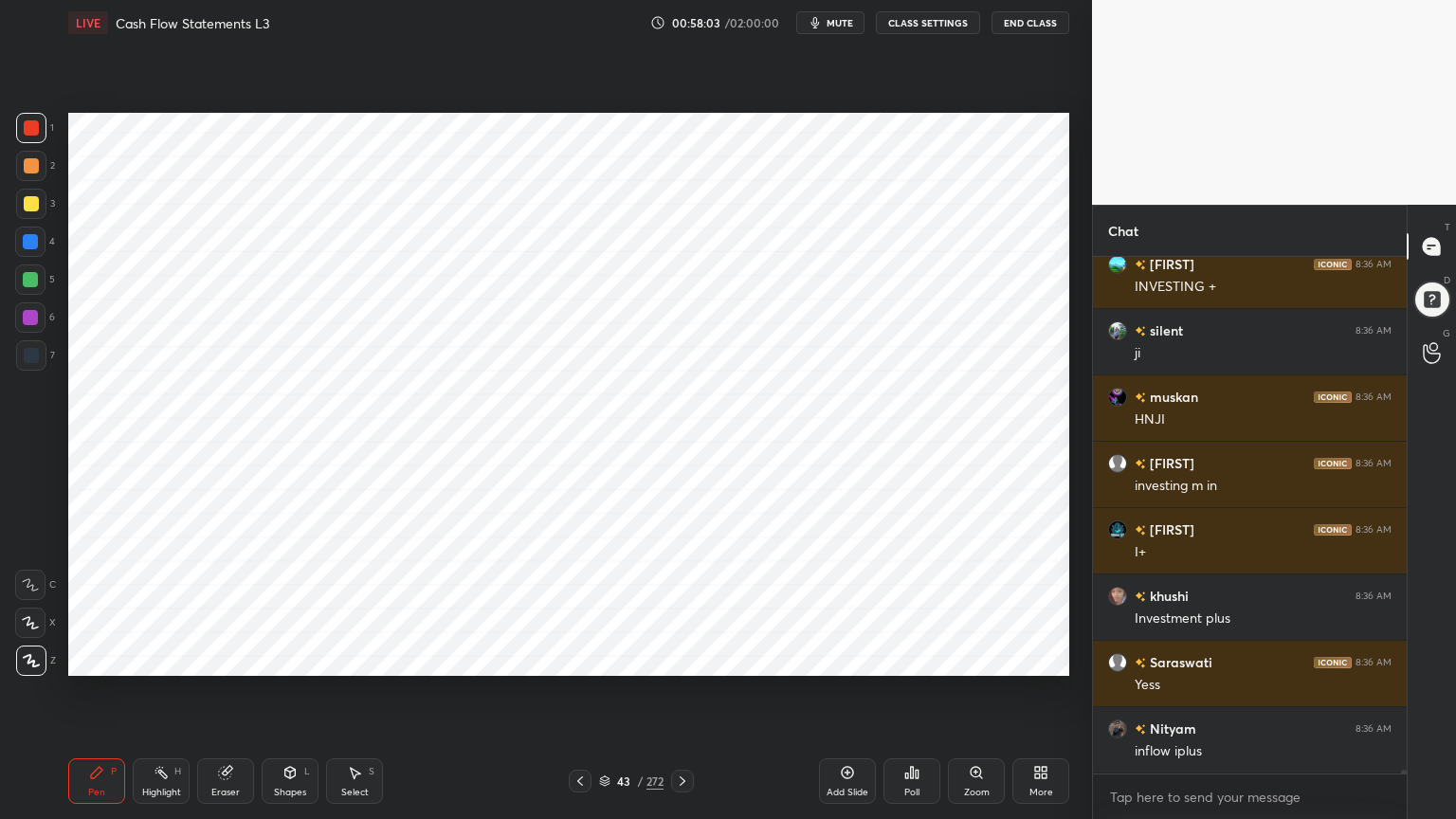 click on "Highlight" at bounding box center [161, 792] 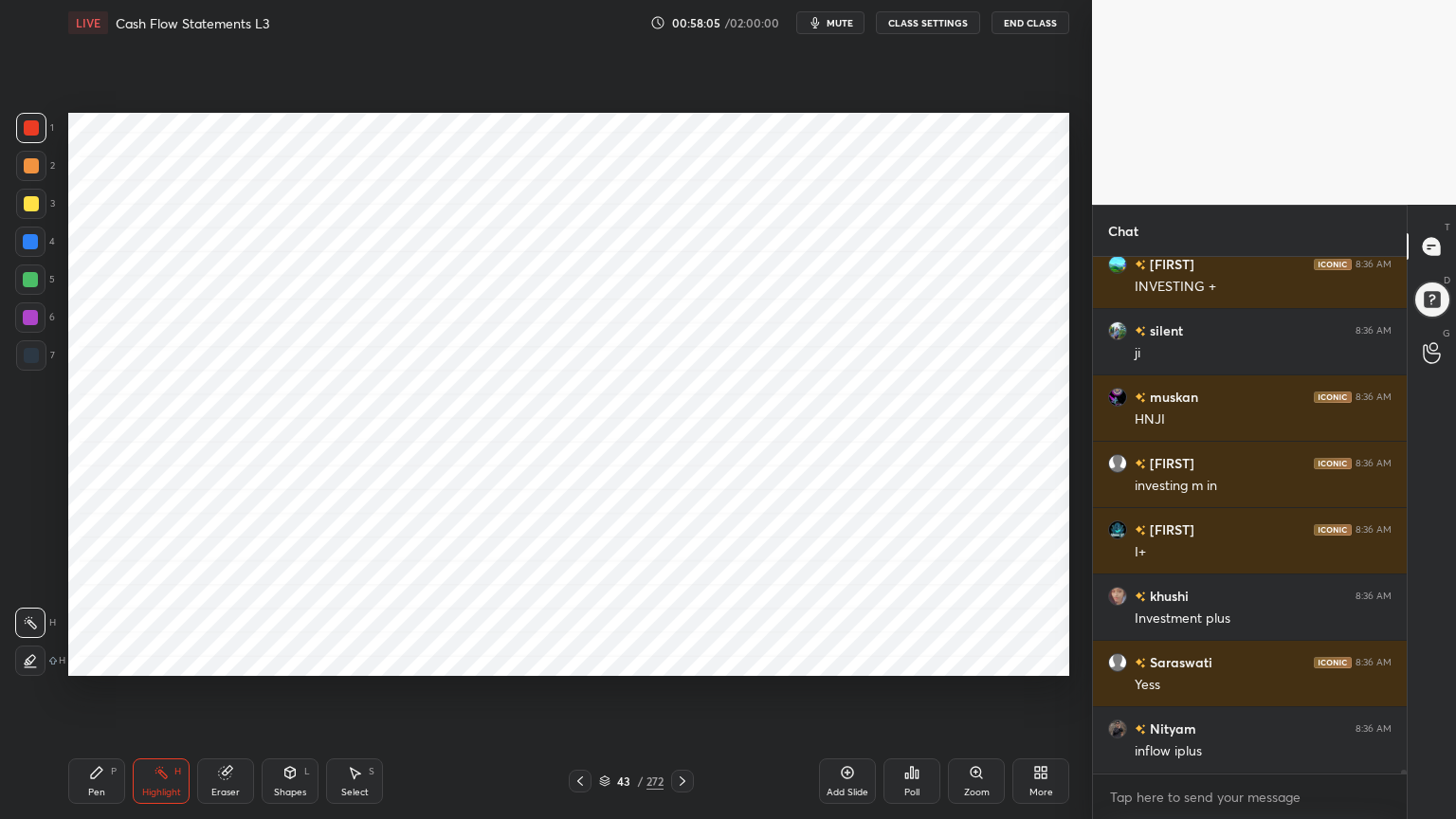 scroll, scrollTop: 76326, scrollLeft: 0, axis: vertical 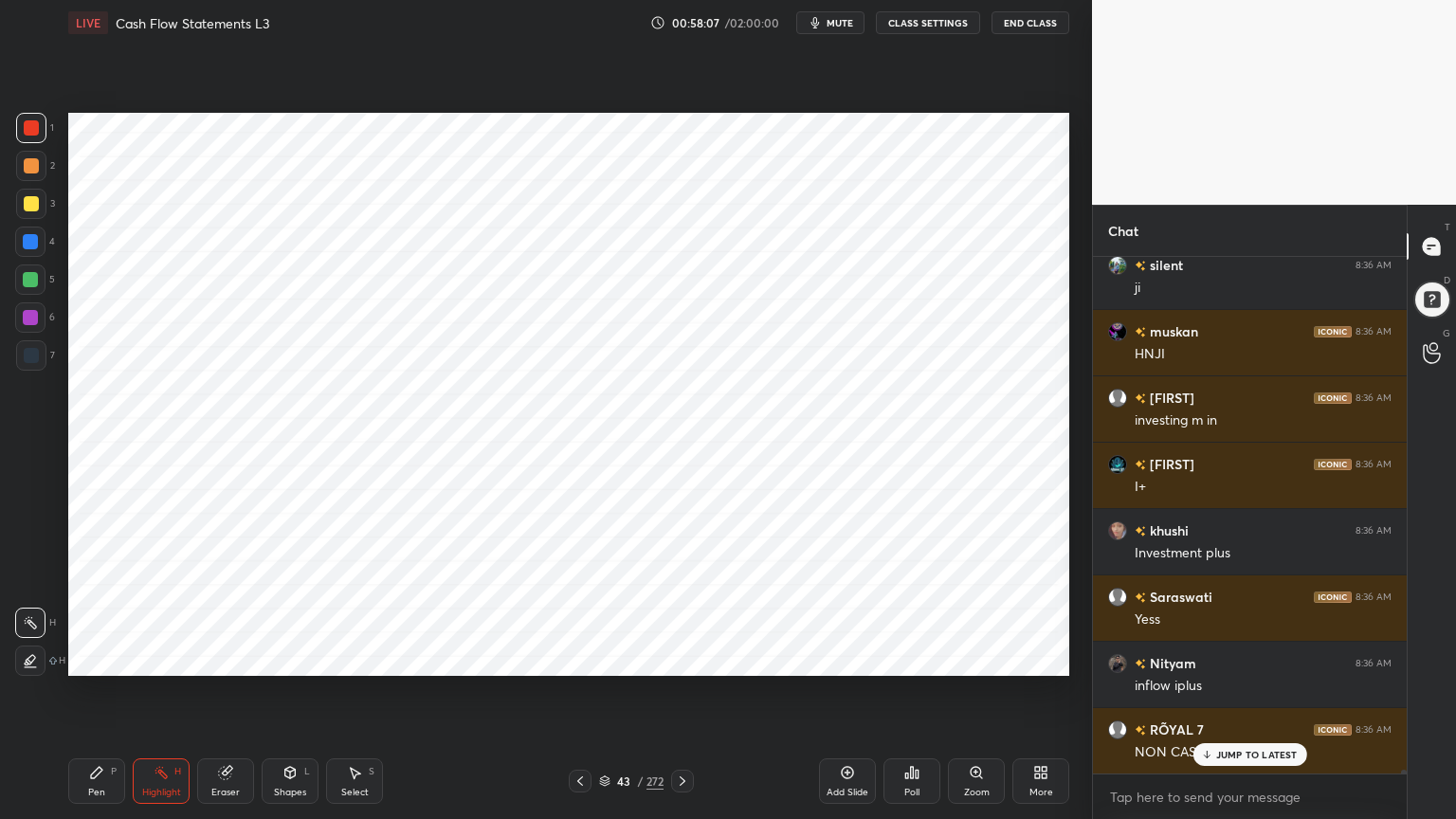 click on "Pen P" at bounding box center (97, 781) 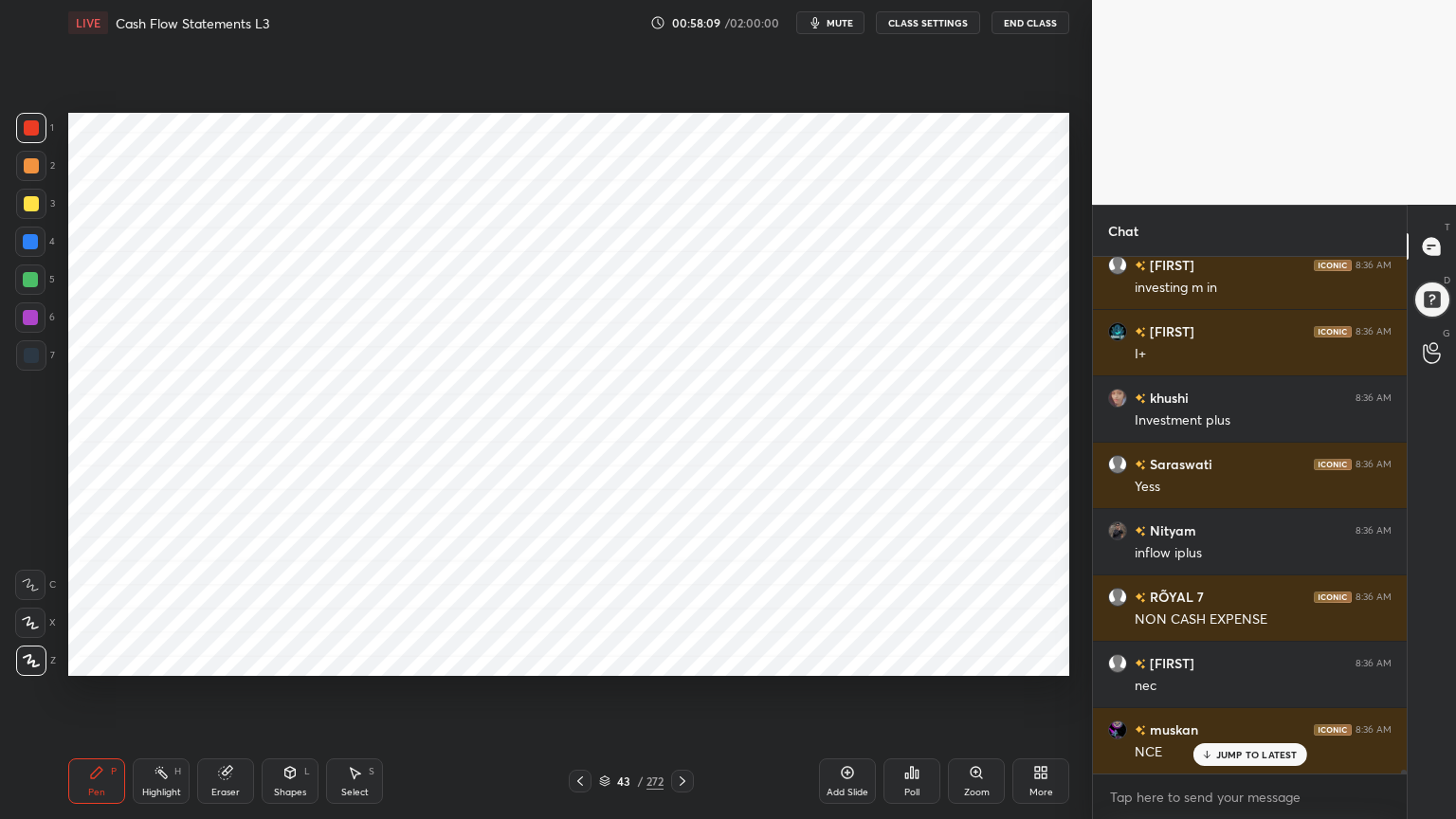 scroll, scrollTop: 76724, scrollLeft: 0, axis: vertical 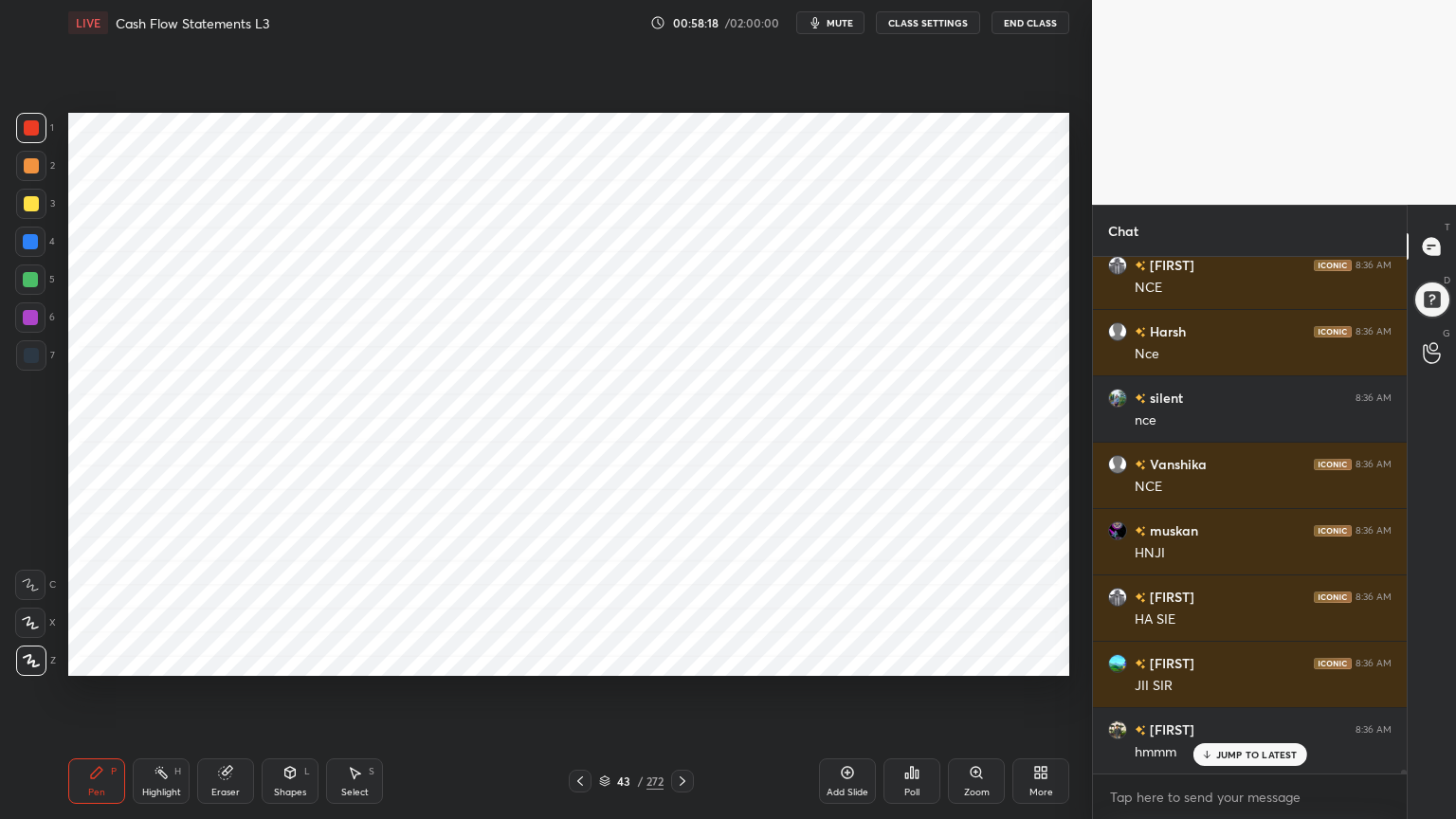 click on "H" at bounding box center (177, 772) 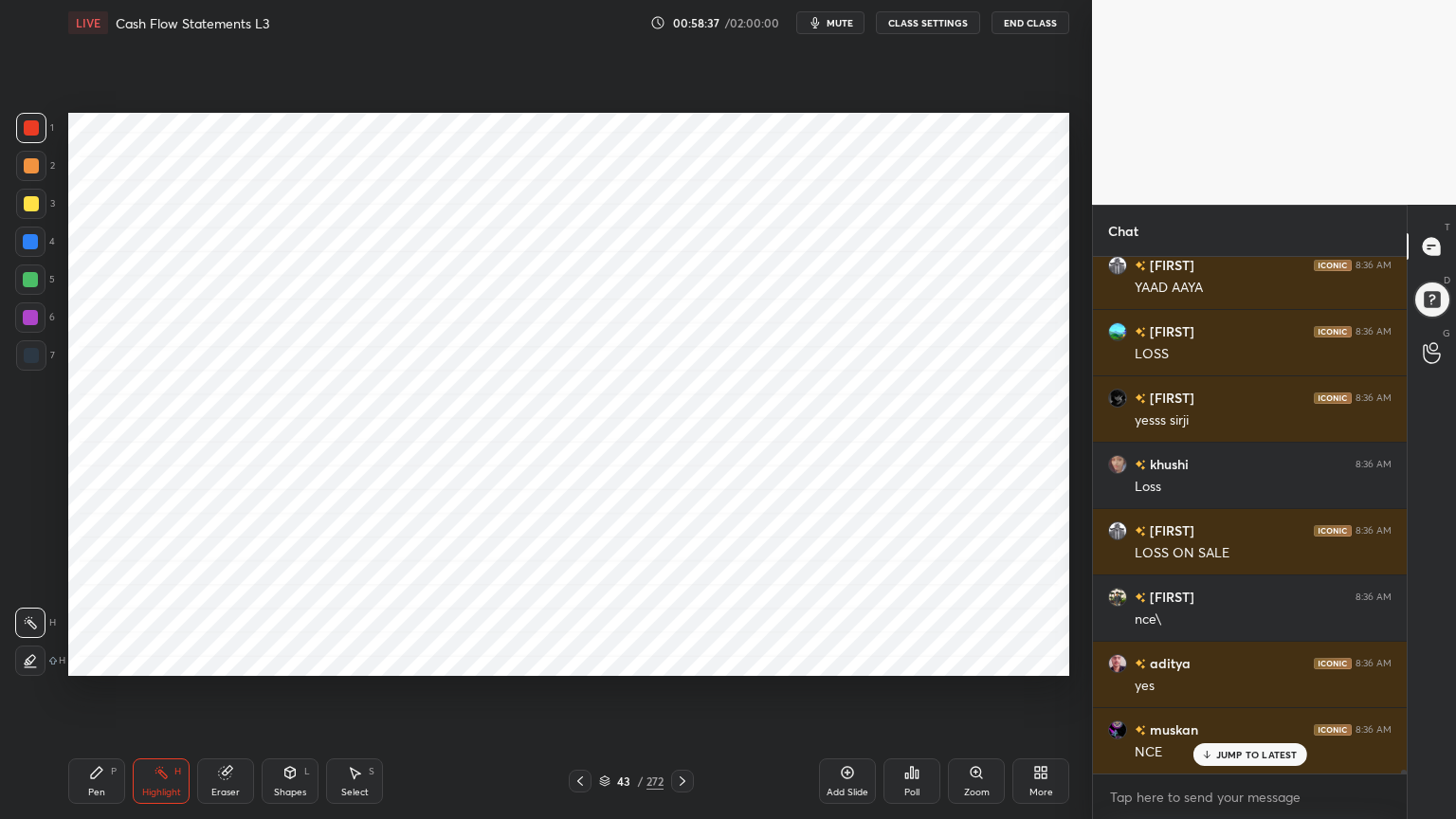 click 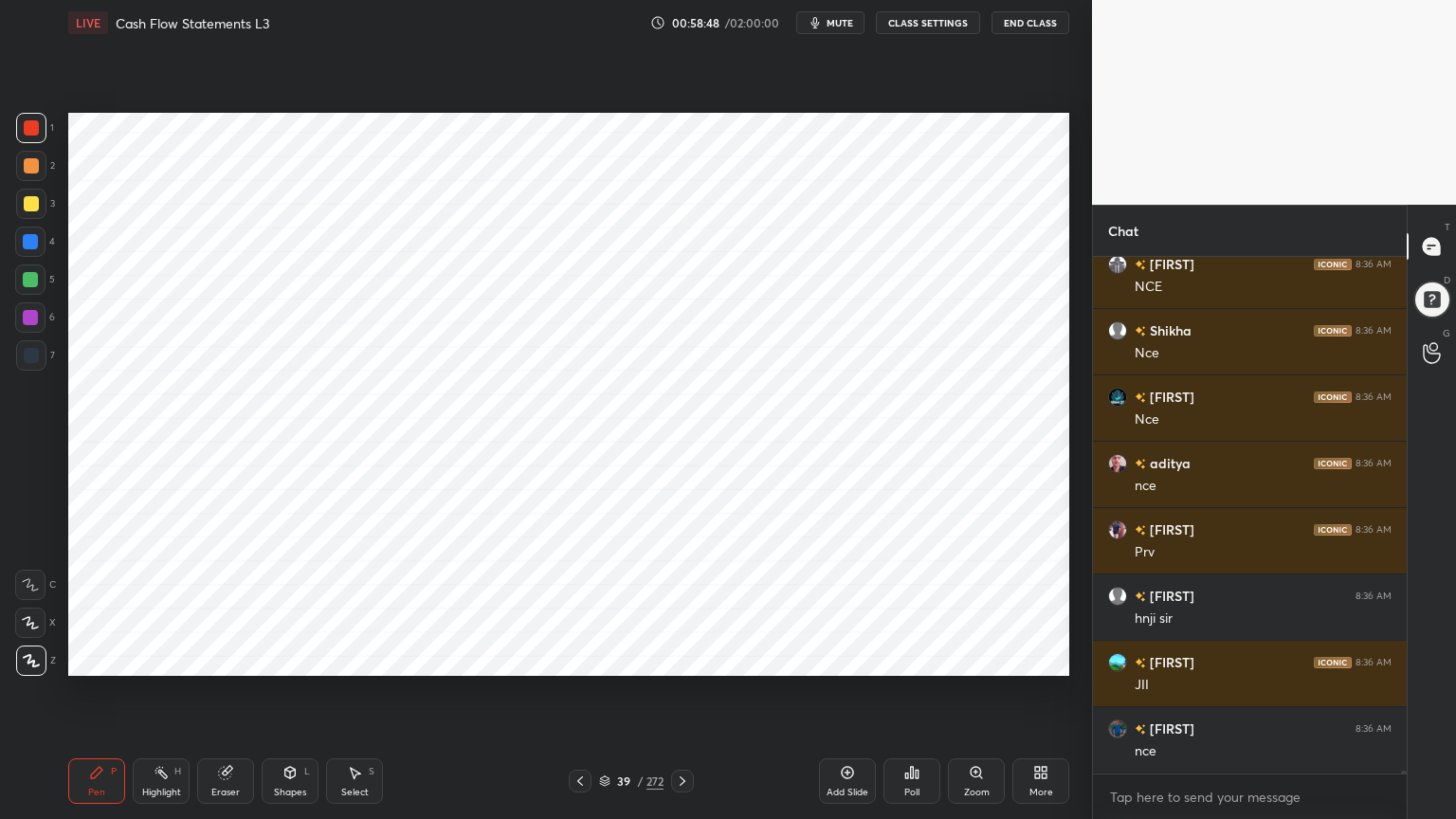 click on "Highlight H" at bounding box center (161, 781) 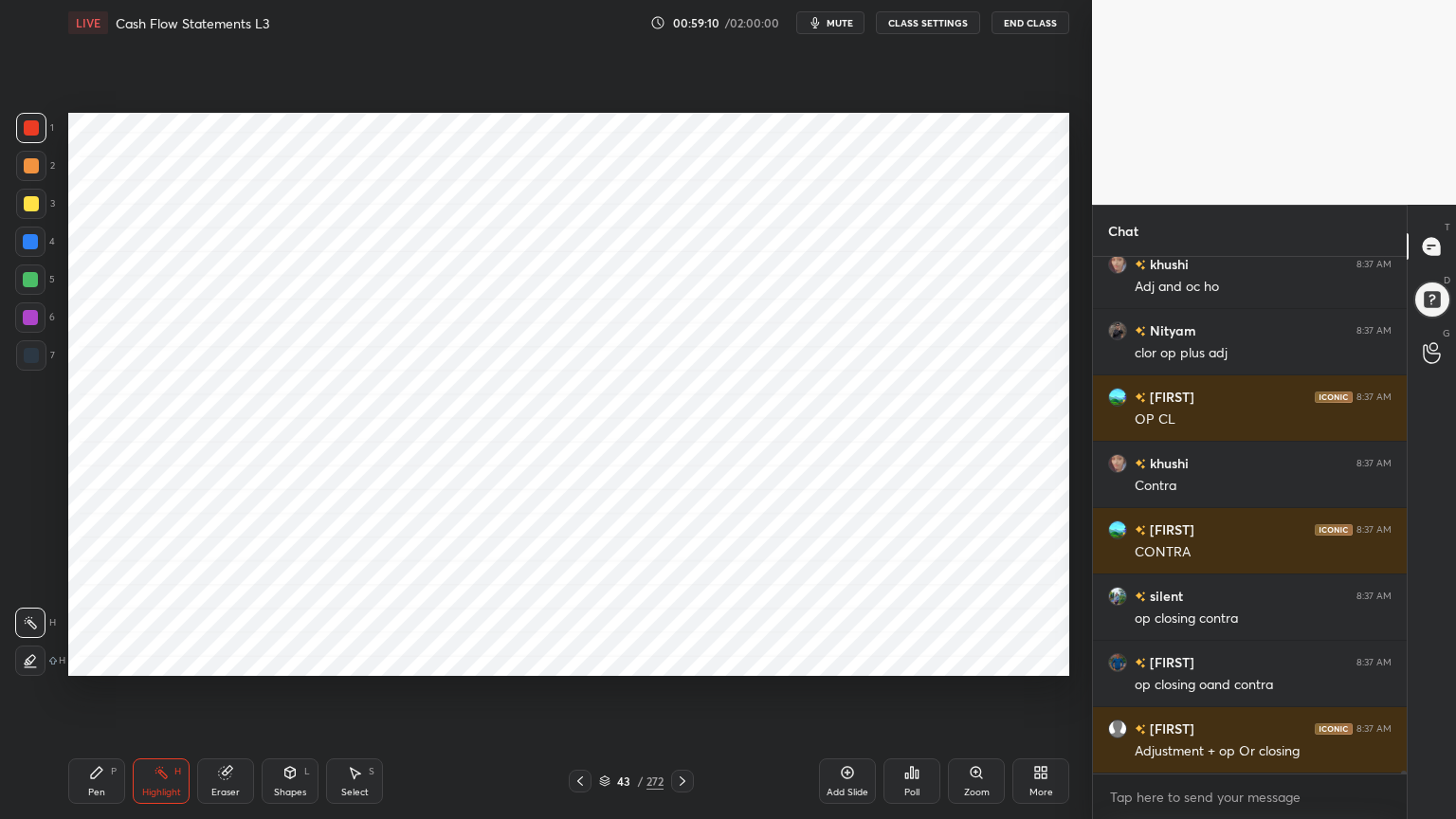 click at bounding box center (31, 355) 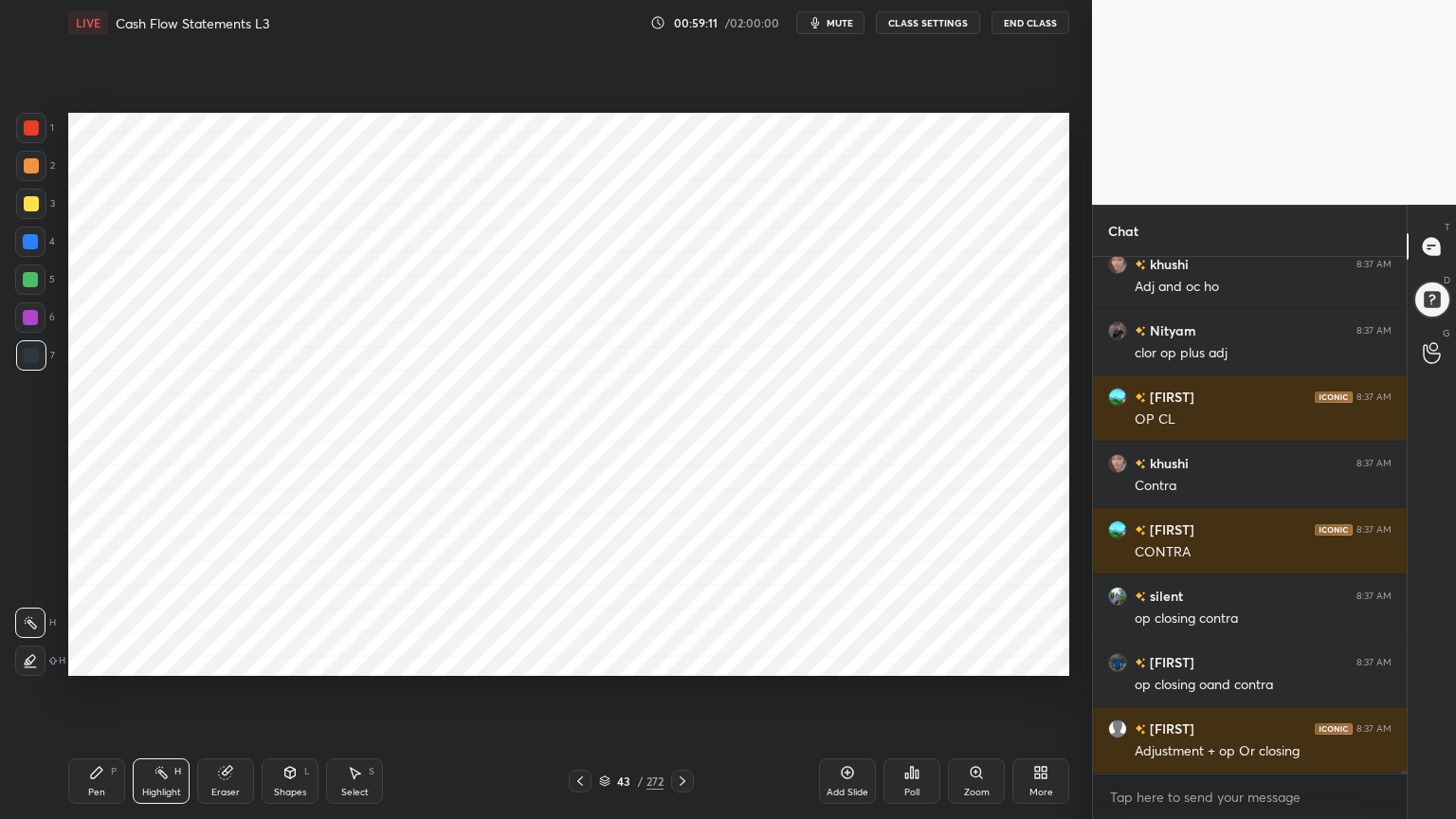 click on "Pen P" at bounding box center (97, 781) 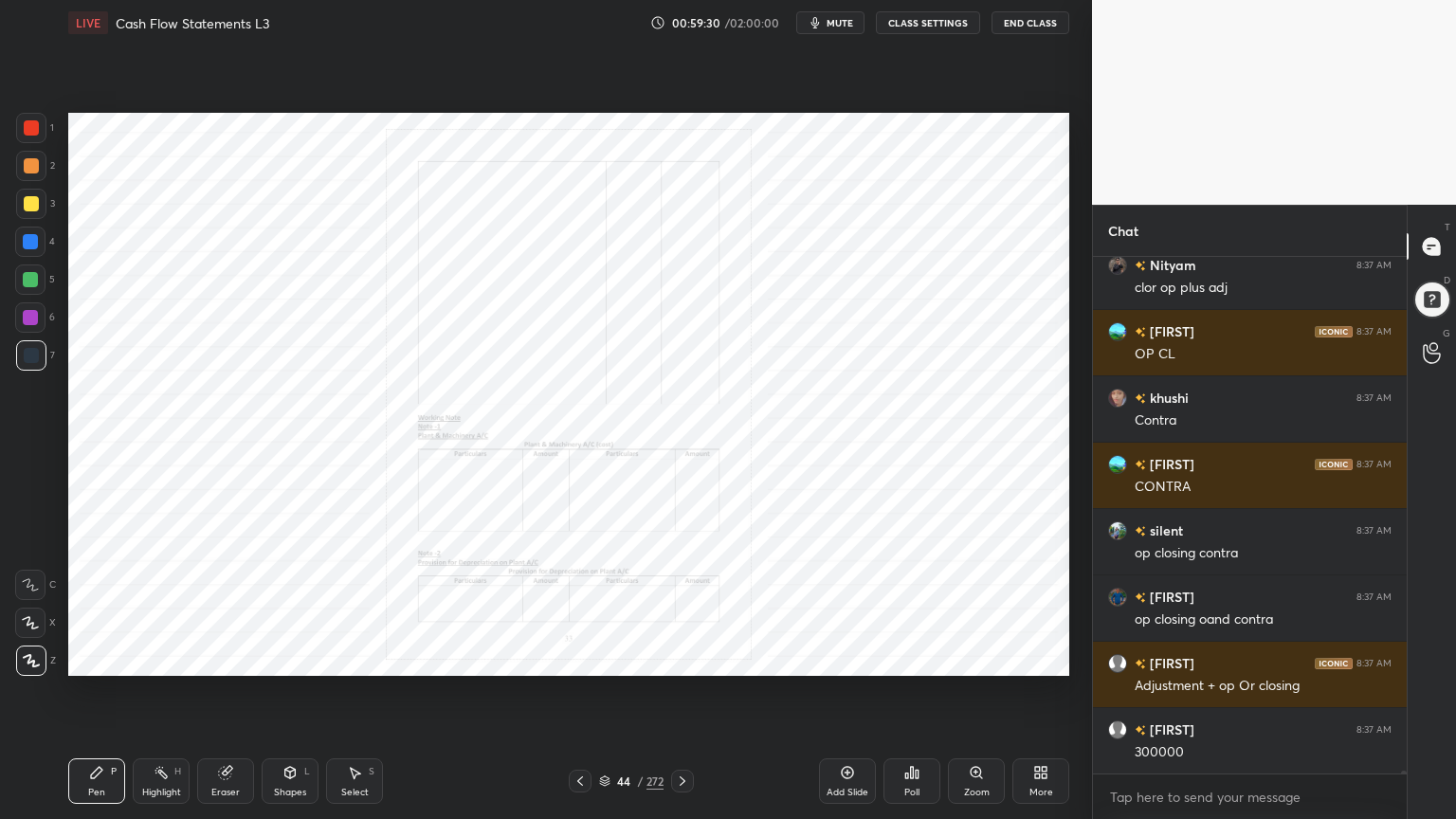 scroll, scrollTop: 81304, scrollLeft: 0, axis: vertical 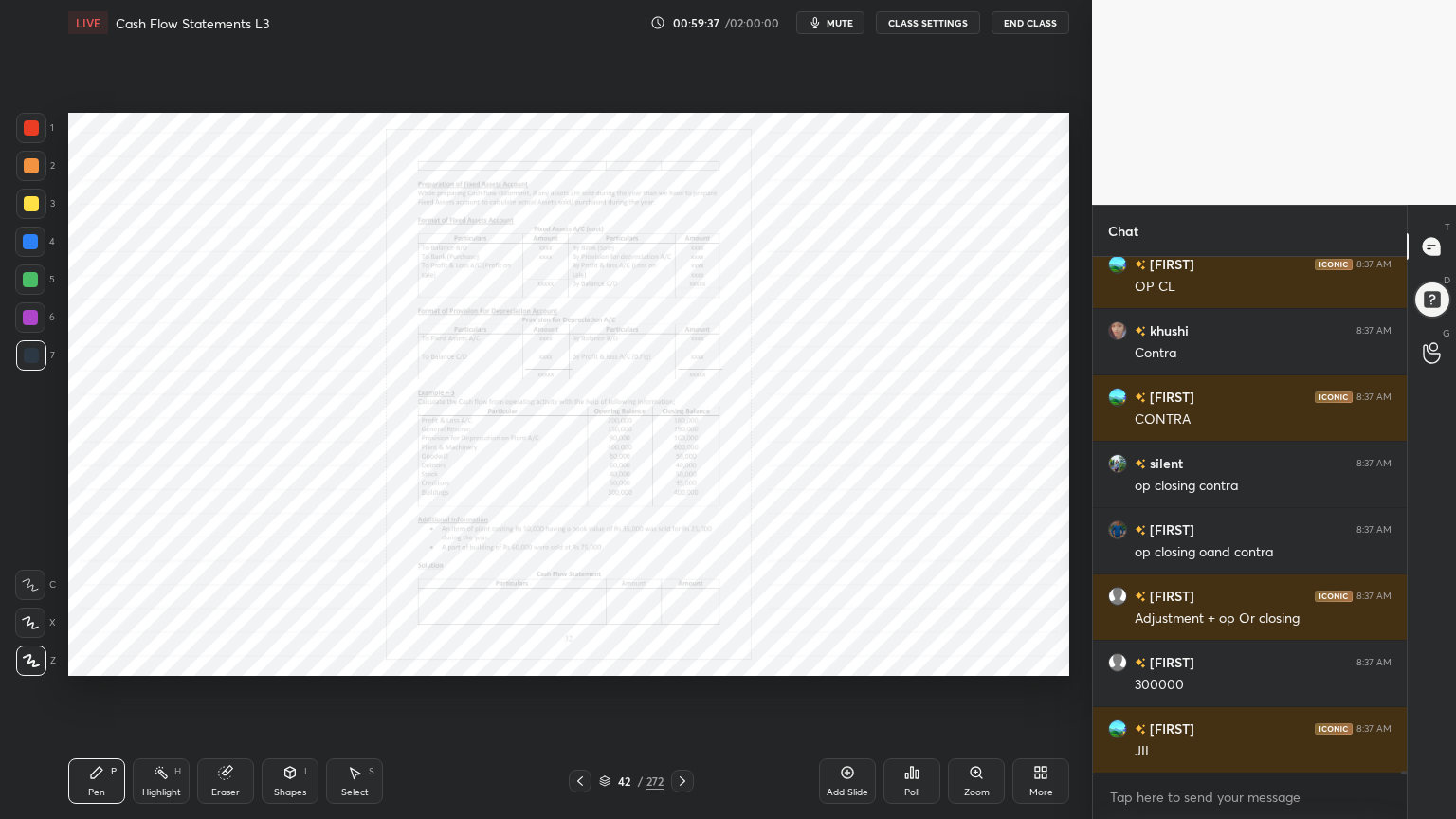 click on "Zoom" at bounding box center [976, 781] 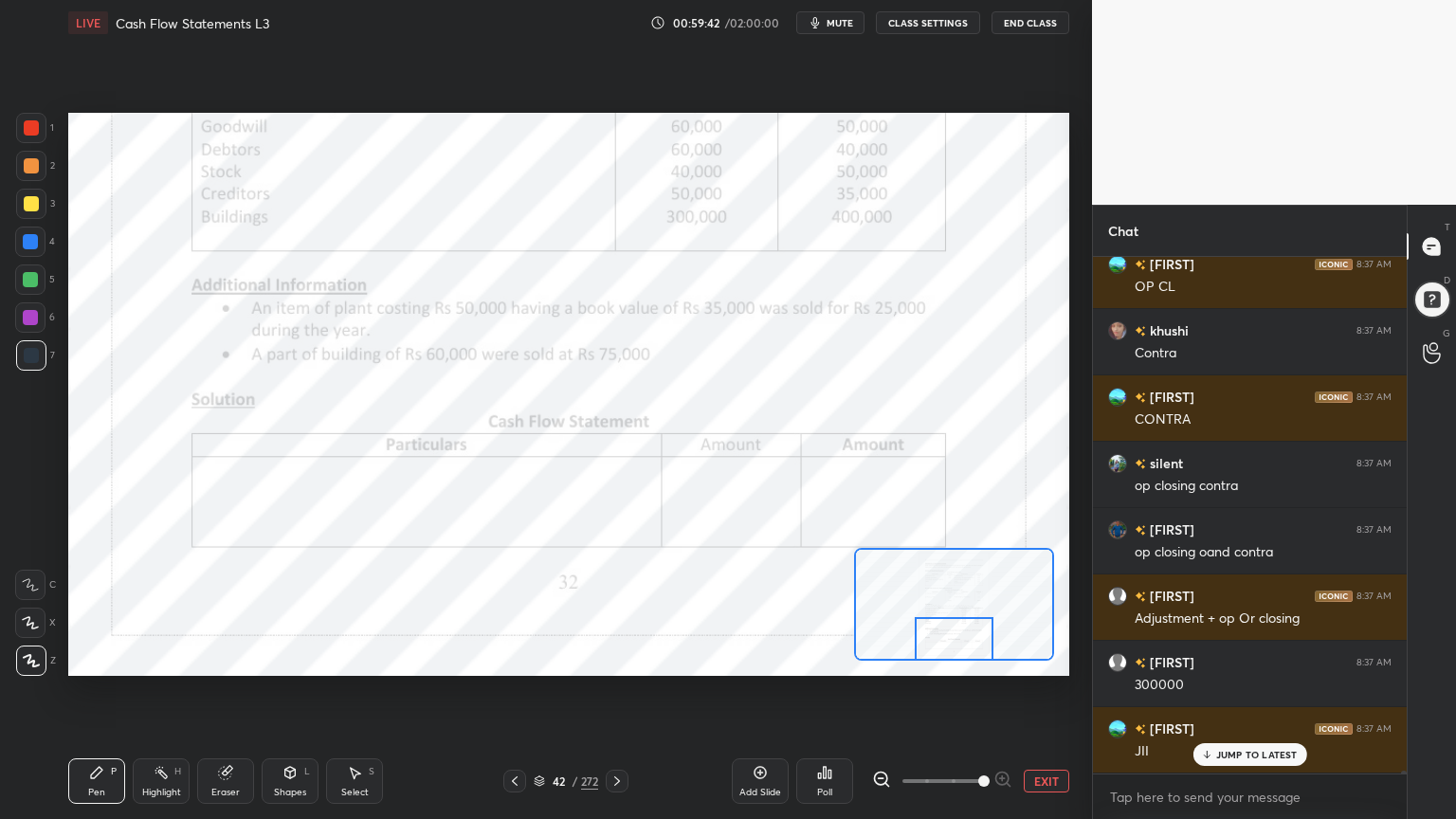 scroll, scrollTop: 81369, scrollLeft: 0, axis: vertical 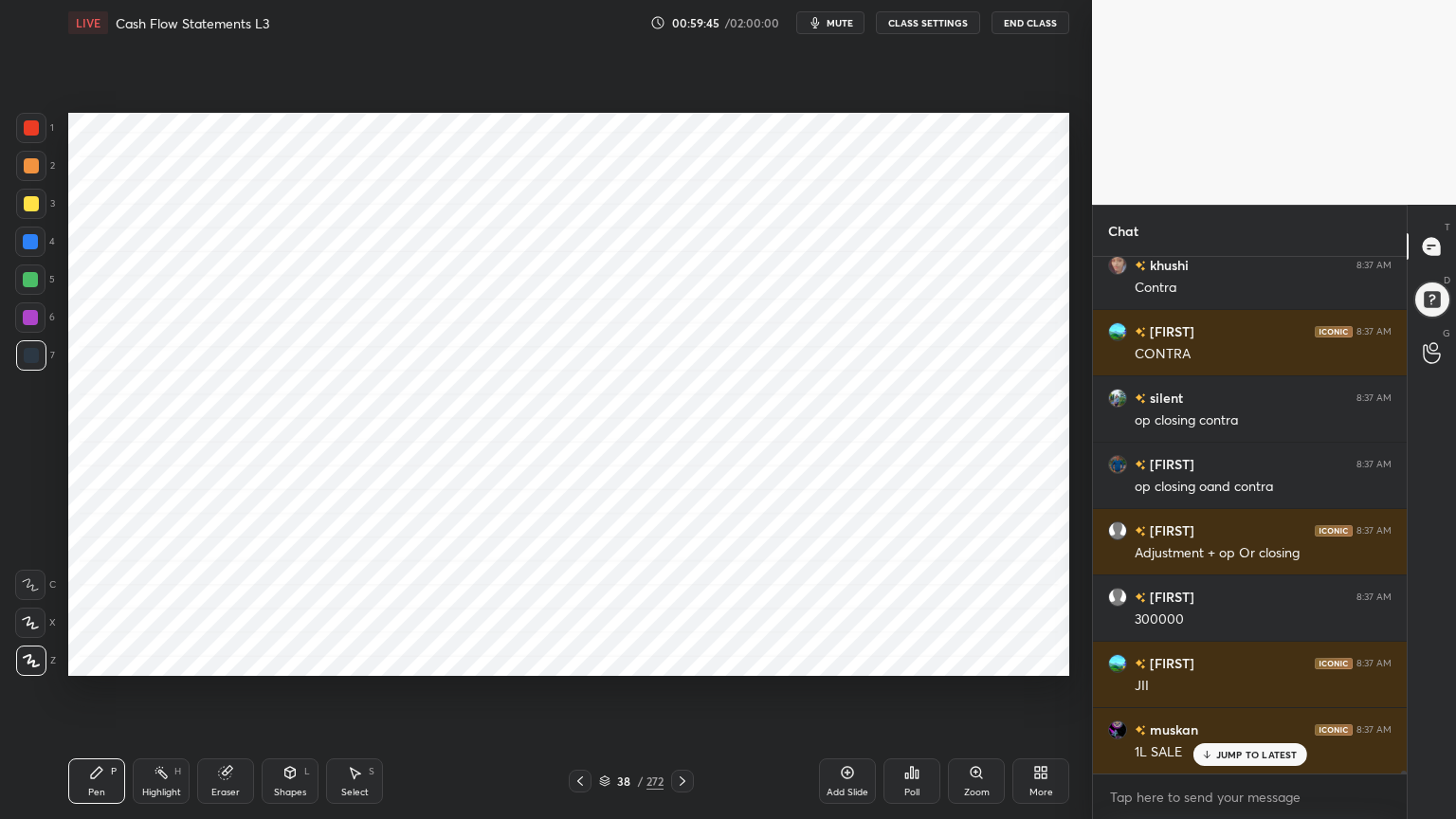 click on "Highlight H" at bounding box center (161, 781) 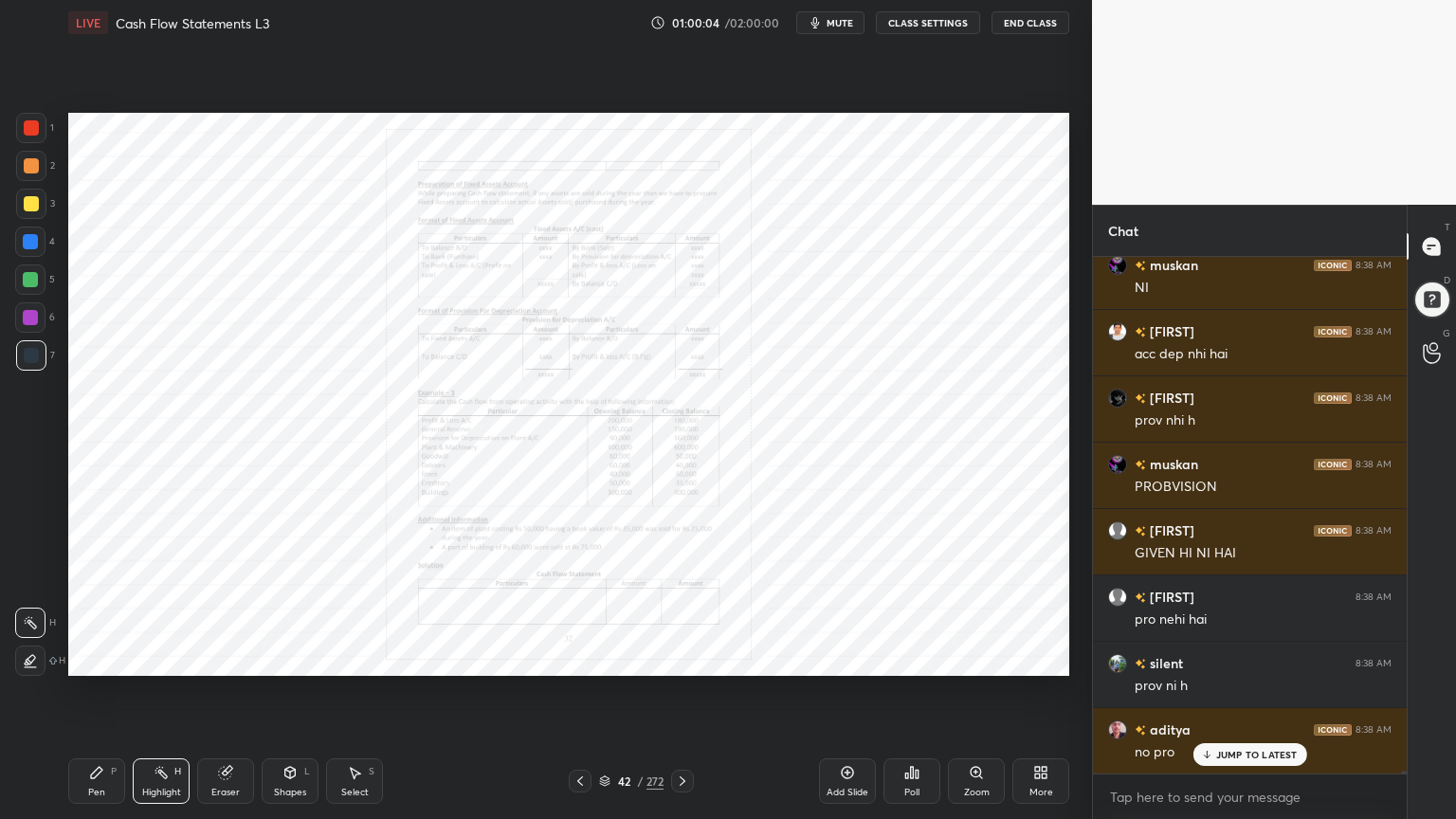 scroll, scrollTop: 82631, scrollLeft: 0, axis: vertical 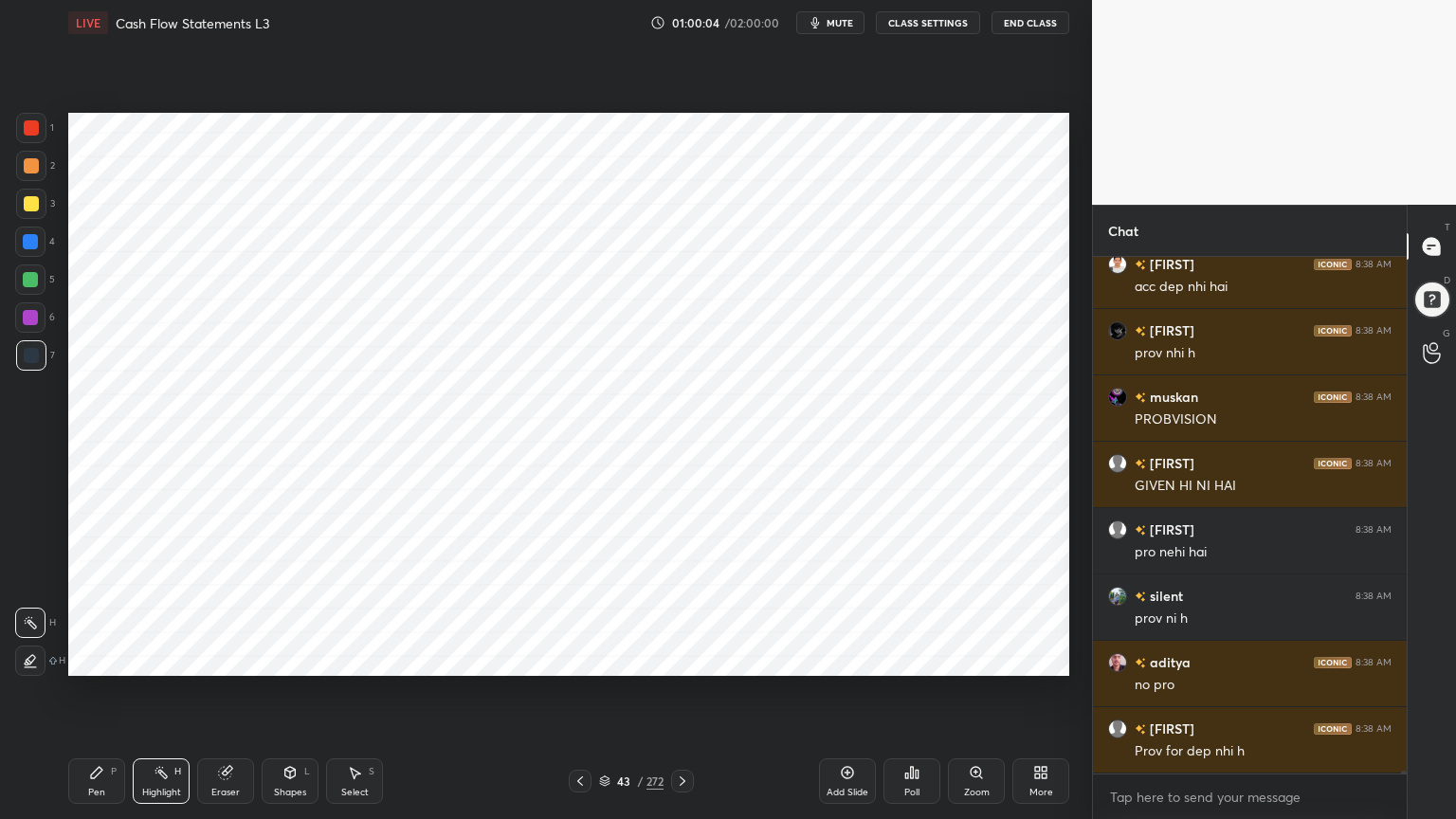 click 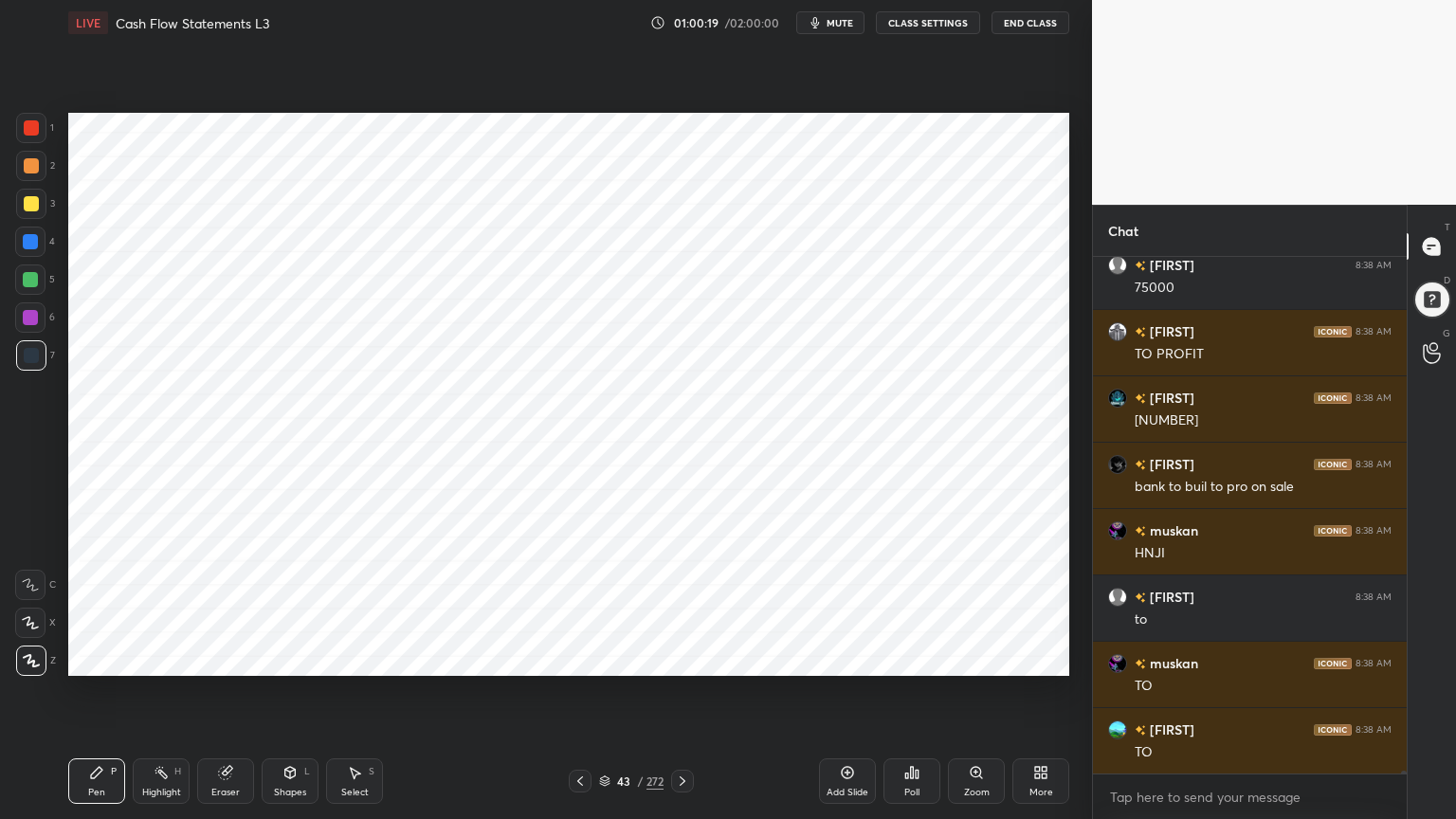 scroll, scrollTop: 83693, scrollLeft: 0, axis: vertical 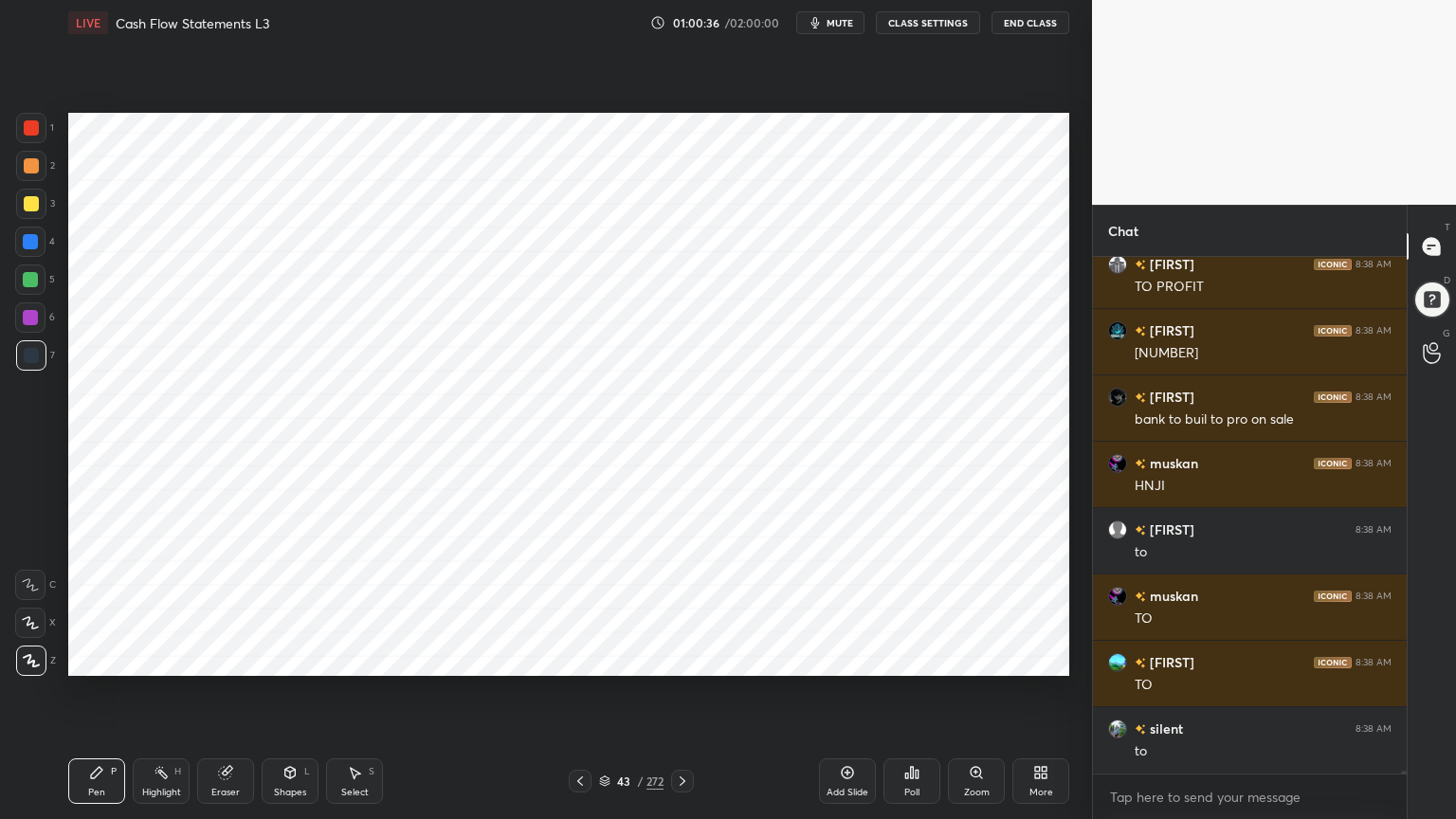 click on "Highlight" at bounding box center (161, 792) 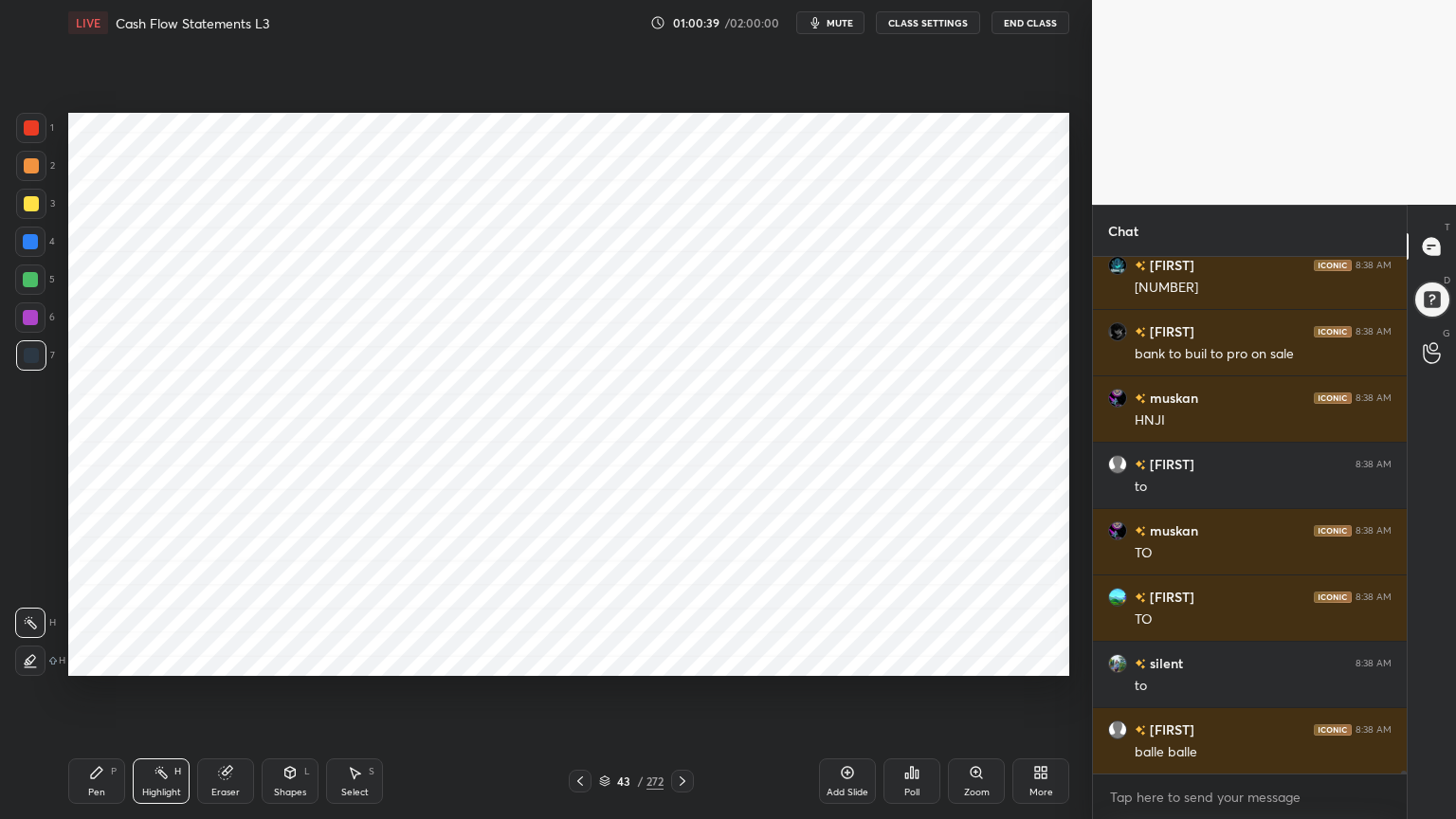 scroll, scrollTop: 83825, scrollLeft: 0, axis: vertical 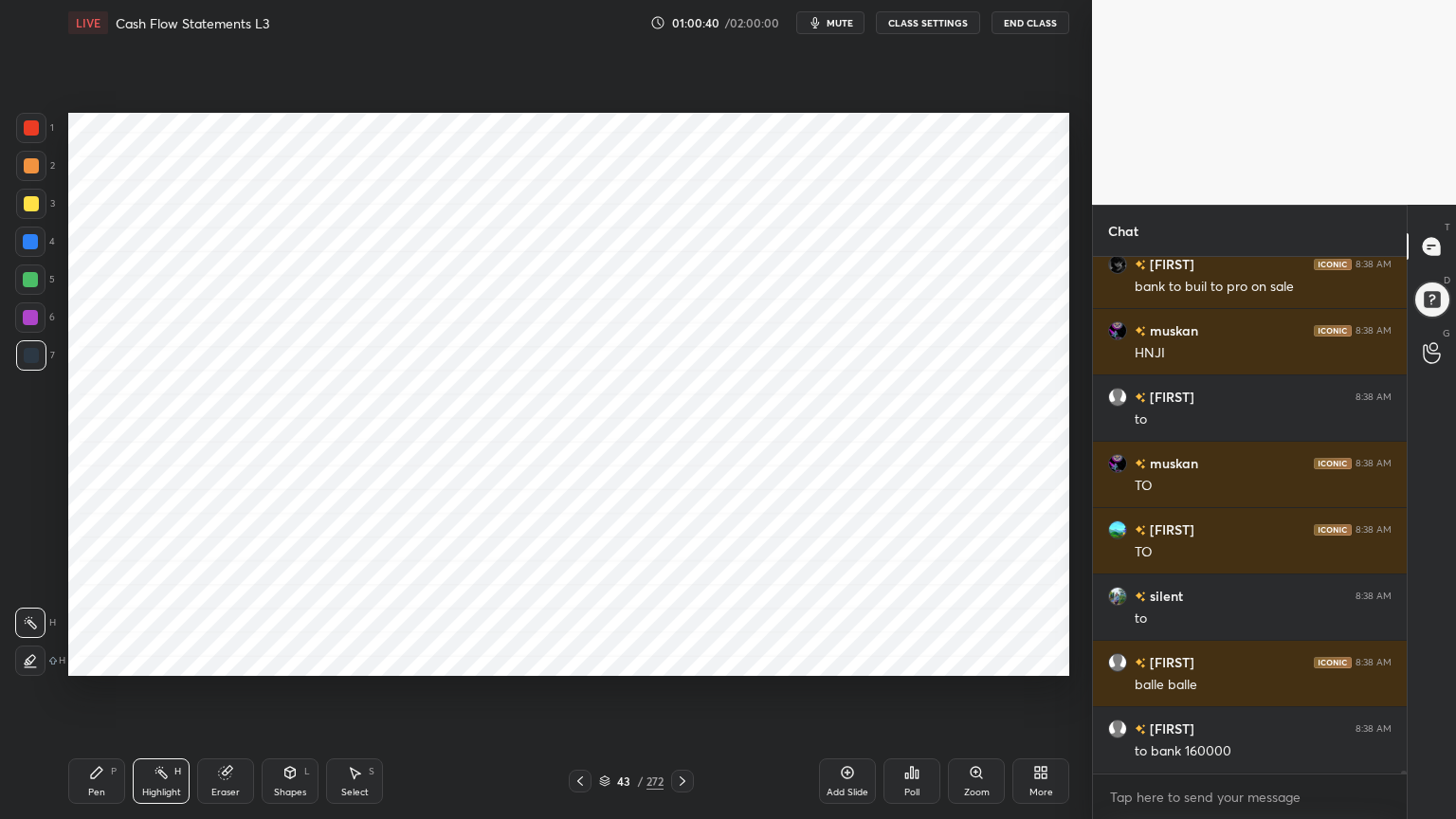 click 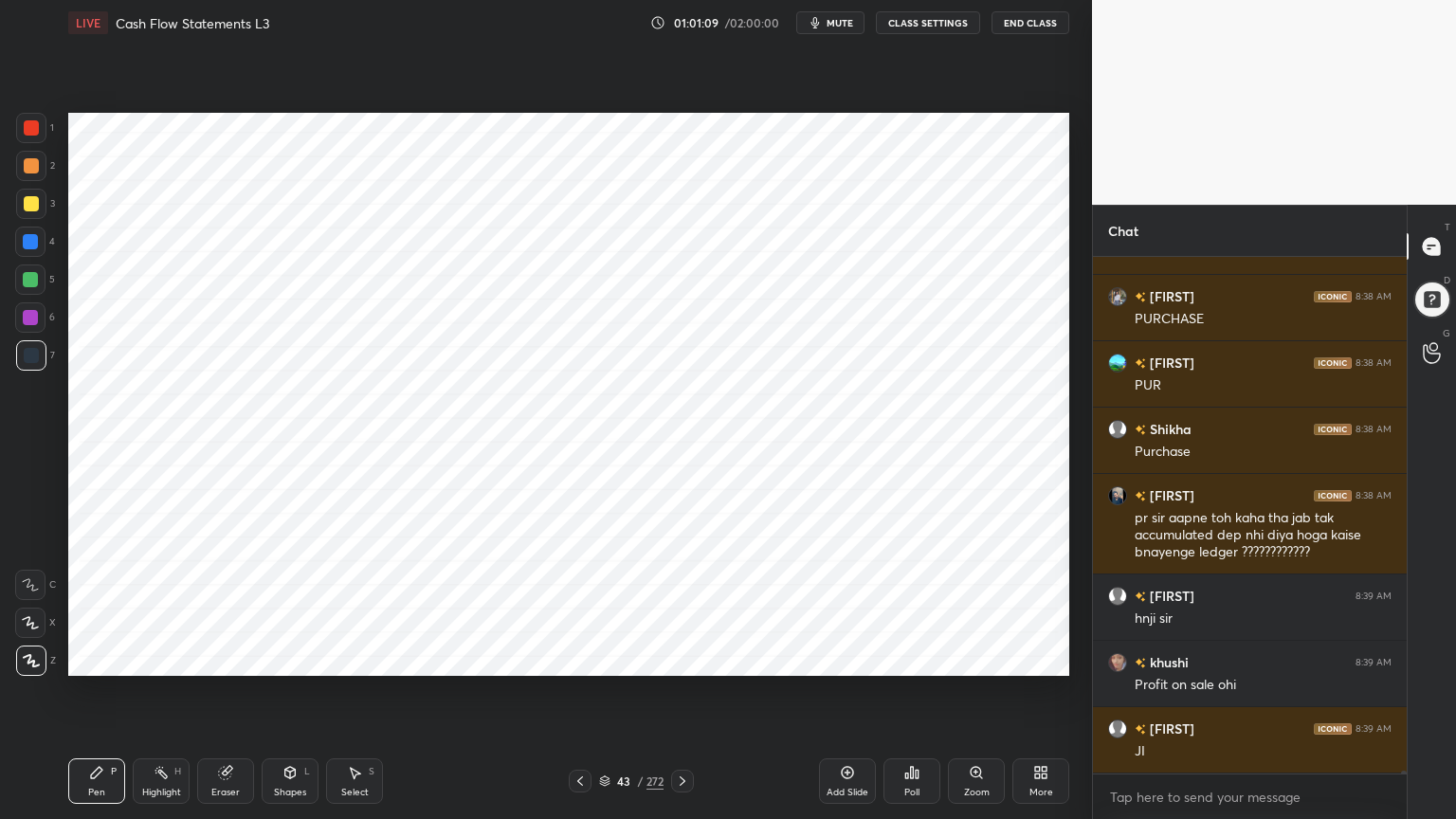 scroll, scrollTop: 84456, scrollLeft: 0, axis: vertical 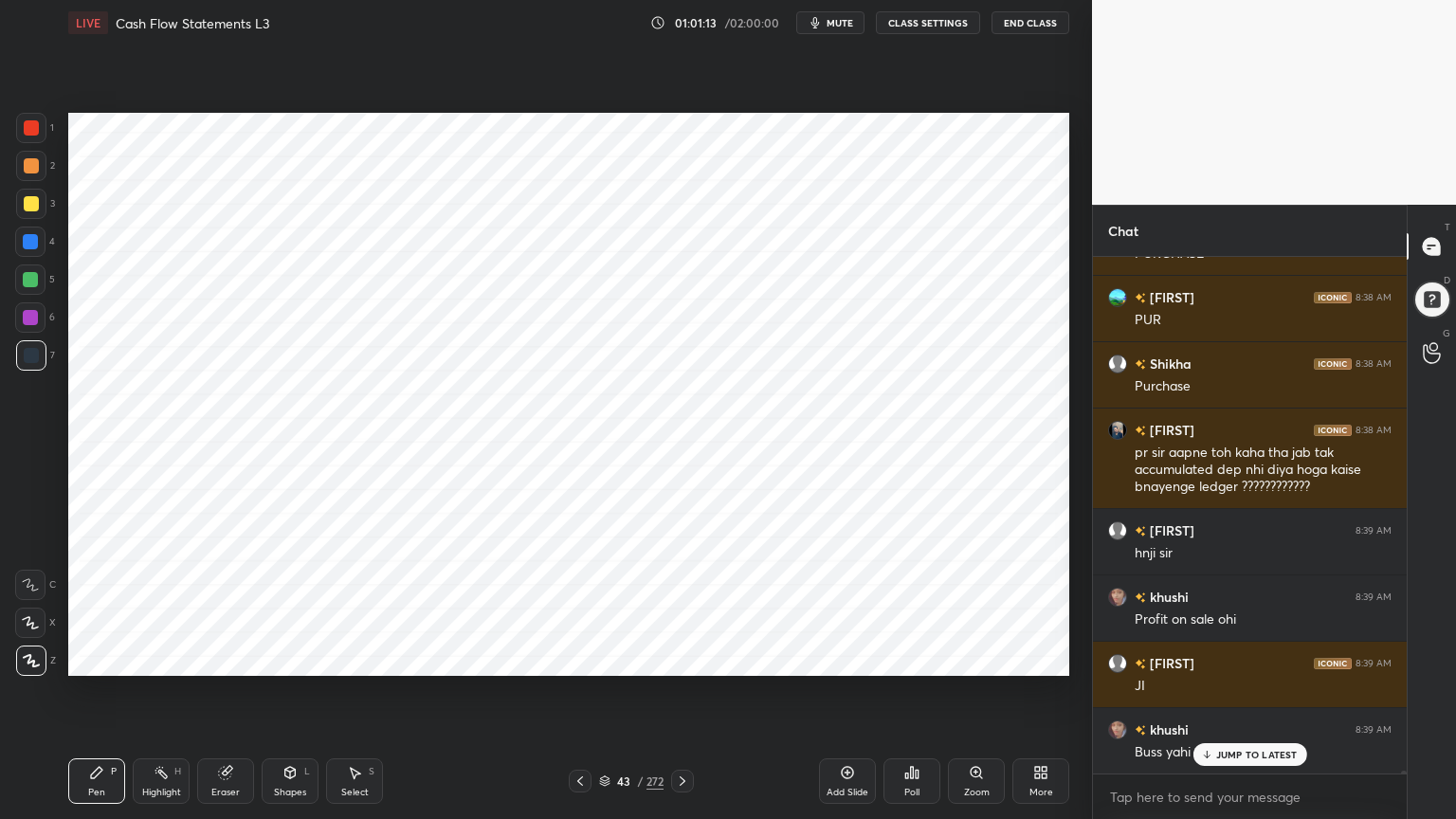 click on "1" at bounding box center [35, 128] 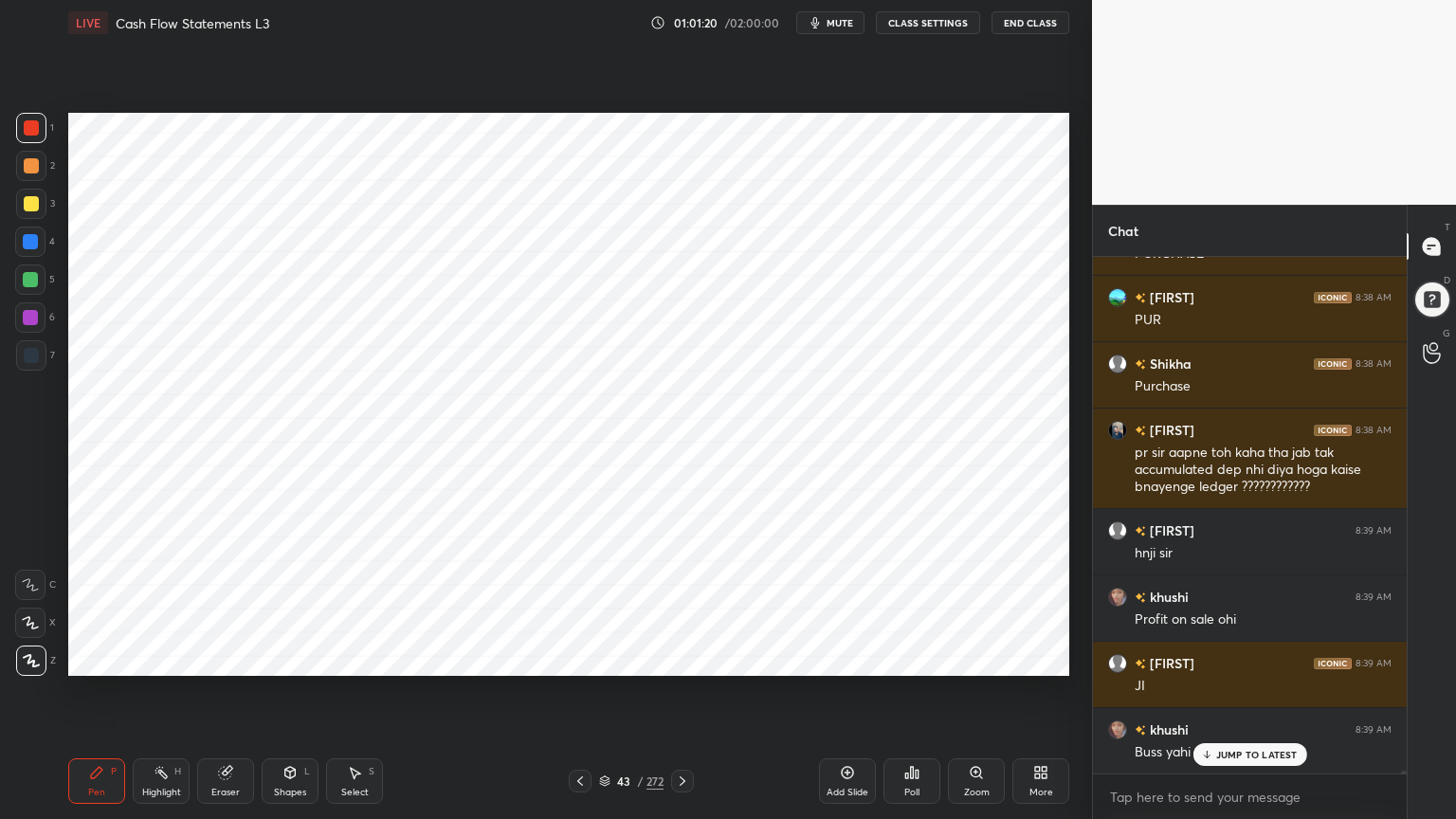scroll, scrollTop: 84523, scrollLeft: 0, axis: vertical 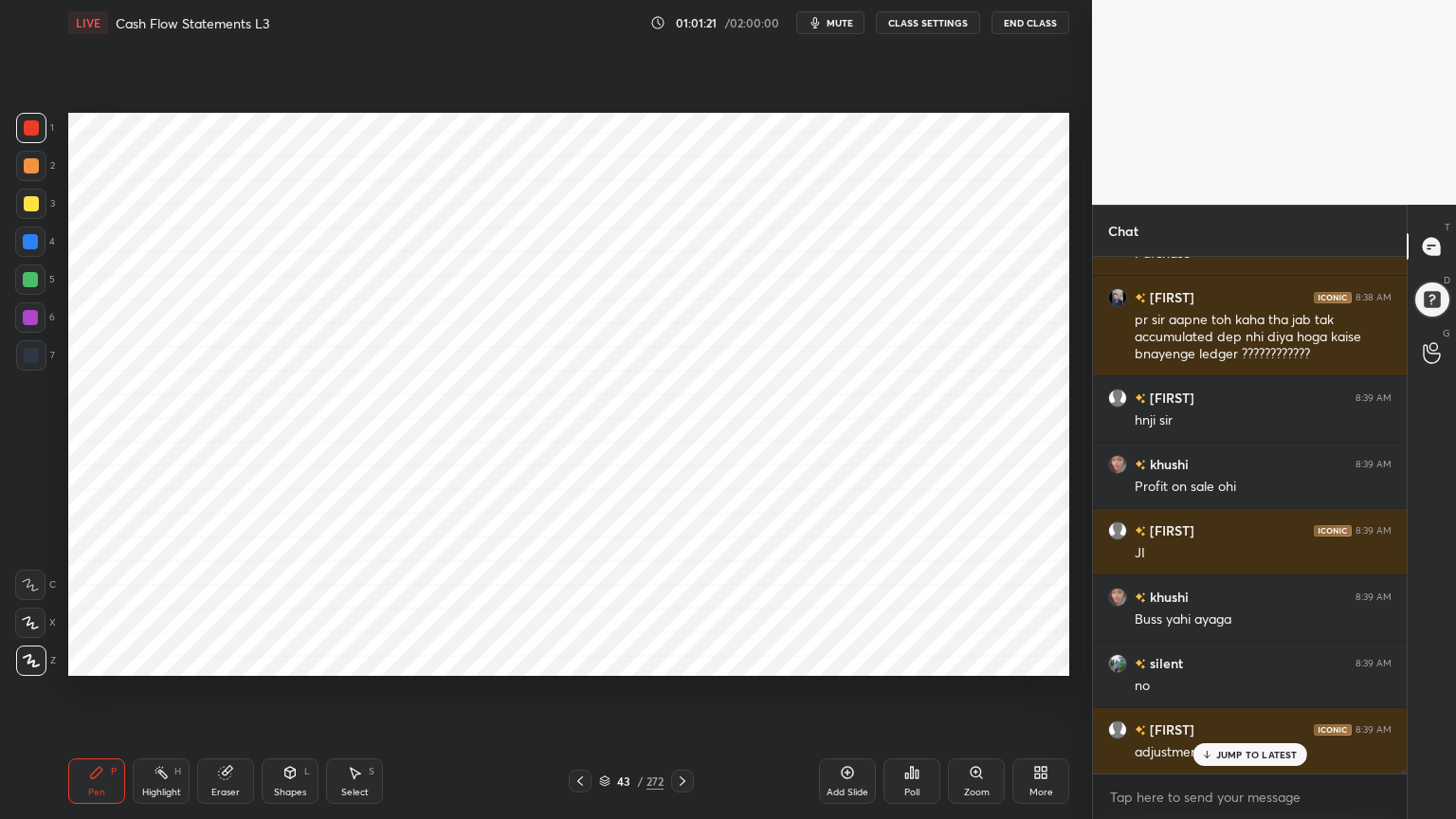 click on "Highlight H" at bounding box center [161, 781] 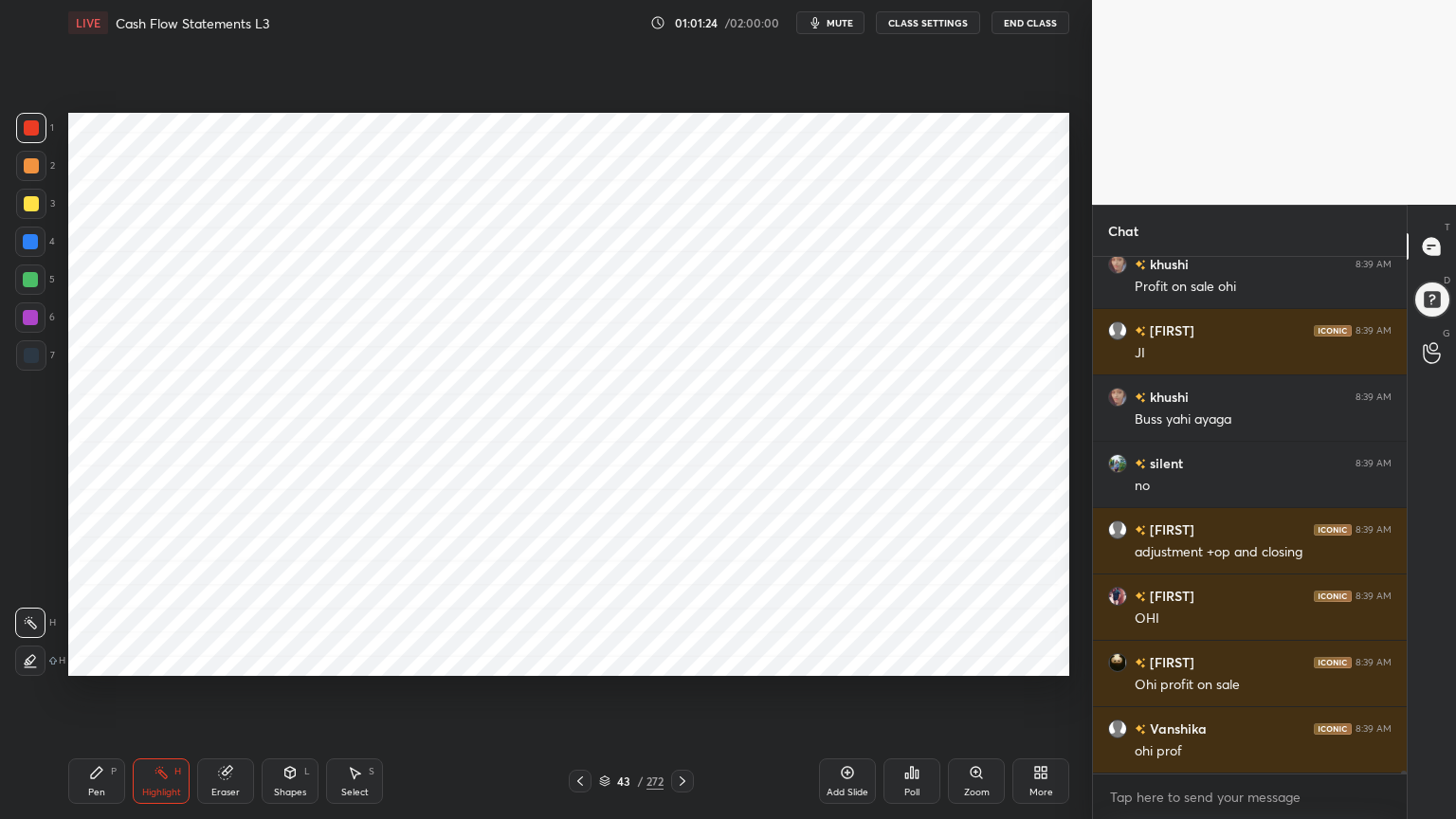 scroll, scrollTop: 84854, scrollLeft: 0, axis: vertical 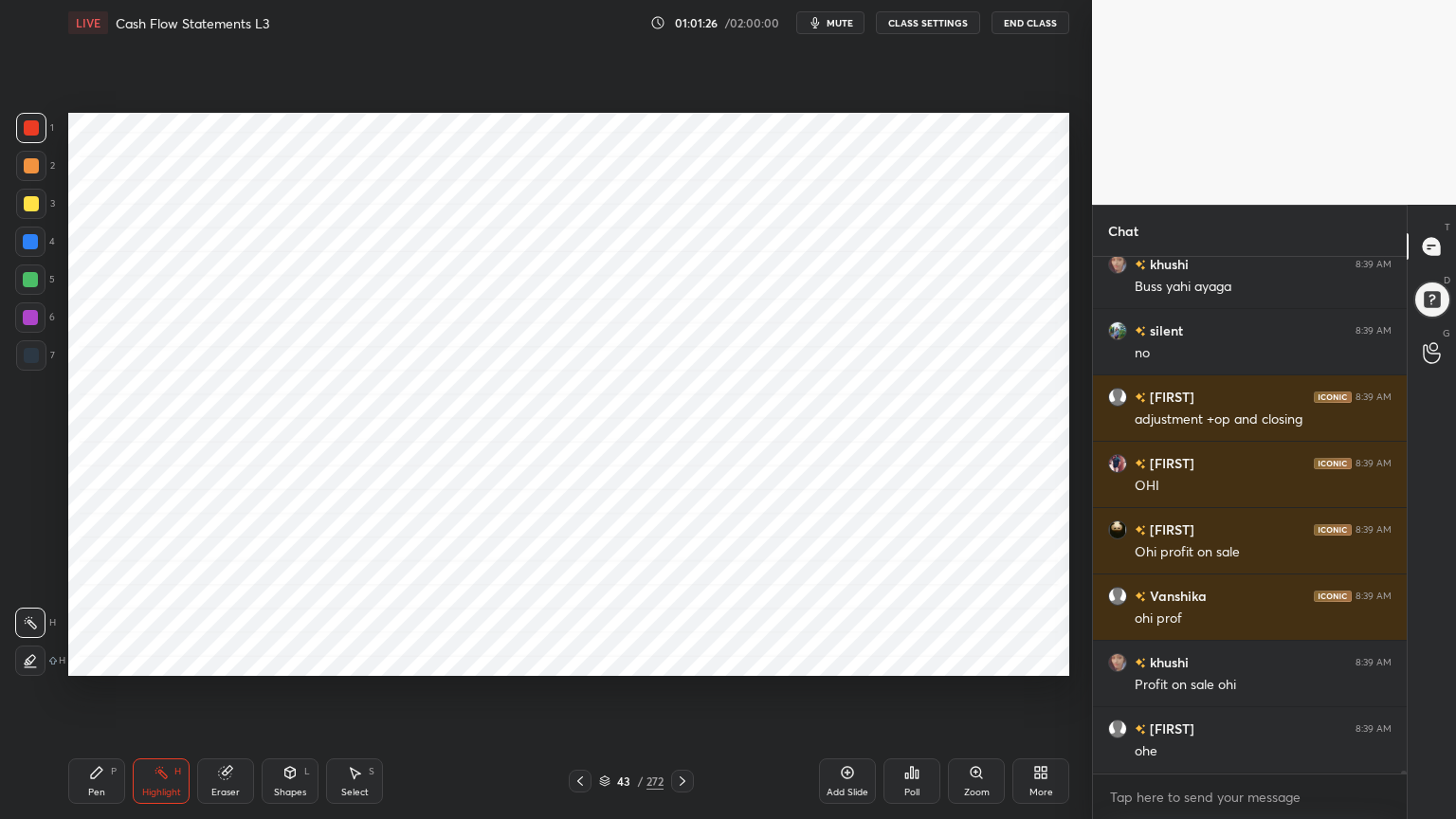 click on "Pen" at bounding box center (97, 792) 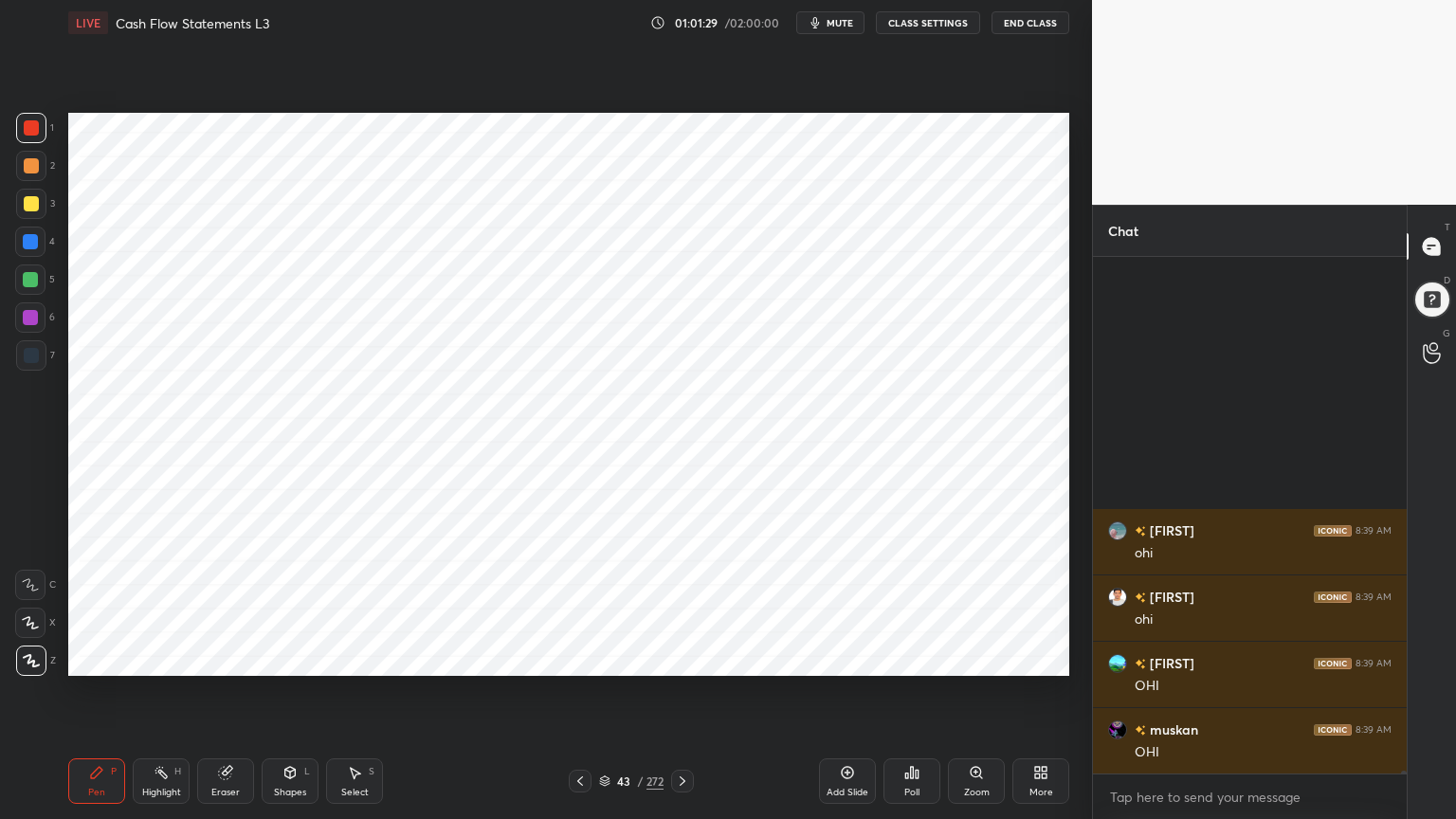 scroll, scrollTop: 85585, scrollLeft: 0, axis: vertical 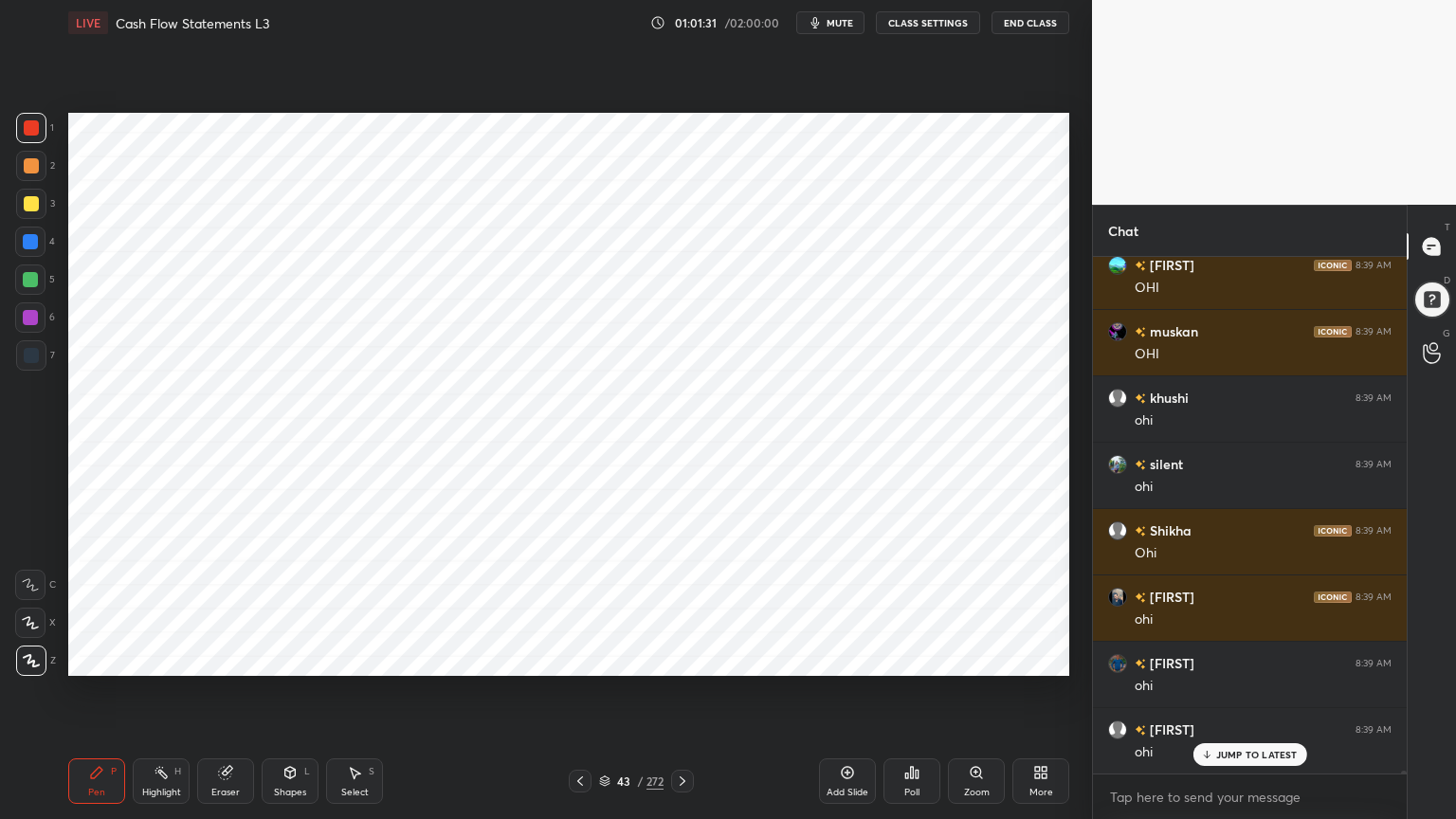 click on "Highlight H" at bounding box center (161, 781) 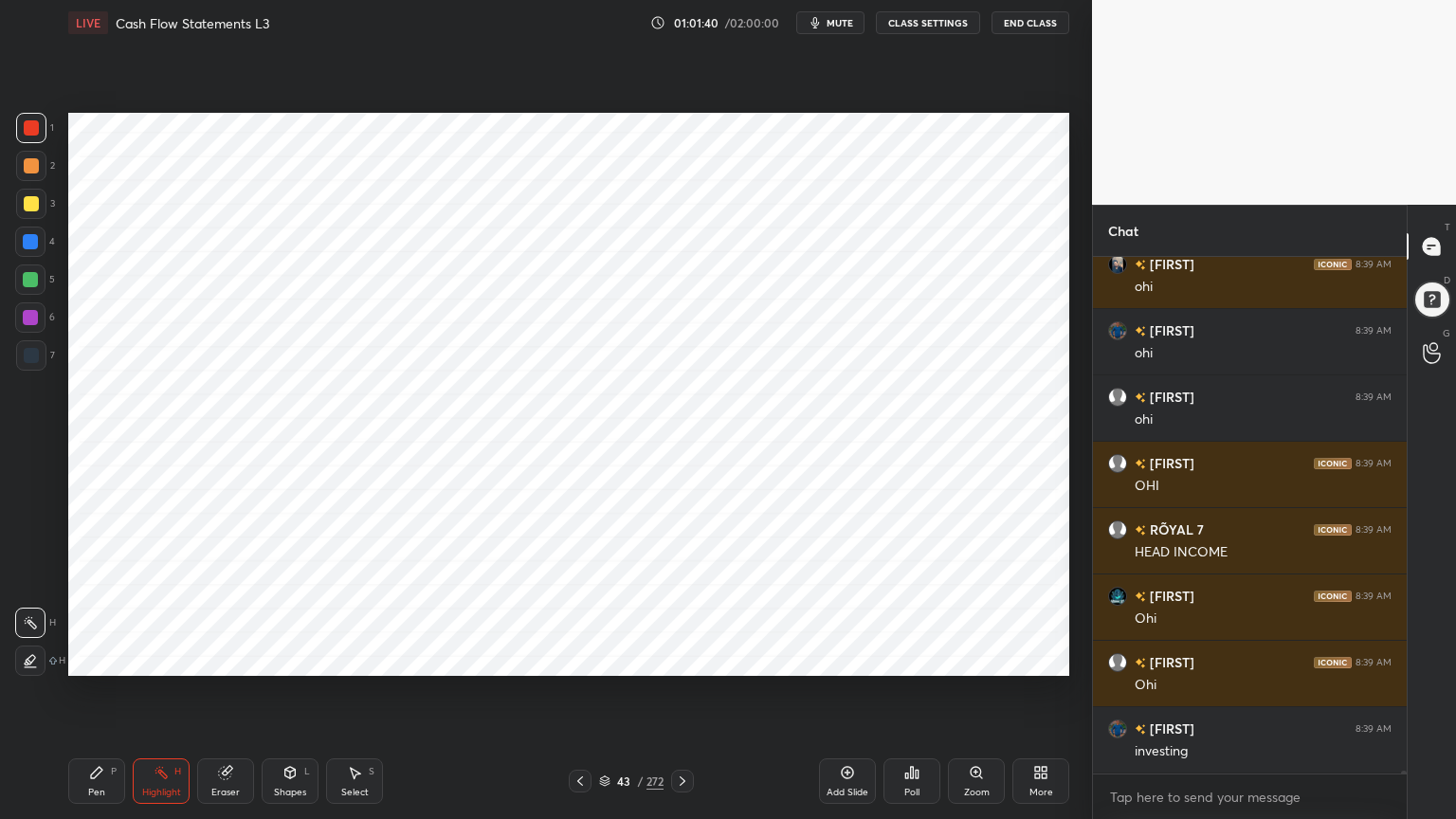 scroll, scrollTop: 86048, scrollLeft: 0, axis: vertical 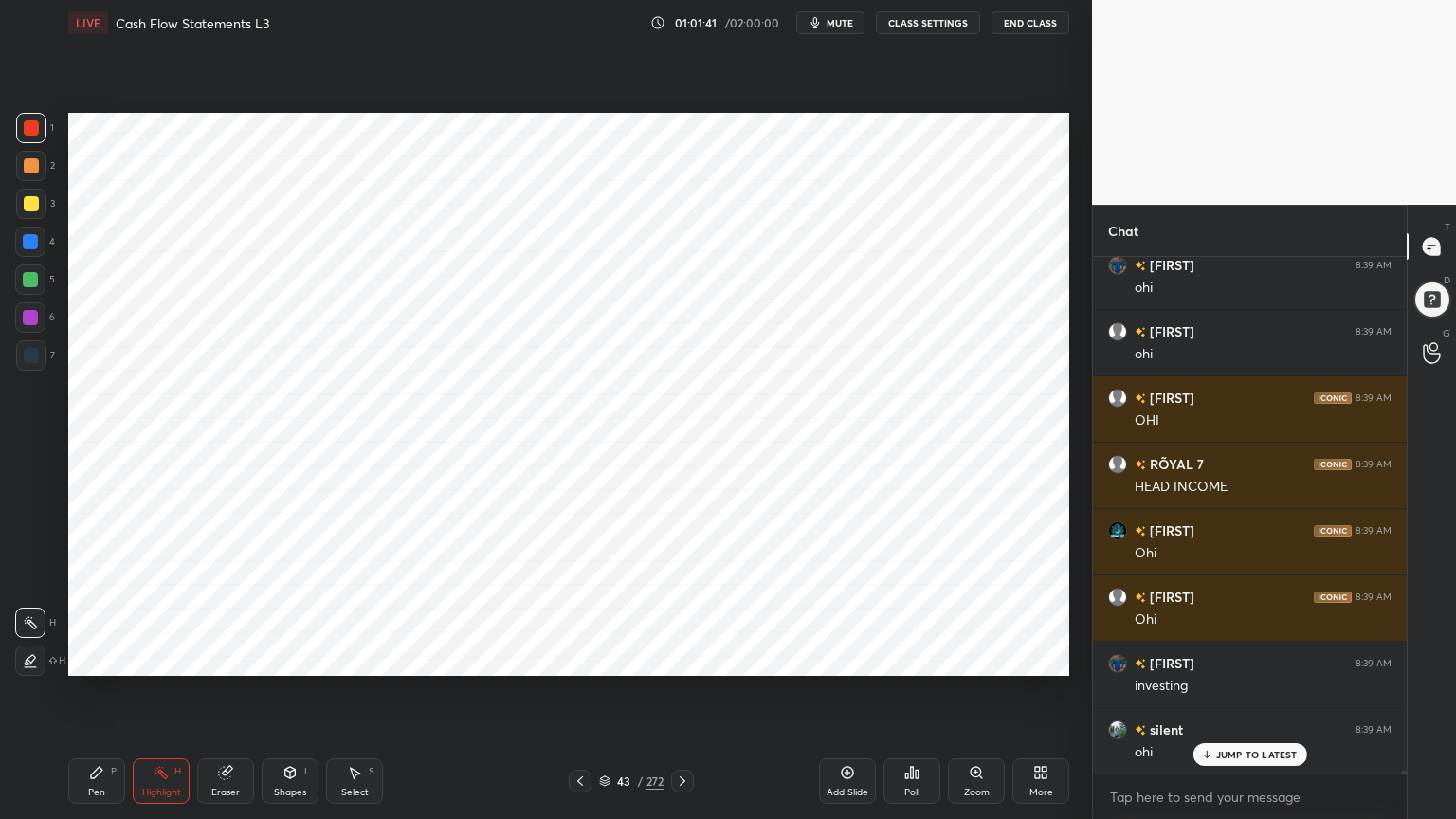click on "Pen P" at bounding box center [97, 781] 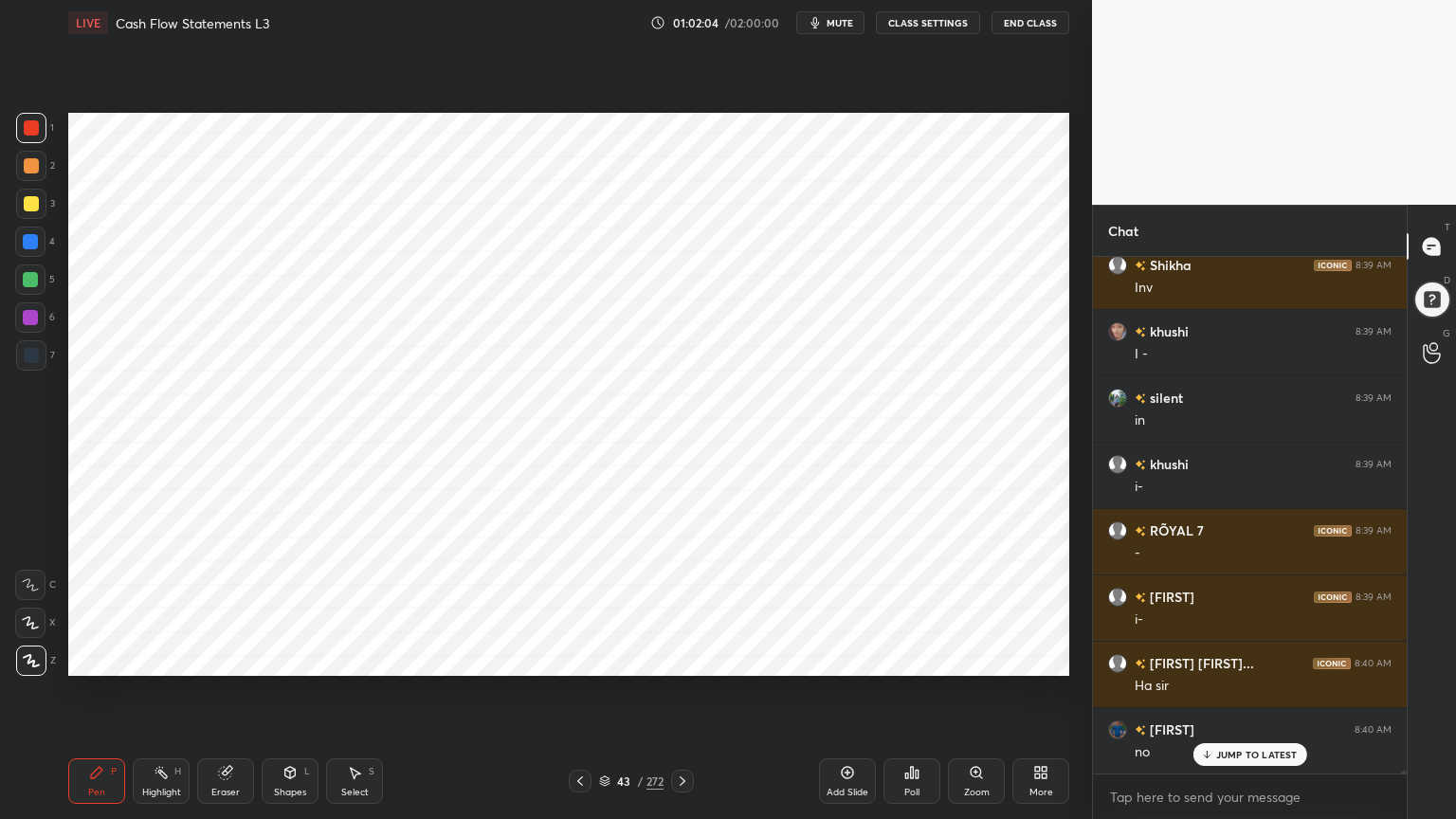 scroll, scrollTop: 87044, scrollLeft: 0, axis: vertical 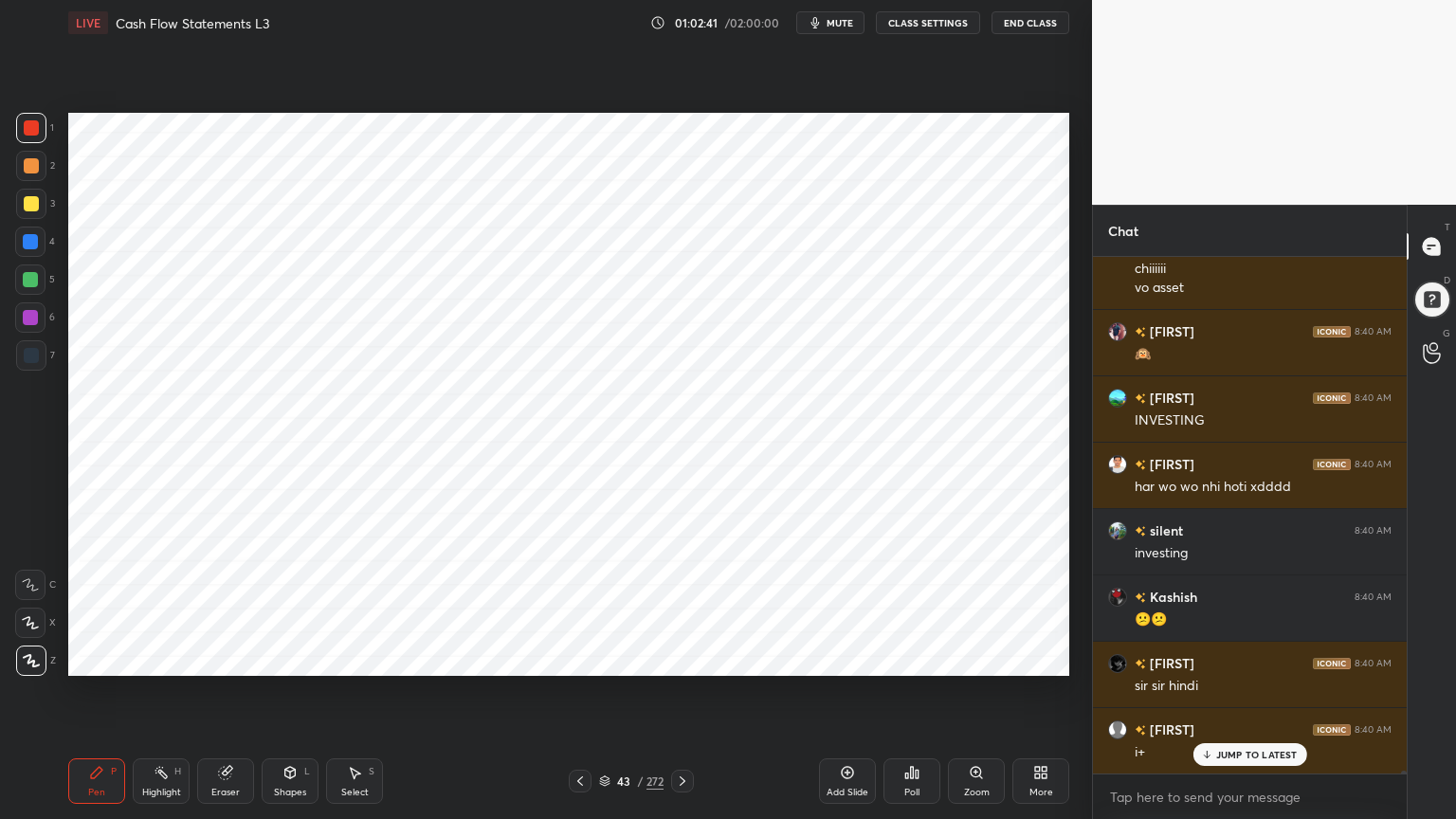 click on "Highlight H" at bounding box center [161, 781] 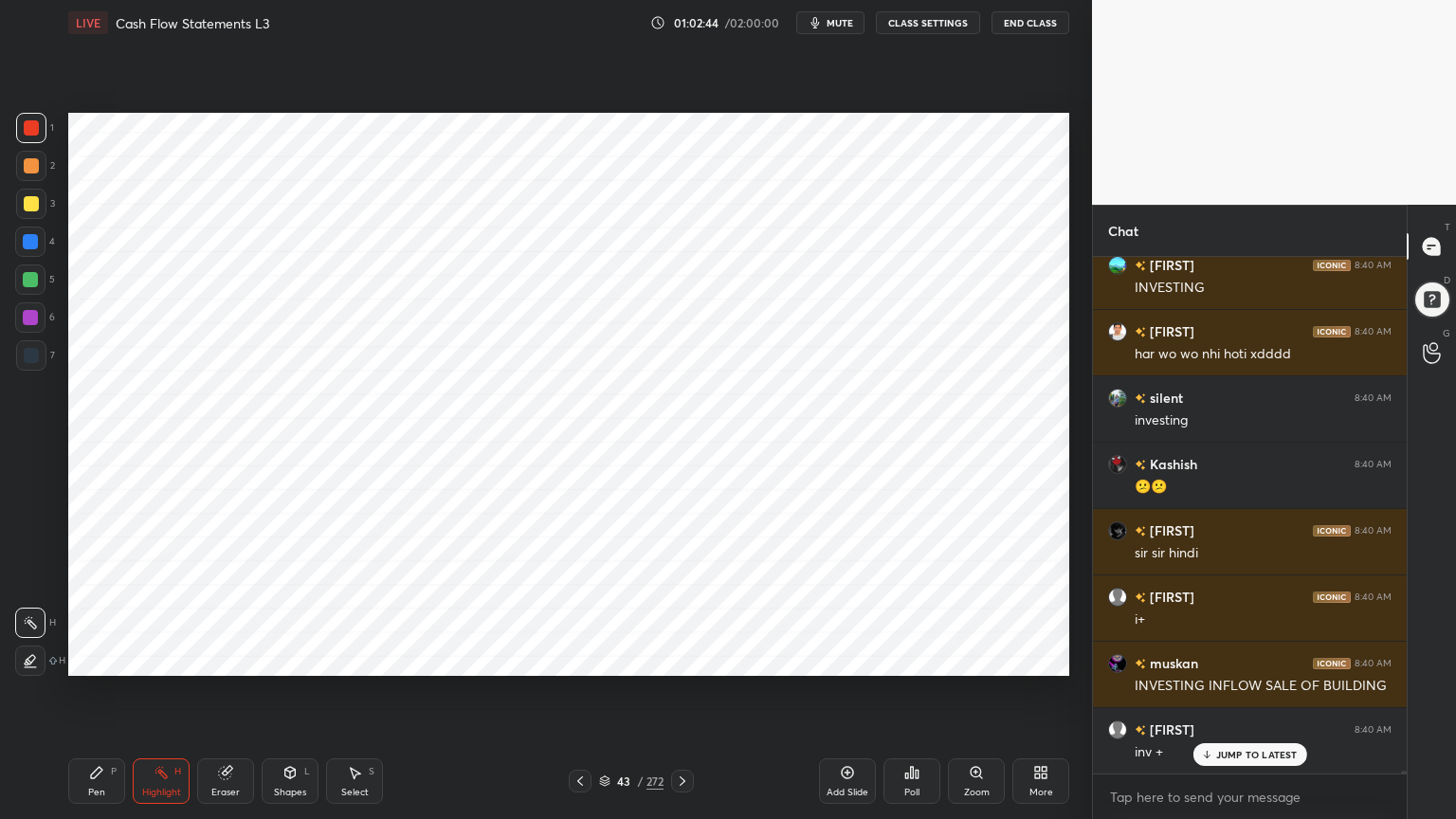 scroll, scrollTop: 87727, scrollLeft: 0, axis: vertical 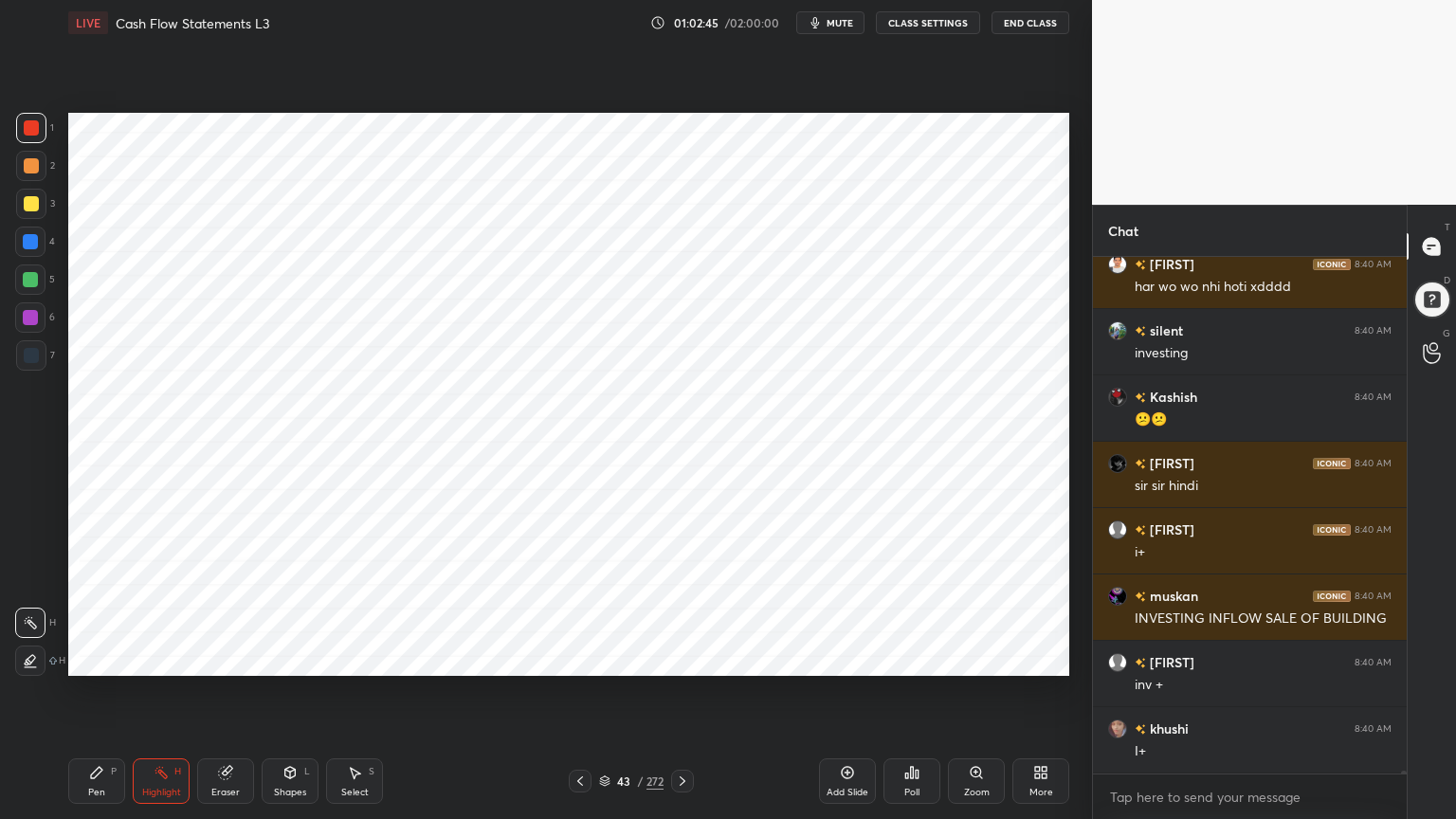 click on "Pen P" at bounding box center (97, 781) 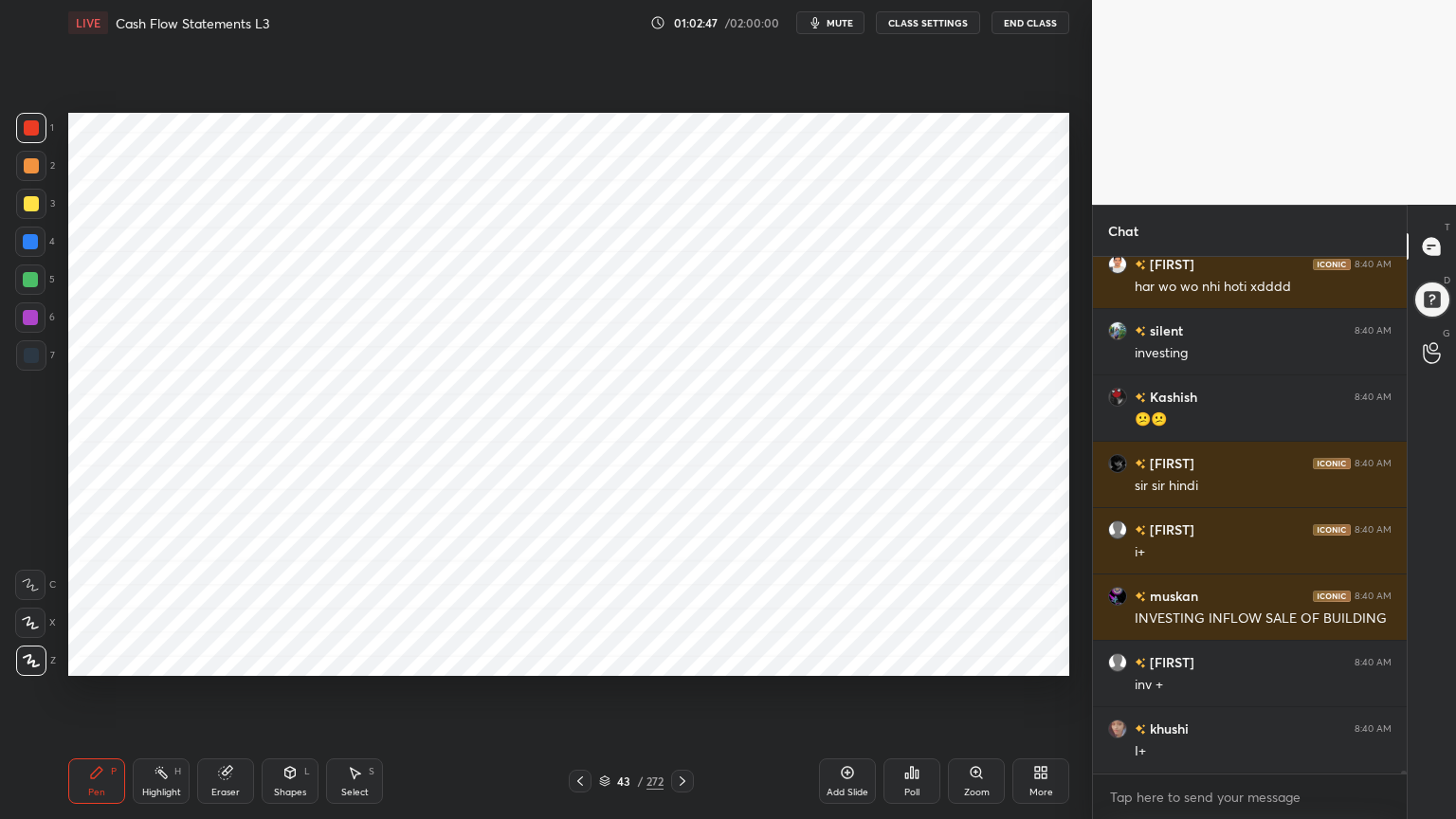 scroll, scrollTop: 87792, scrollLeft: 0, axis: vertical 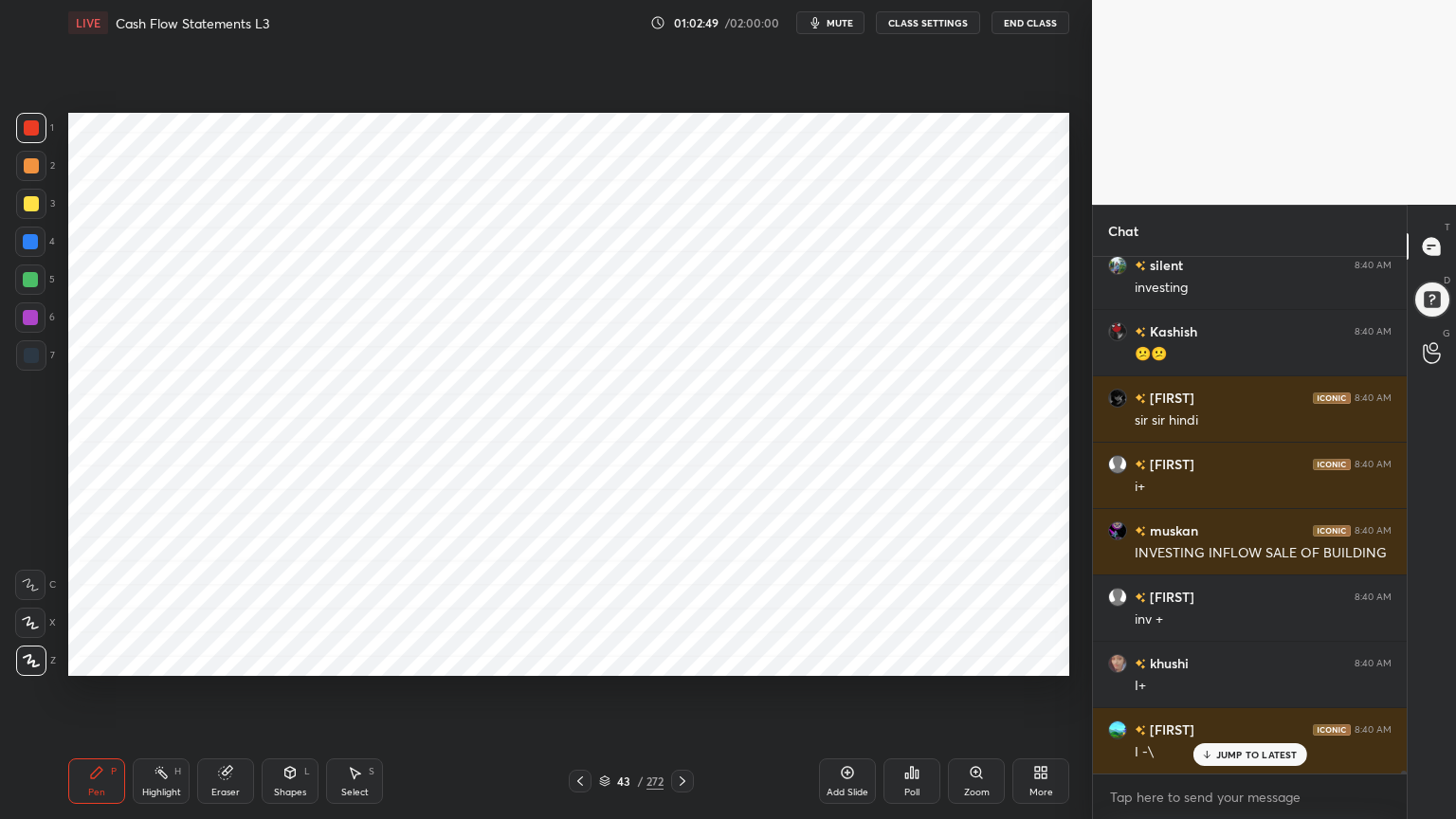 click 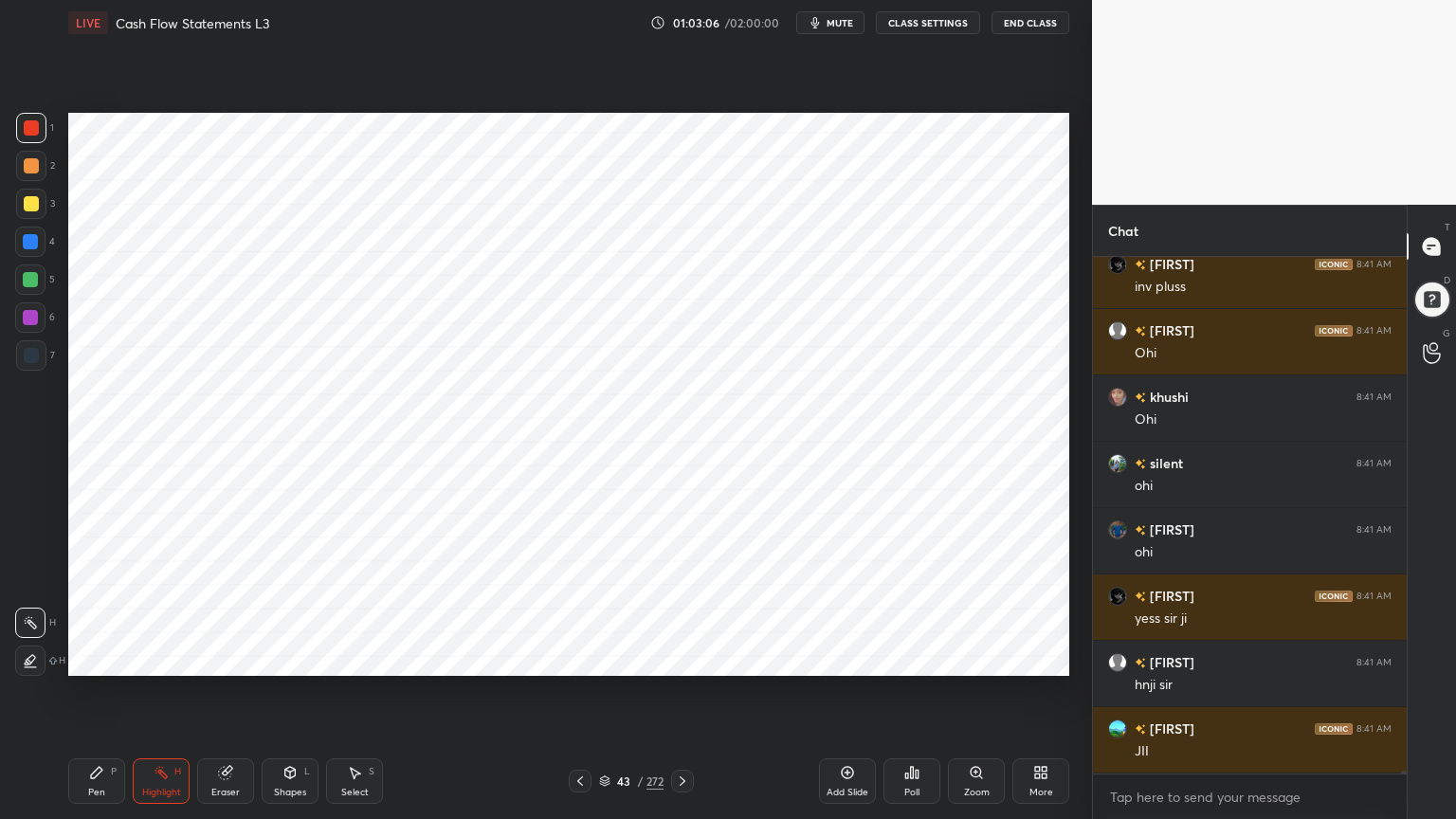 scroll, scrollTop: 88588, scrollLeft: 0, axis: vertical 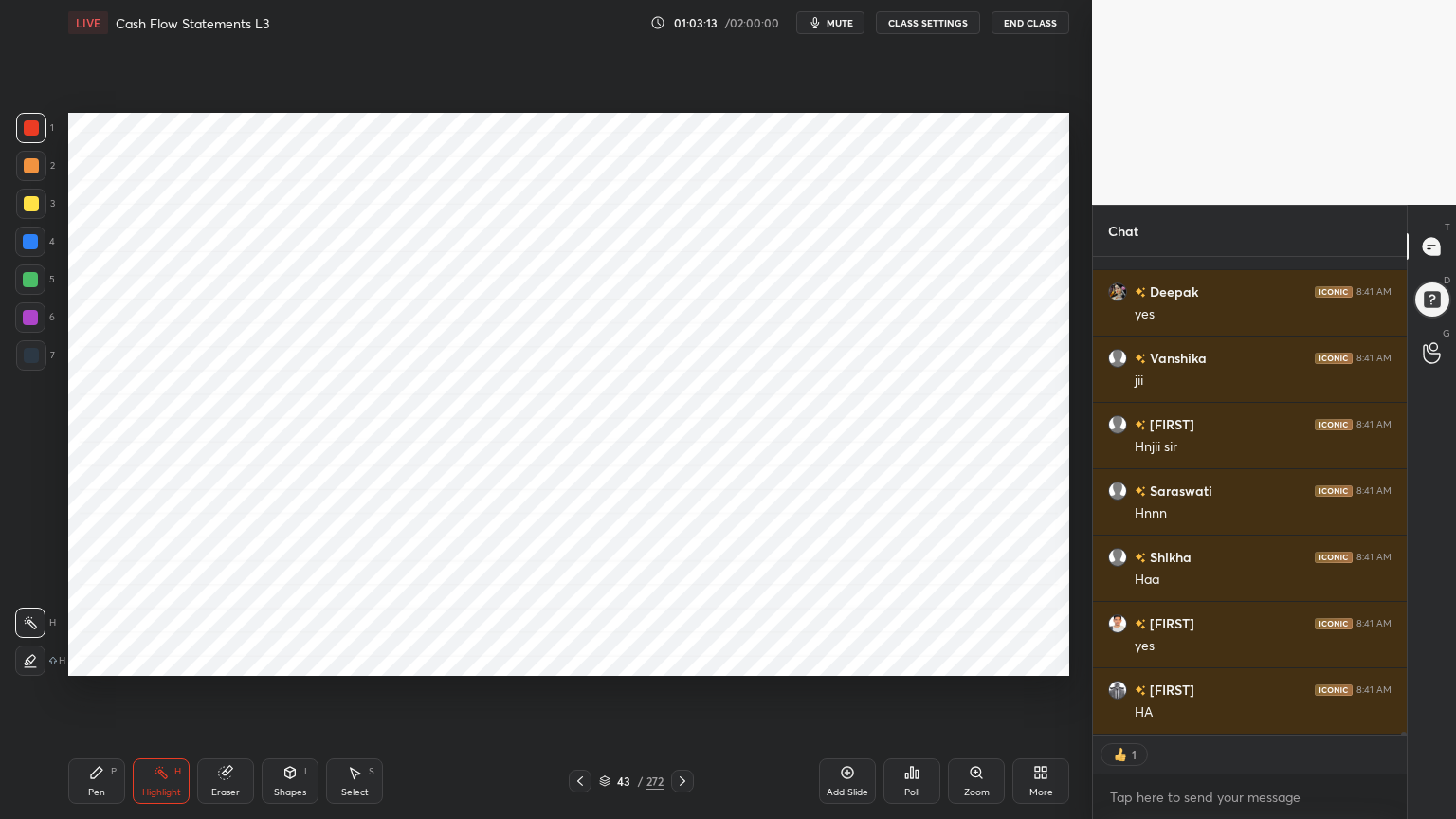 click on "Add Slide" at bounding box center (847, 781) 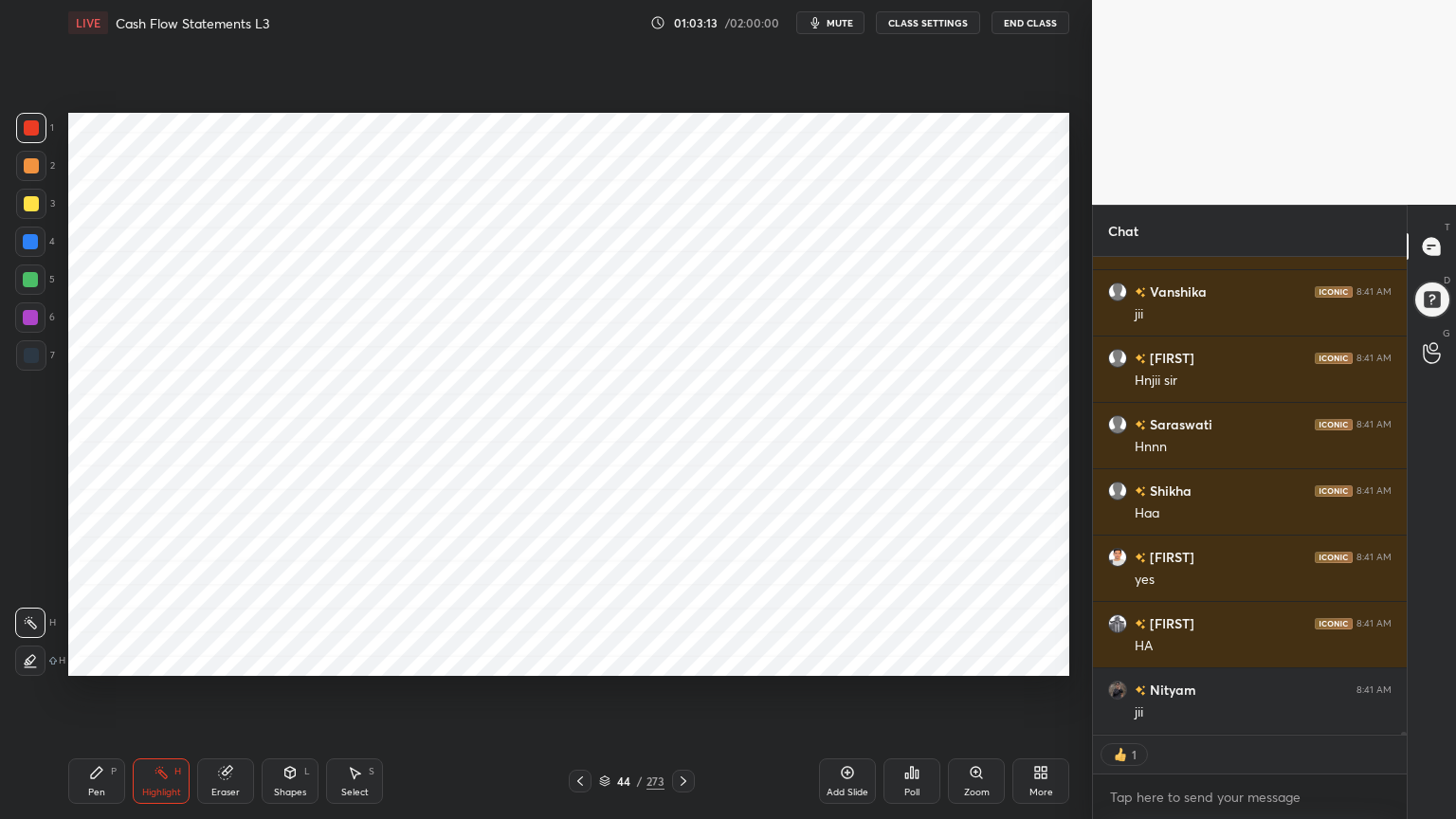scroll, scrollTop: 89823, scrollLeft: 0, axis: vertical 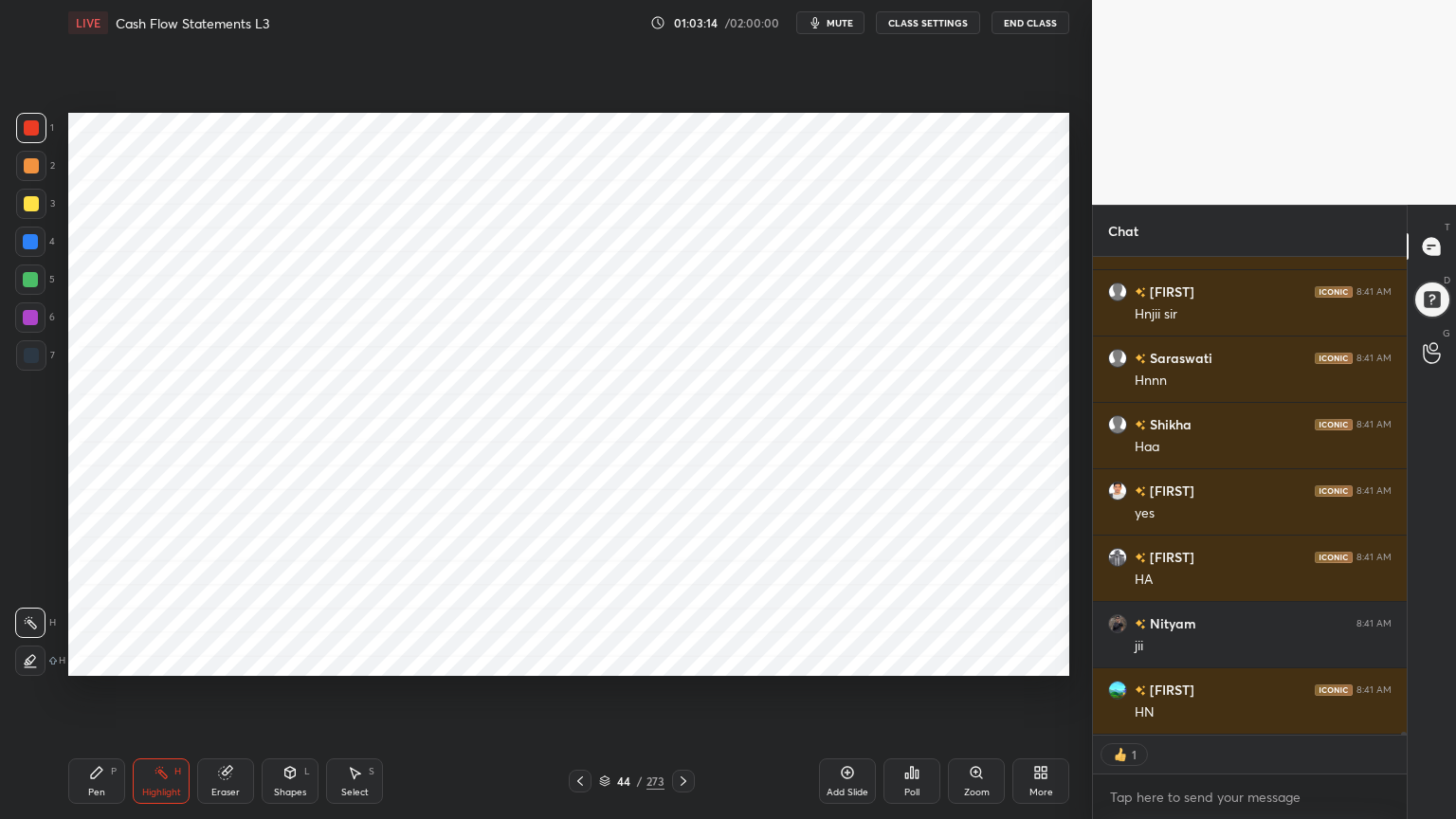 click on "4" at bounding box center [35, 246] 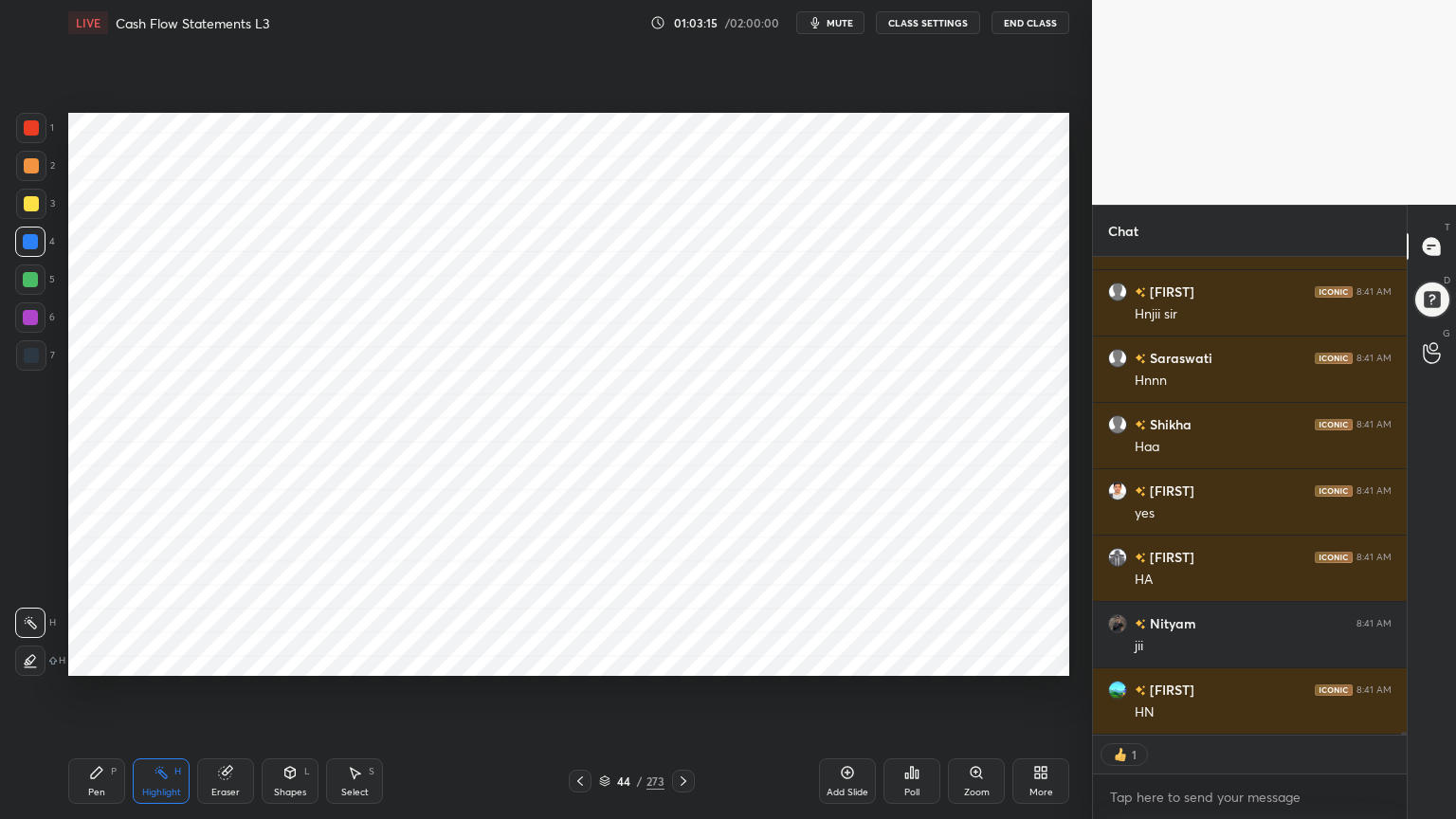 click on "Pen P" at bounding box center (97, 781) 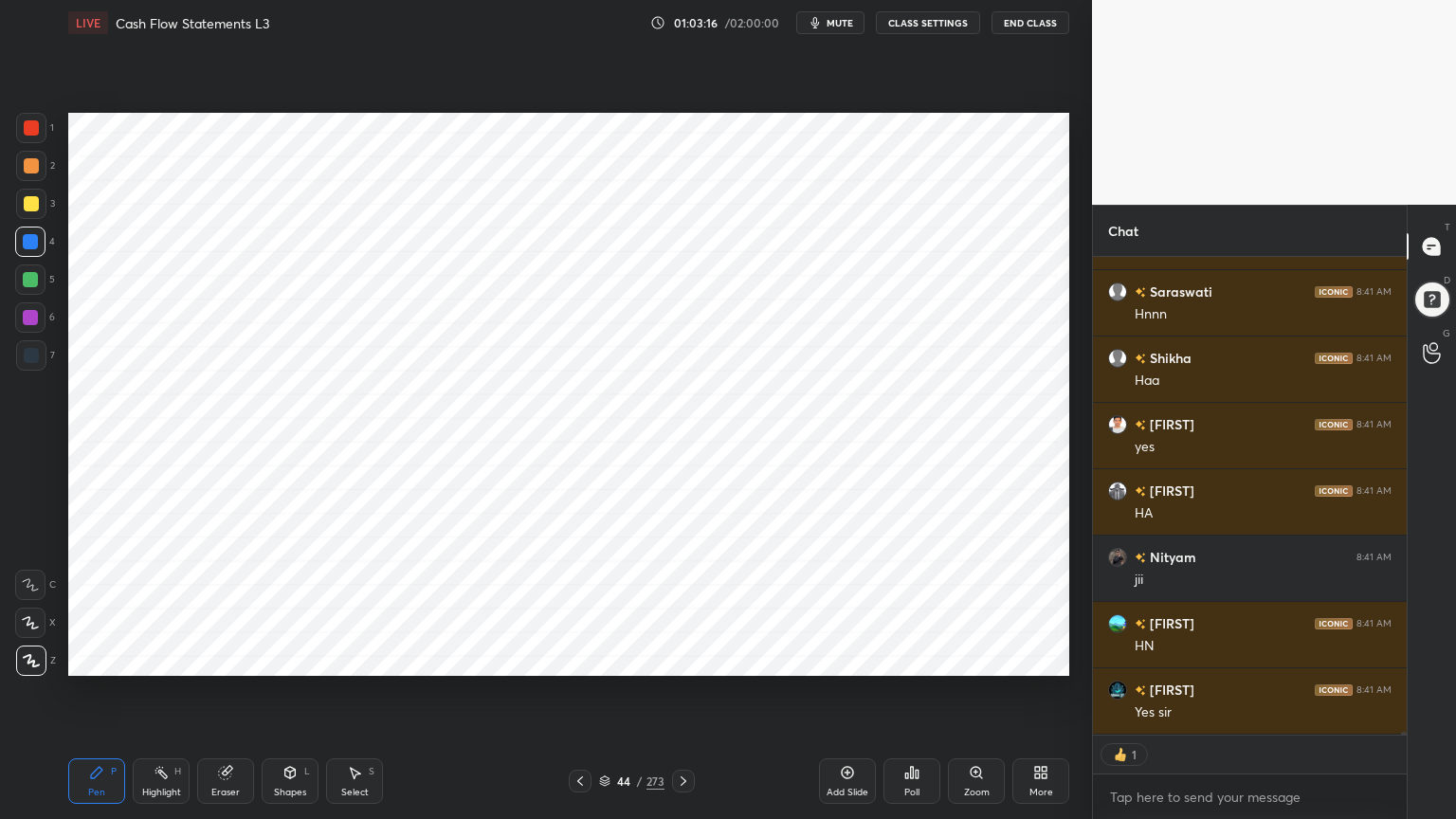 scroll, scrollTop: 89955, scrollLeft: 0, axis: vertical 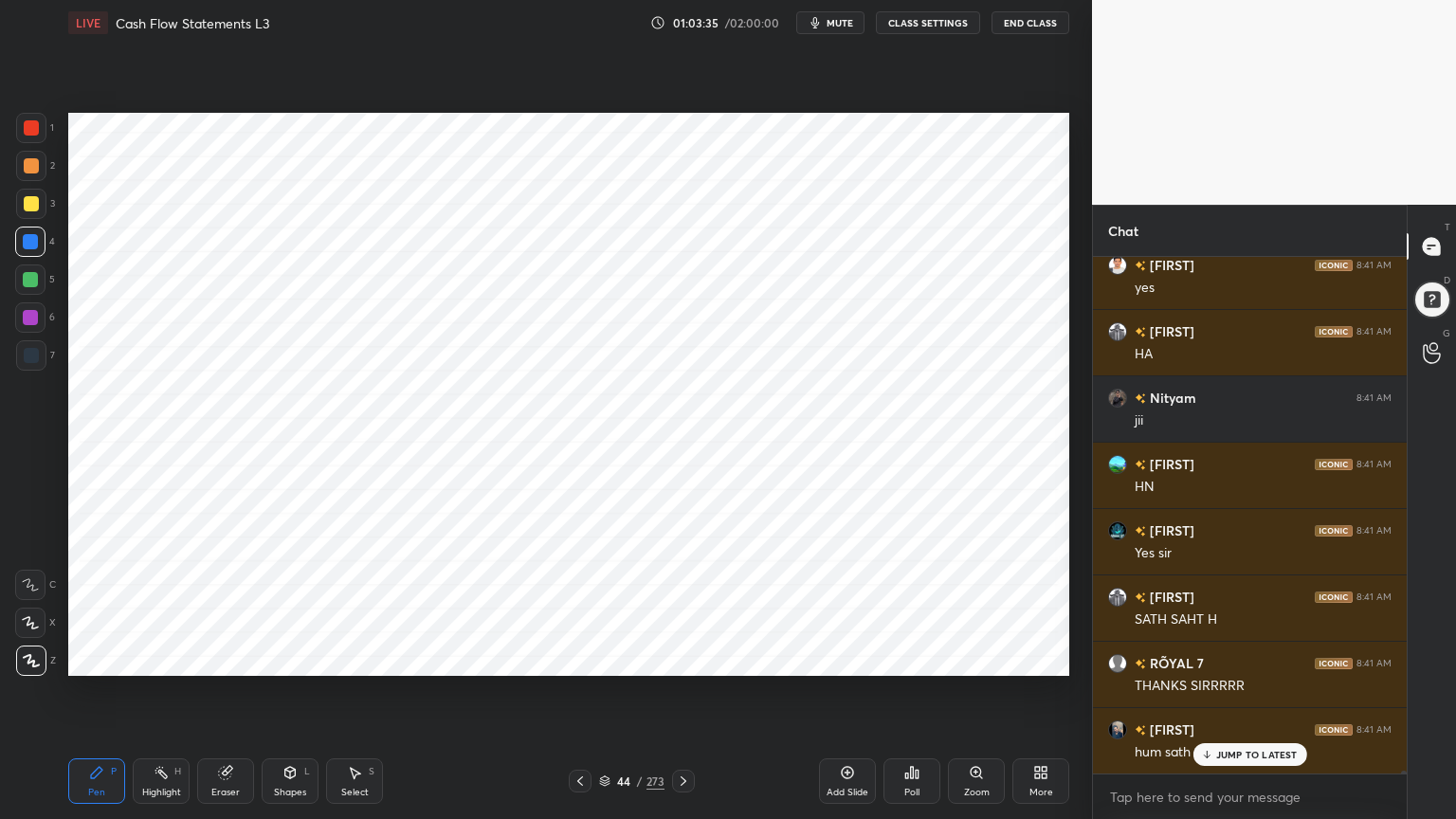 click on "Shapes L" at bounding box center (290, 781) 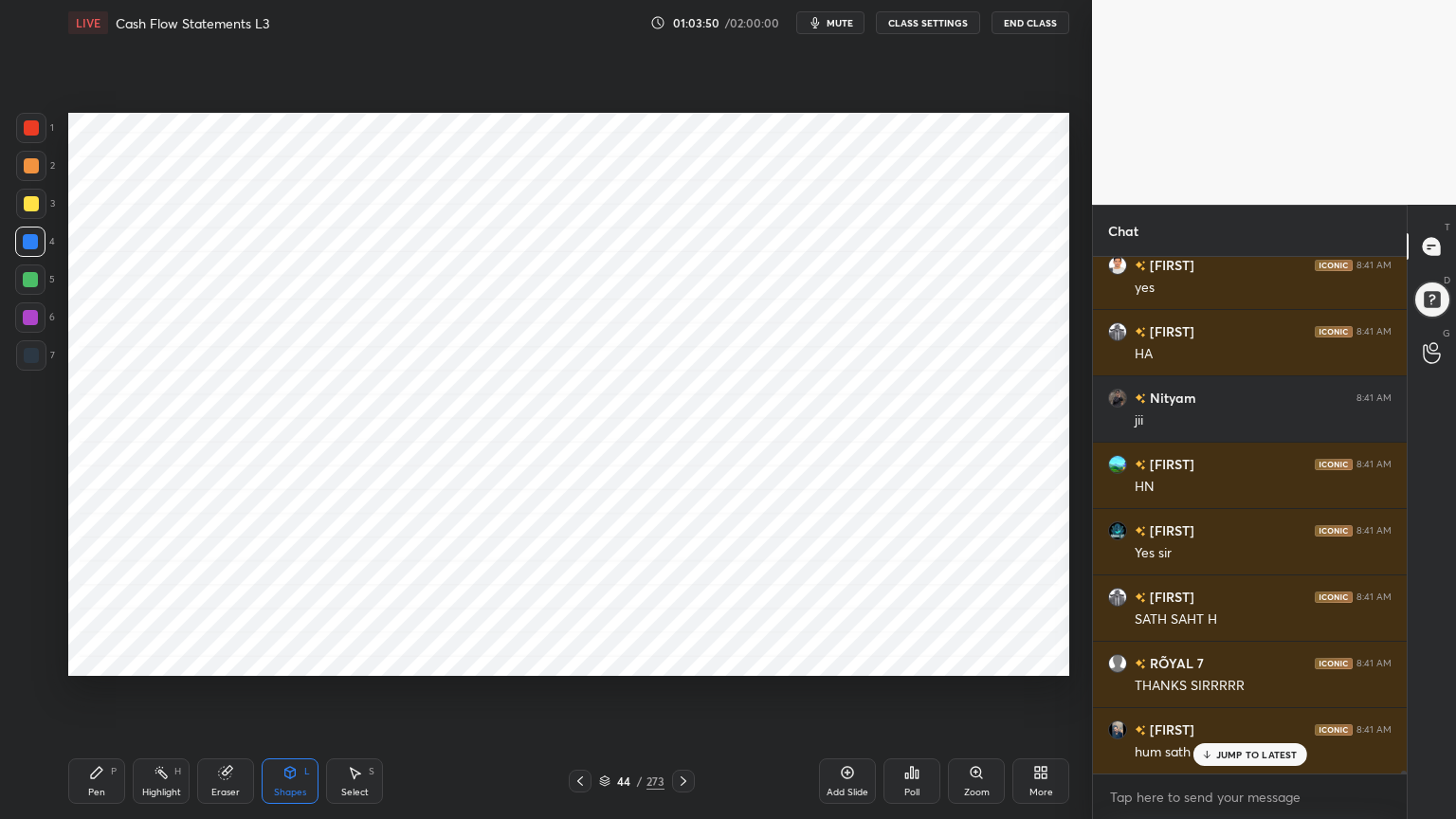 click on "Add Slide" at bounding box center [847, 781] 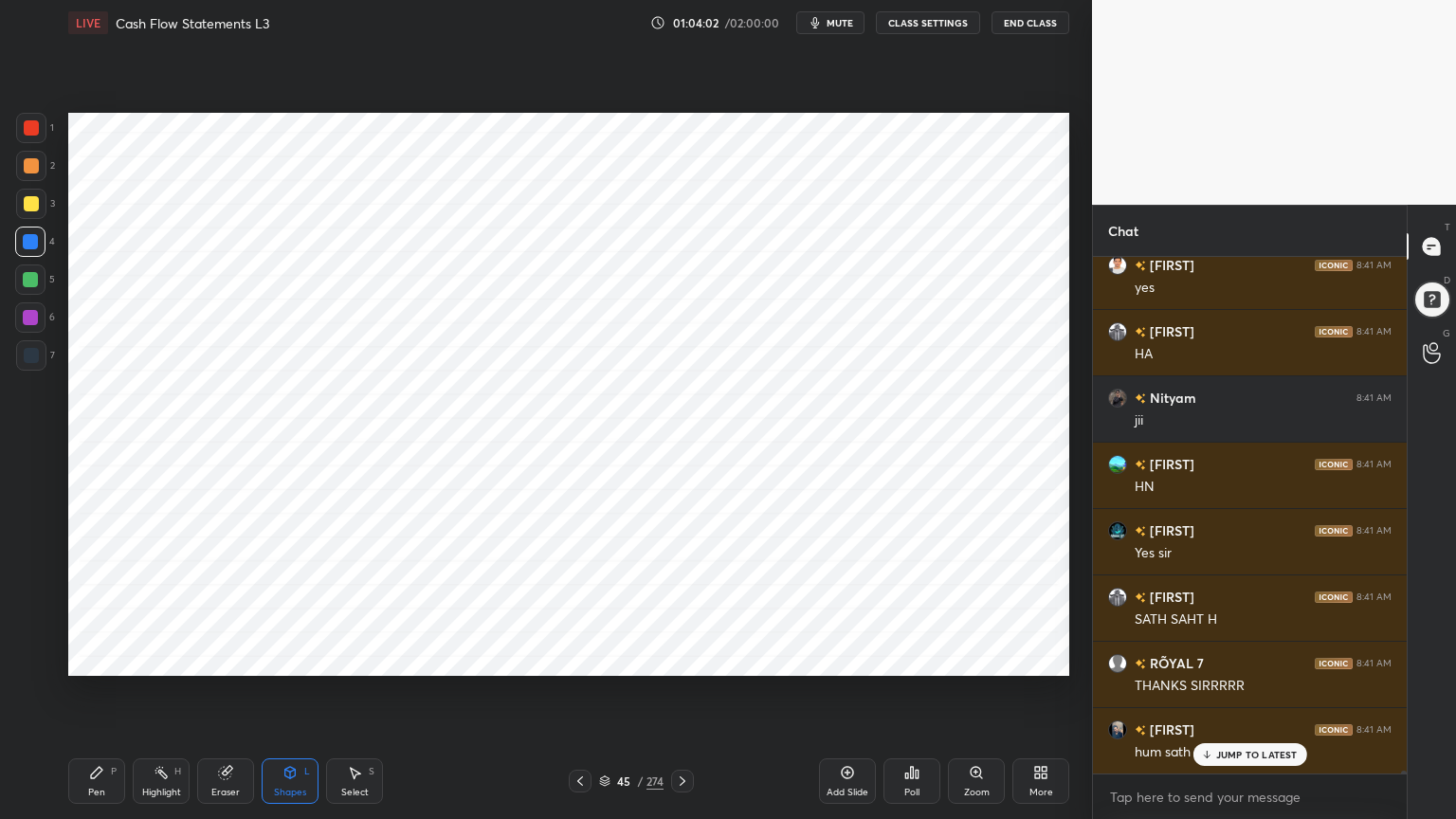click 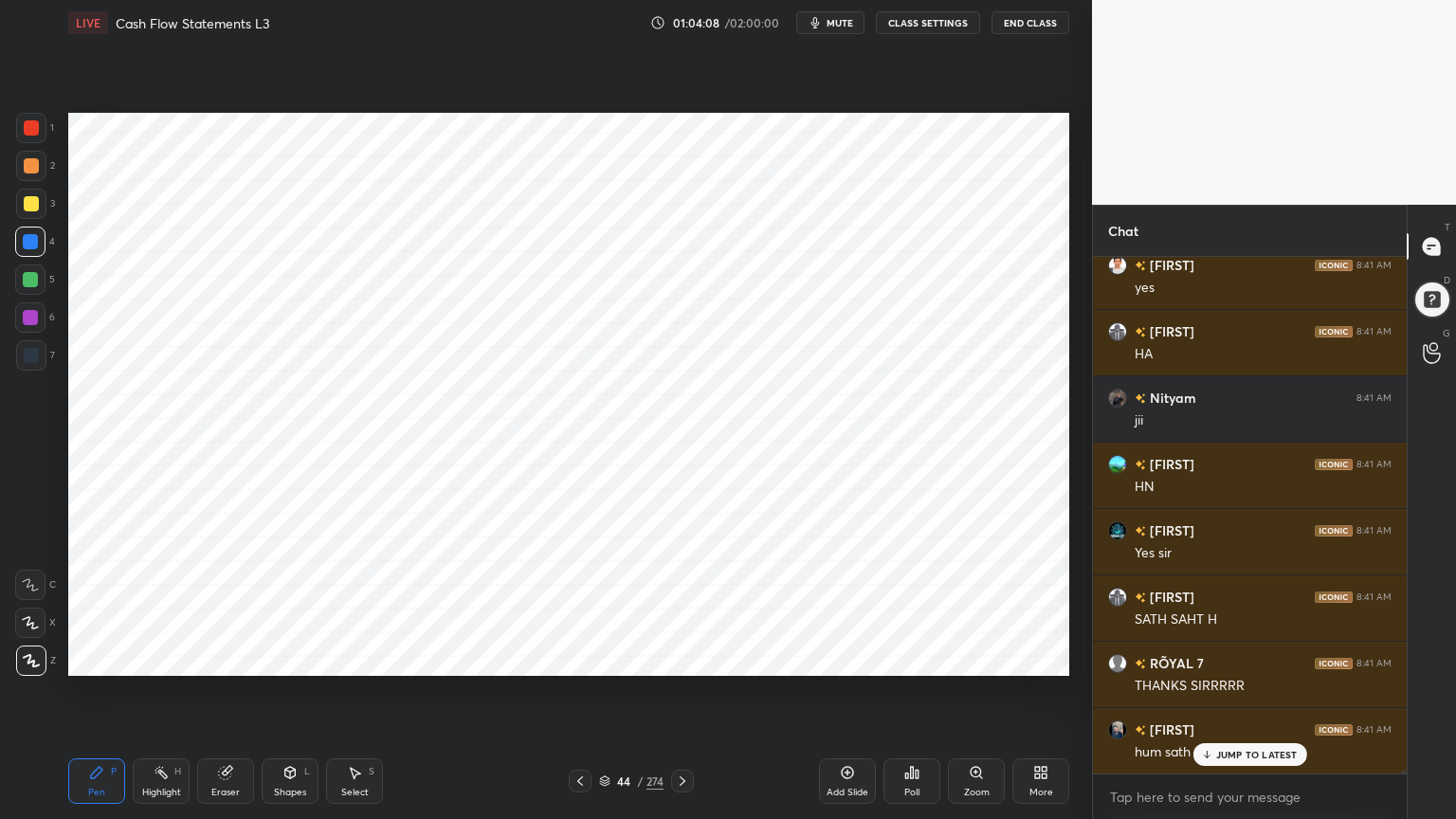click at bounding box center [30, 318] 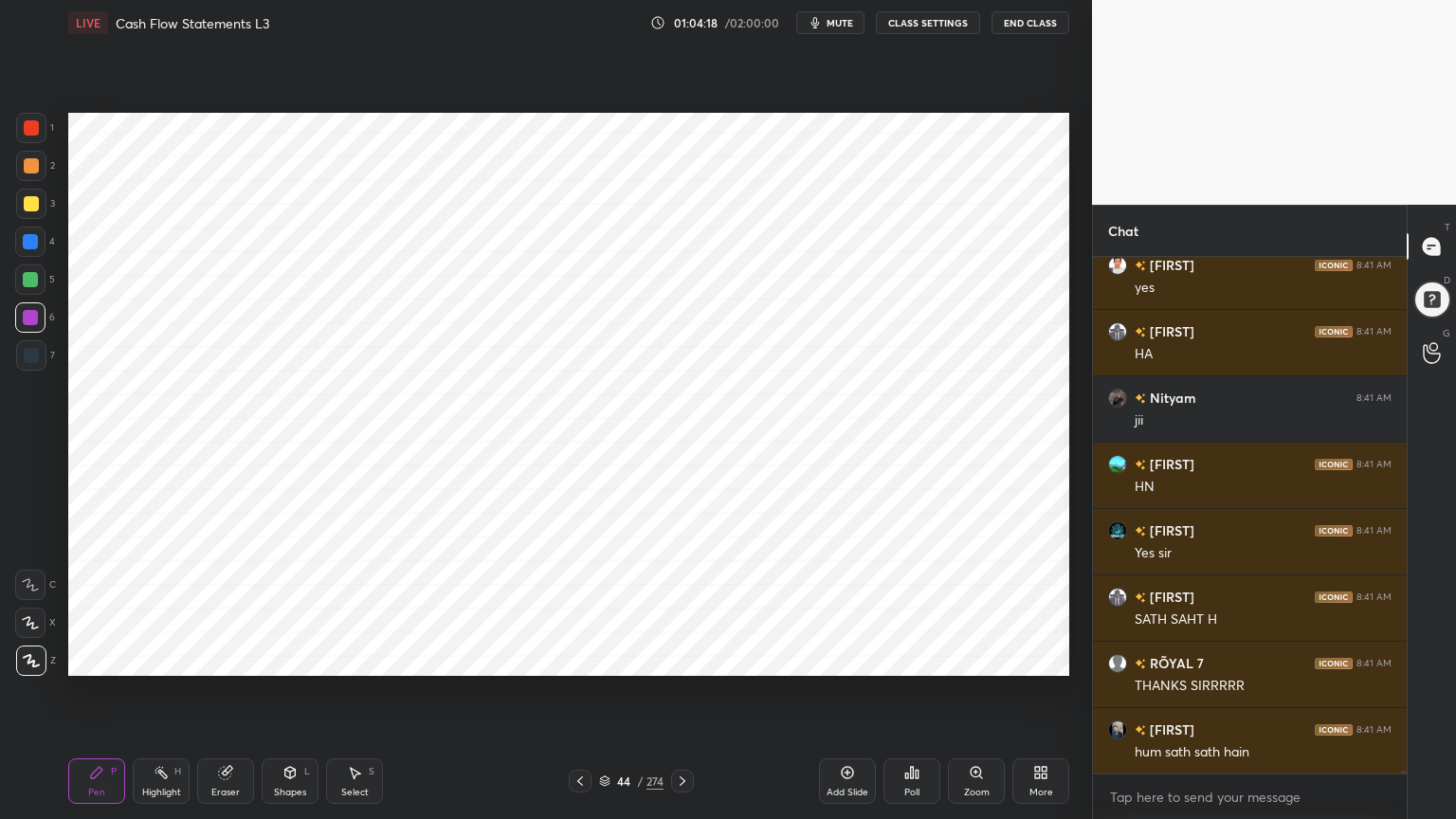 scroll, scrollTop: 90116, scrollLeft: 0, axis: vertical 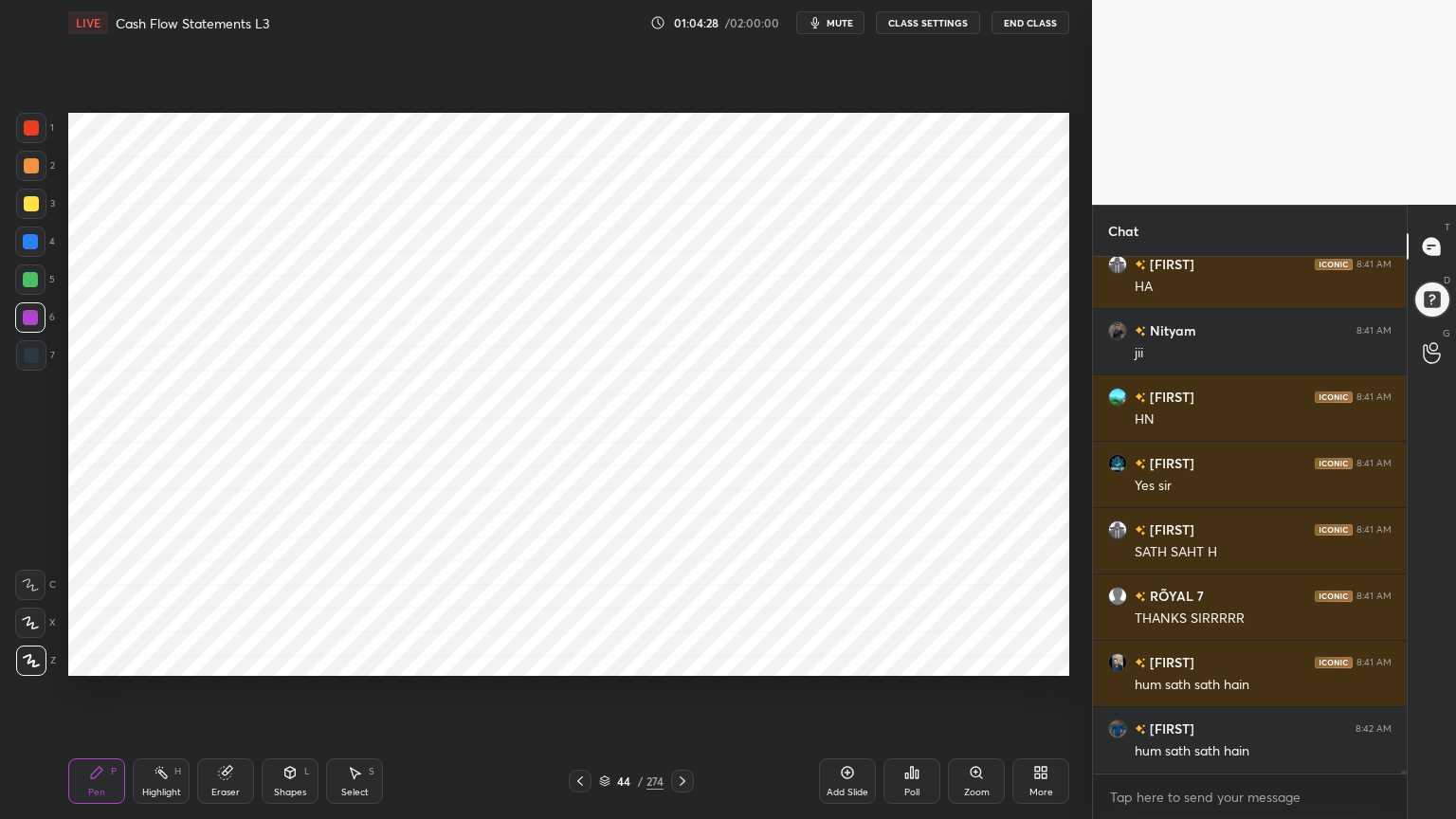 click at bounding box center (31, 355) 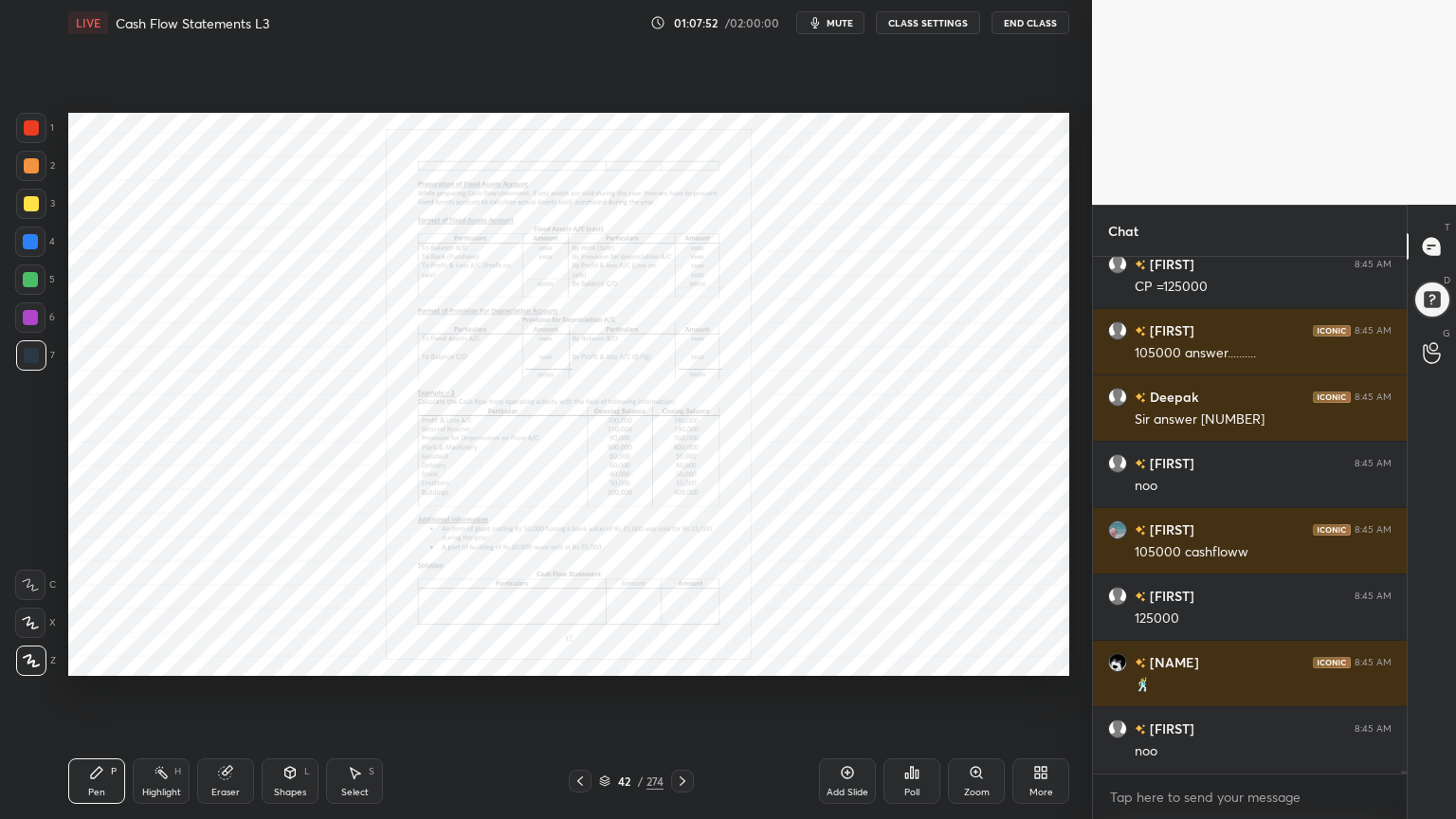 scroll, scrollTop: 92342, scrollLeft: 0, axis: vertical 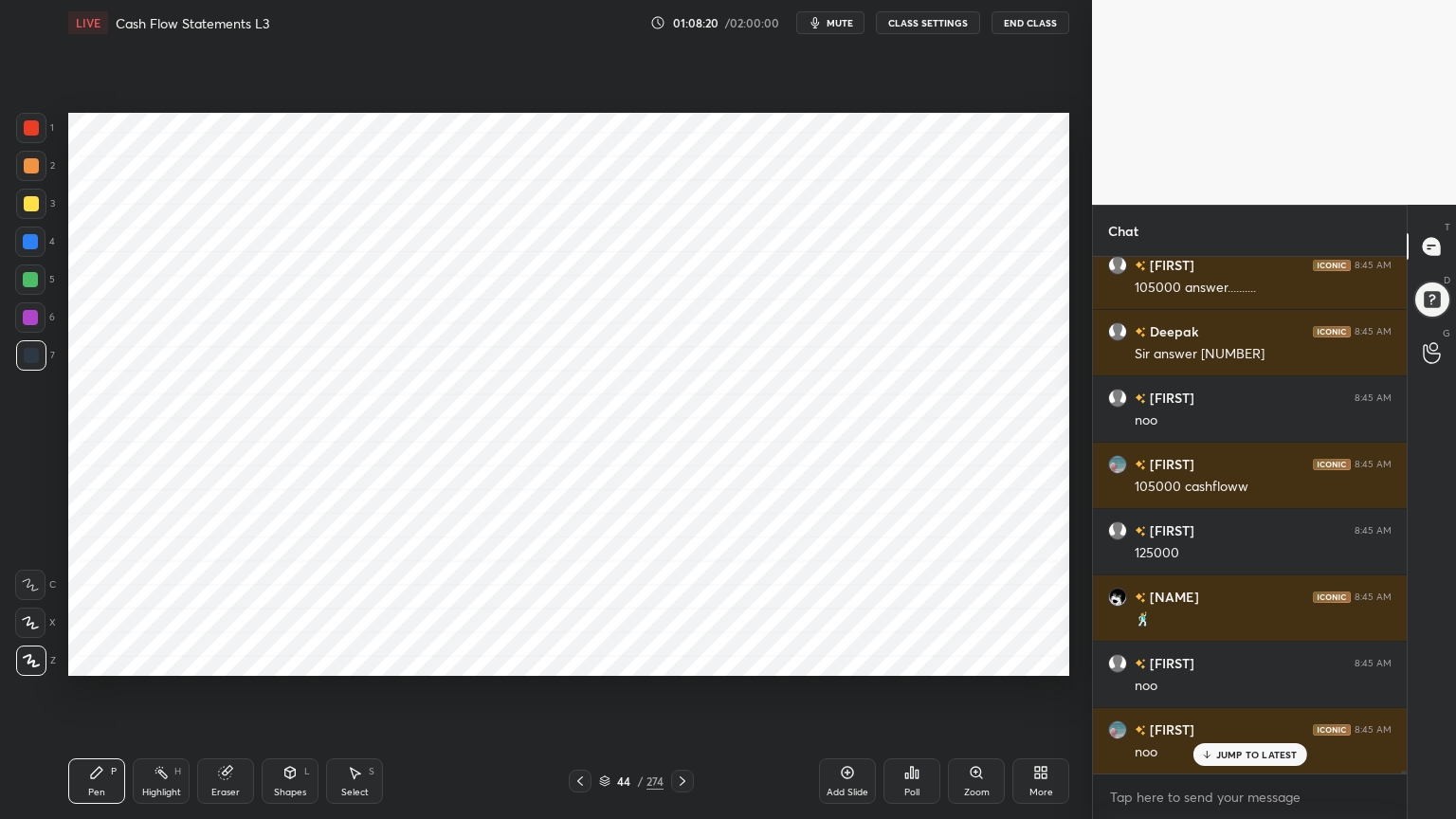 click on "Shapes" at bounding box center [290, 792] 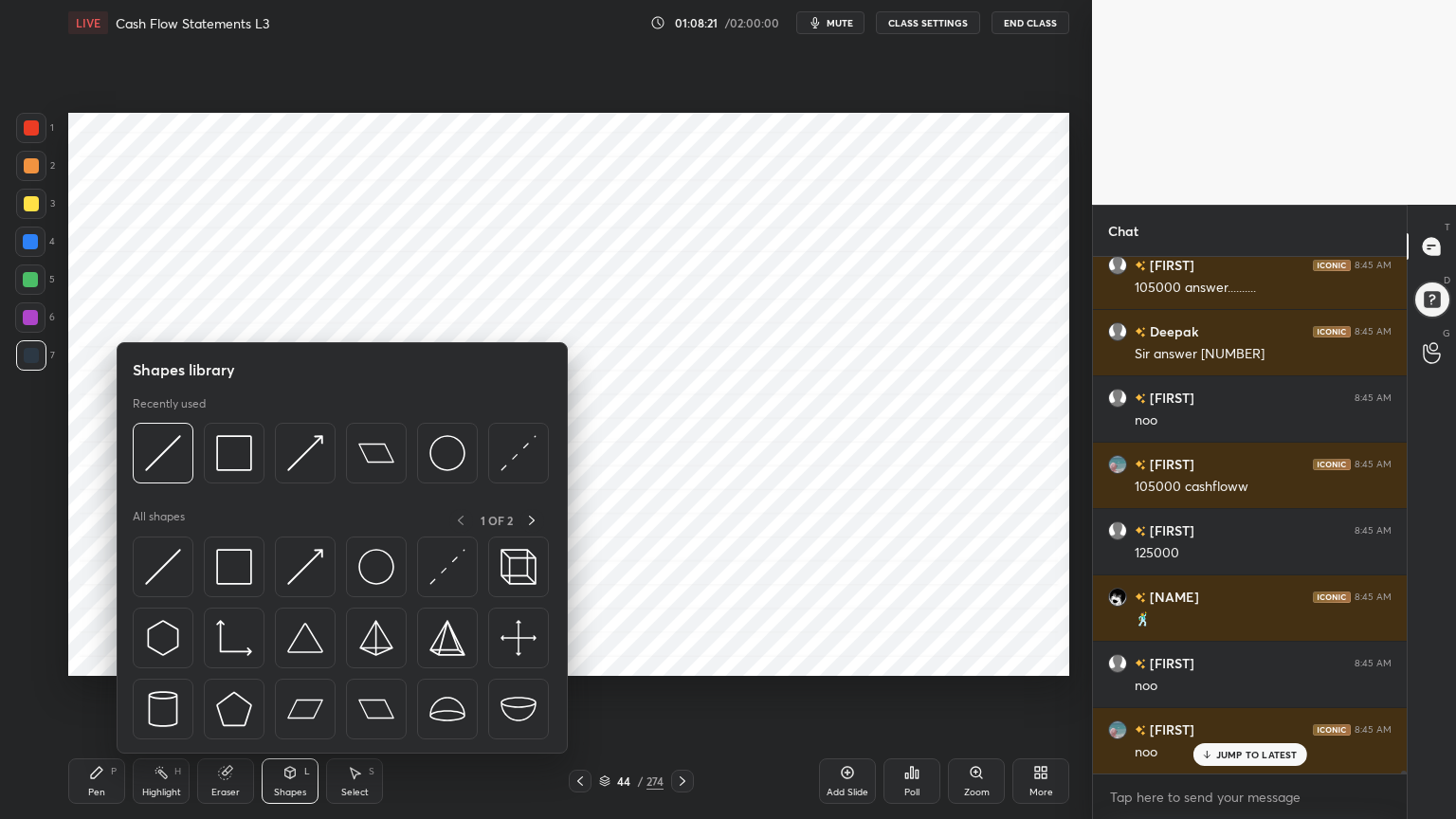 click on "Shapes" at bounding box center (290, 792) 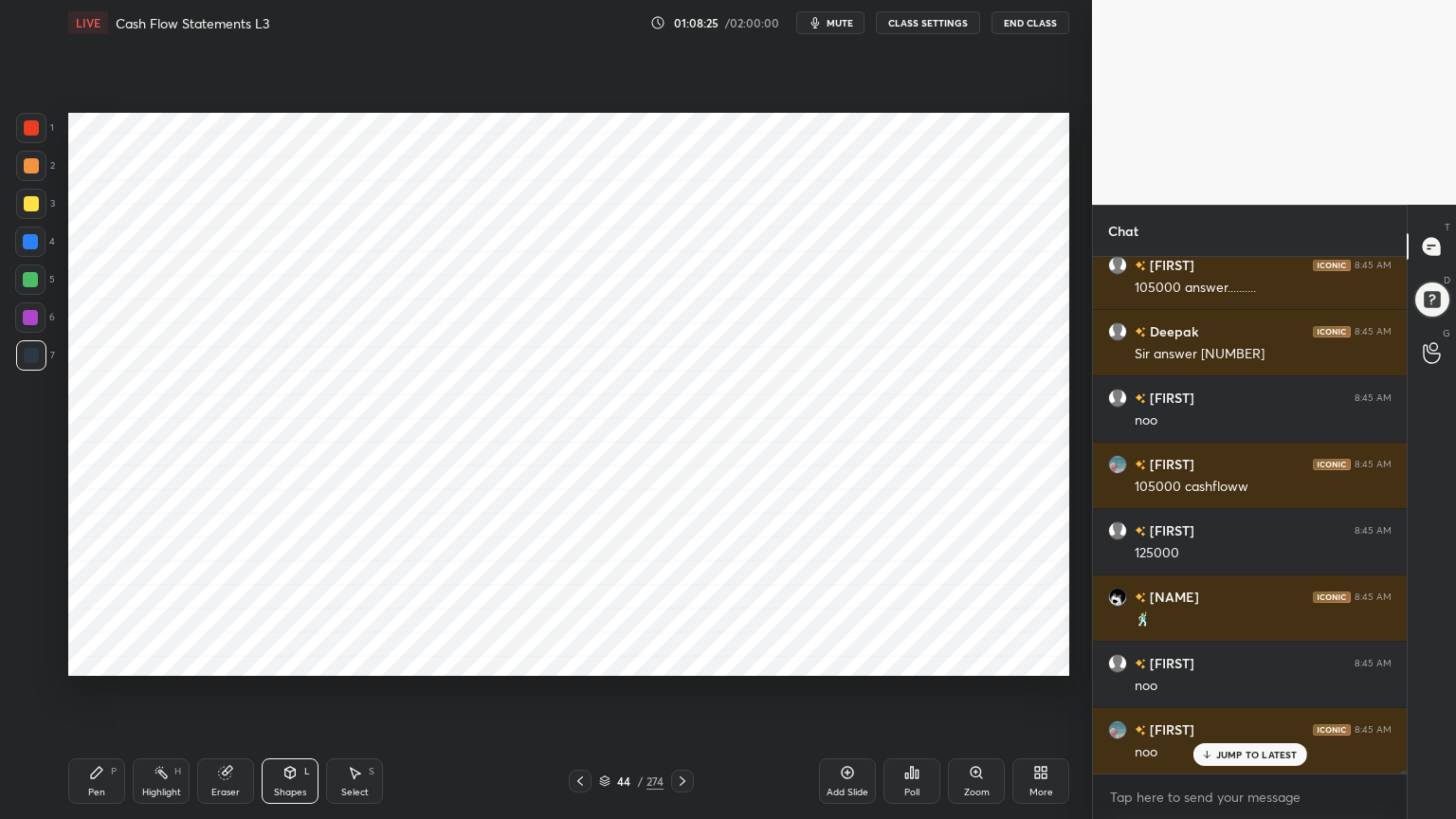 click on "Pen" at bounding box center (97, 792) 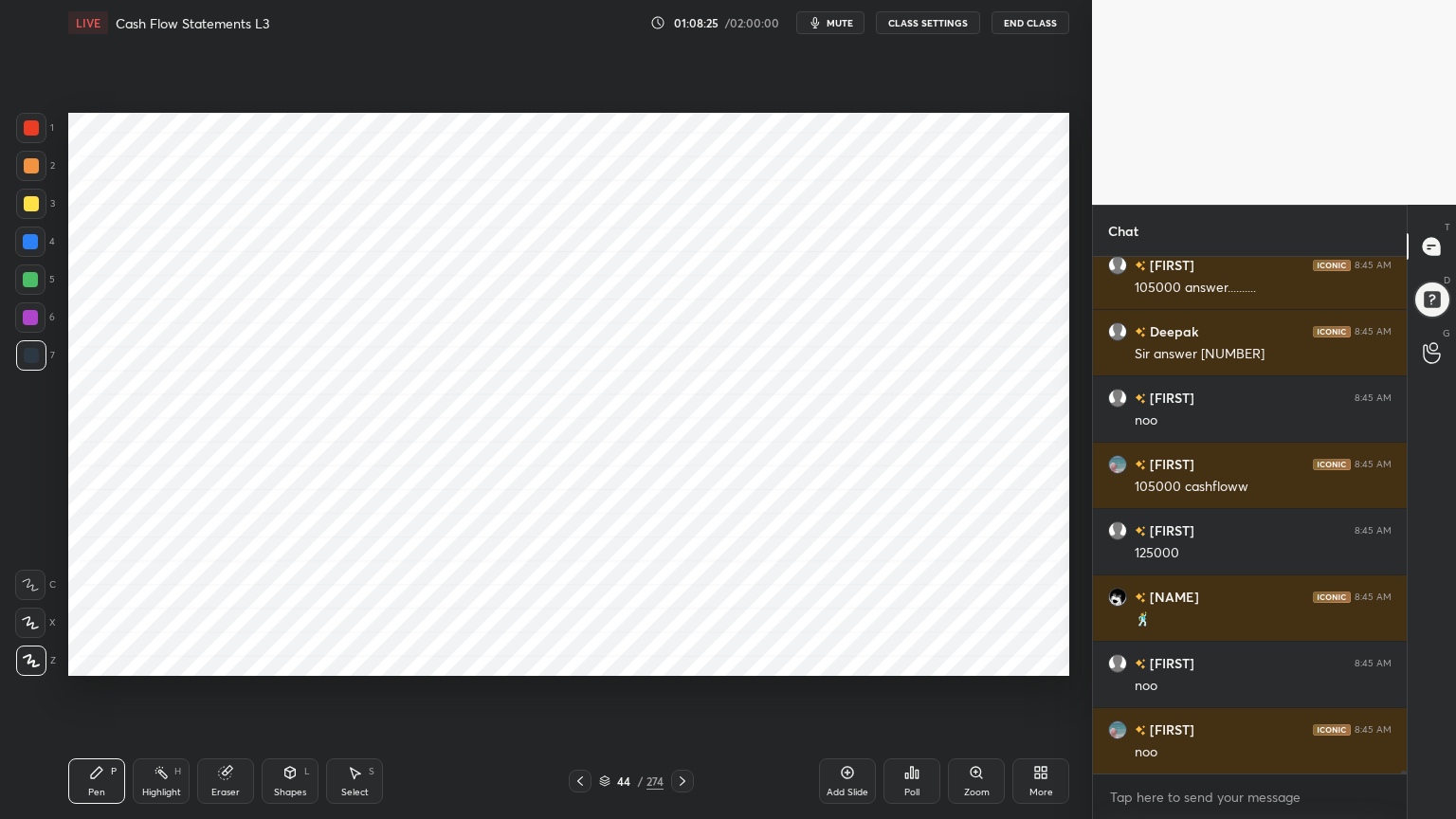 scroll, scrollTop: 92410, scrollLeft: 0, axis: vertical 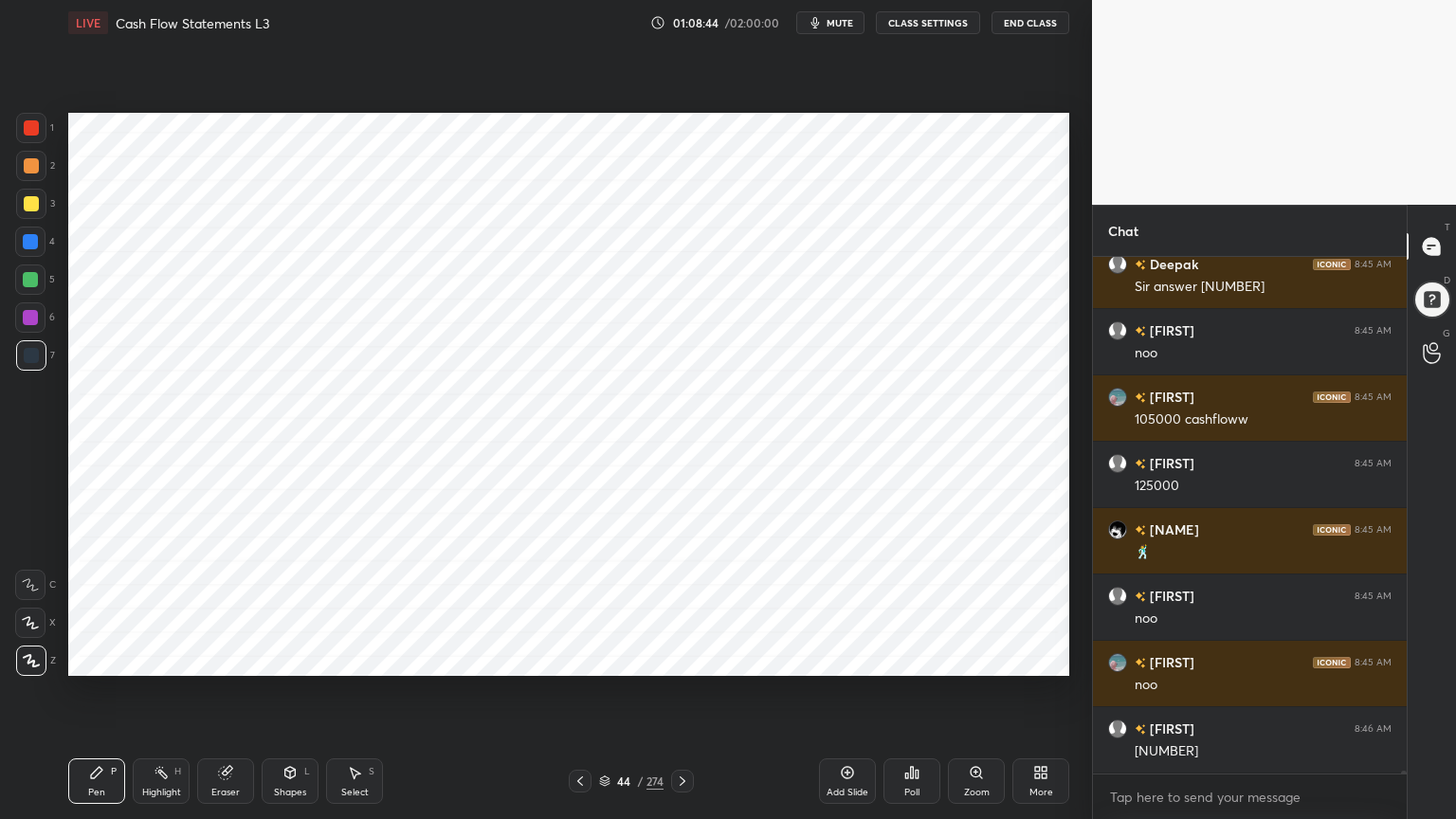 click on "Eraser" at bounding box center (226, 792) 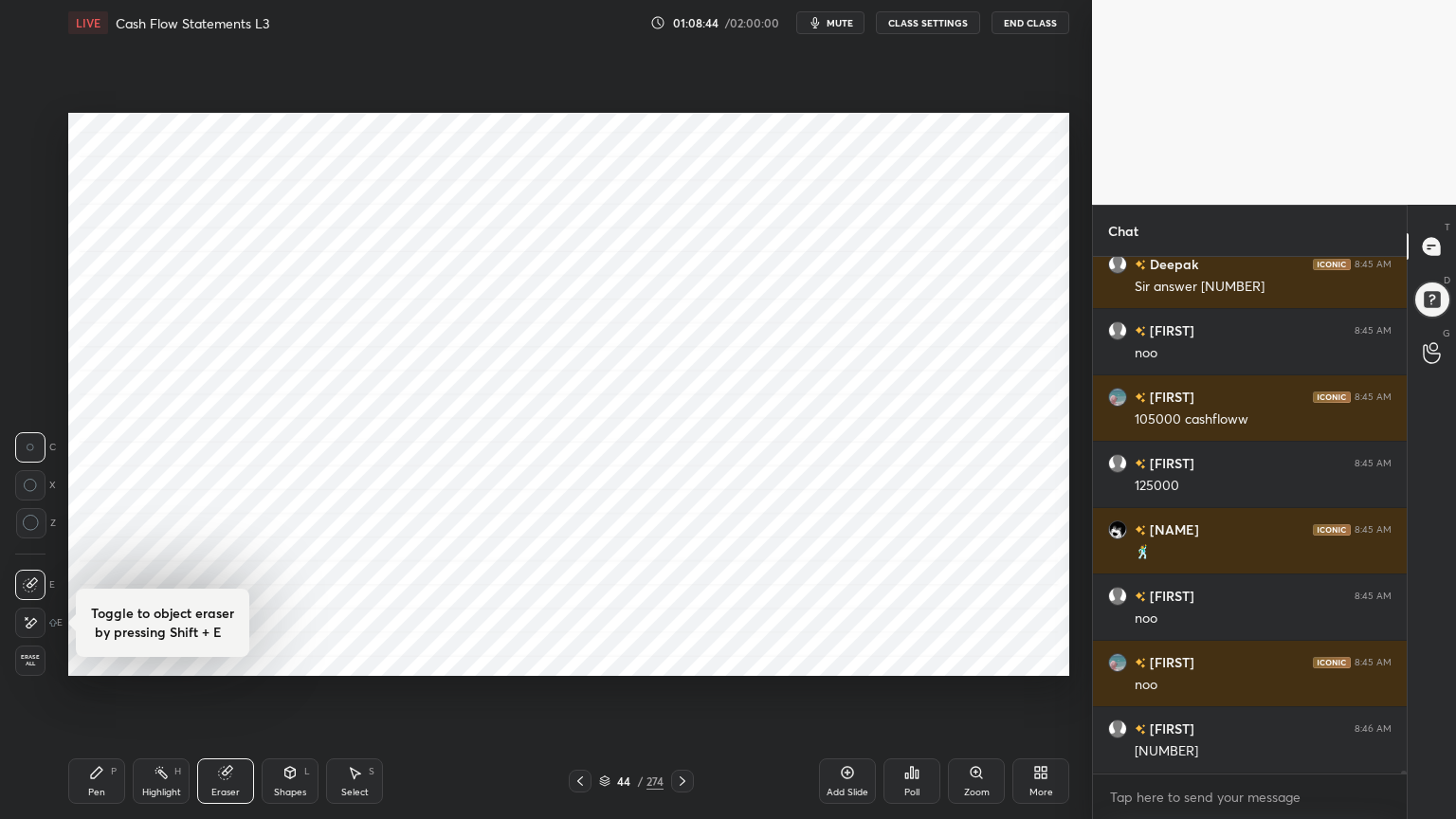 scroll, scrollTop: 92475, scrollLeft: 0, axis: vertical 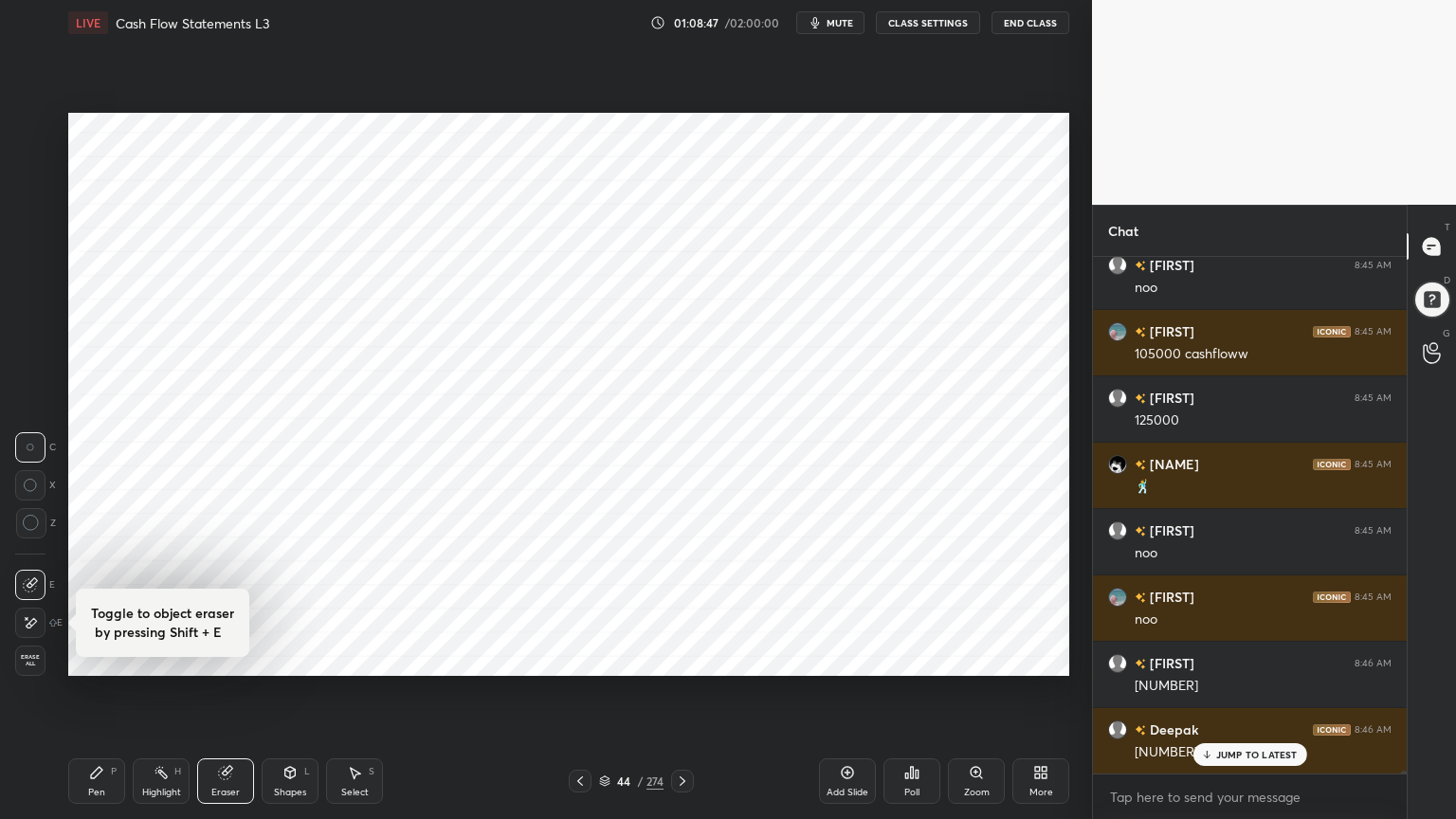 click on "Pen P" at bounding box center [97, 781] 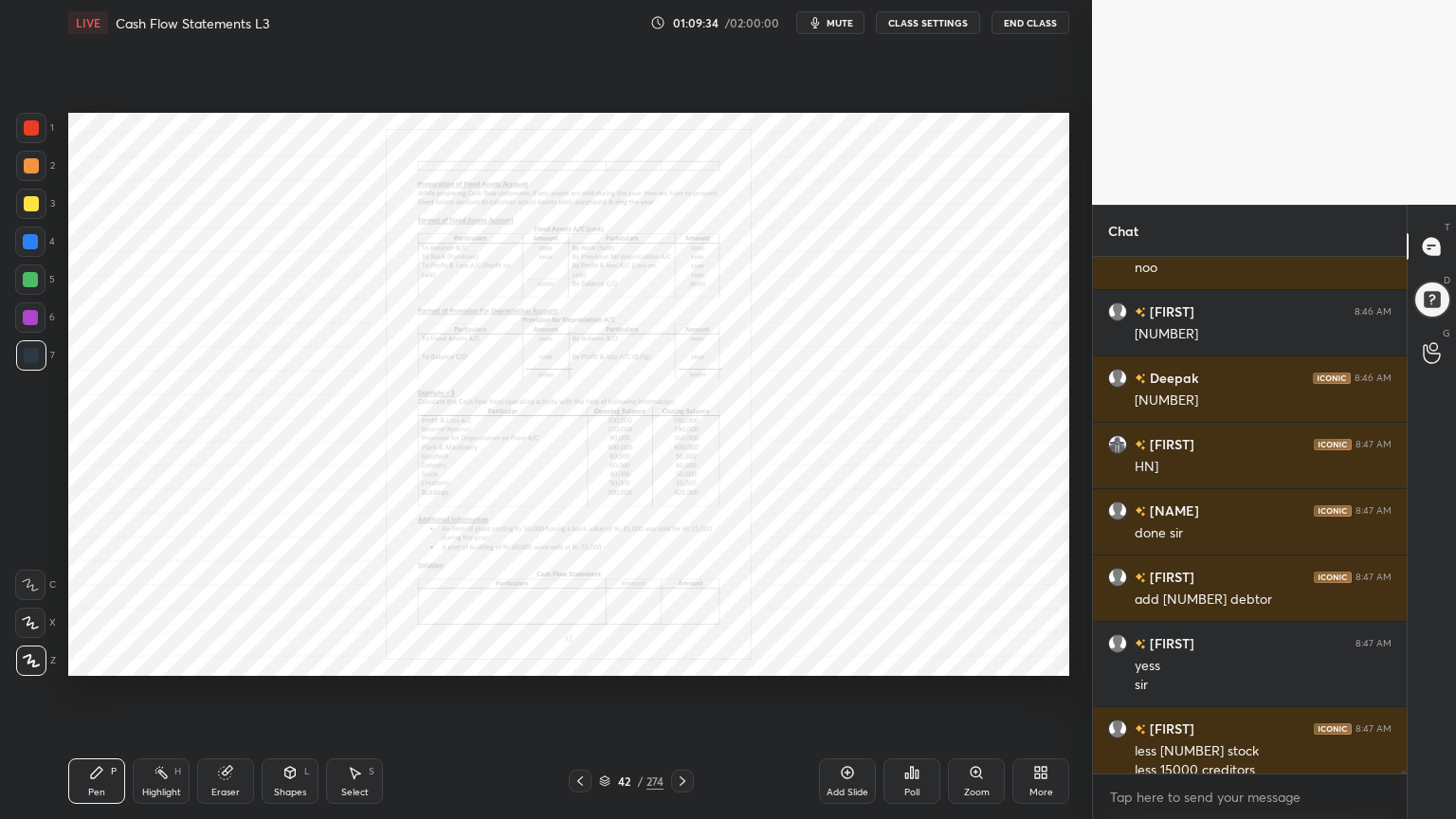 scroll, scrollTop: 92846, scrollLeft: 0, axis: vertical 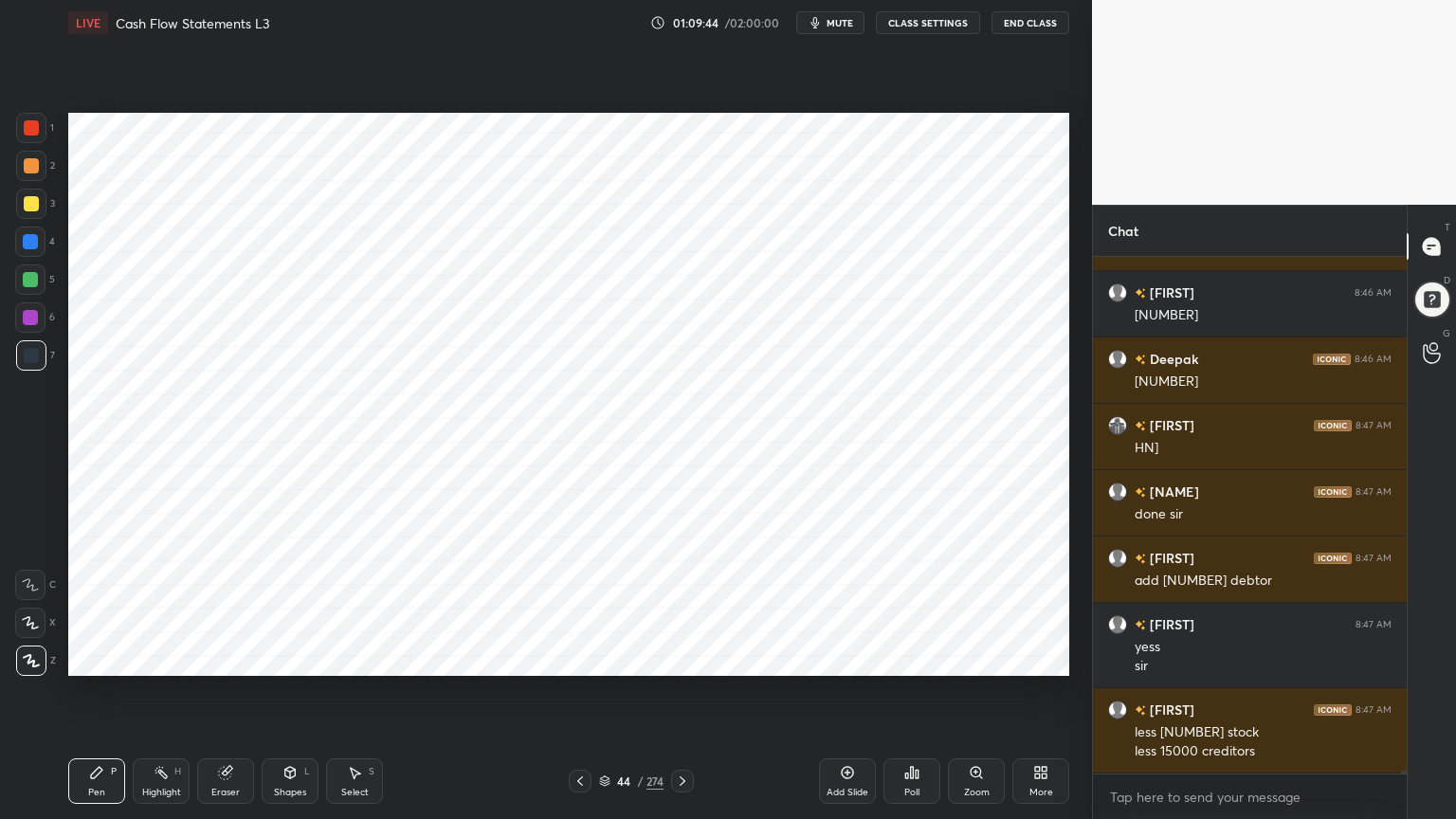 click on "Shapes L" at bounding box center (290, 781) 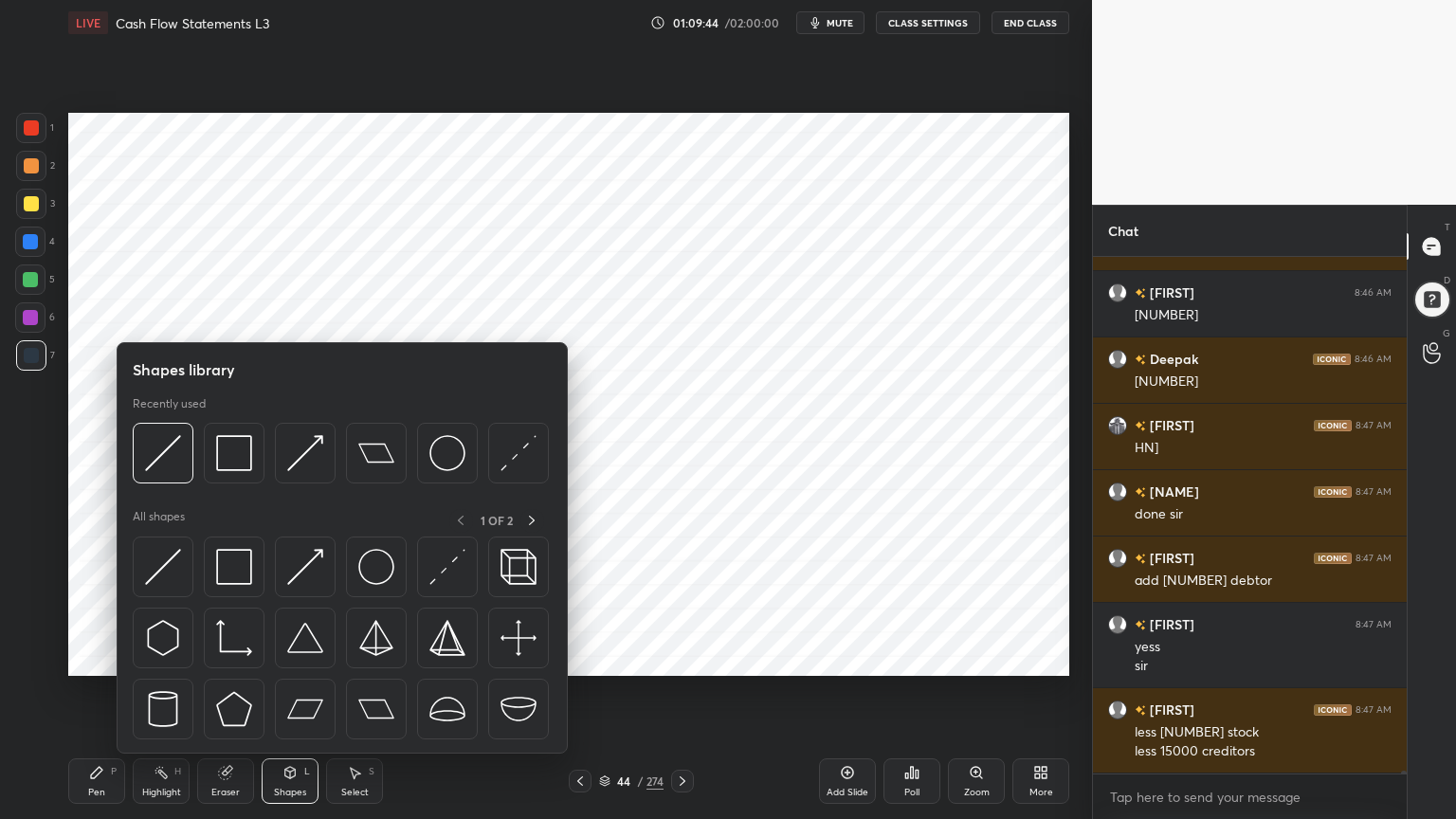 click on "Shapes" at bounding box center (290, 792) 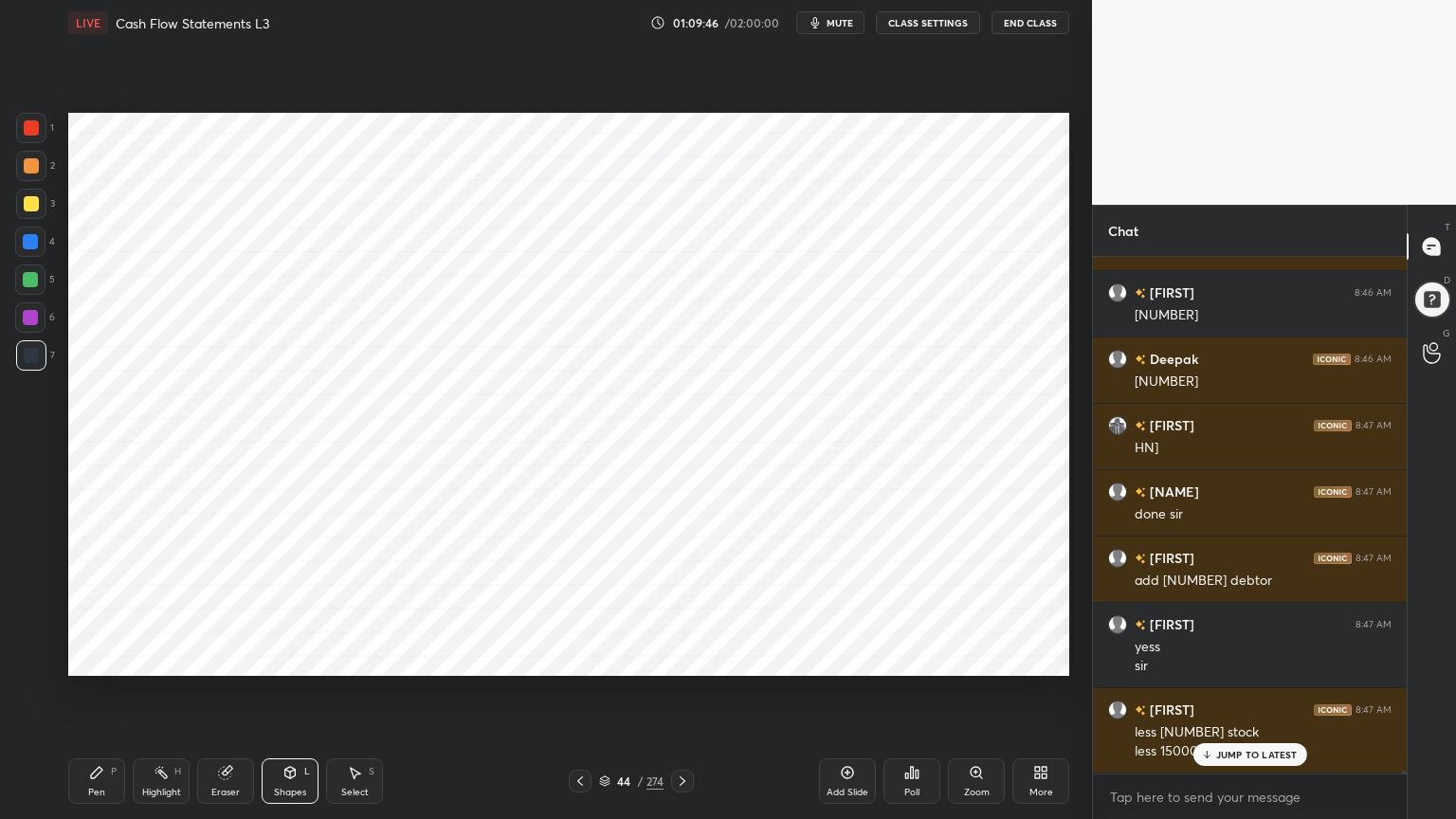 scroll, scrollTop: 92911, scrollLeft: 0, axis: vertical 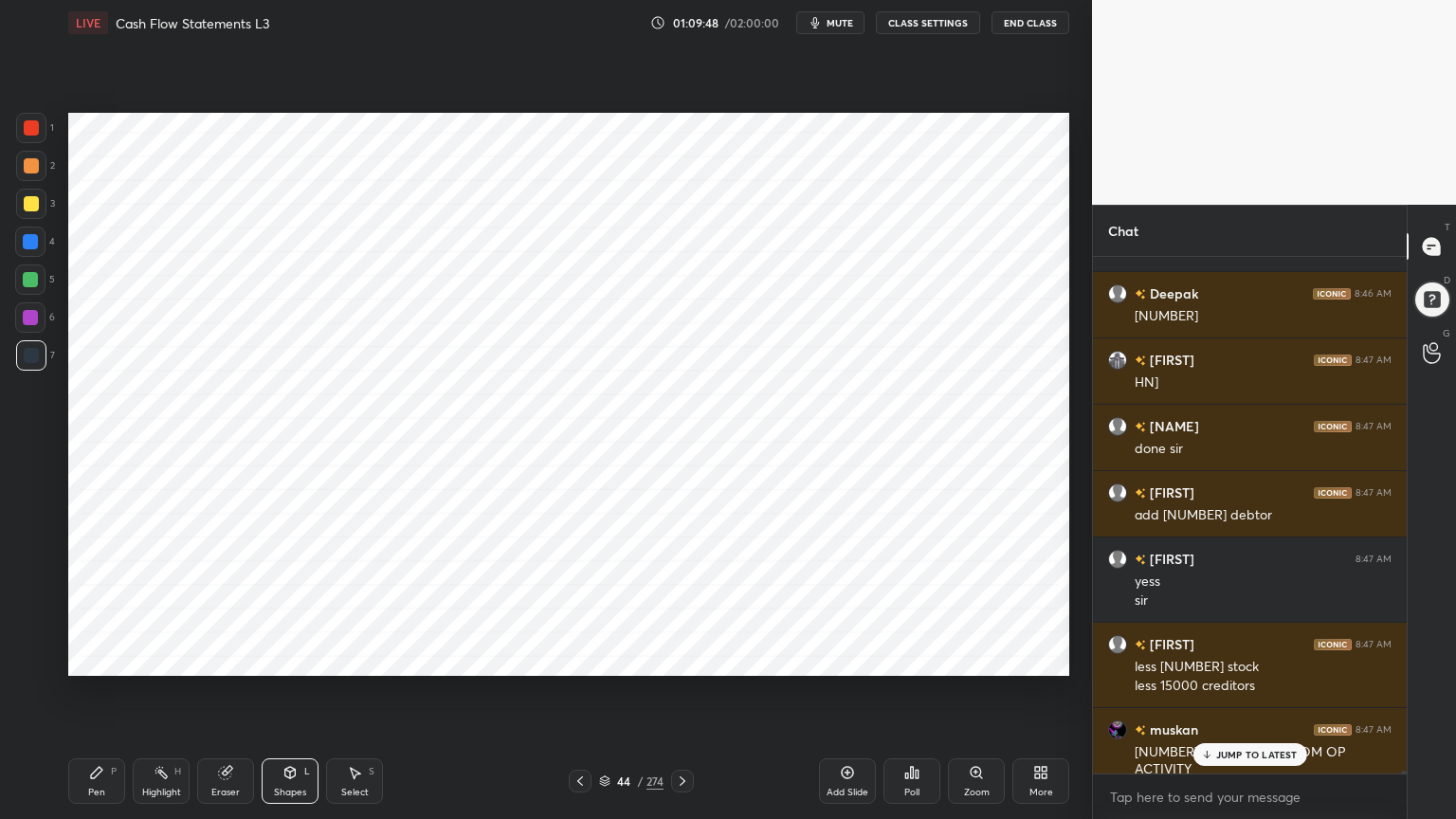 click on "Pen" at bounding box center [97, 792] 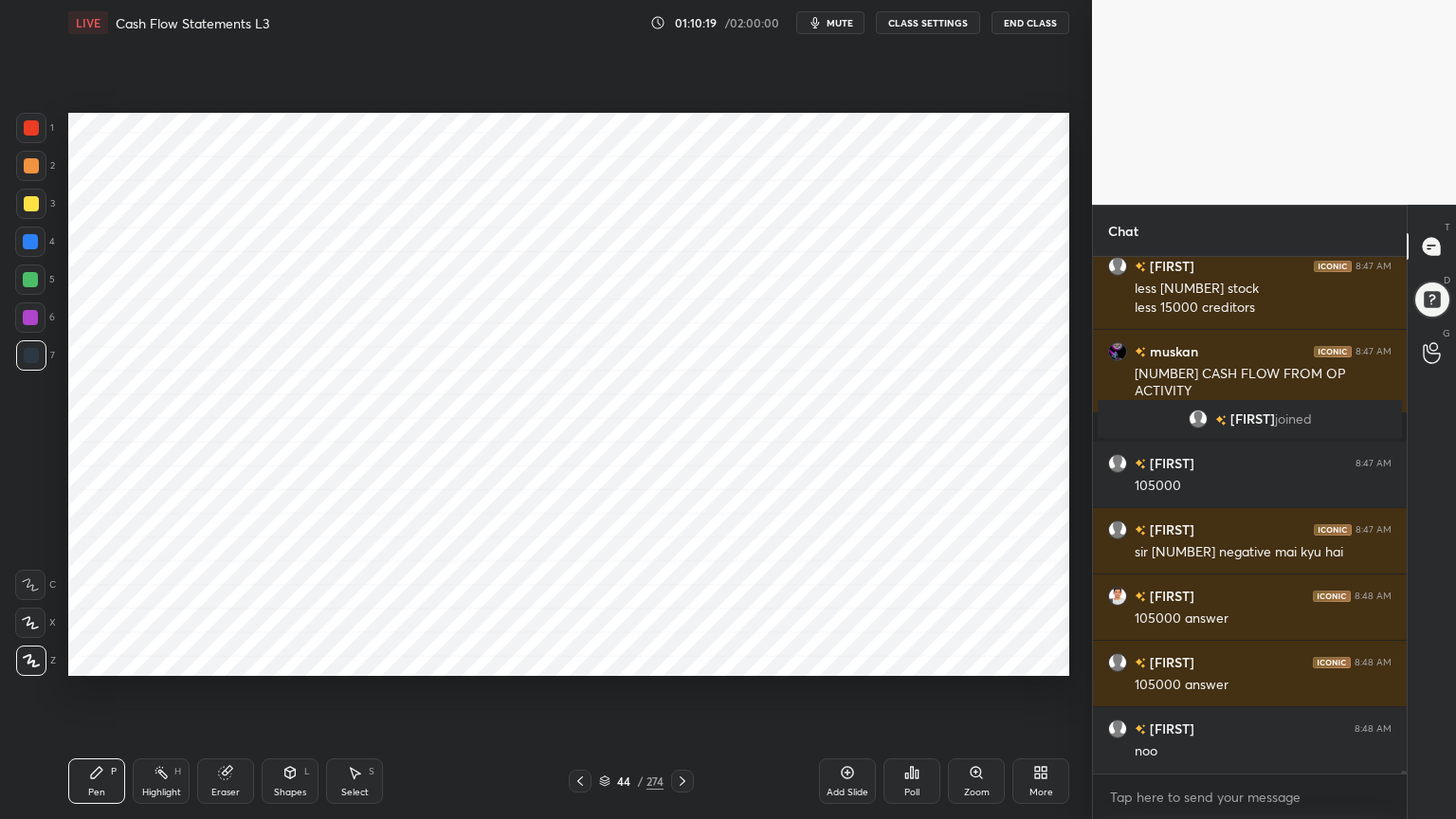 scroll, scrollTop: 93355, scrollLeft: 0, axis: vertical 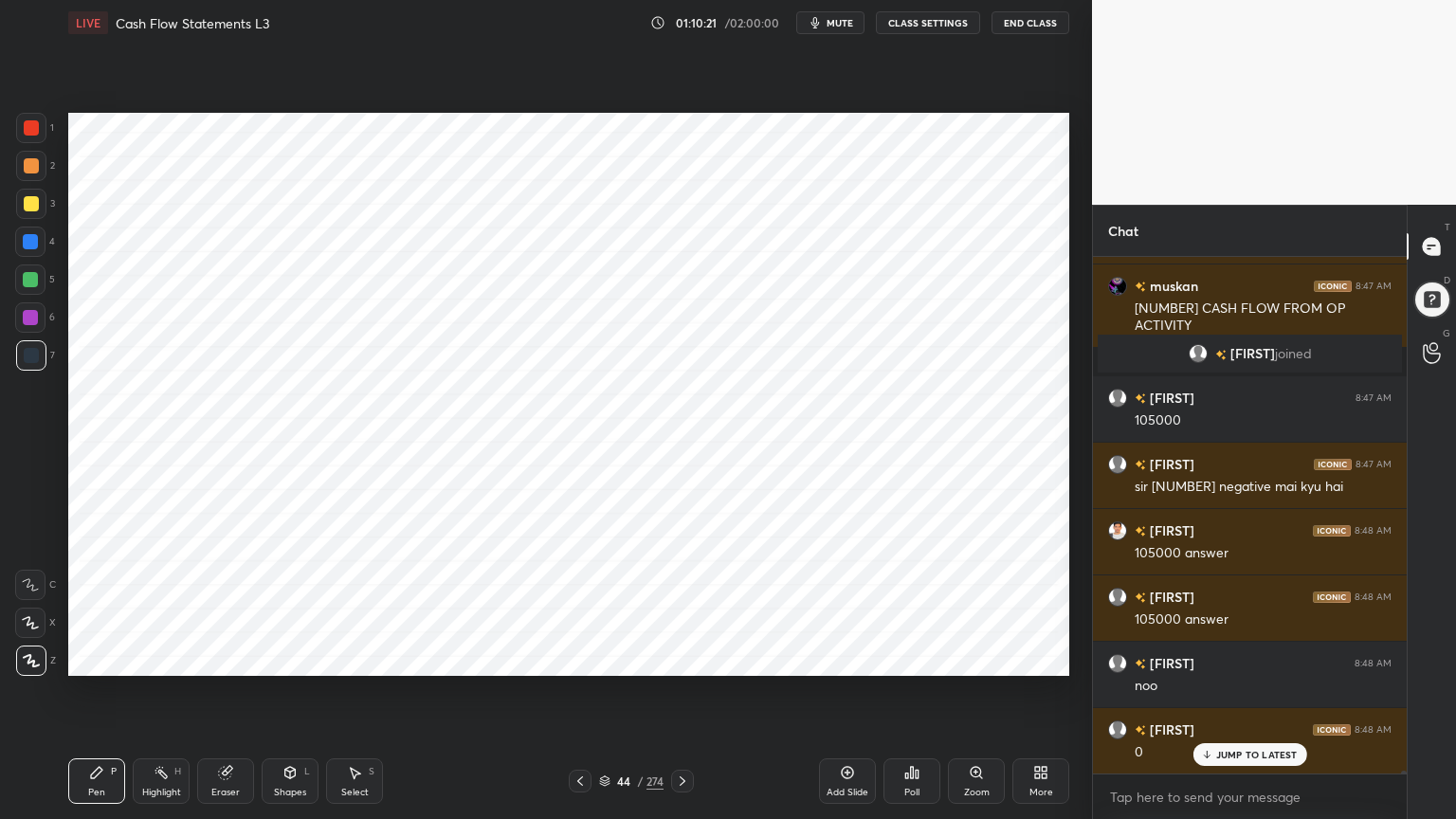 click on "Shapes" at bounding box center (290, 792) 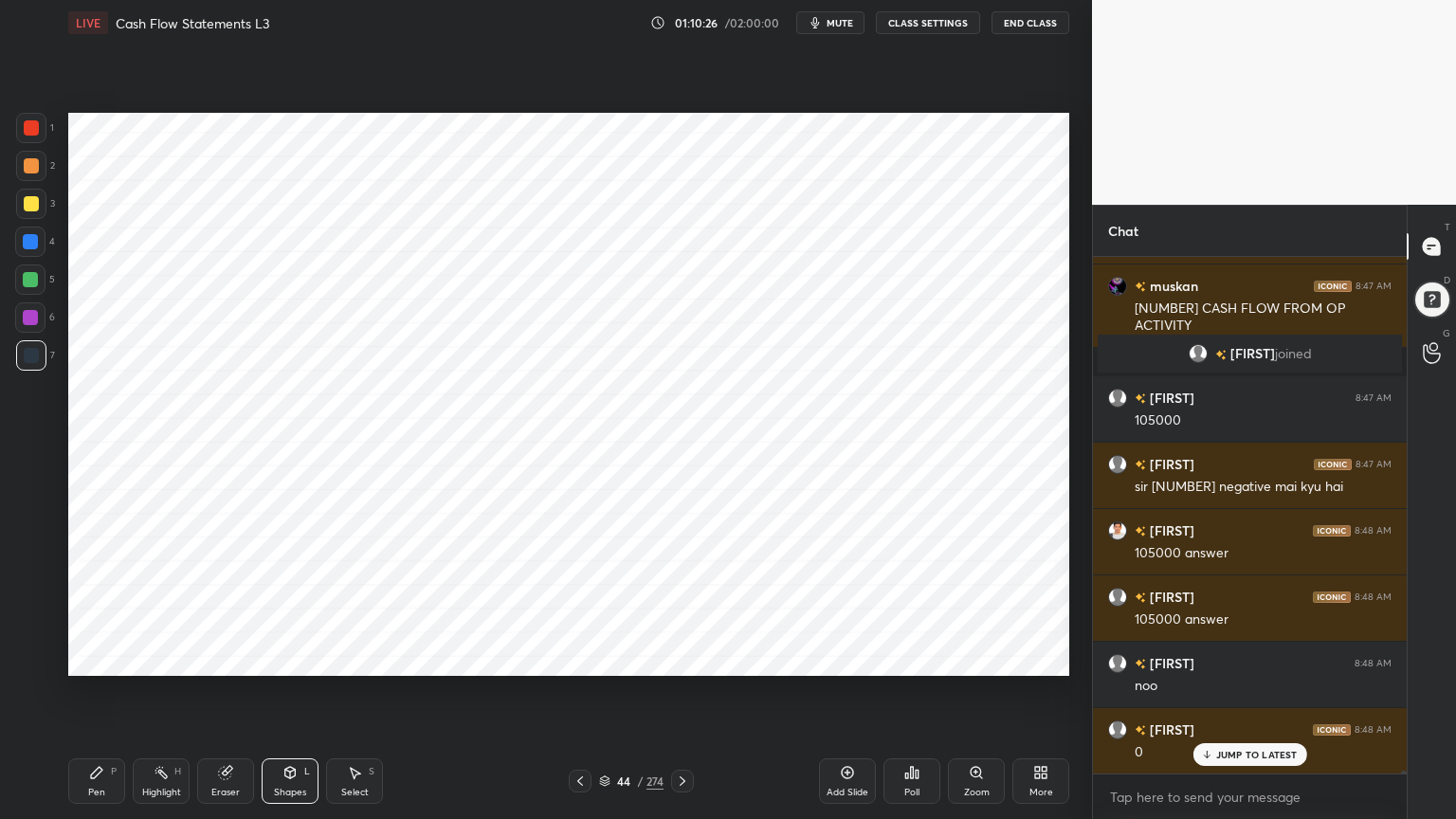 click on "Pen P" at bounding box center (97, 781) 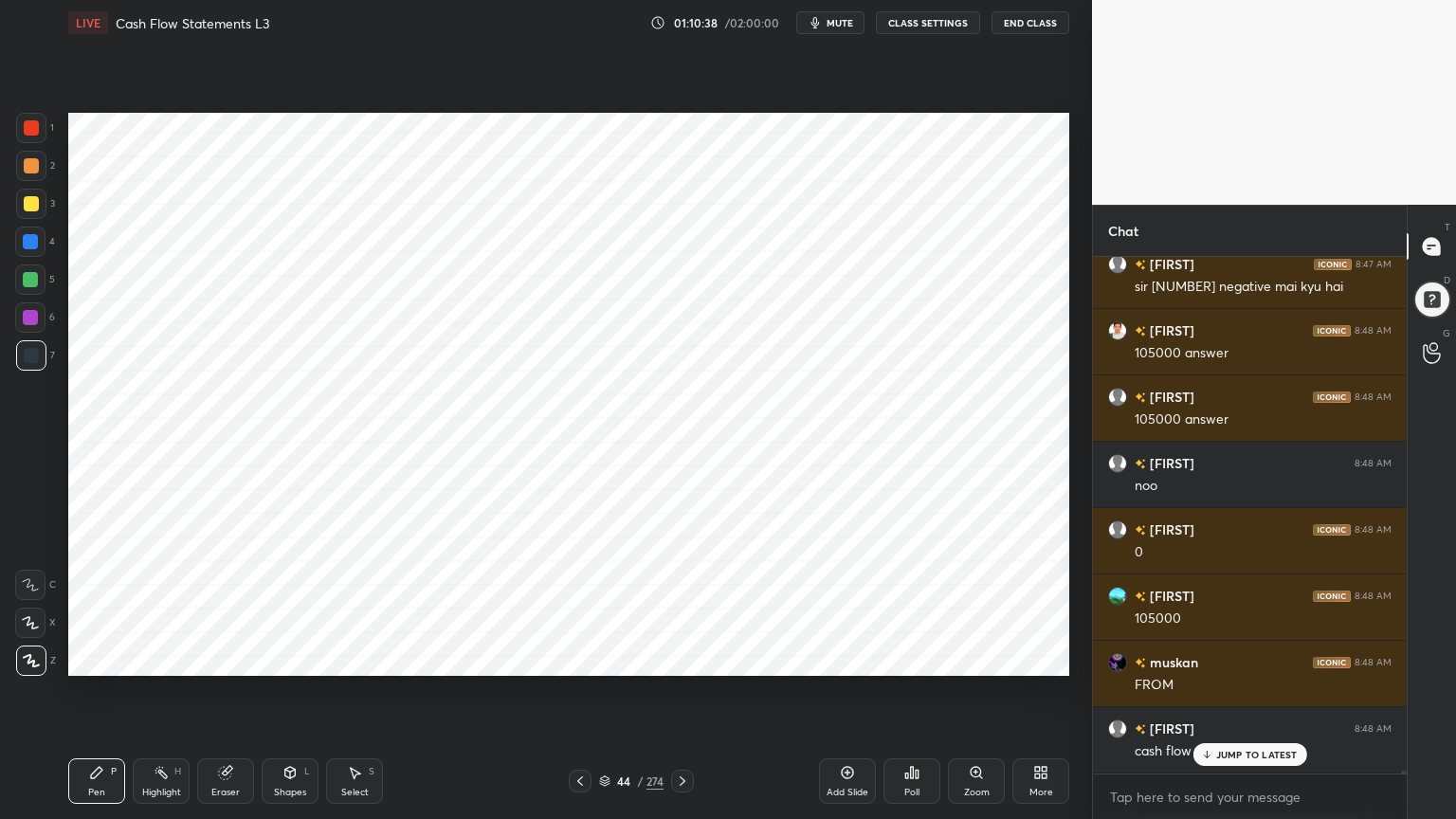 scroll, scrollTop: 93620, scrollLeft: 0, axis: vertical 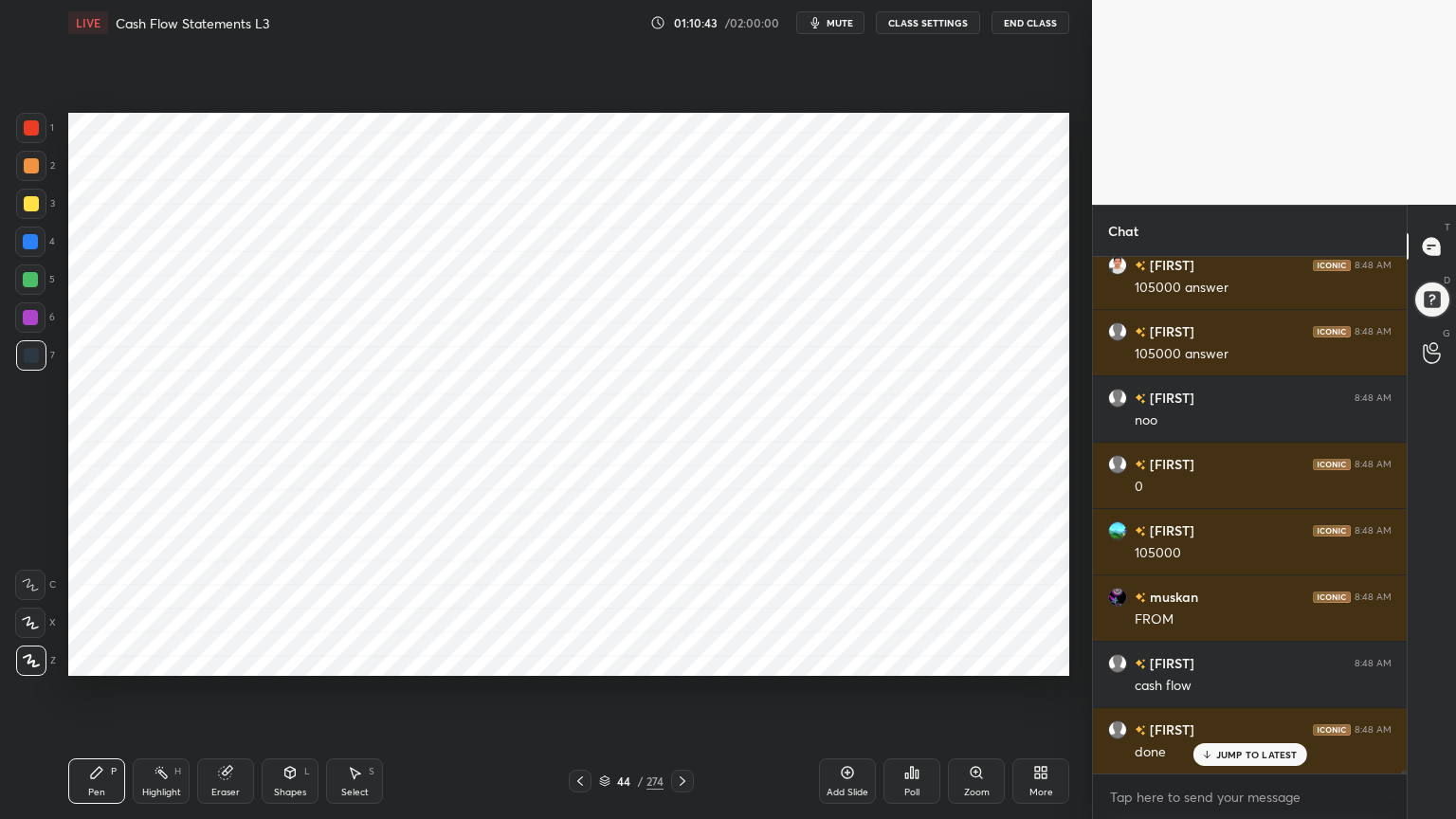 click 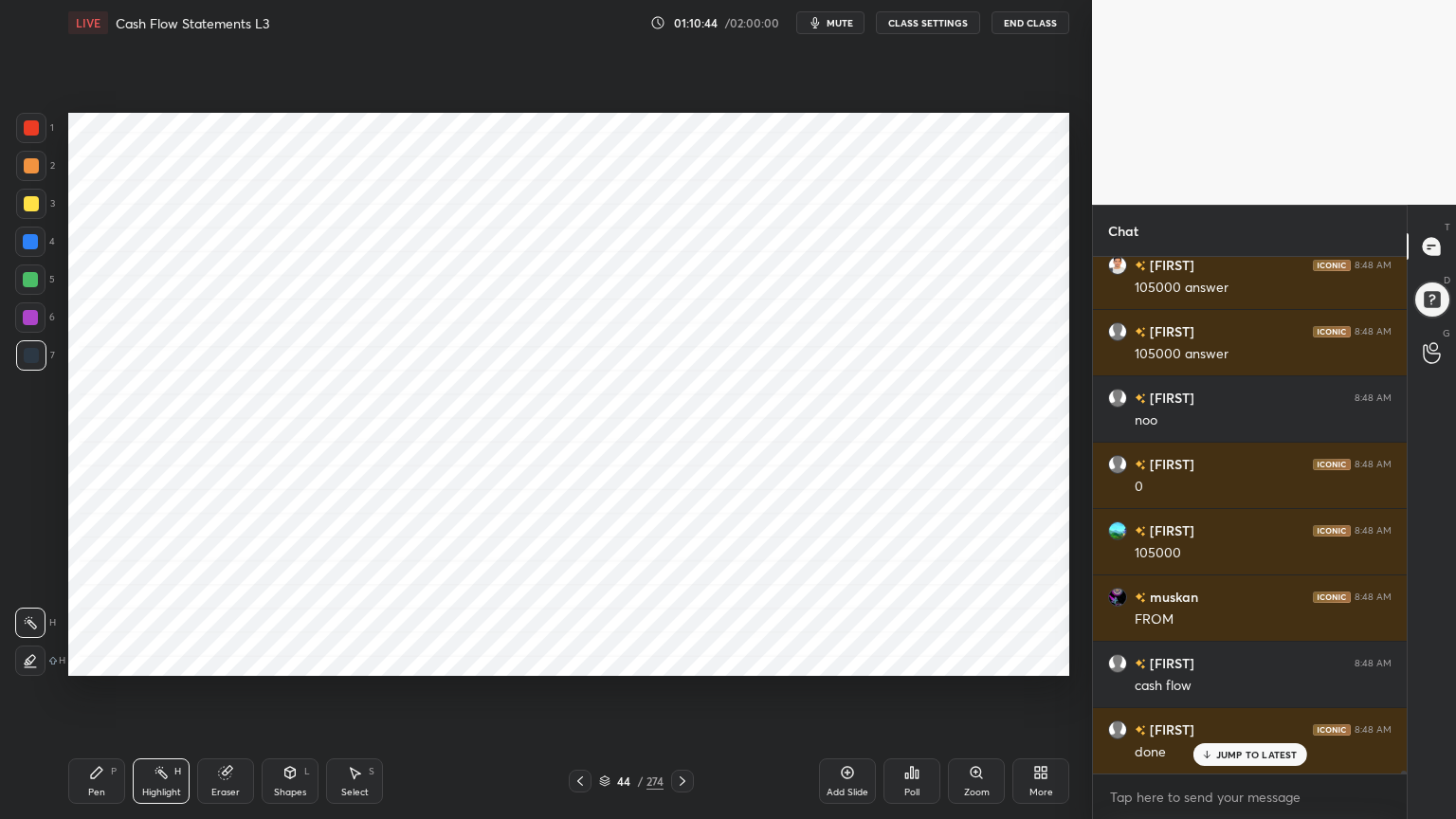 click 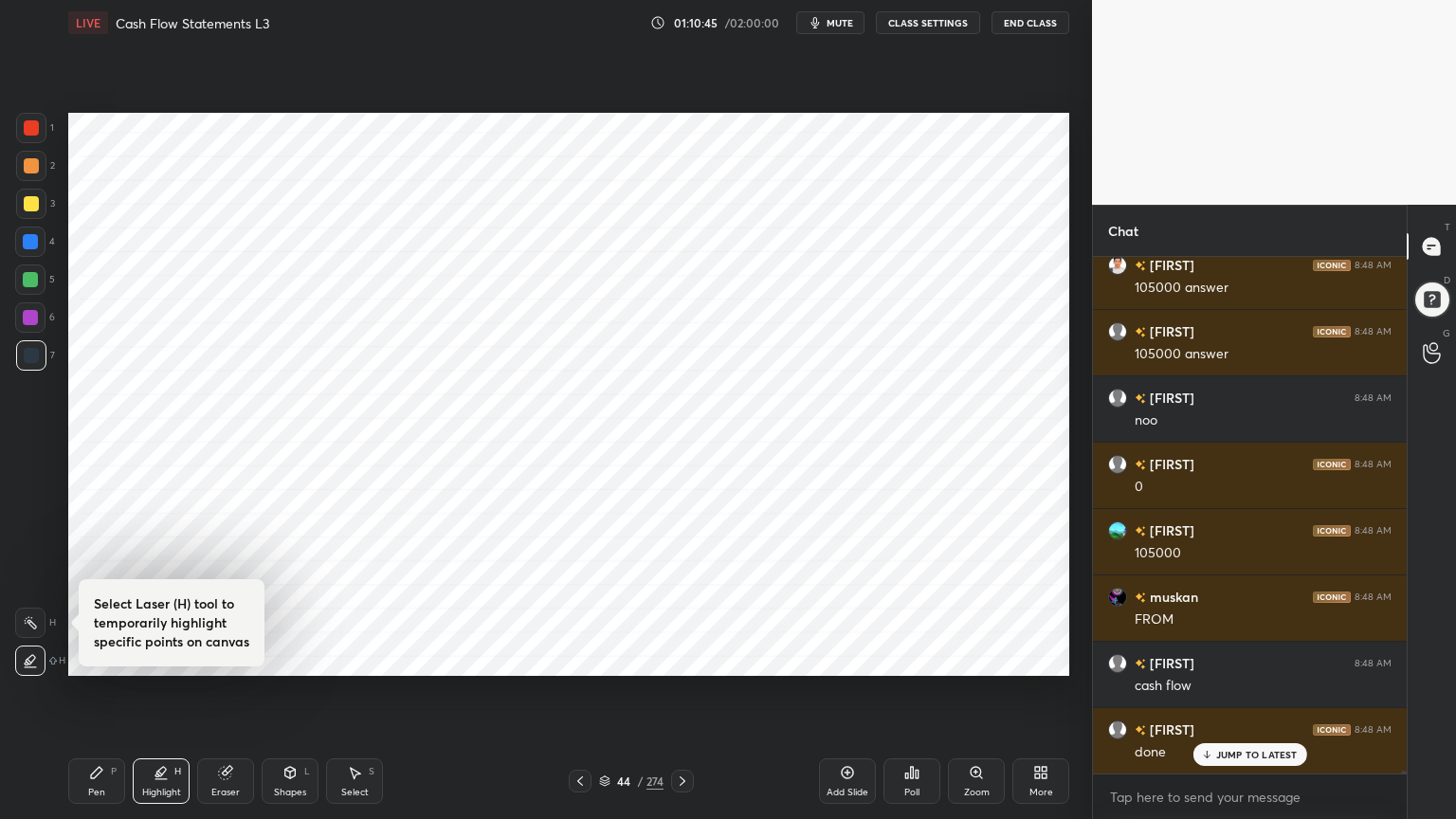 click at bounding box center [31, 204] 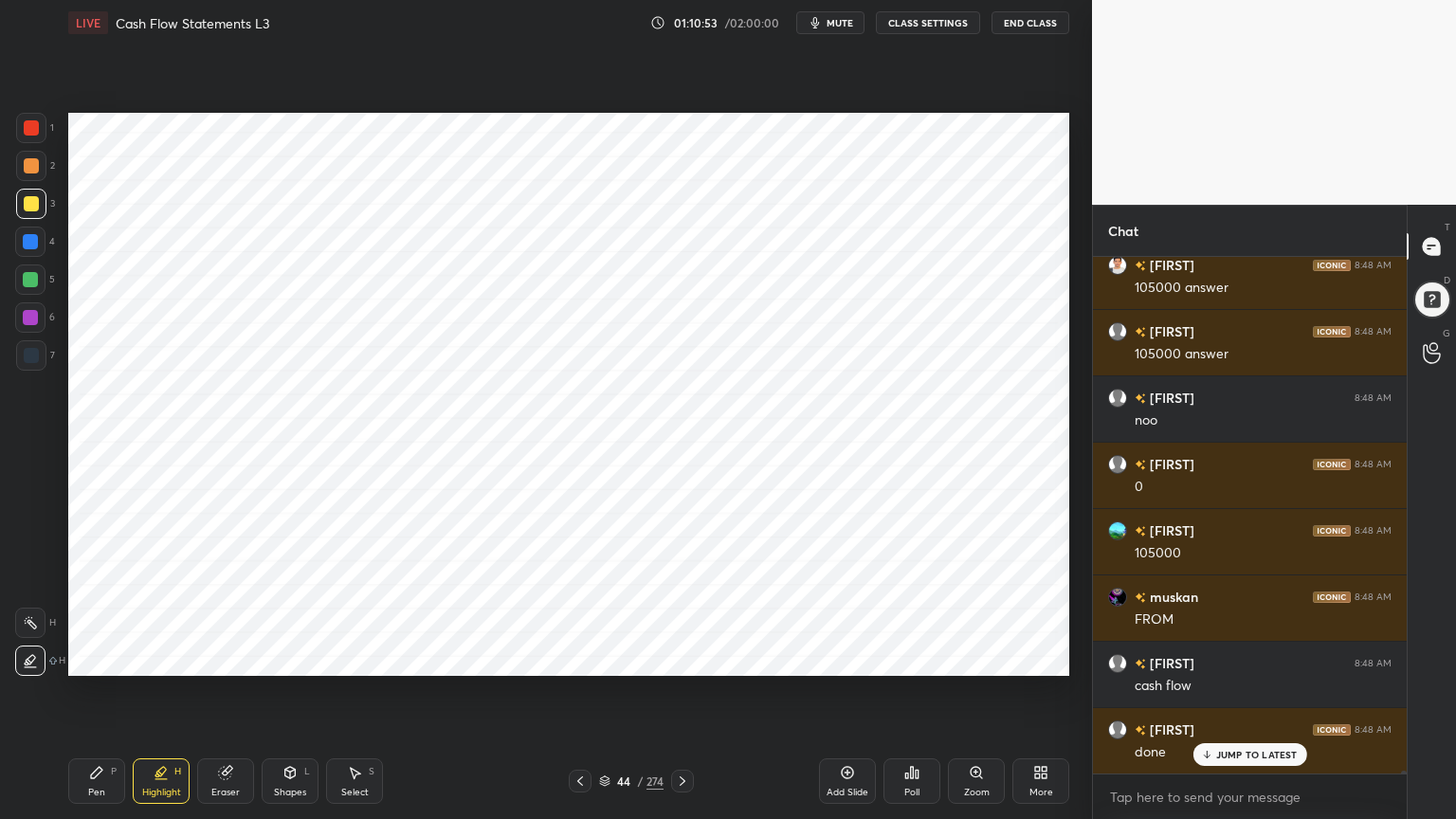 click on "Pen" at bounding box center [97, 792] 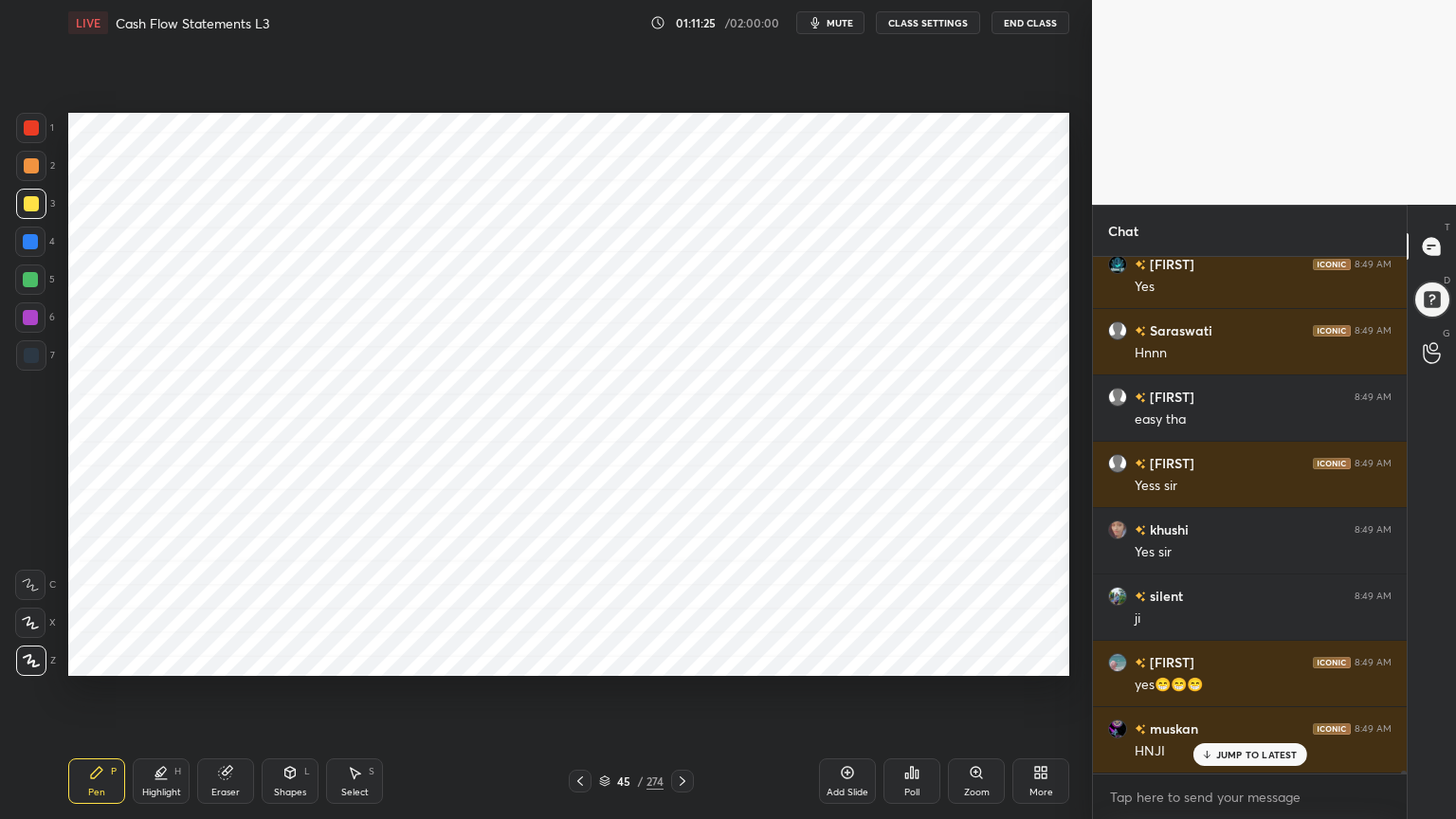 scroll, scrollTop: 94898, scrollLeft: 0, axis: vertical 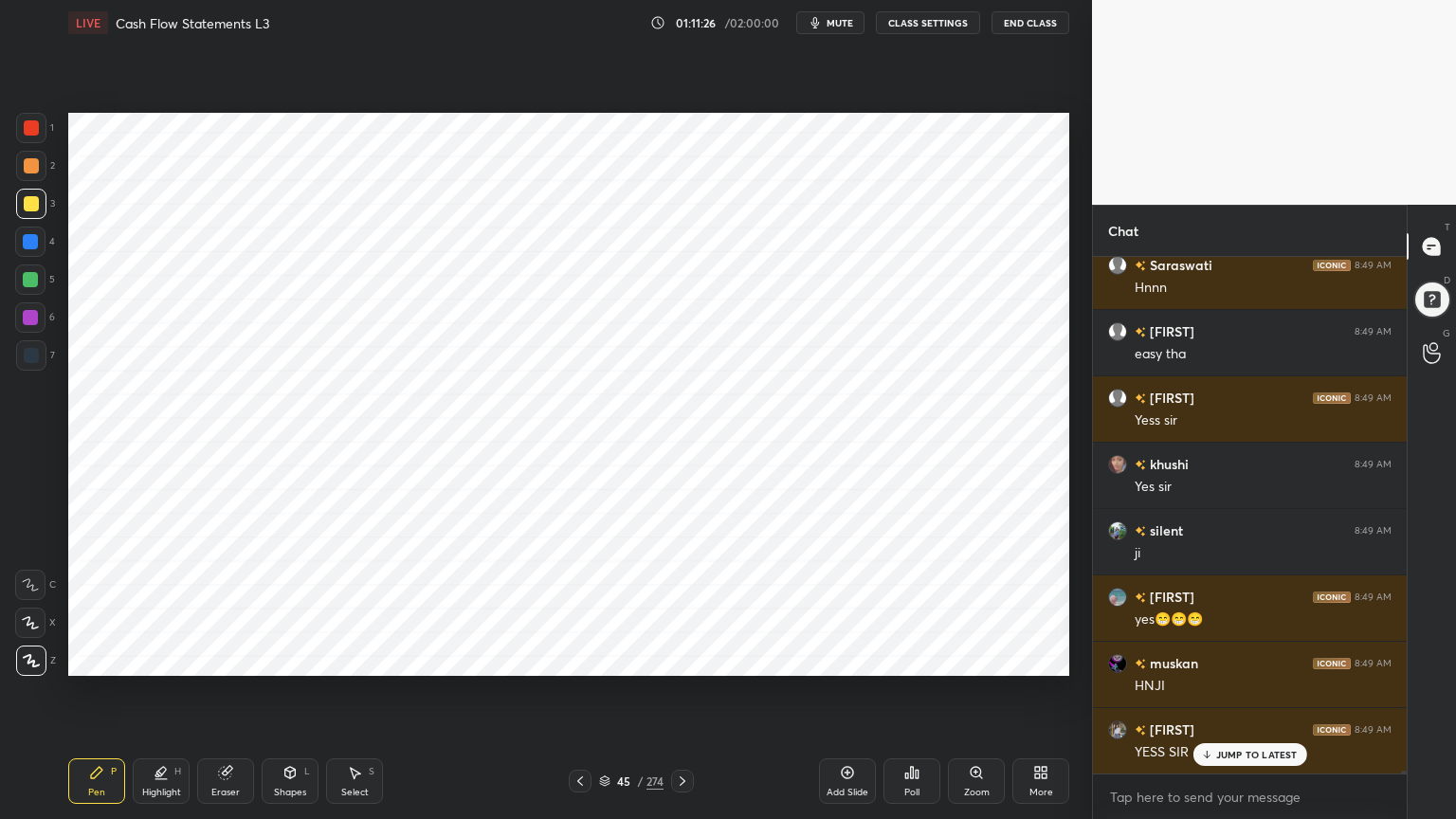 click on "Eraser" at bounding box center [226, 792] 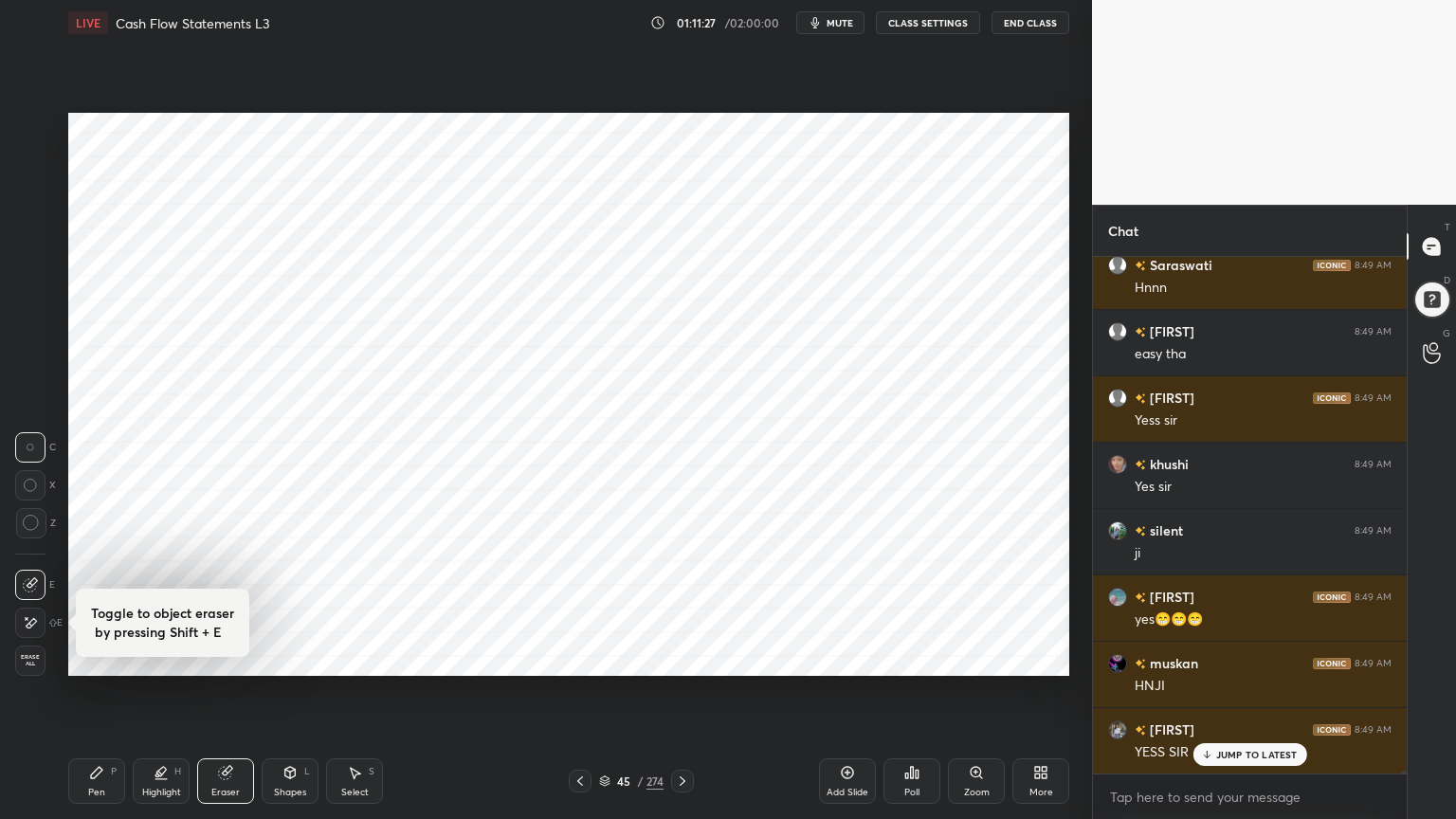 click on "Erase all" at bounding box center (30, 661) 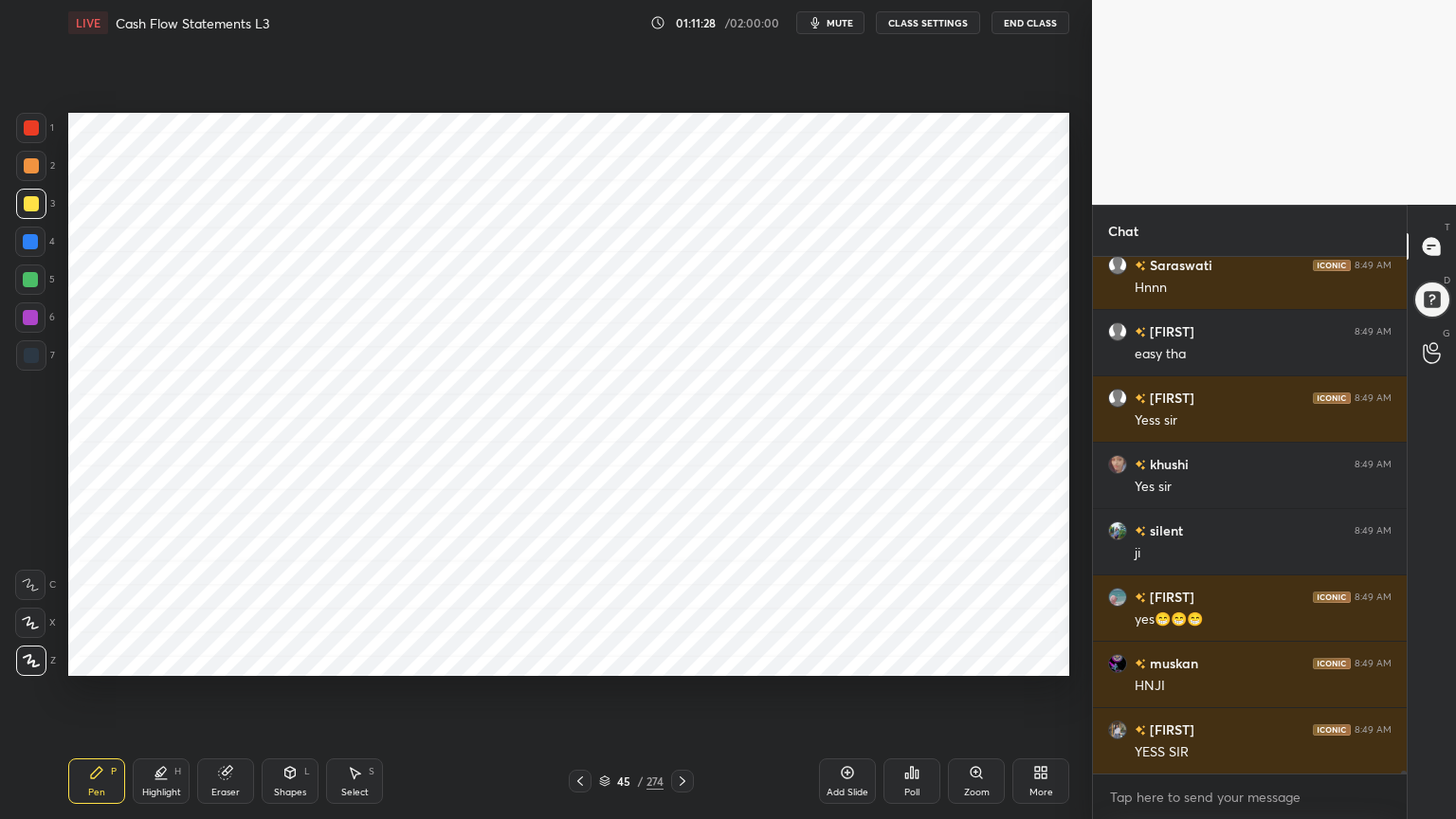 scroll, scrollTop: 94965, scrollLeft: 0, axis: vertical 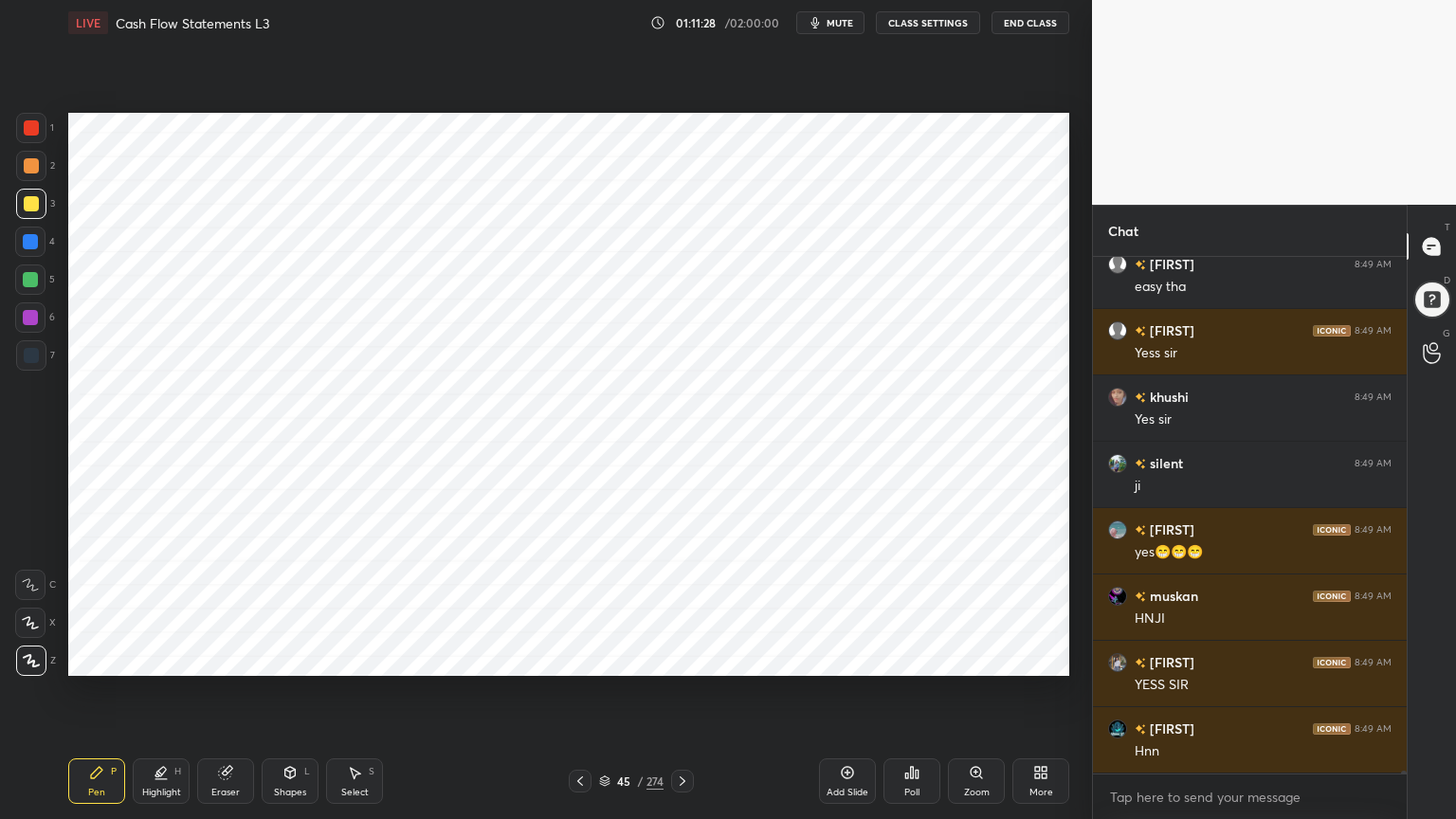 click at bounding box center (30, 242) 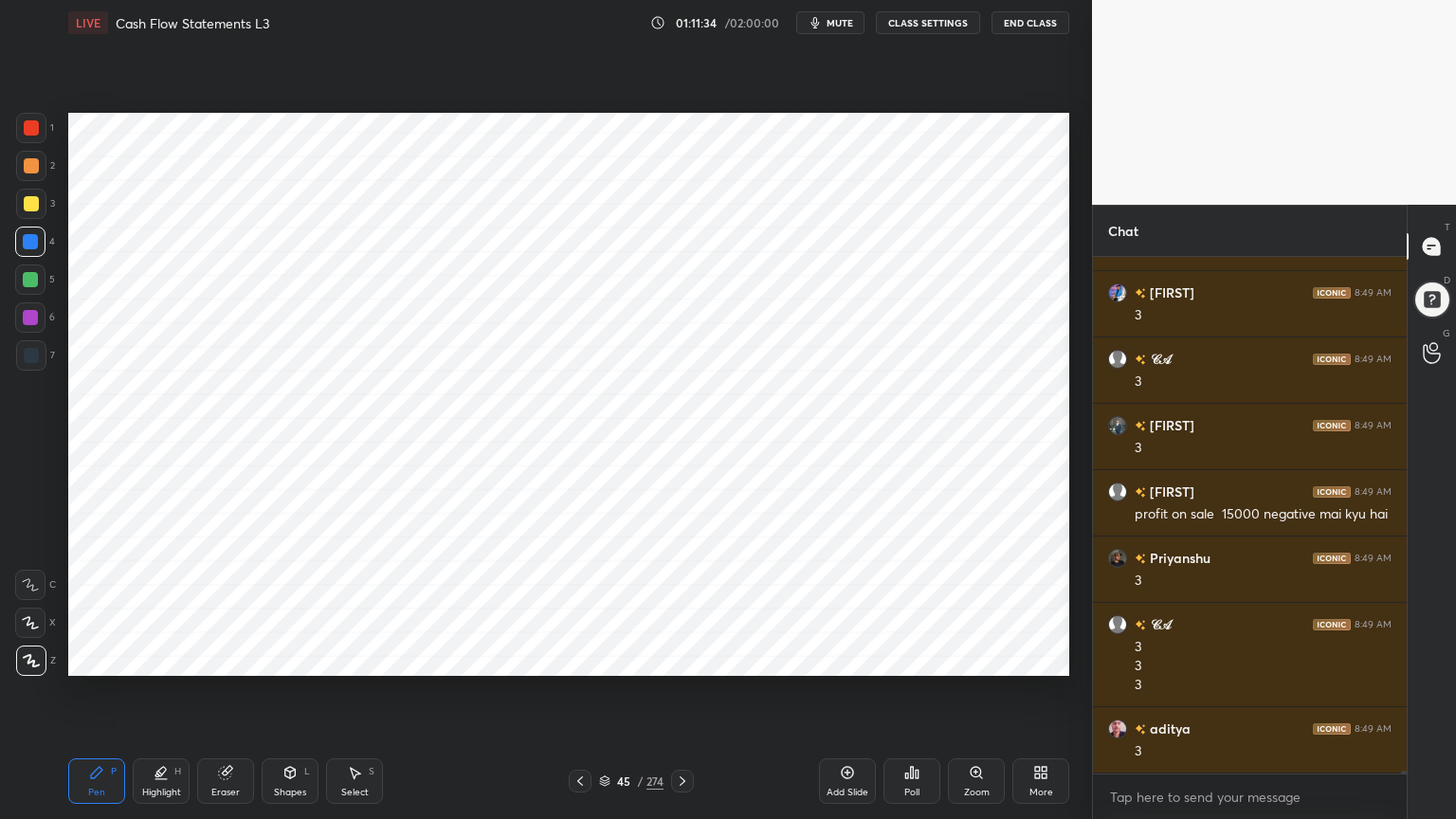 scroll, scrollTop: 96301, scrollLeft: 0, axis: vertical 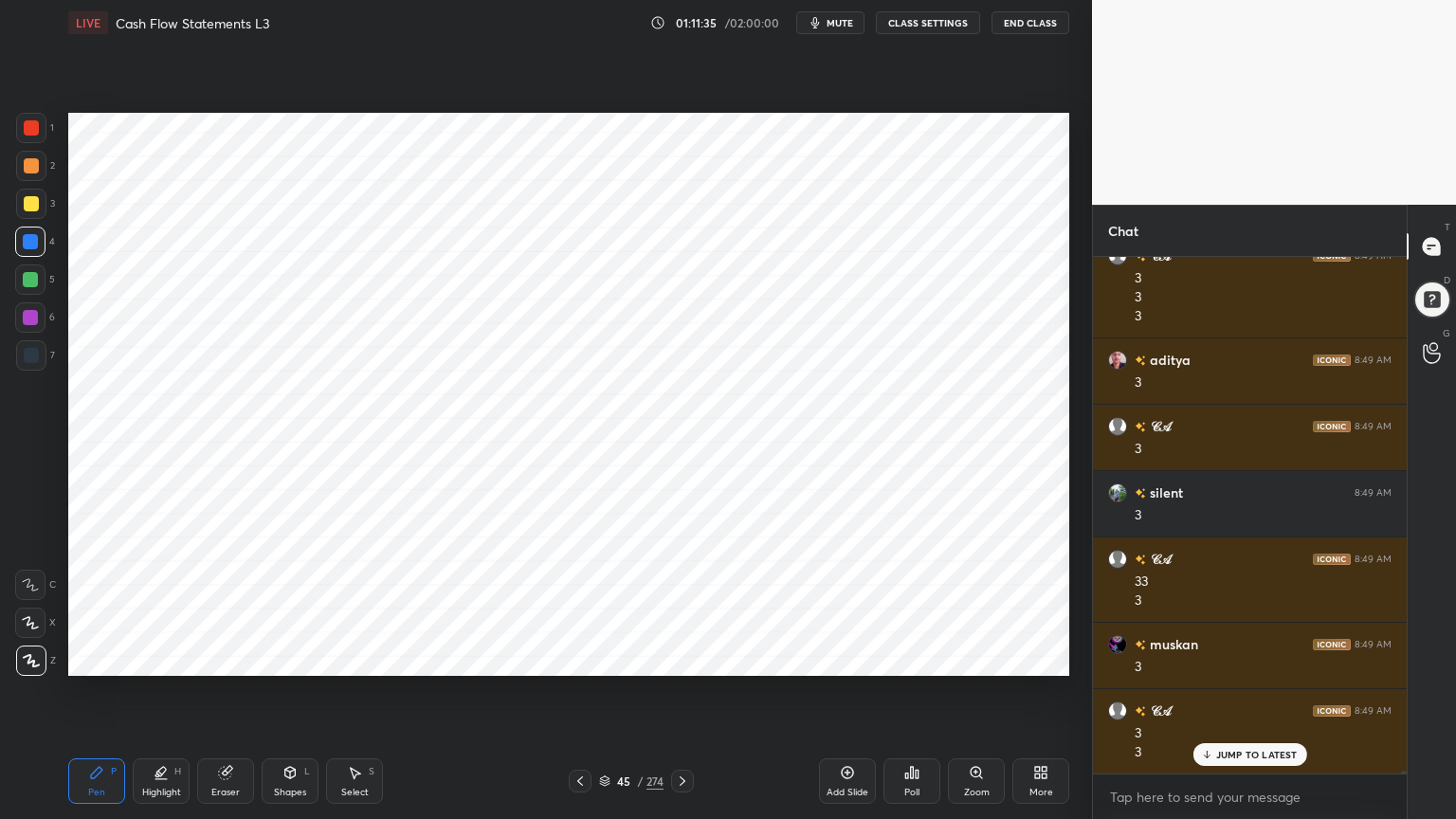 click on "Highlight" at bounding box center (161, 792) 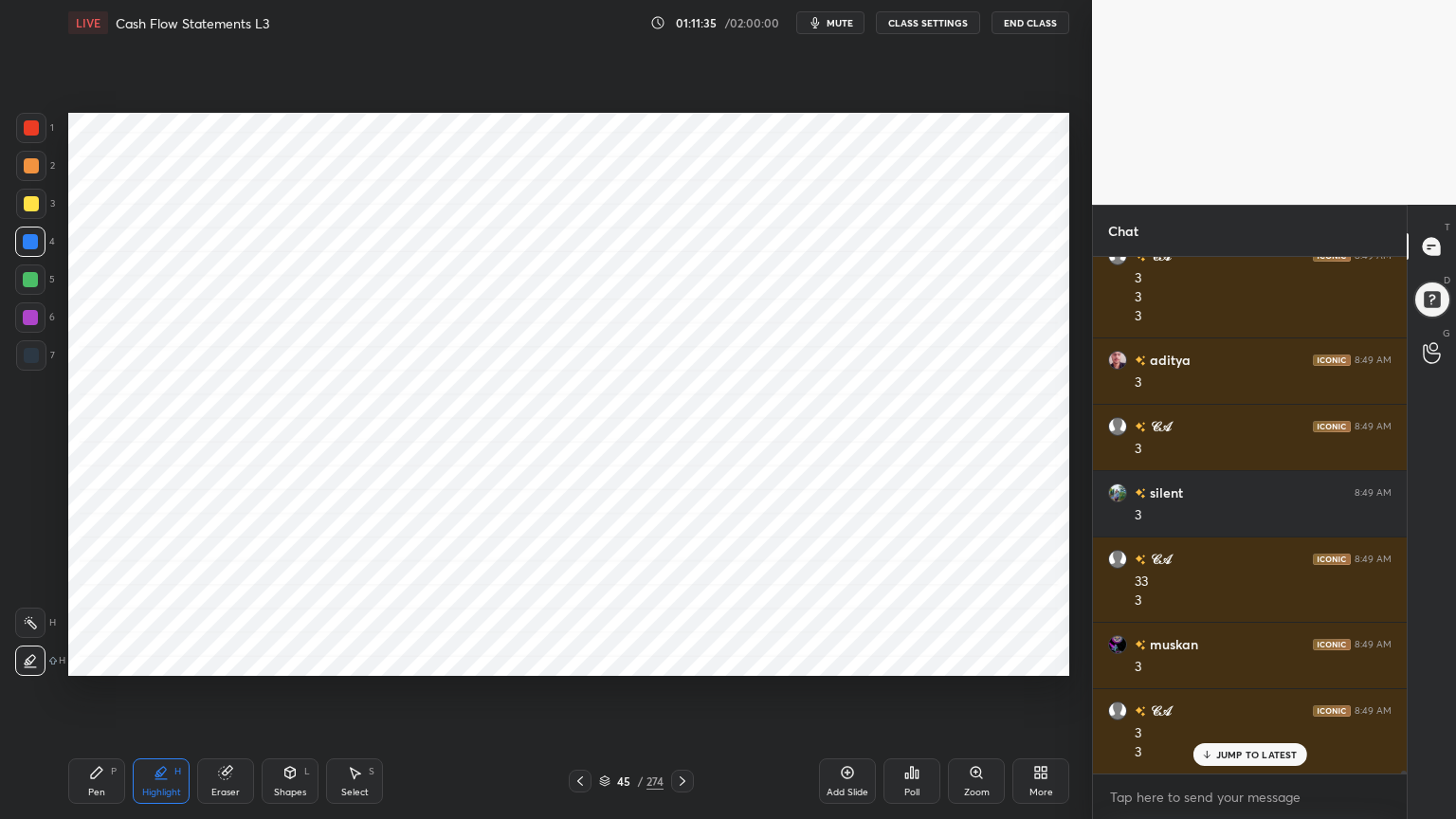 click at bounding box center [30, 623] 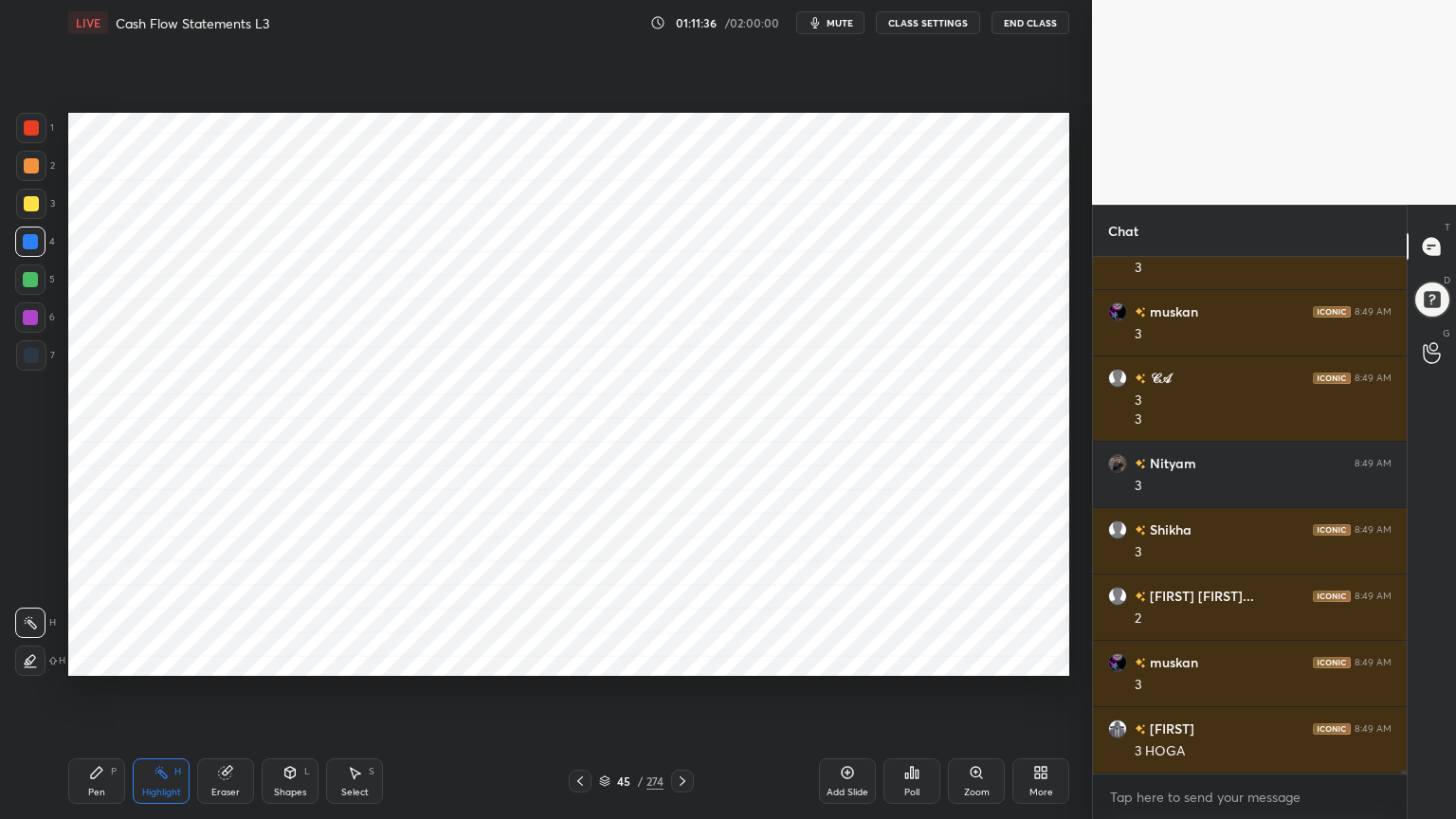 click on "Pen P" at bounding box center (97, 781) 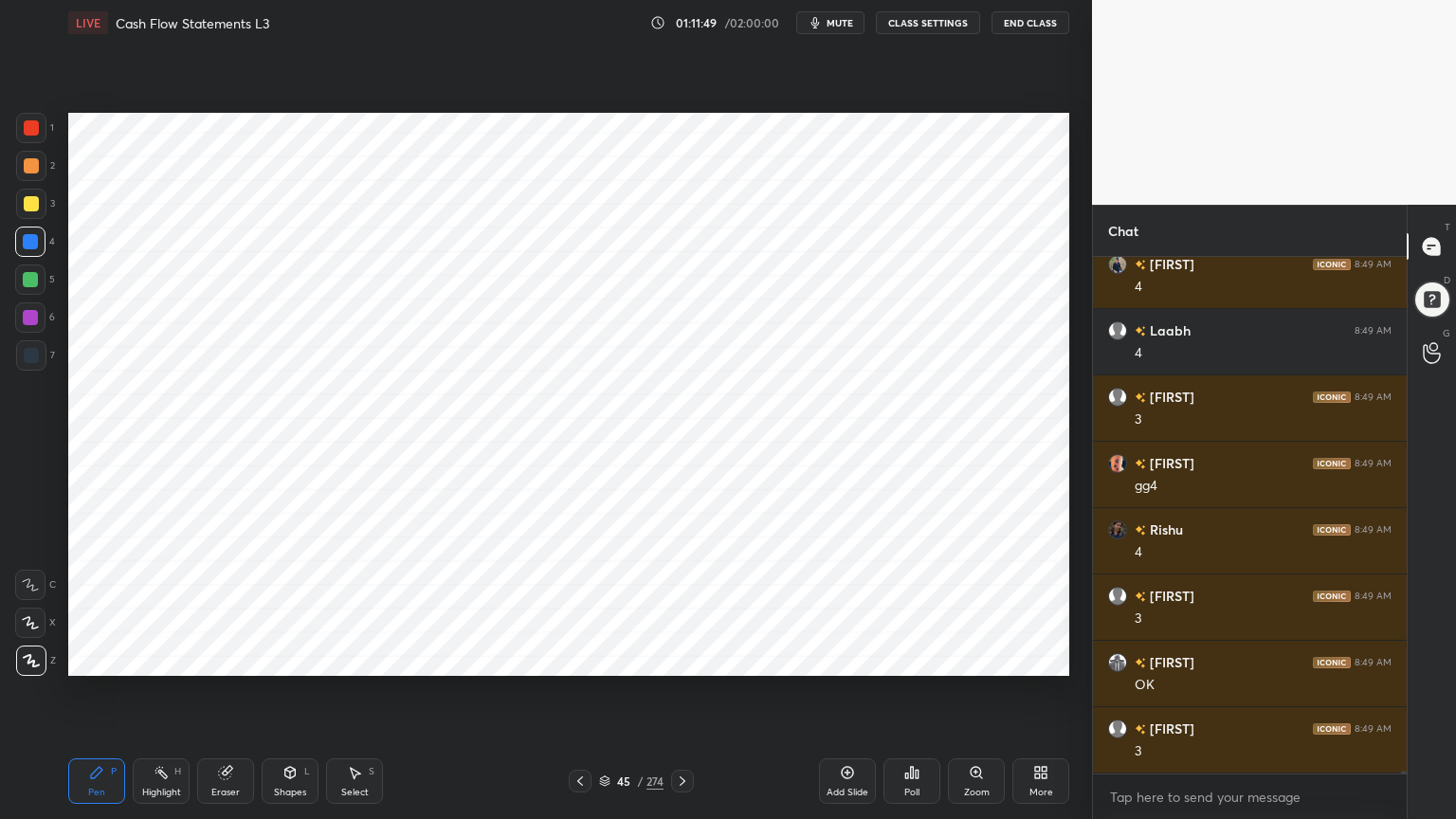 scroll, scrollTop: 100368, scrollLeft: 0, axis: vertical 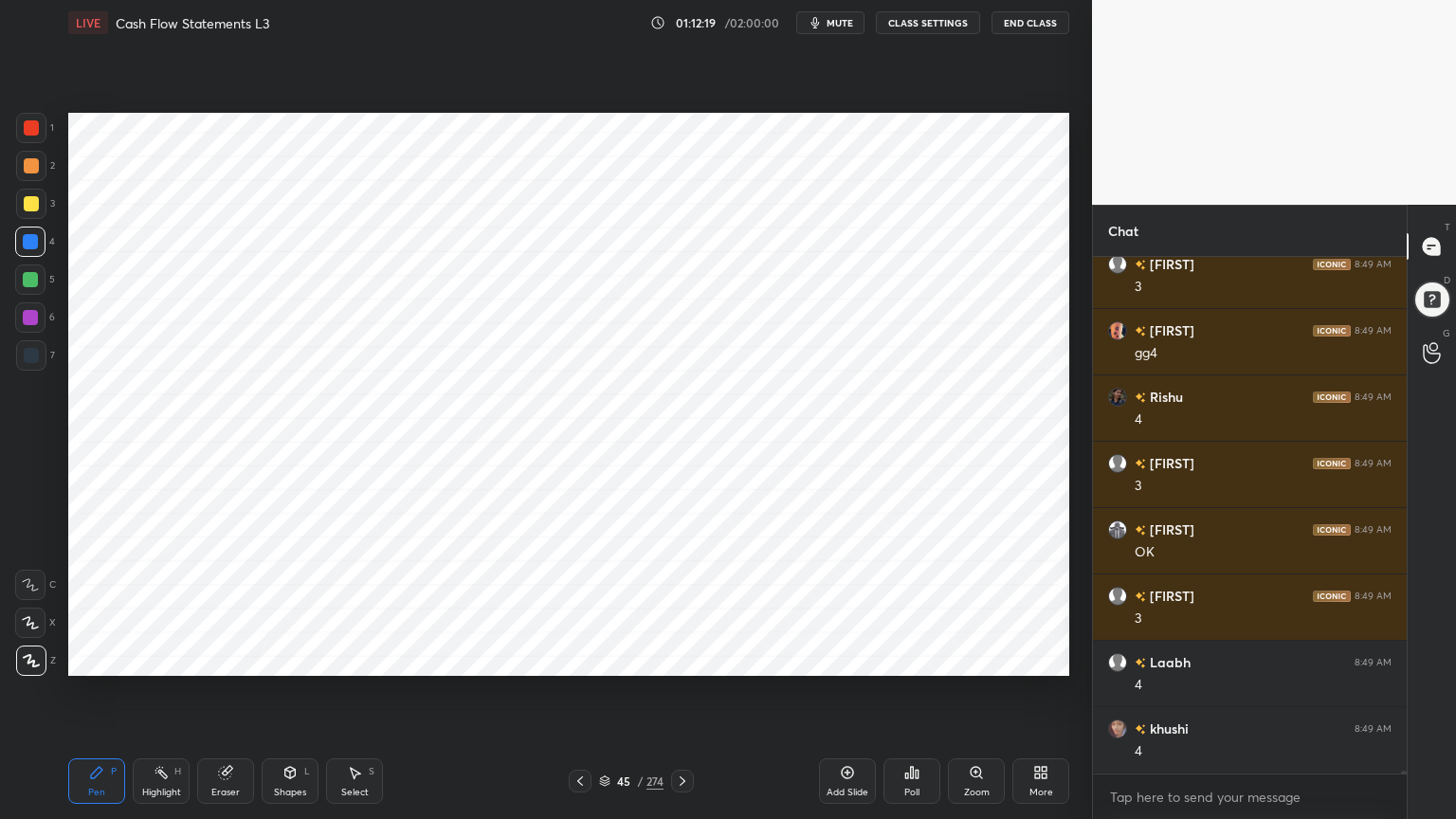 click on "Shapes" at bounding box center (290, 792) 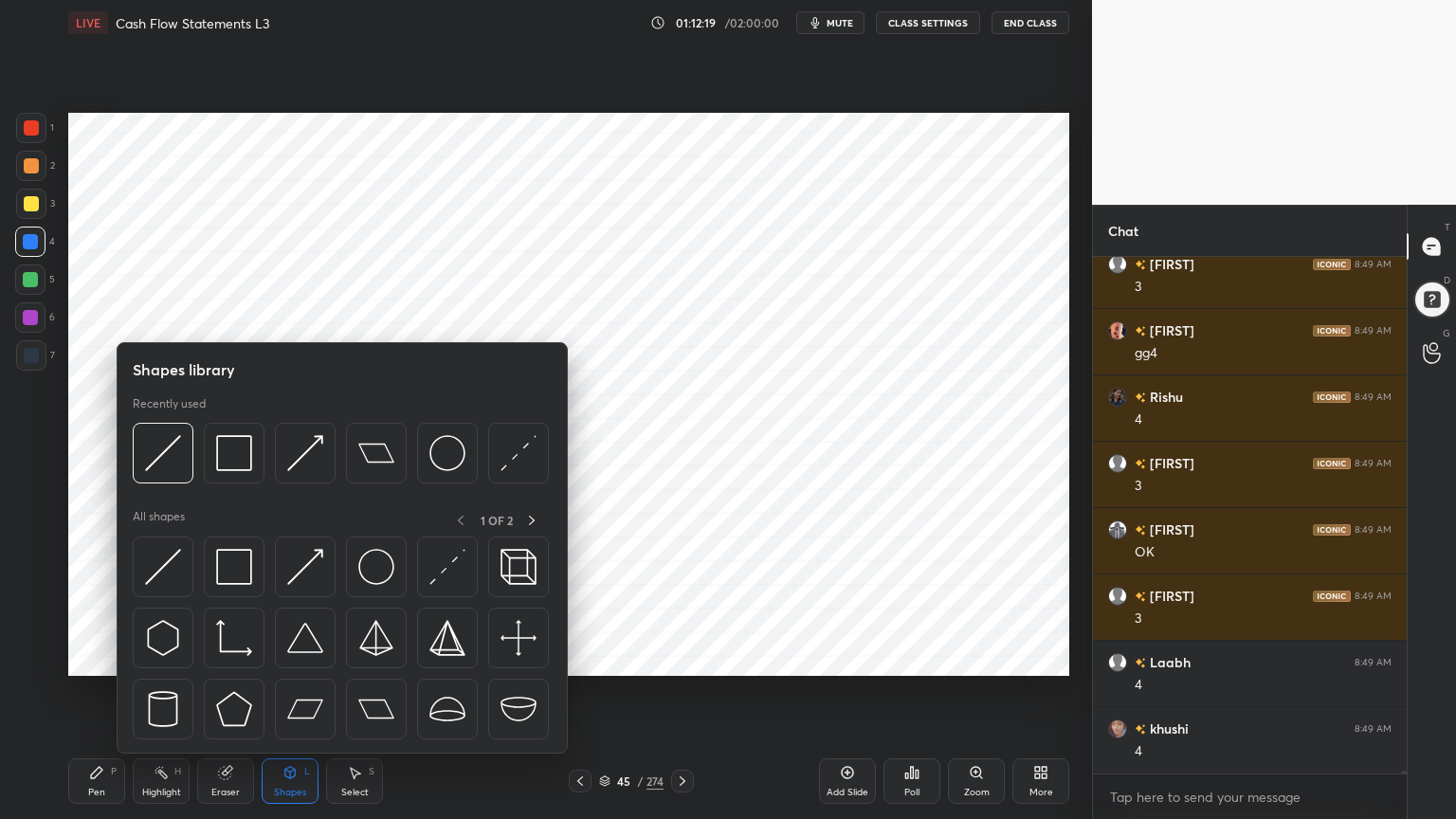 click on "Shapes" at bounding box center [290, 792] 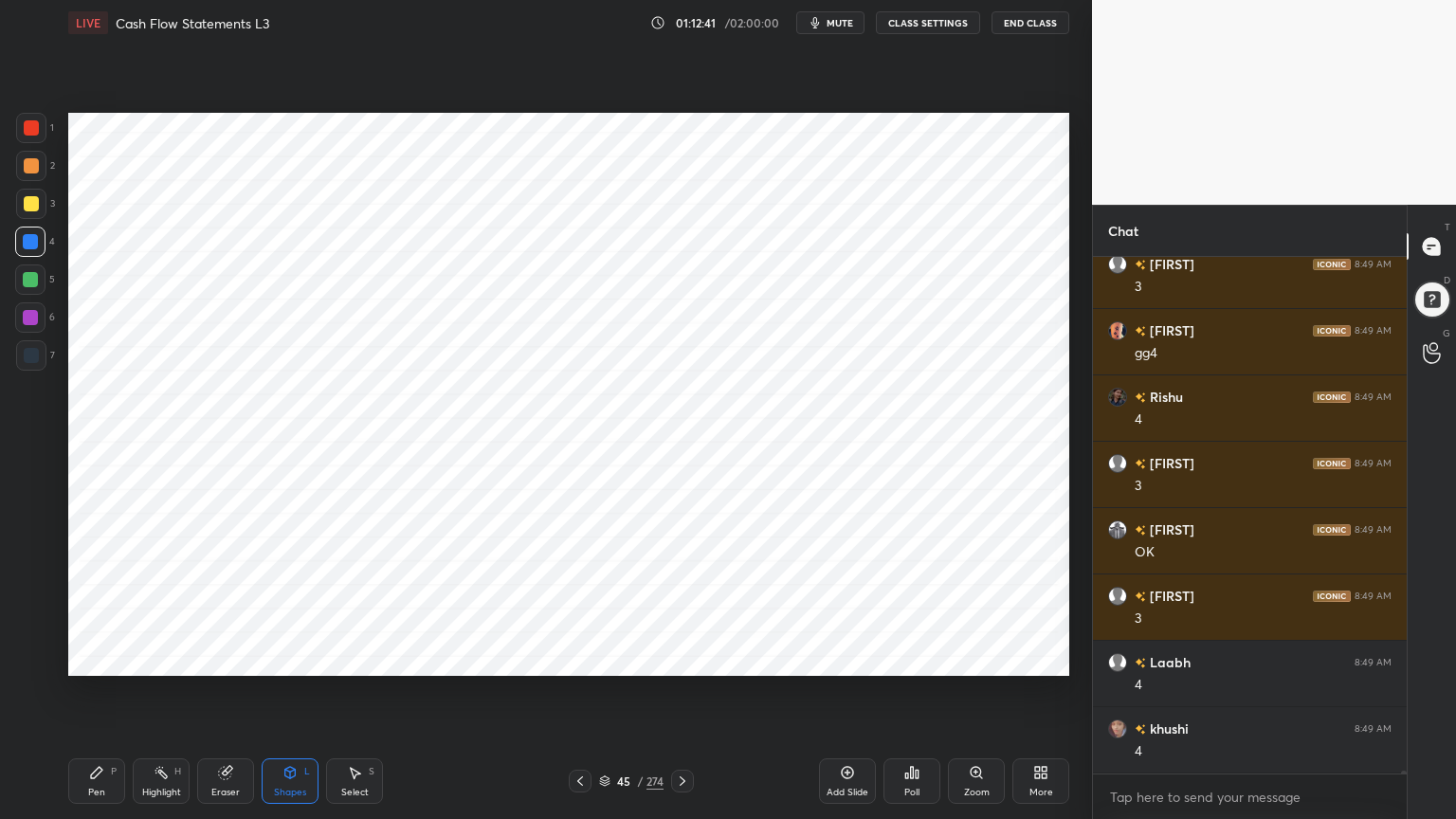 click on "Pen P" at bounding box center (97, 781) 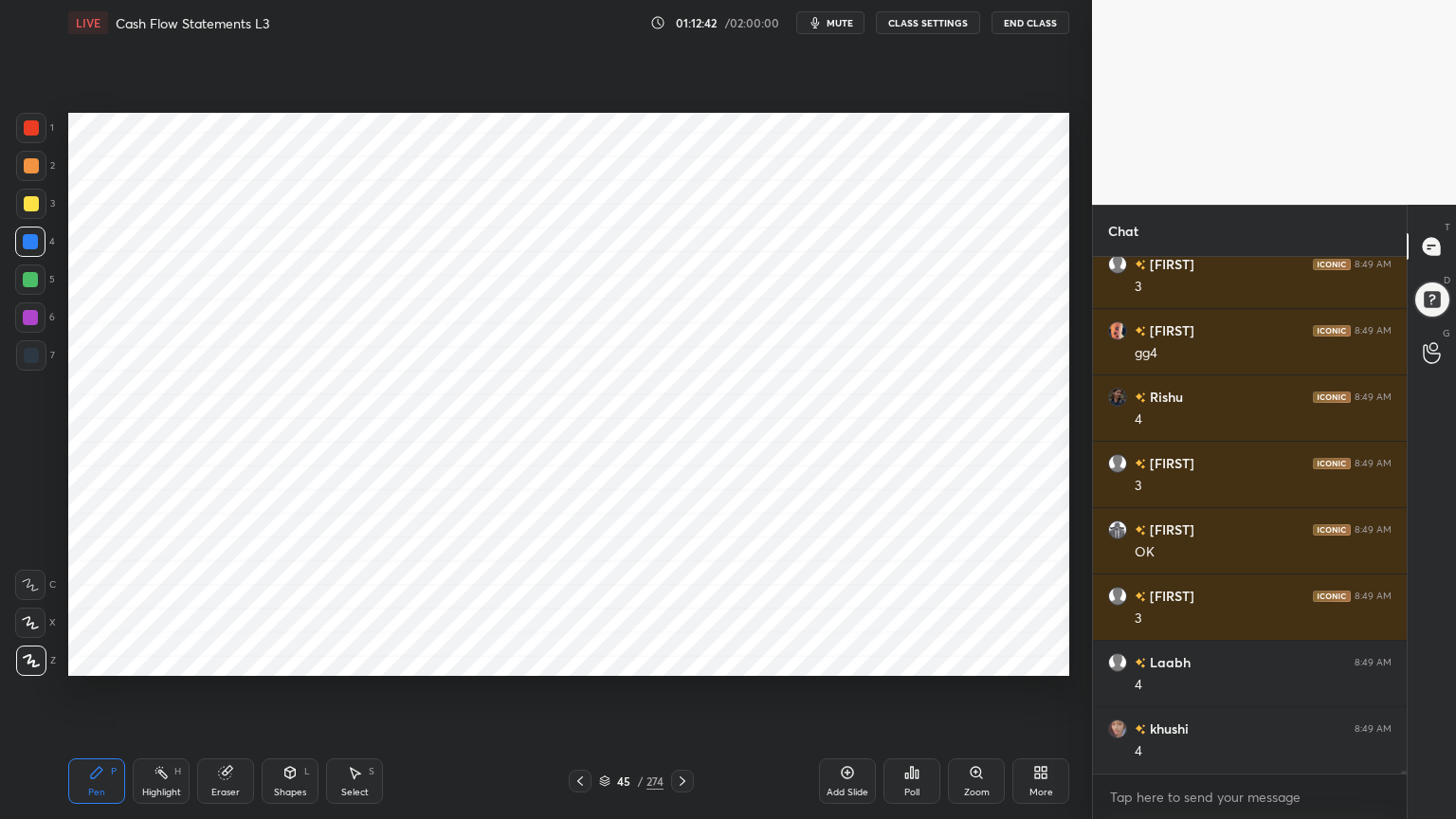 click at bounding box center [31, 355] 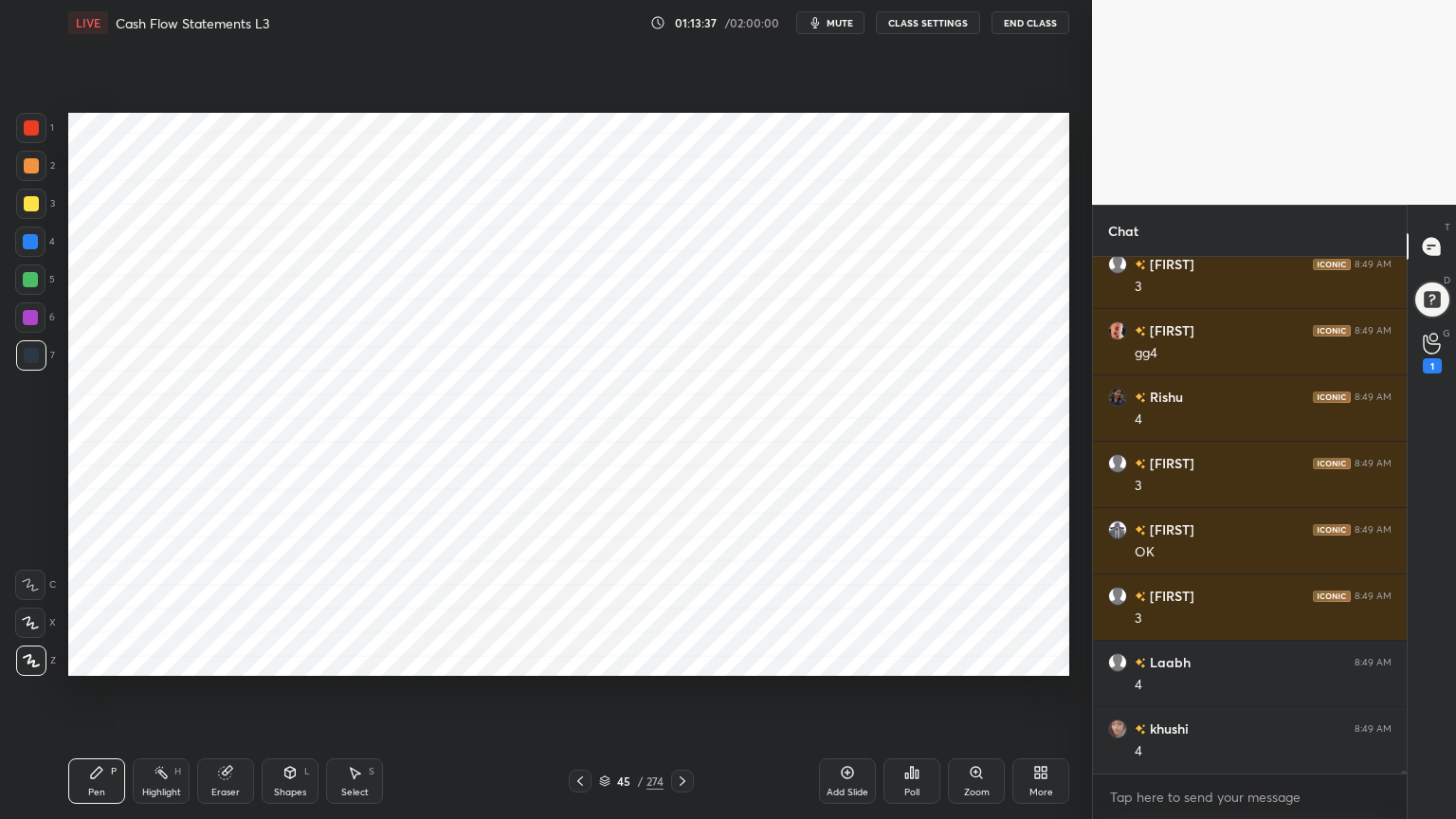 click 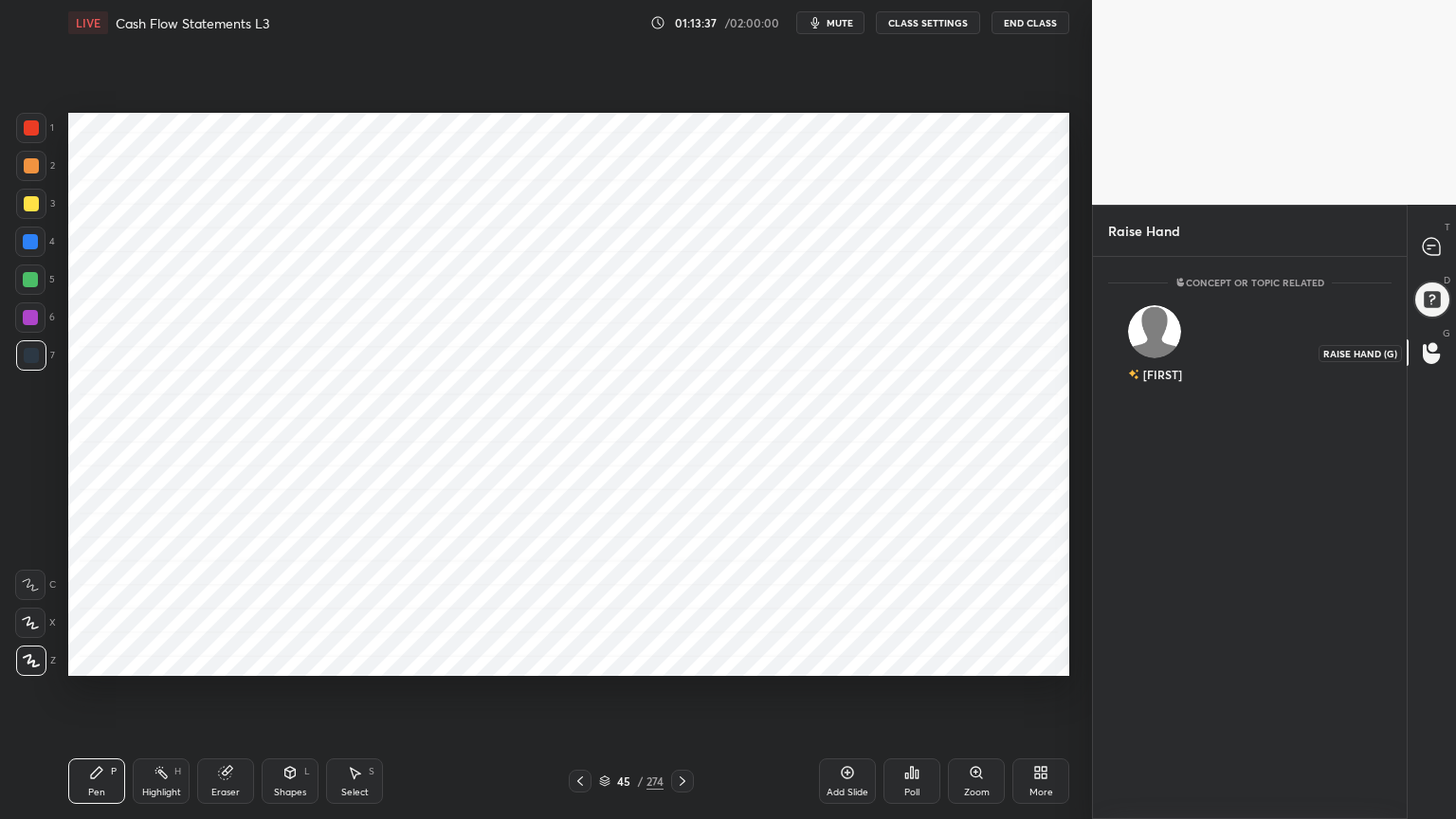 scroll, scrollTop: 556, scrollLeft: 308, axis: both 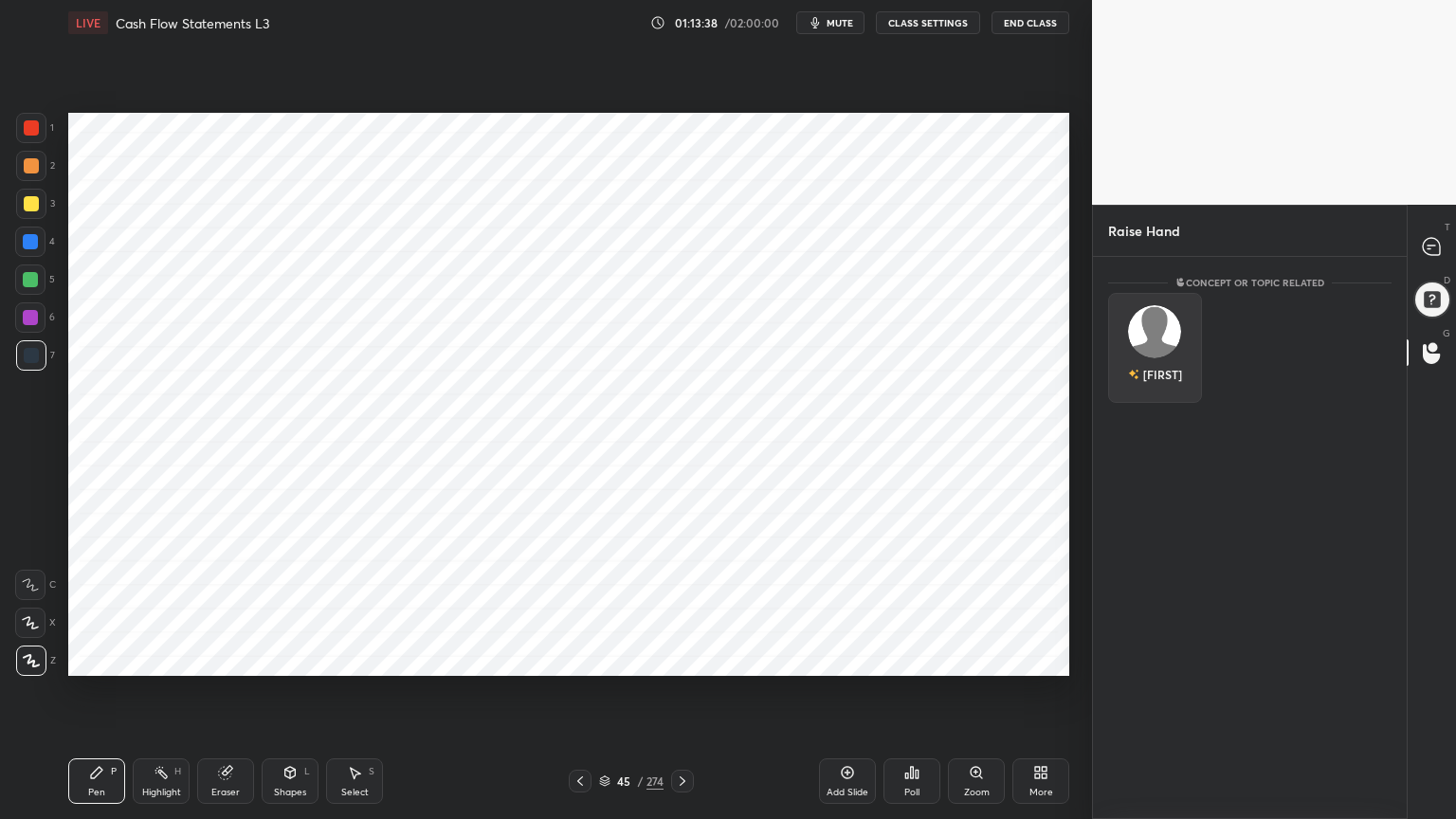 click on "[FIRST]" at bounding box center (1155, 348) 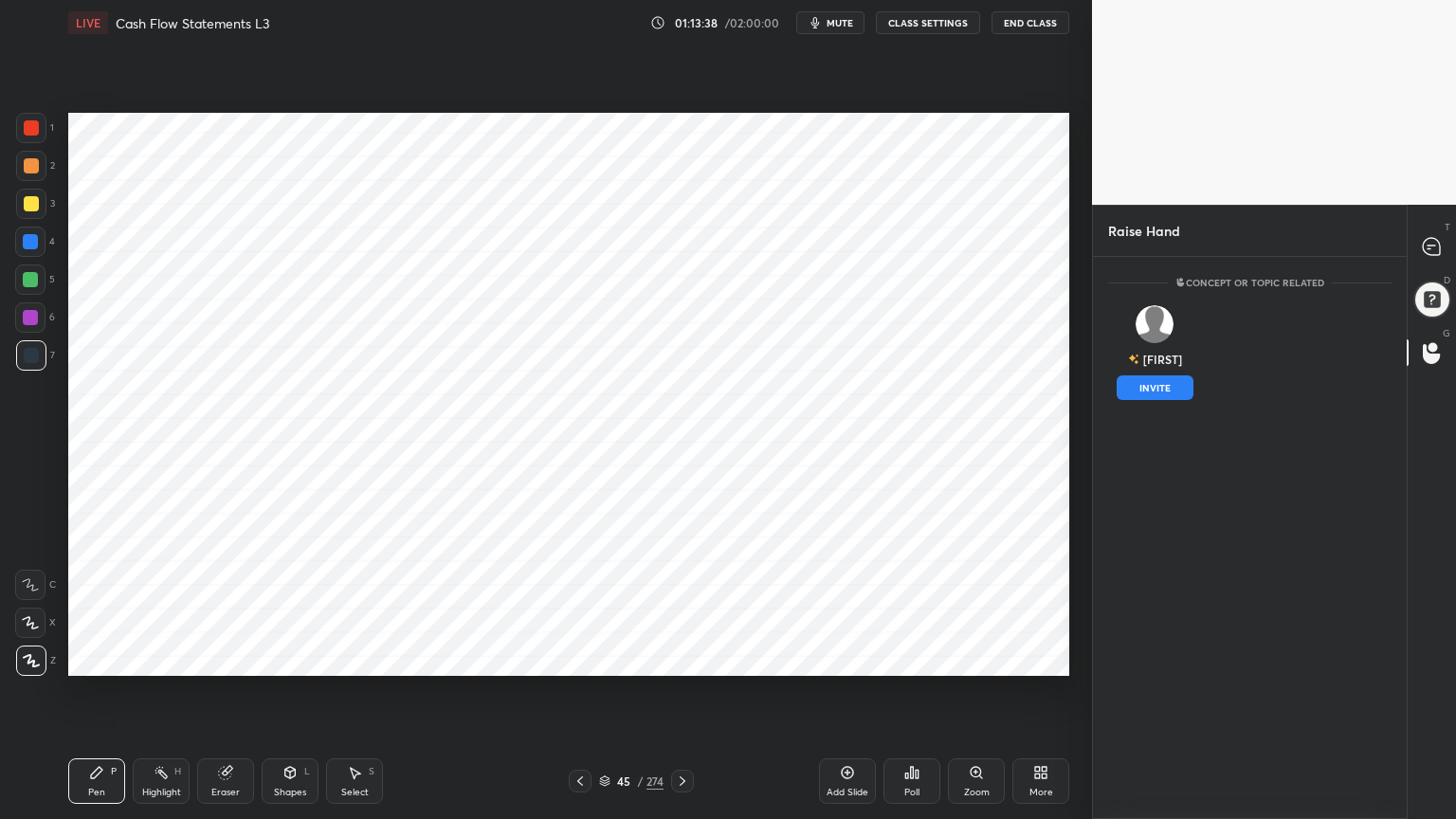 click on "INVITE" at bounding box center [1155, 388] 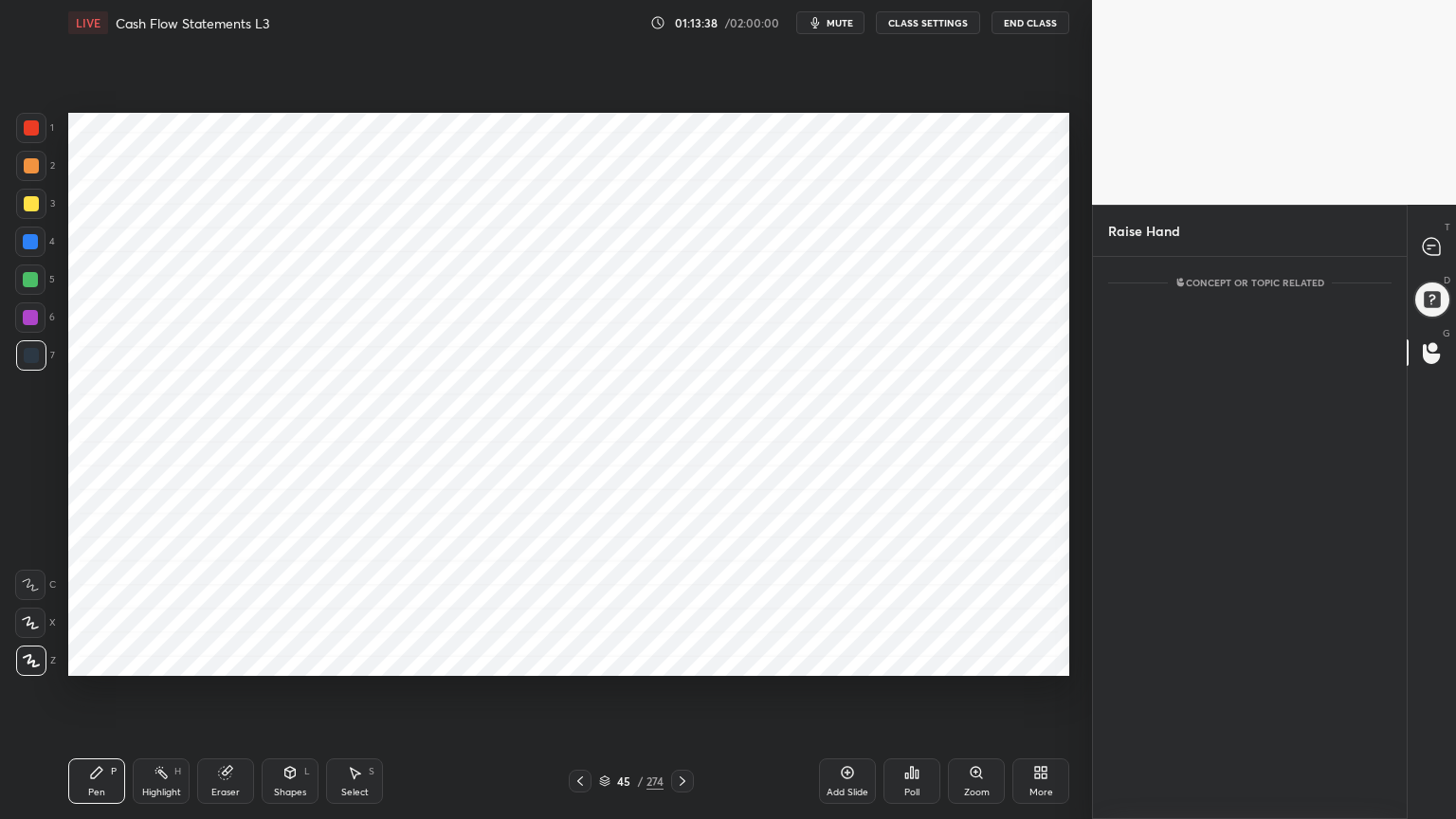 scroll, scrollTop: 481, scrollLeft: 308, axis: both 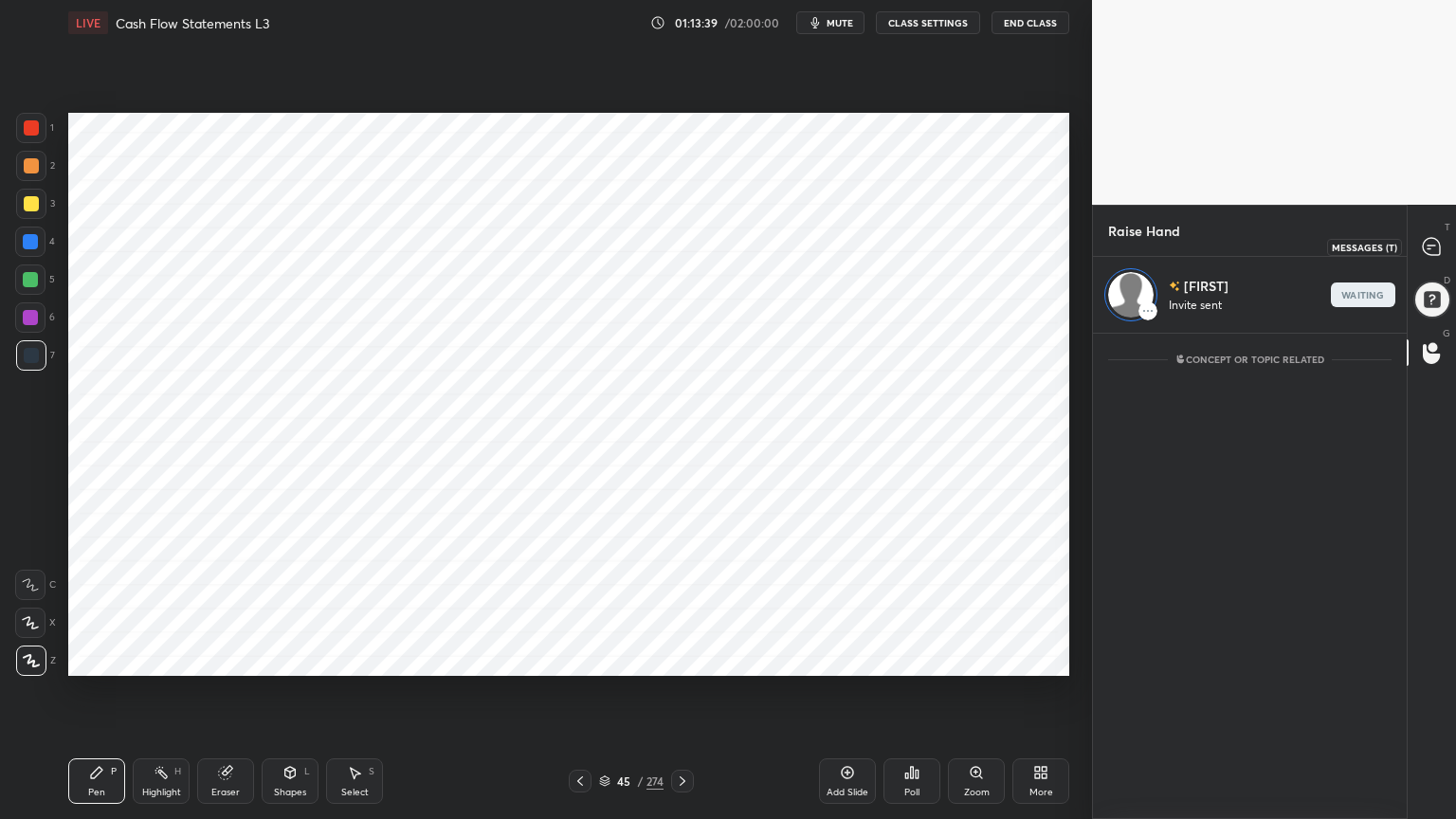 click on "T Messages (T)" at bounding box center (1431, 246) 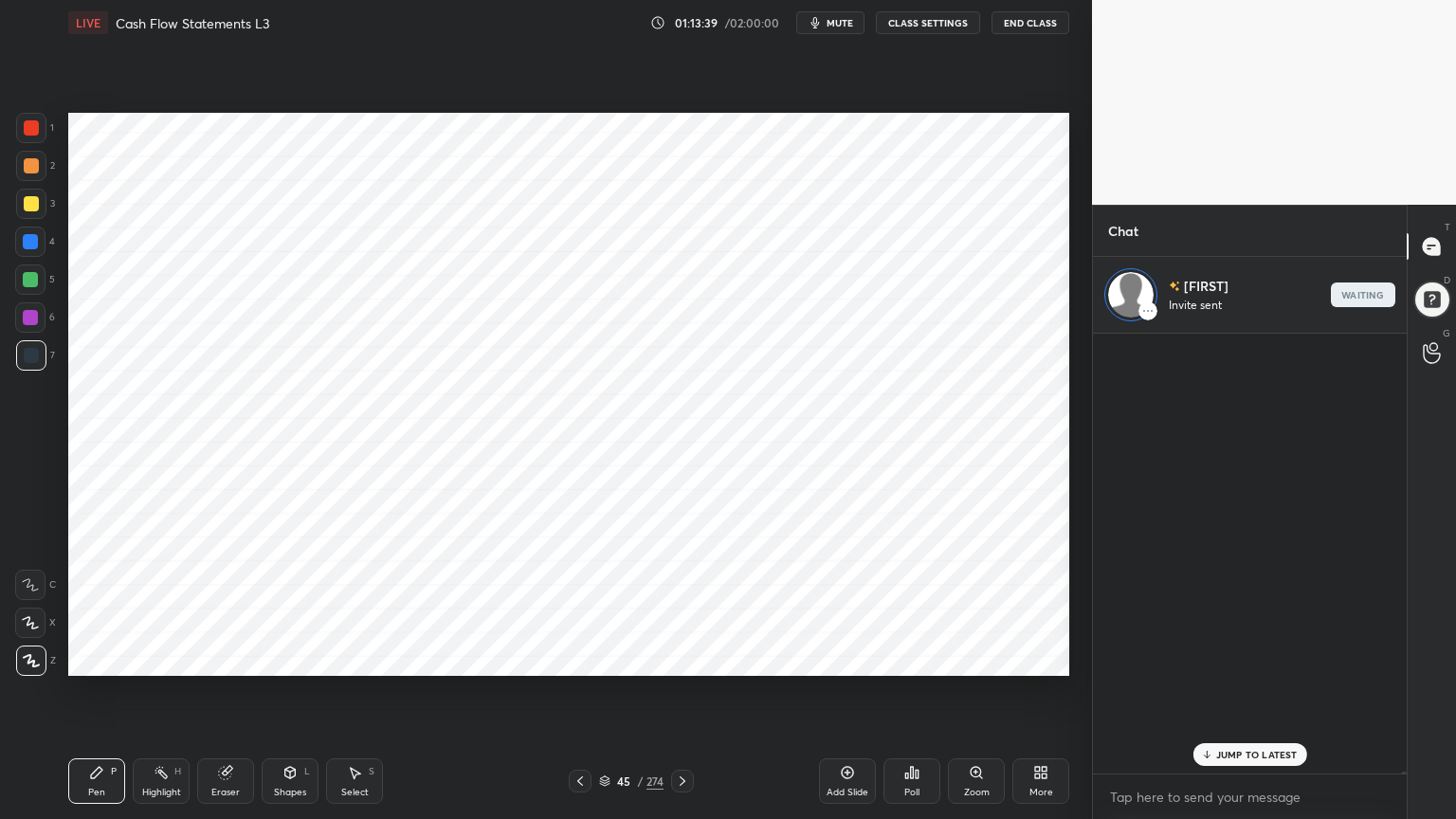 scroll, scrollTop: 100864, scrollLeft: 0, axis: vertical 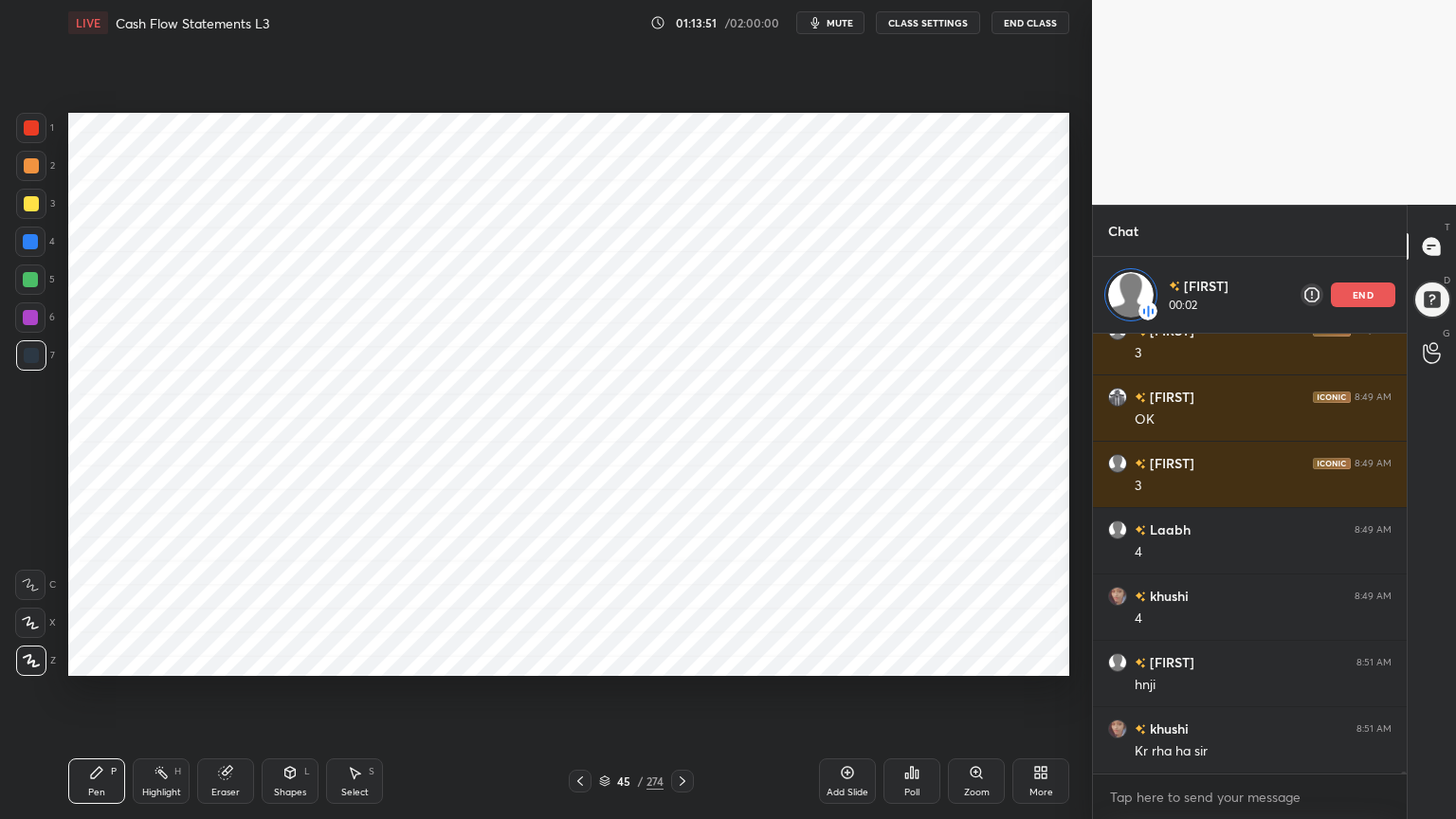 click on "Eraser" at bounding box center [226, 792] 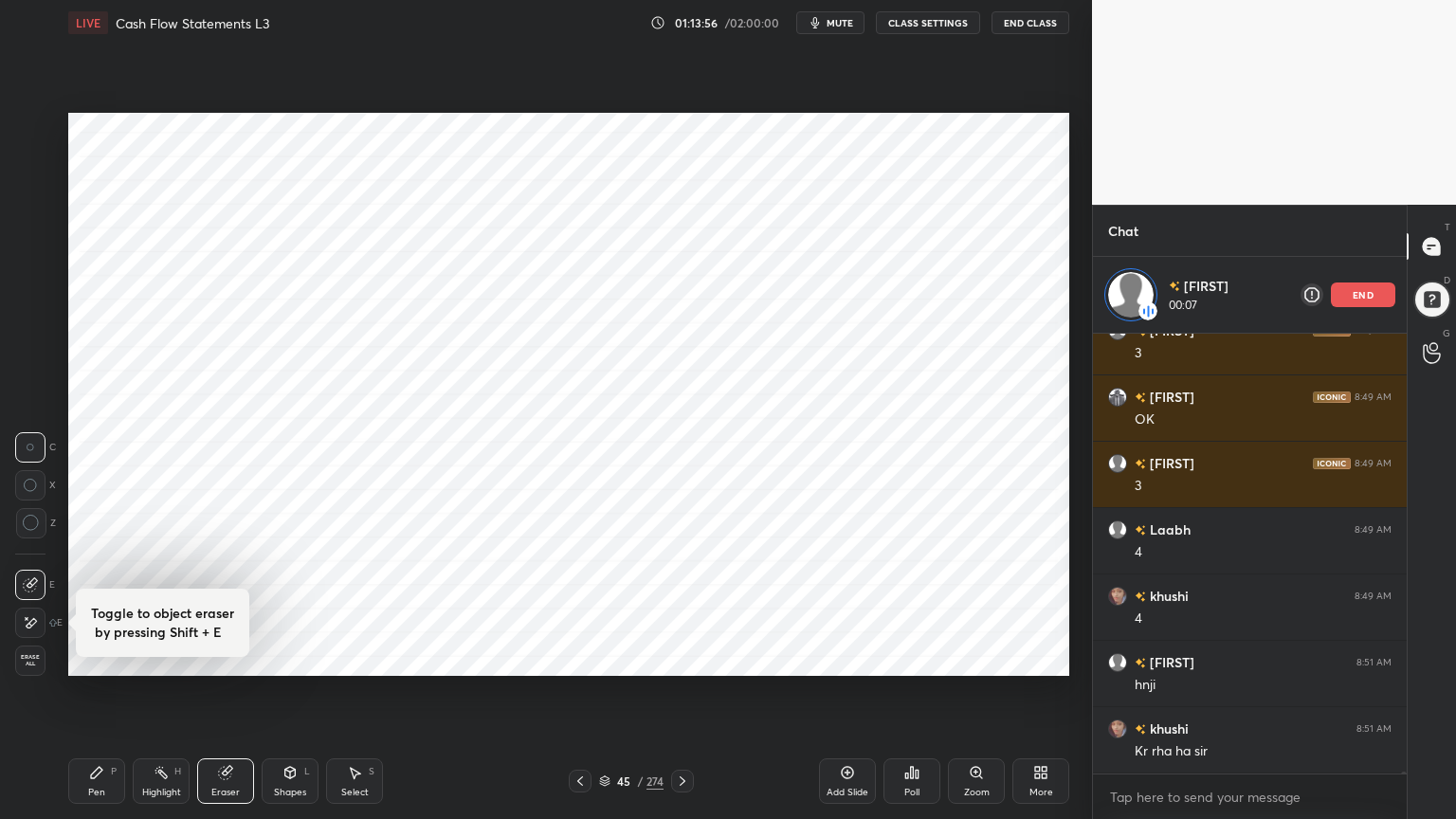 click 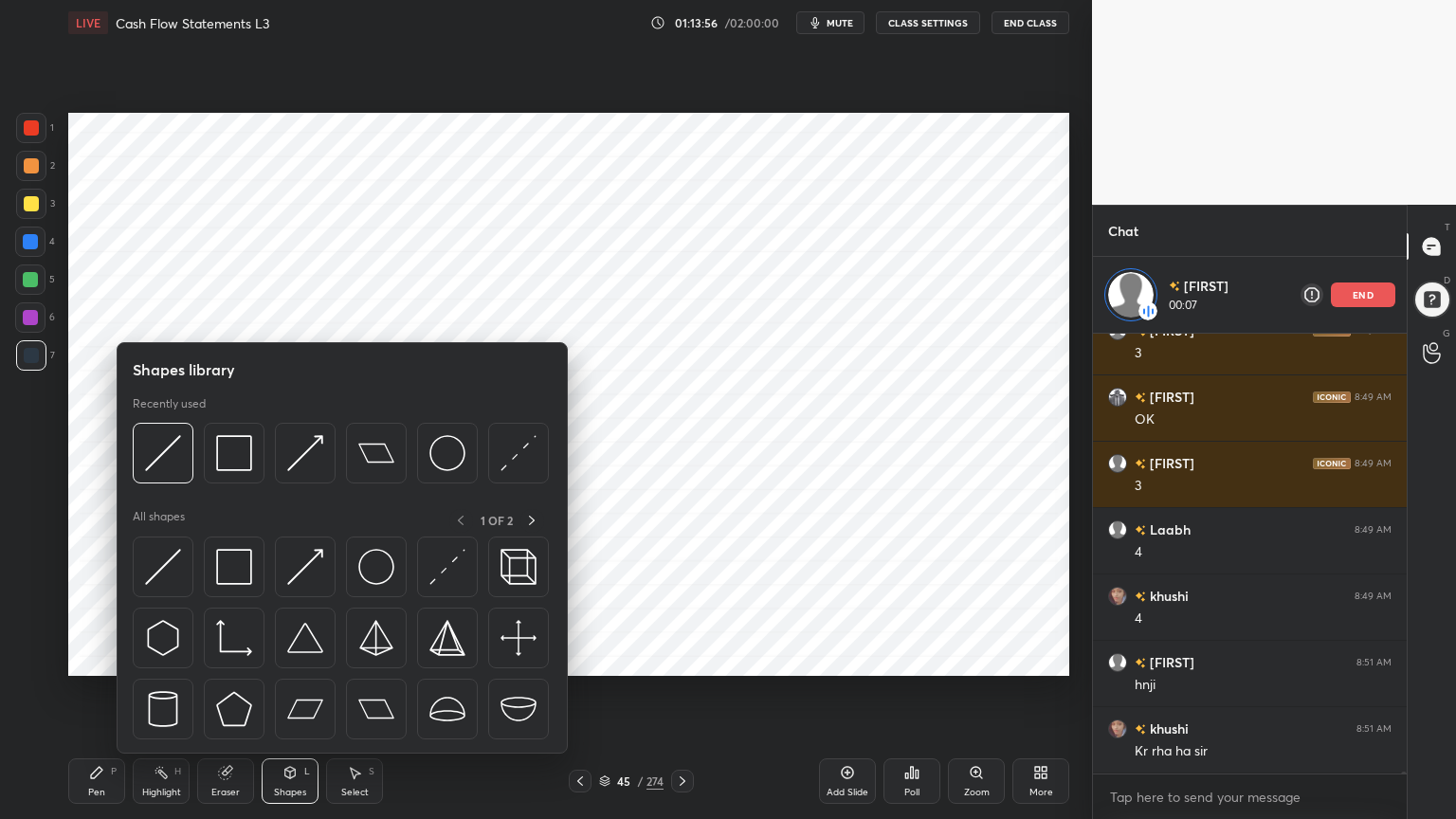 click on "Shapes L" at bounding box center [290, 781] 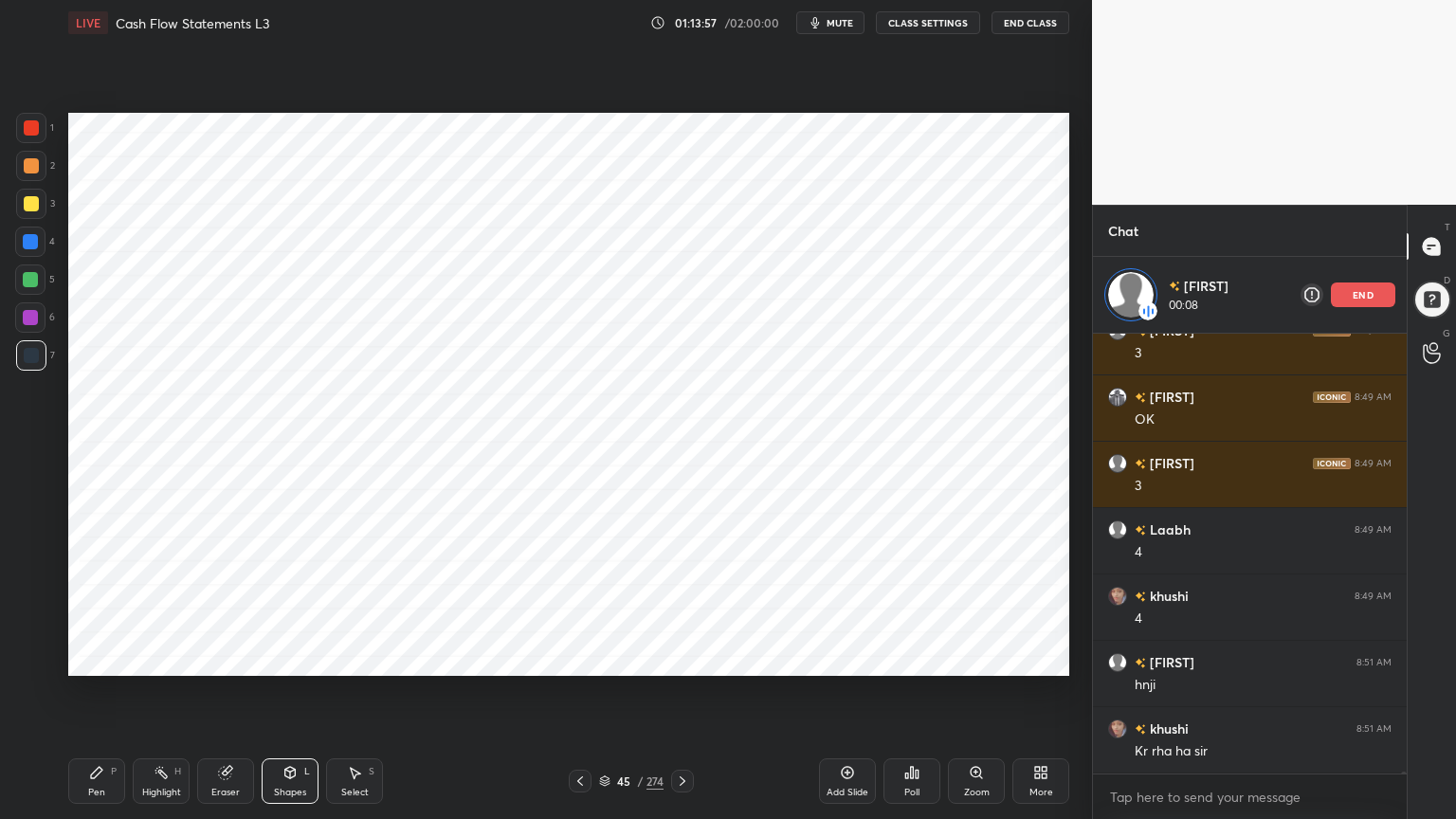 click at bounding box center (30, 242) 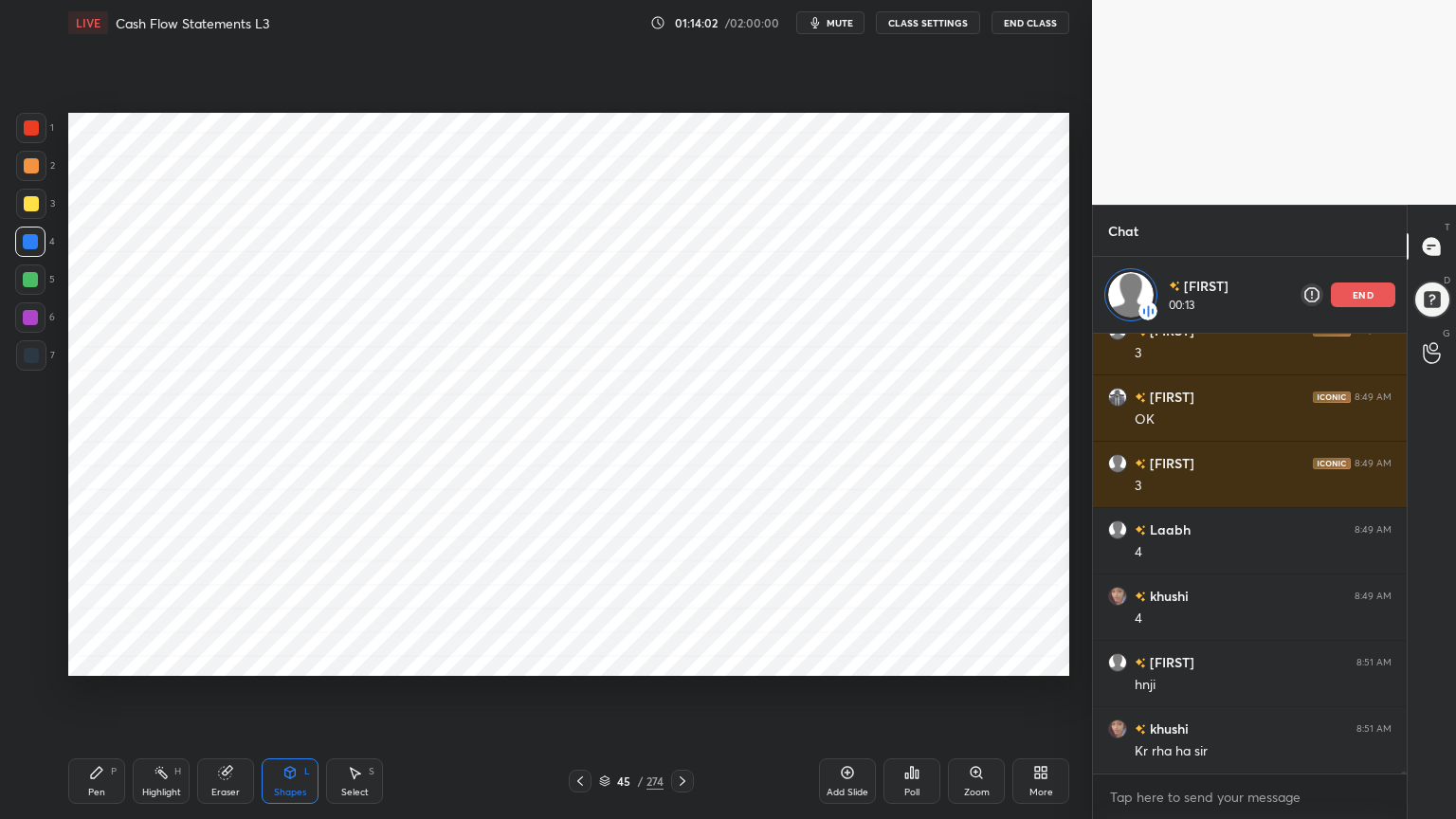 scroll, scrollTop: 101016, scrollLeft: 0, axis: vertical 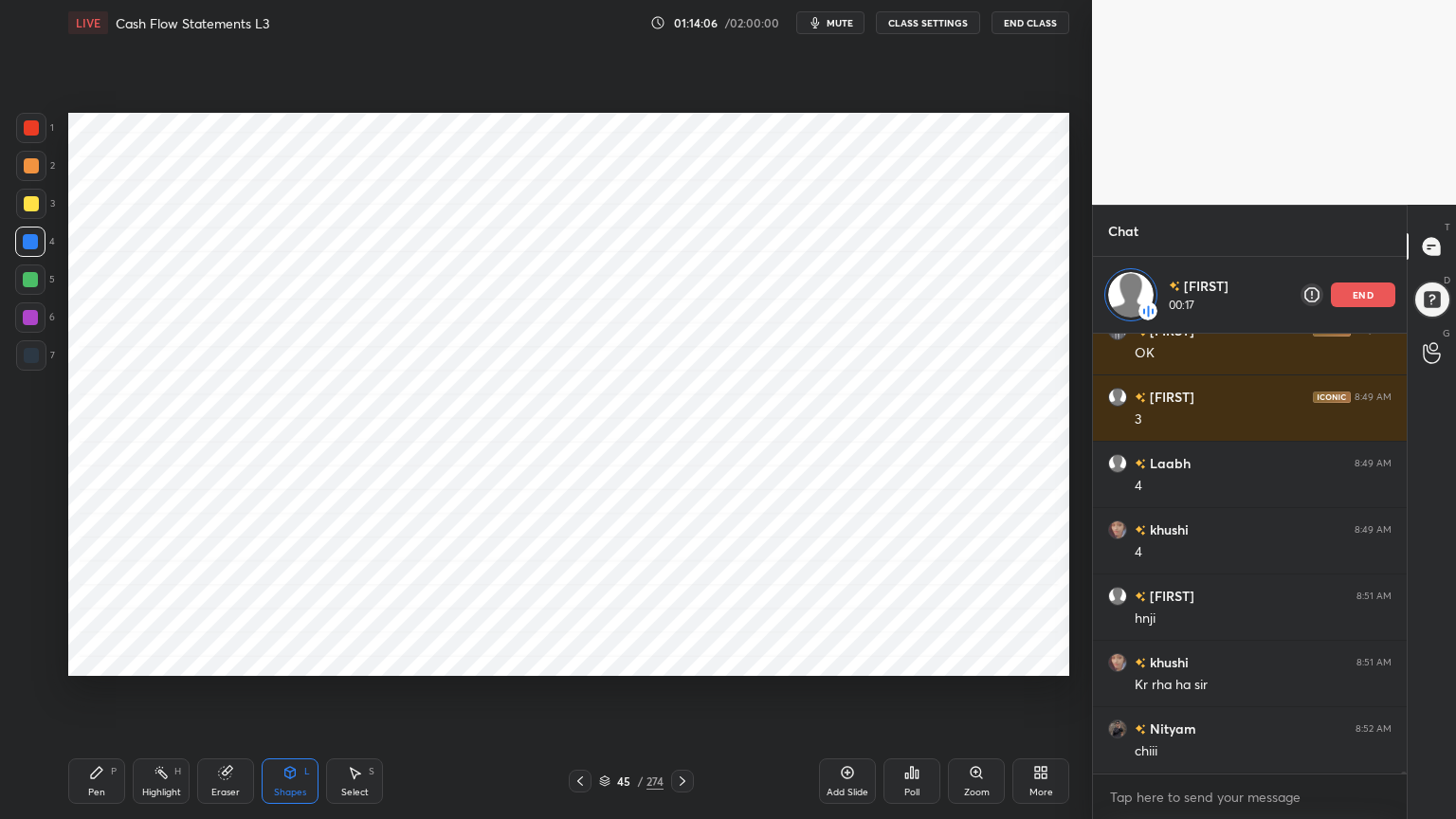 click on "Pen P" at bounding box center [97, 781] 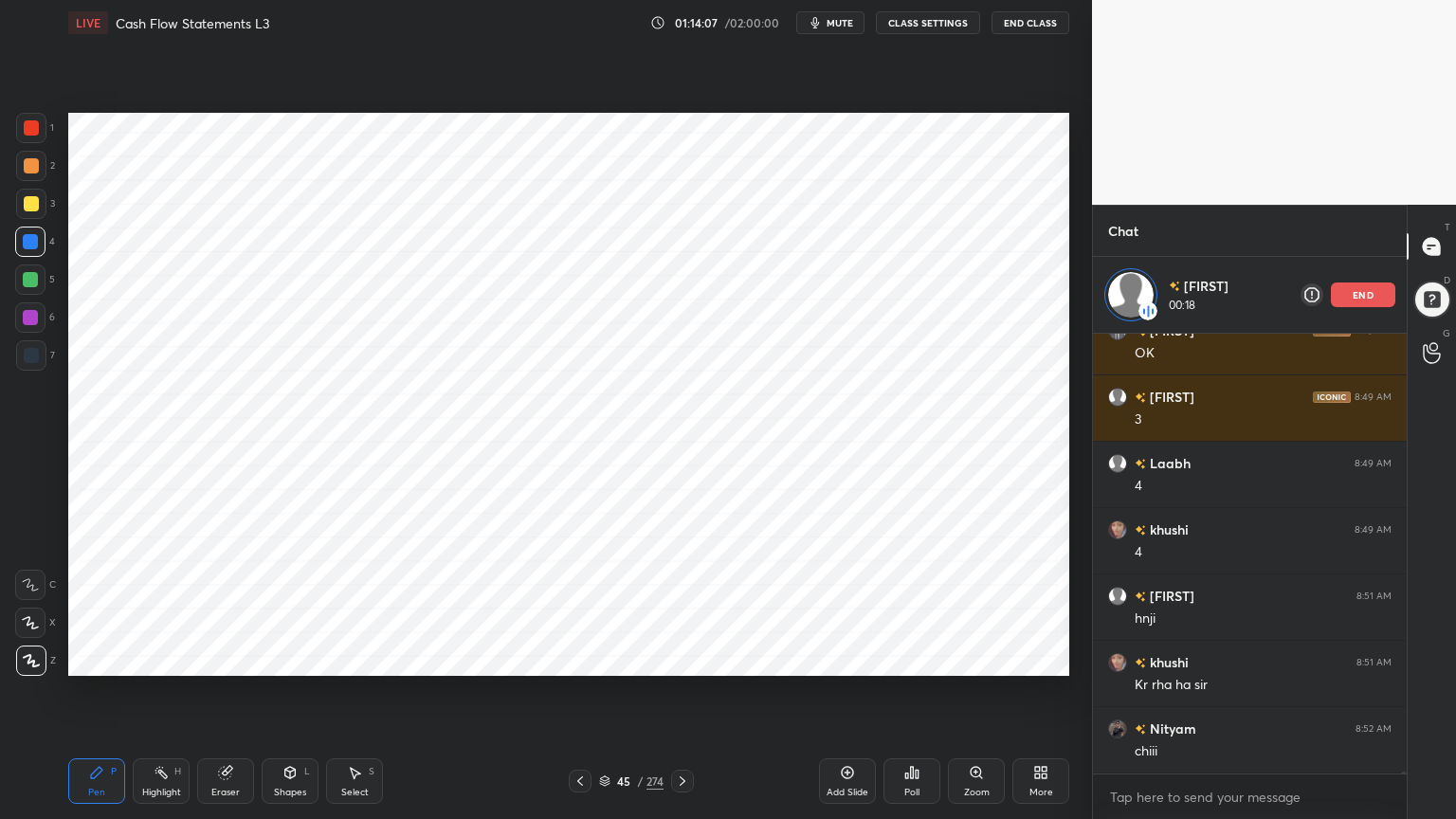 click at bounding box center [31, 355] 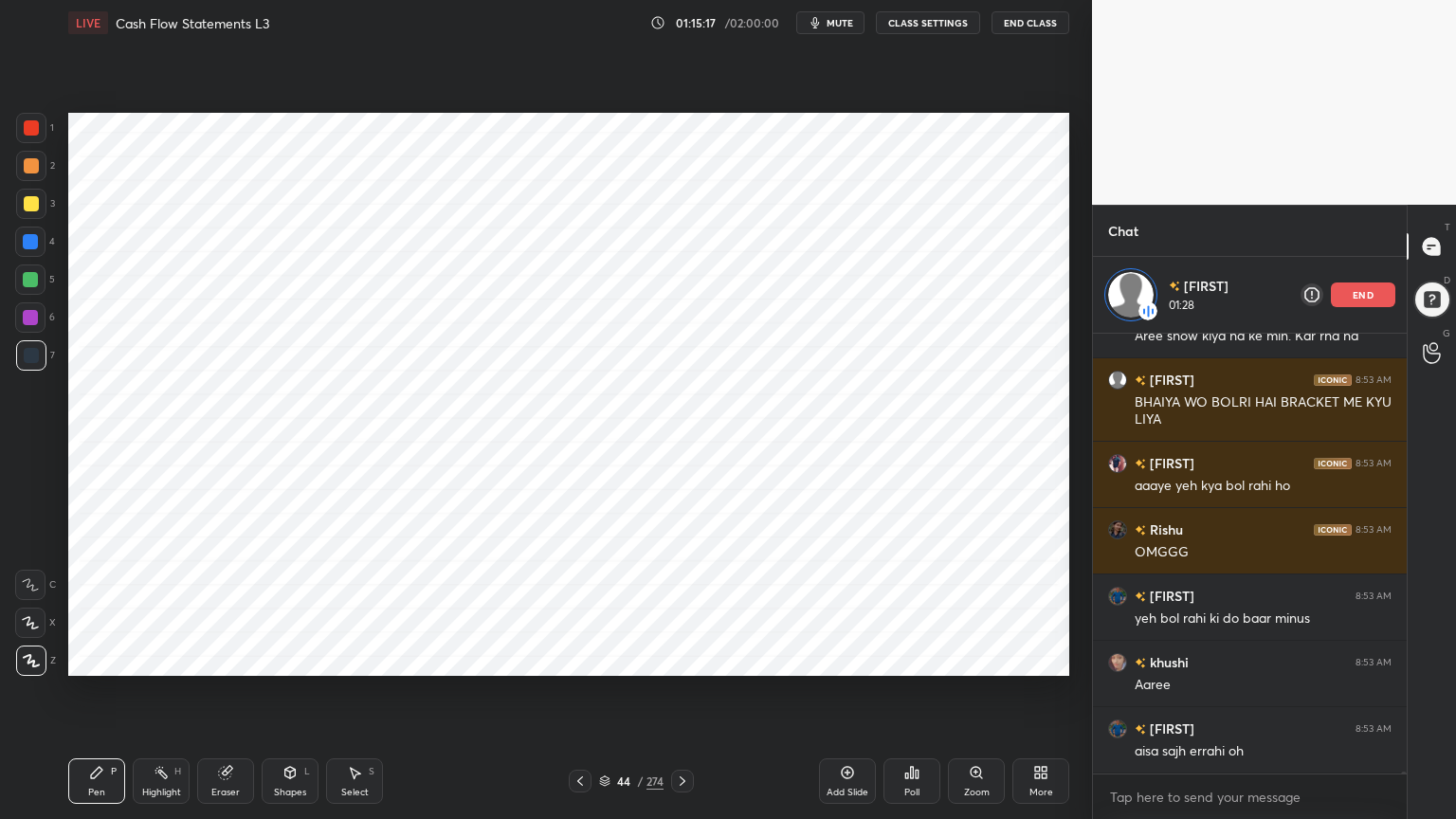 scroll, scrollTop: 102062, scrollLeft: 0, axis: vertical 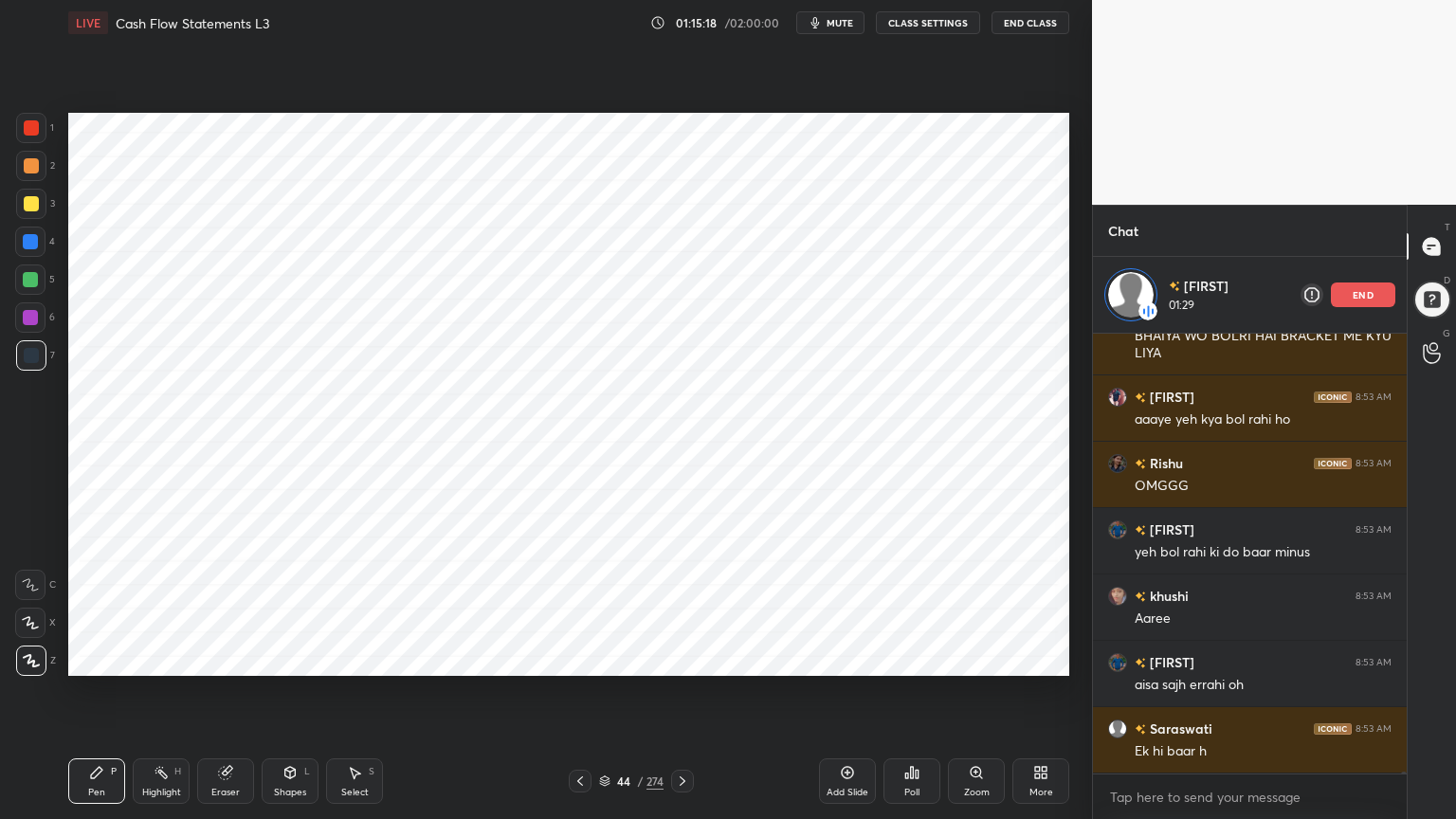 click on "Highlight H" at bounding box center [161, 781] 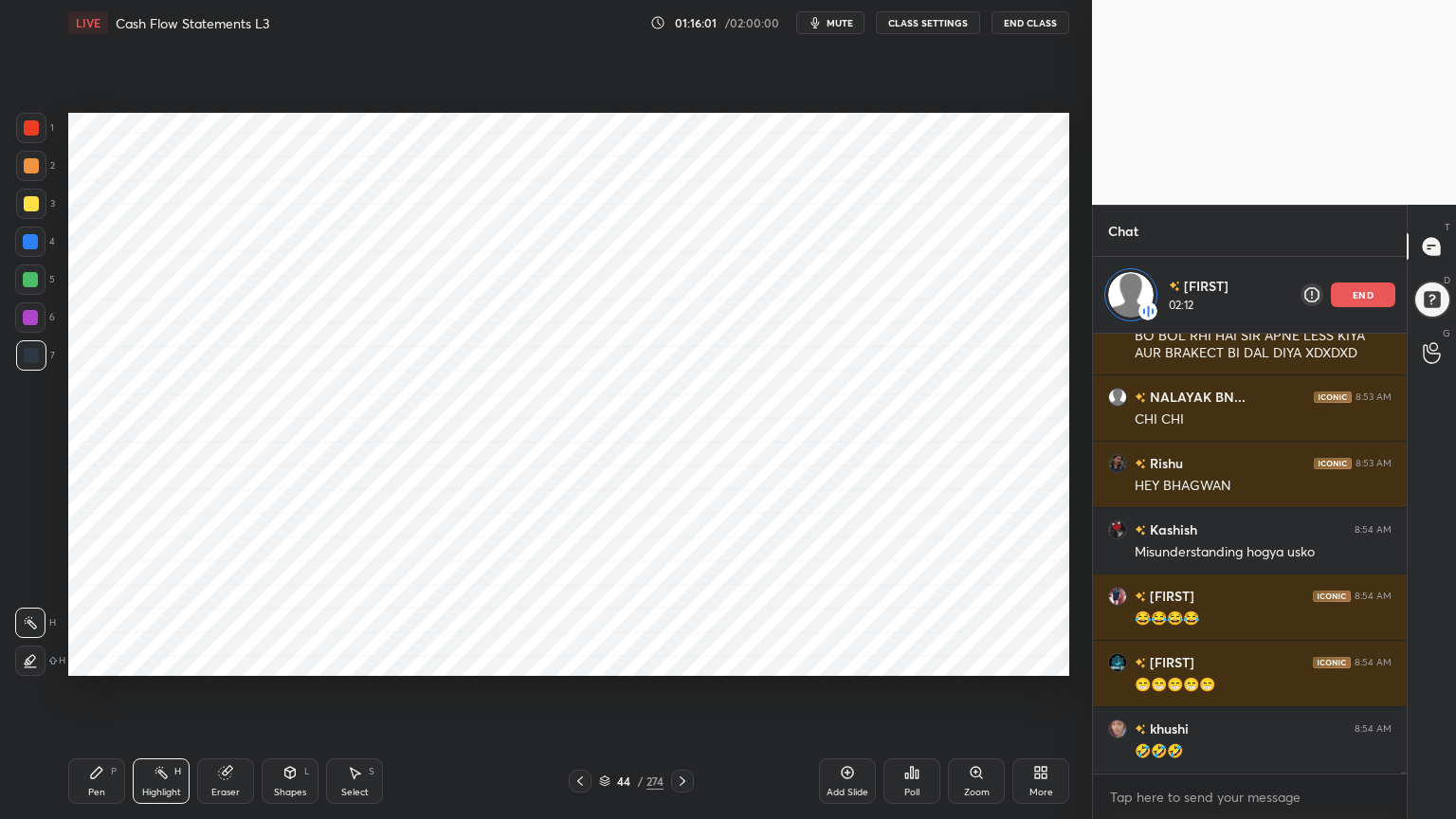 scroll, scrollTop: 104504, scrollLeft: 0, axis: vertical 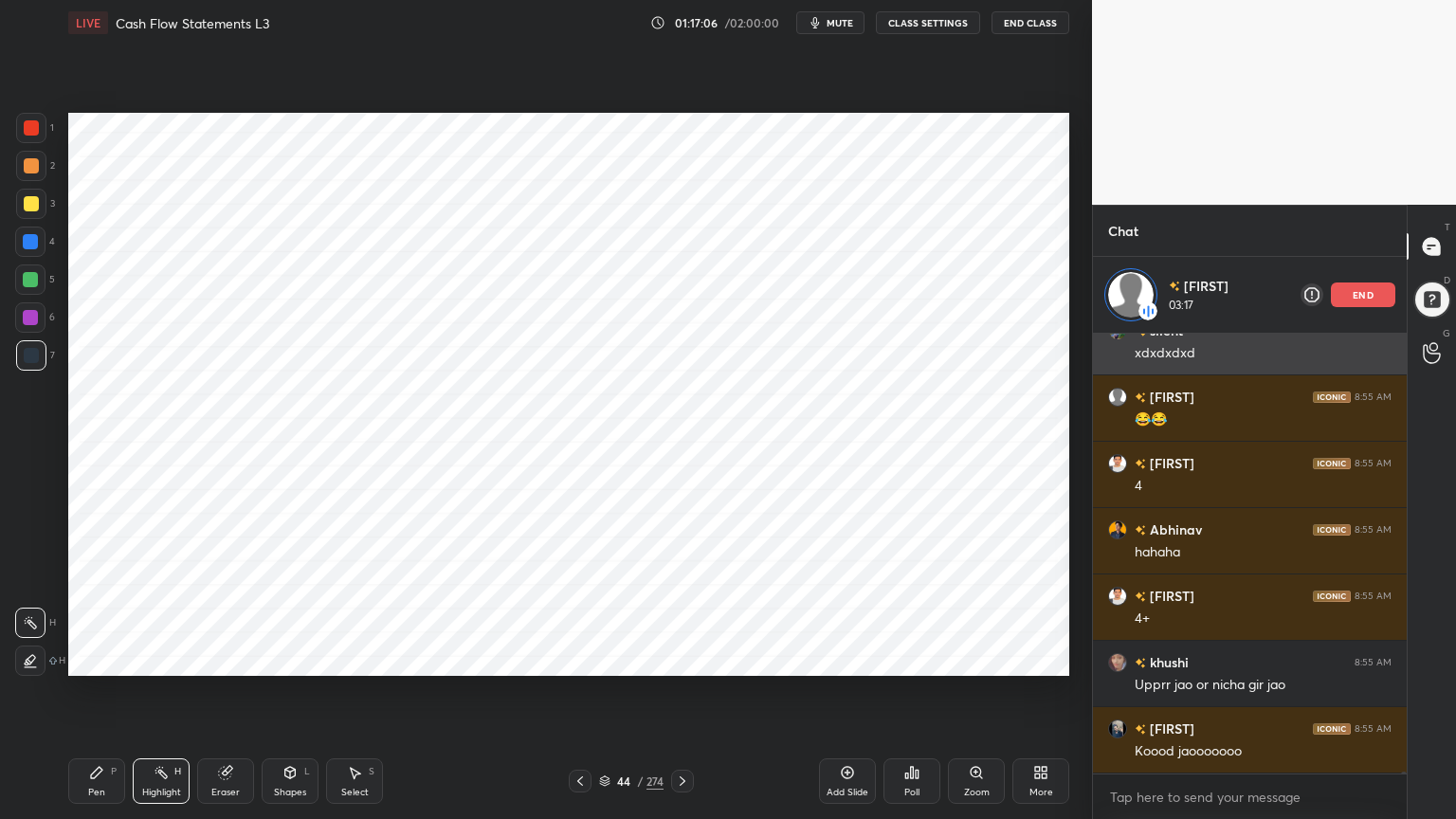 click on "end" at bounding box center [1363, 295] 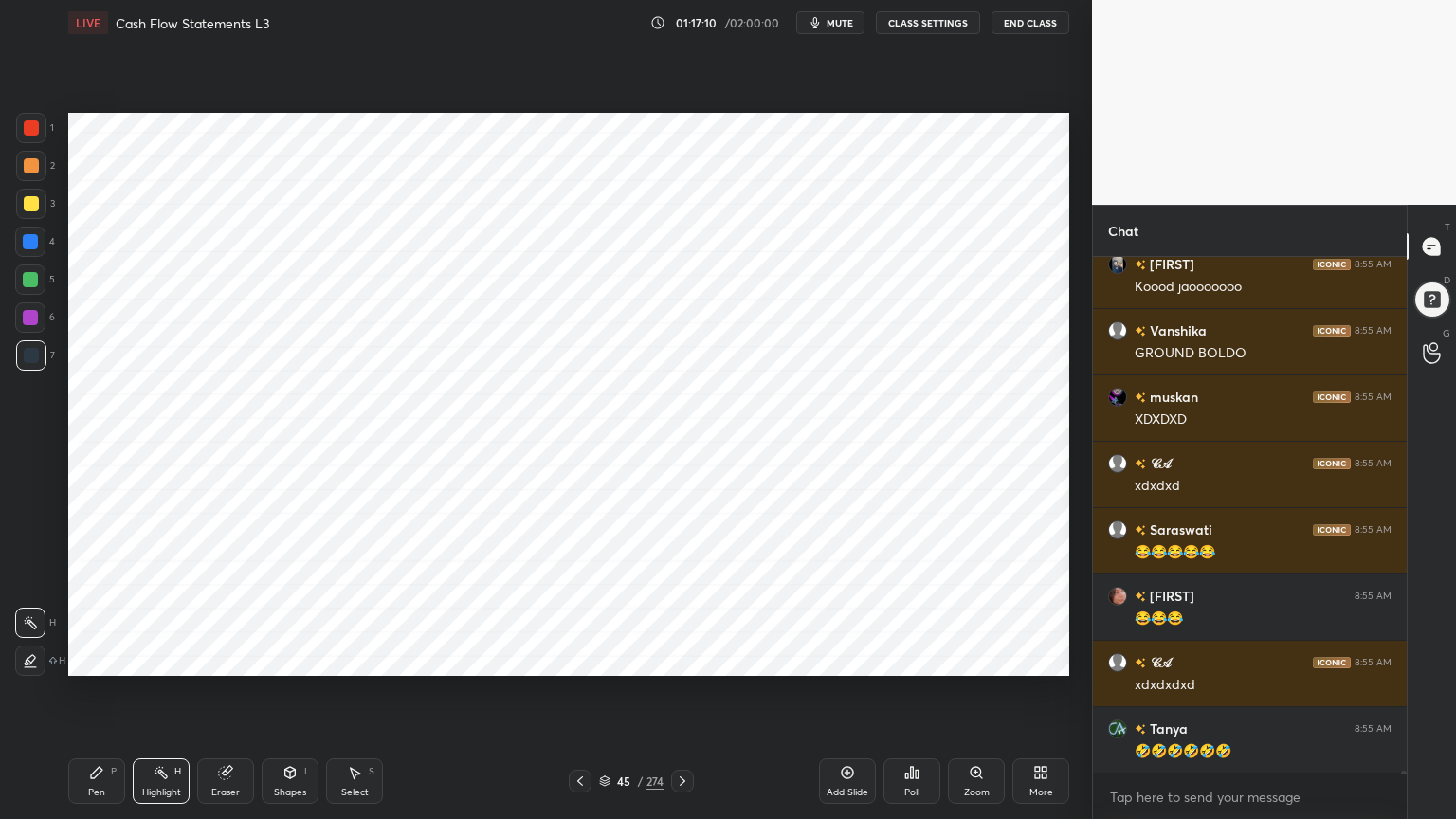 click on "Pen" at bounding box center (97, 792) 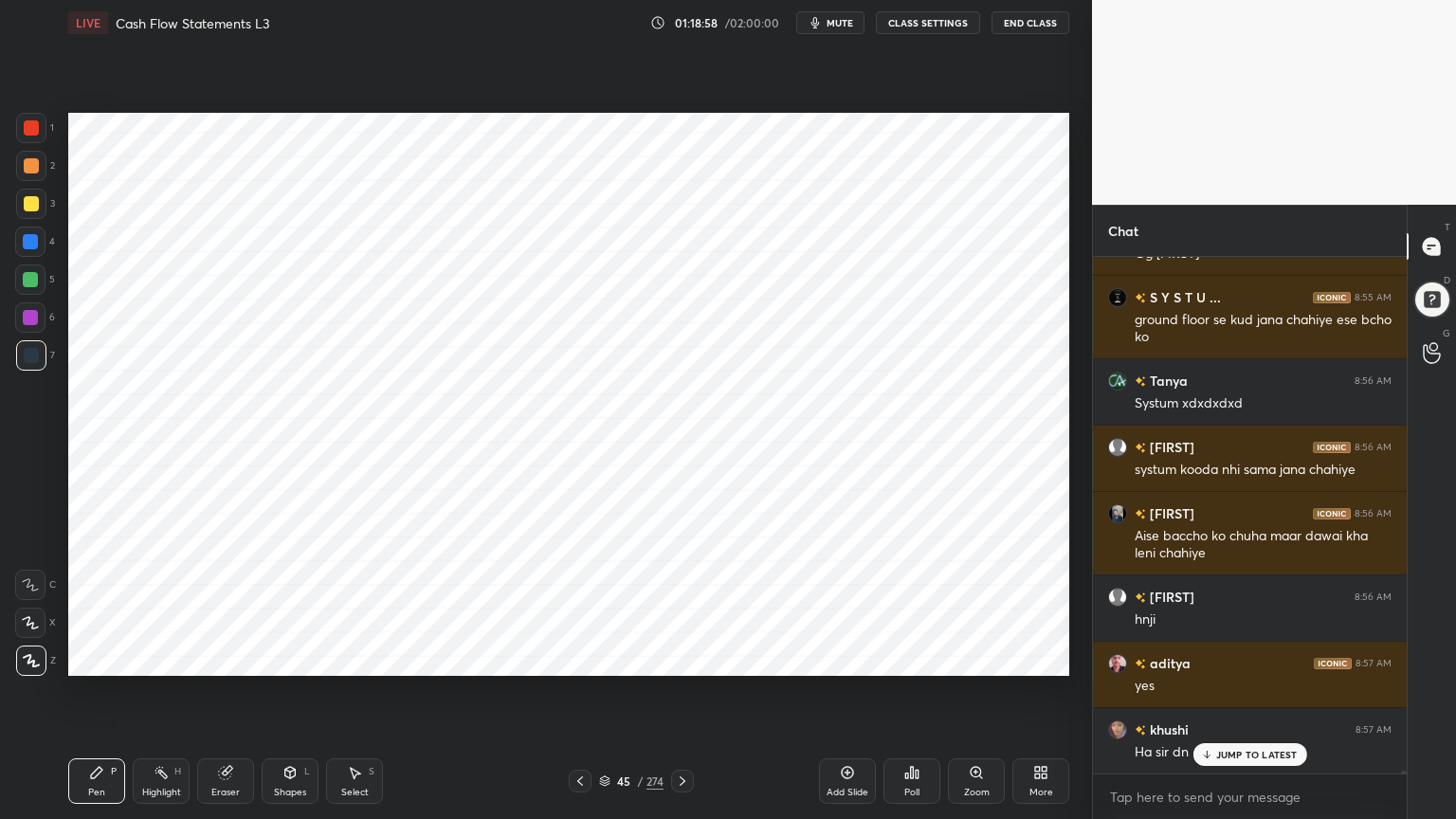 scroll, scrollTop: 110522, scrollLeft: 0, axis: vertical 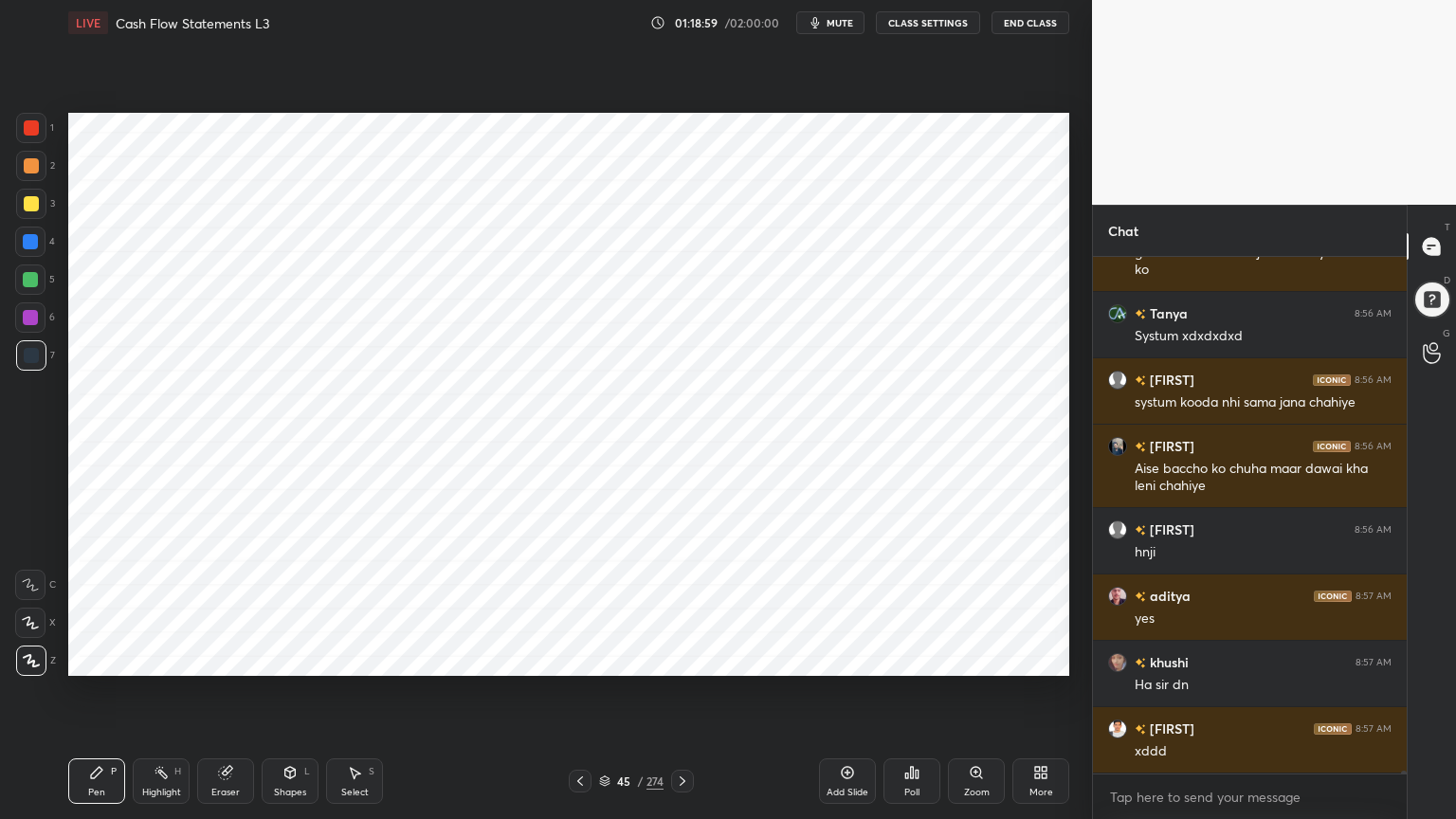 click at bounding box center (30, 242) 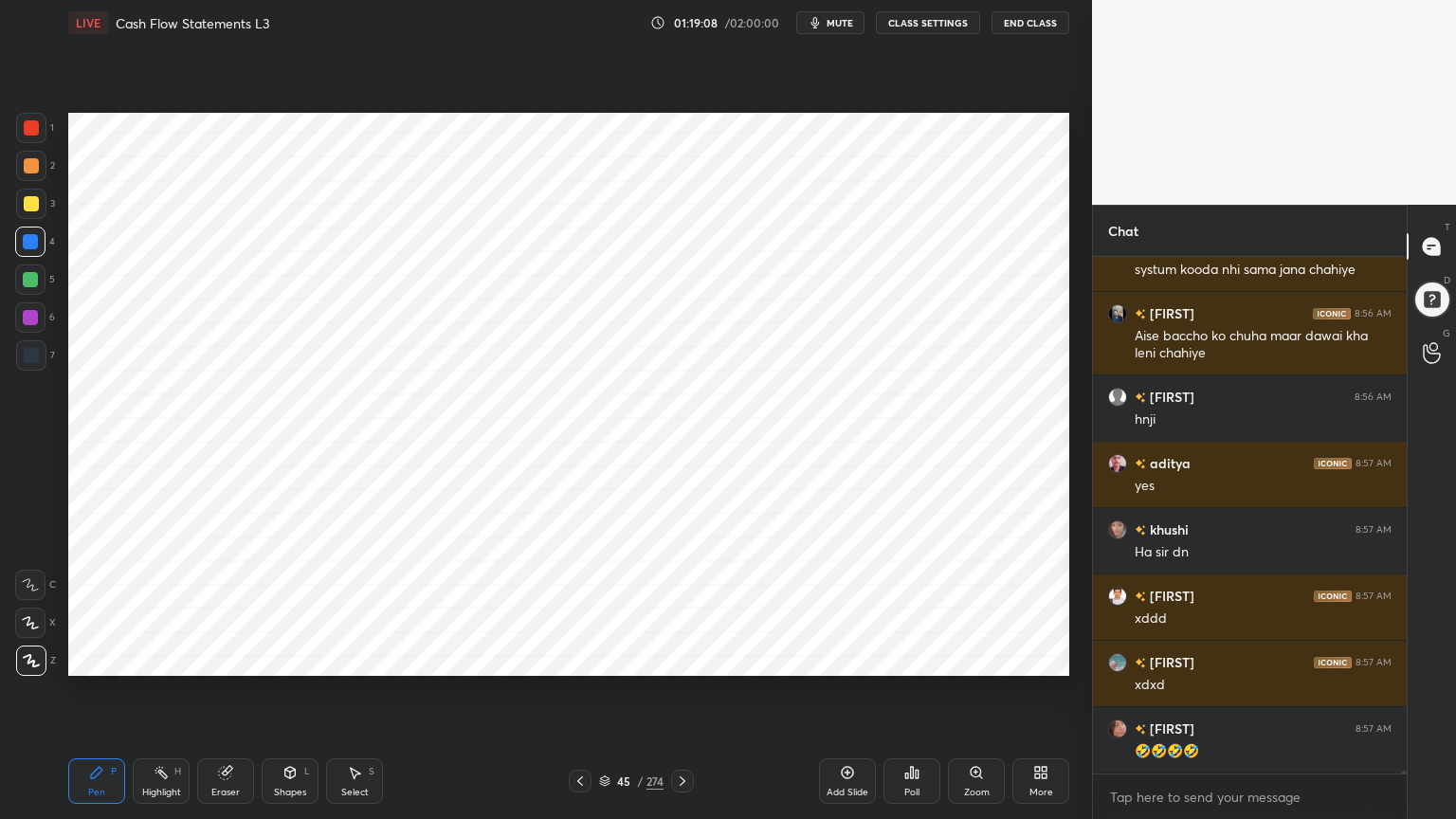 scroll, scrollTop: 110720, scrollLeft: 0, axis: vertical 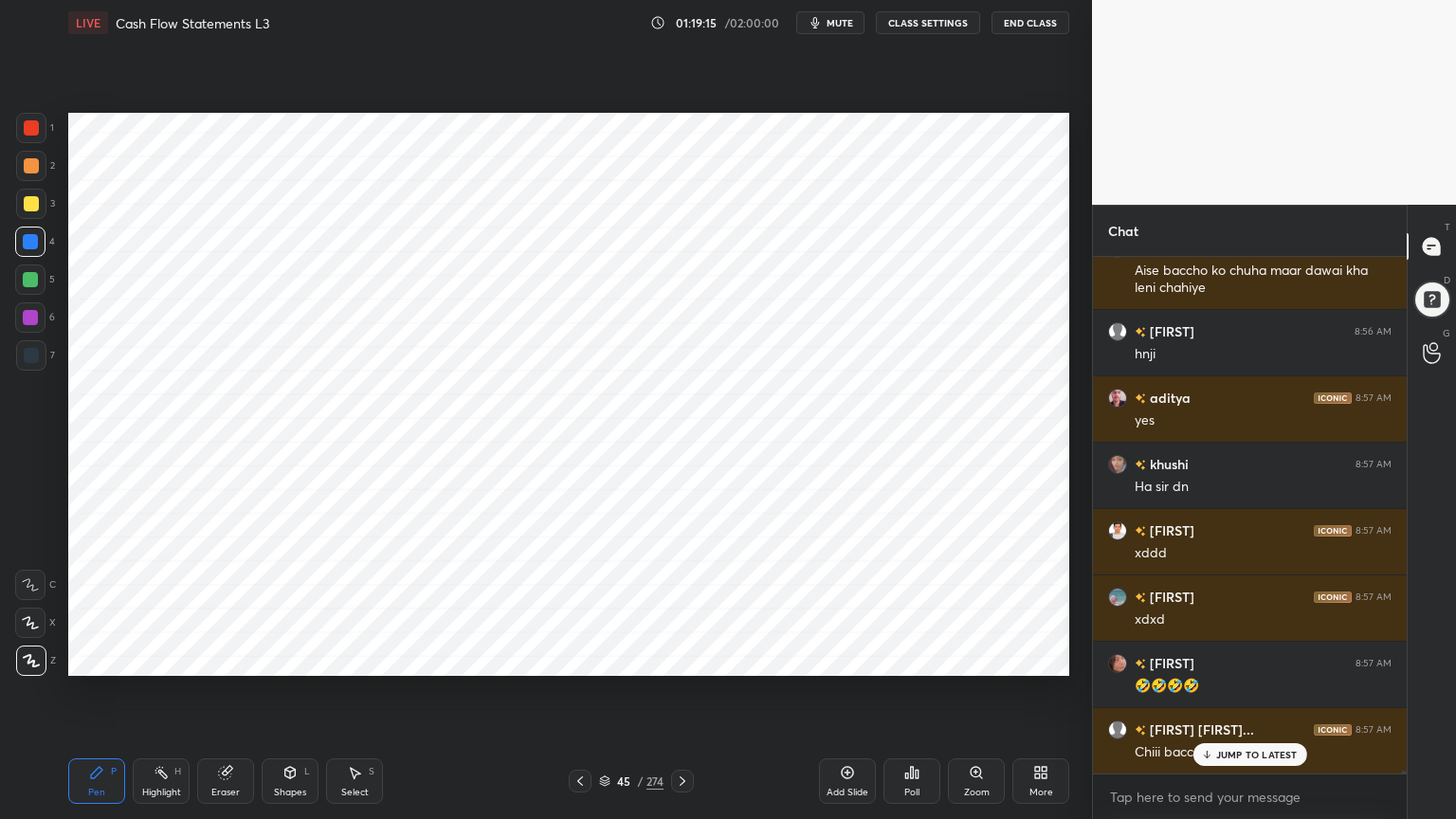click at bounding box center [31, 355] 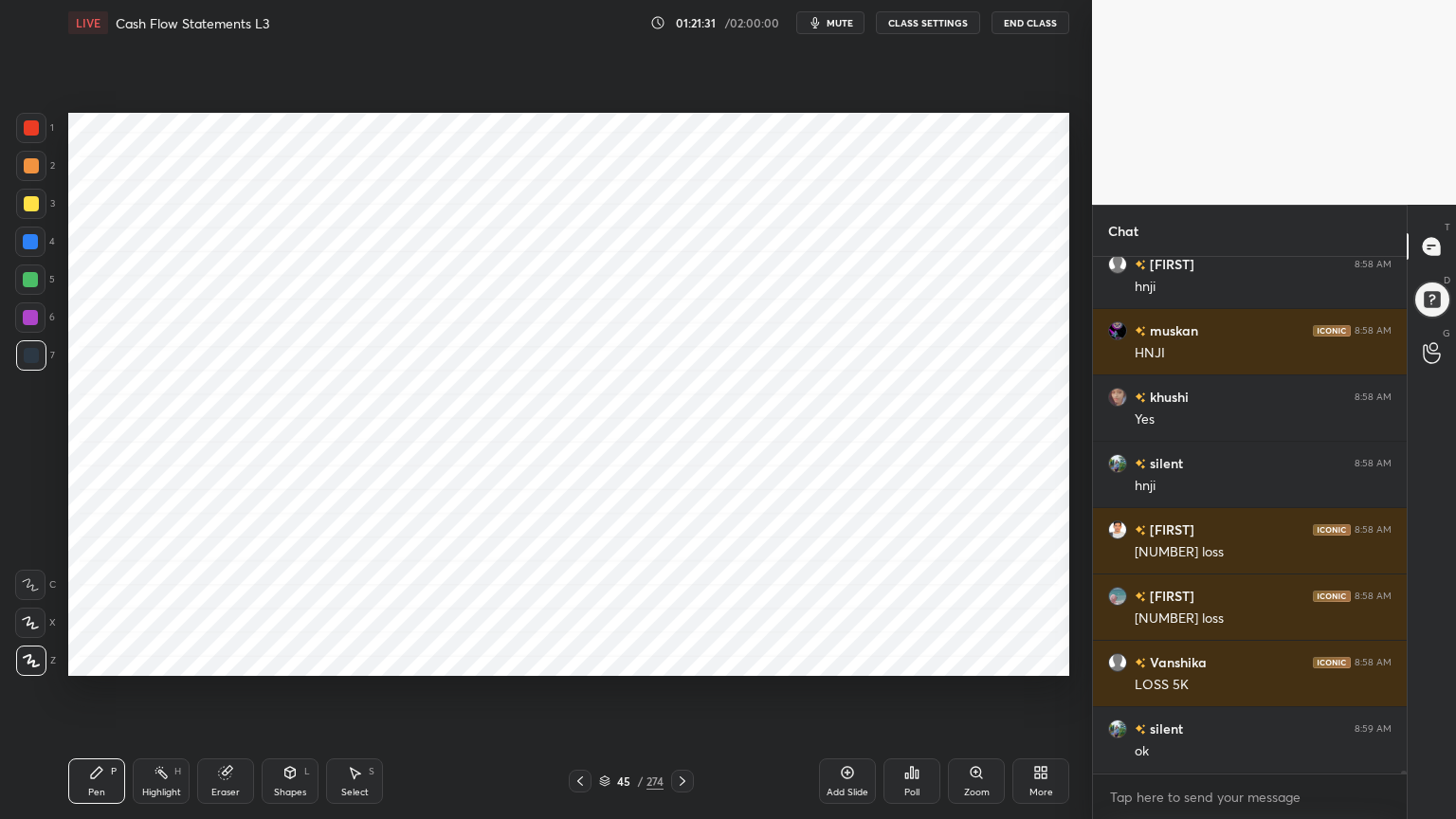 scroll, scrollTop: 111782, scrollLeft: 0, axis: vertical 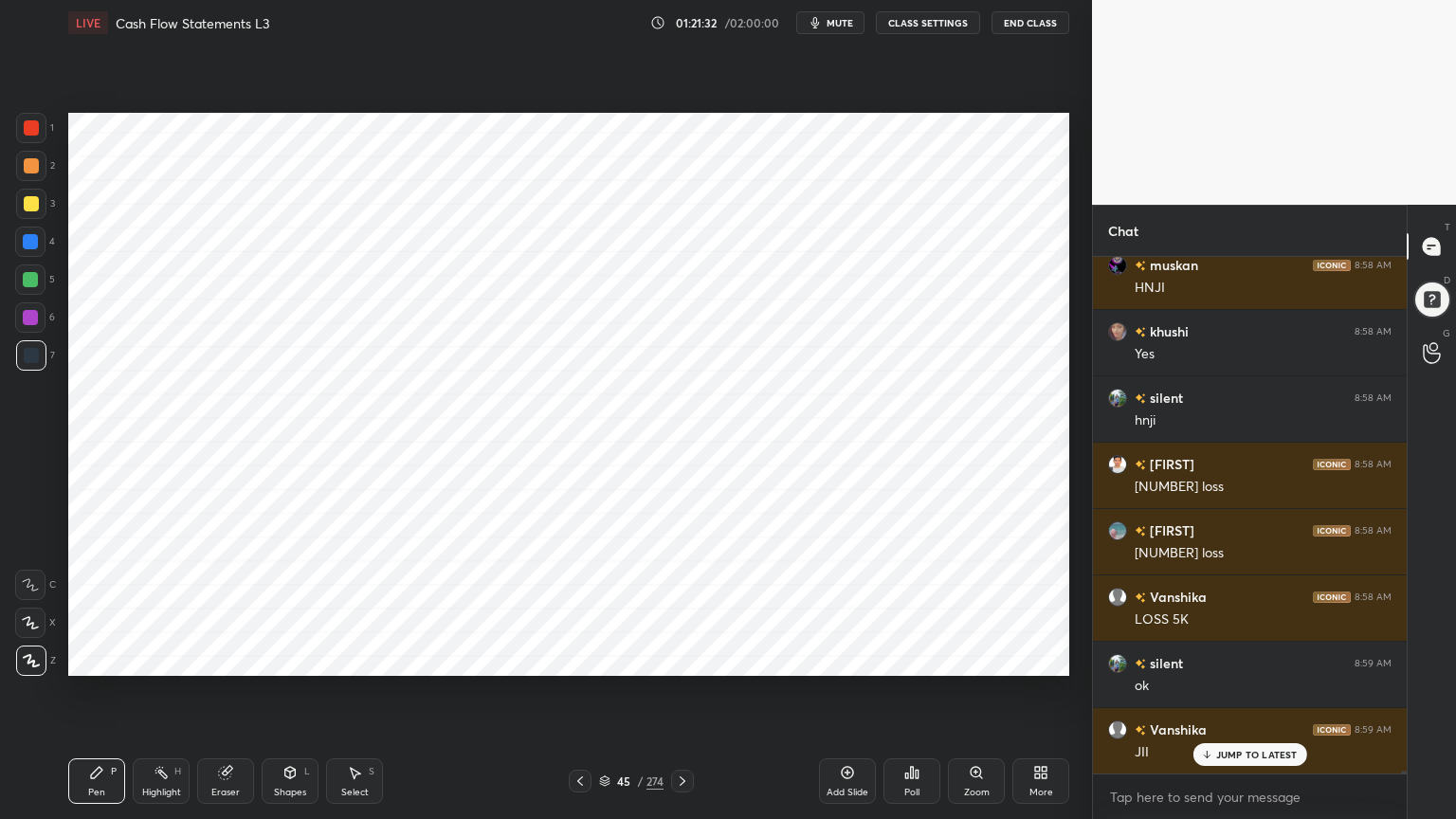 click at bounding box center [31, 128] 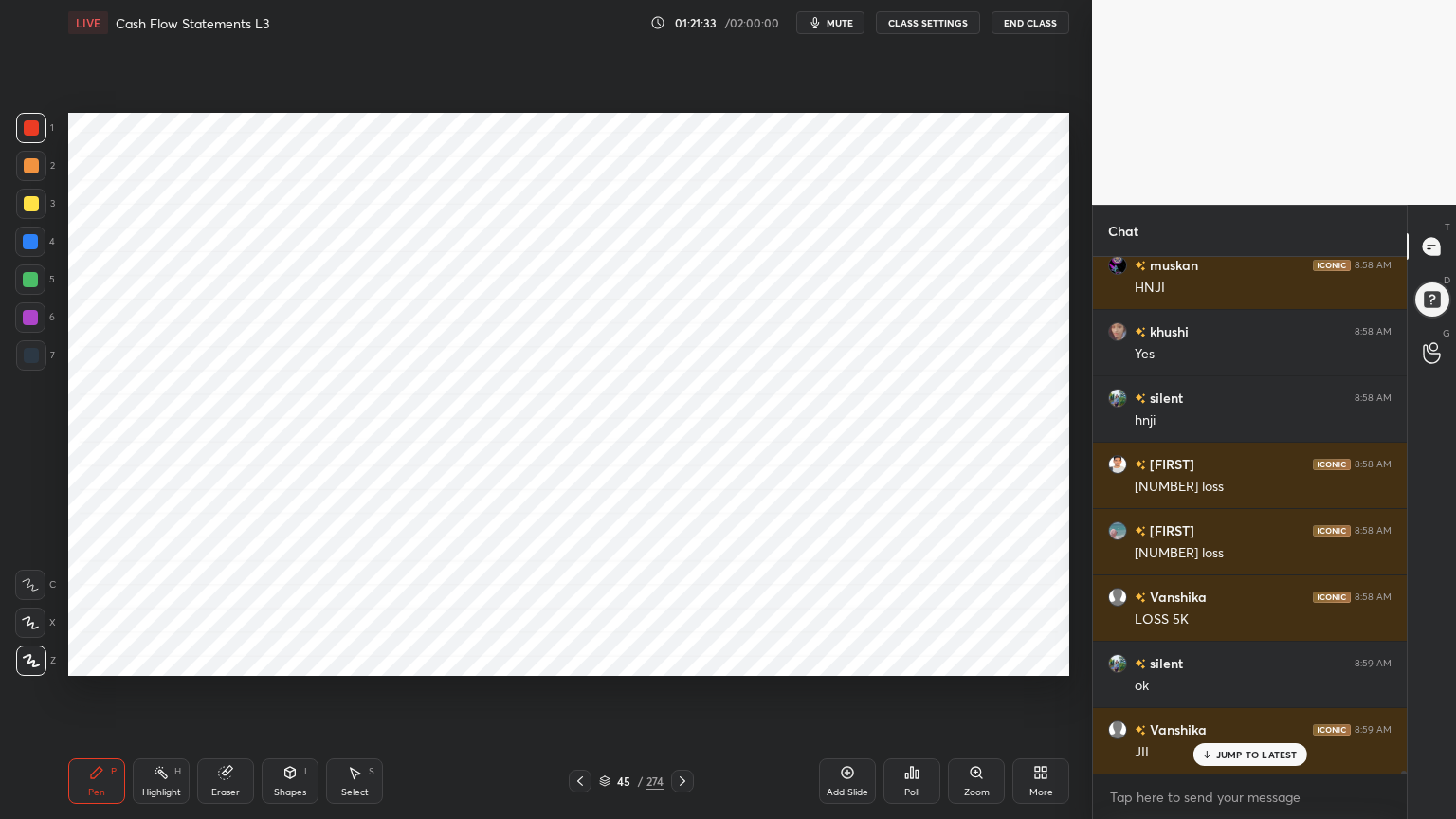 click on "Highlight" at bounding box center [161, 792] 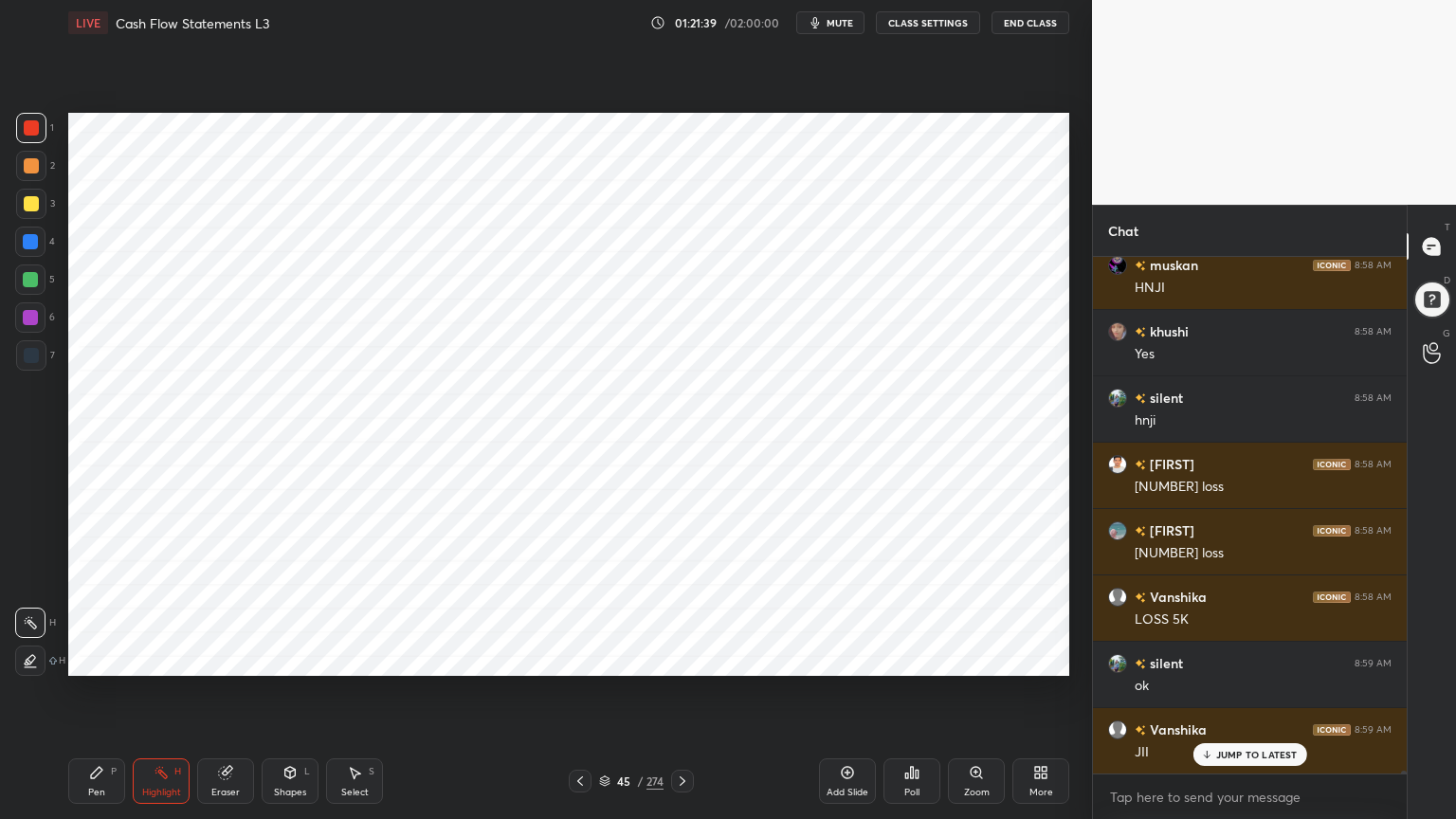 click on "Pen" at bounding box center [97, 792] 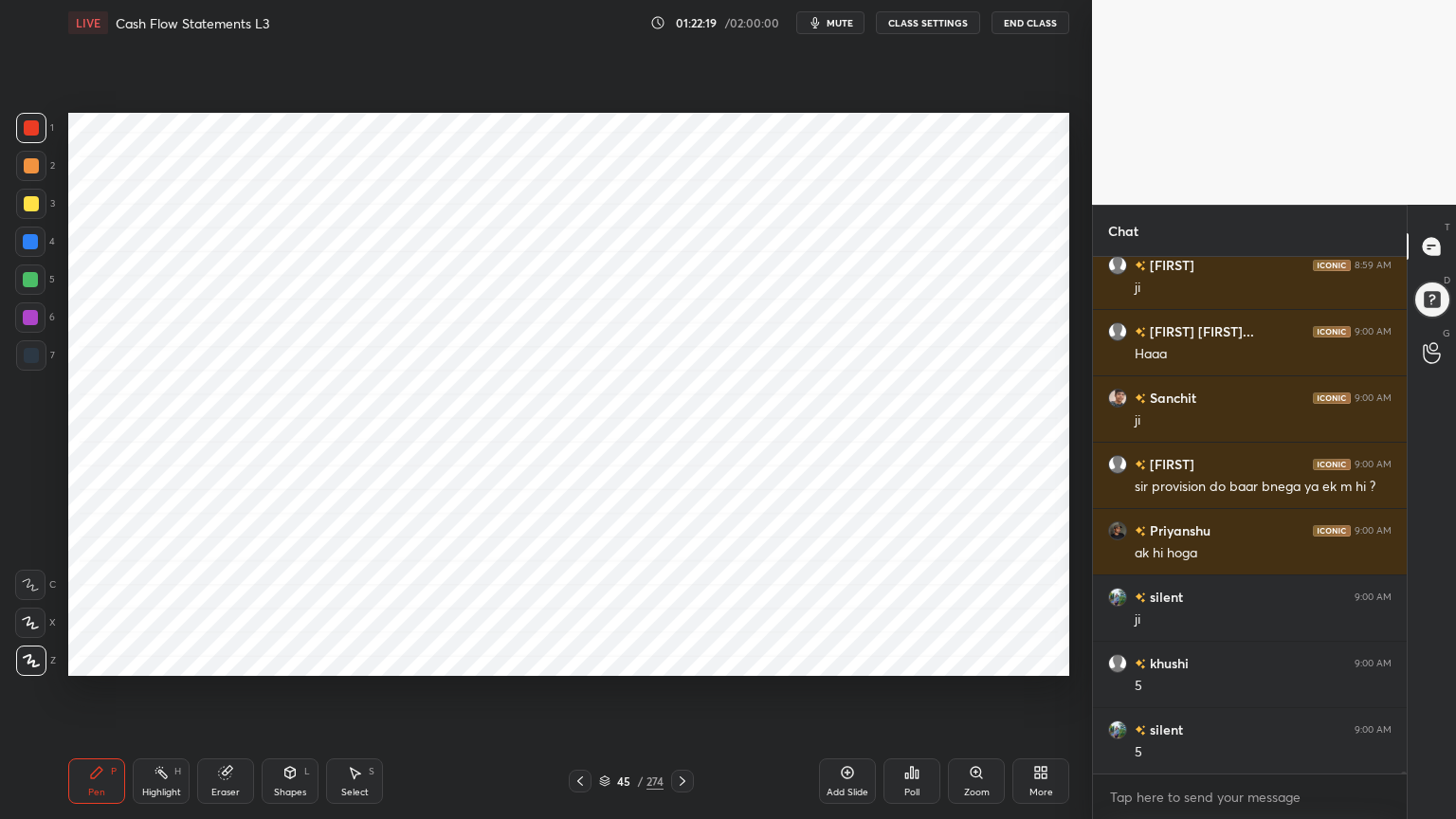 scroll, scrollTop: 112778, scrollLeft: 0, axis: vertical 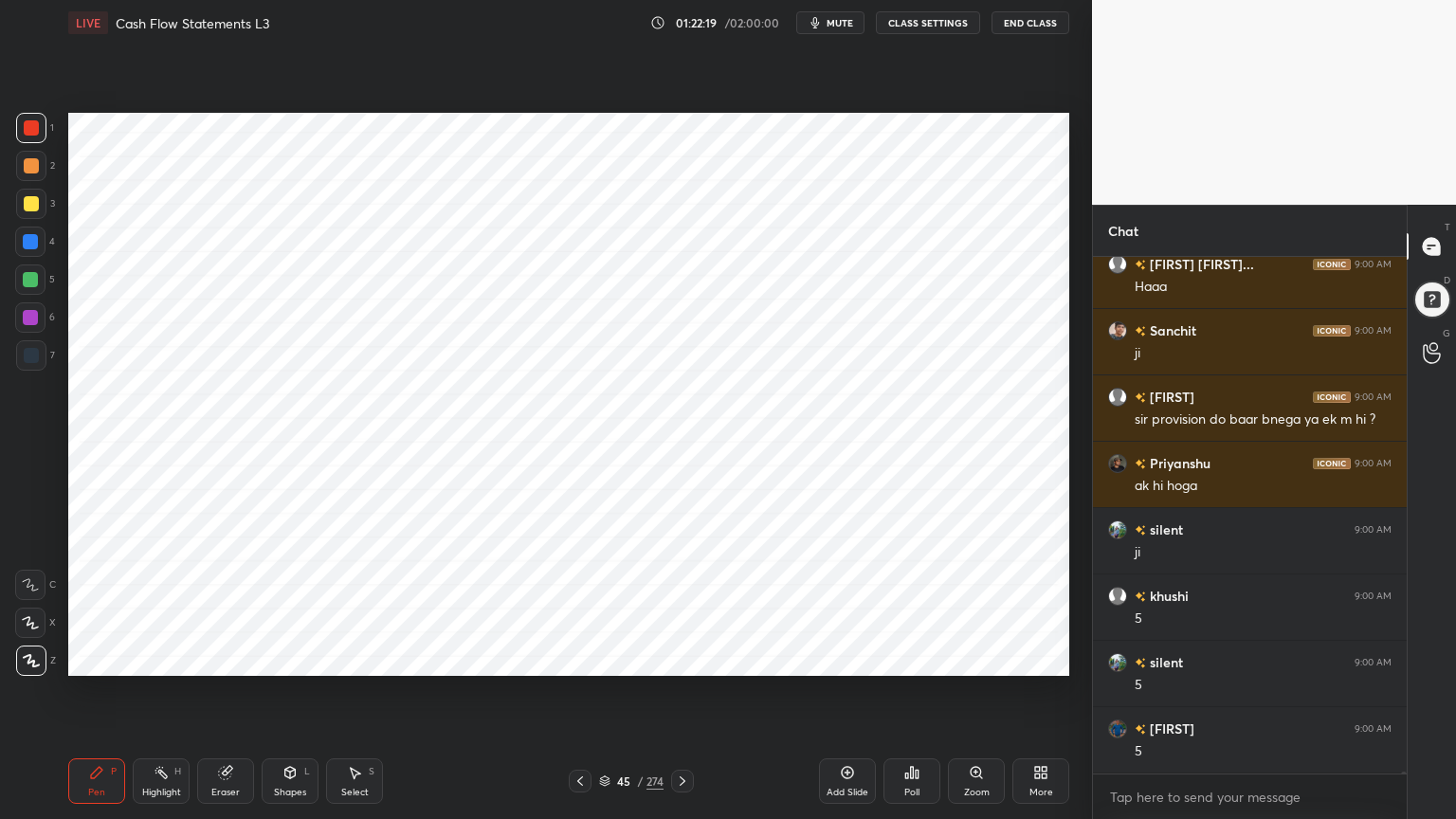 click at bounding box center (30, 318) 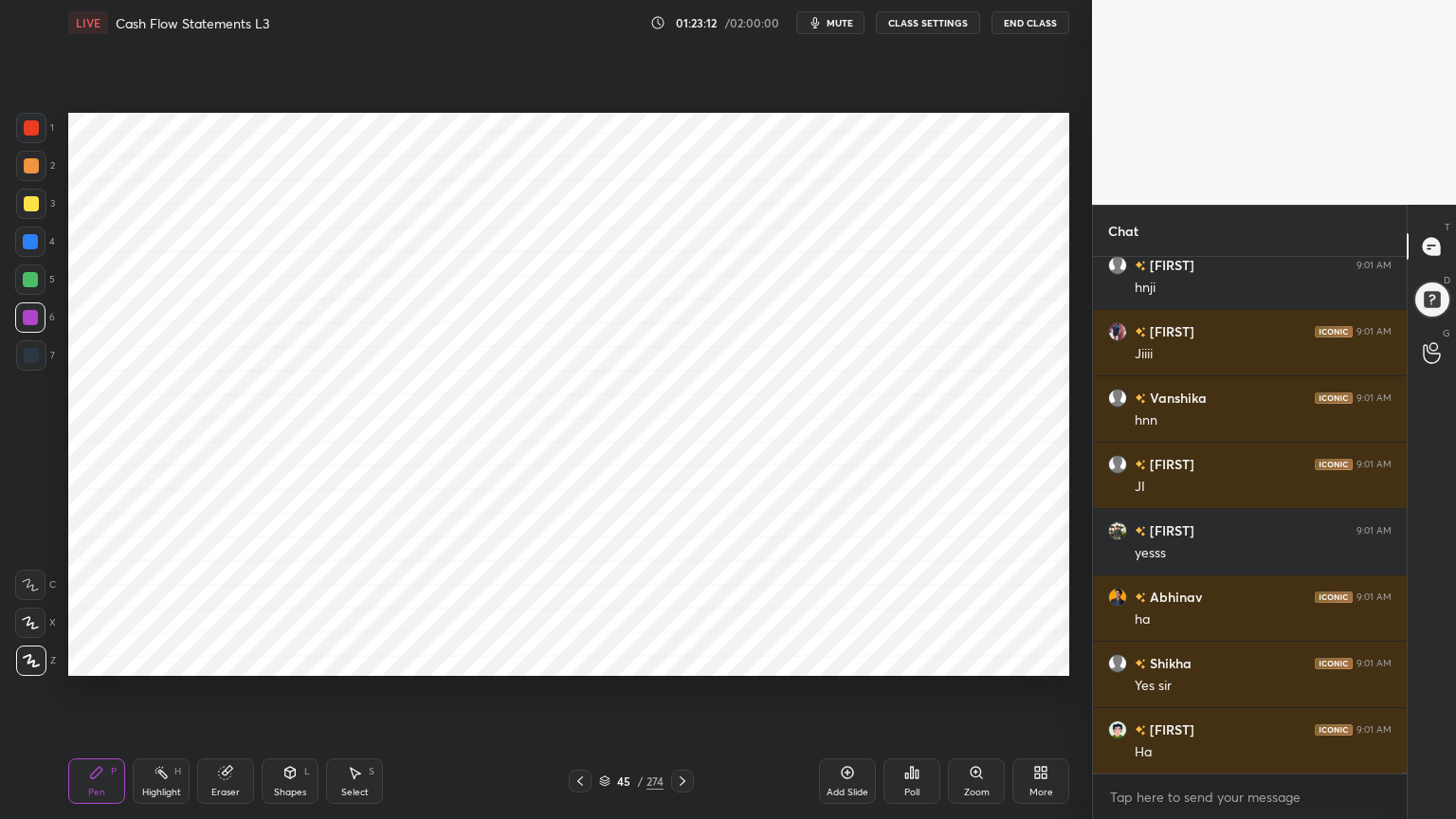scroll, scrollTop: 114143, scrollLeft: 0, axis: vertical 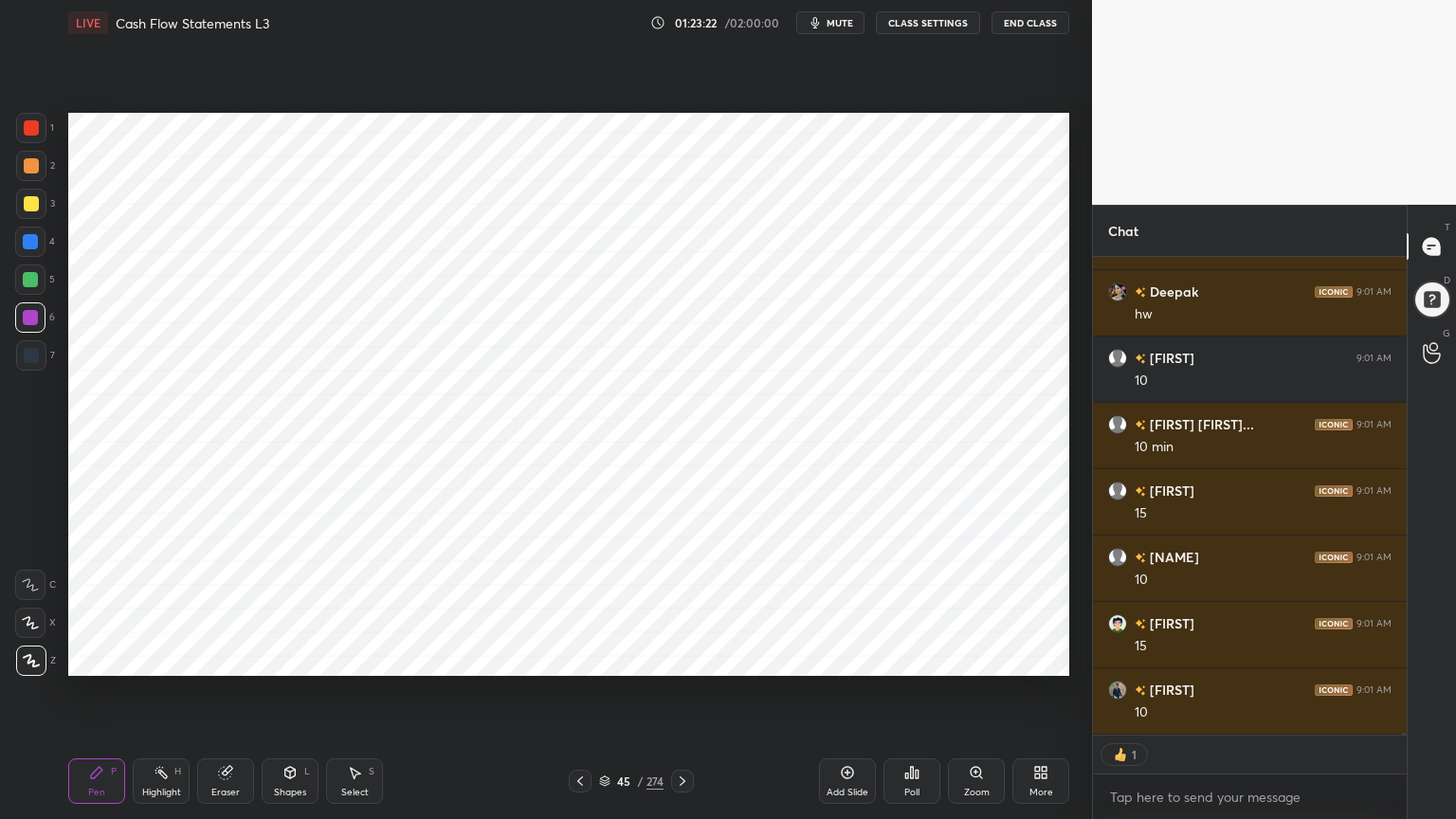 type on "x" 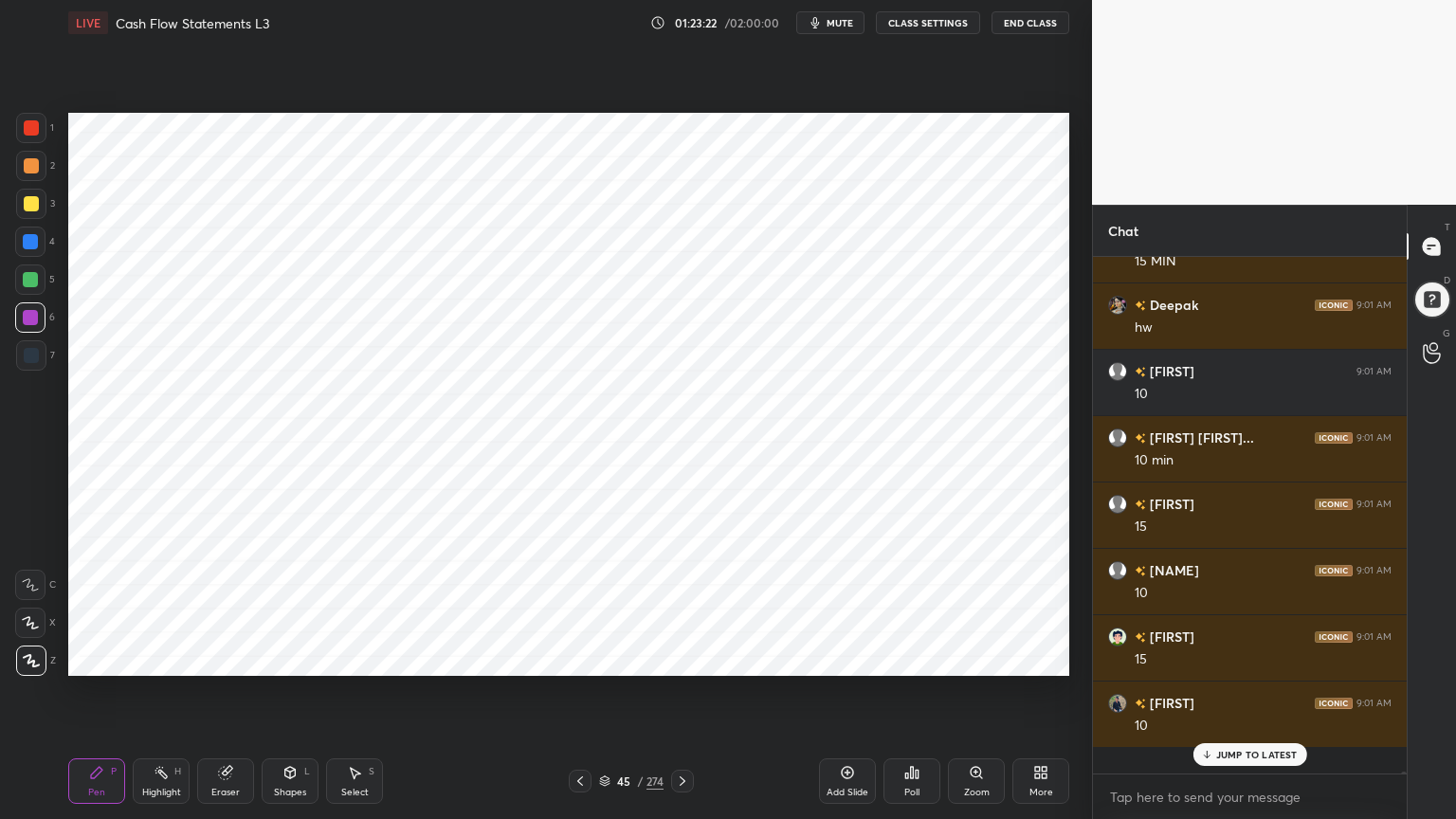 scroll, scrollTop: 6, scrollLeft: 6, axis: both 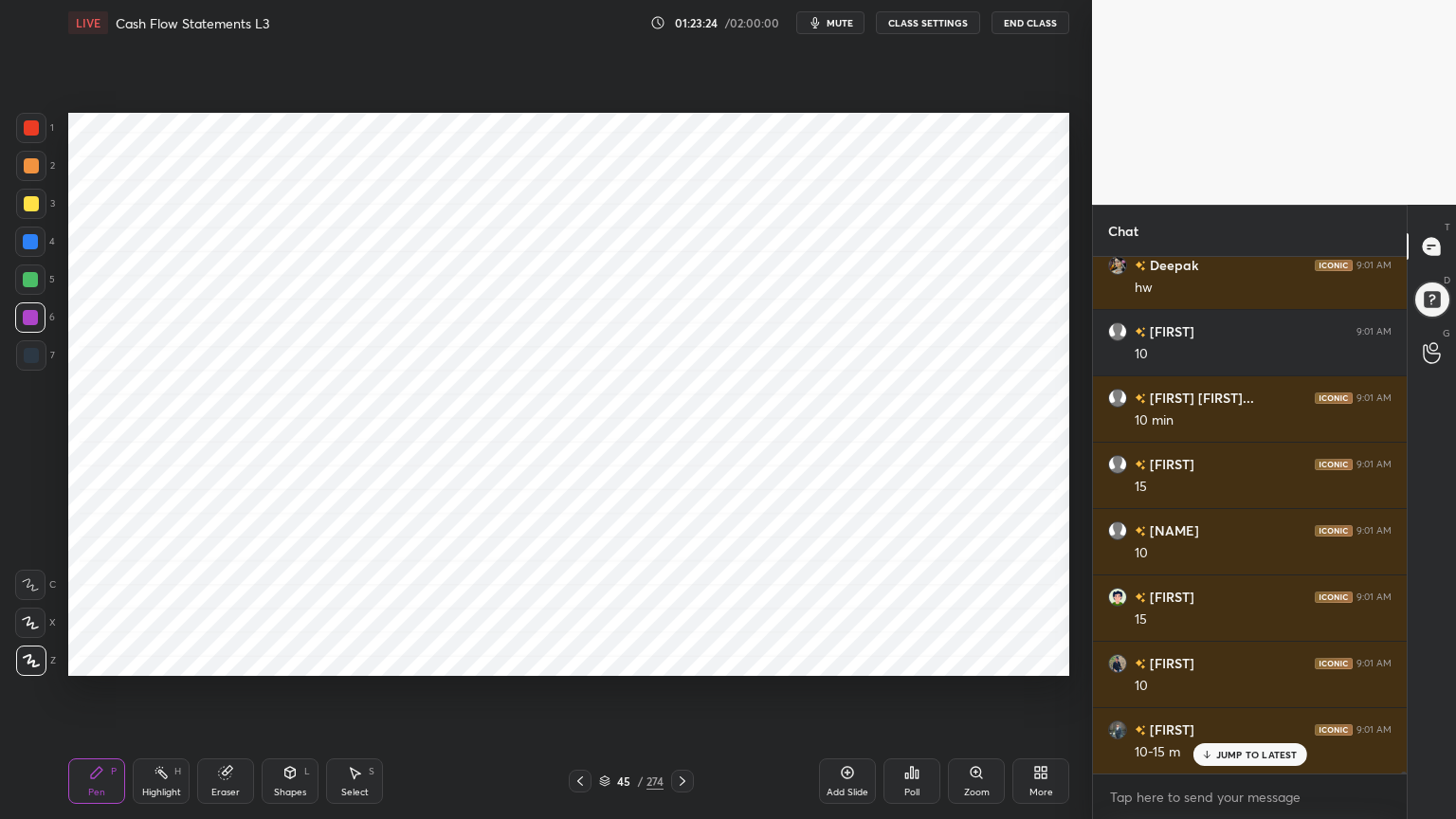 click on "Poll" at bounding box center [912, 781] 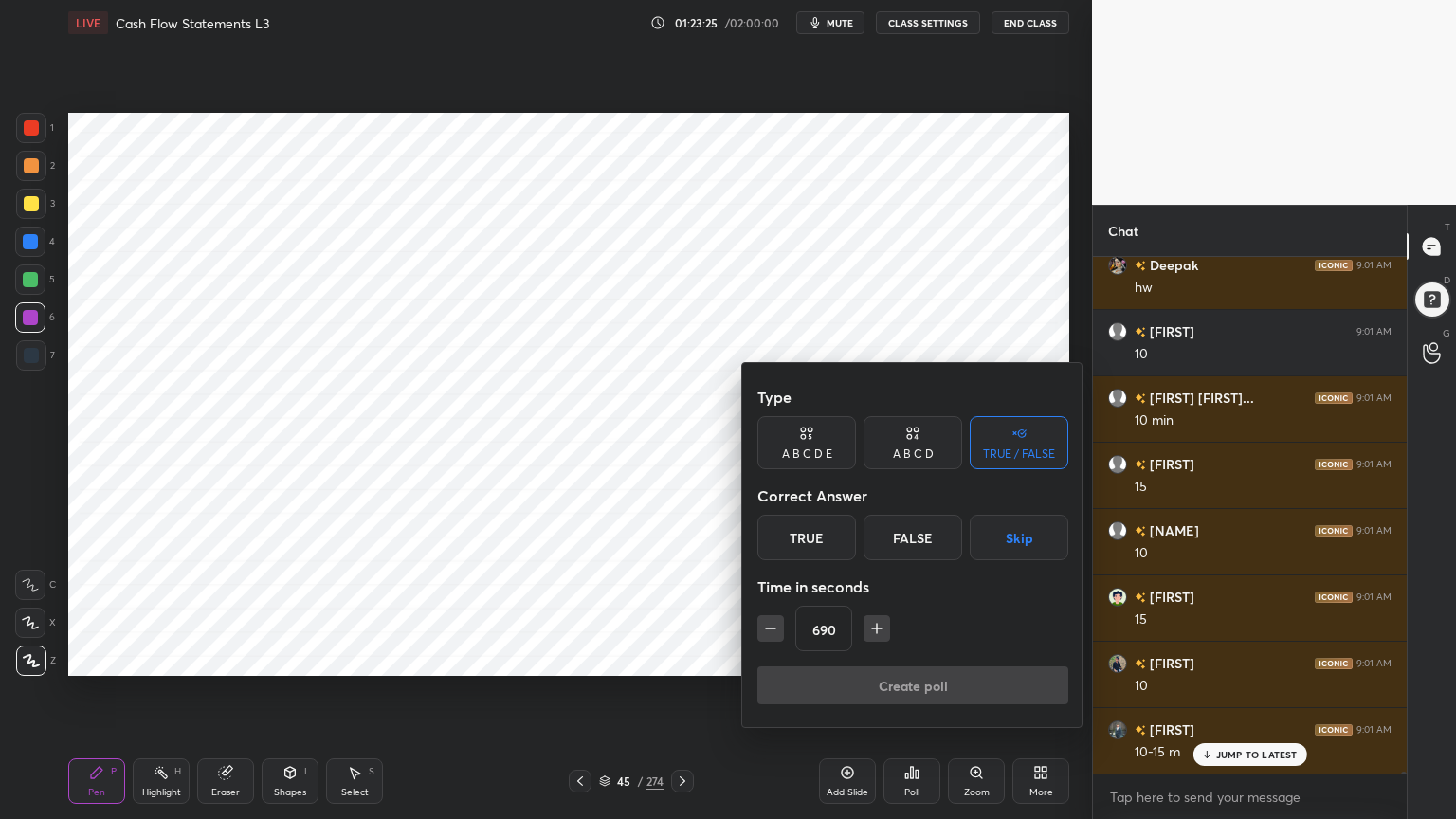 click 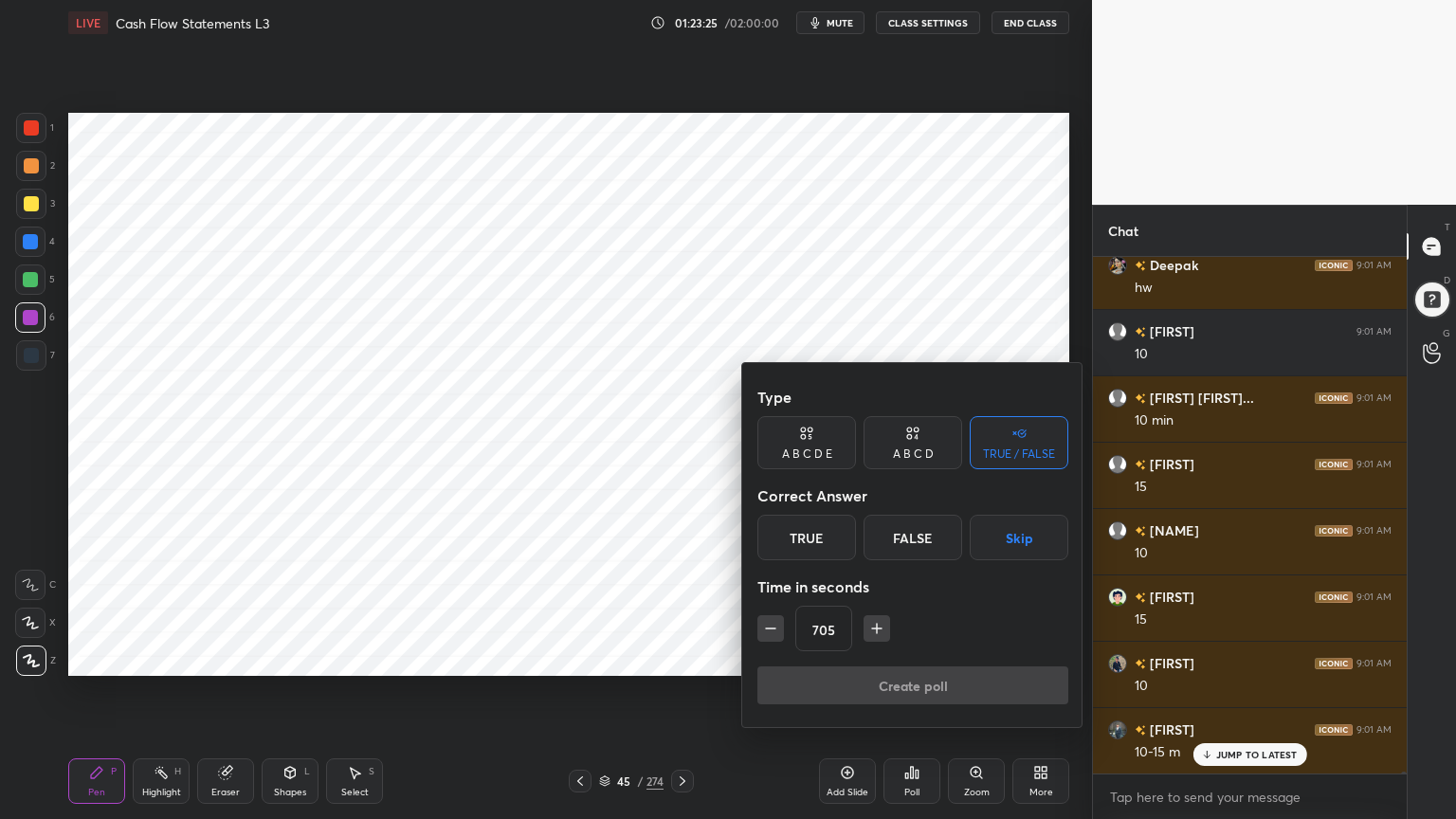click 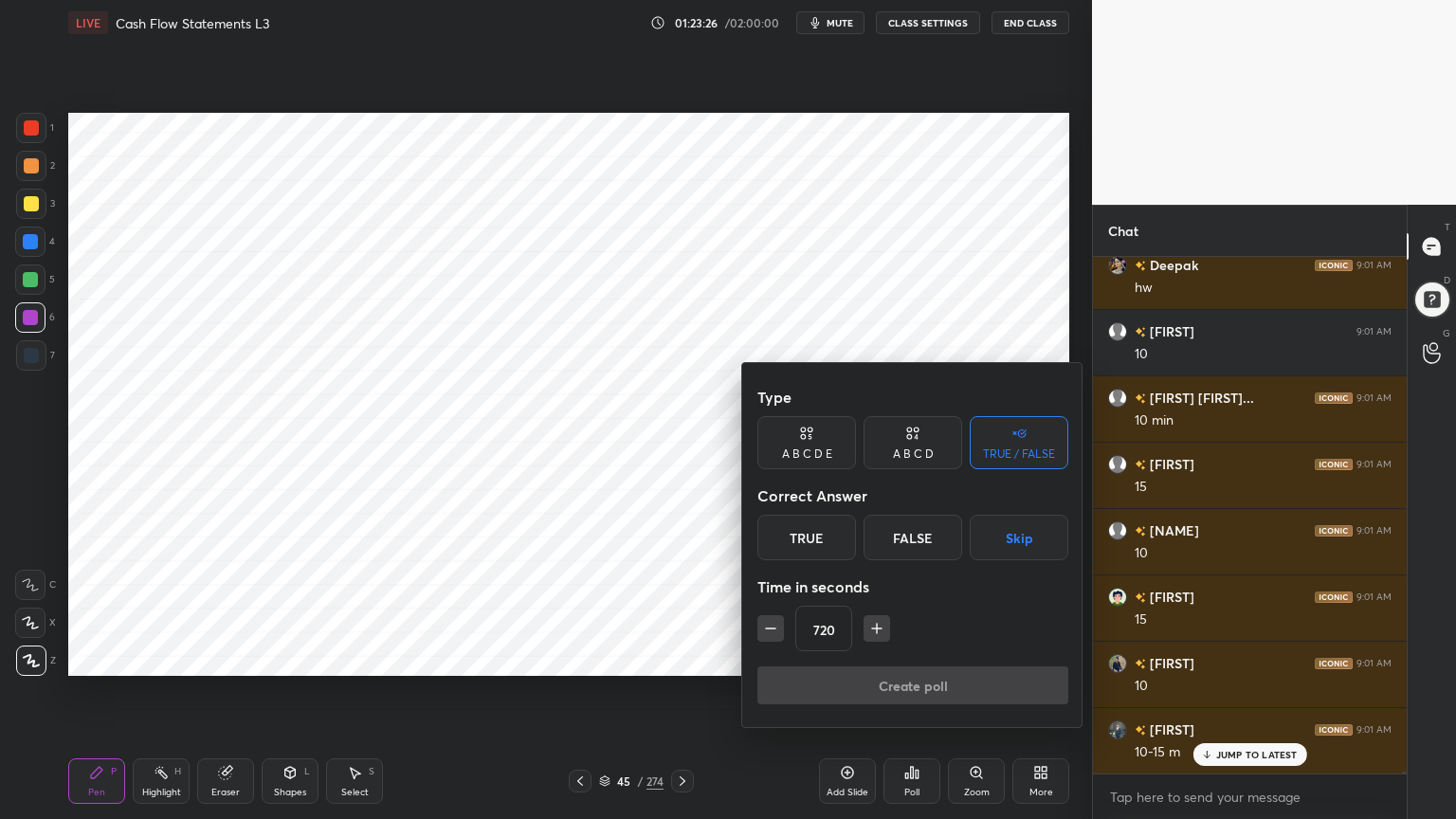 click 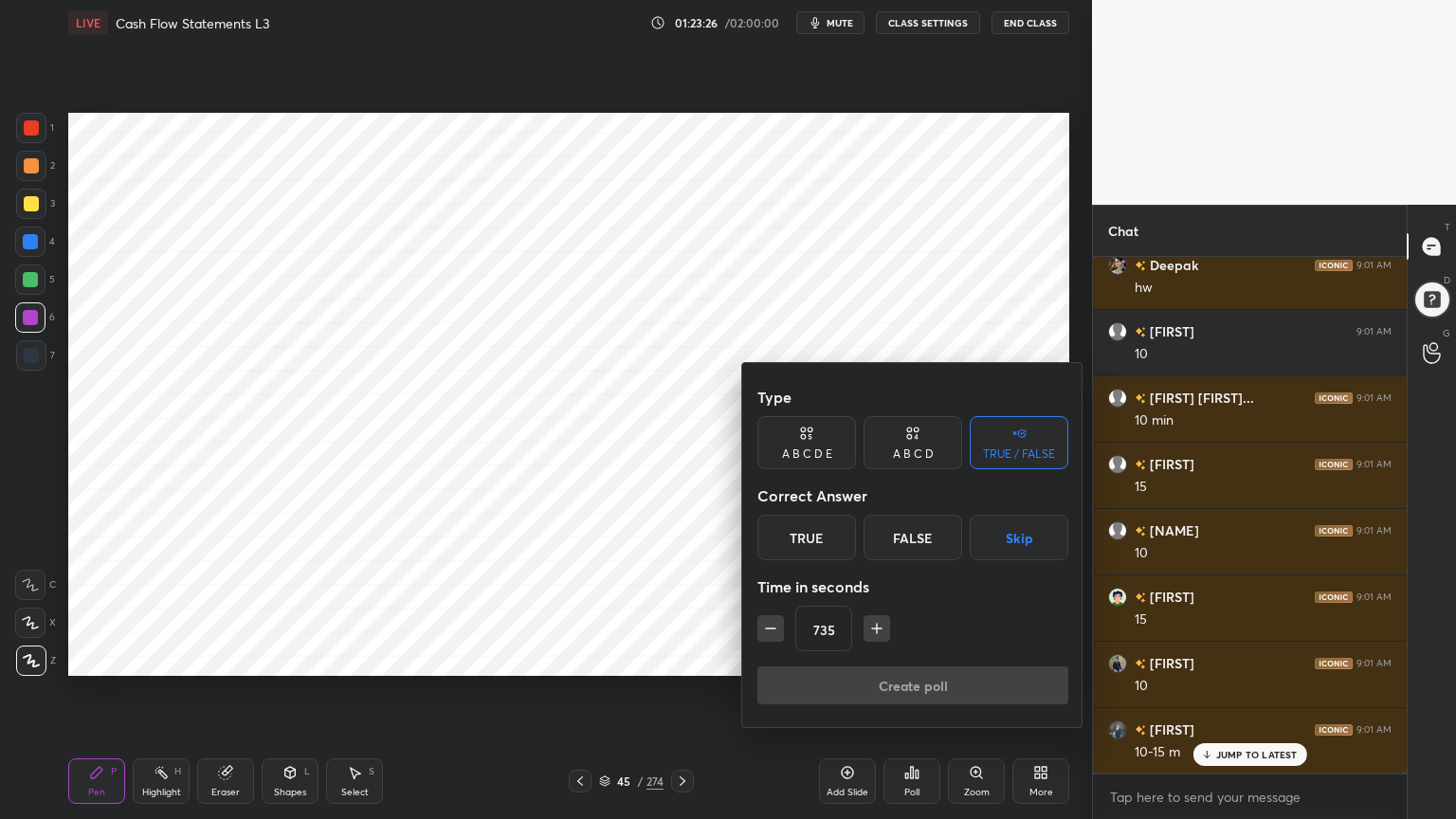 click 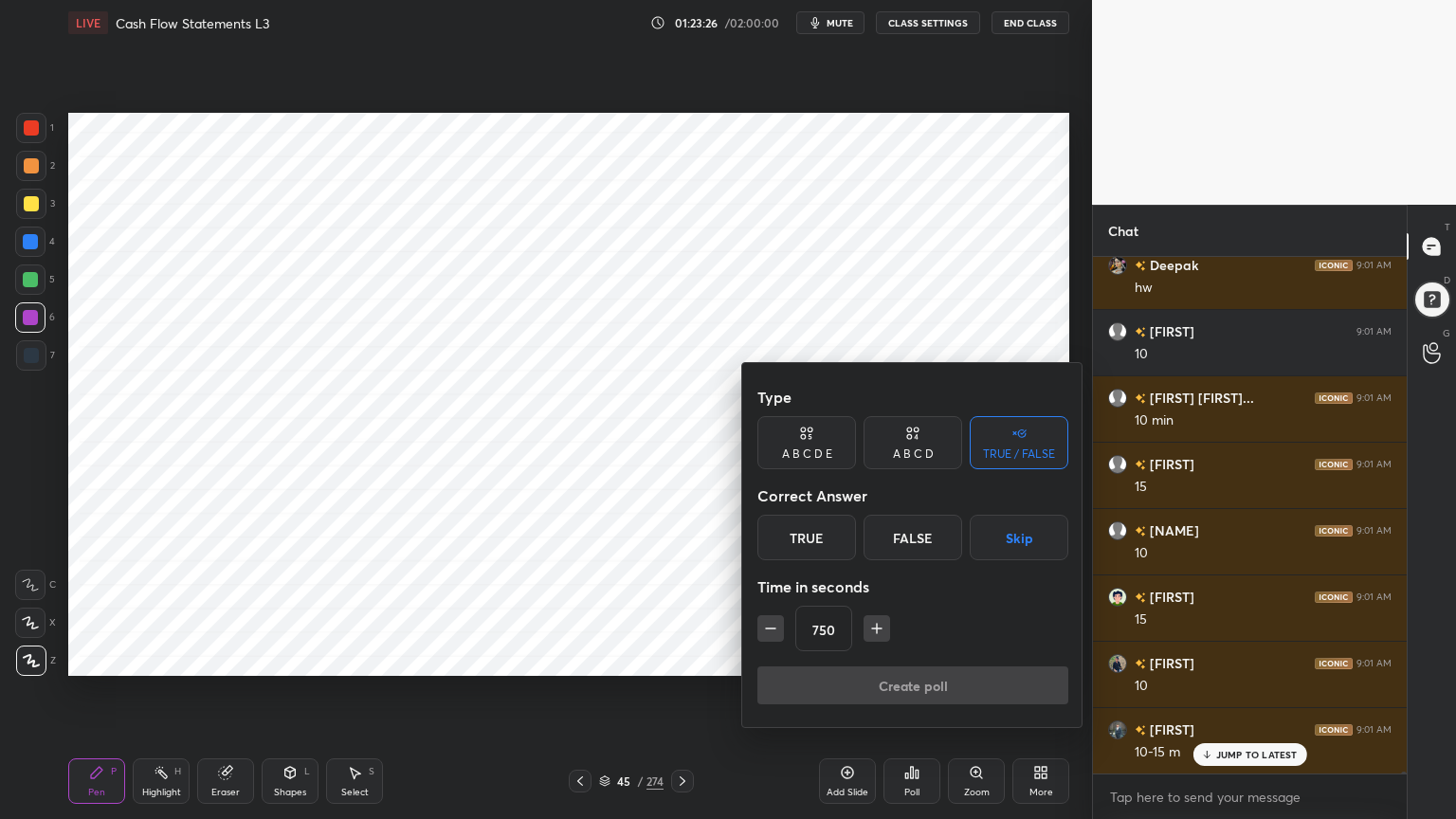 click at bounding box center (877, 628) 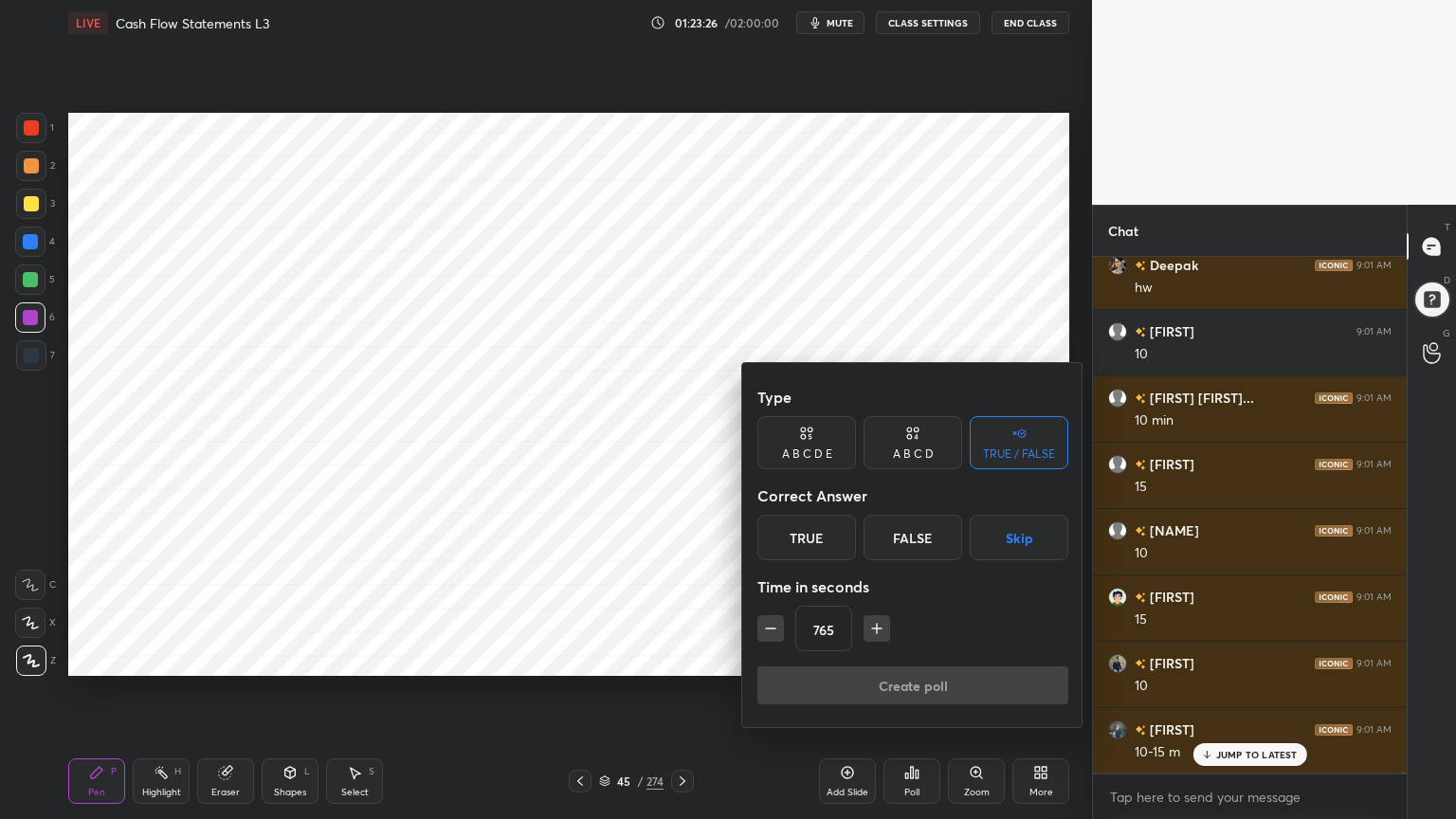 click 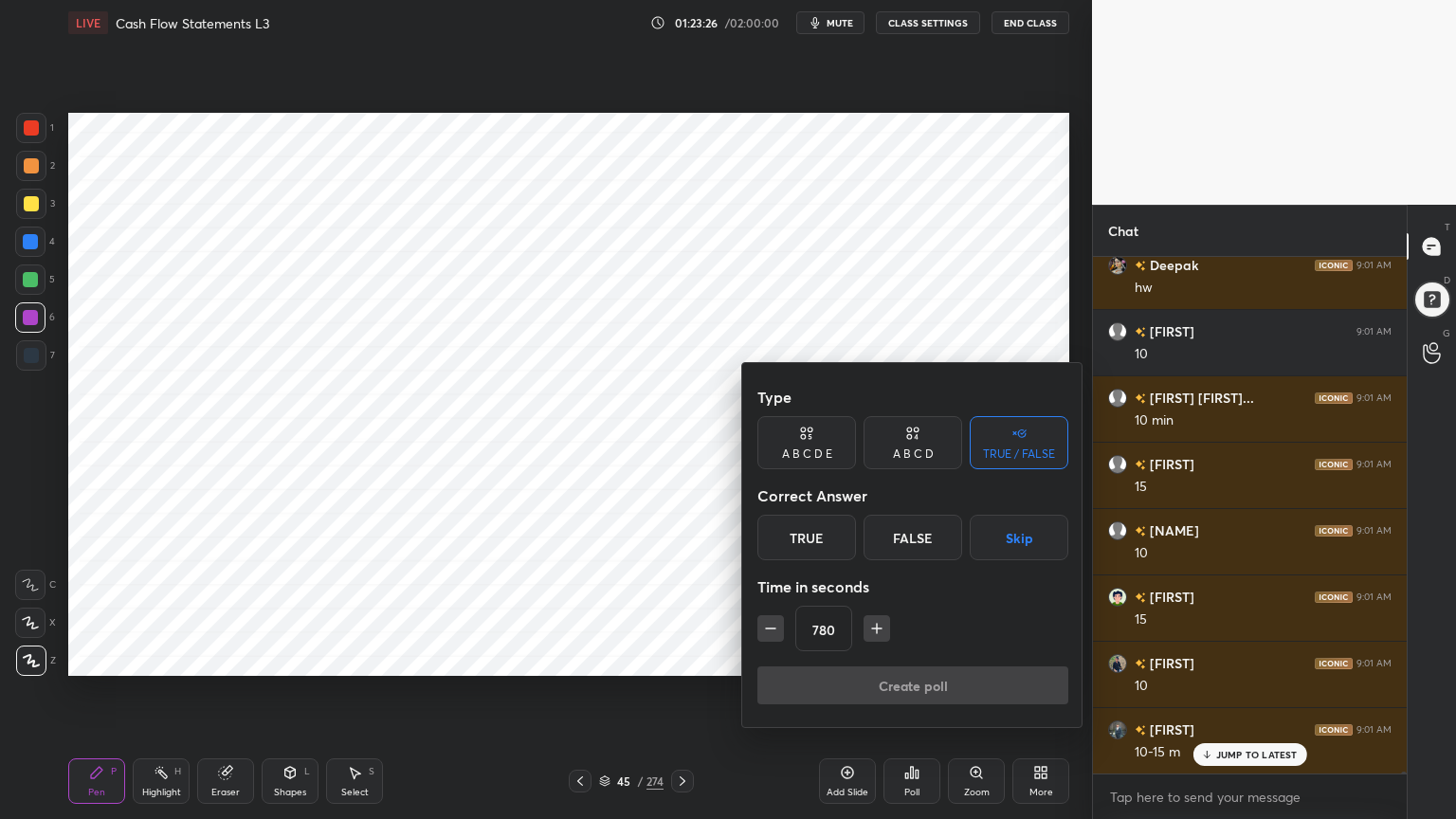 click on "780" at bounding box center (913, 628) 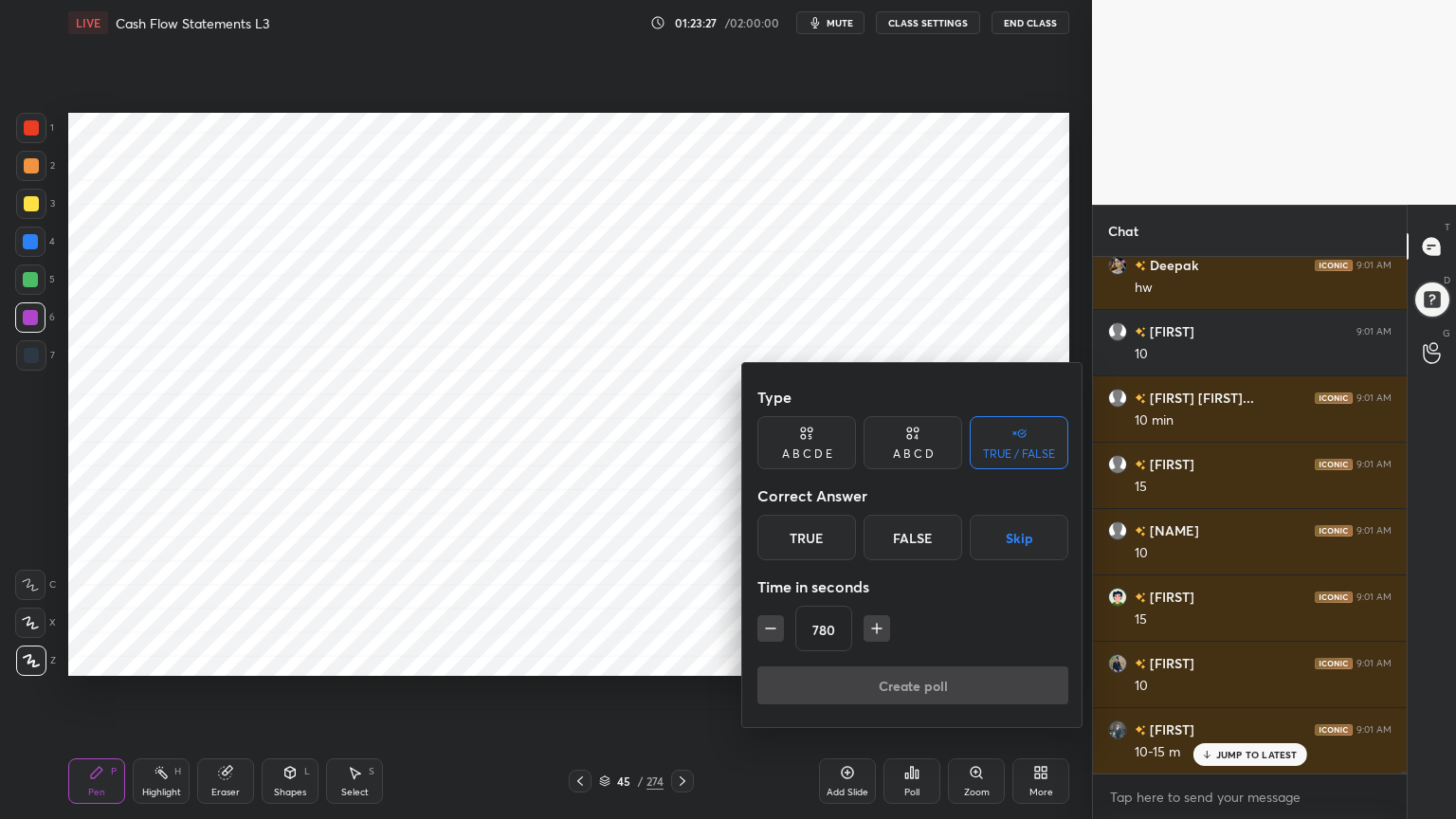 click on "780" at bounding box center (913, 628) 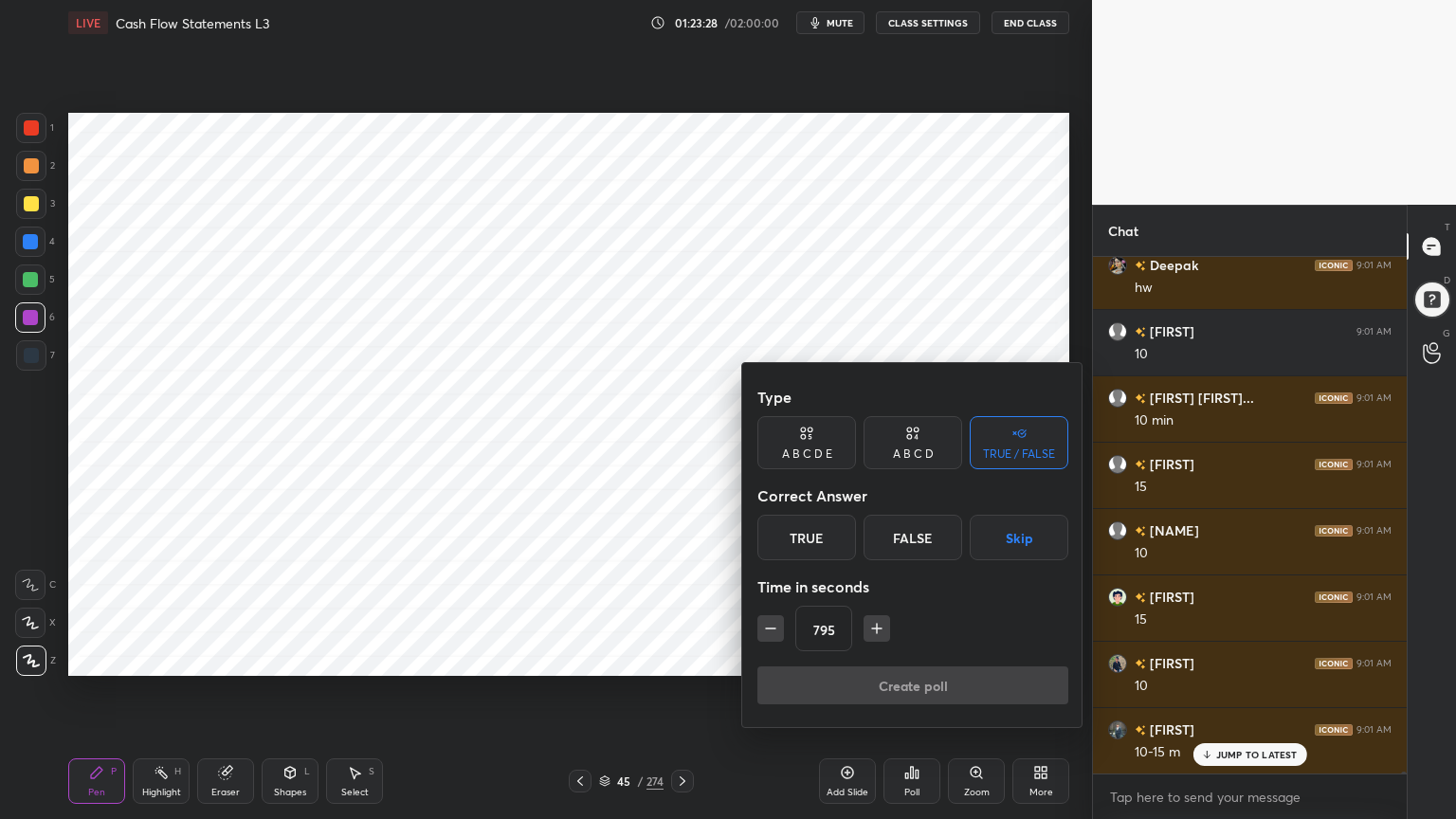 click 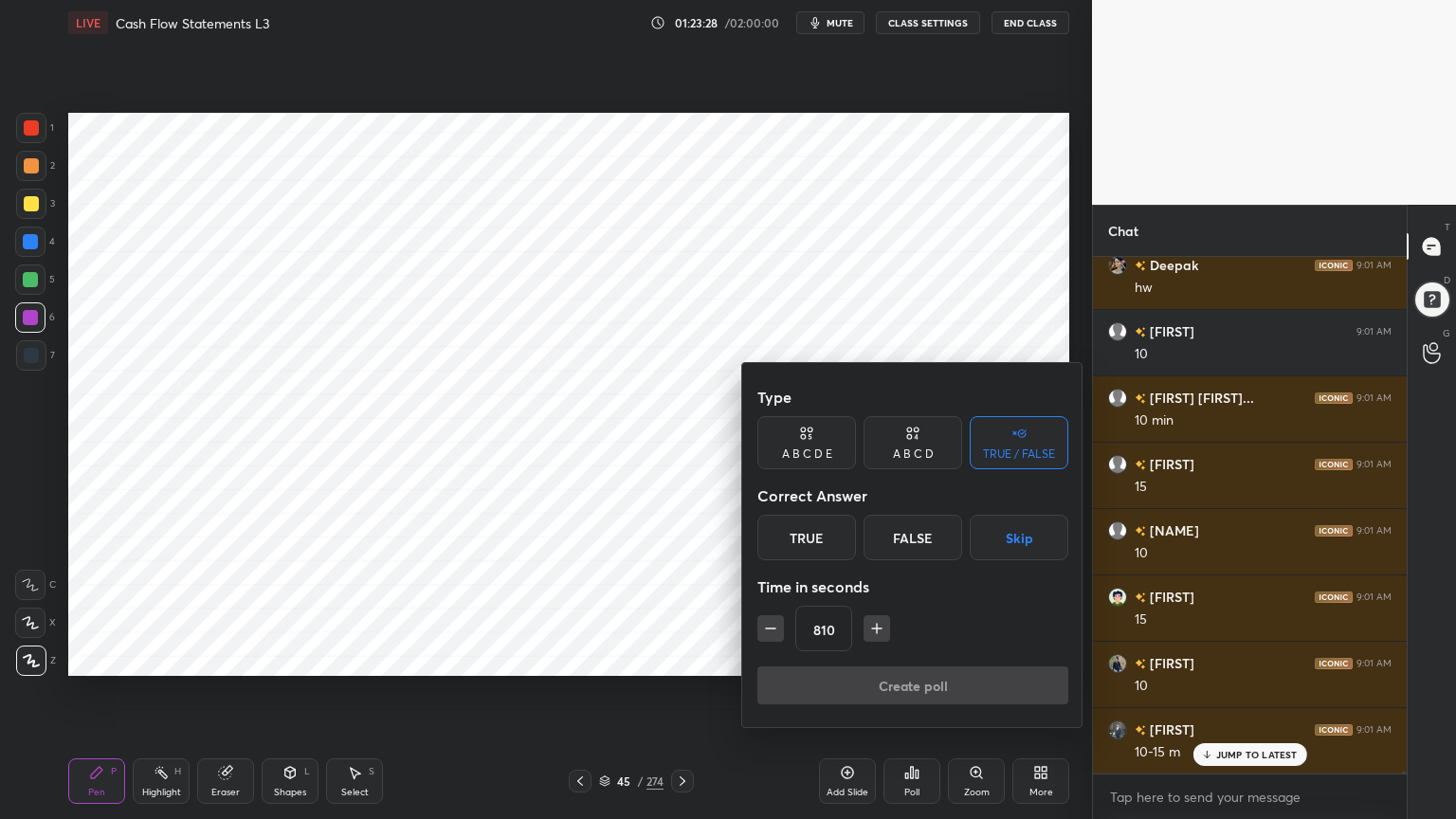 click 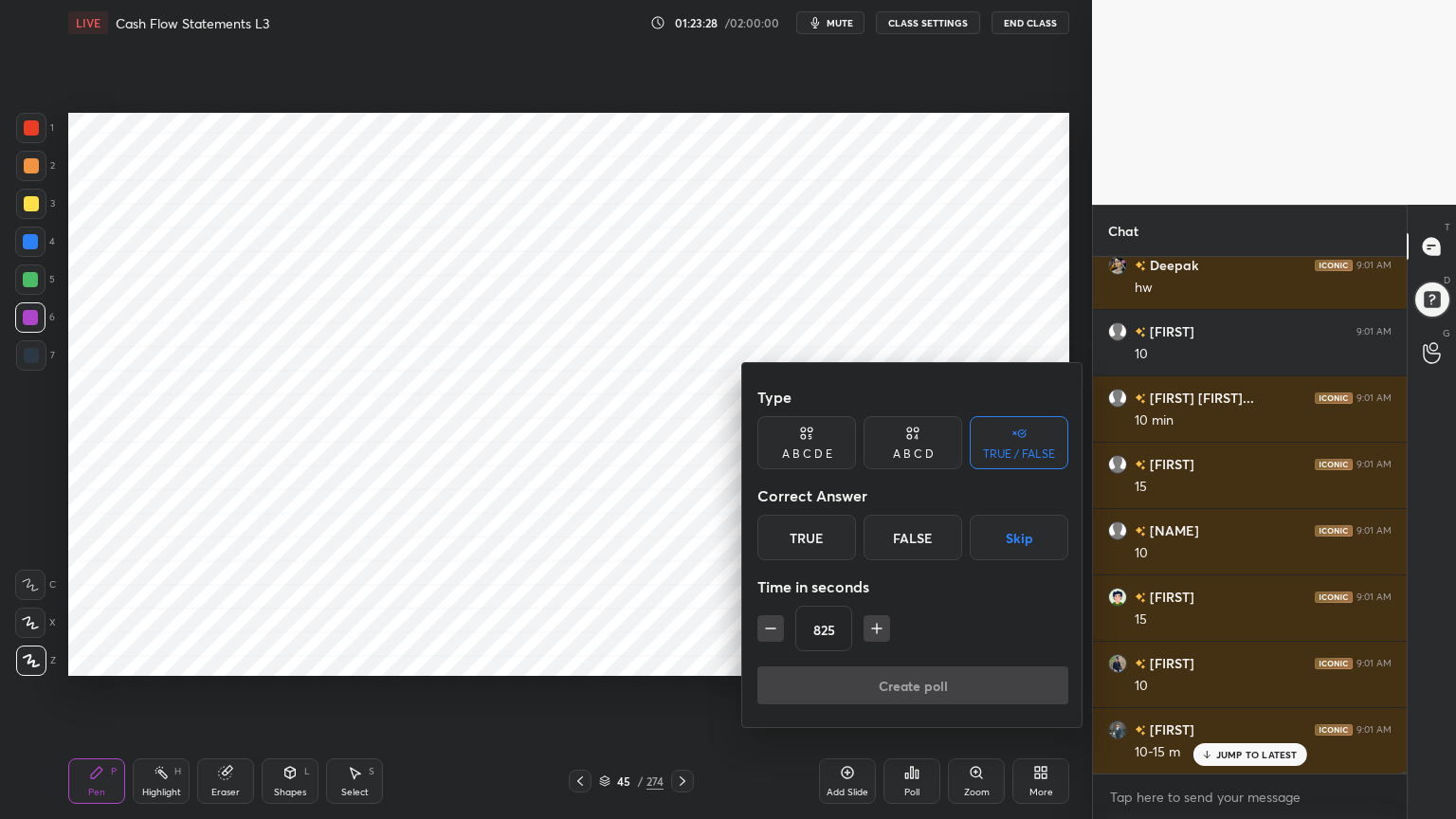 click 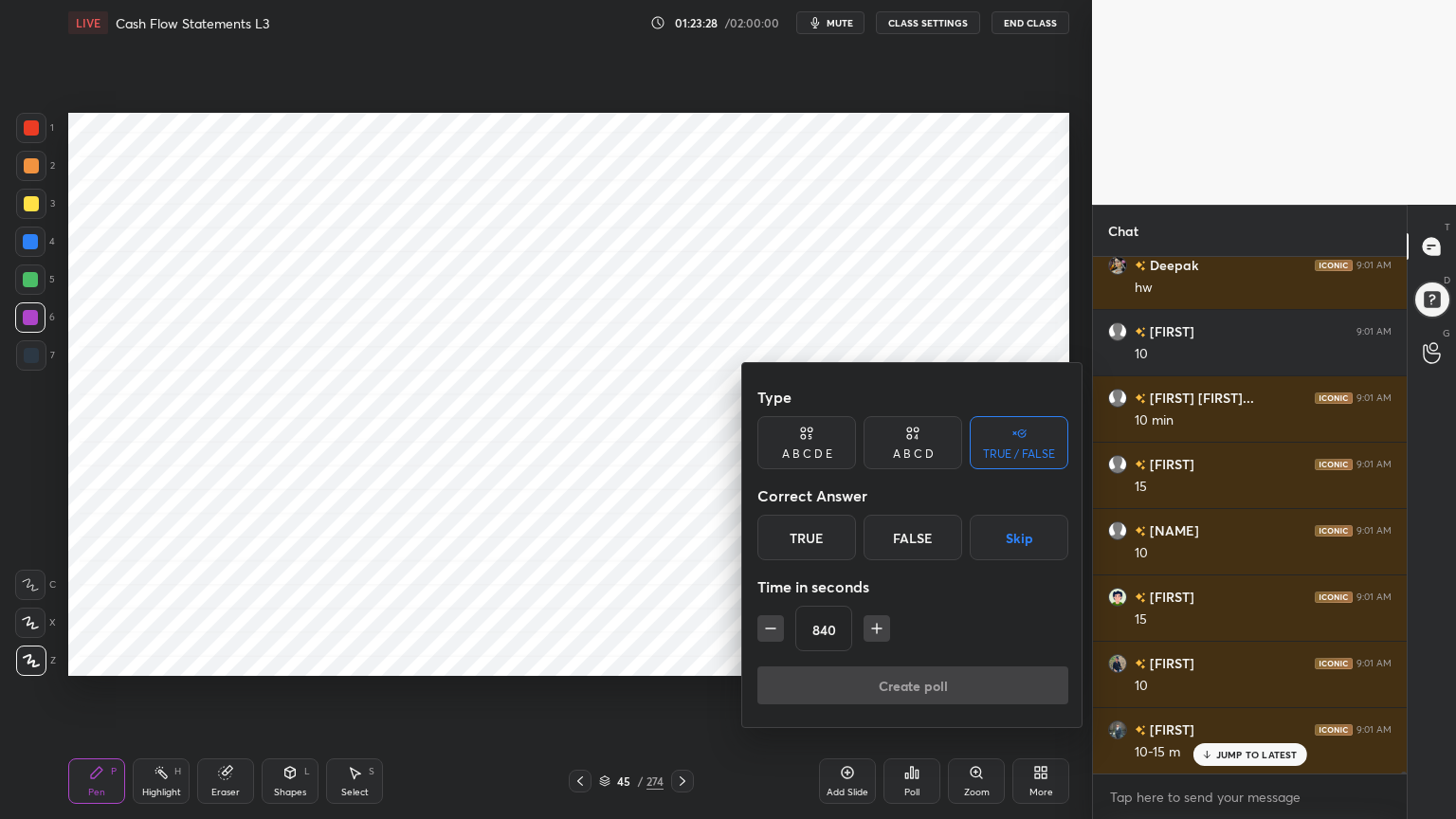 click 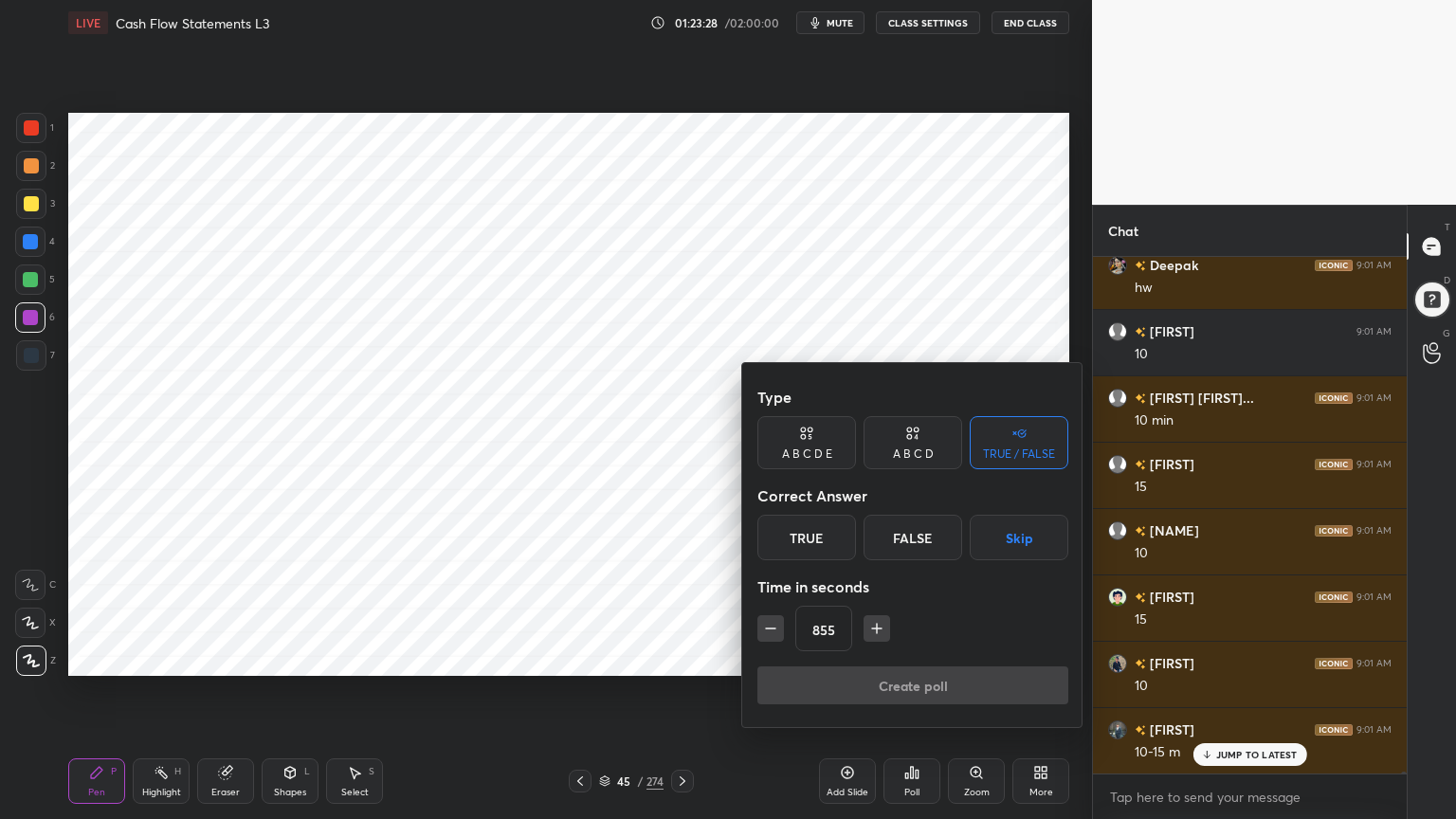 click 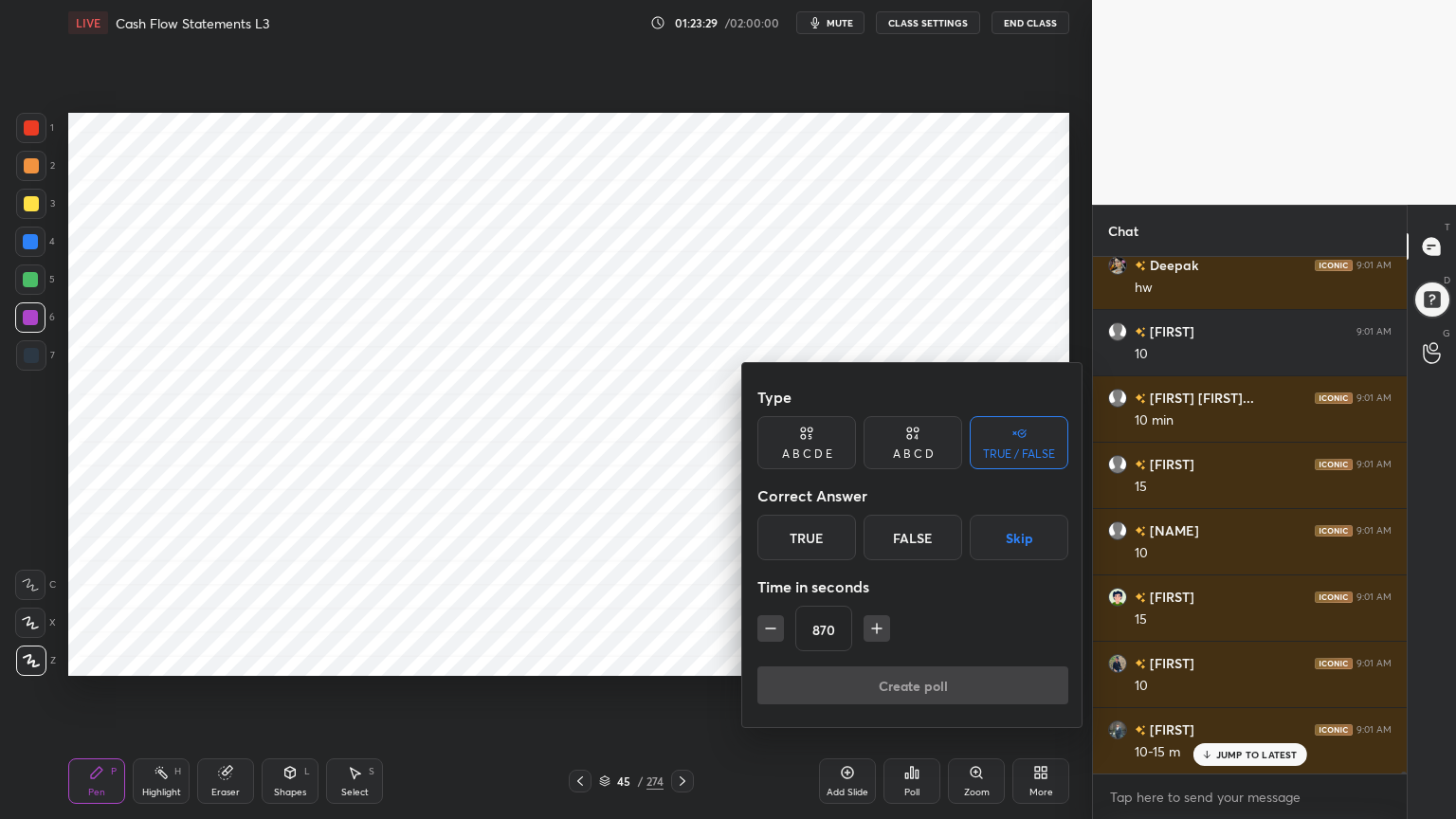 click 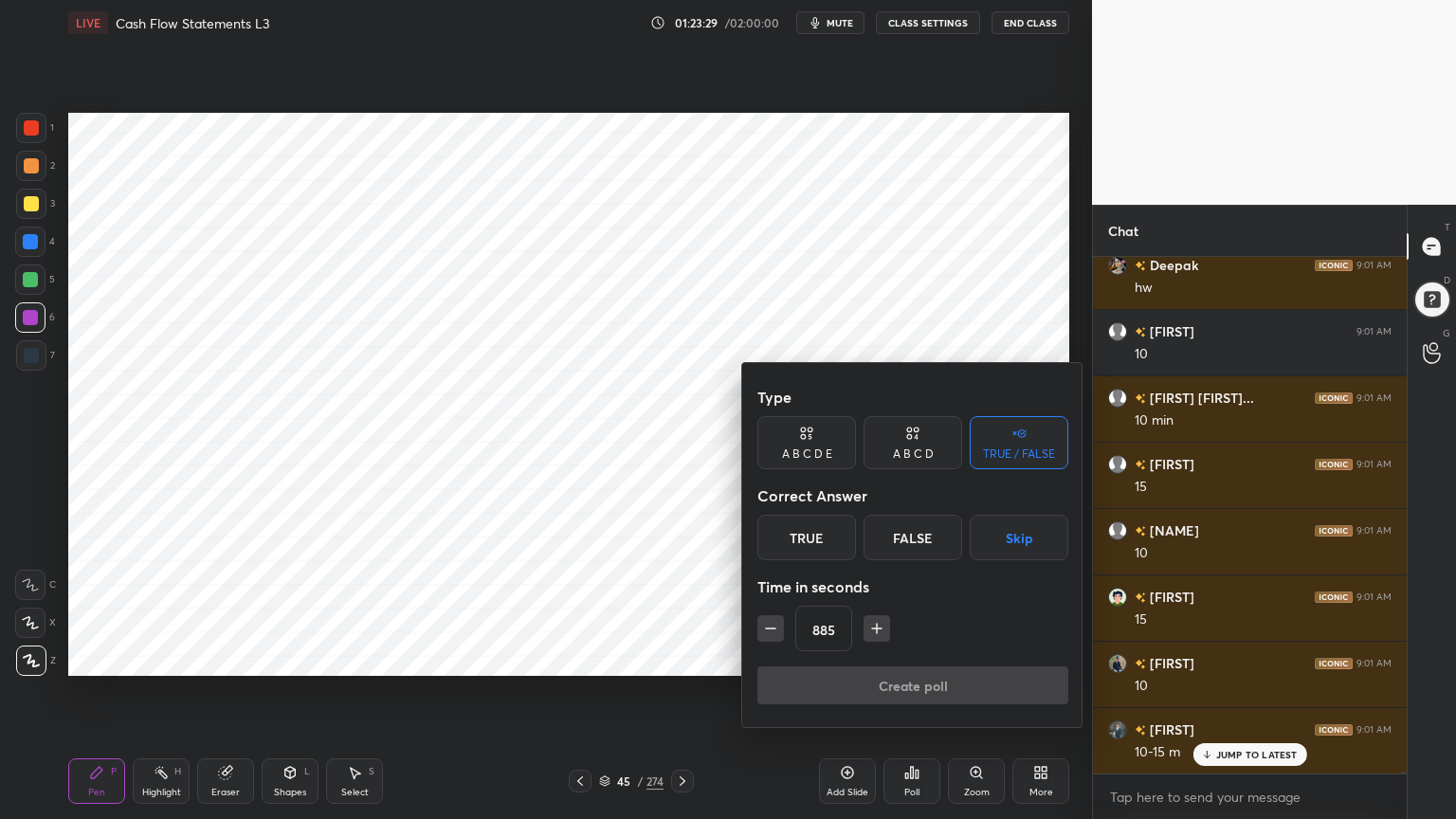 click 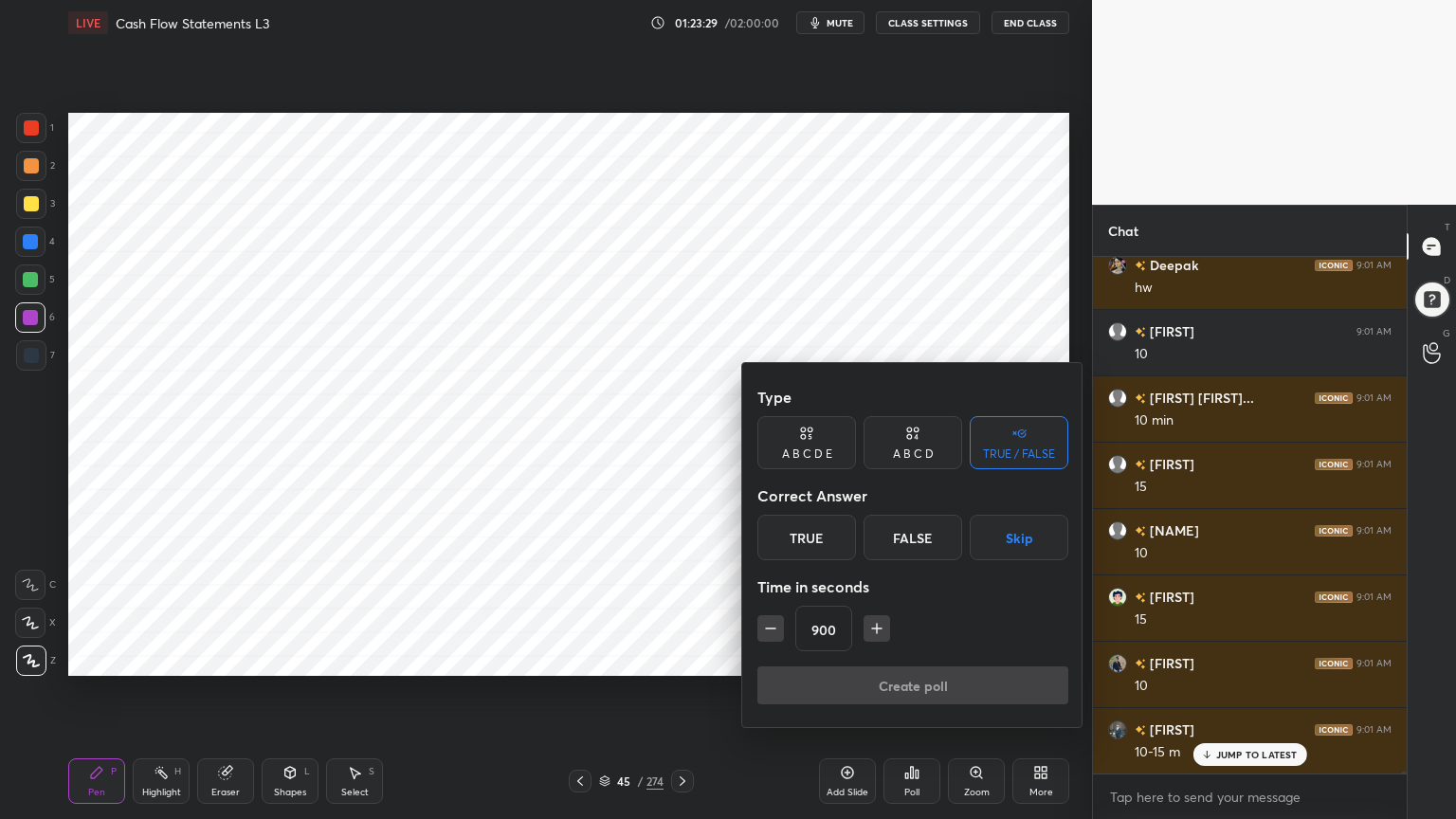 click at bounding box center [877, 628] 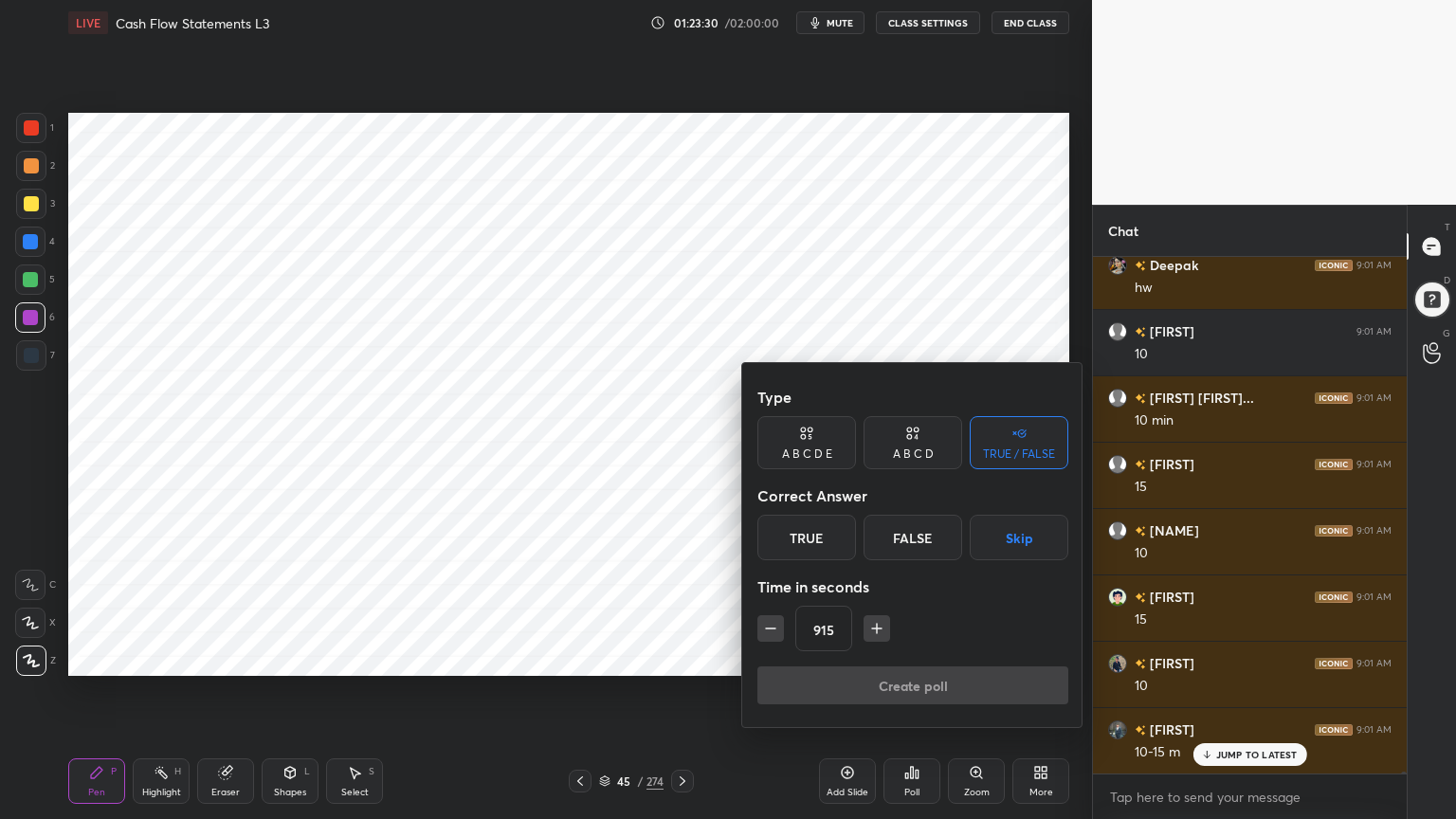 click on "Skip" at bounding box center [1019, 537] 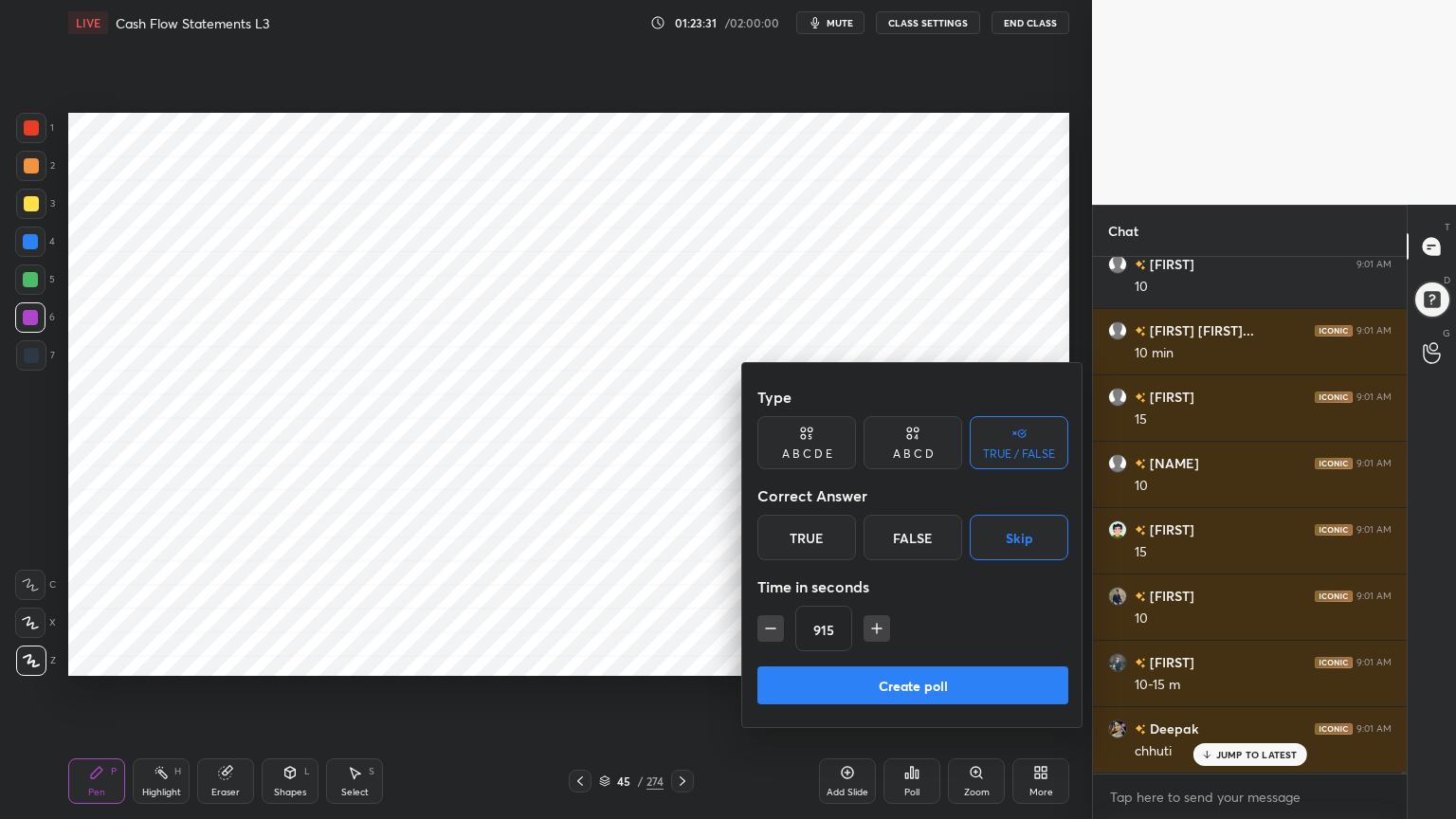 click on "Create poll" at bounding box center (913, 685) 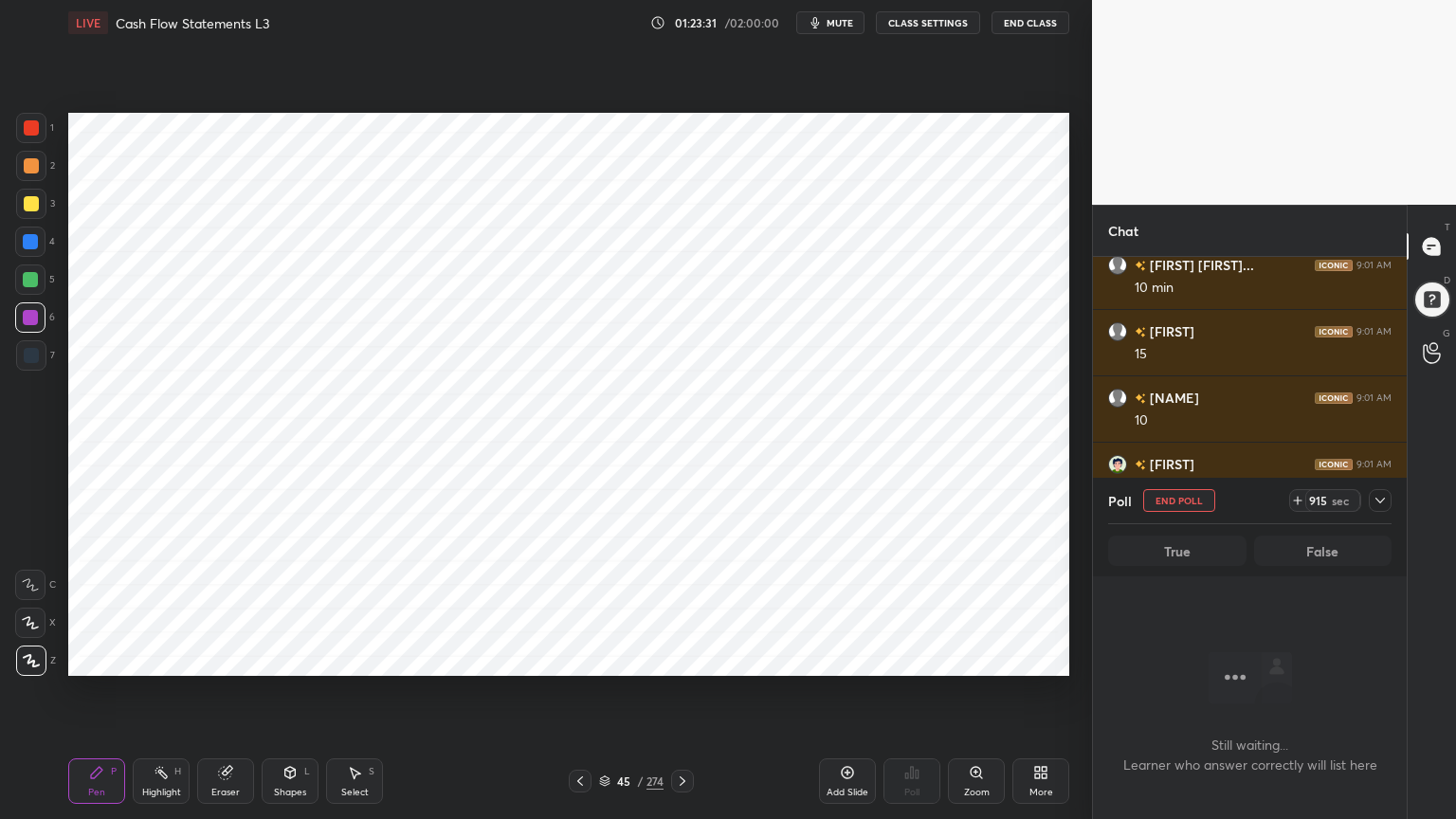 scroll, scrollTop: 414, scrollLeft: 308, axis: both 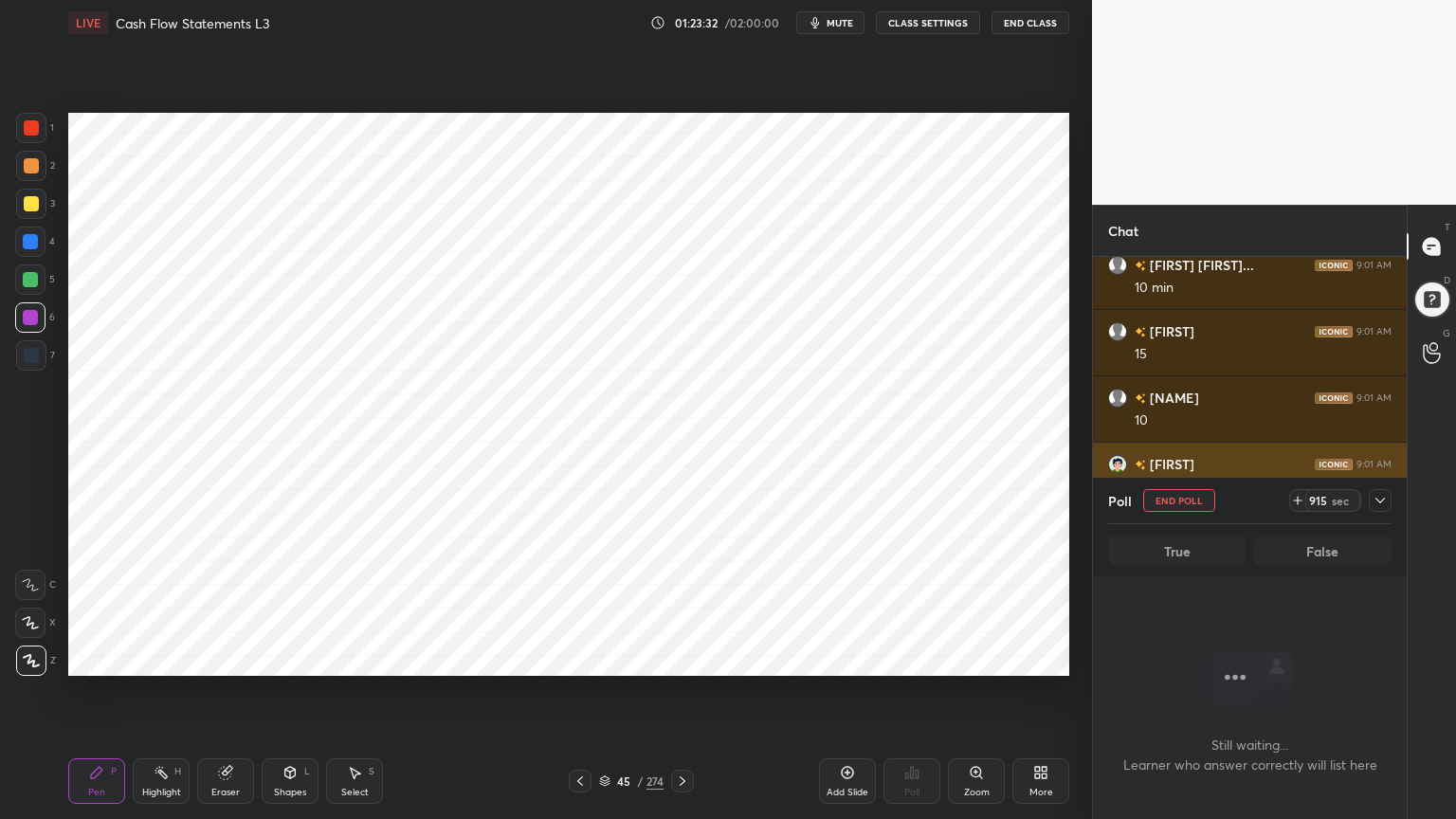 click 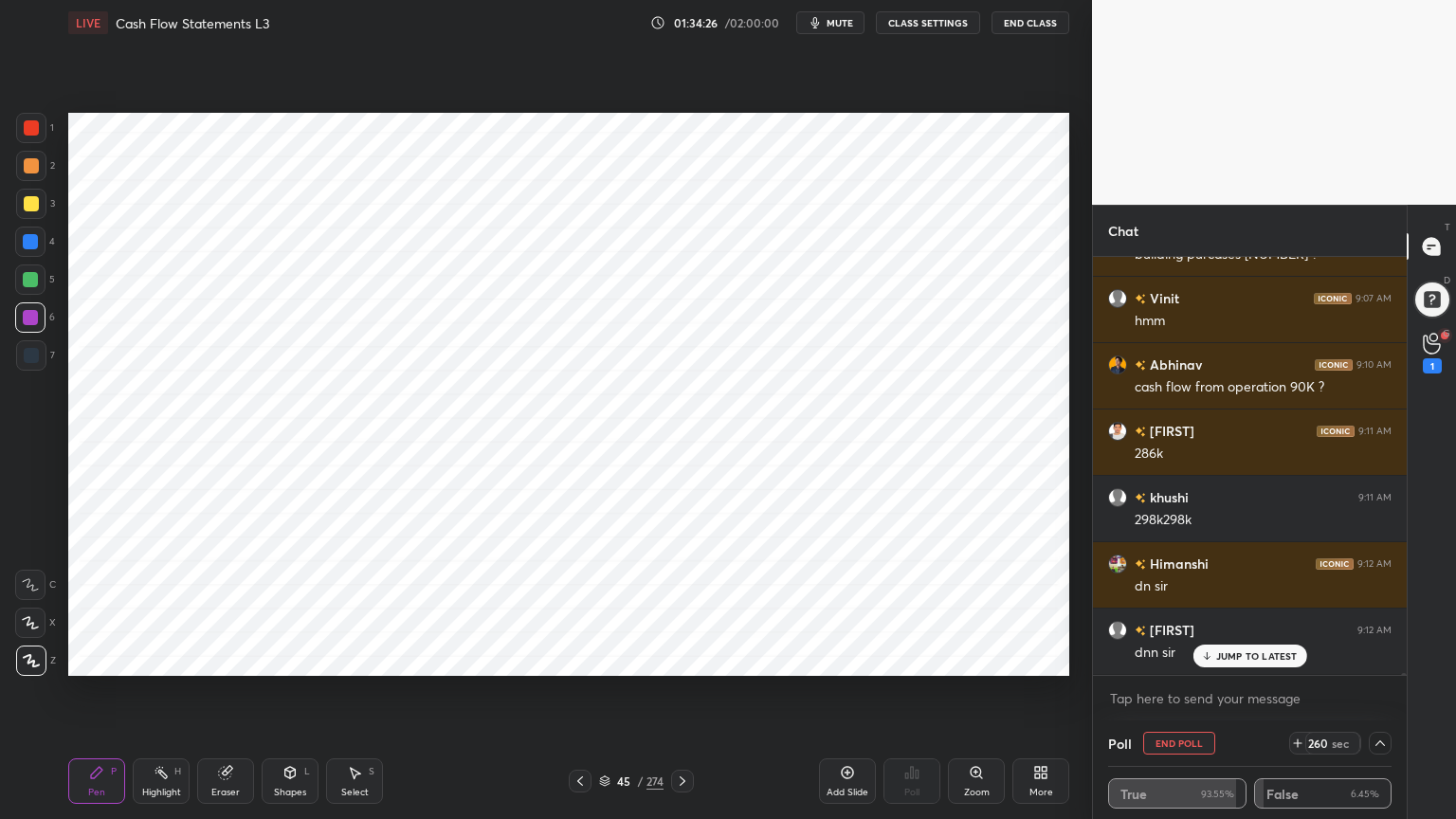 scroll, scrollTop: 116476, scrollLeft: 0, axis: vertical 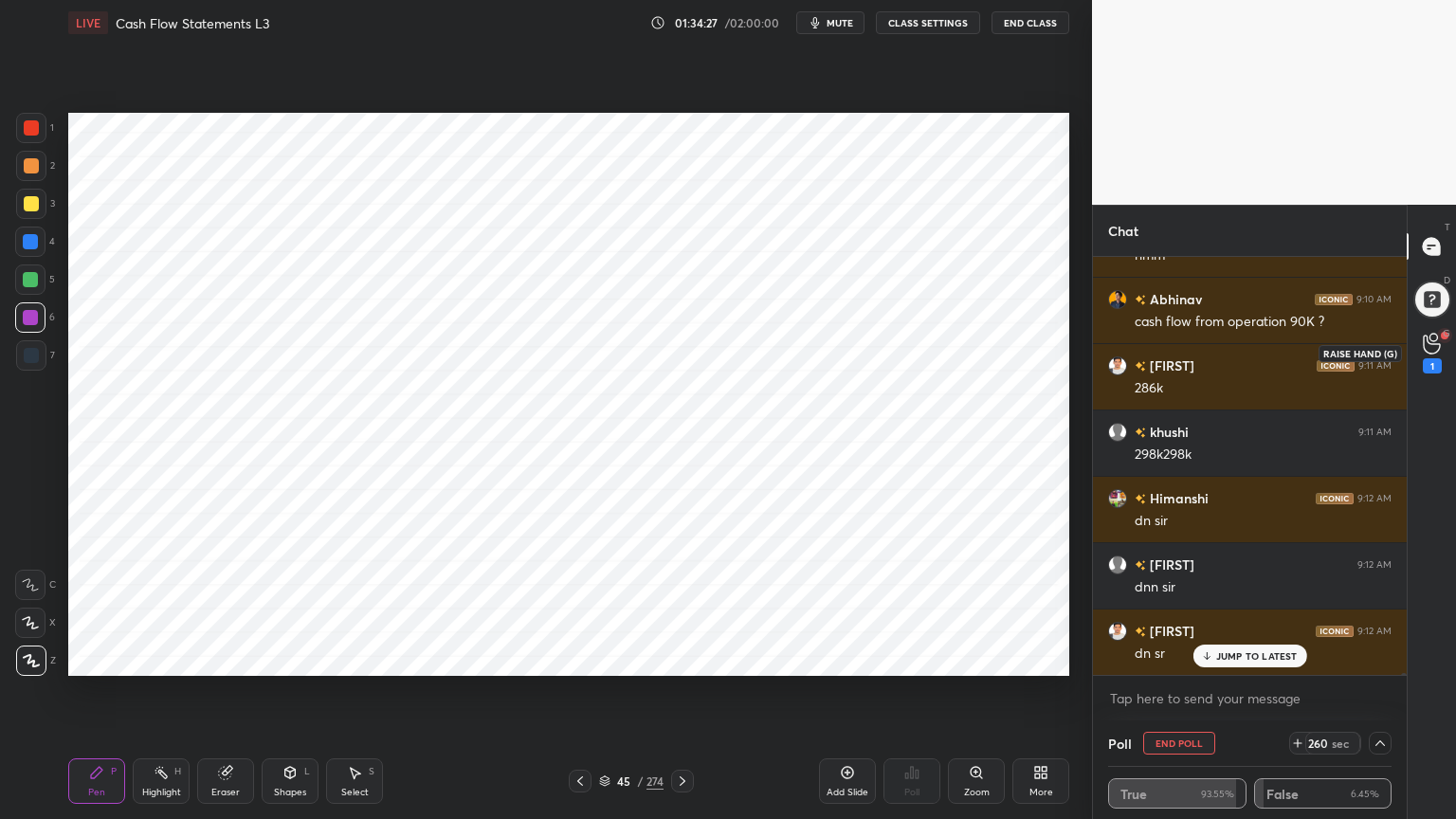 click 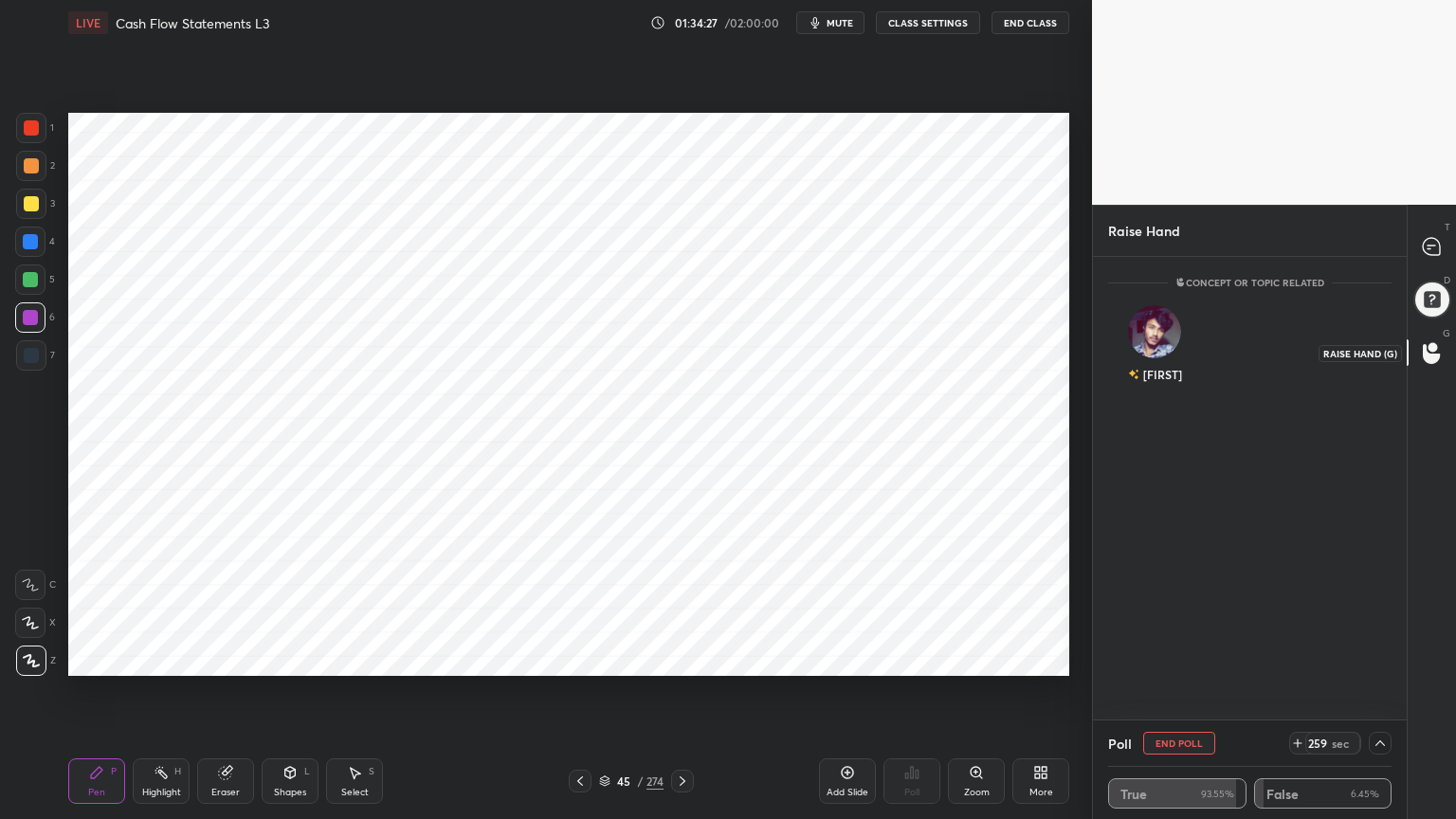 scroll, scrollTop: 458, scrollLeft: 308, axis: both 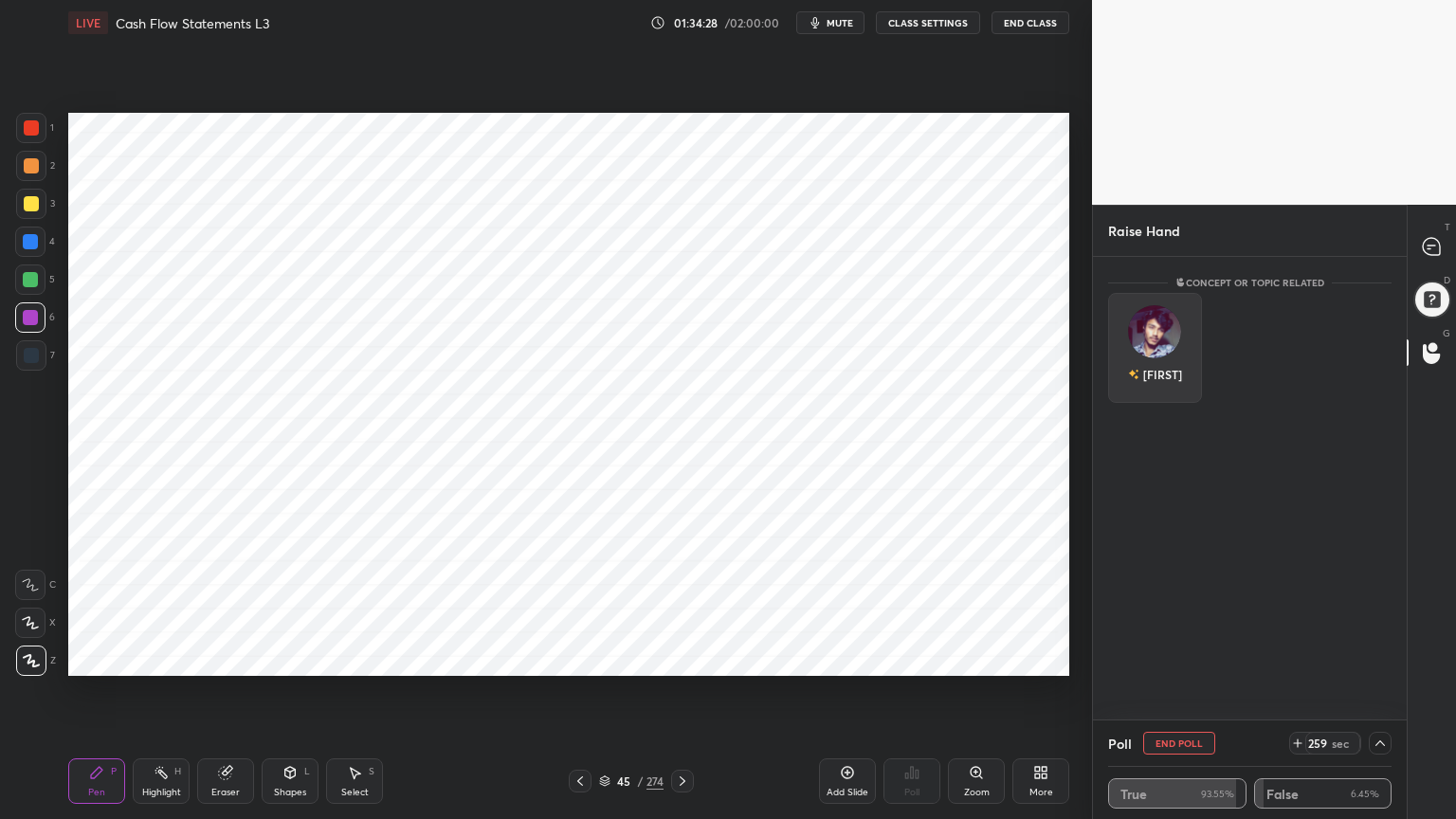 click at bounding box center [1155, 332] 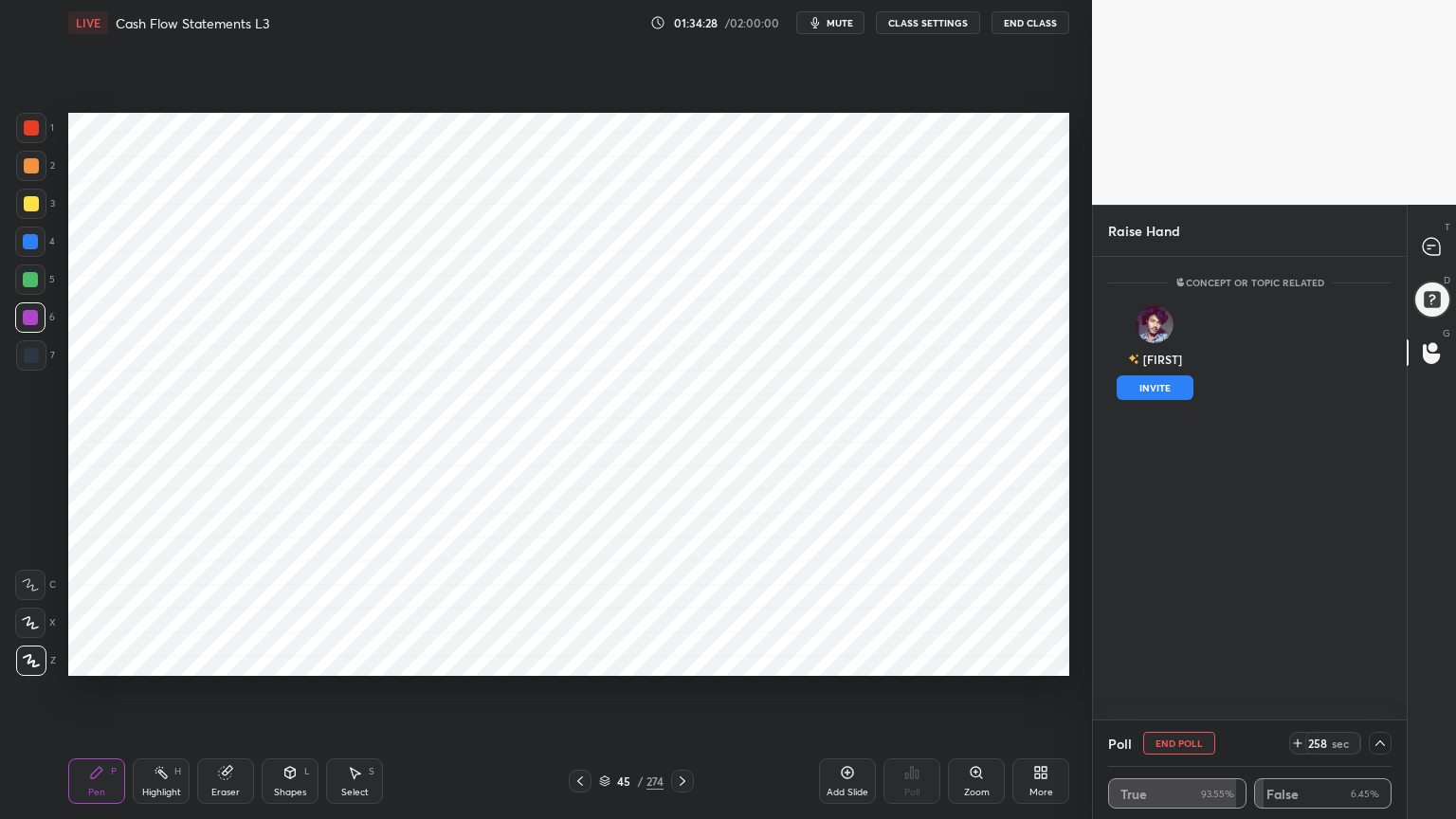 click on "INVITE" at bounding box center [1155, 388] 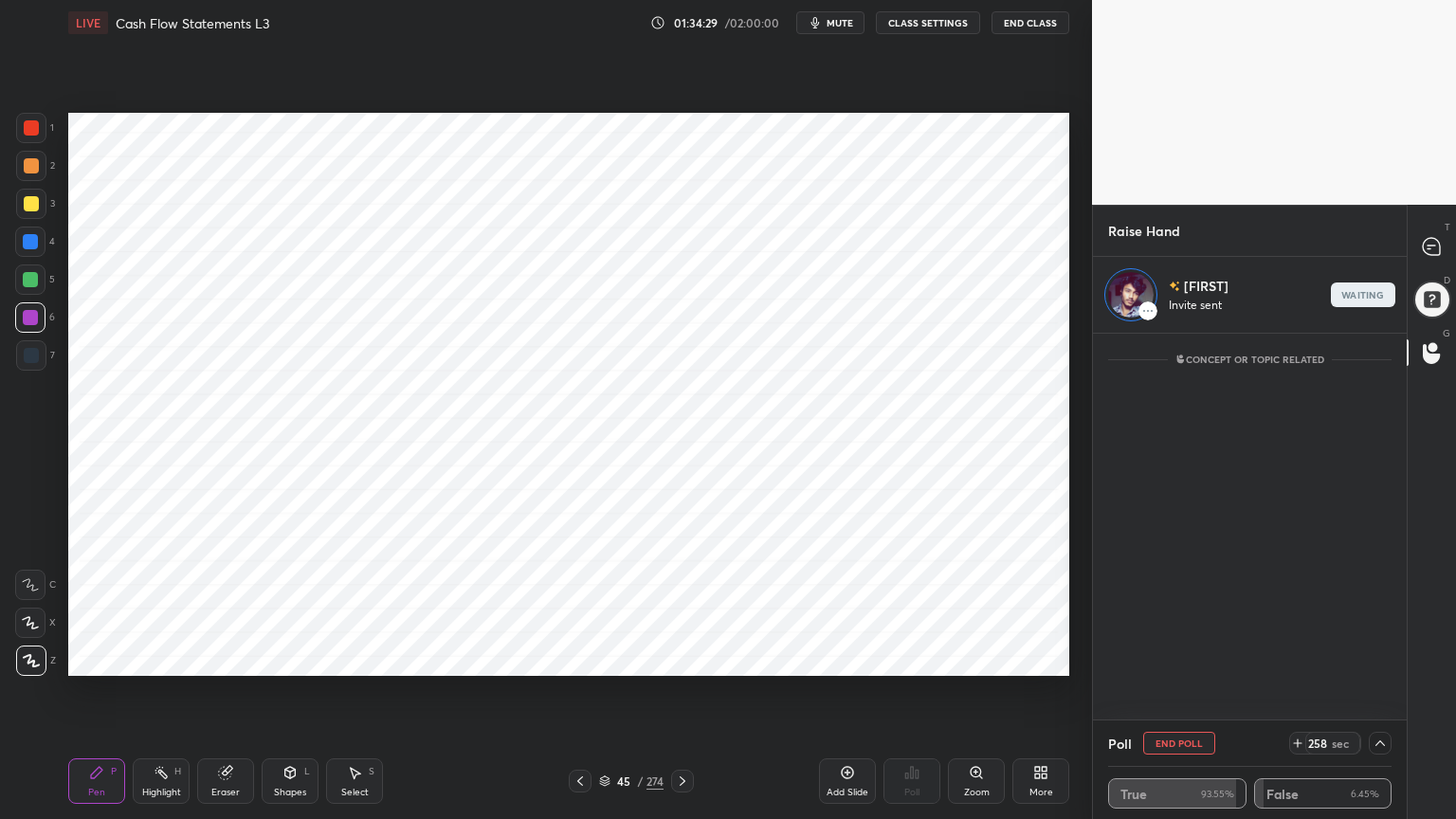 scroll, scrollTop: 382, scrollLeft: 308, axis: both 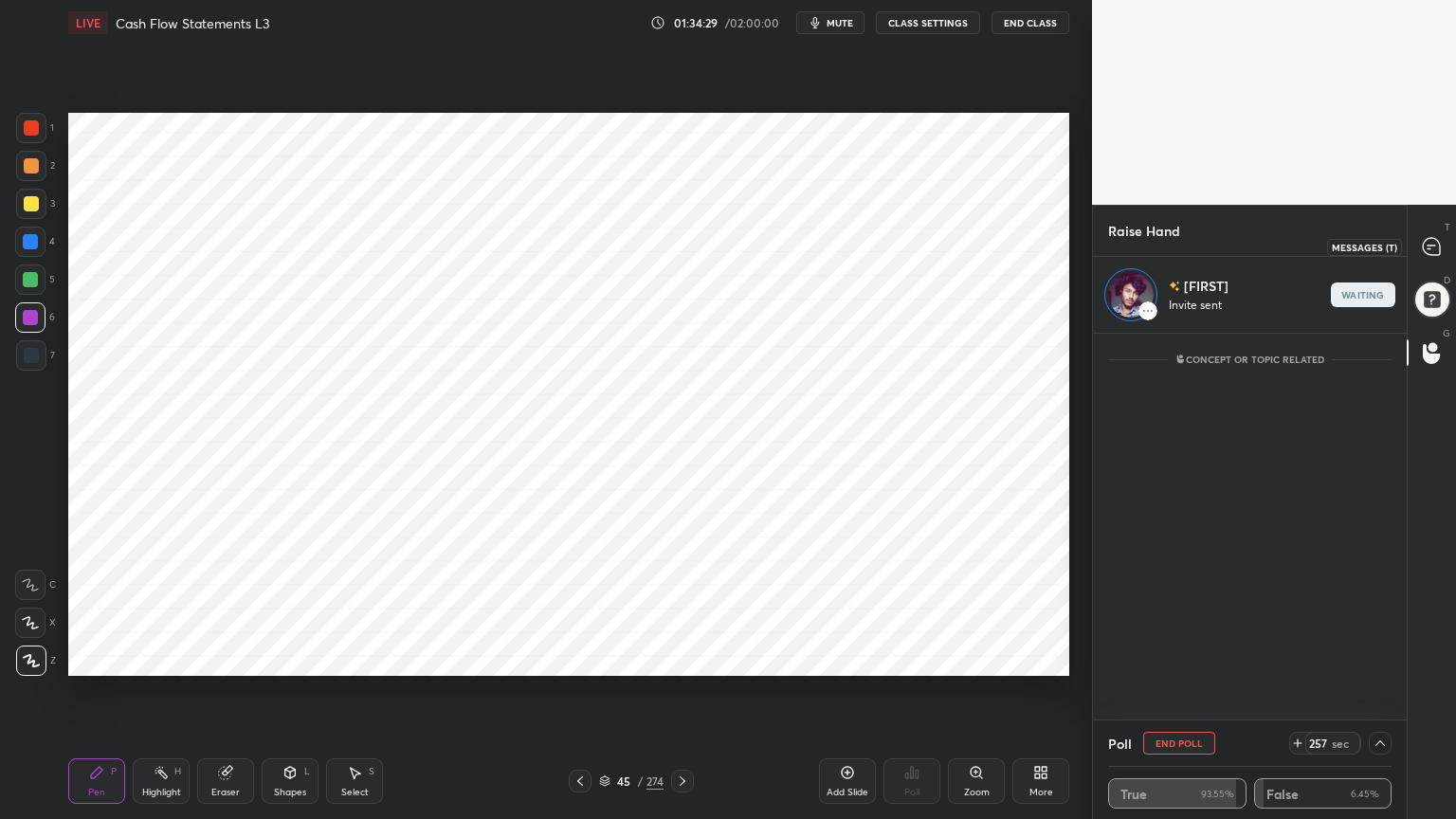 click 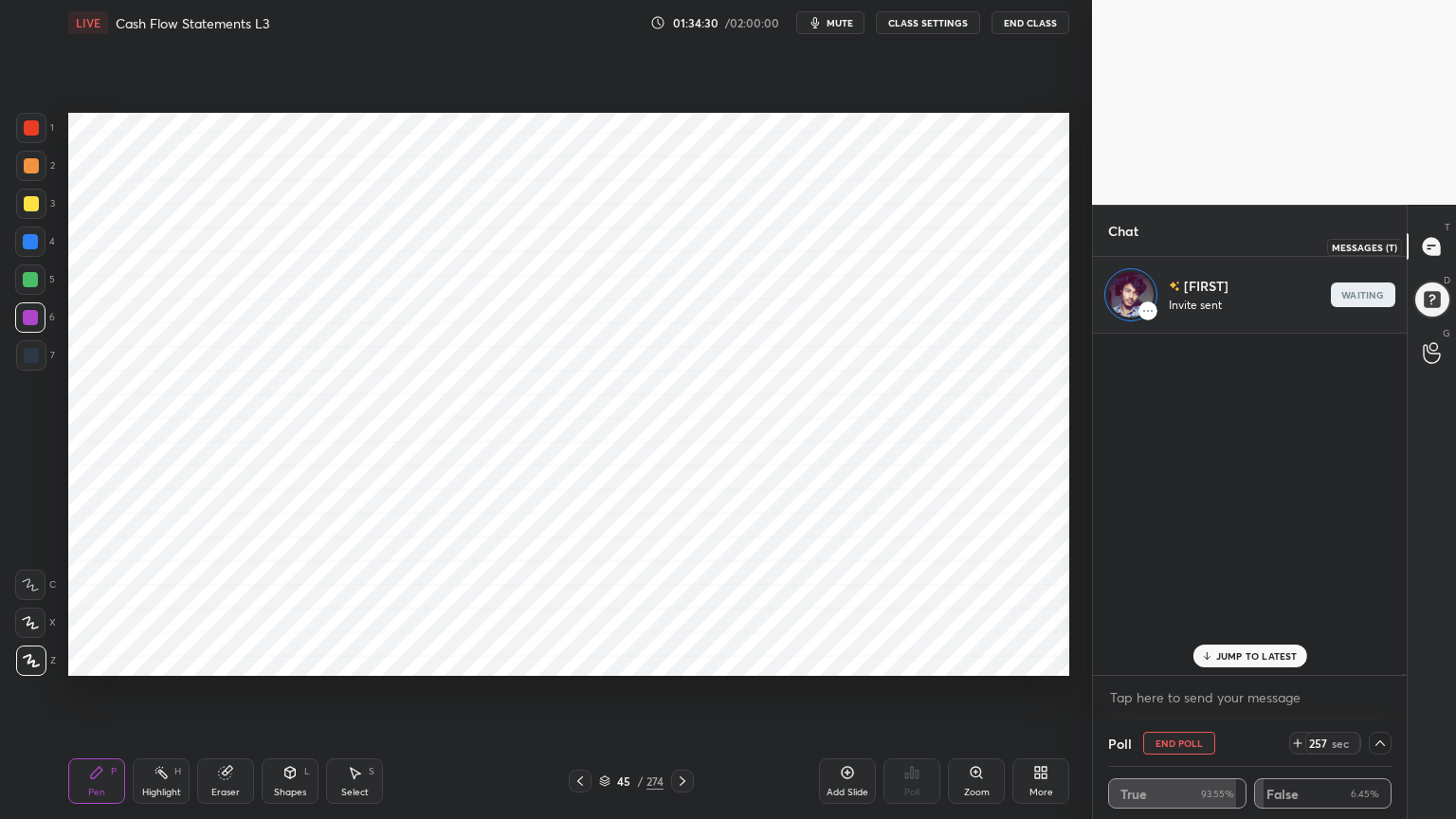 scroll, scrollTop: 178, scrollLeft: 308, axis: both 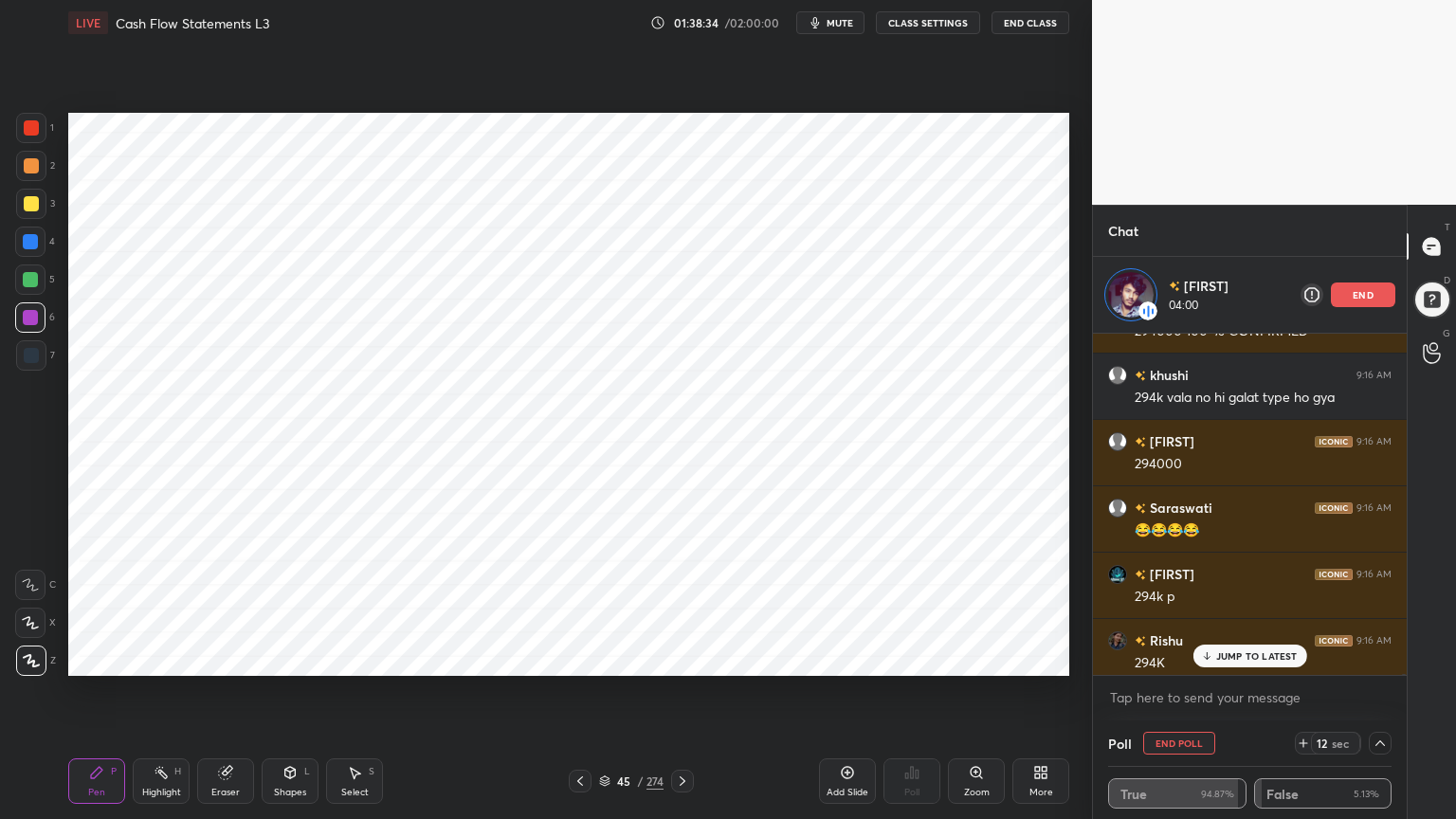 click on "[FIRST] 9:15 AM [NUMBER] [FIRST] 9:16 AM [NUMBER] [FIRST] 9:16 AM [NUMBER]k [FIRST] 9:16 AM [NUMBER]k [FIRST] 9:16 AM [NUMBER] [FIRST] 9:16 AM [NUMBER] [FIRST] 9:16 AM [NUMBER] [FIRST] 9:16 AM [NUMBER] [FIRST] 9:16 AM [NUMBER] [FIRST] 9:16 AM [NUMBER] [NUMBER] % CONFIRMED [FIRST] 9:16 AM [NUMBER]k wala no hi galat type ho gya [FIRST] 9:16 AM [NUMBER] [FIRST] 9:16 AM 😂😂😂😂 [FIRST] 9:16 AM [NUMBER]k [FIRST] 9:16 AM [NUMBER]K [FIRST] 9:16 AM WhatsApp kr diyo" at bounding box center [1249, 504] 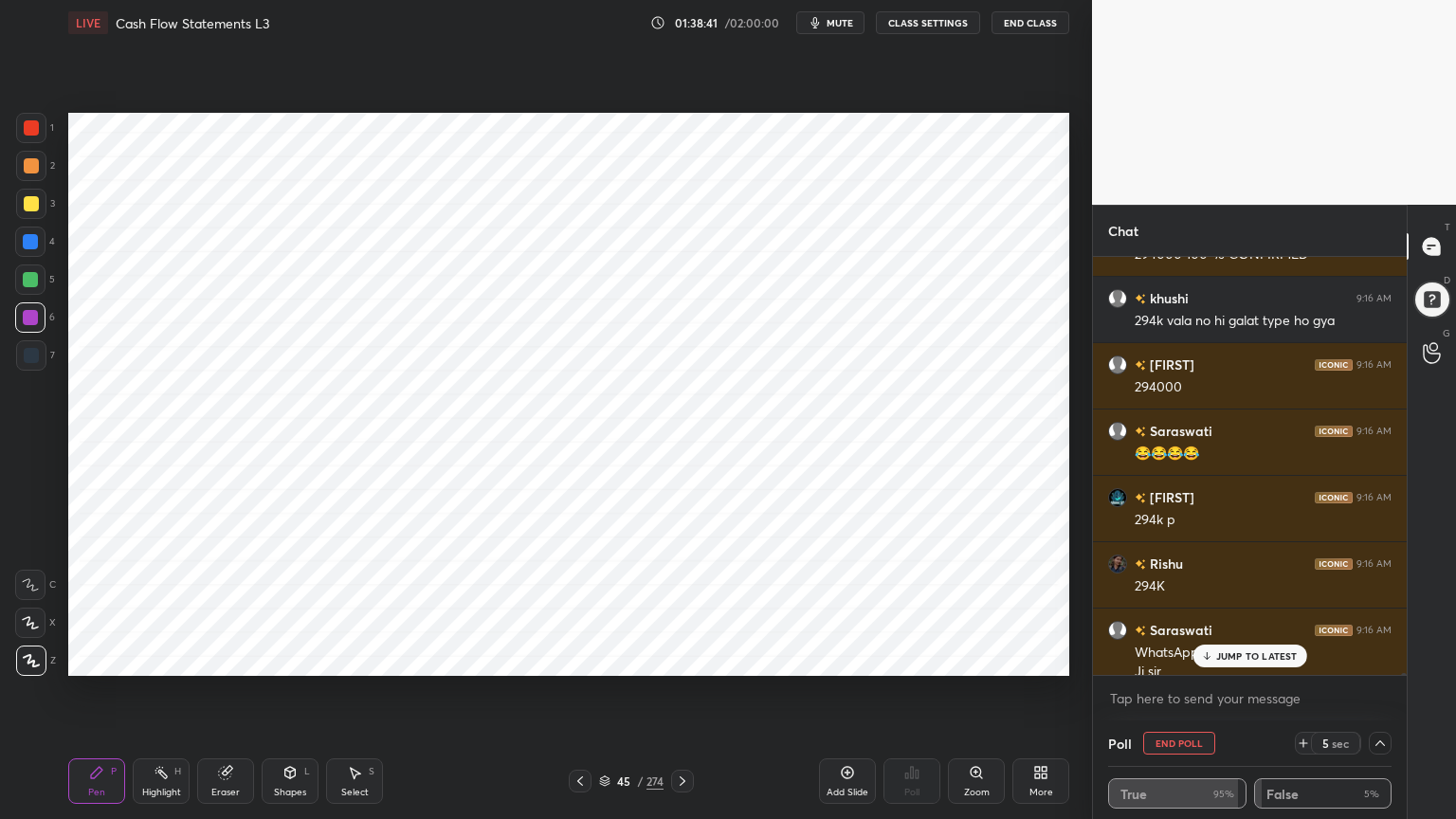 scroll, scrollTop: 118618, scrollLeft: 0, axis: vertical 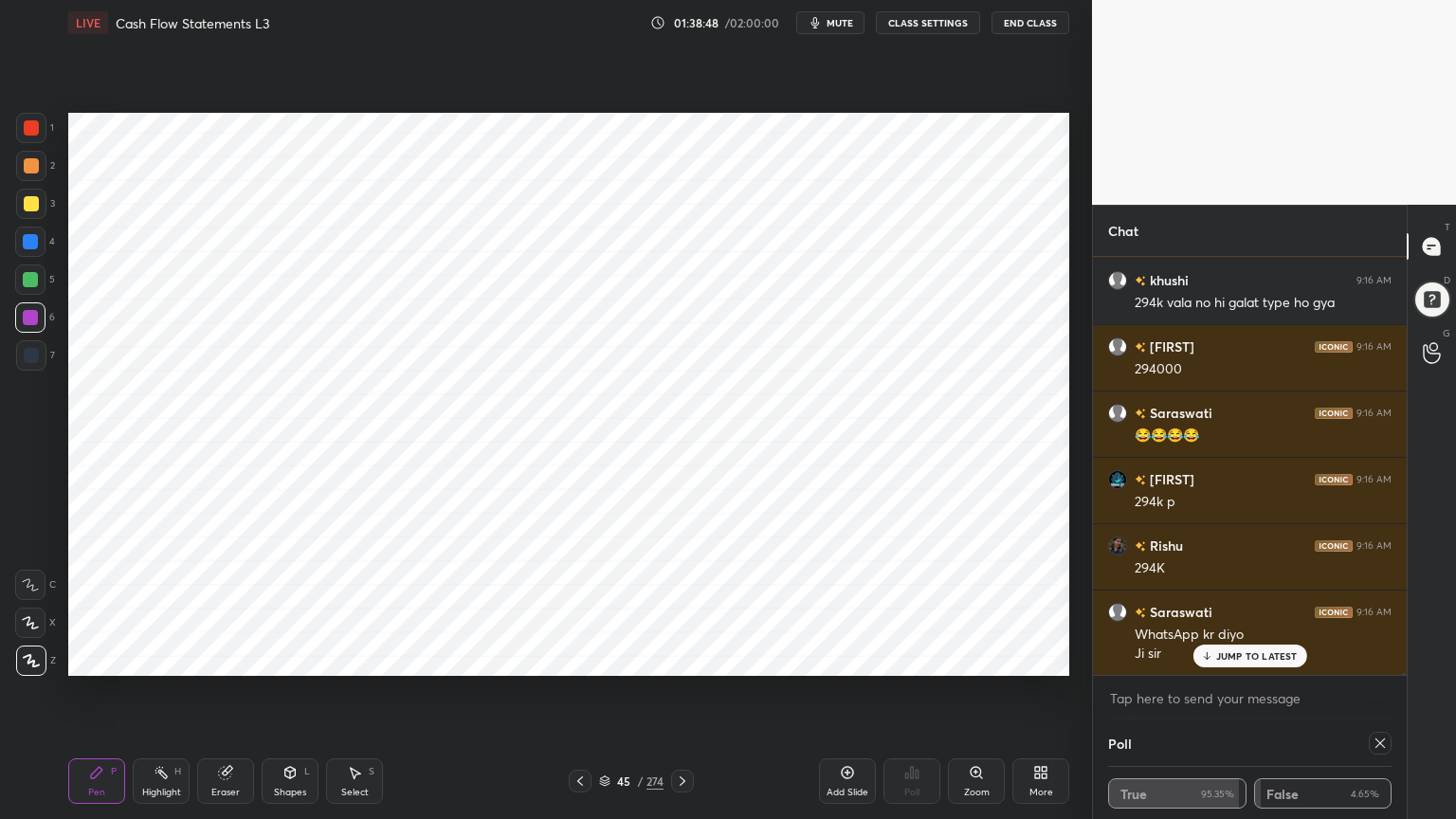 click at bounding box center [1380, 743] 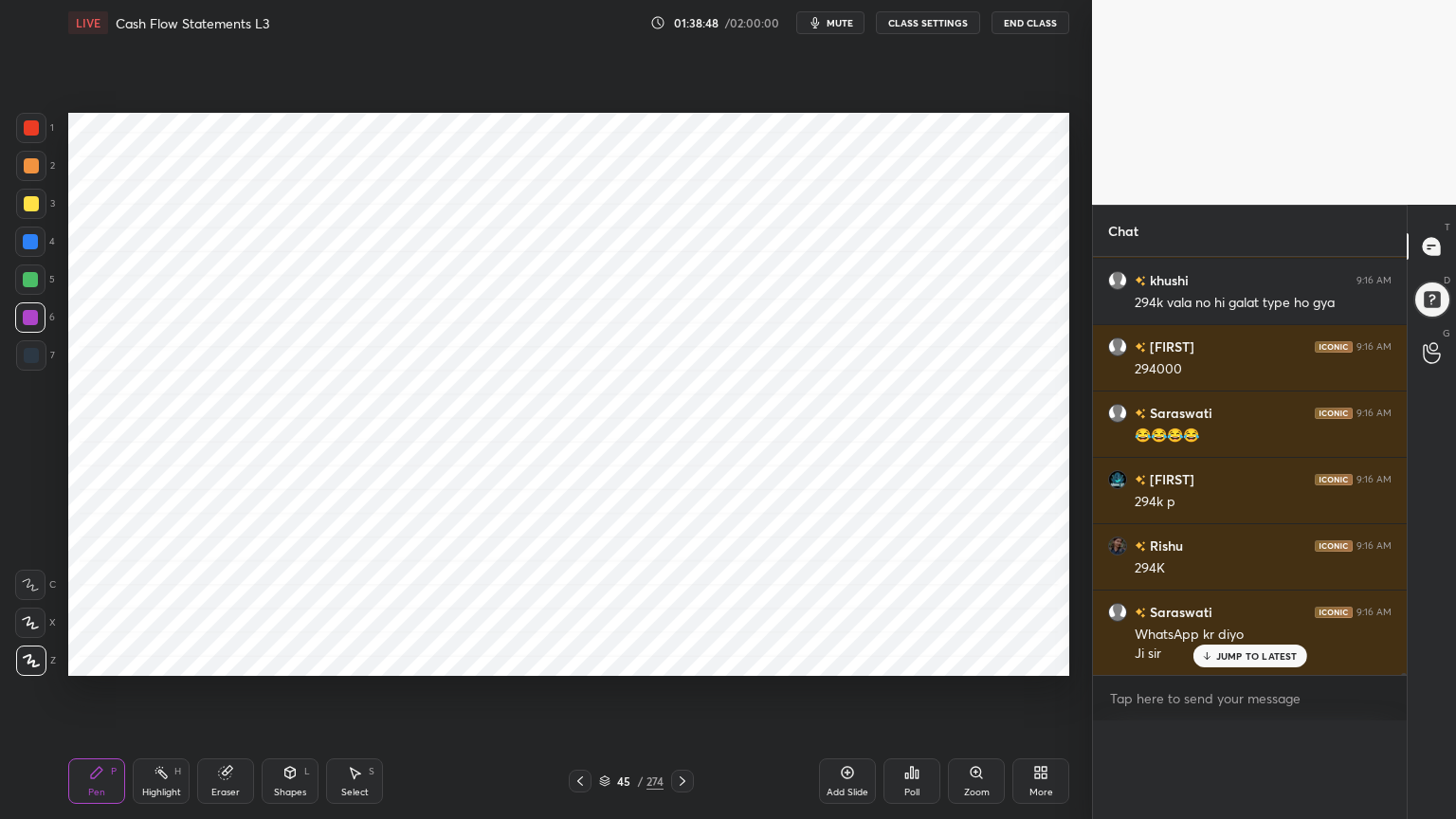 scroll, scrollTop: 7, scrollLeft: 6, axis: both 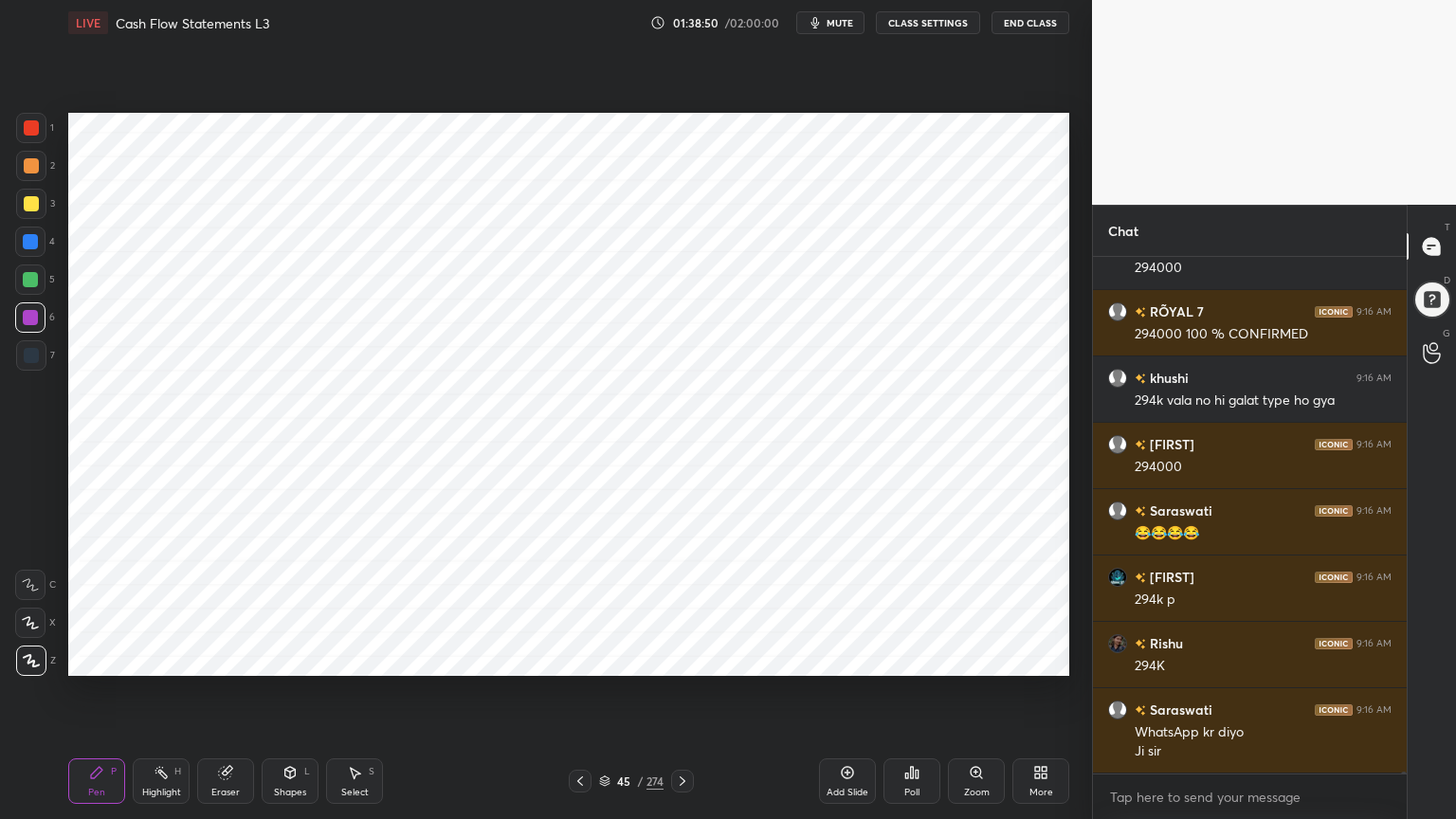click 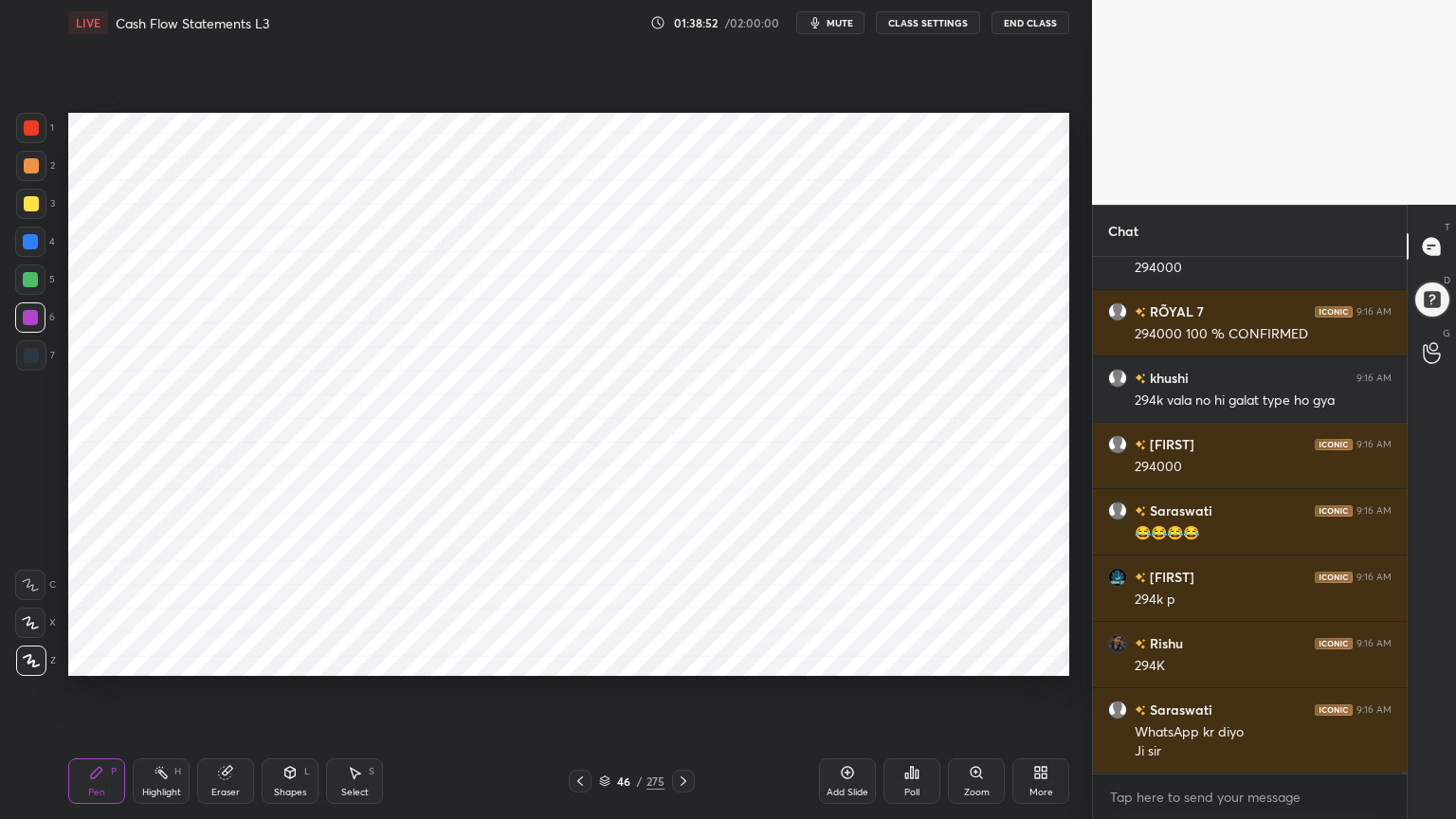 click at bounding box center [30, 242] 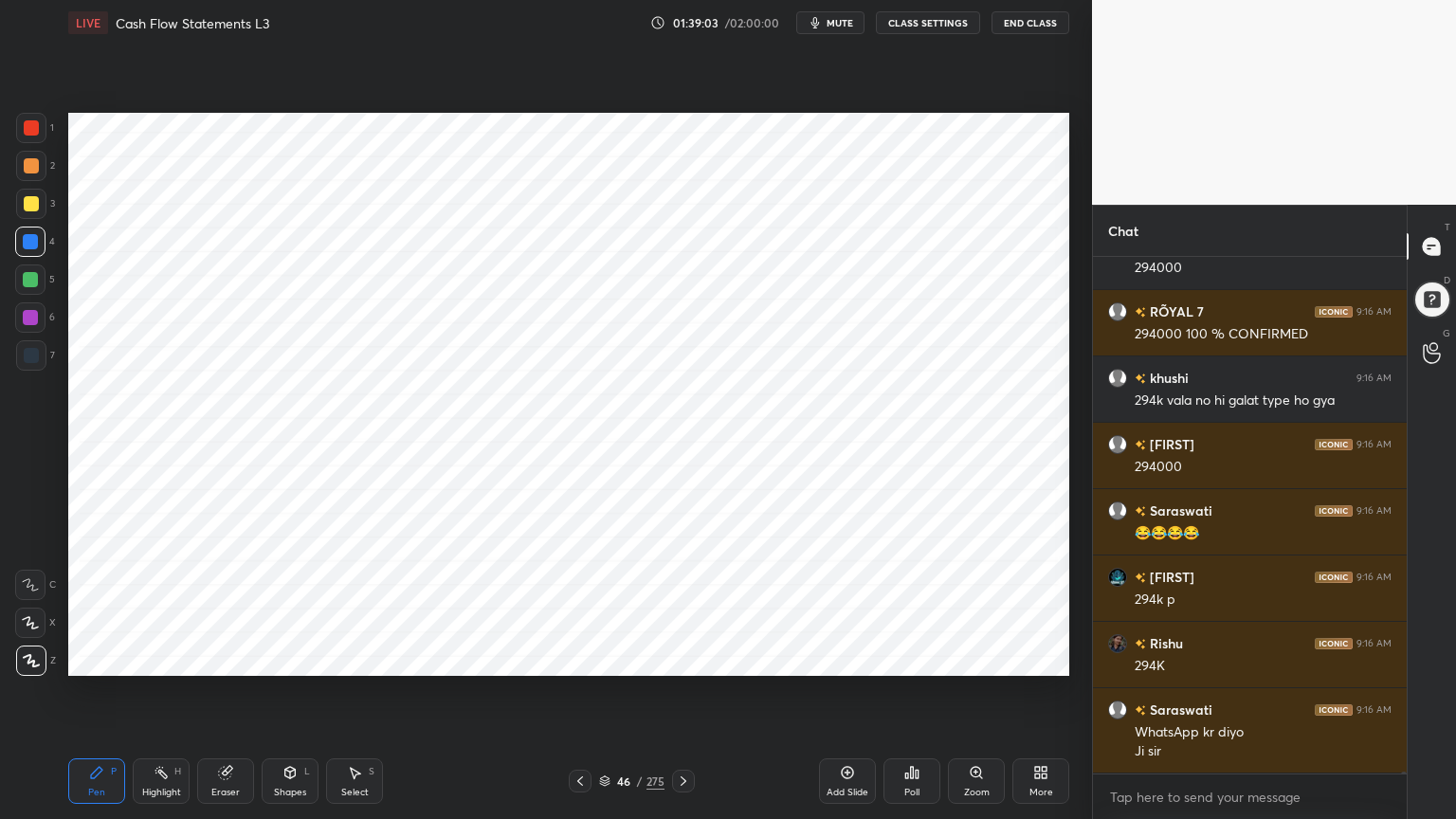 click on "Shapes L" at bounding box center (290, 781) 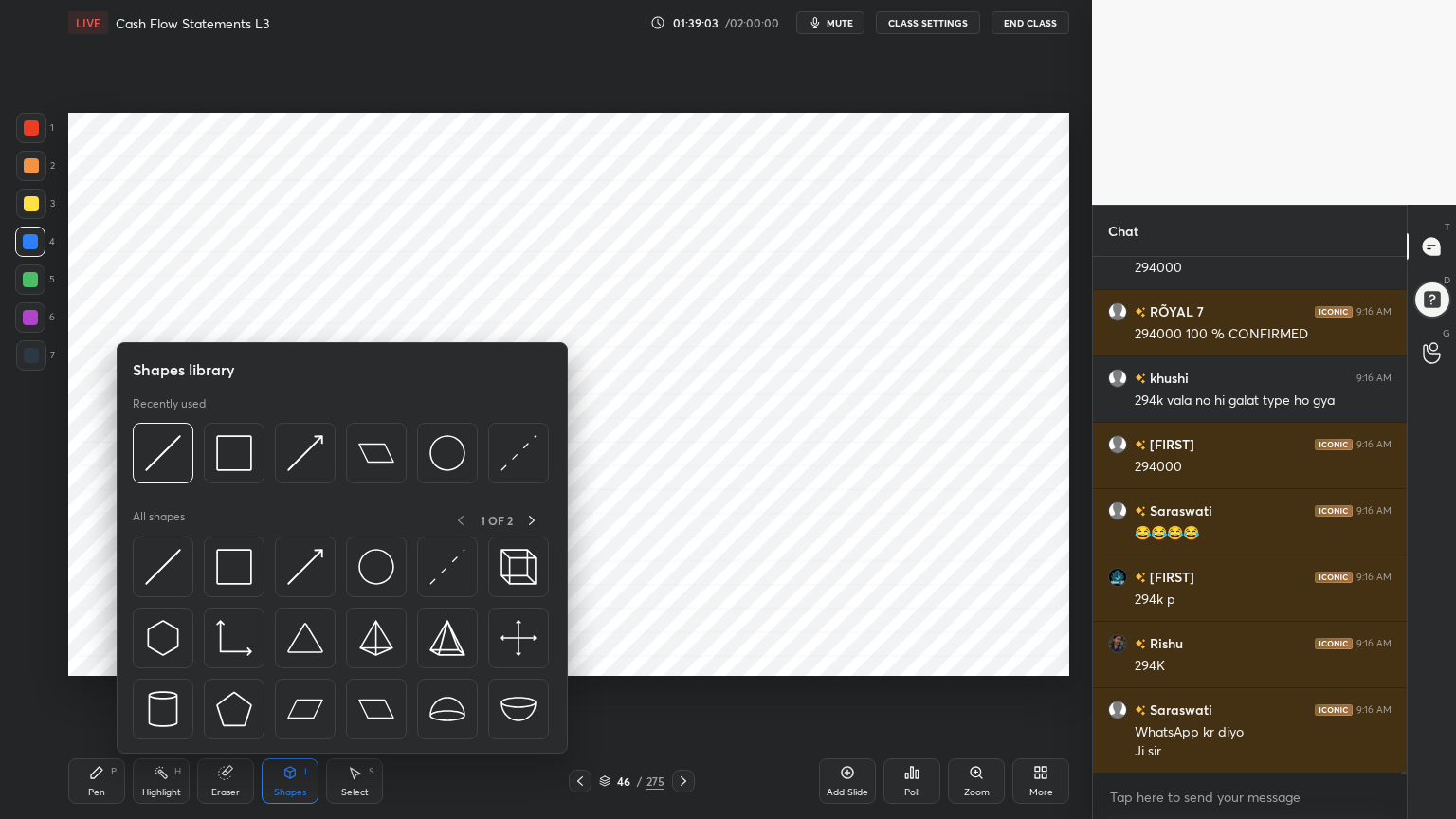 click on "Shapes" at bounding box center (290, 792) 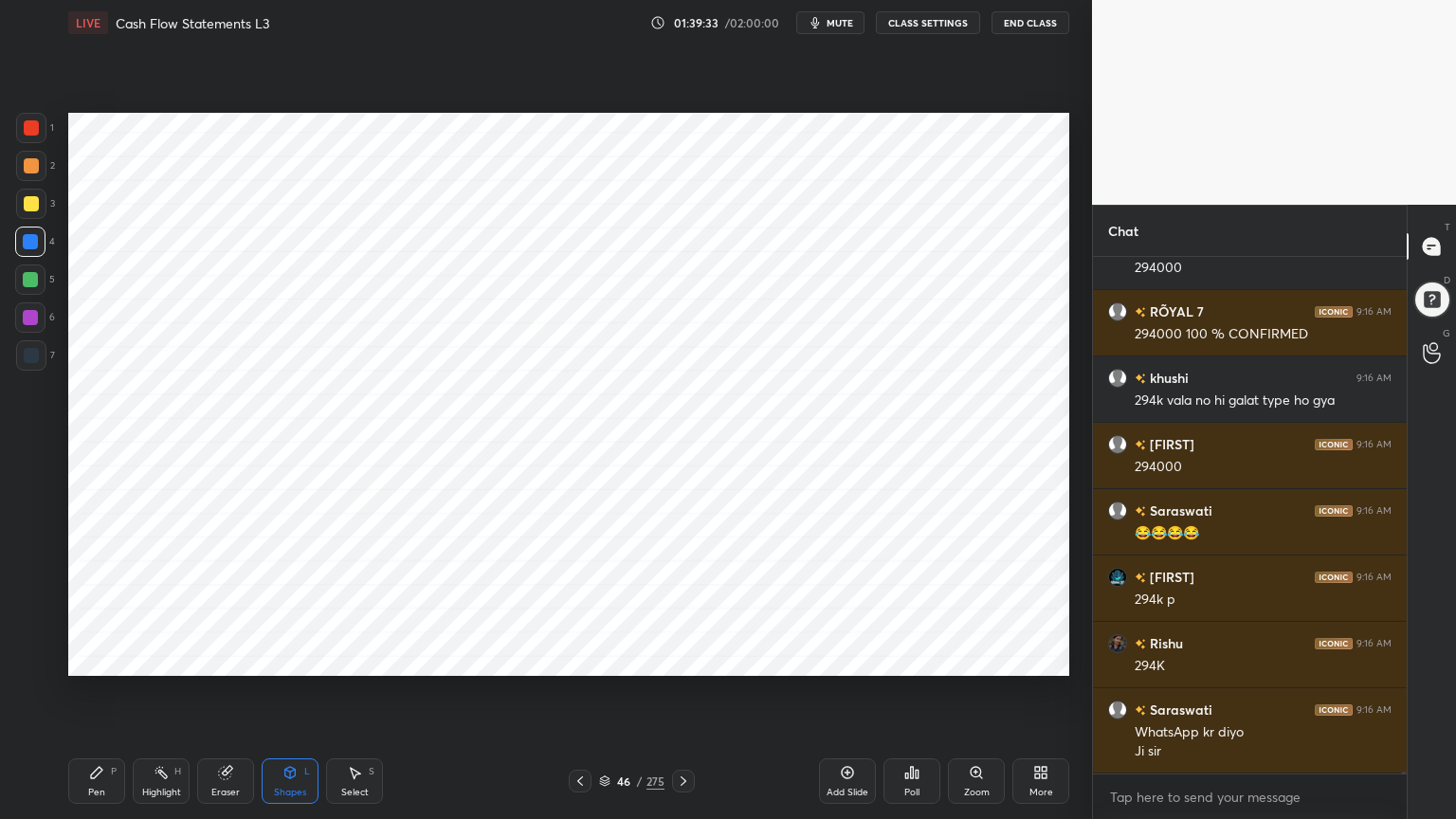 click on "Pen P" at bounding box center (97, 781) 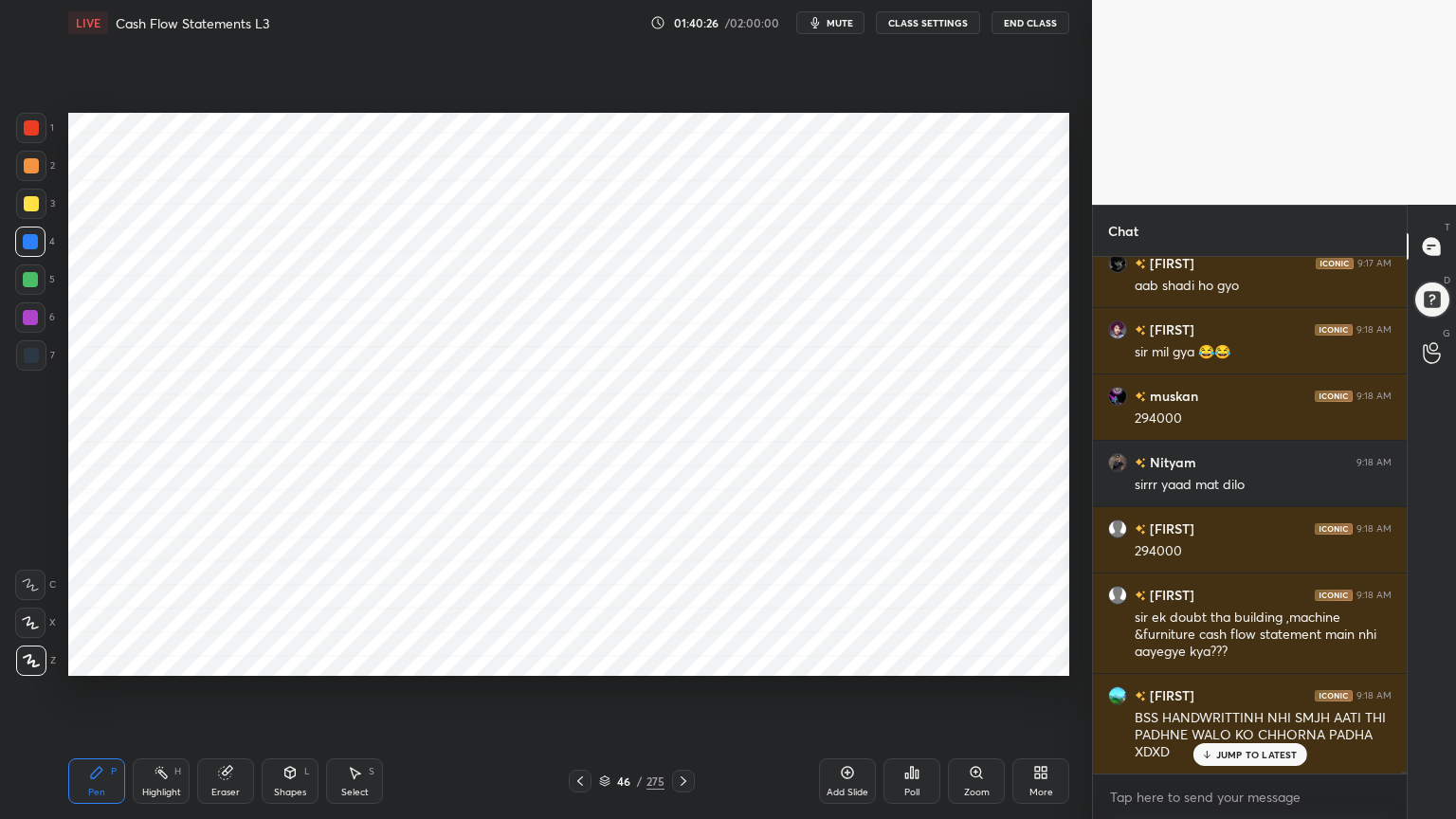 scroll, scrollTop: 119319, scrollLeft: 0, axis: vertical 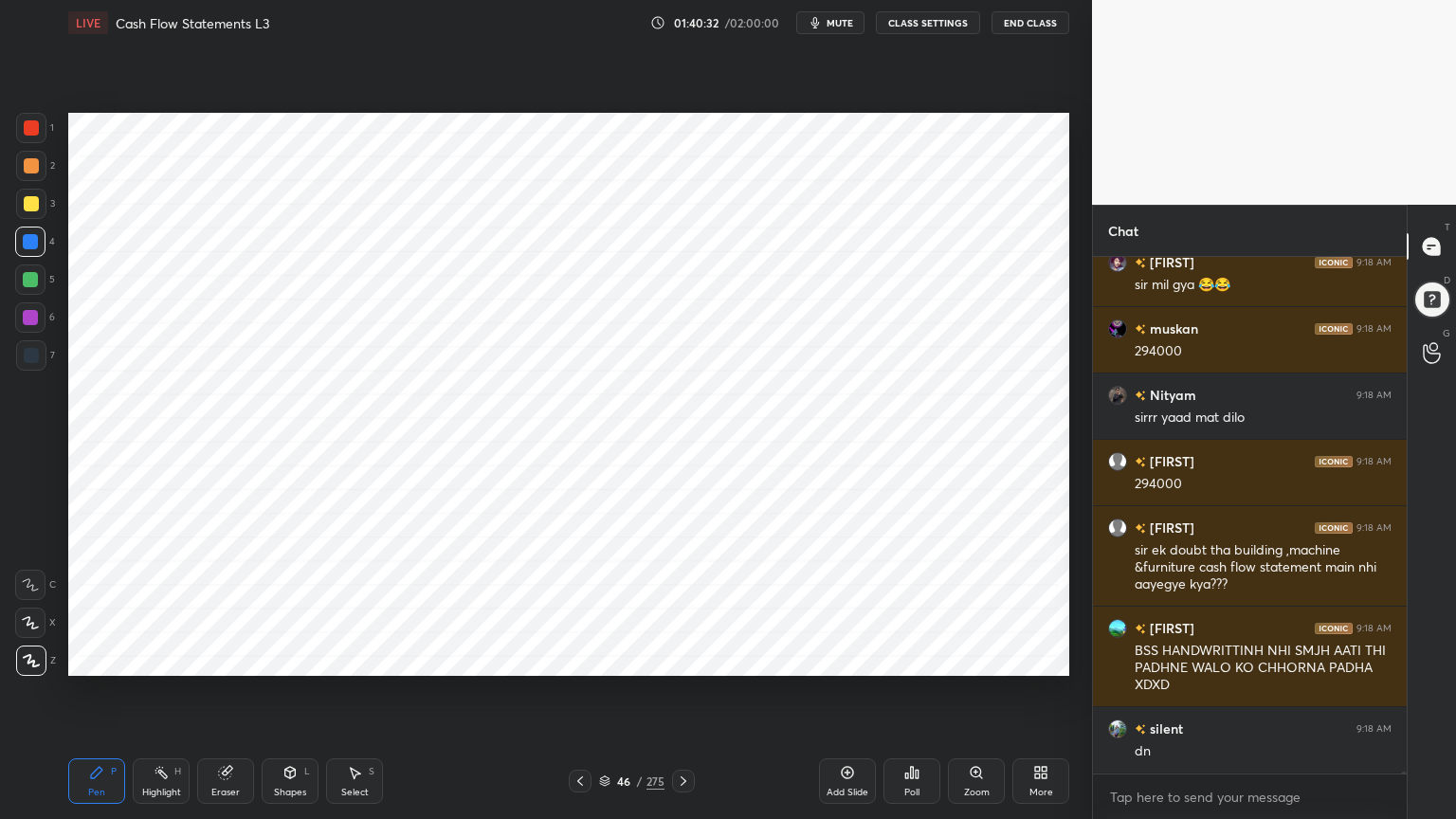 click 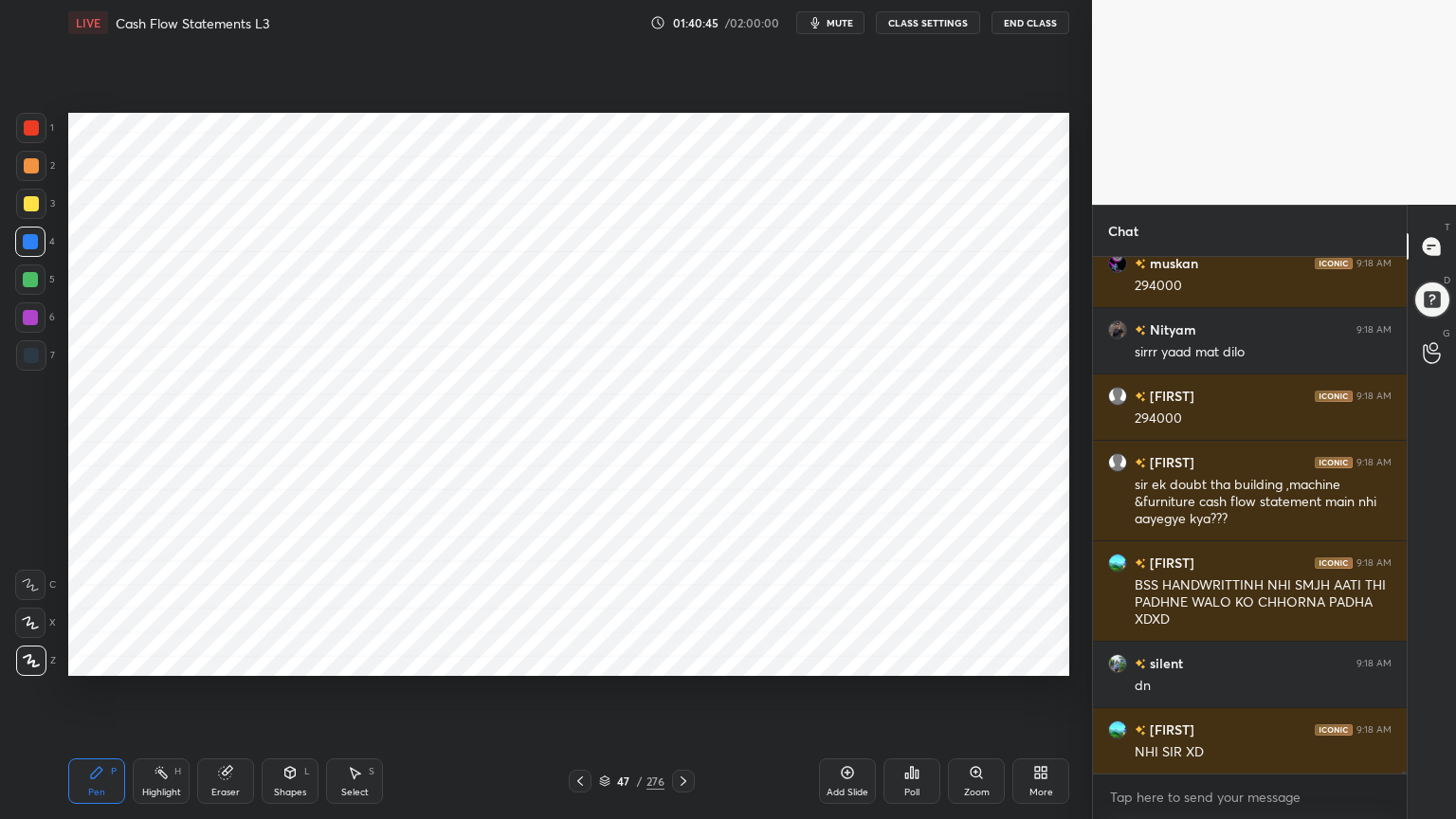 scroll, scrollTop: 119452, scrollLeft: 0, axis: vertical 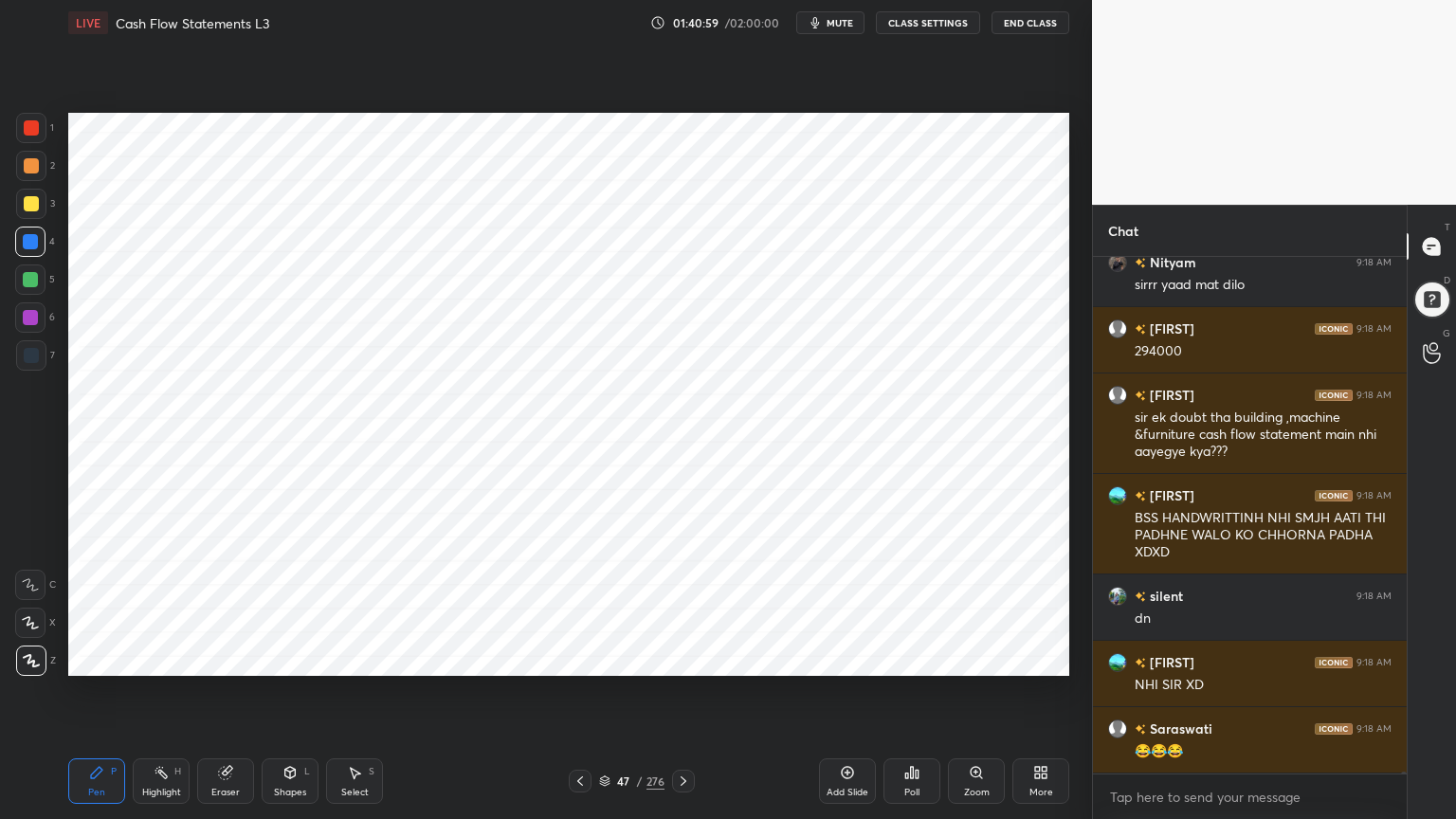 click on "Shapes" at bounding box center (290, 792) 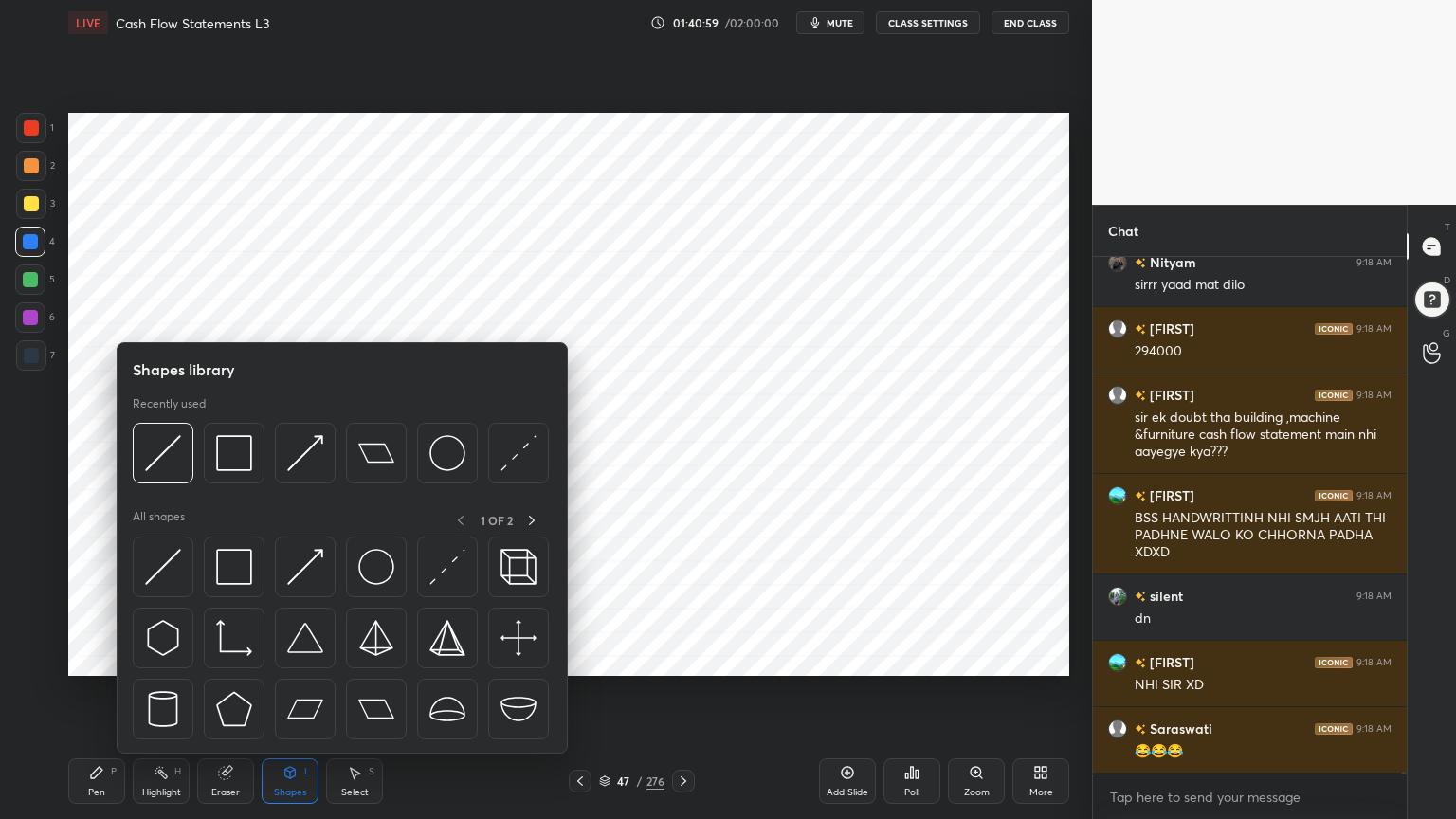 click on "Shapes" at bounding box center (290, 792) 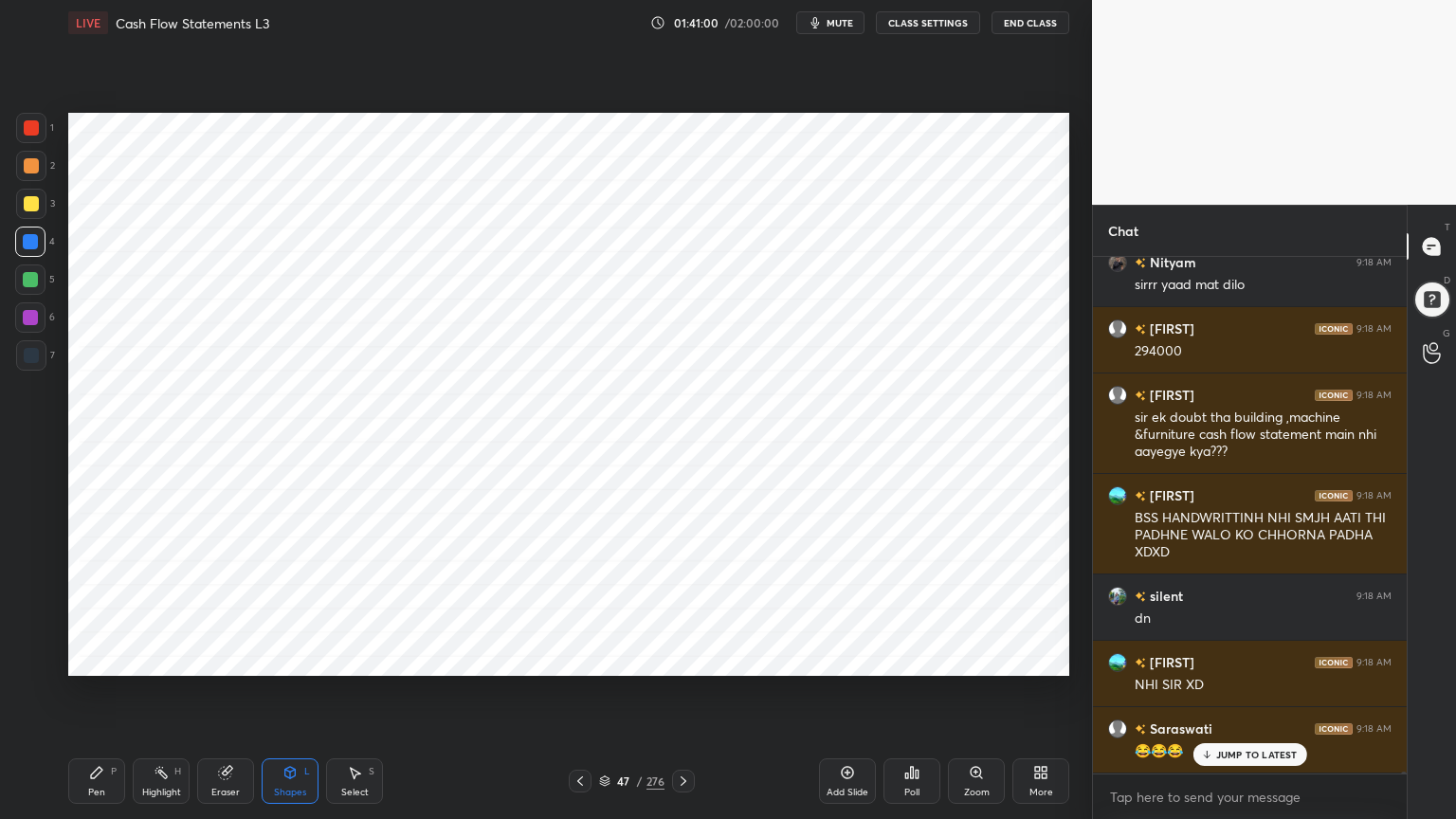 scroll, scrollTop: 119517, scrollLeft: 0, axis: vertical 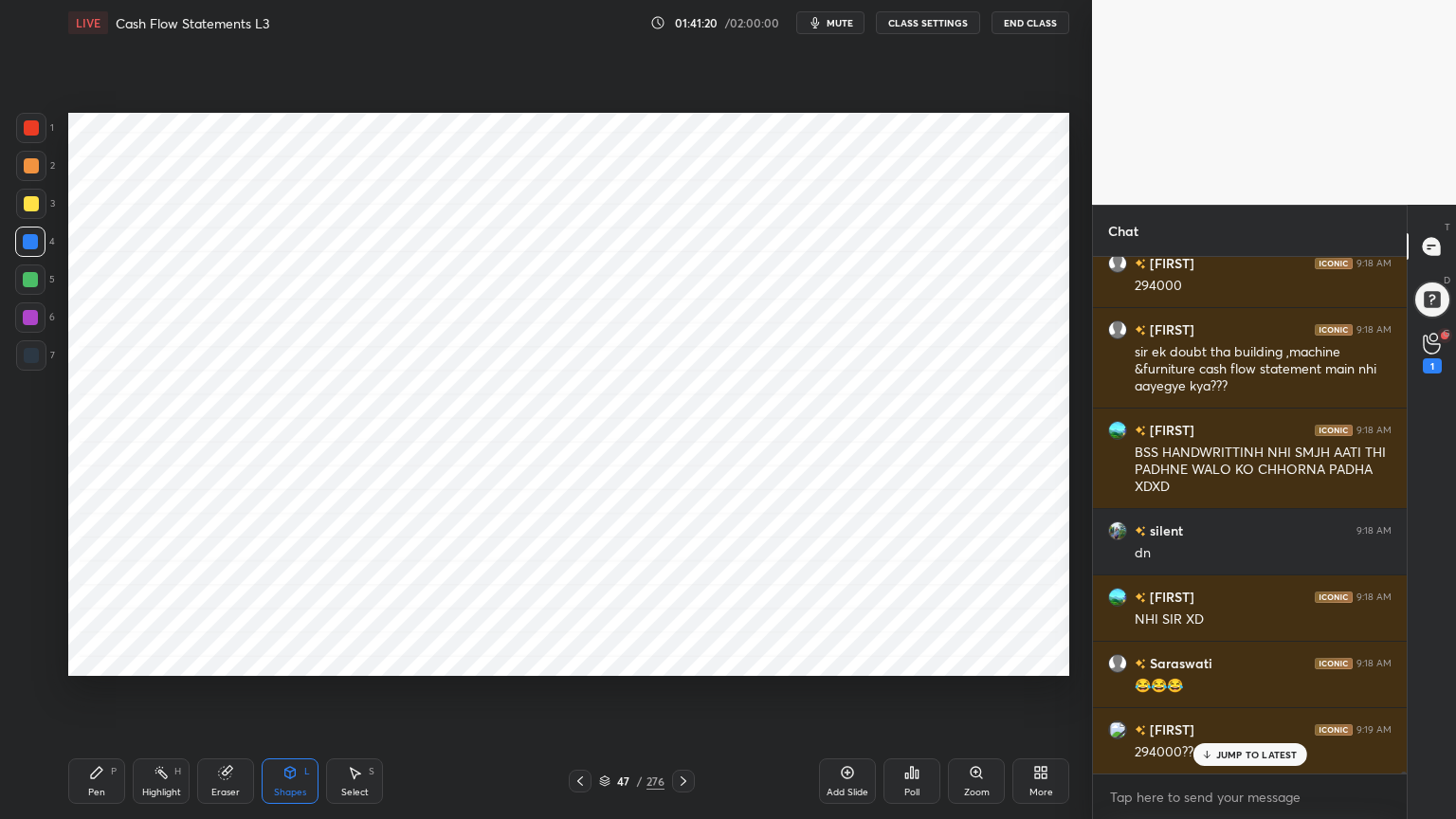 click on "1" at bounding box center (1432, 353) 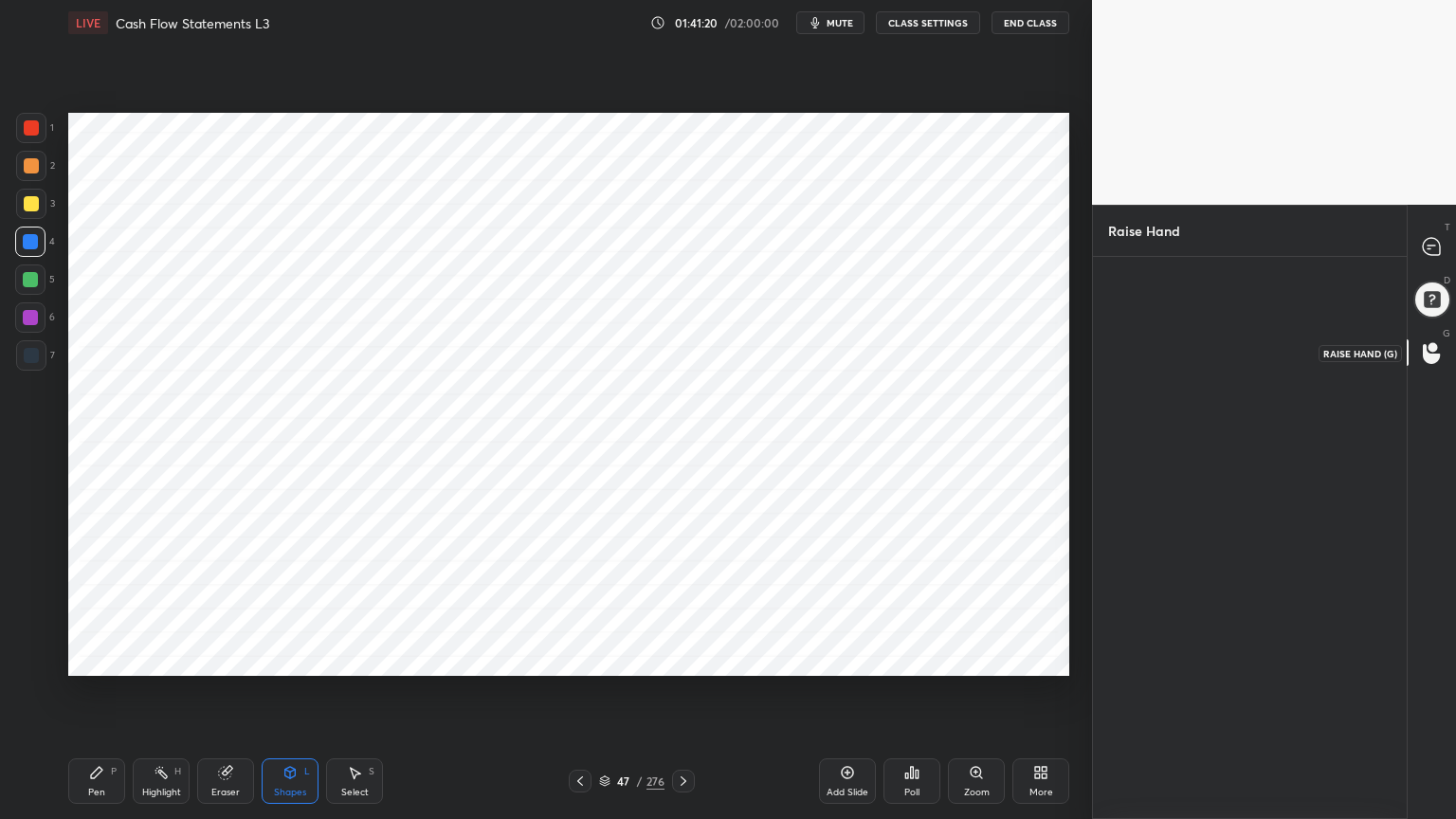 scroll, scrollTop: 556, scrollLeft: 308, axis: both 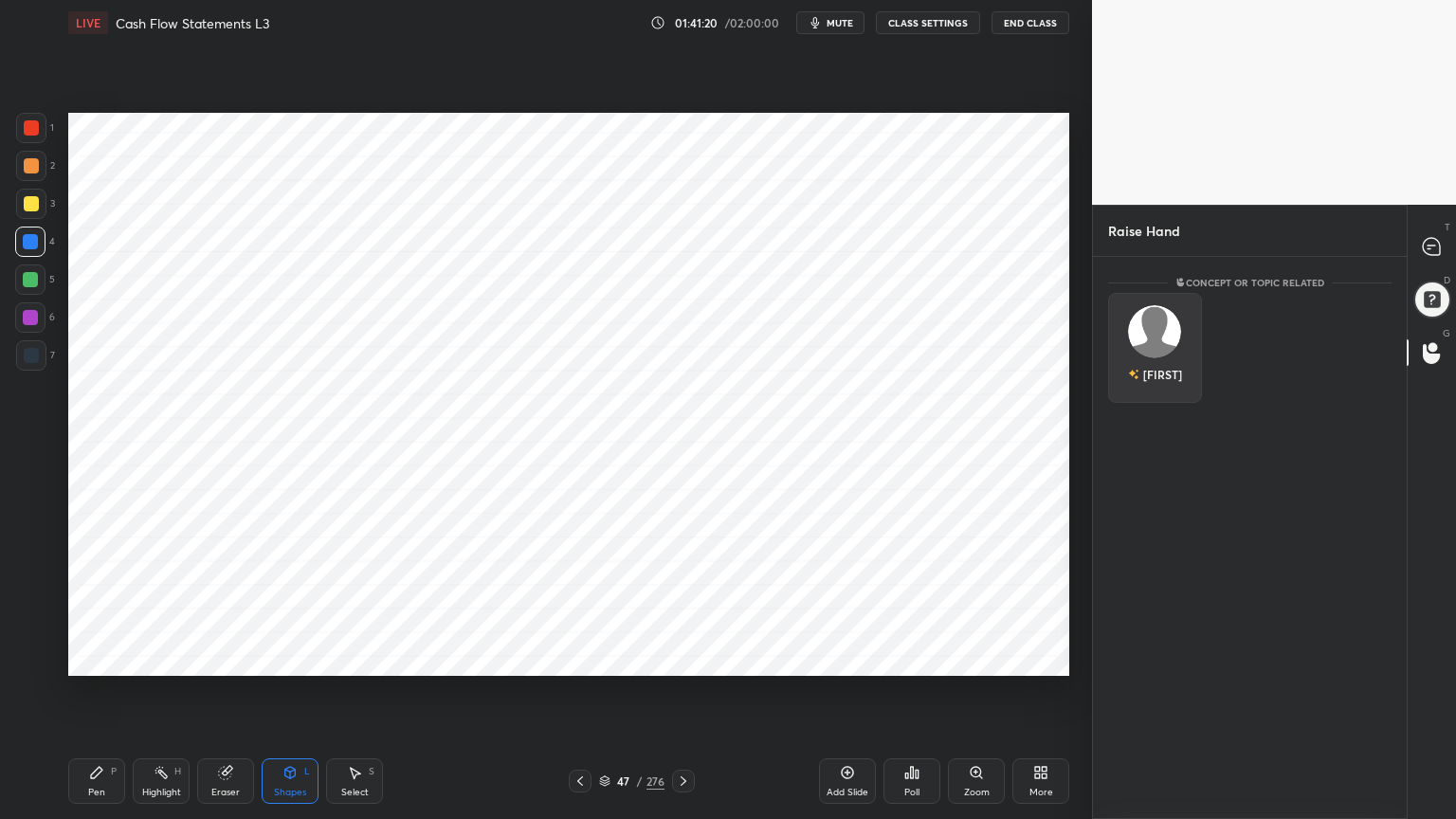 click on "[FIRST]" at bounding box center (1155, 348) 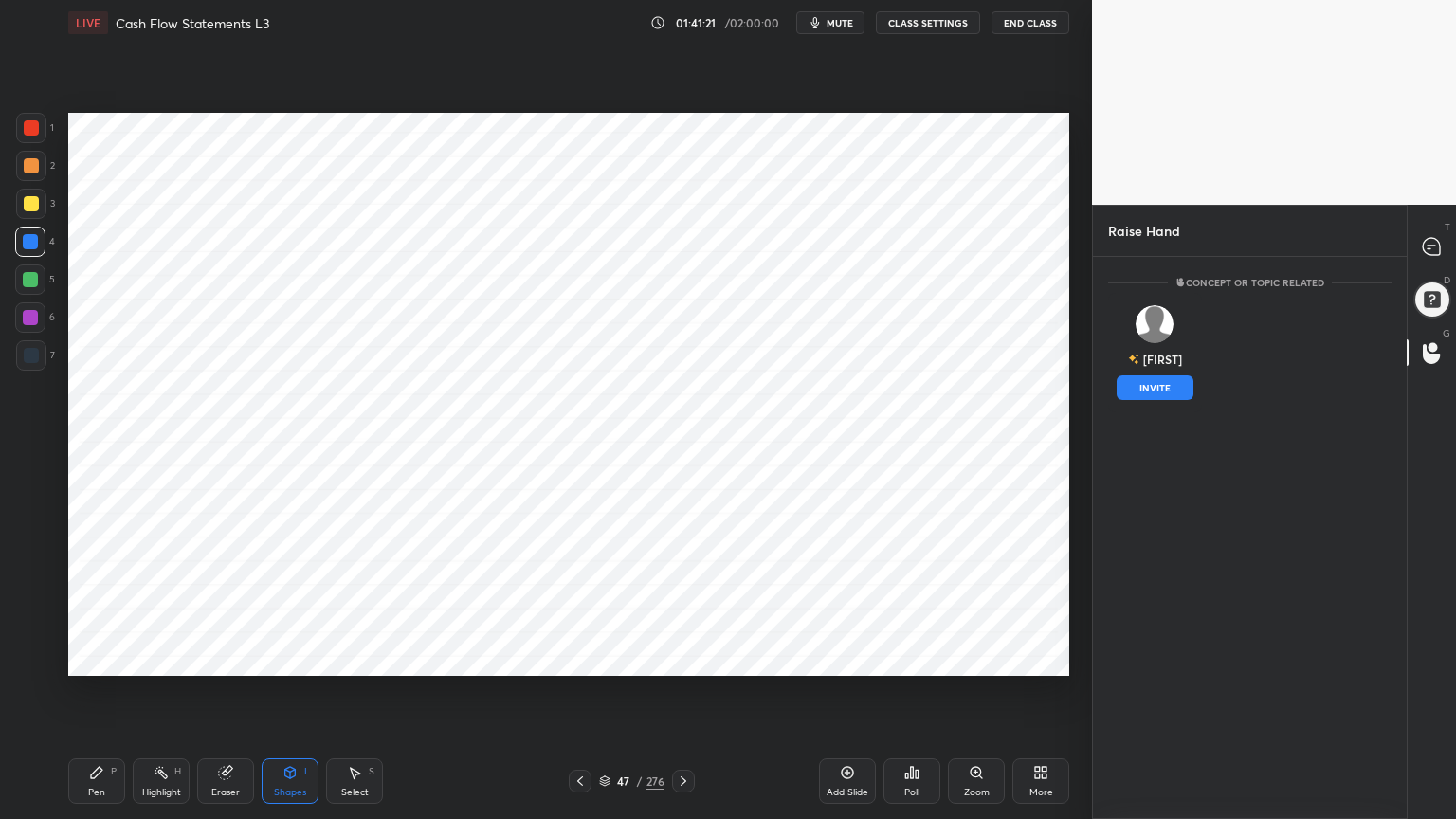 click on "INVITE" at bounding box center (1155, 388) 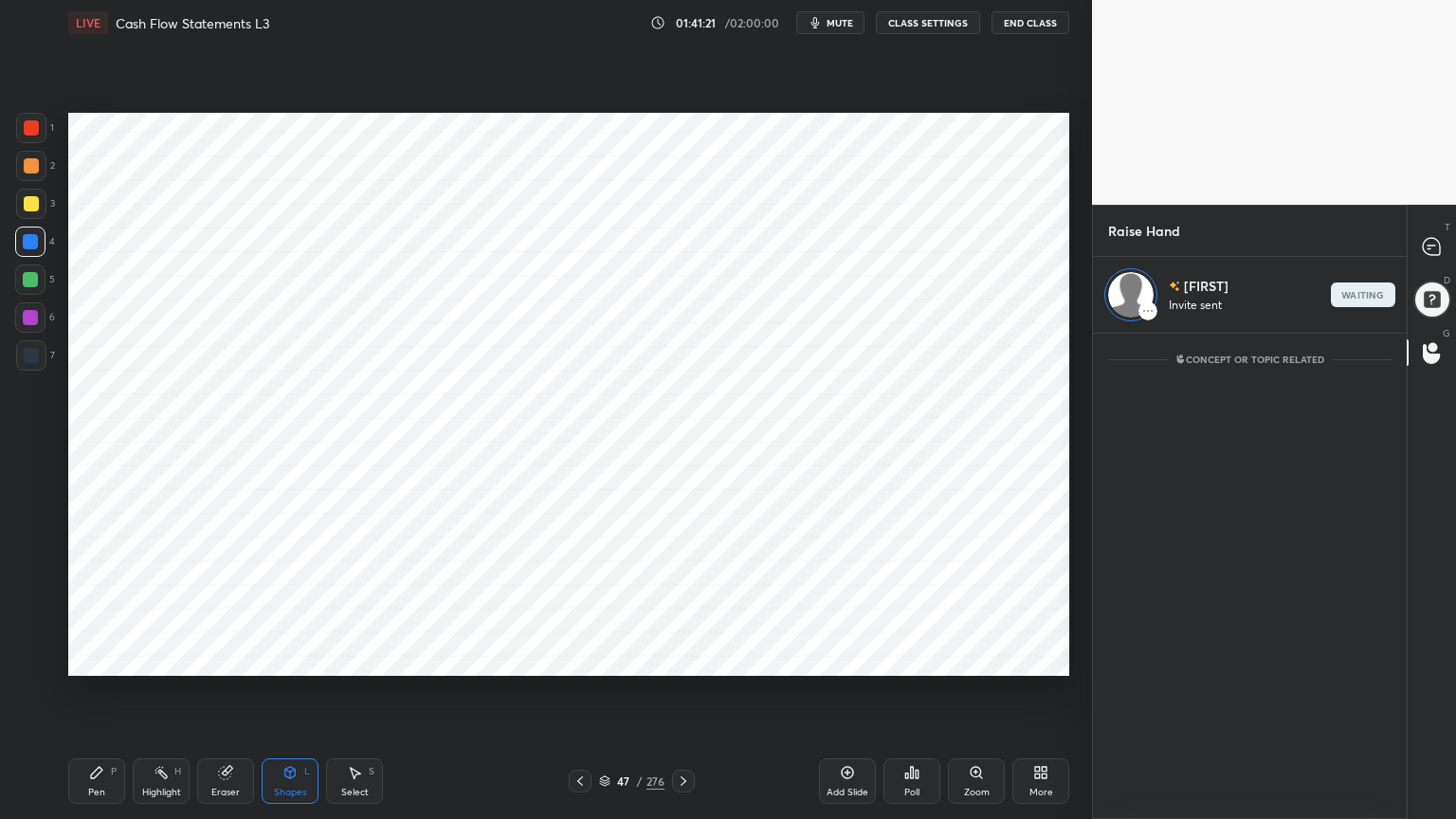 scroll, scrollTop: 481, scrollLeft: 308, axis: both 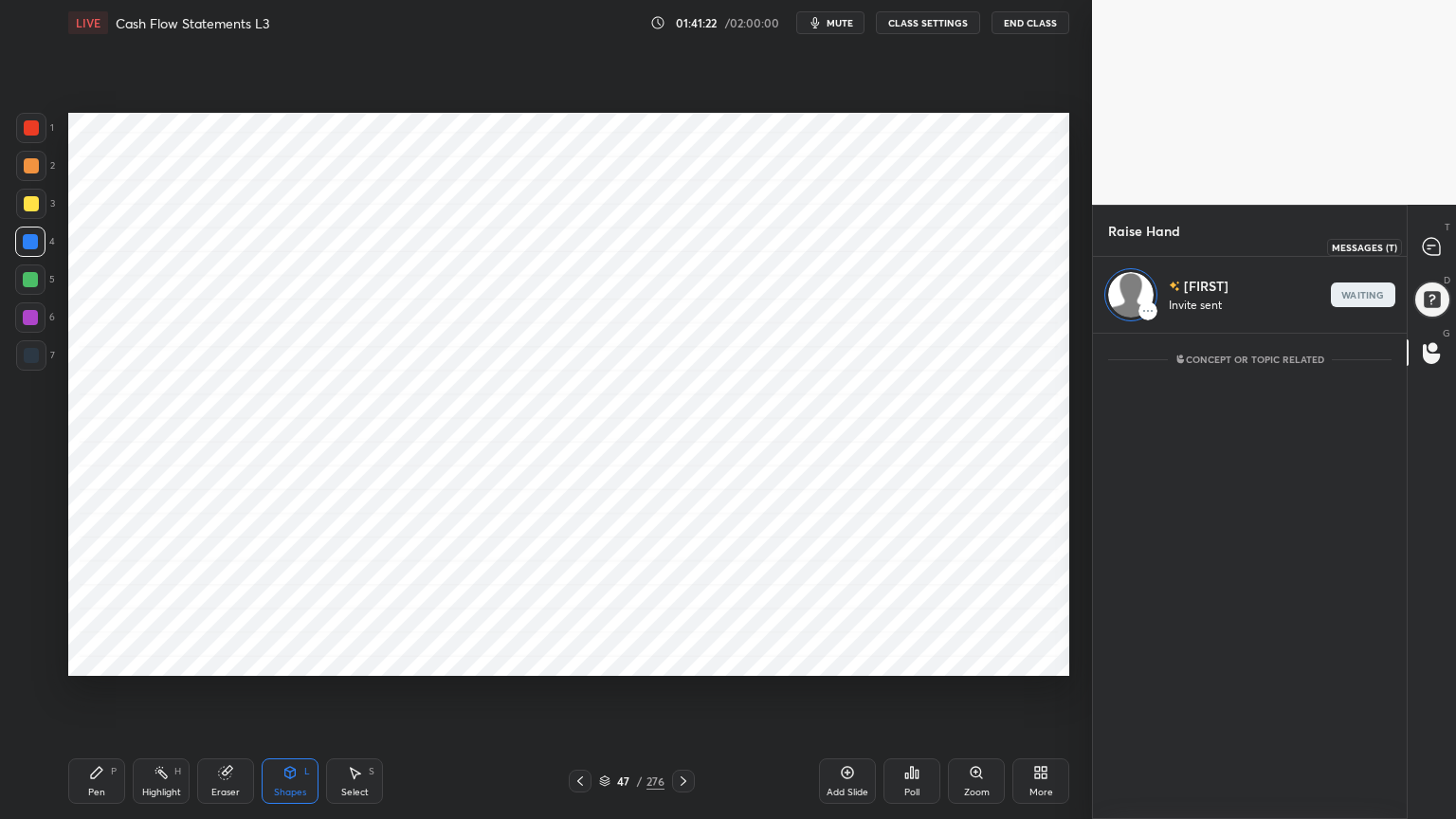 click 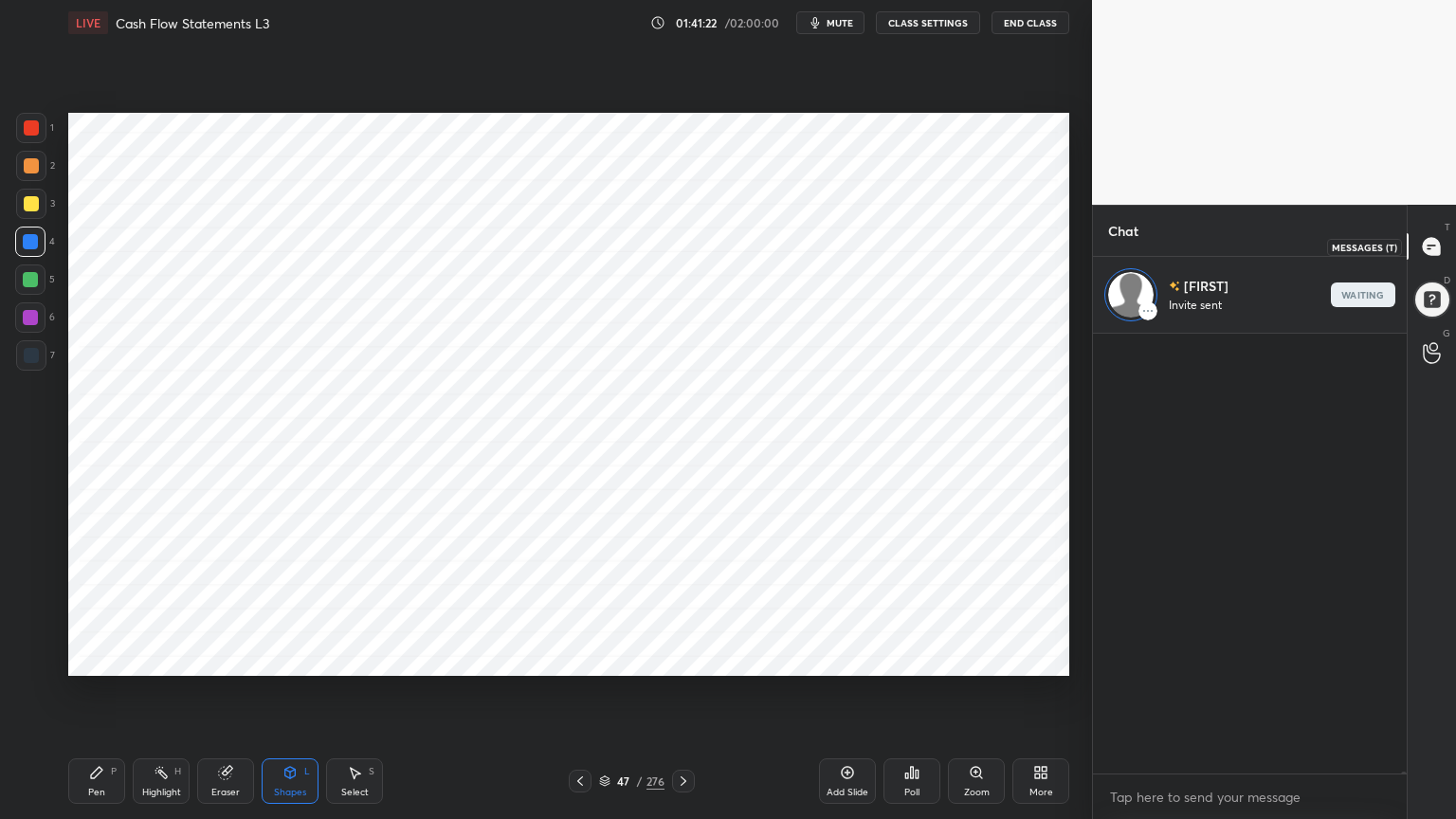 scroll, scrollTop: 119595, scrollLeft: 0, axis: vertical 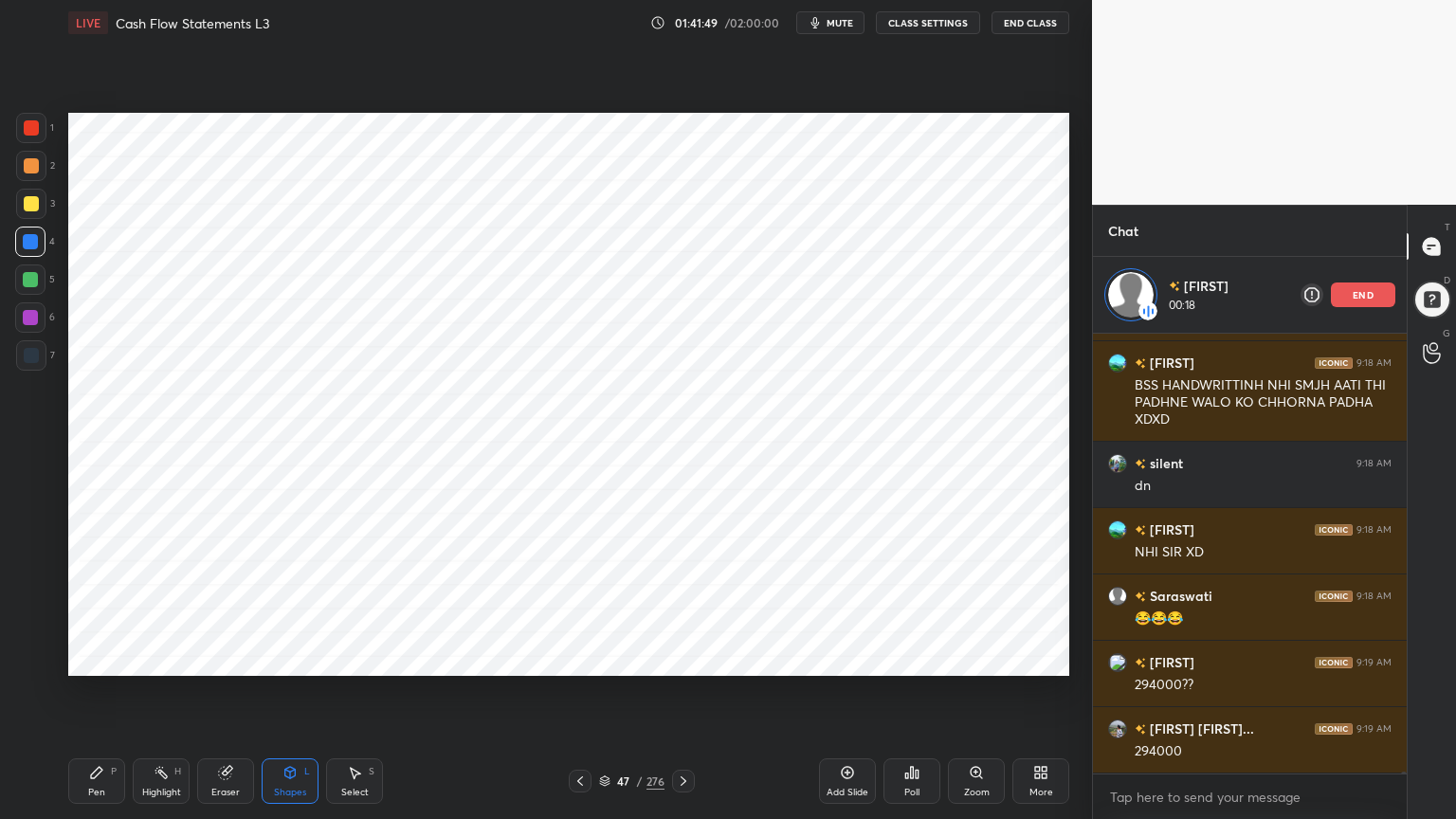 click 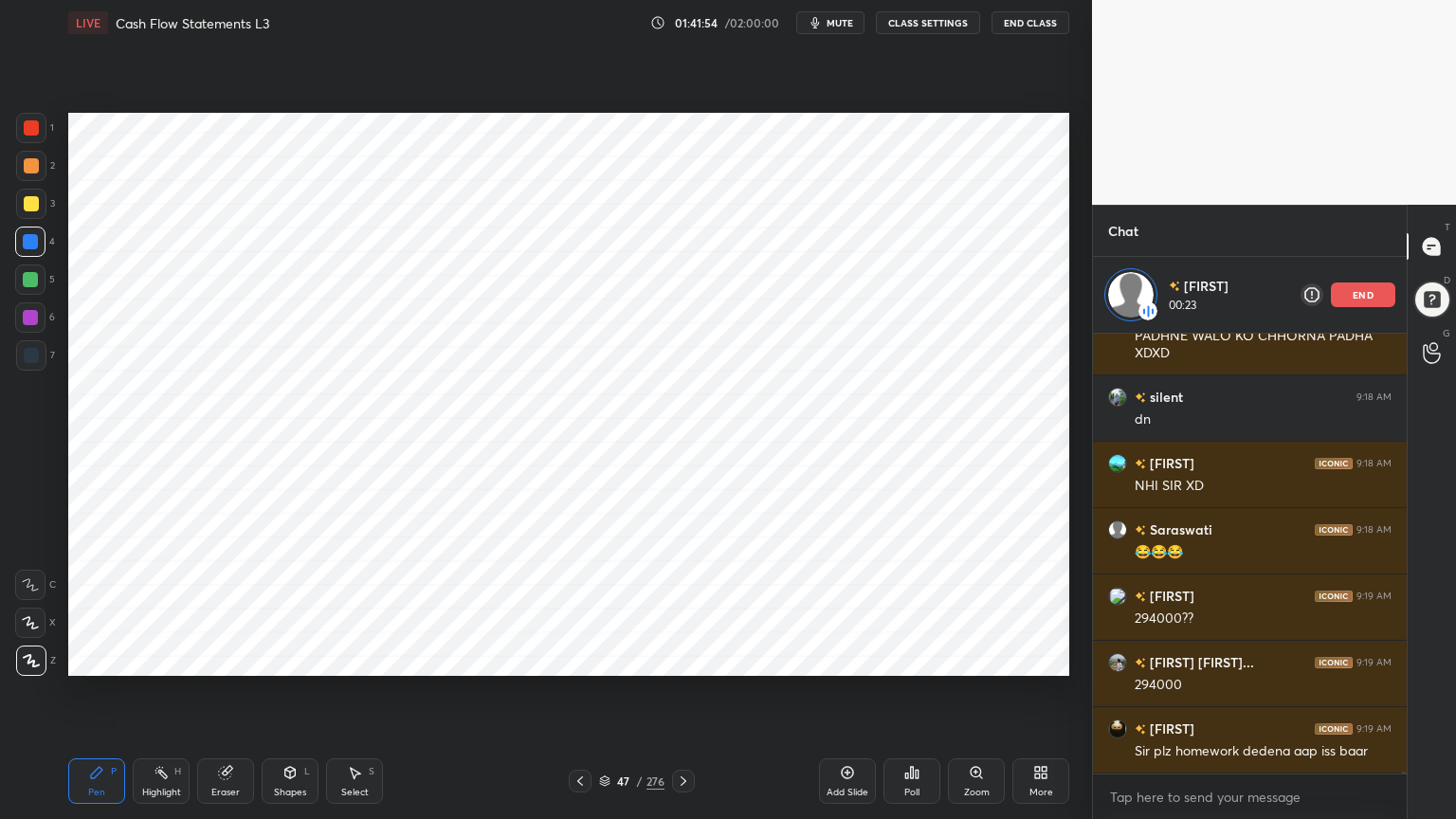 scroll, scrollTop: 119794, scrollLeft: 0, axis: vertical 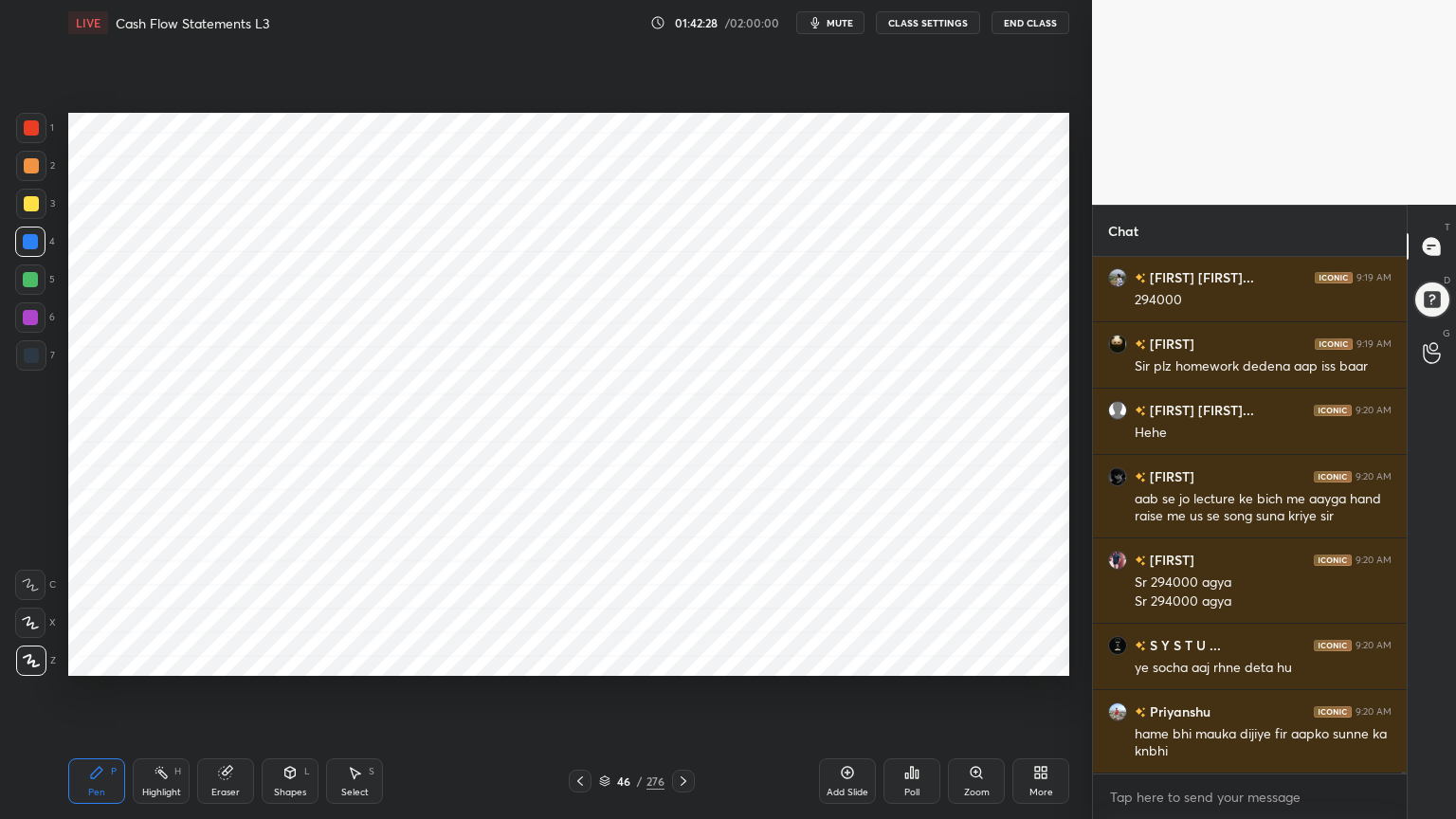 click at bounding box center [31, 355] 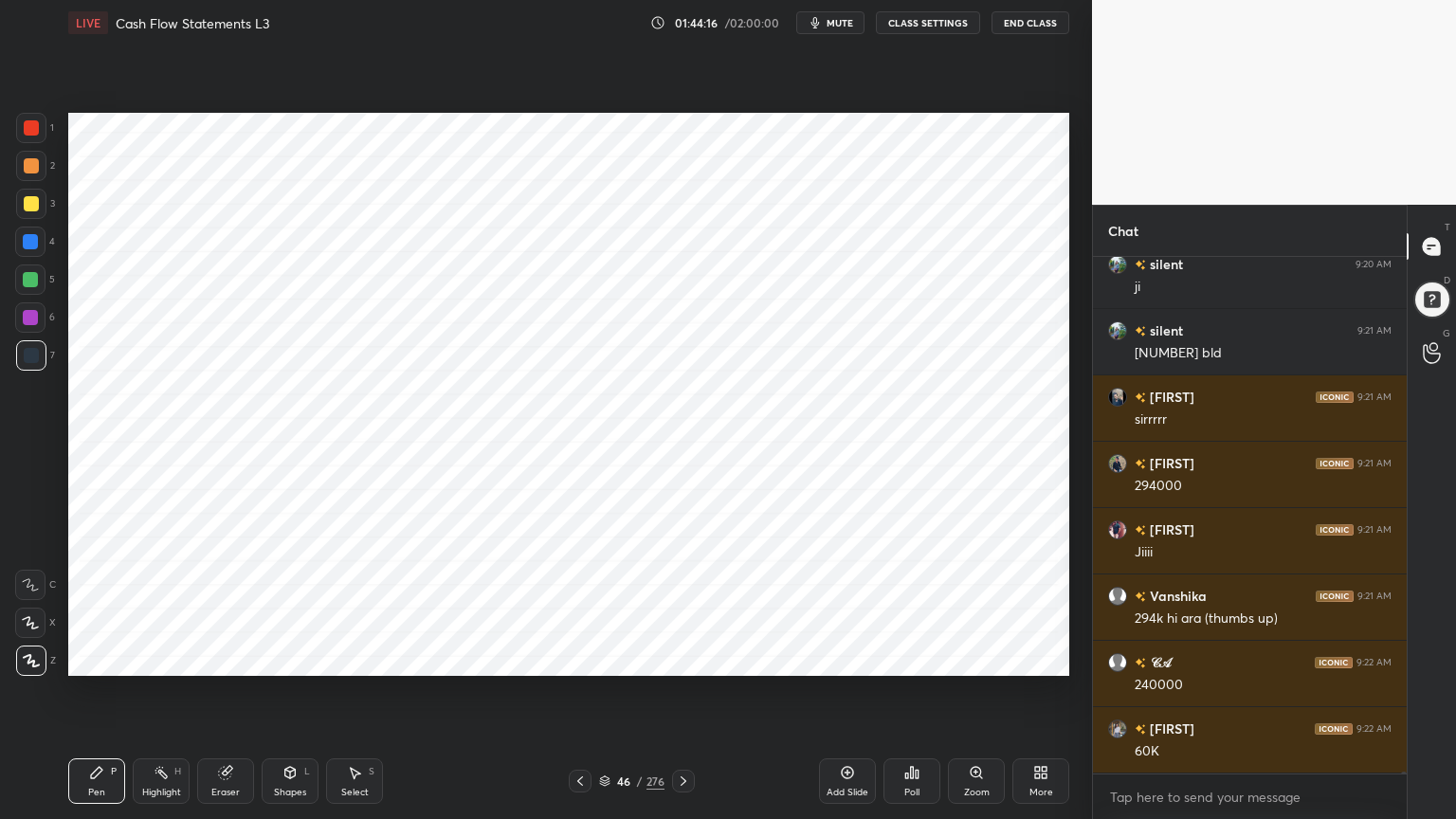 scroll, scrollTop: 120632, scrollLeft: 0, axis: vertical 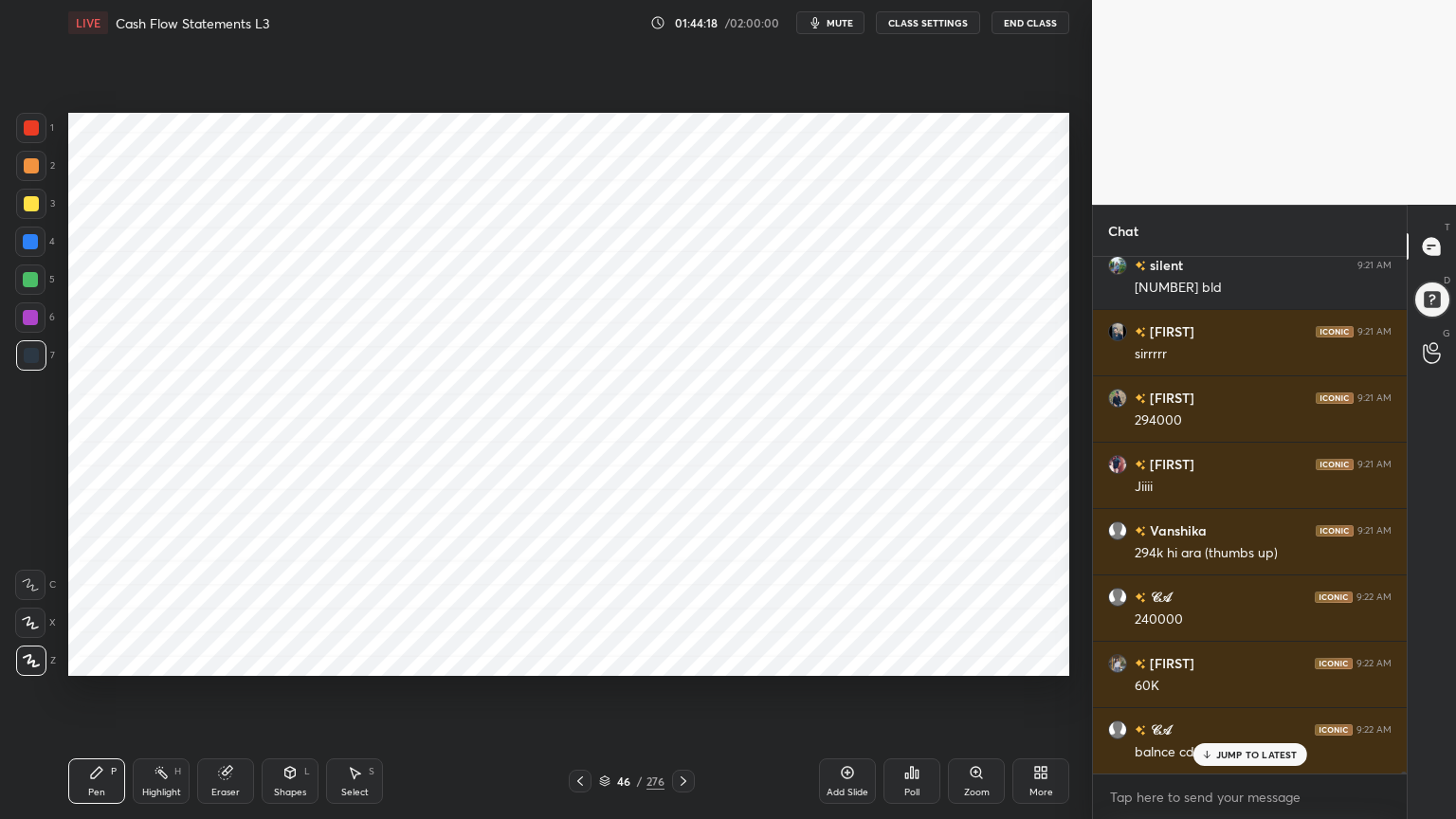 click at bounding box center (31, 128) 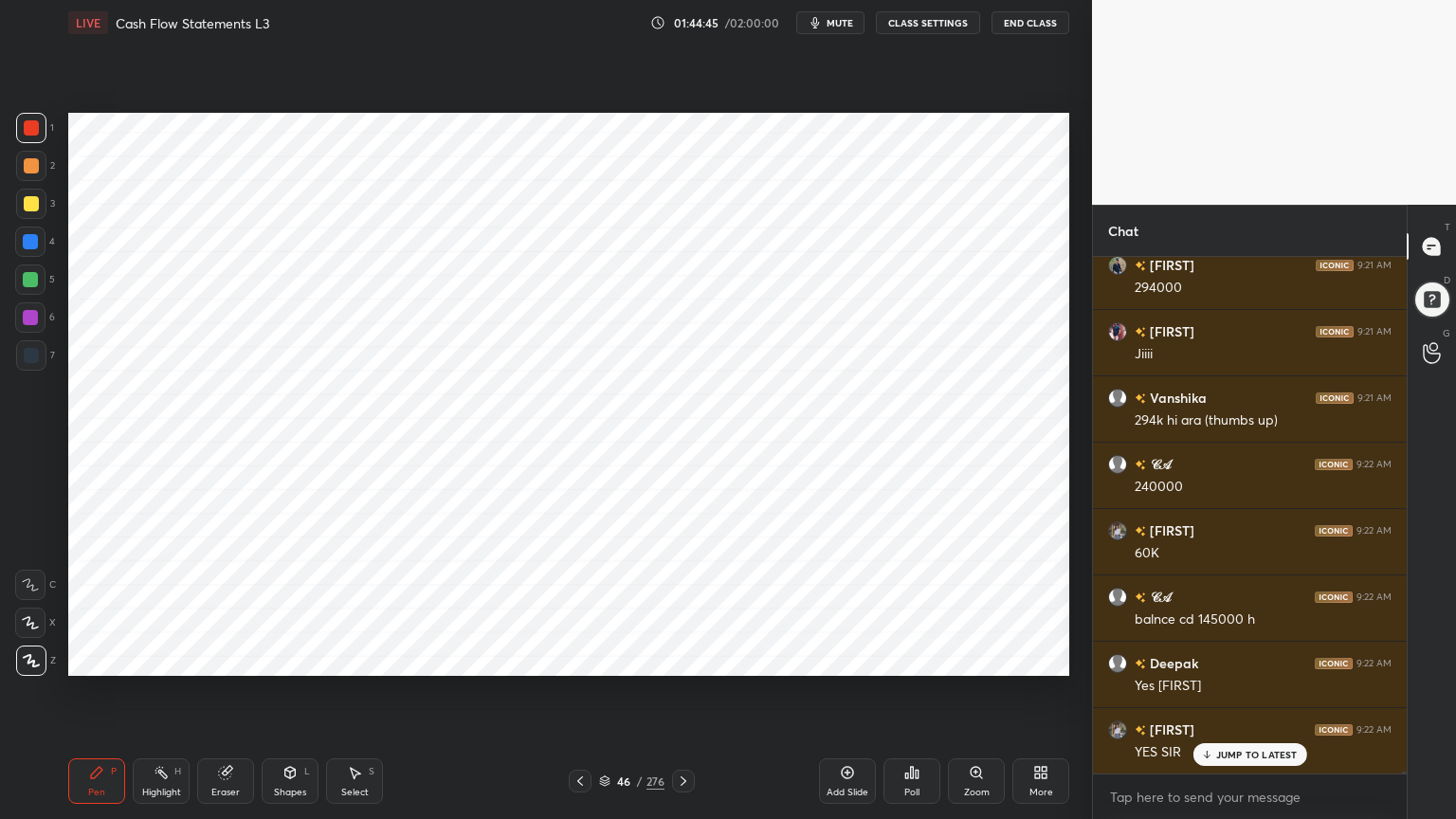 scroll, scrollTop: 120832, scrollLeft: 0, axis: vertical 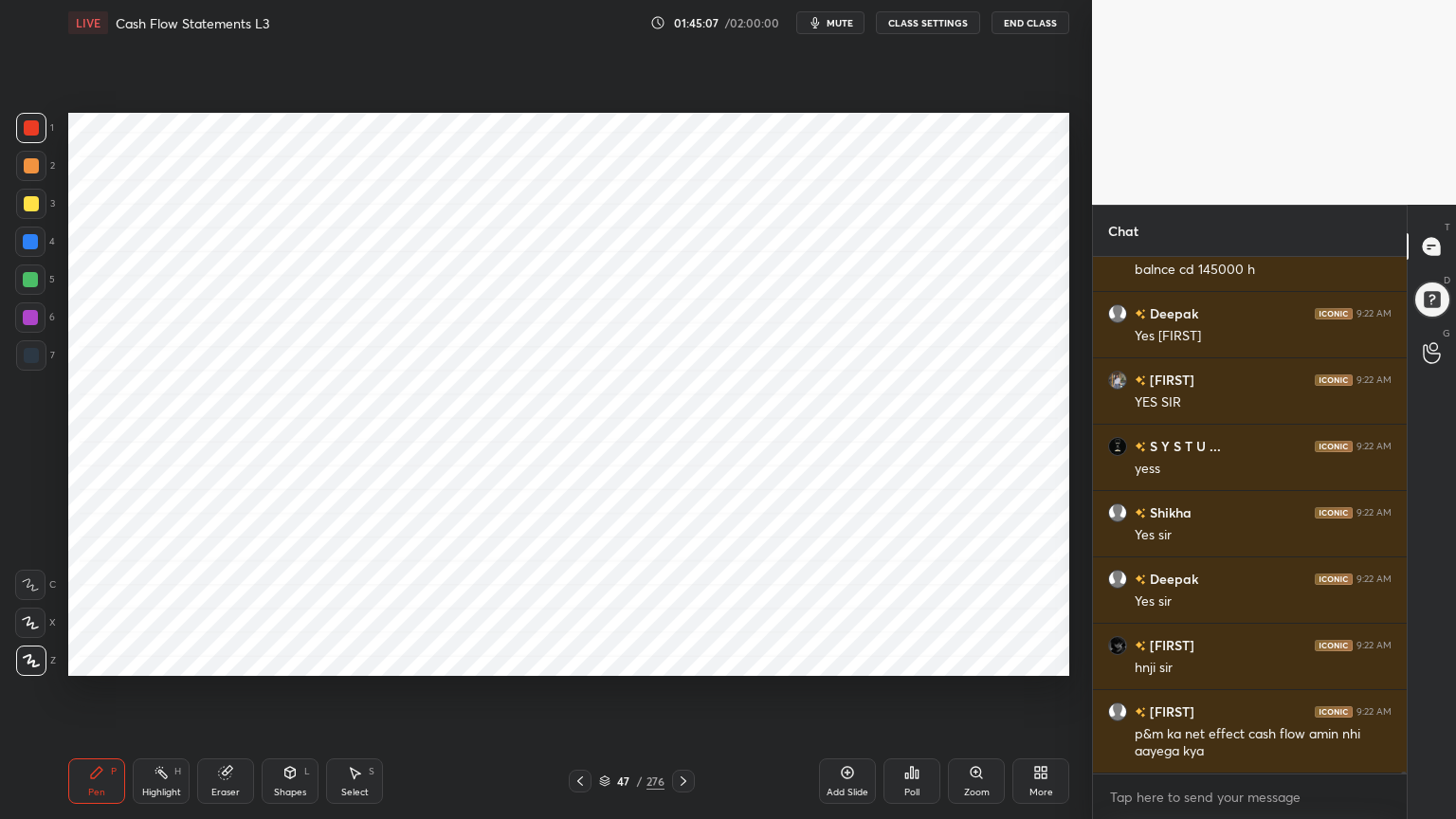 click on "7" at bounding box center (35, 355) 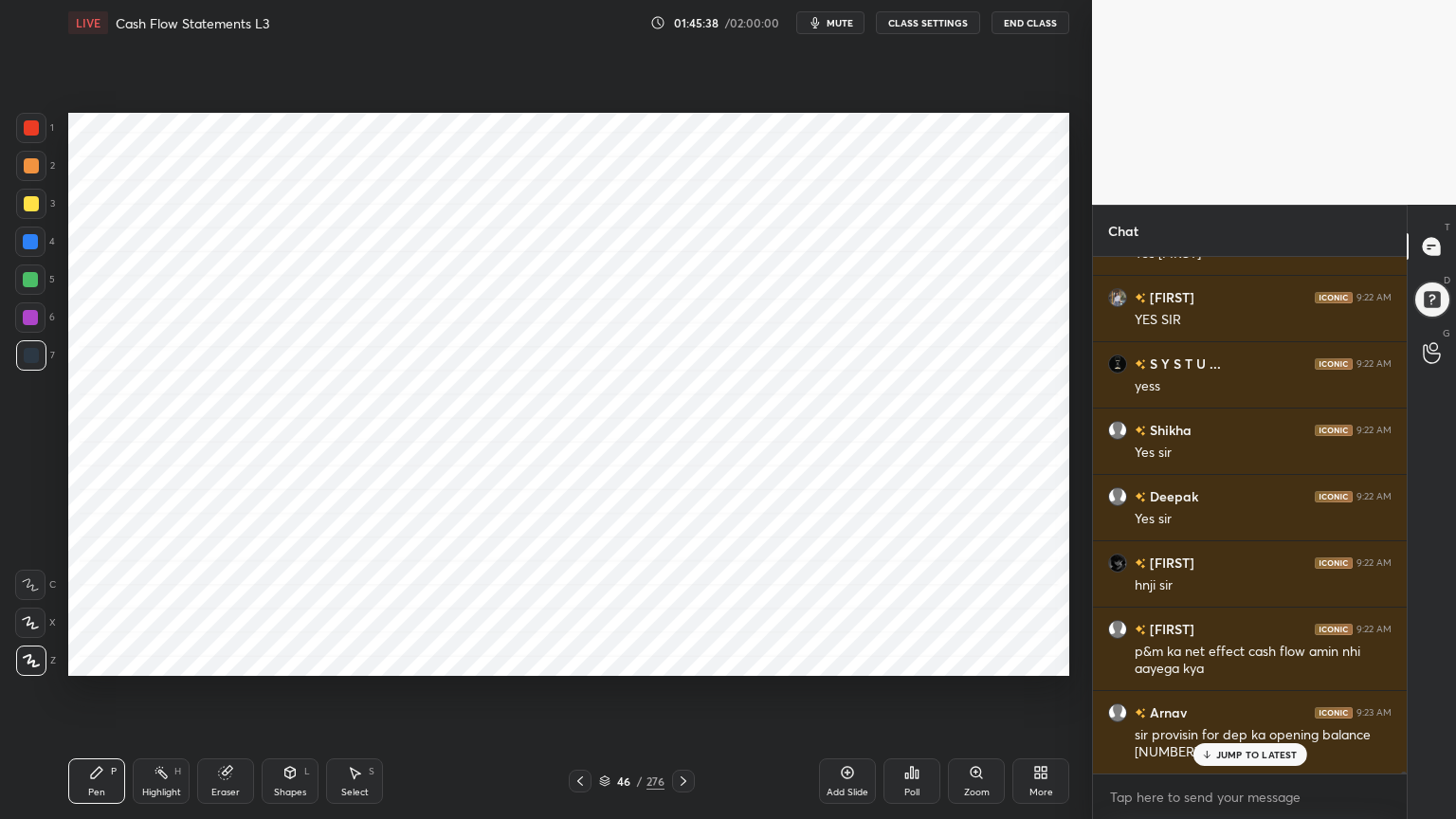 scroll, scrollTop: 121264, scrollLeft: 0, axis: vertical 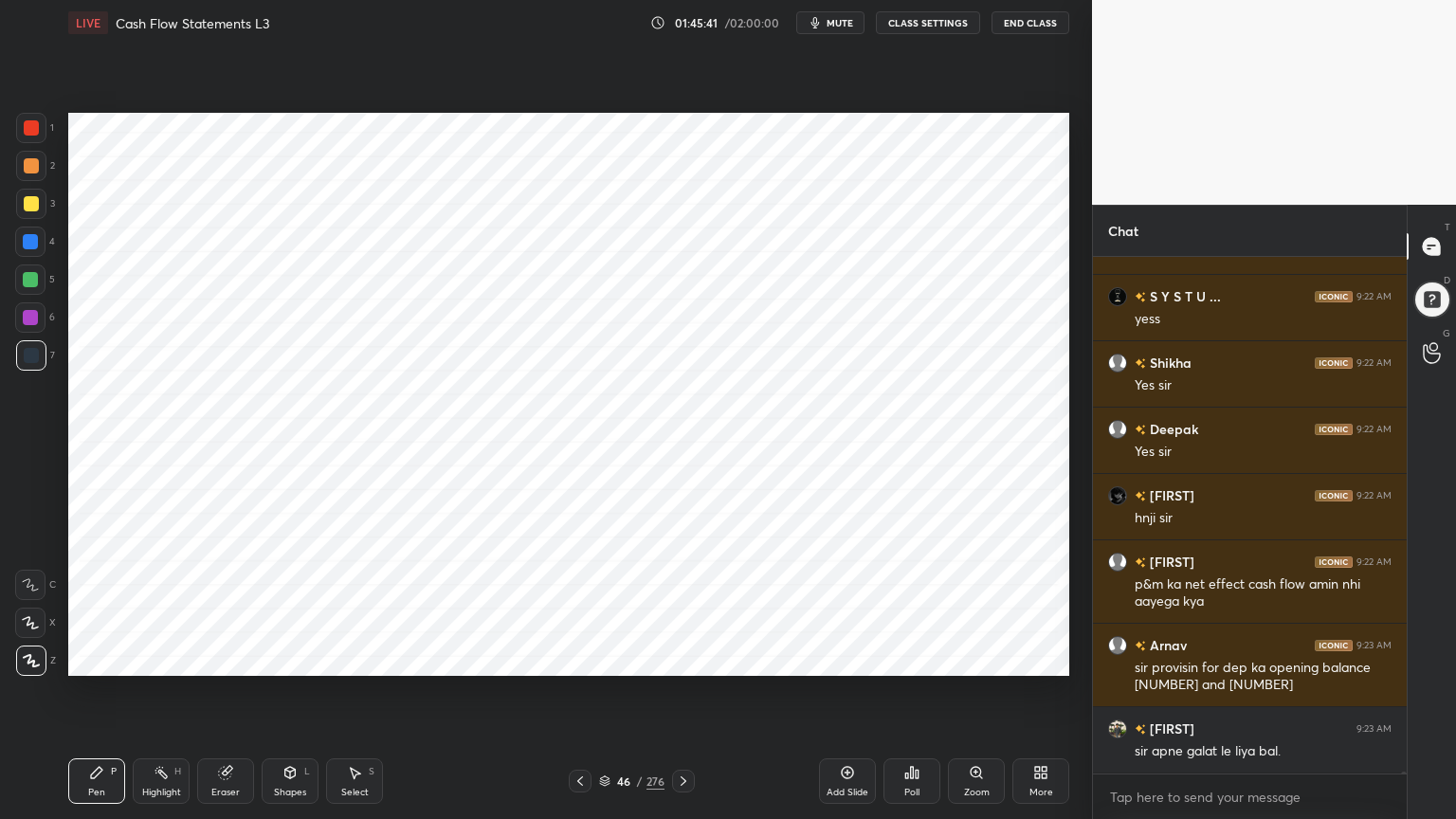 click on "Shapes L" at bounding box center (290, 781) 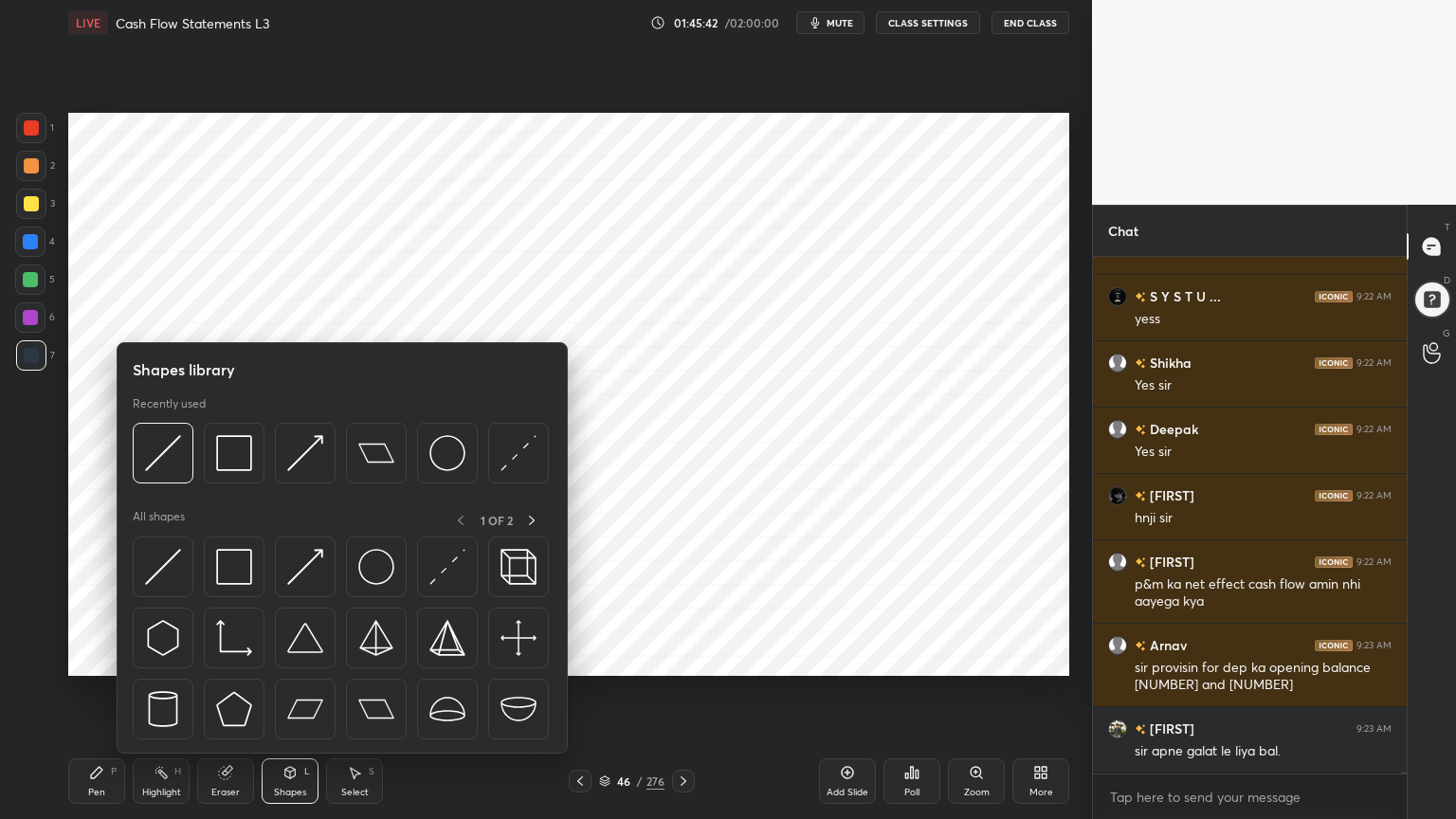 click on "Eraser" at bounding box center [226, 781] 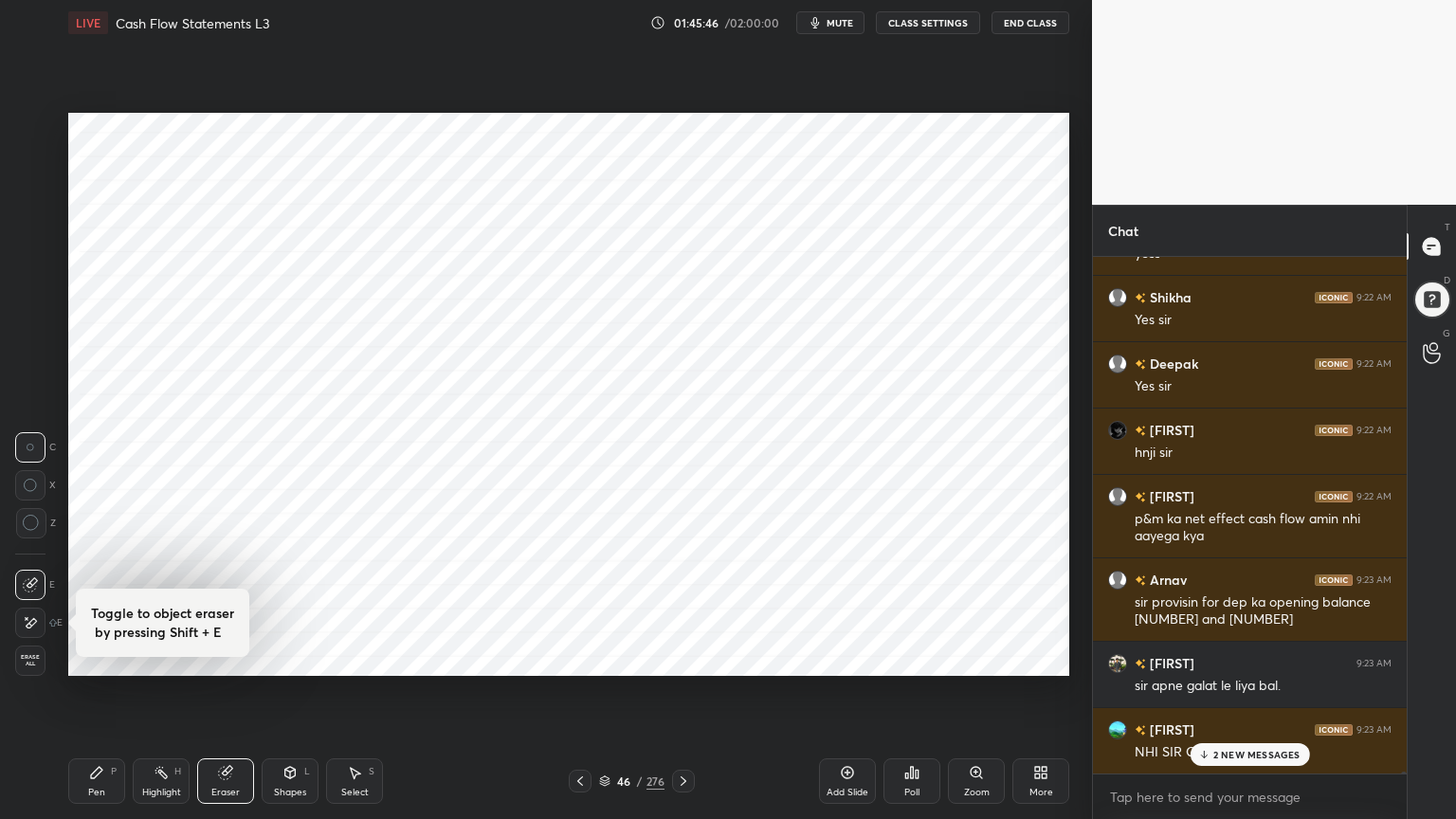 scroll, scrollTop: 121462, scrollLeft: 0, axis: vertical 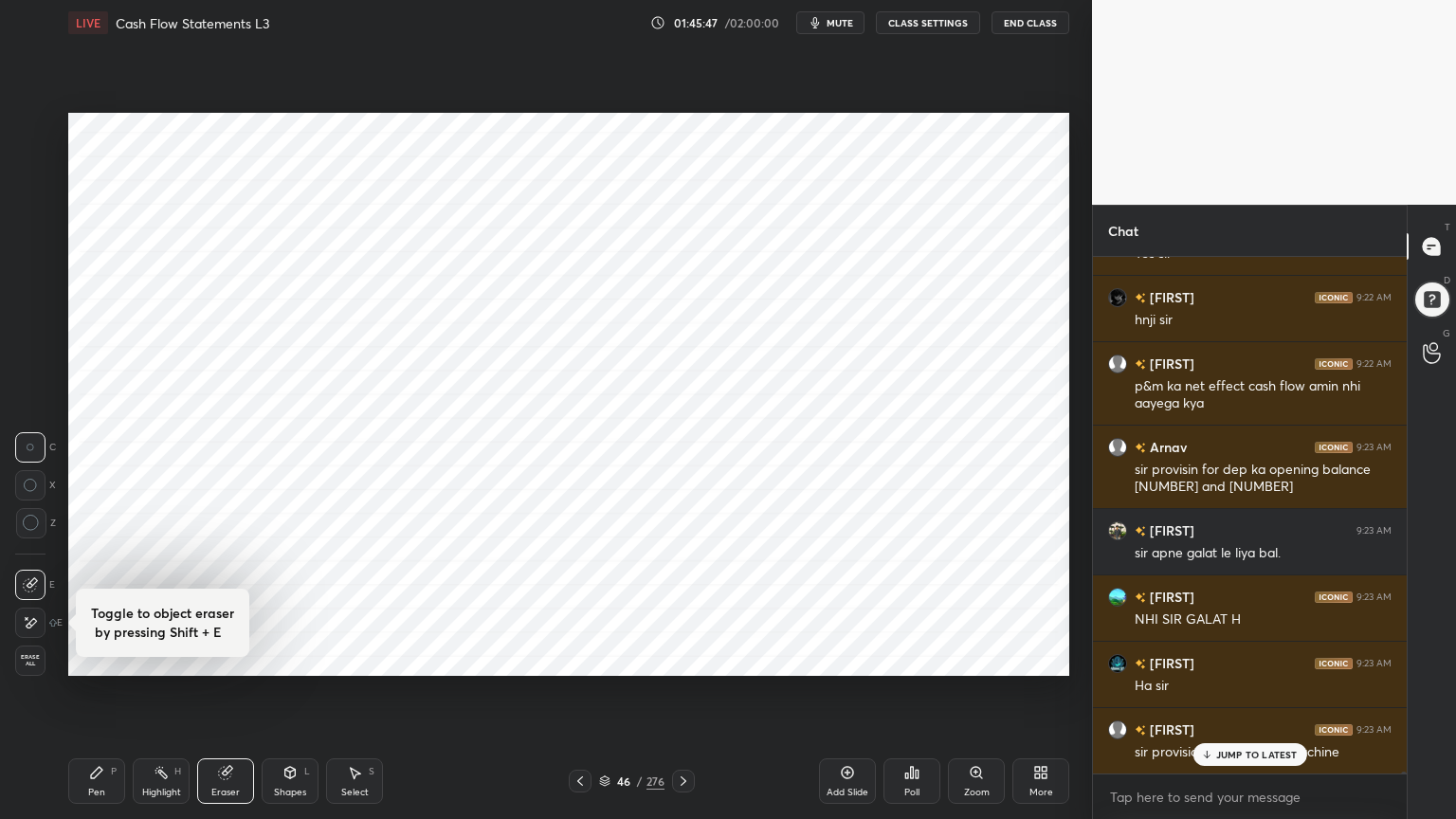 click on "Pen P" at bounding box center [97, 781] 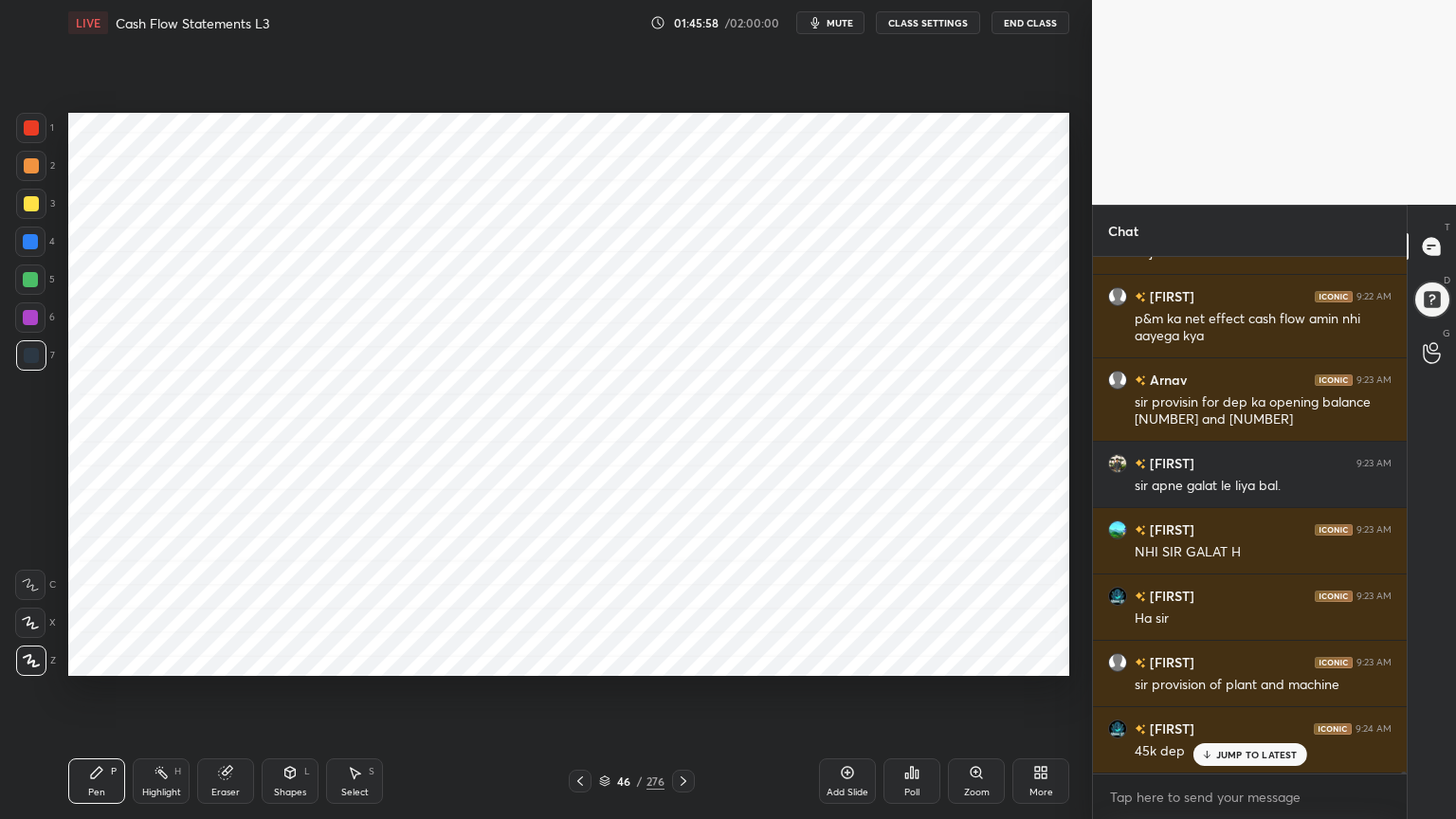 scroll, scrollTop: 121595, scrollLeft: 0, axis: vertical 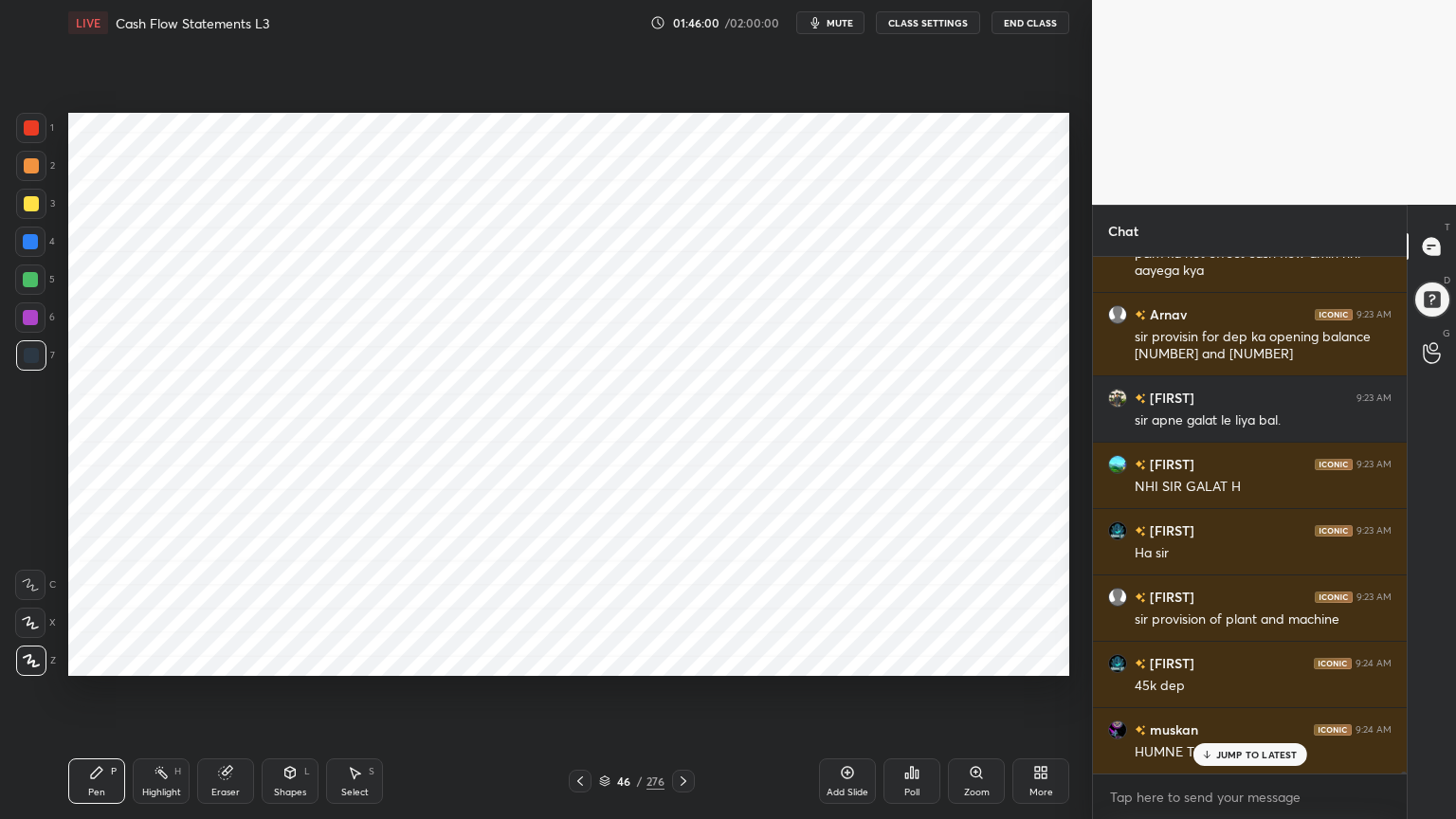 click on "Eraser" at bounding box center (226, 781) 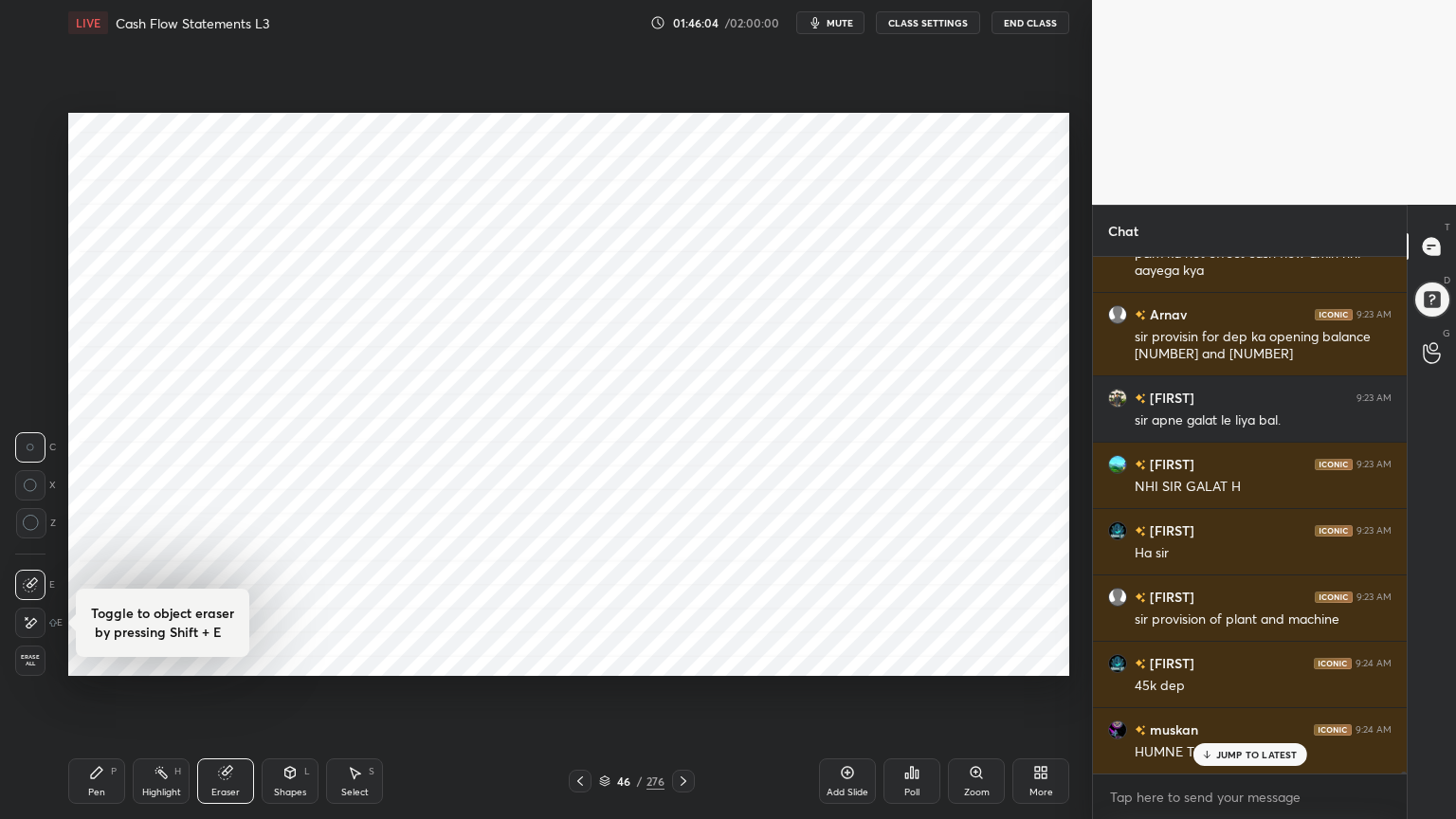click on "Pen P" at bounding box center [97, 781] 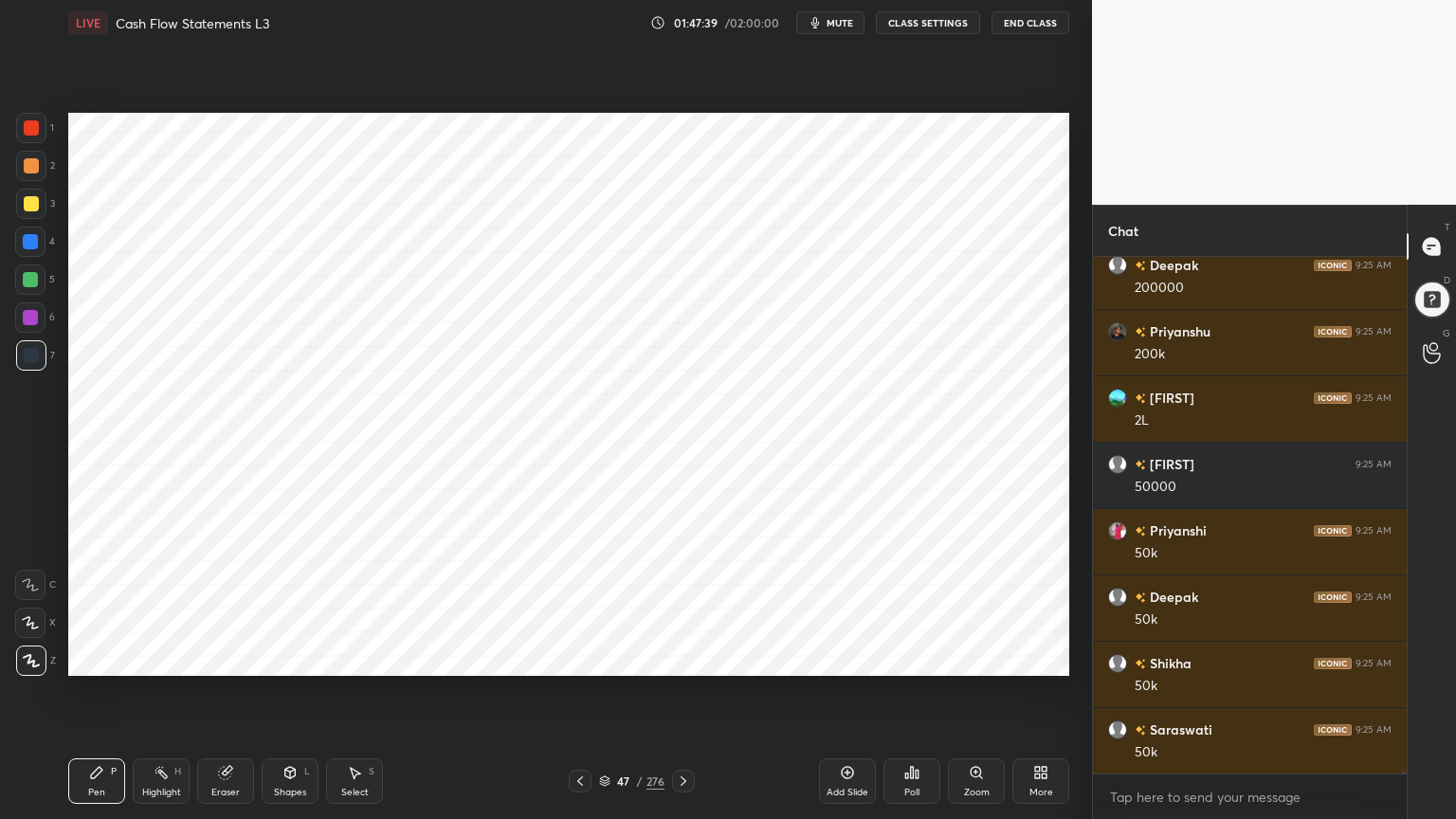 scroll, scrollTop: 123073, scrollLeft: 0, axis: vertical 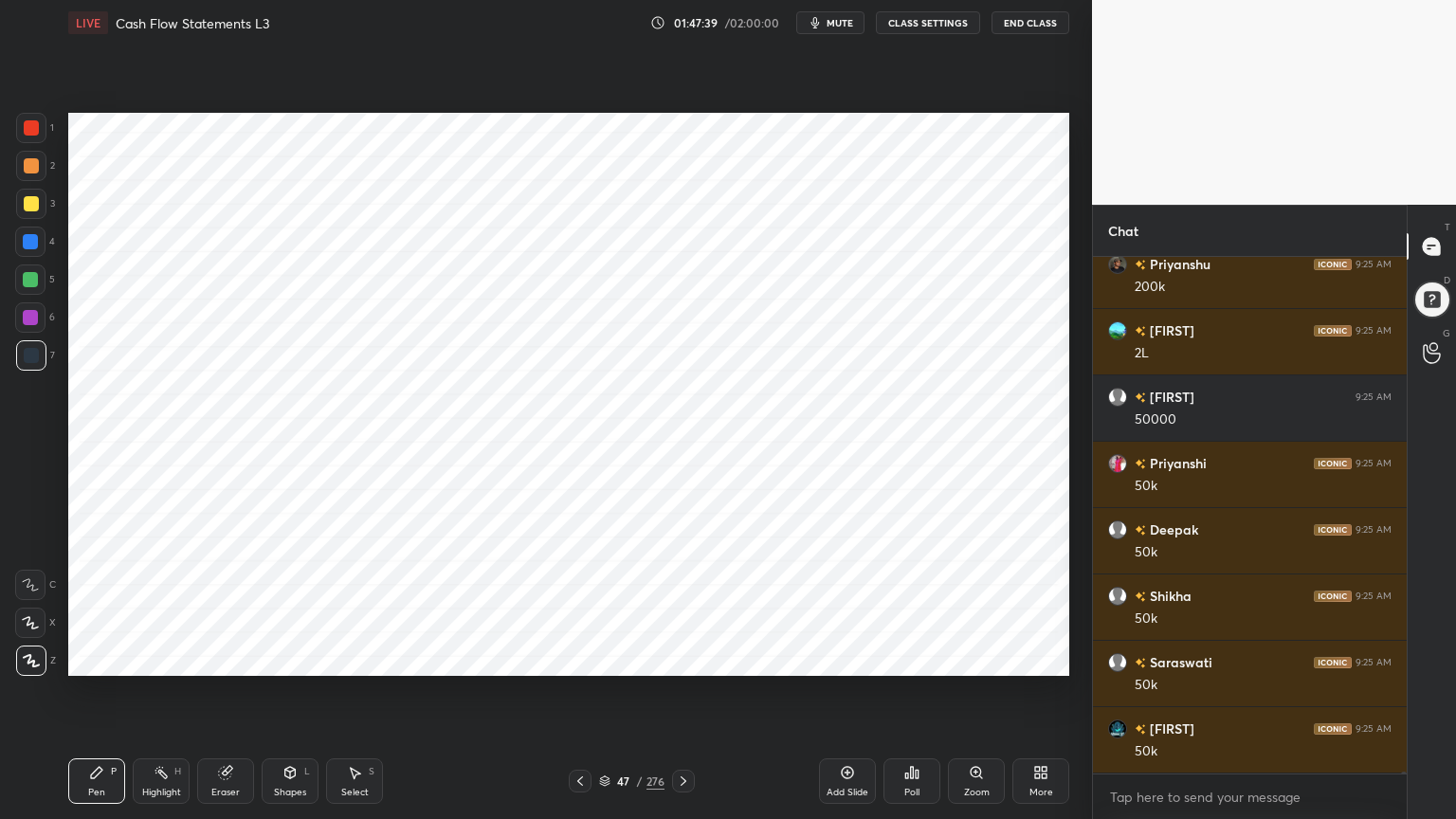 click at bounding box center [31, 128] 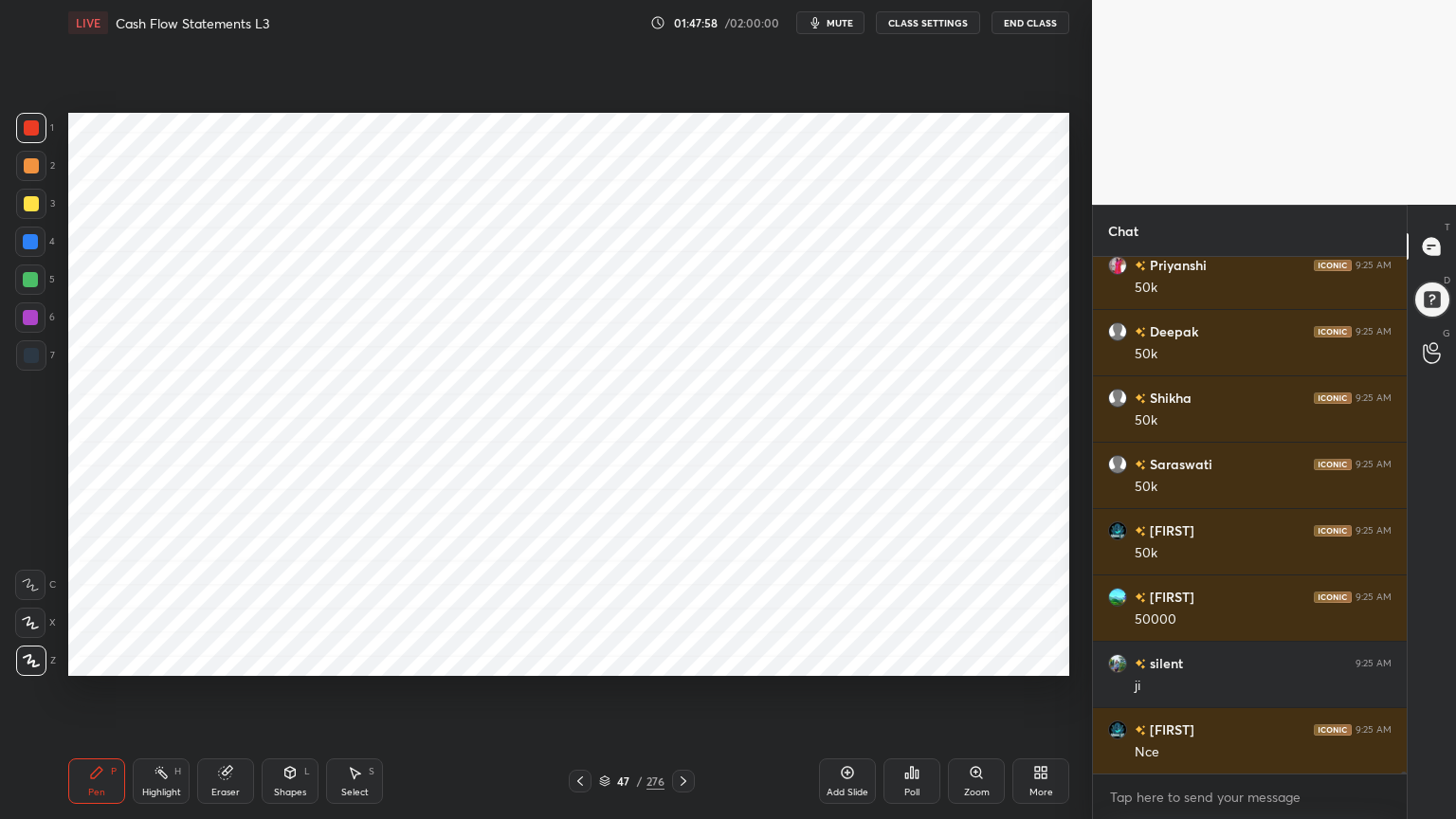 scroll, scrollTop: 123338, scrollLeft: 0, axis: vertical 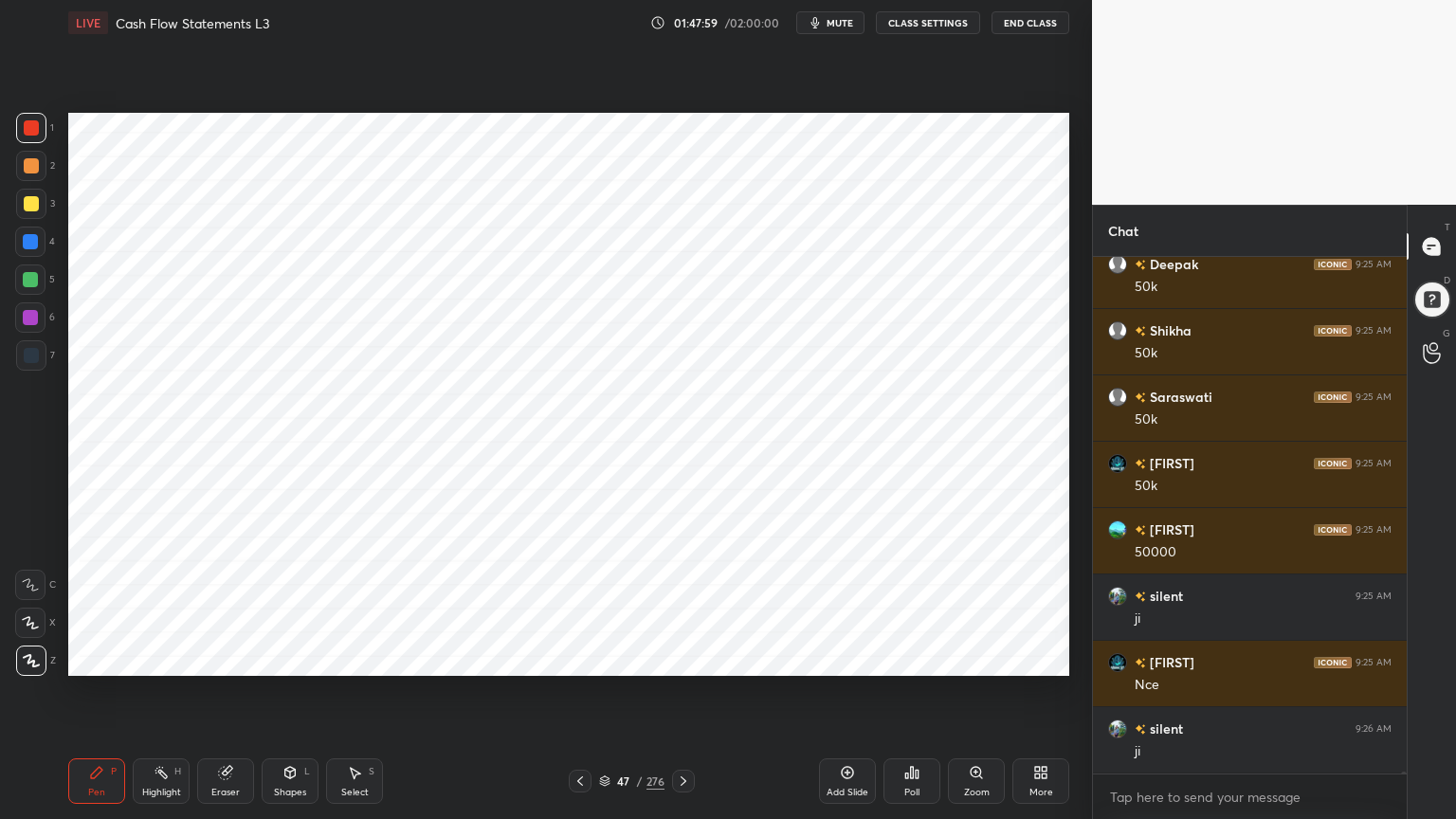 click at bounding box center (31, 355) 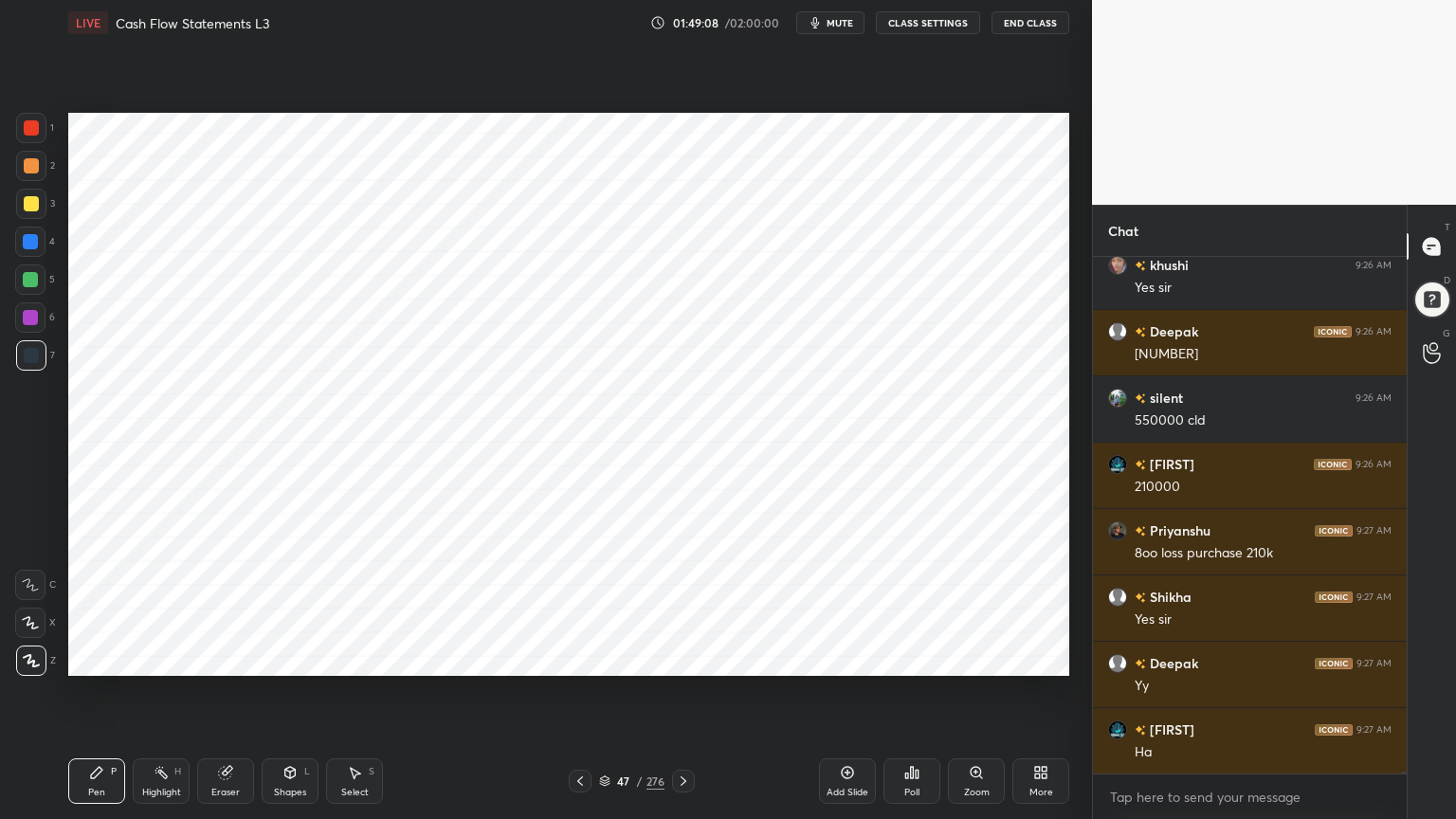 scroll, scrollTop: 124134, scrollLeft: 0, axis: vertical 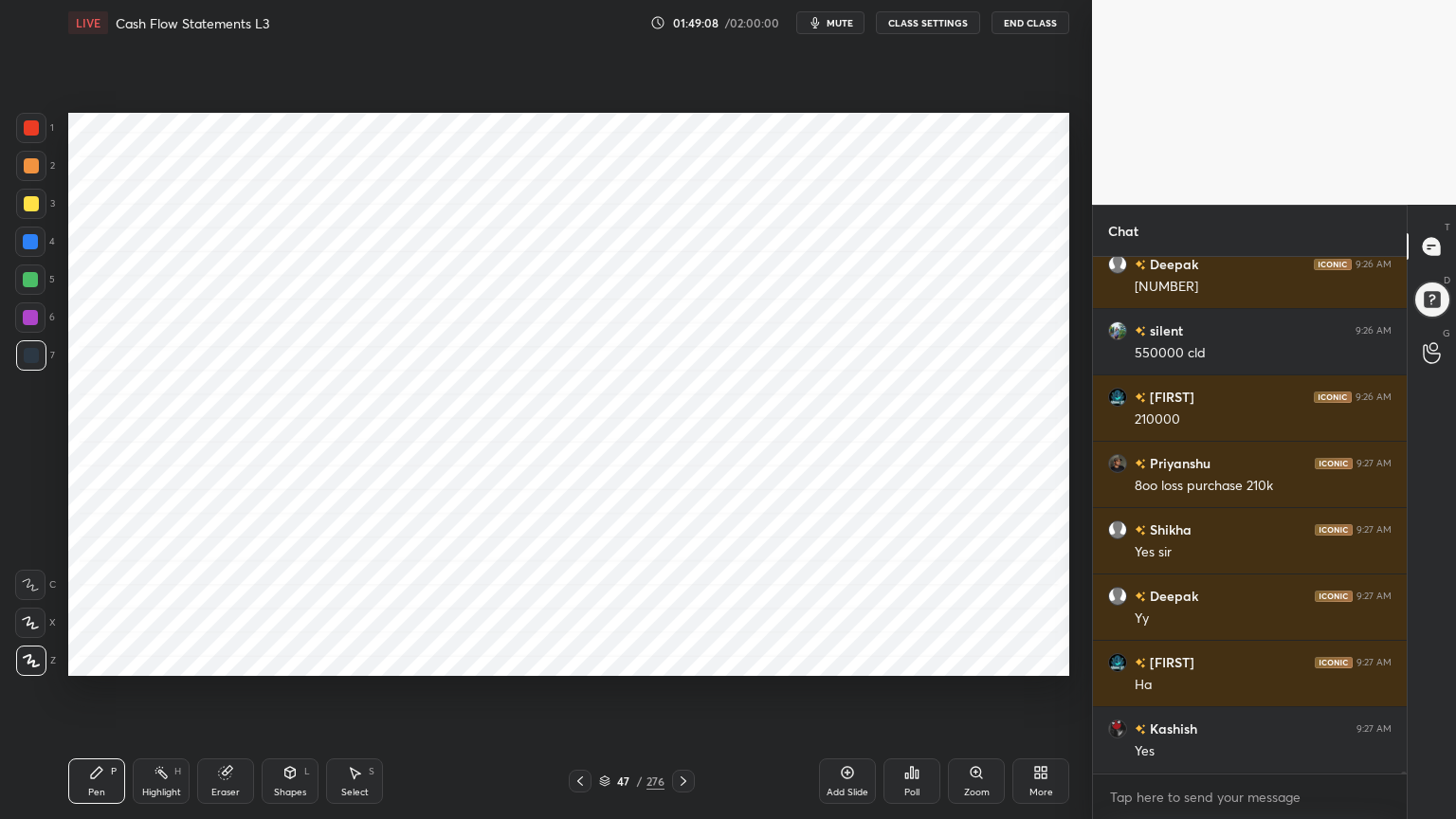click at bounding box center [31, 128] 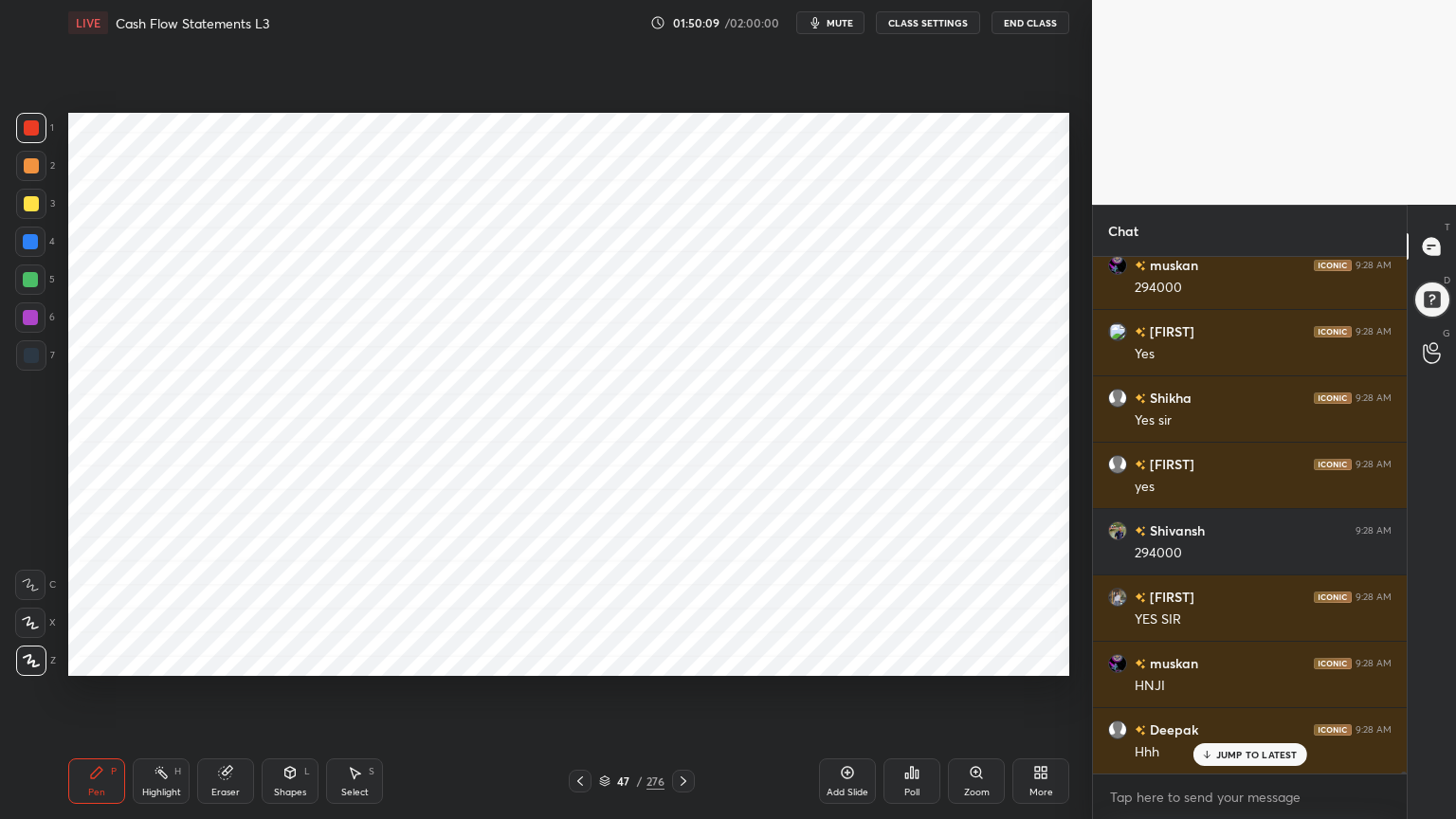 scroll, scrollTop: 128047, scrollLeft: 0, axis: vertical 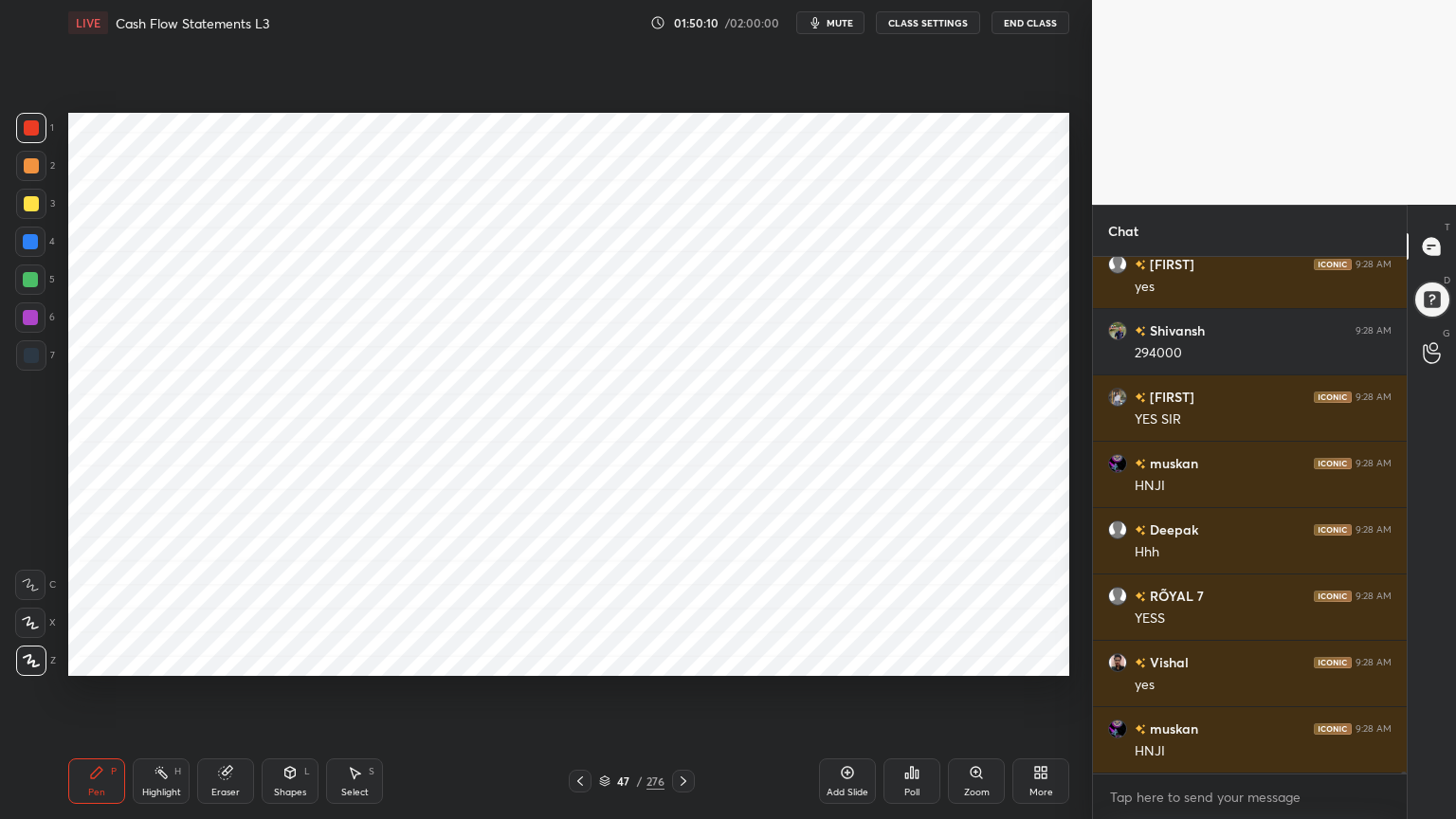 click on "Add Slide" at bounding box center (847, 781) 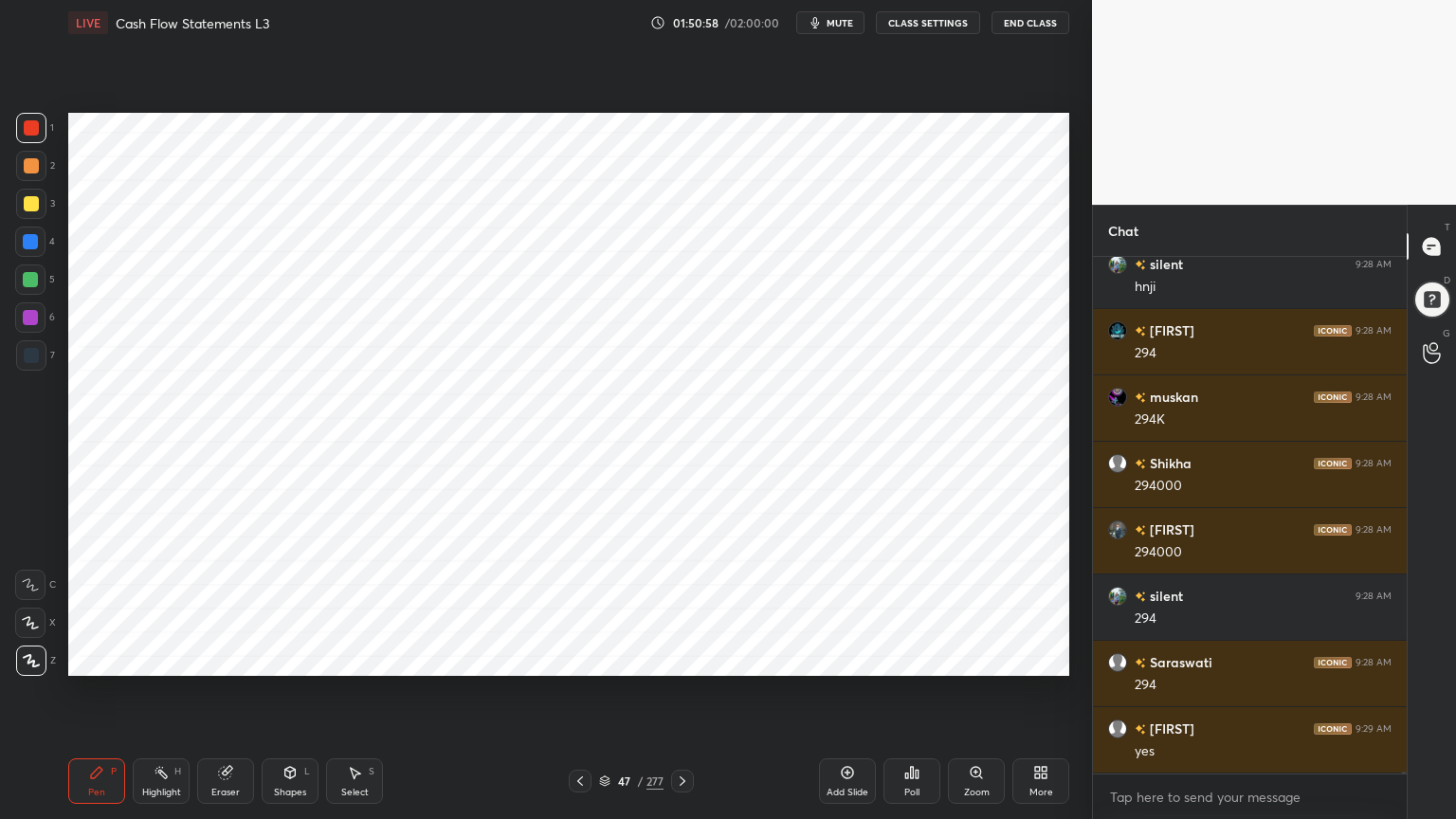 scroll, scrollTop: 130369, scrollLeft: 0, axis: vertical 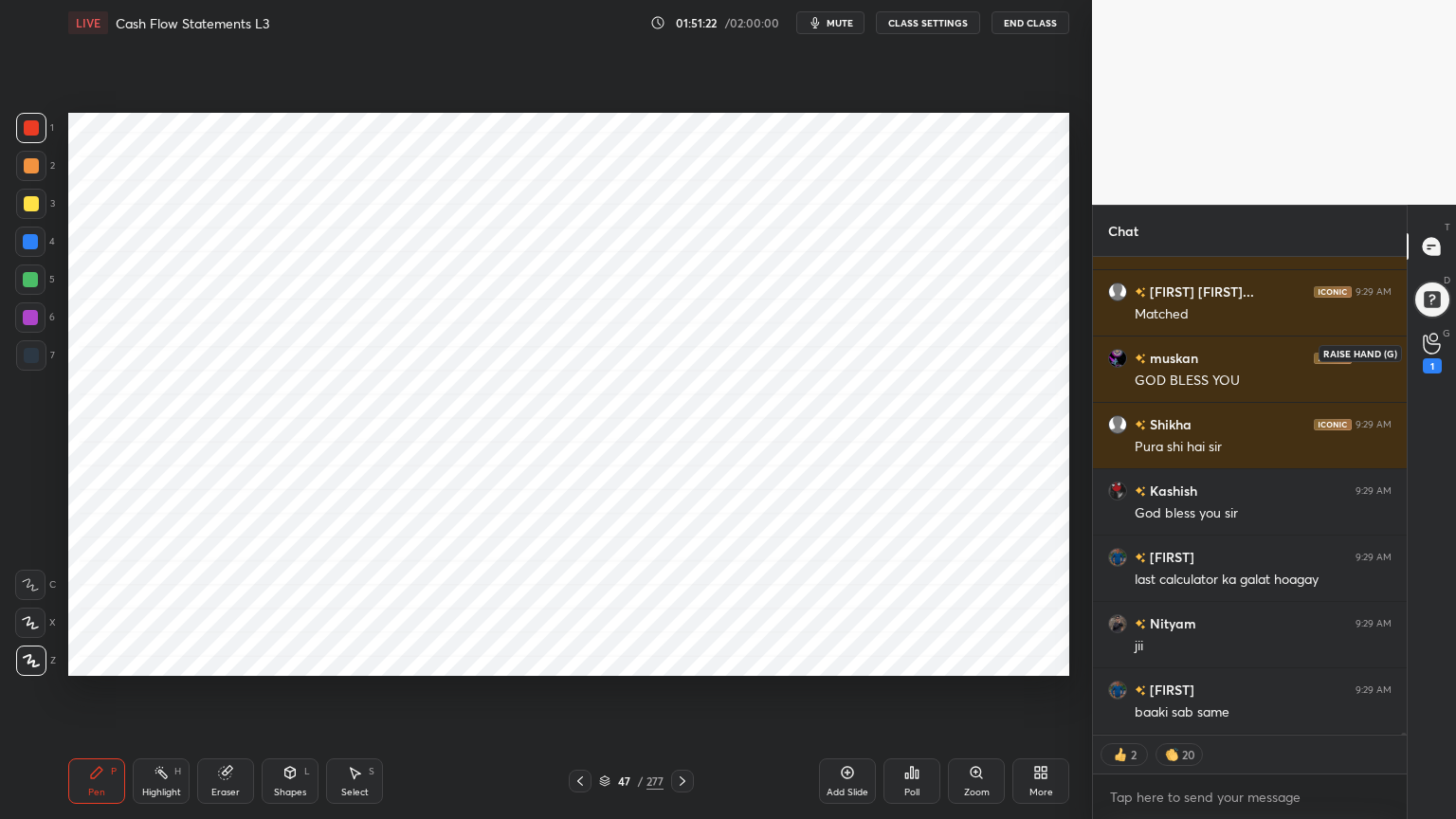 click on "1" at bounding box center (1432, 353) 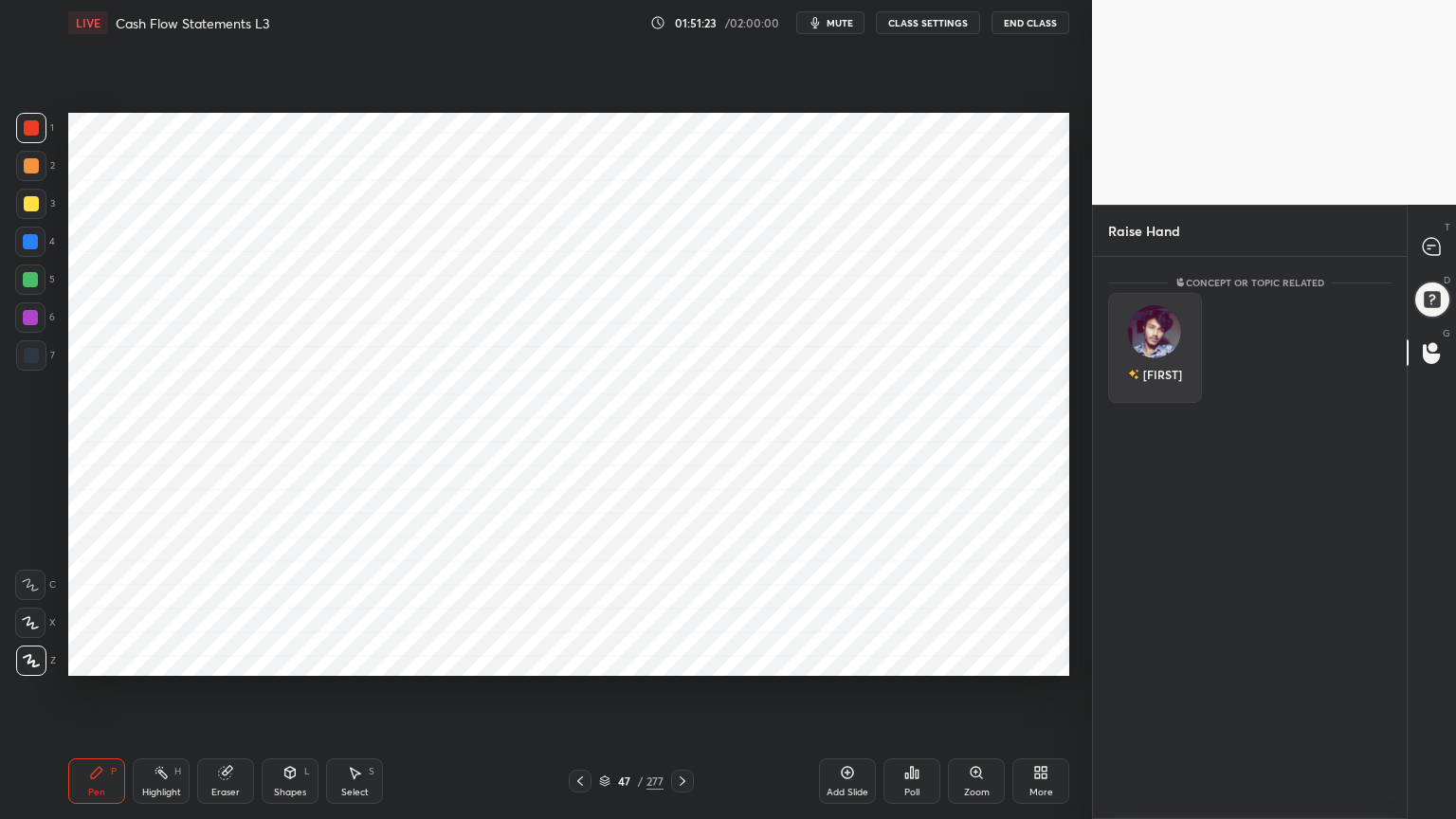 click at bounding box center (1155, 332) 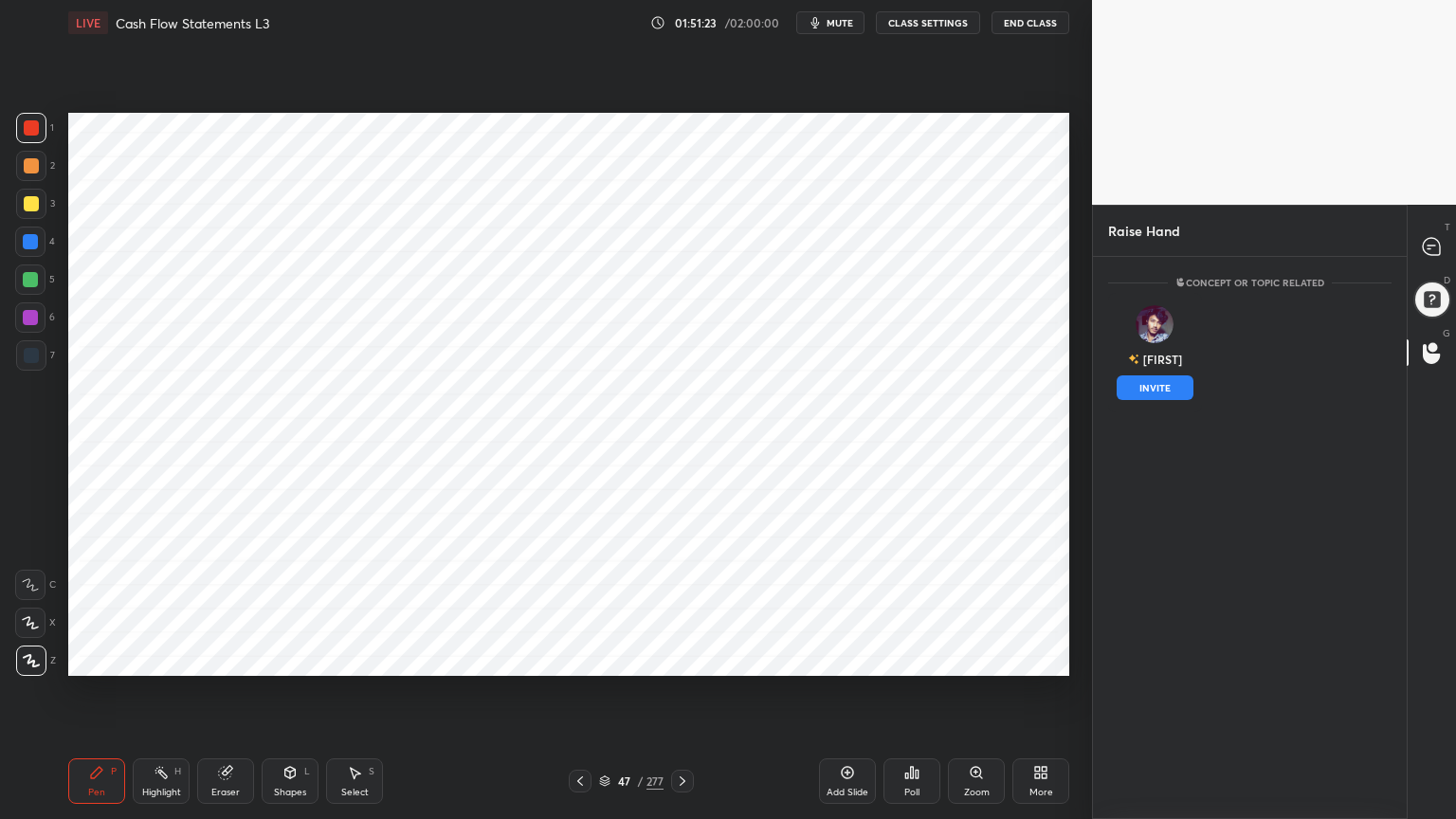 click on "INVITE" at bounding box center (1155, 388) 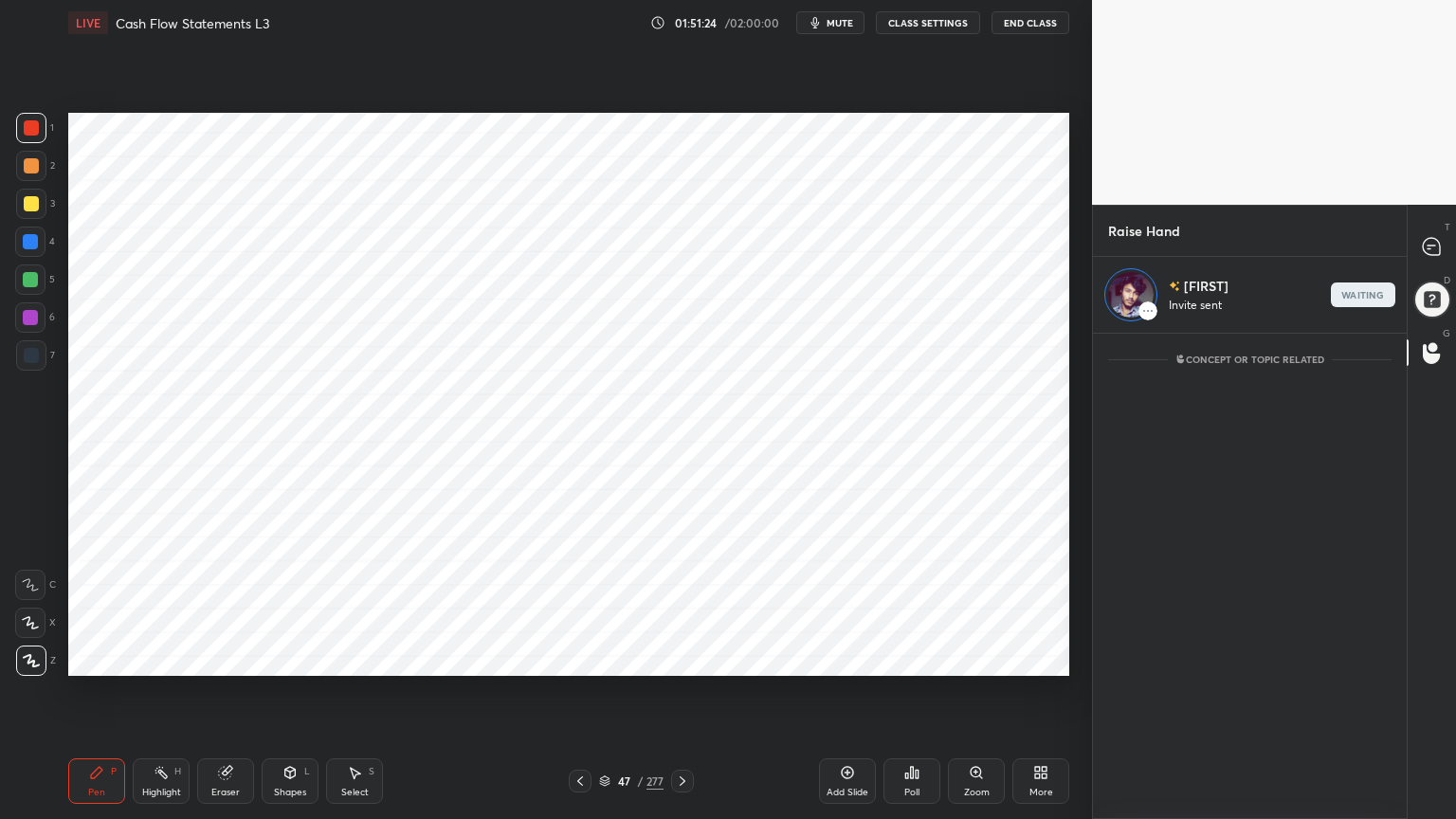 click 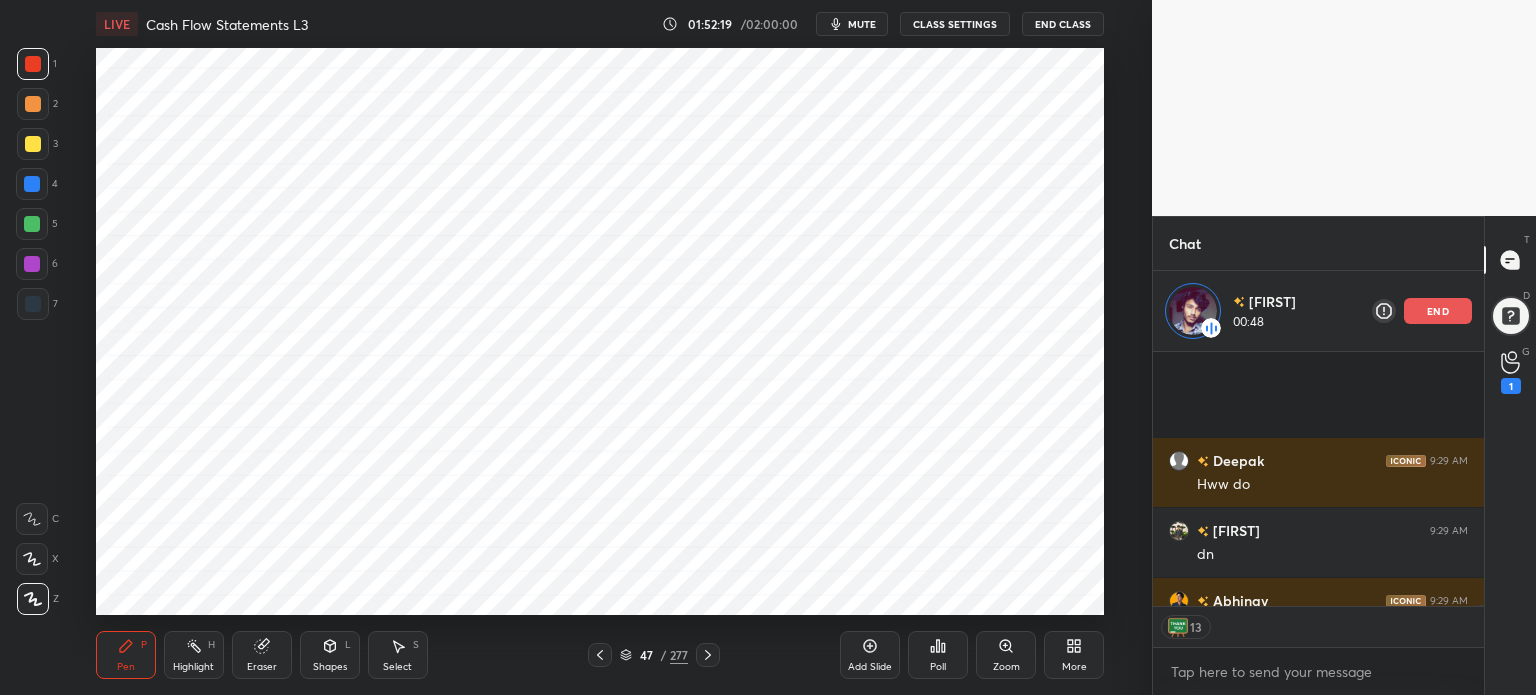 scroll, scrollTop: 140022, scrollLeft: 0, axis: vertical 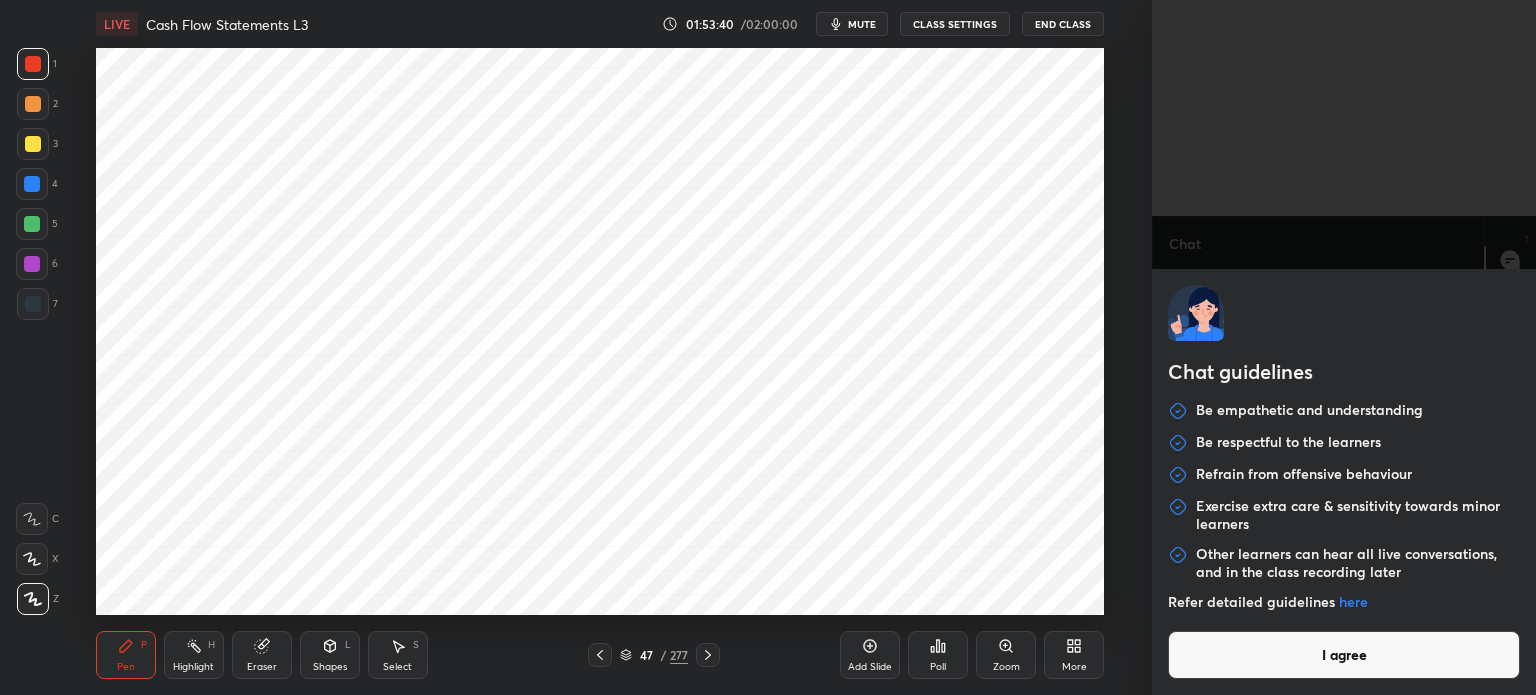 click on "1 2 3 4 5 6 7 C X Z C X Z E E Erase all   H H LIVE Cash Flow Statements L3 01:53:40 /  02:00:00 mute CLASS SETTINGS End Class Setting up your live class Poll for   secs No correct answer Start poll Back Cash Flow Statements L3 • L15 of Advance Accounting By CA [LAST] [LAST] Pen P Highlight H Eraser Shapes L Select S 47 / 277 Add Slide Poll Zoom More Chat [FIRST] 02:09 end [FIRST] 9:29 AM jii [FIRST] 9:29 AM baaki sab same [FIRST] 9:29 AM match [FIRST] 9:29 AM ok sir pdf pls upload [FIRST] 9:29 AM Sir hw [FIRST] 9:29 AM Hww do [FIRST] 9:29 AM dn [FIRST] 9:29 AM HW dedo [FIRST] 9:30 AM mene stock ko CA up le liya tha 😂 [FIRST] 9:30 AM waa bete waa [FIRST] 9:30 AM hw kya hai [FIRST] 9:30 AM KHA GYE SIR [FIRST] 9:30 AM baaki shi tha [FIRST] bhai [FIRST] 9:30 AM Sir yes sir [FIRST] 9:30 AM bdiya JUMP TO LATEST Enable hand raising Enable raise hand to speak to learners. Once enabled, chat will be turned off temporarily. Enable x   introducing Raise a hand with a doubt How it works? [FIRST] [FIRST]... 2 [FIRST]" at bounding box center [768, 347] 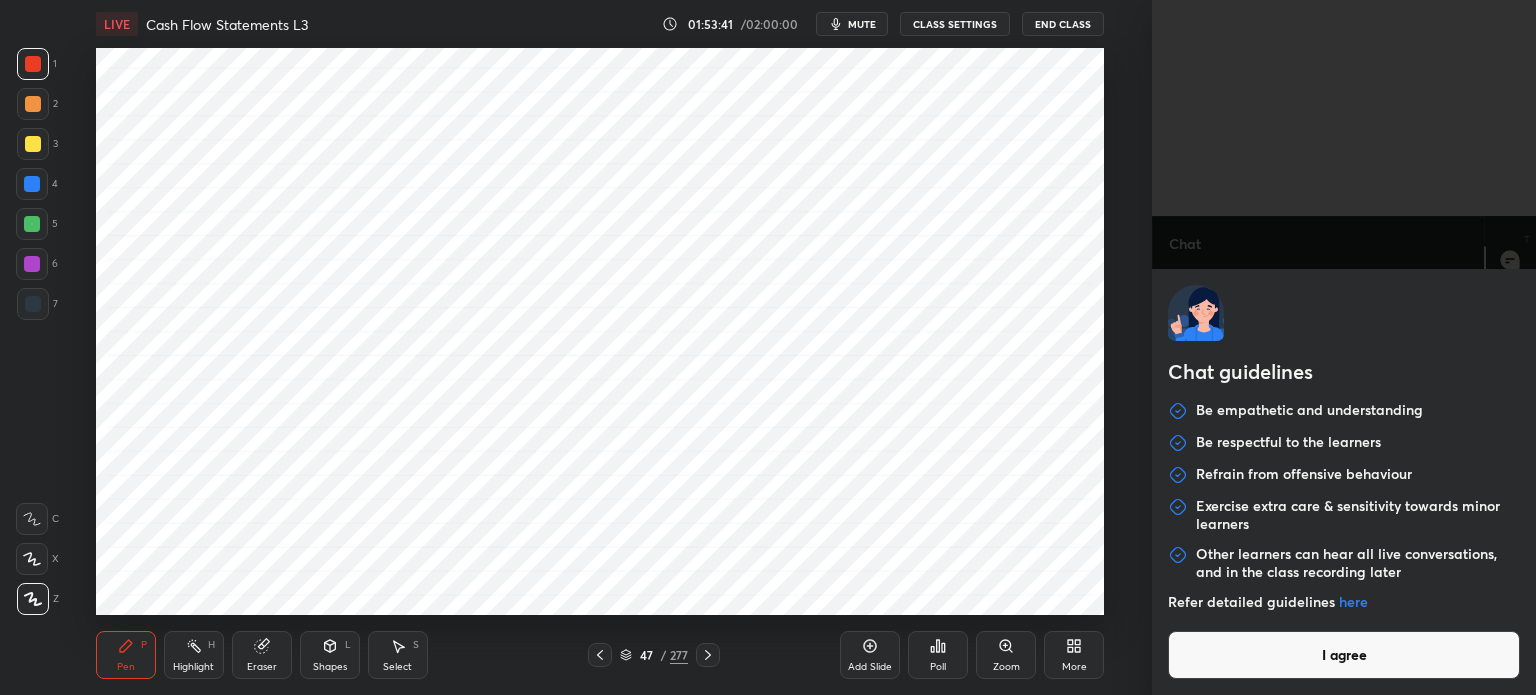 click on "I agree" at bounding box center [1344, 655] 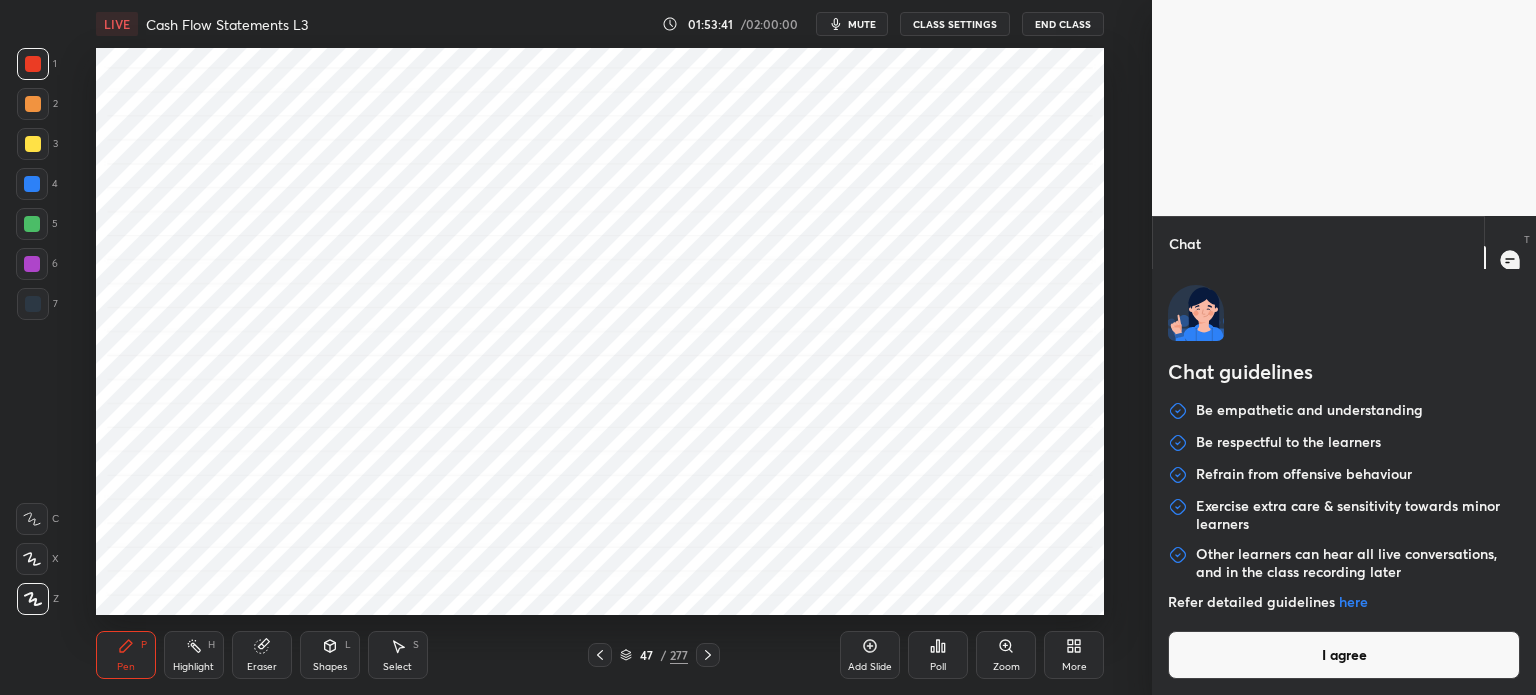 type on "x" 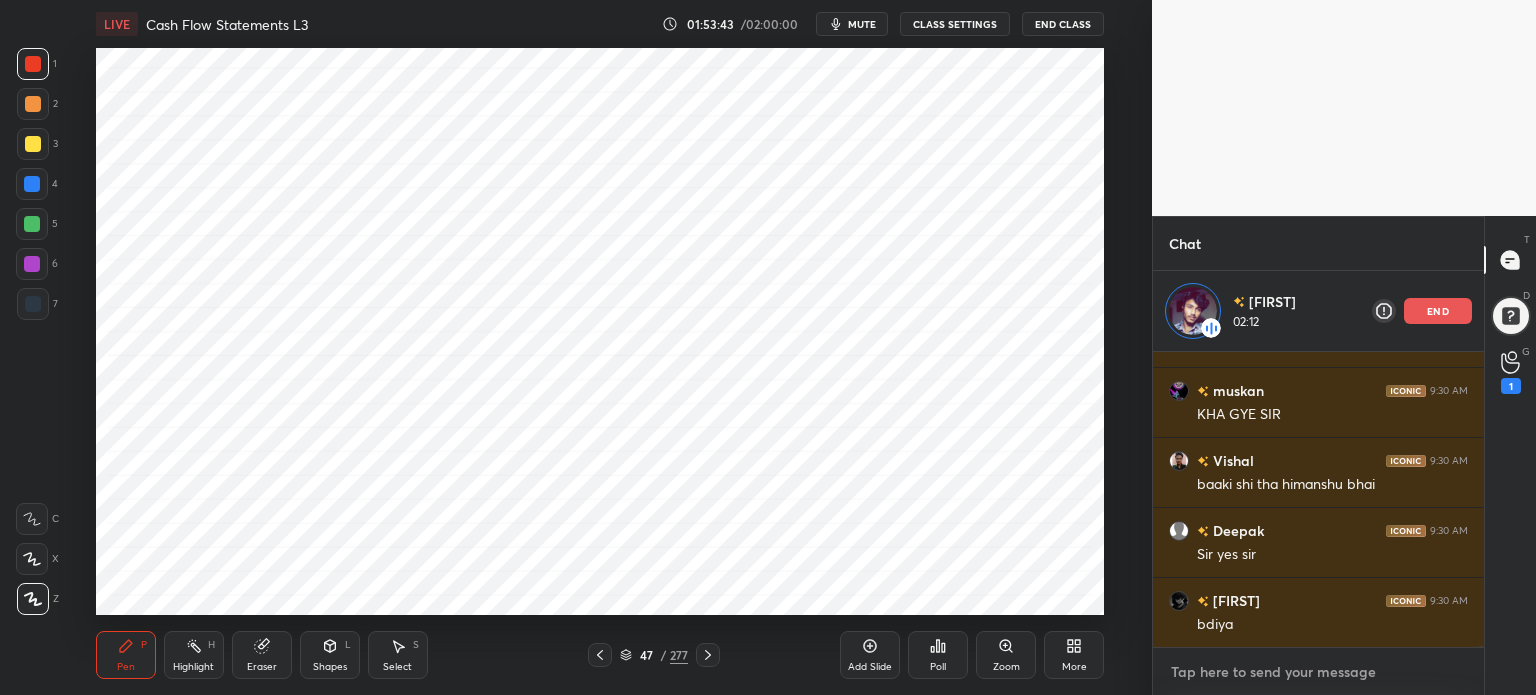 paste on "https://drive.google.com/file/d/[HASH]/view?usp=drive_link" 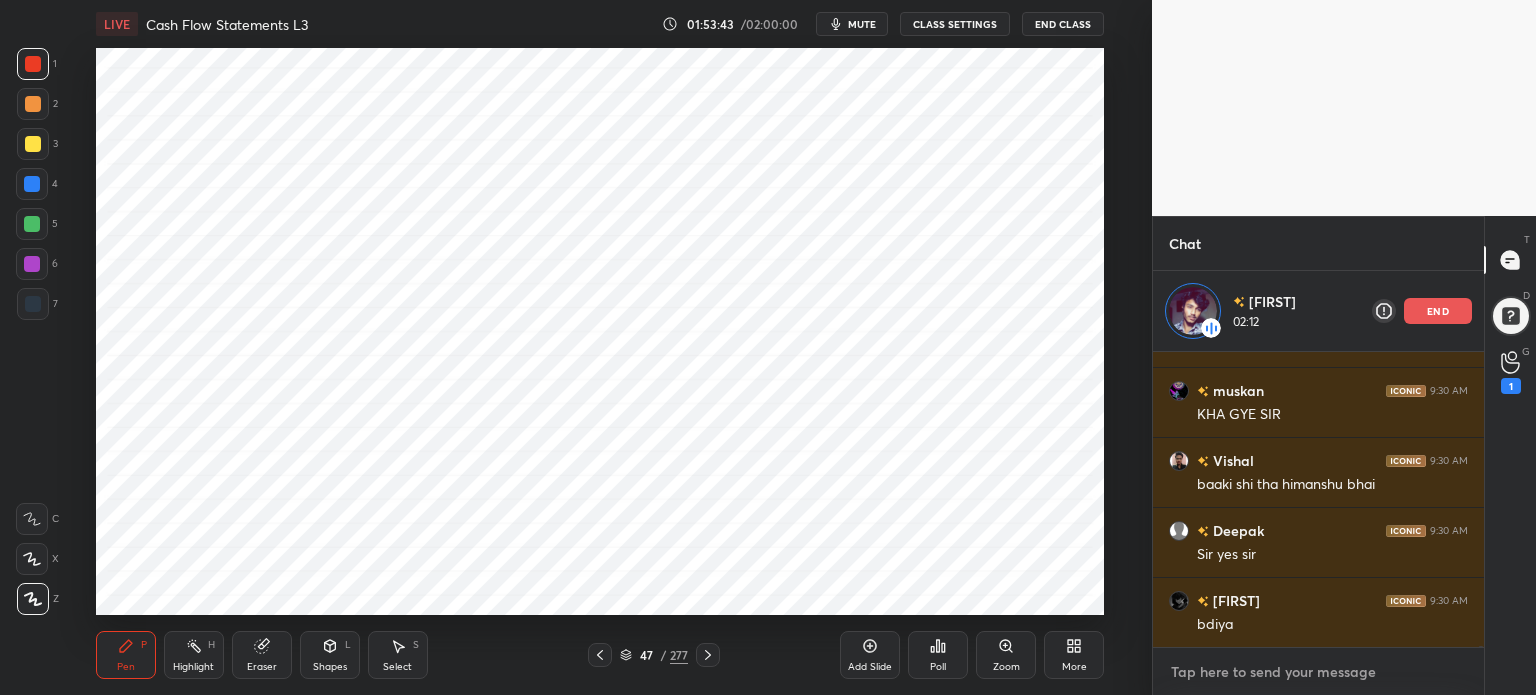 type on "https://drive.google.com/file/d/[HASH]/view?usp=drive_link" 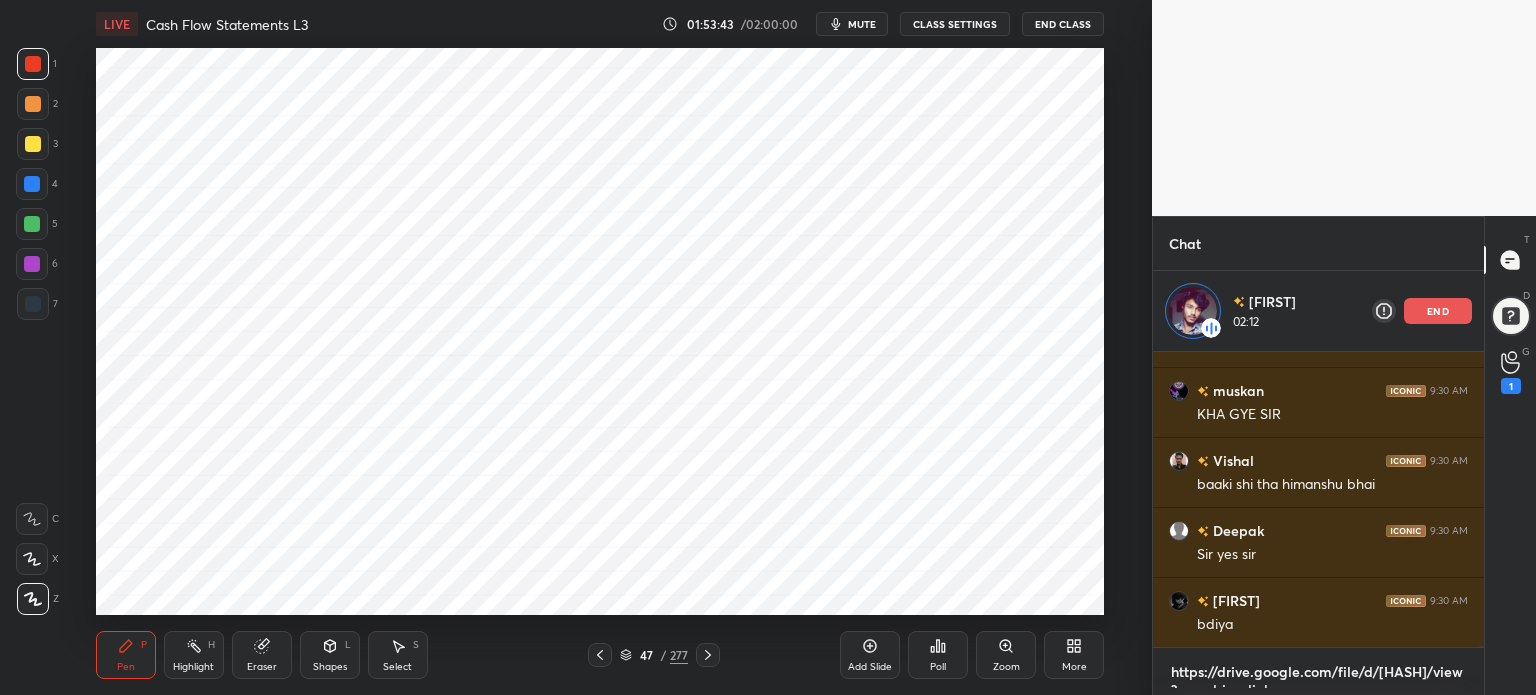 scroll, scrollTop: 0, scrollLeft: 0, axis: both 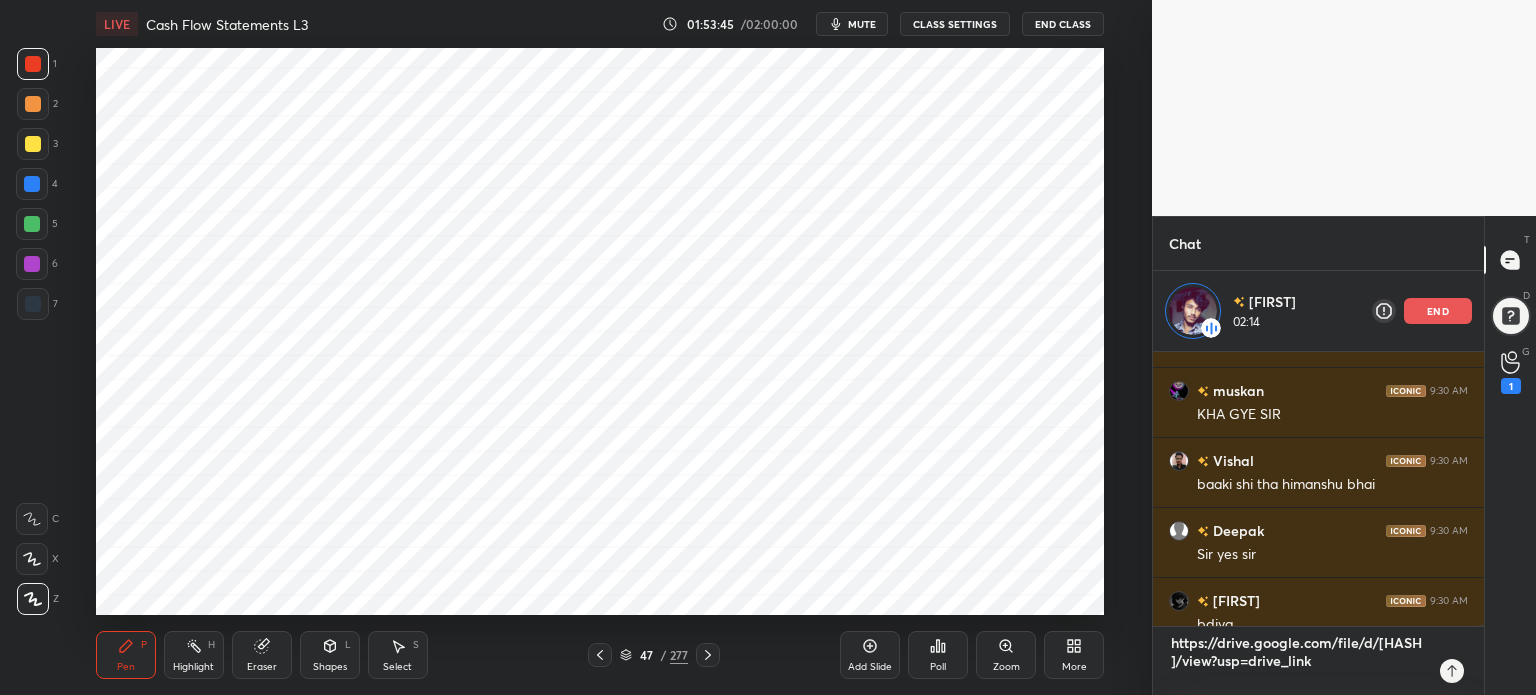 type on "https://drive.google.com/file/d/[HASH]/view?usp=drive_link" 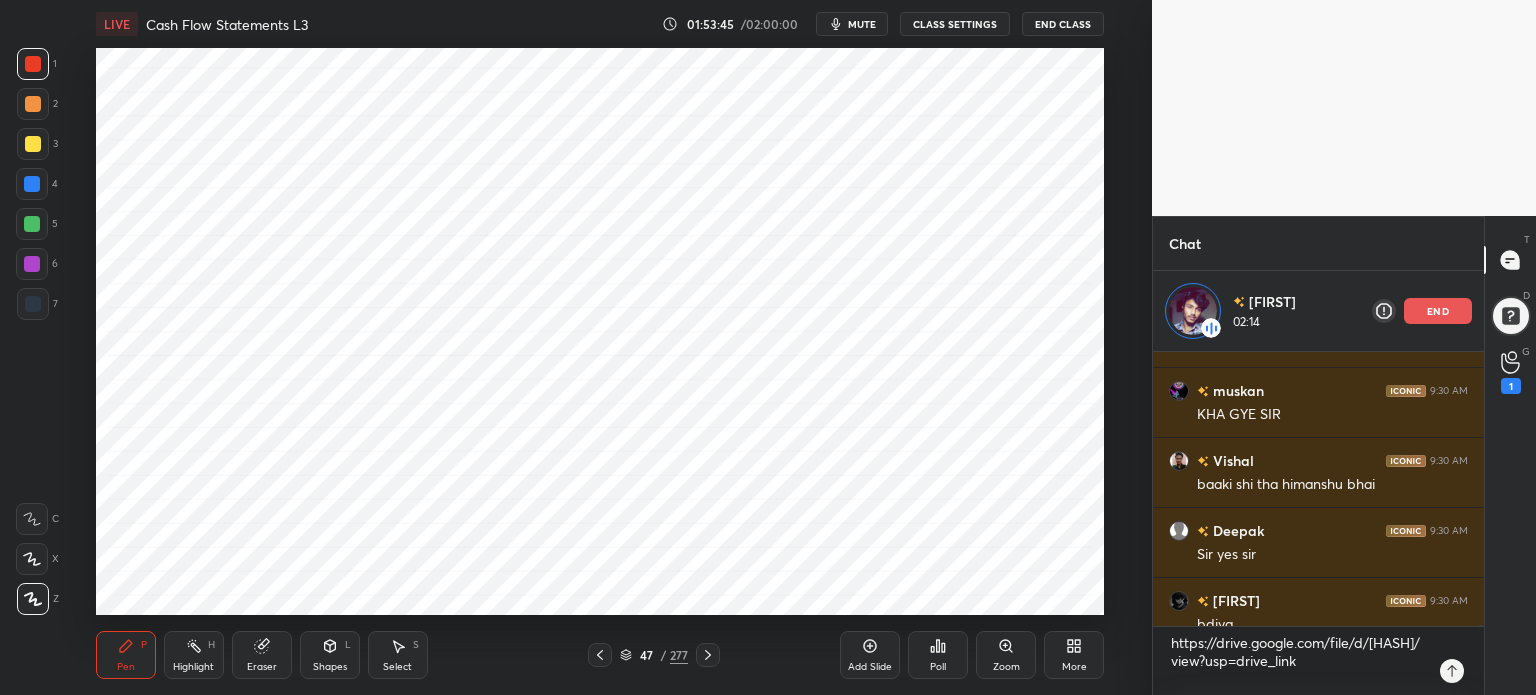 type on "x" 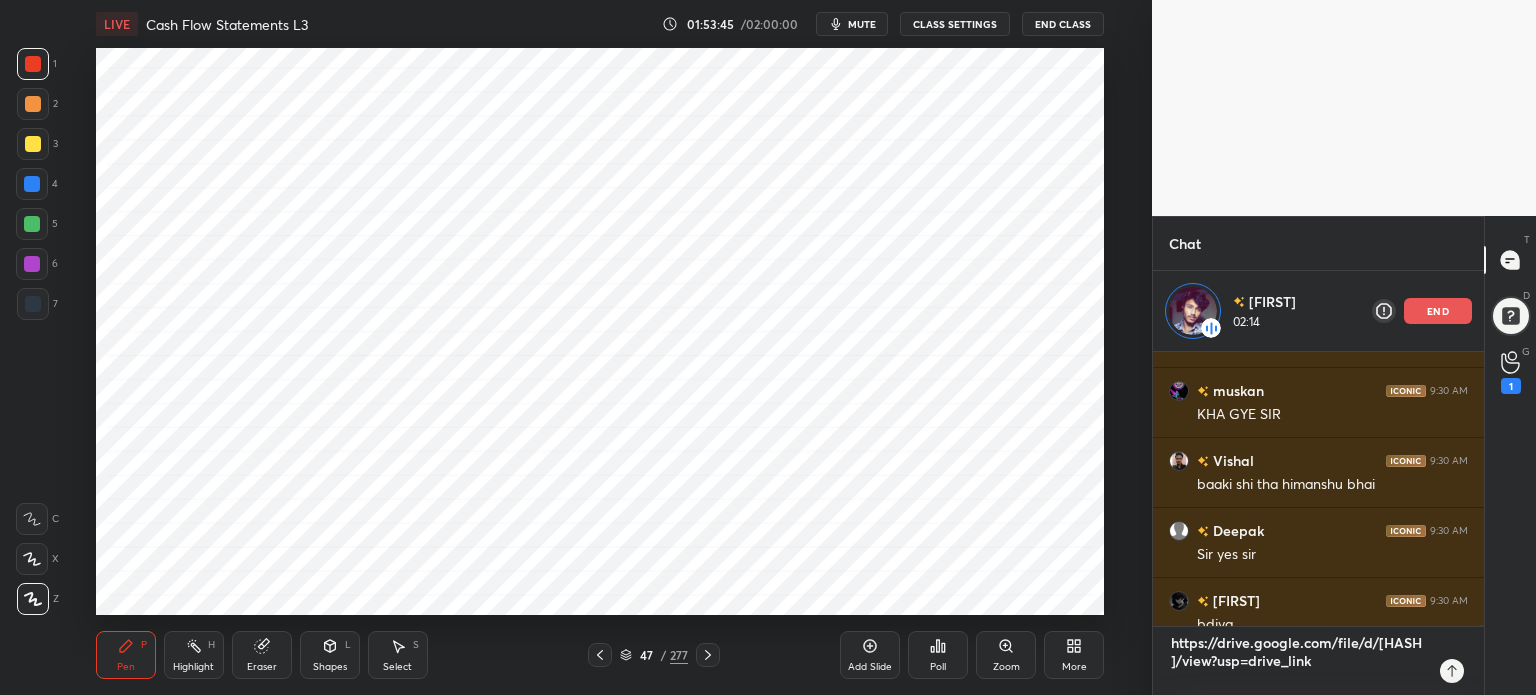 type 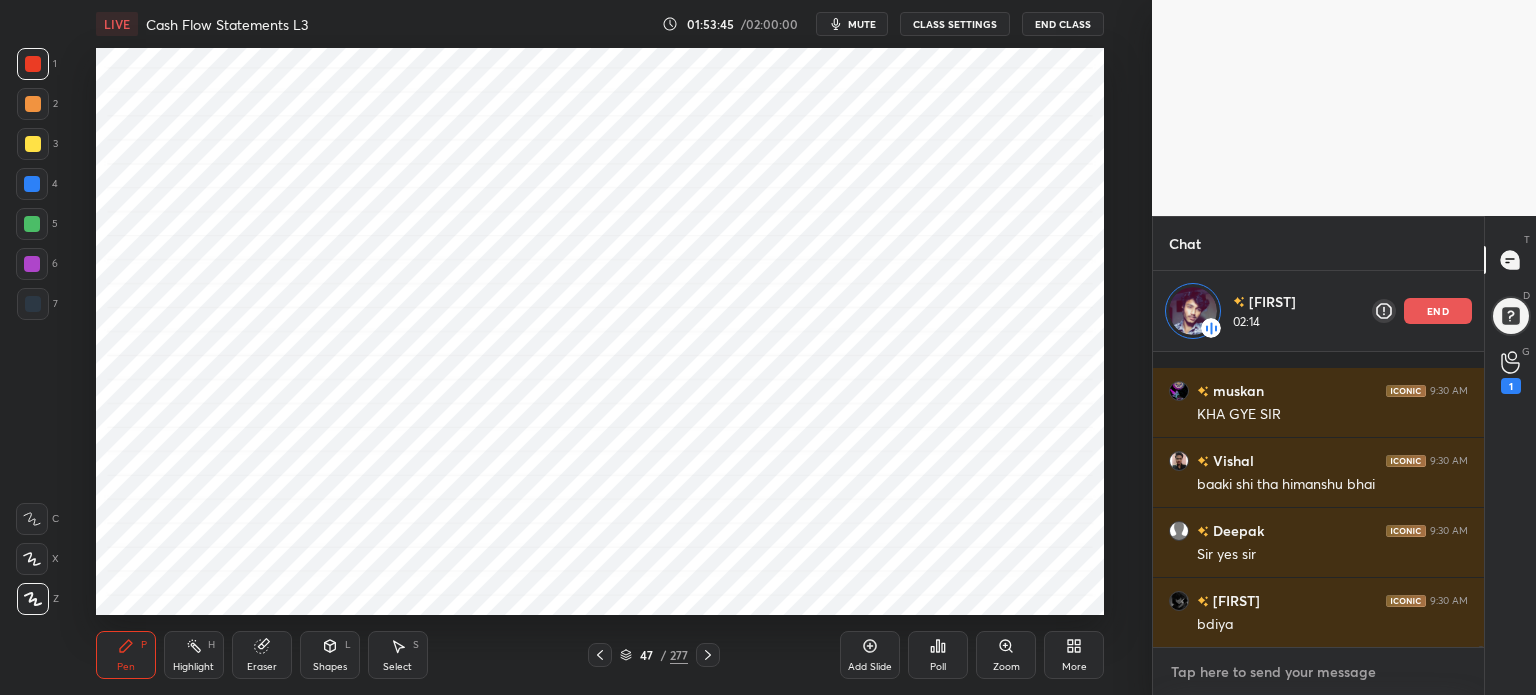 scroll, scrollTop: 6, scrollLeft: 6, axis: both 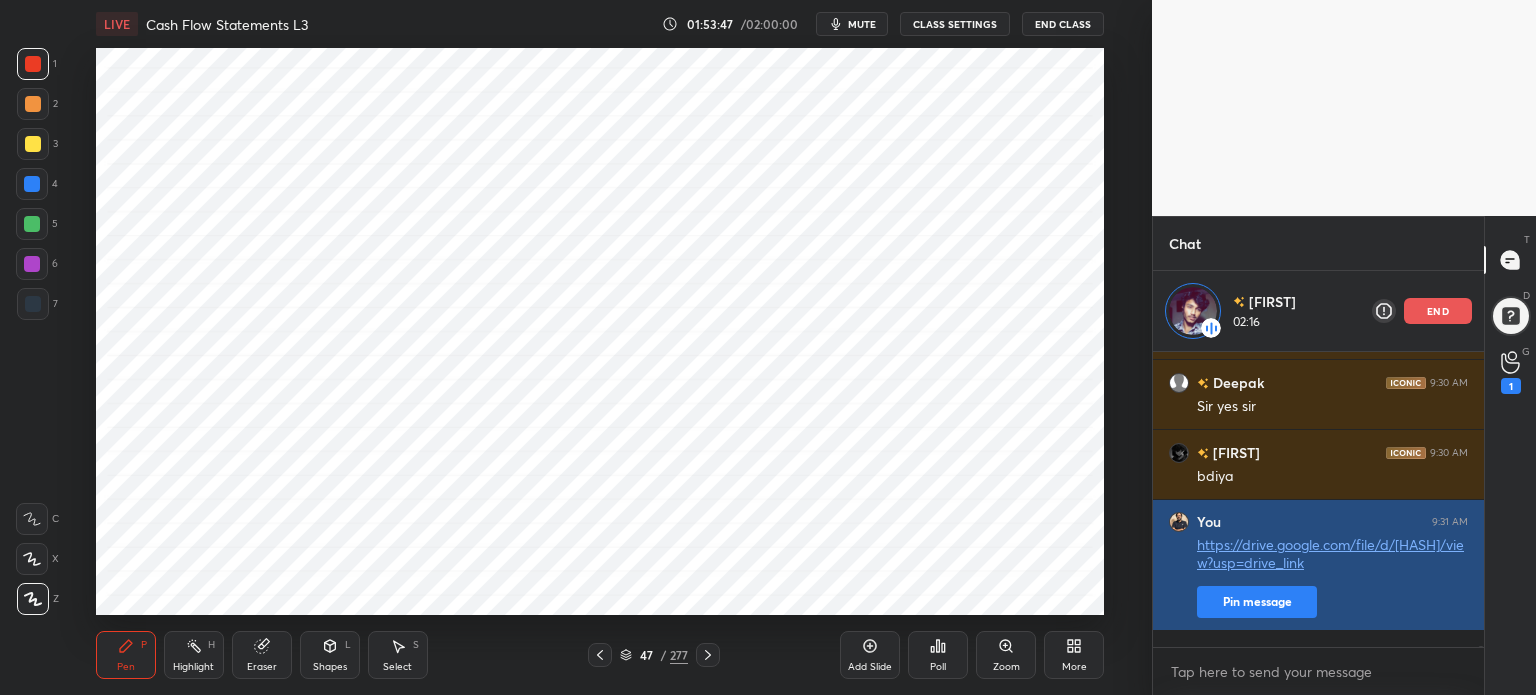 click on "Pin message" at bounding box center [1257, 602] 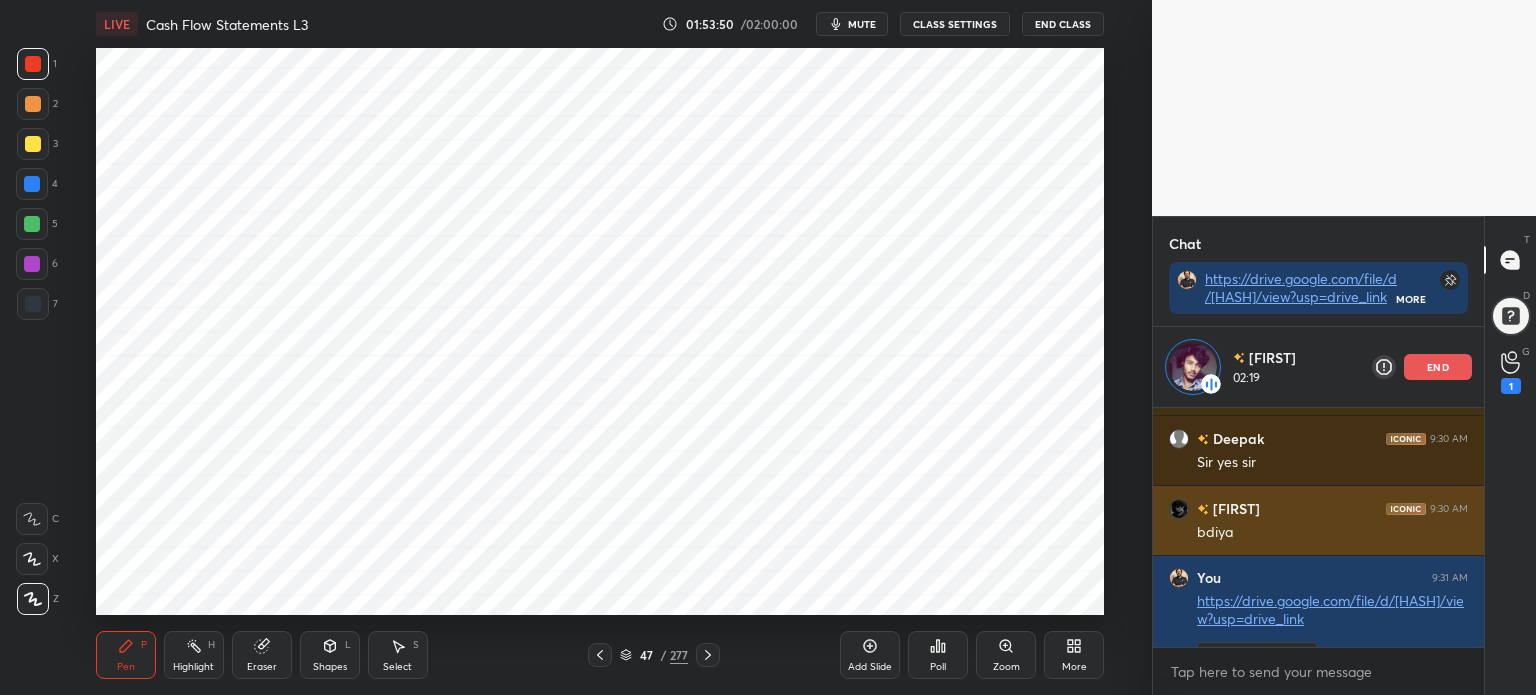 scroll, scrollTop: 140576, scrollLeft: 0, axis: vertical 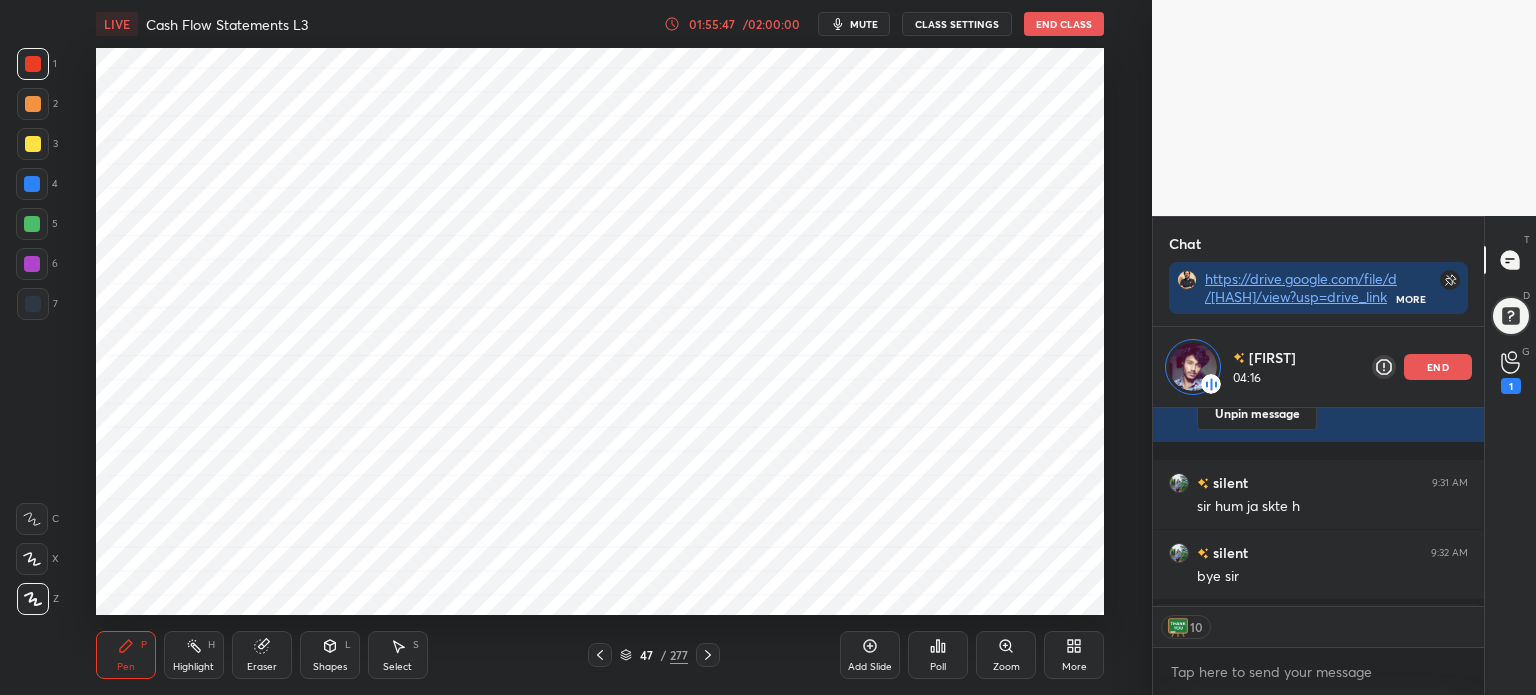 click on "end" at bounding box center [1438, 367] 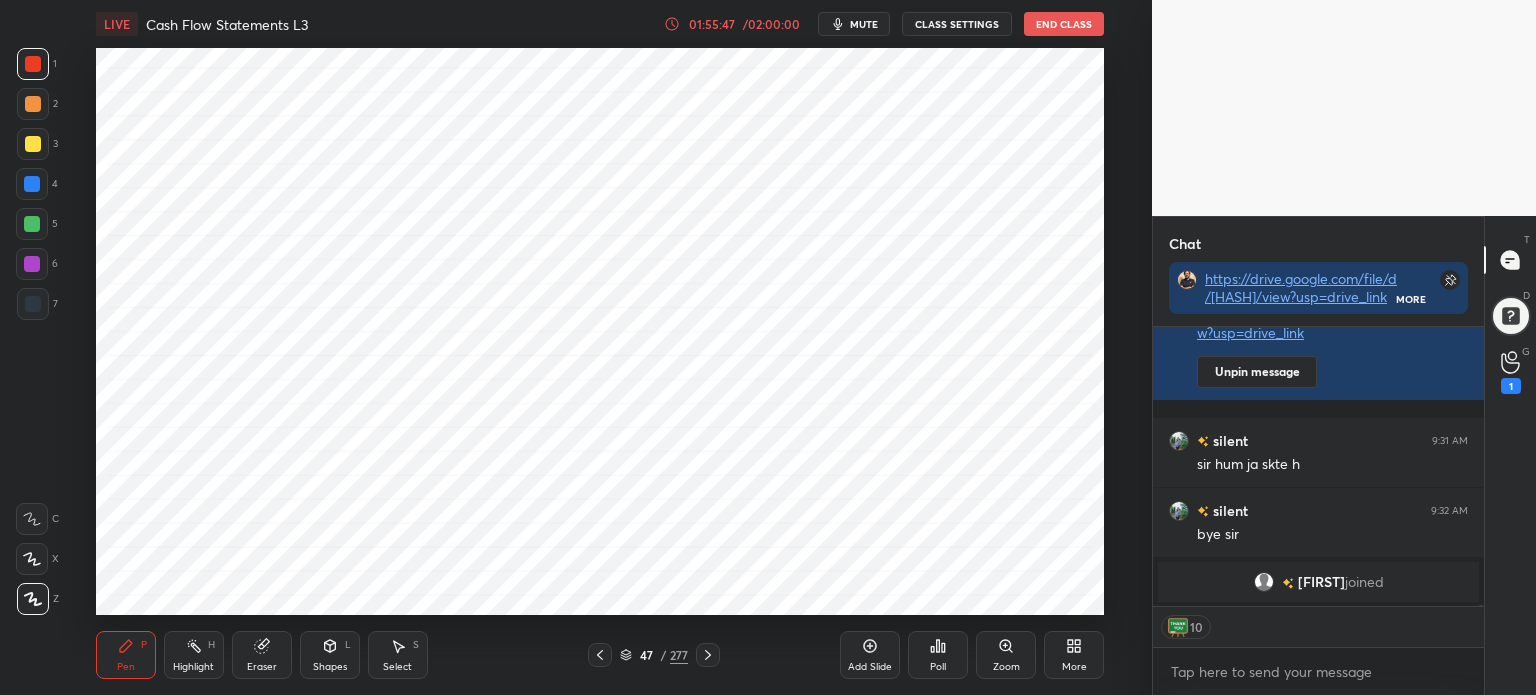 scroll, scrollTop: 6, scrollLeft: 6, axis: both 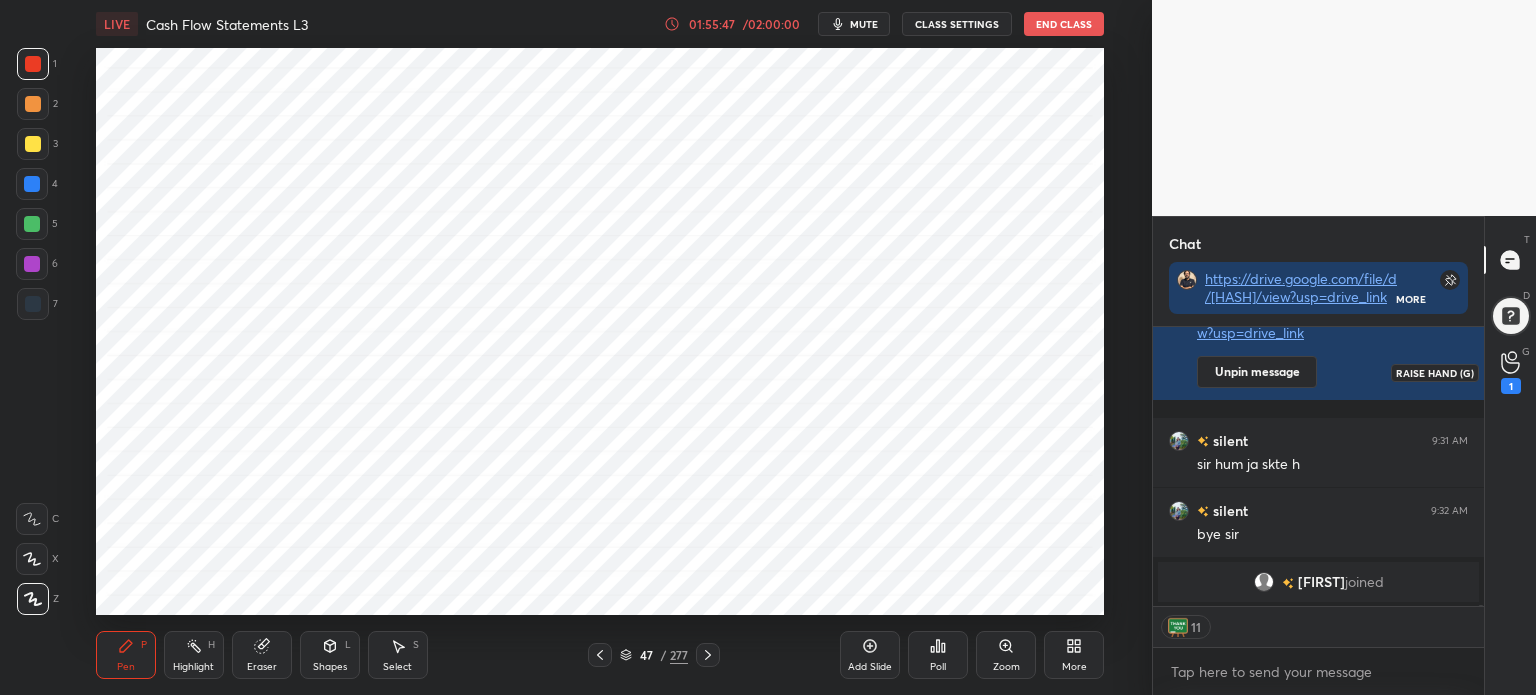 click 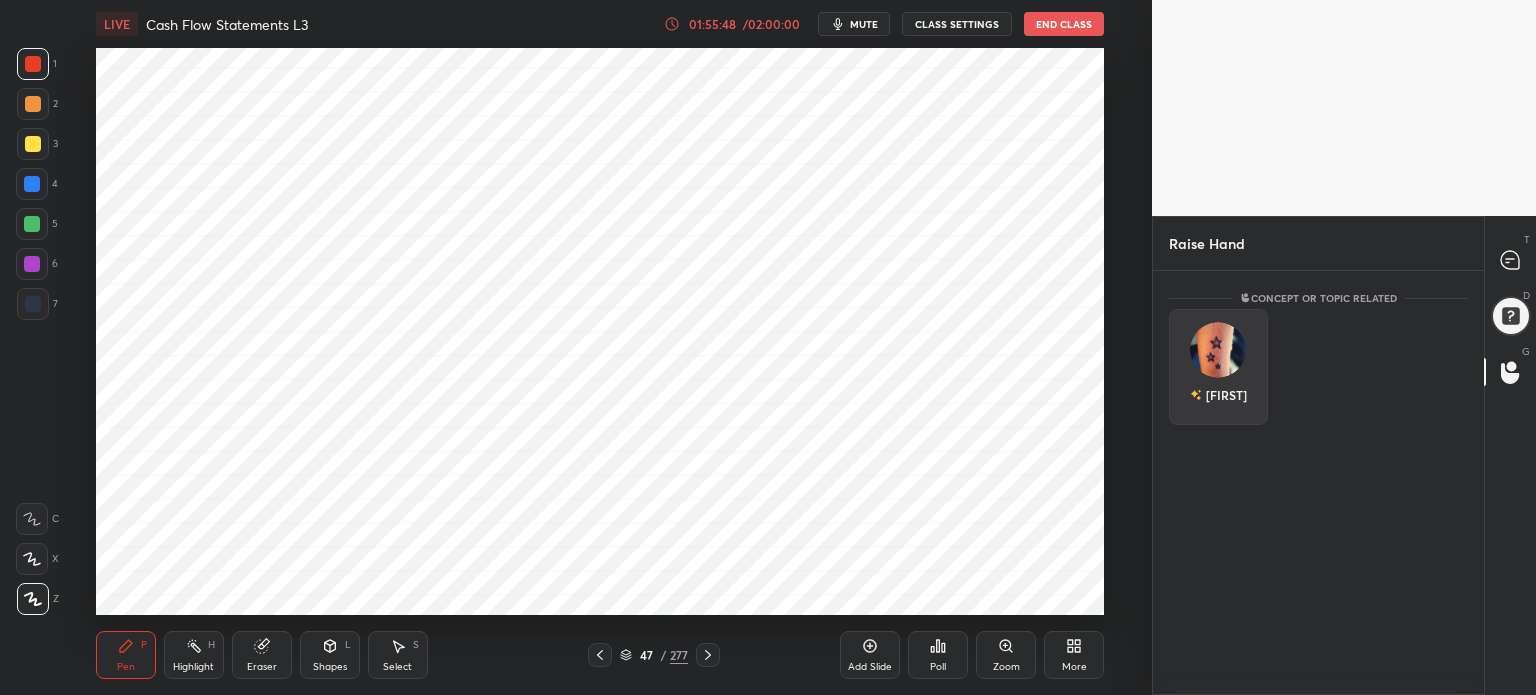 click at bounding box center (1218, 350) 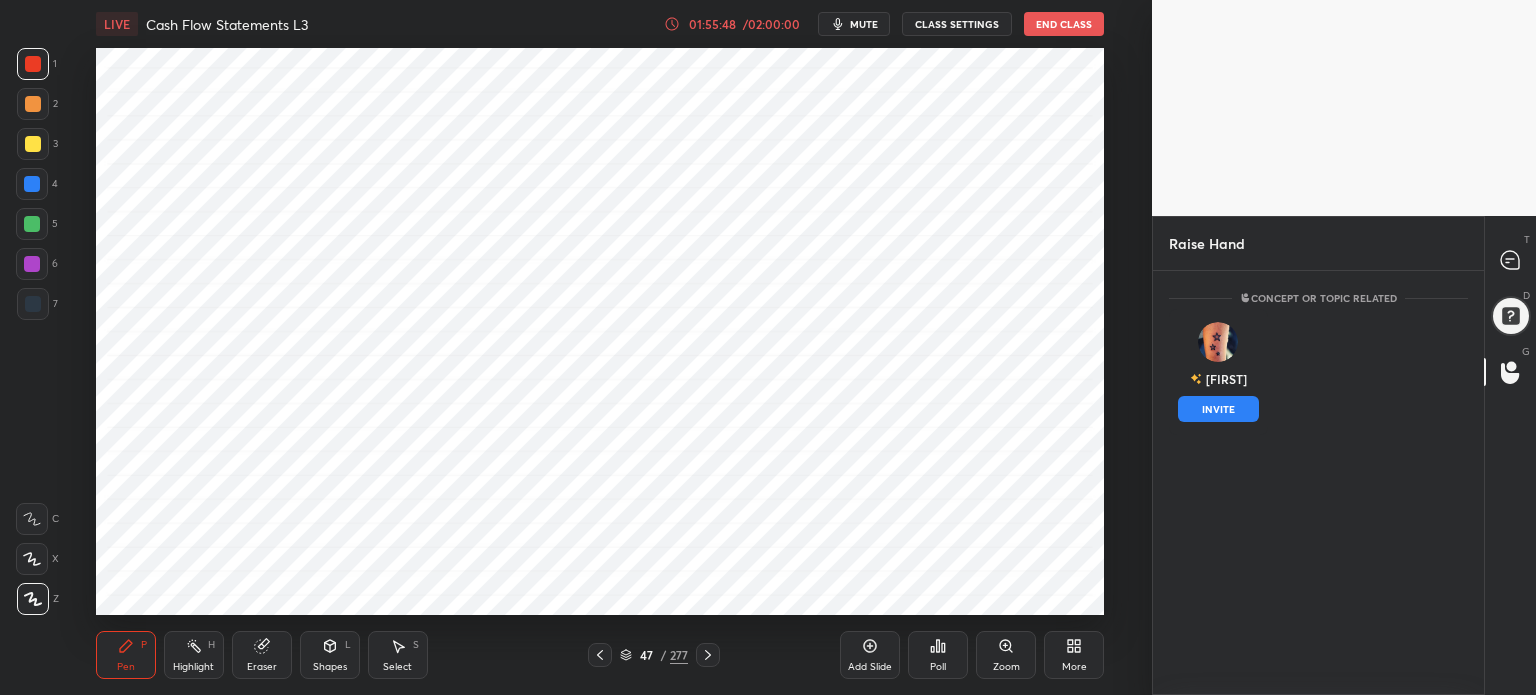click on "INVITE" at bounding box center (1218, 409) 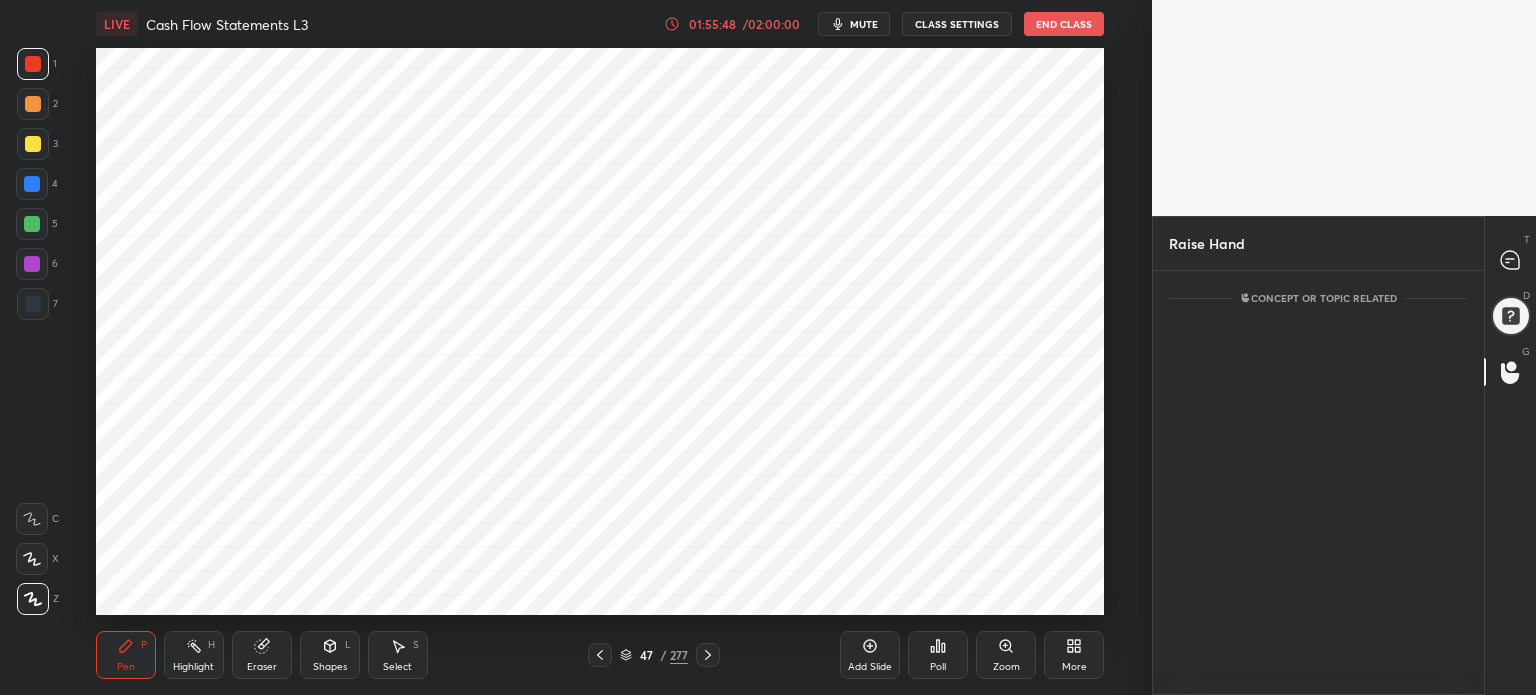scroll, scrollTop: 338, scrollLeft: 325, axis: both 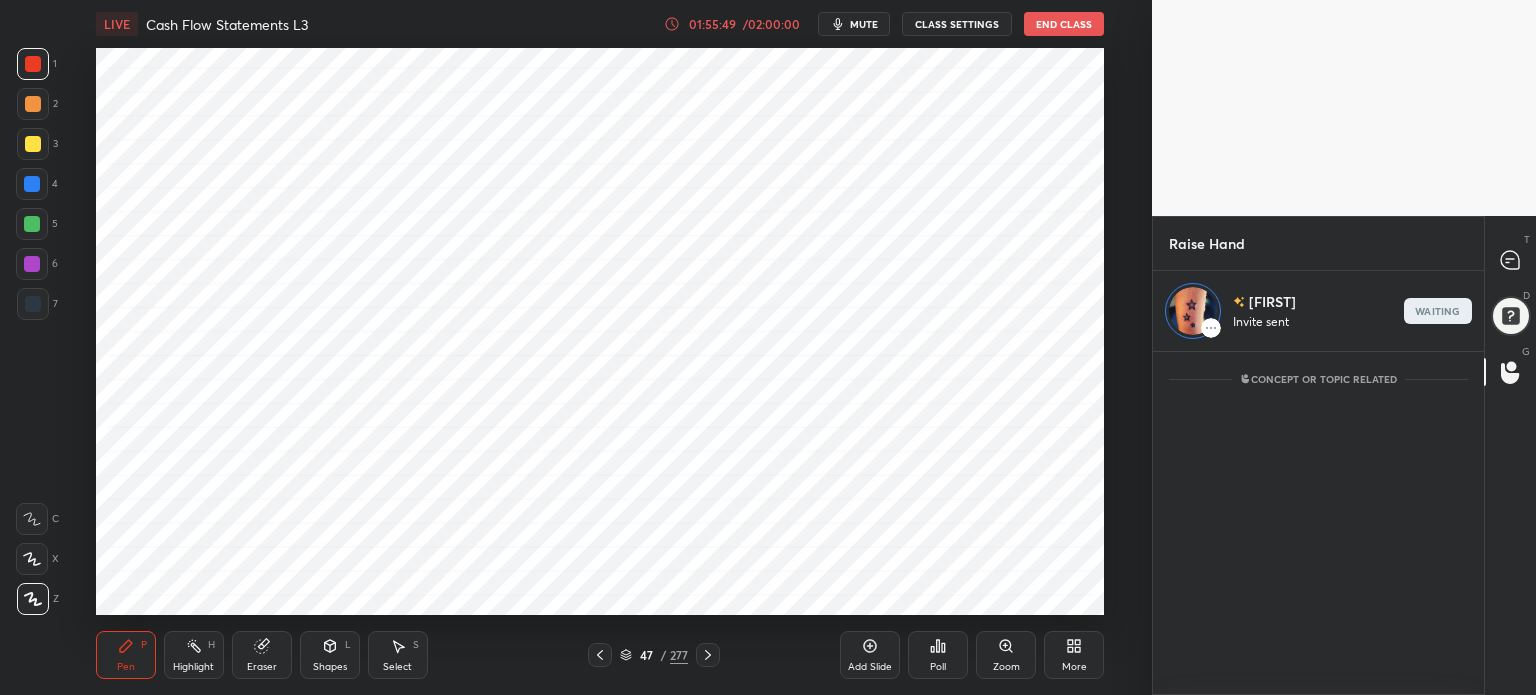 click 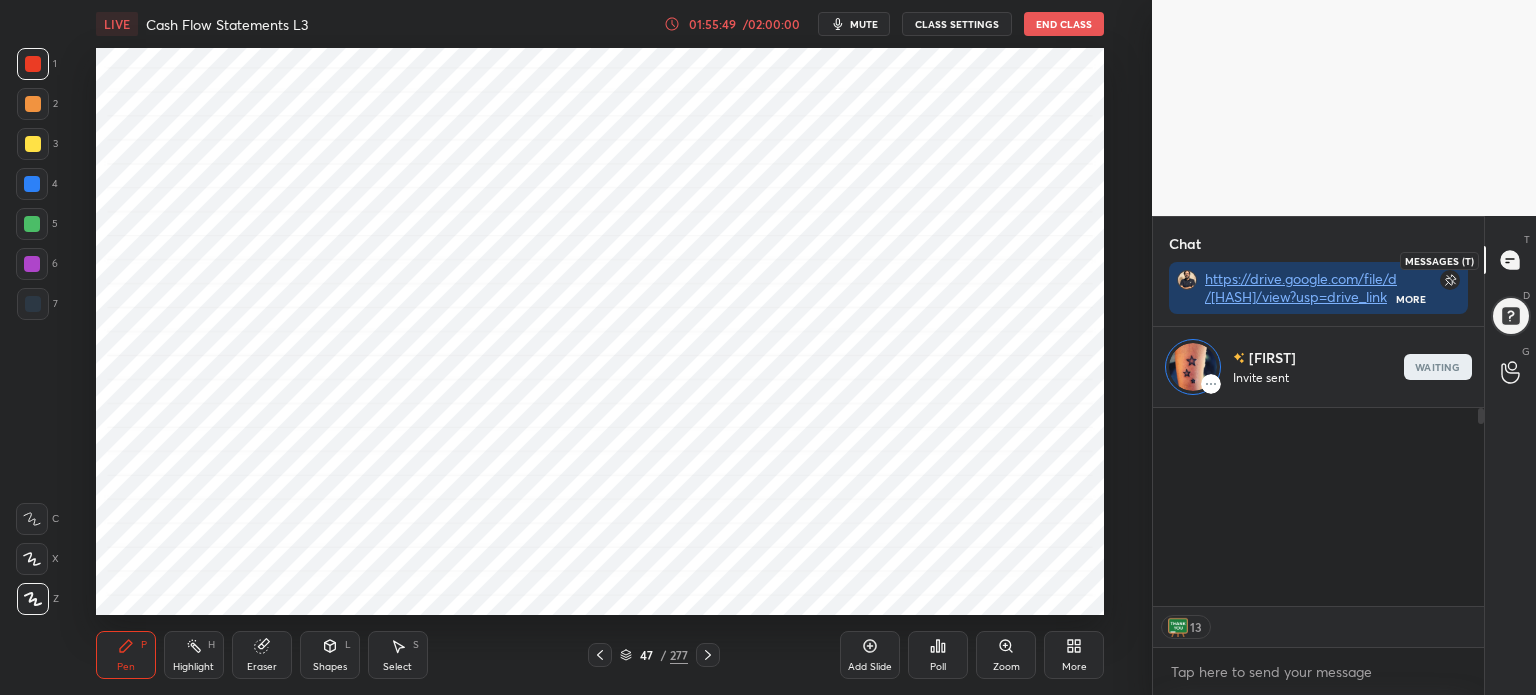 scroll, scrollTop: 67, scrollLeft: 325, axis: both 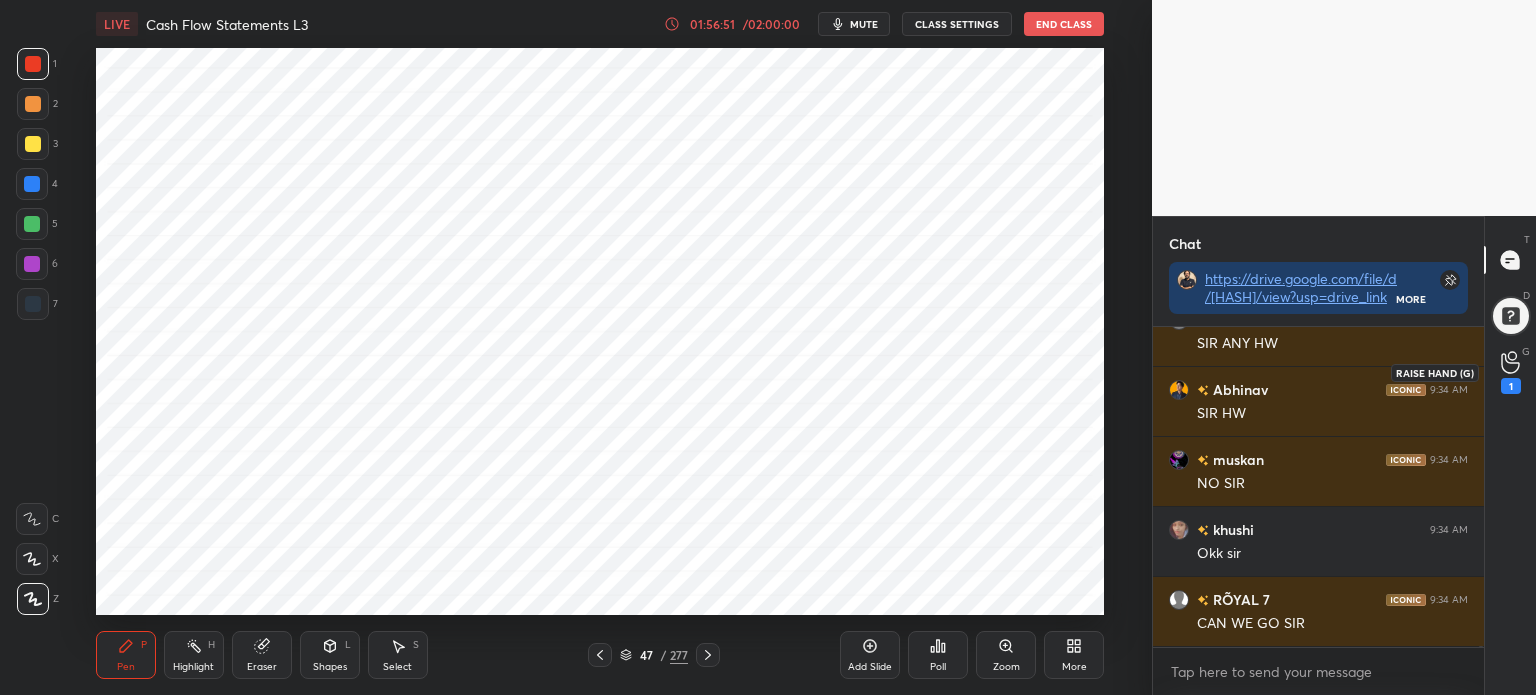 click on "1" at bounding box center [1511, 372] 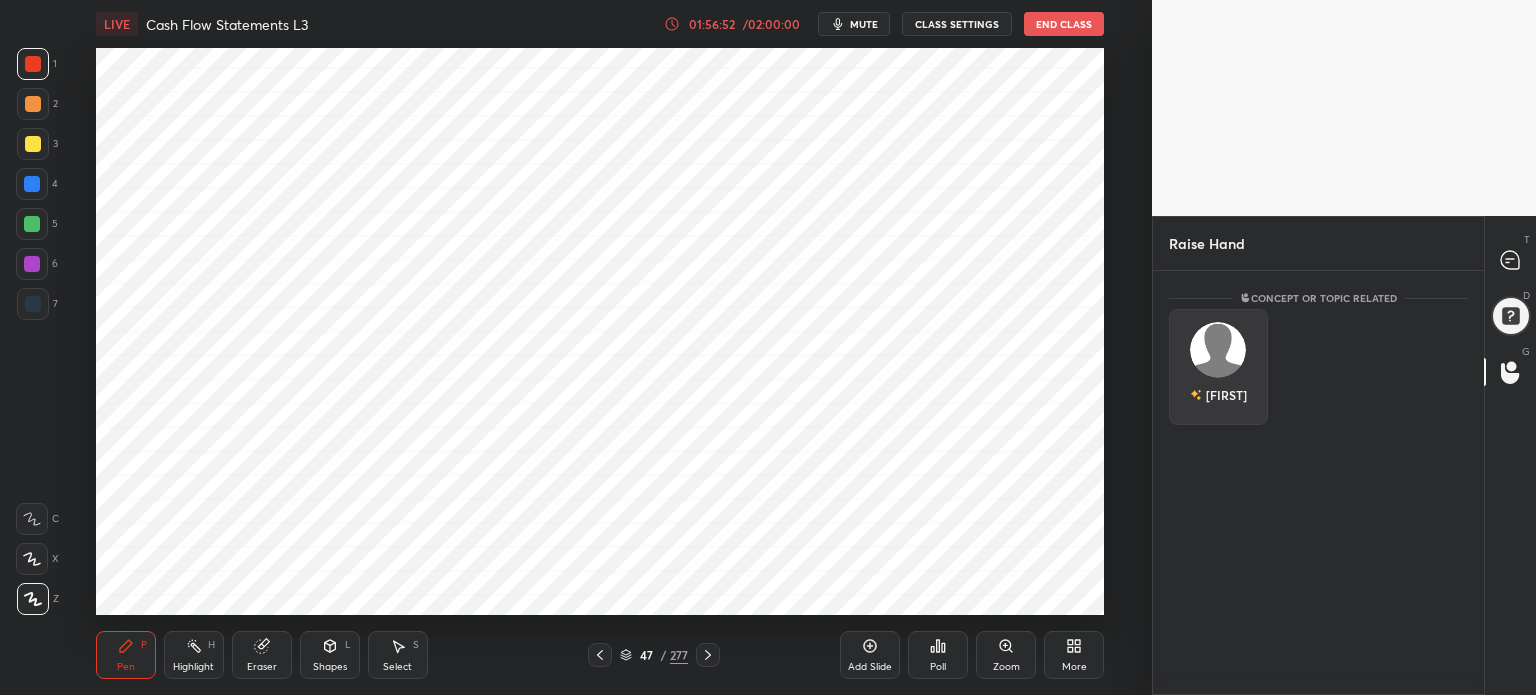 click at bounding box center (1218, 350) 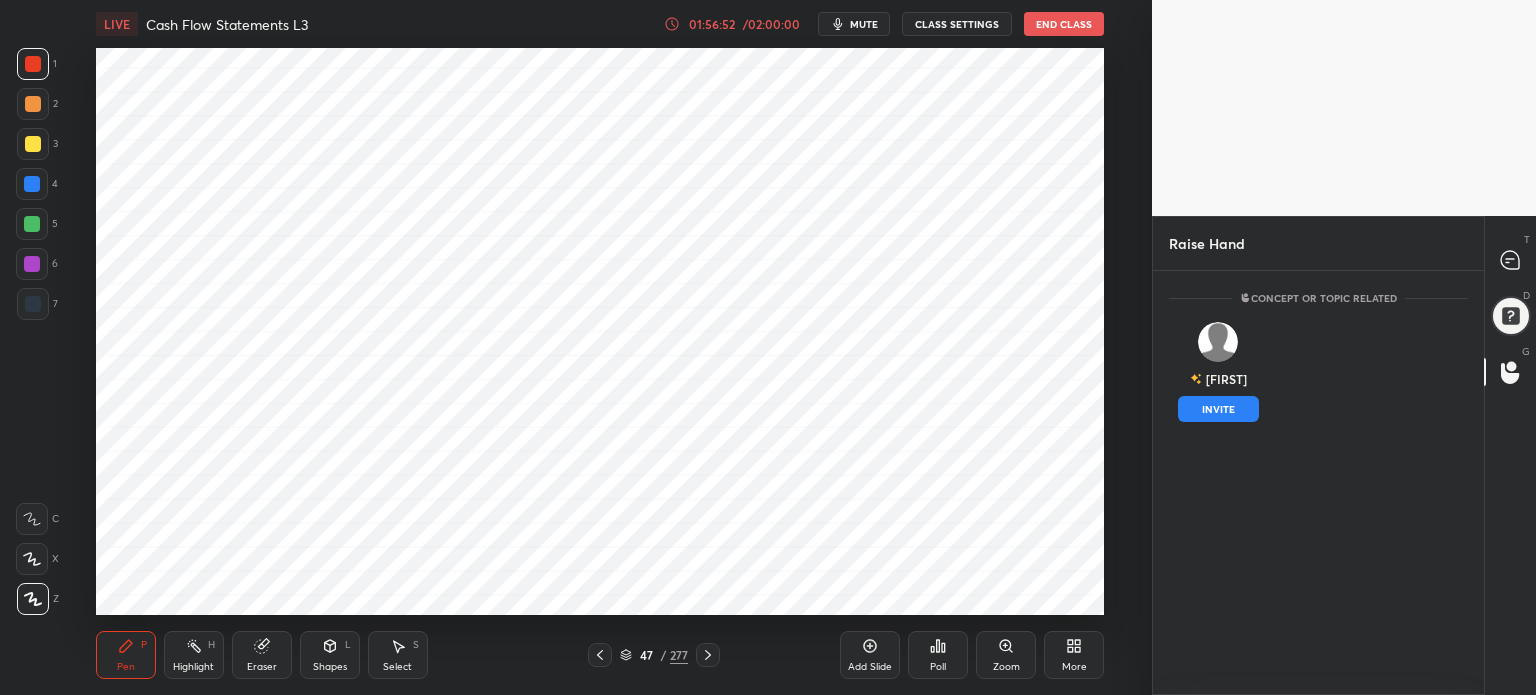 click on "INVITE" at bounding box center [1218, 409] 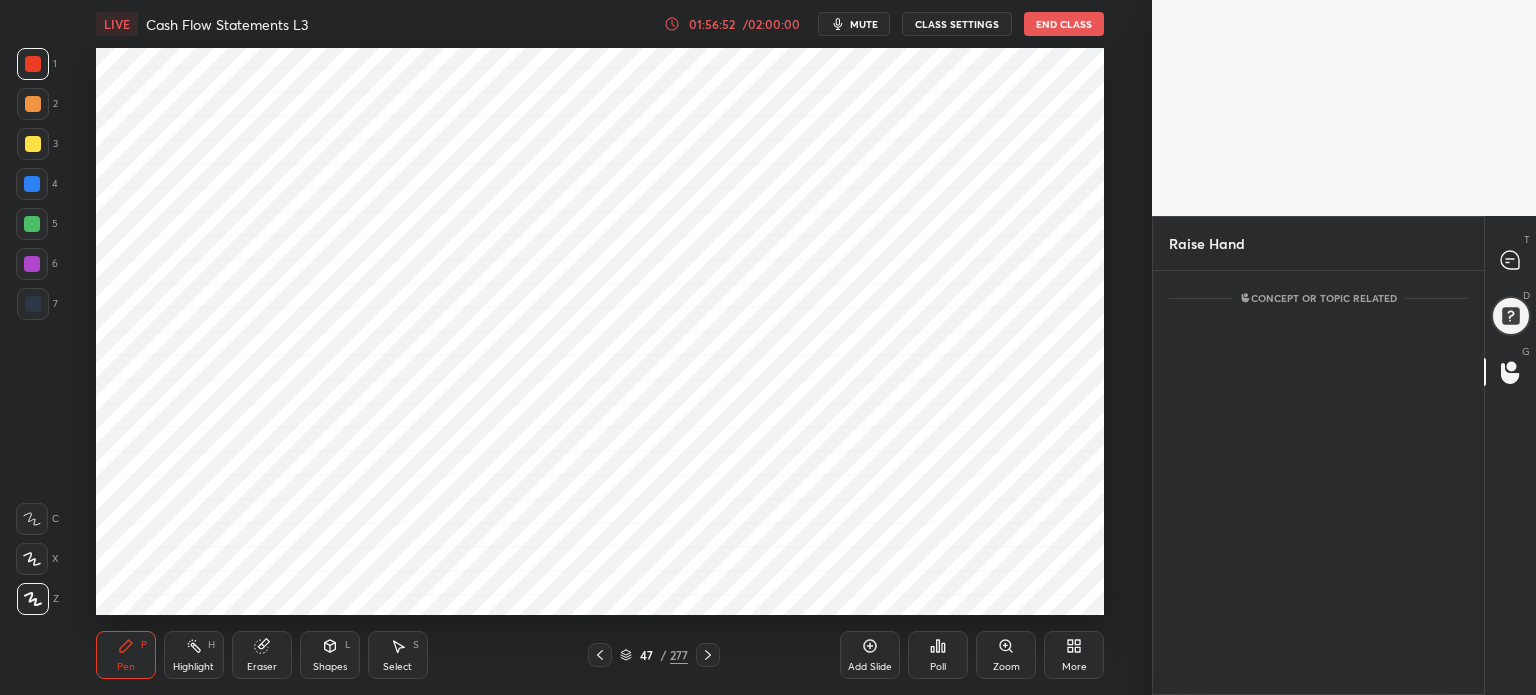 scroll, scrollTop: 338, scrollLeft: 325, axis: both 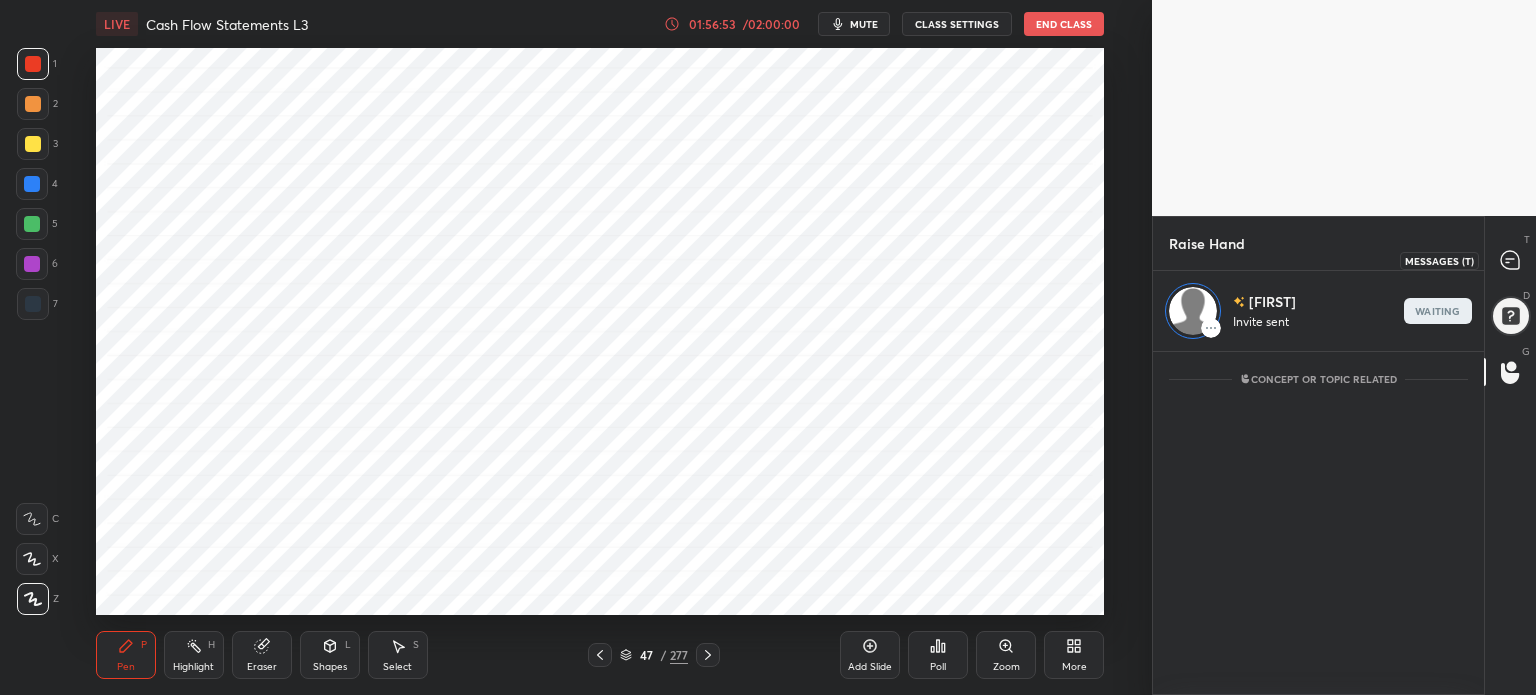 click 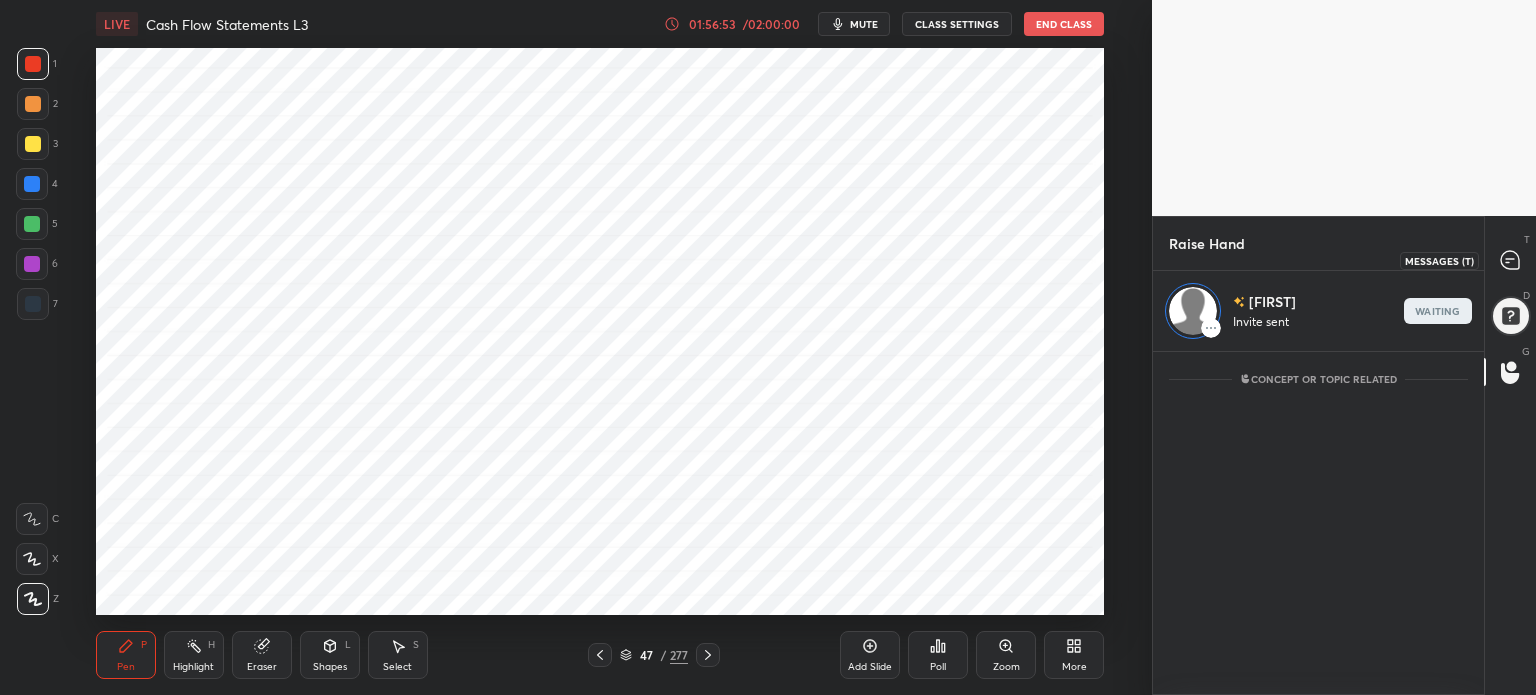scroll, scrollTop: 67, scrollLeft: 325, axis: both 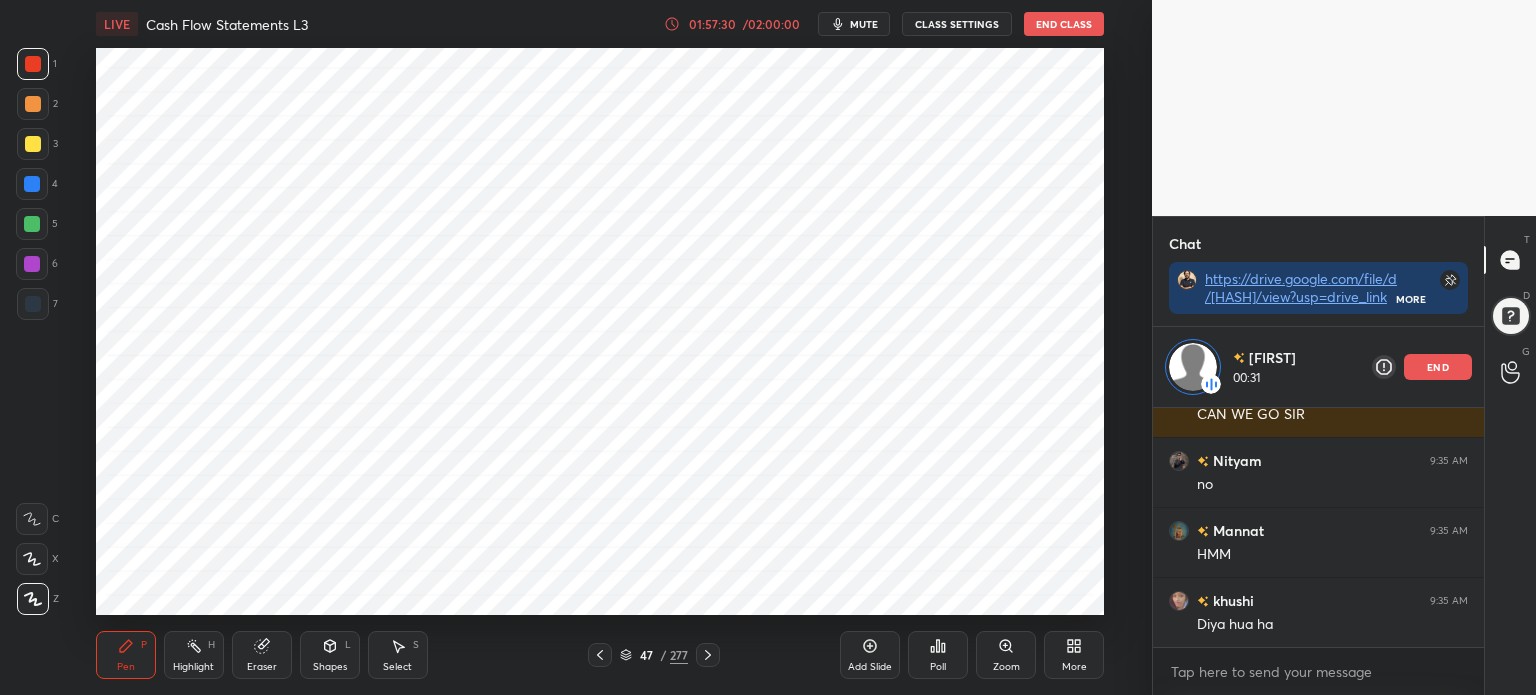 click on "end" at bounding box center [1438, 367] 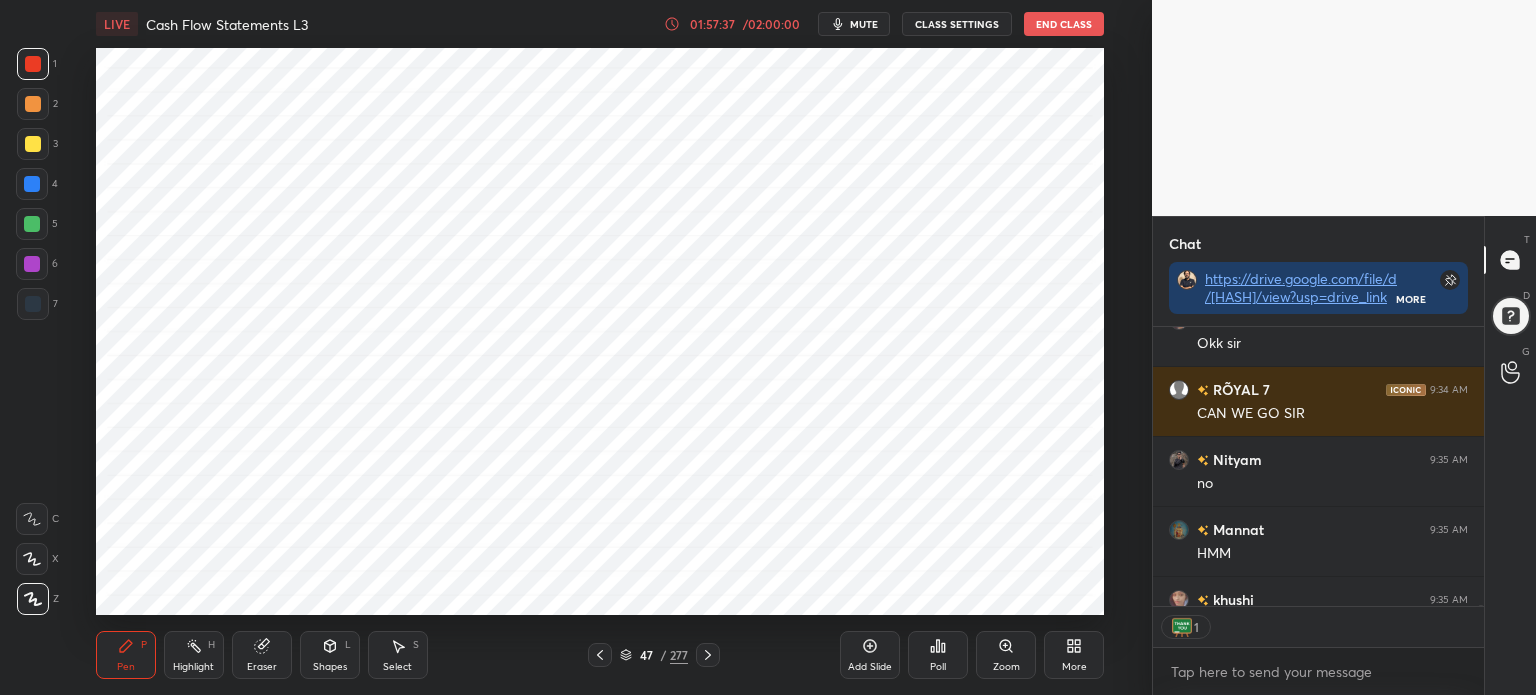 scroll, scrollTop: 274, scrollLeft: 325, axis: both 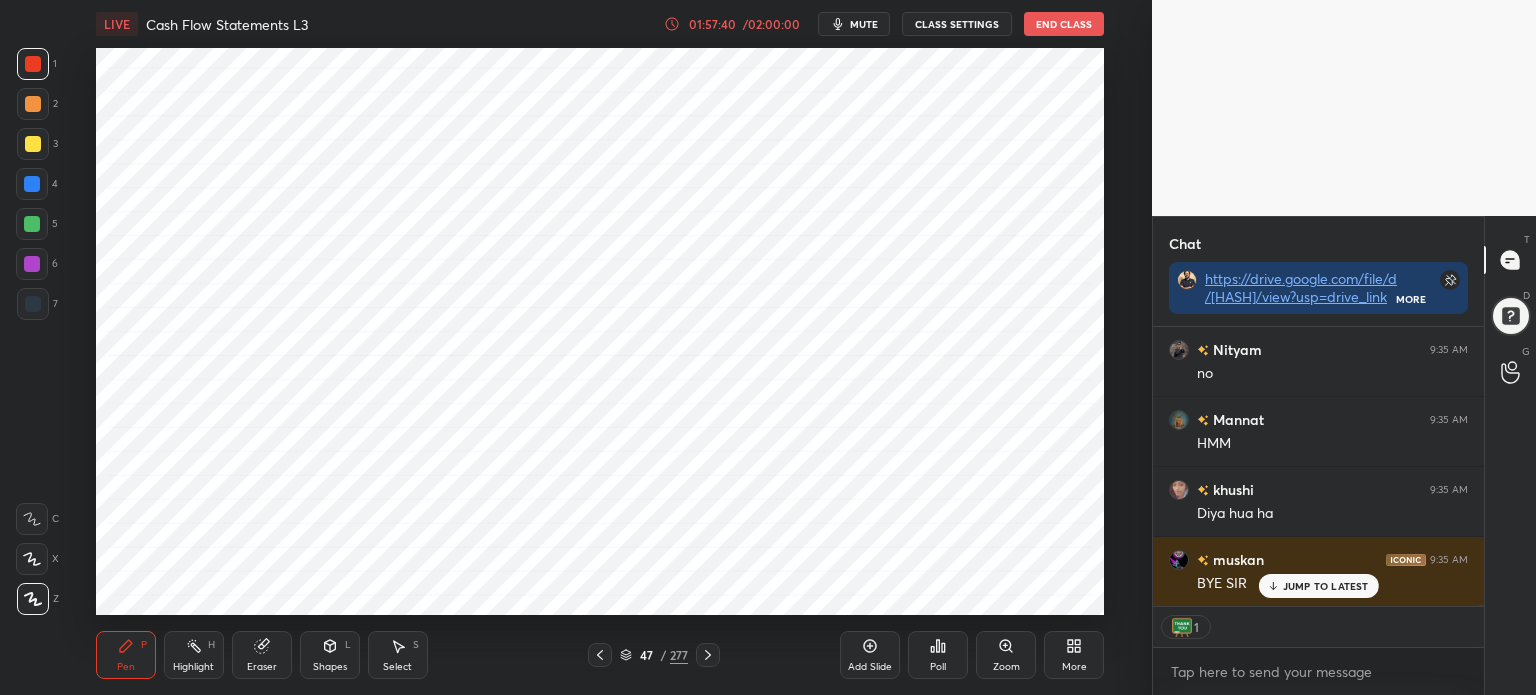 click on "End Class" at bounding box center [1064, 24] 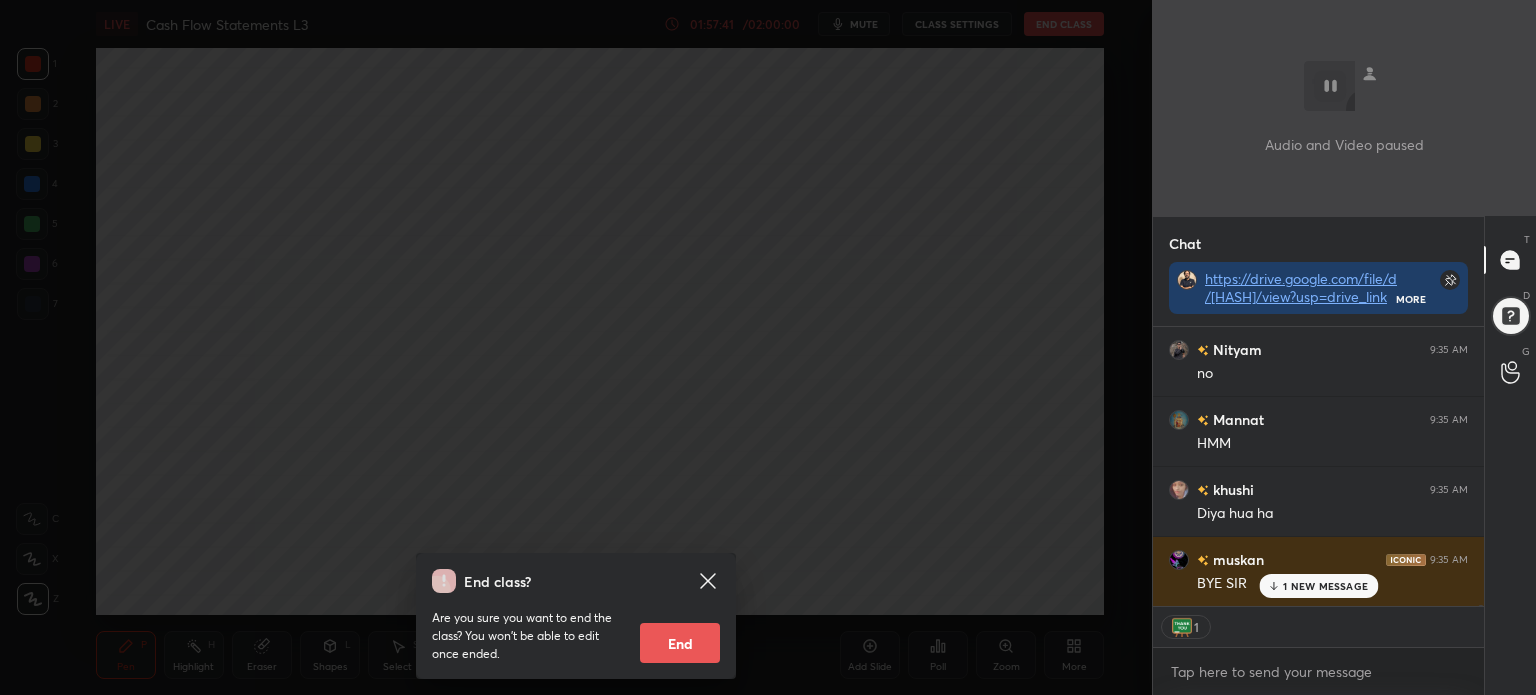 scroll, scrollTop: 119251, scrollLeft: 0, axis: vertical 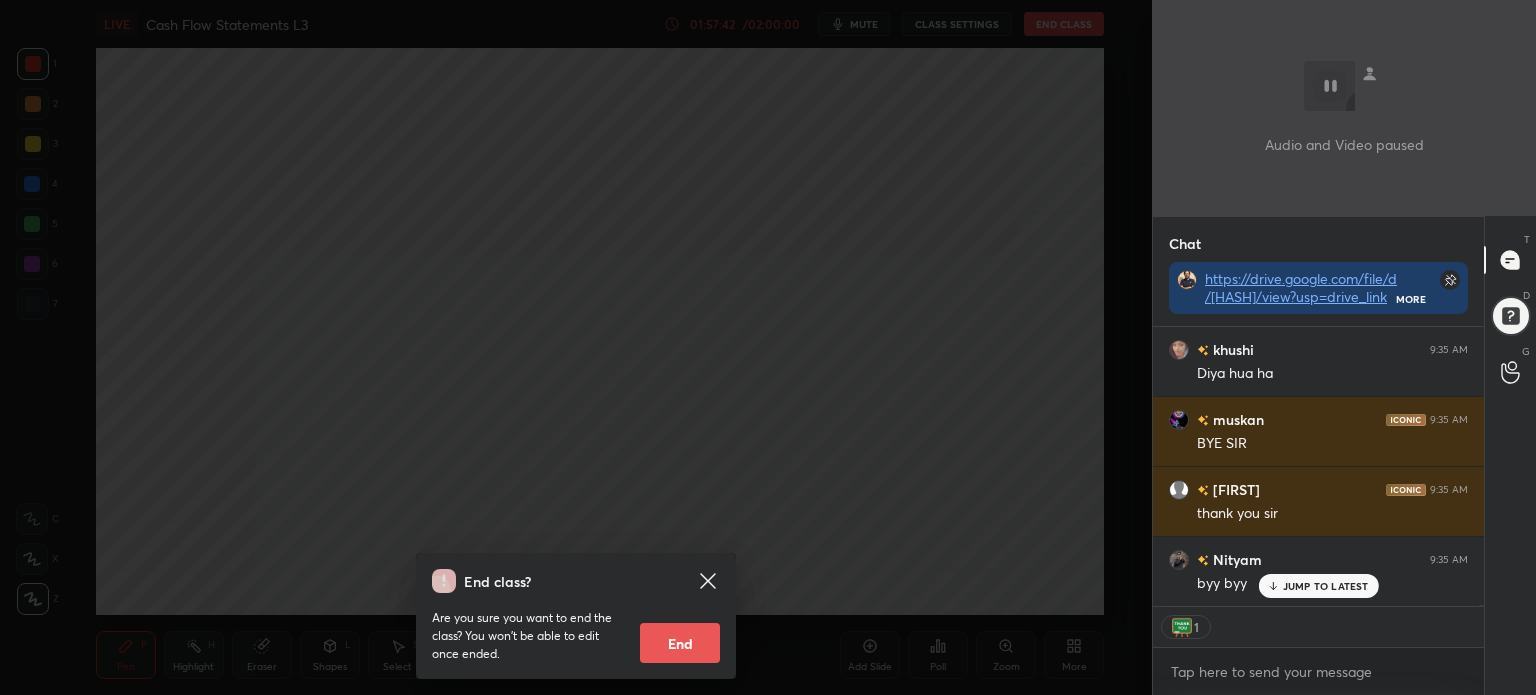 click on "End" at bounding box center [680, 643] 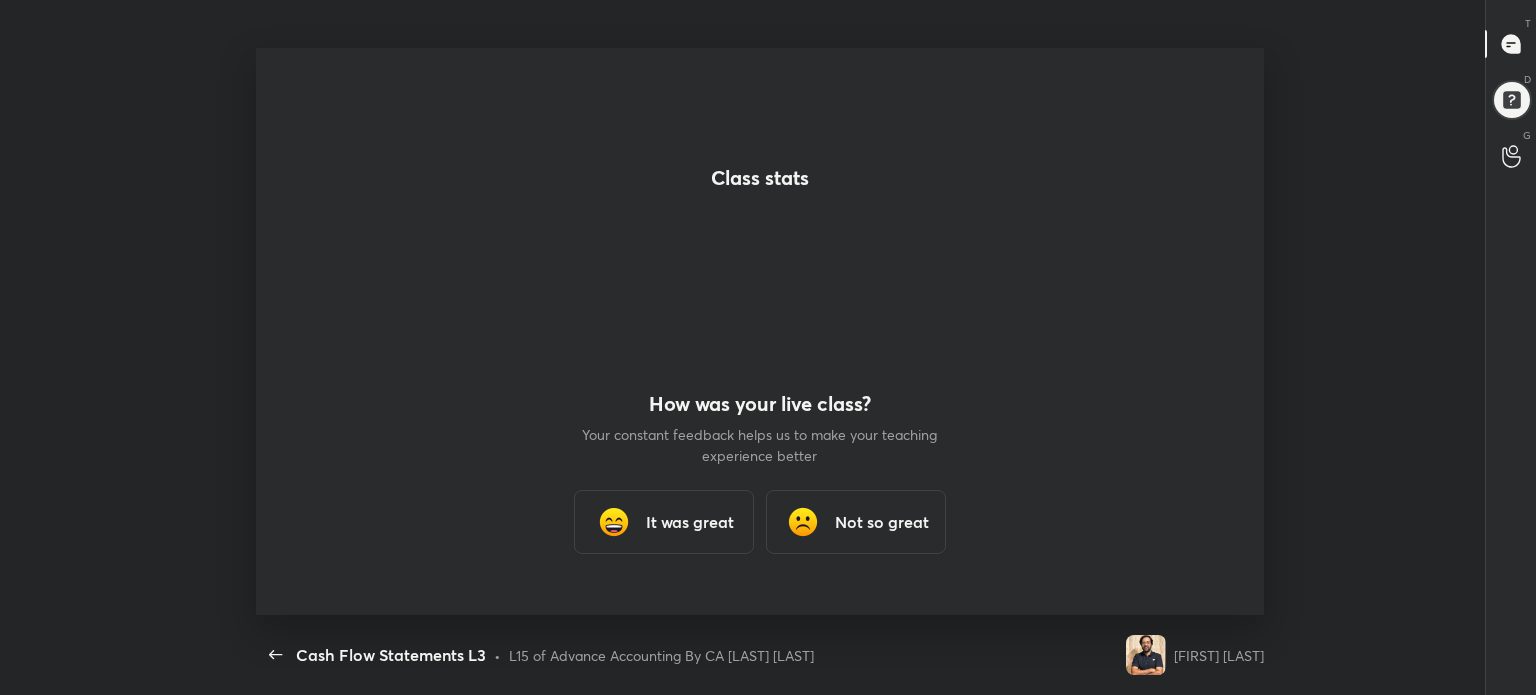 scroll, scrollTop: 99432, scrollLeft: 98807, axis: both 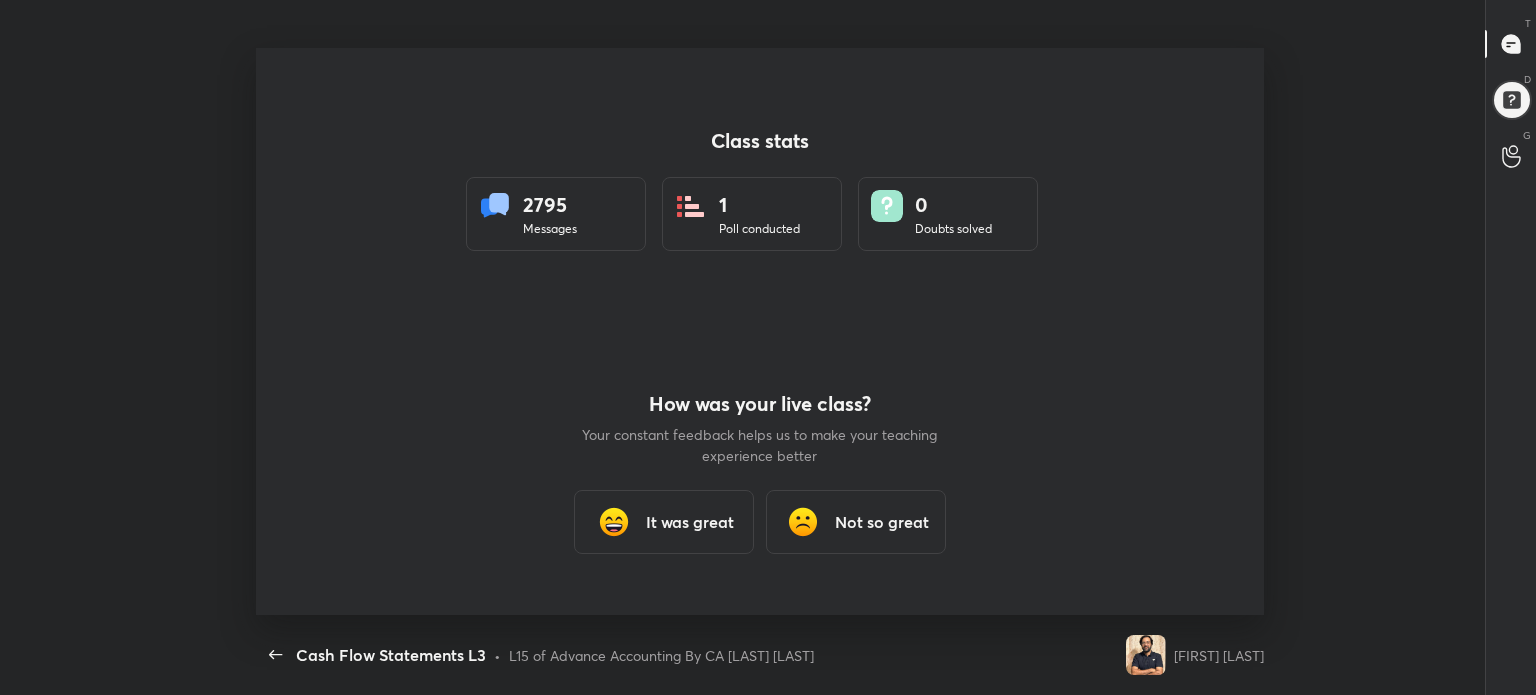 type on "x" 